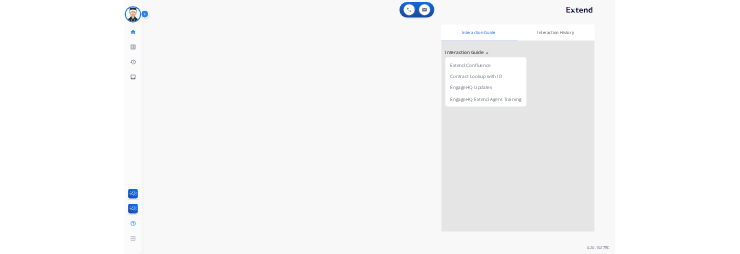 scroll, scrollTop: 0, scrollLeft: 0, axis: both 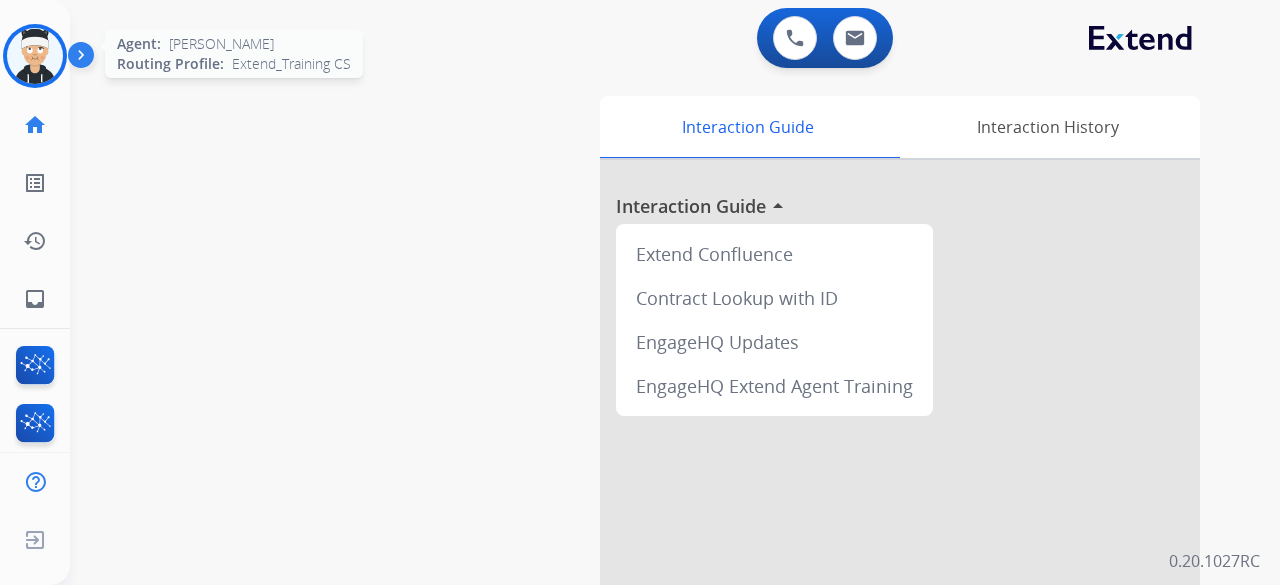 click at bounding box center [35, 56] 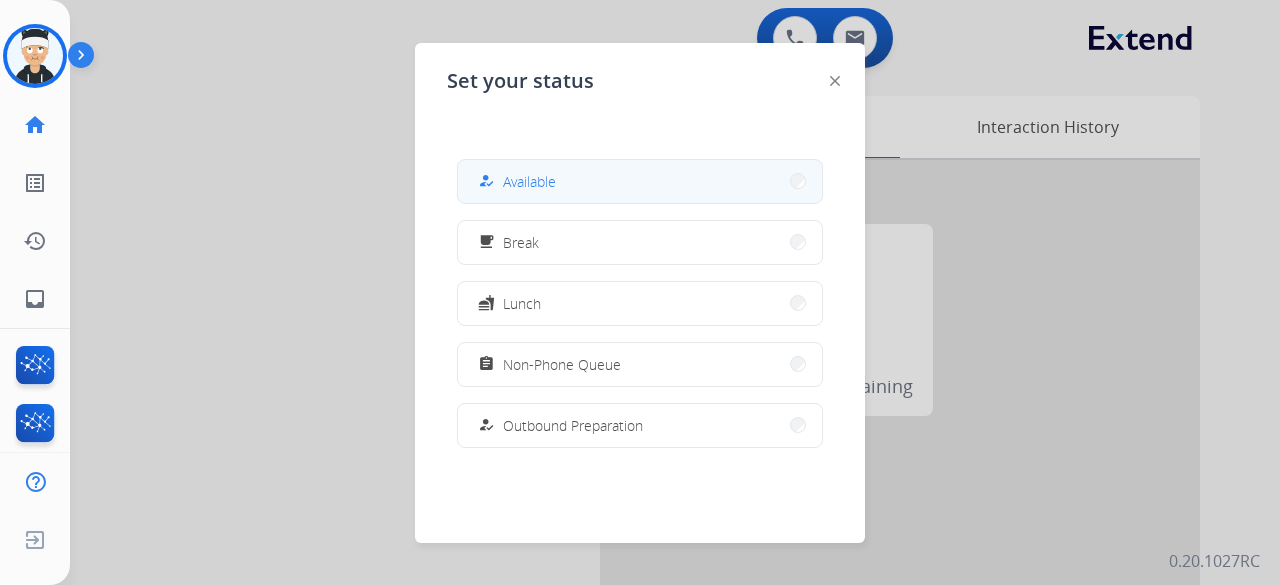 click on "Available" at bounding box center [529, 181] 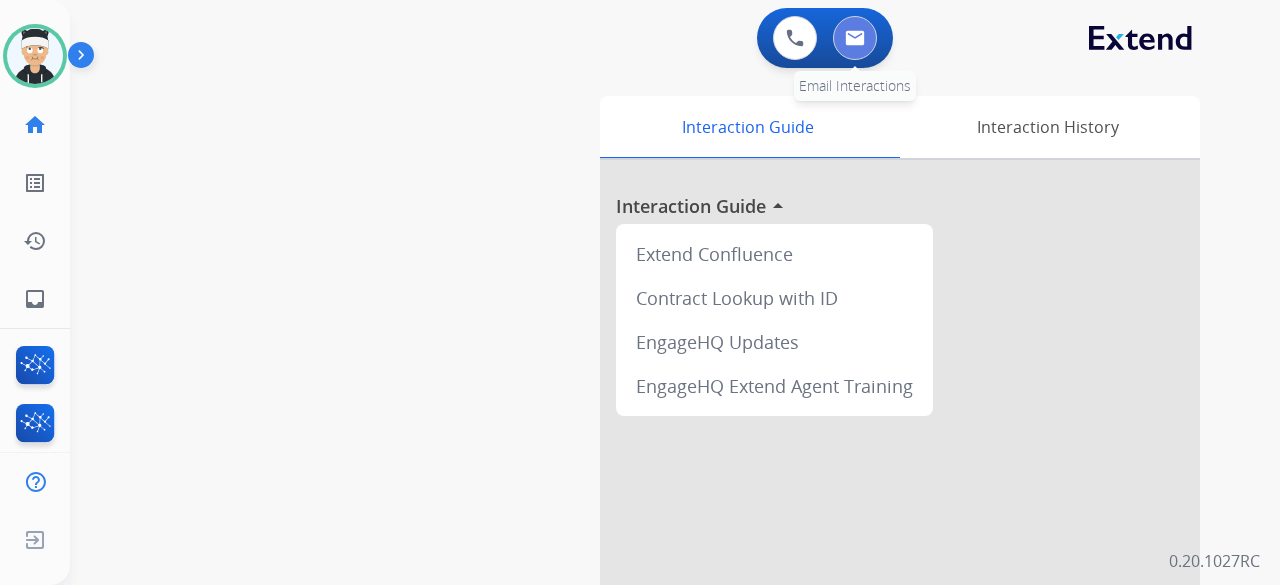 click at bounding box center (855, 38) 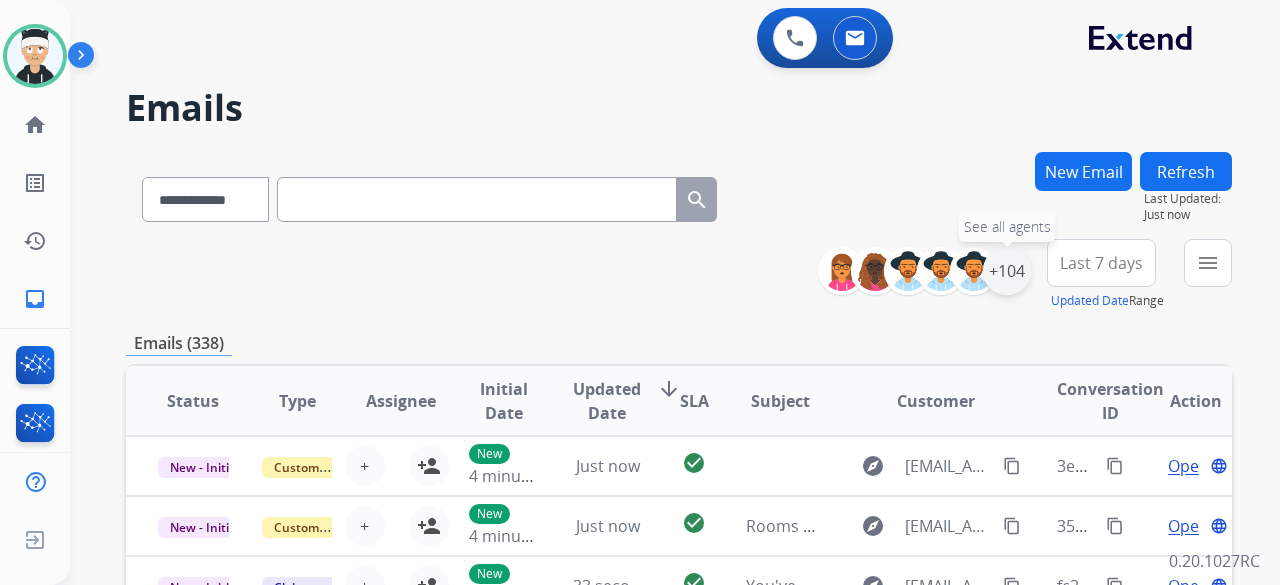 click on "+104" at bounding box center [1007, 271] 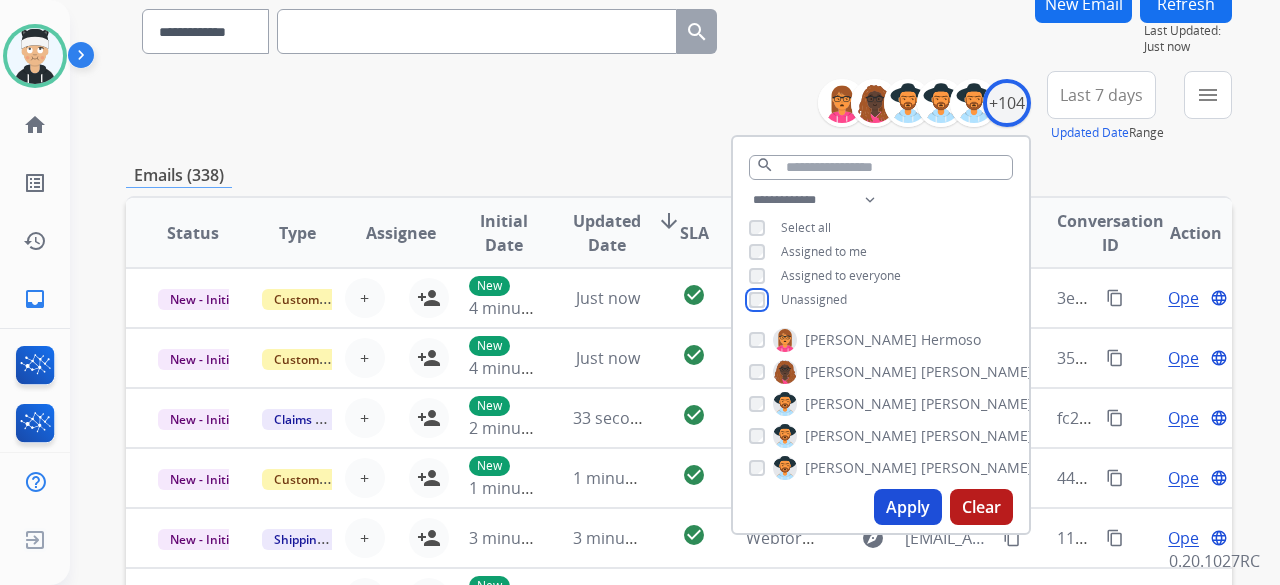 scroll, scrollTop: 200, scrollLeft: 0, axis: vertical 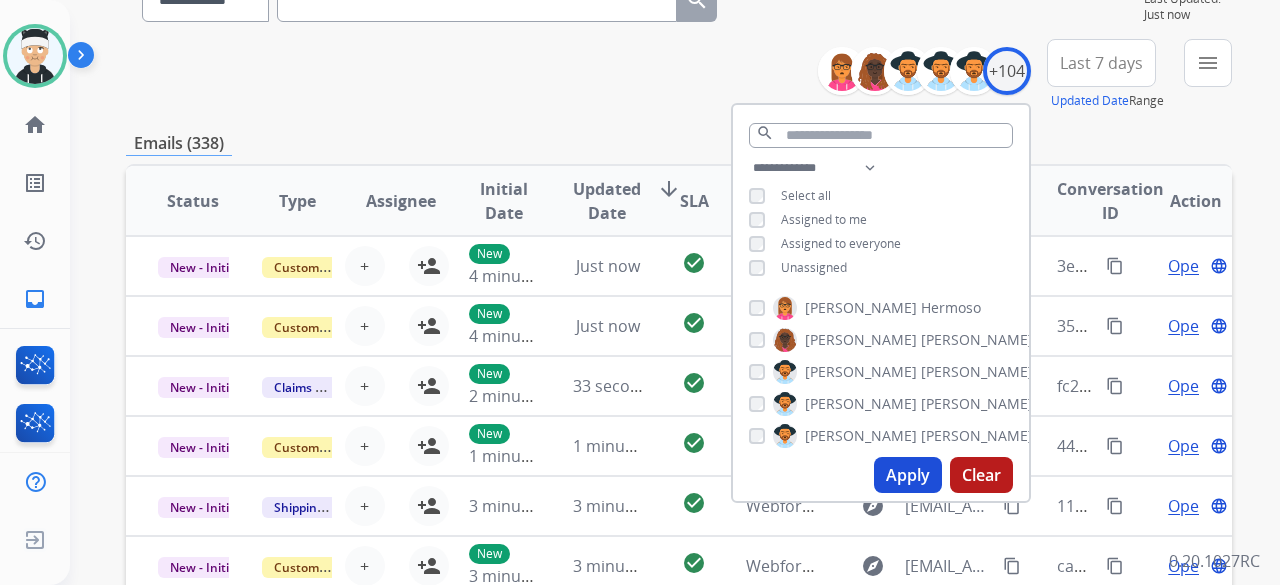 click on "Apply" at bounding box center [908, 475] 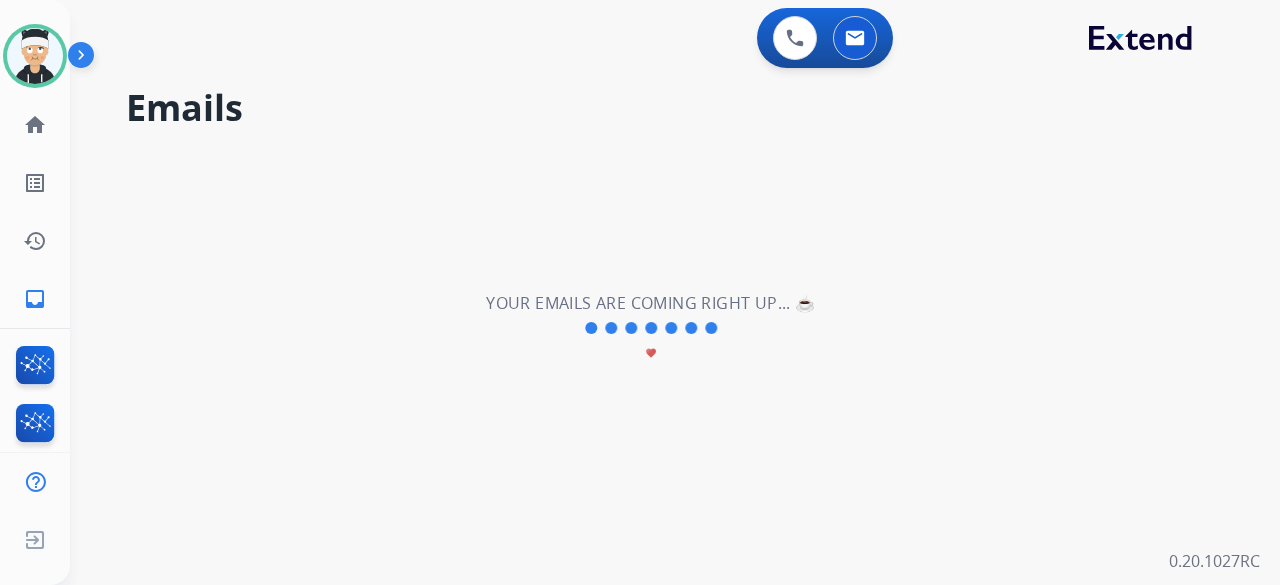 scroll, scrollTop: 0, scrollLeft: 0, axis: both 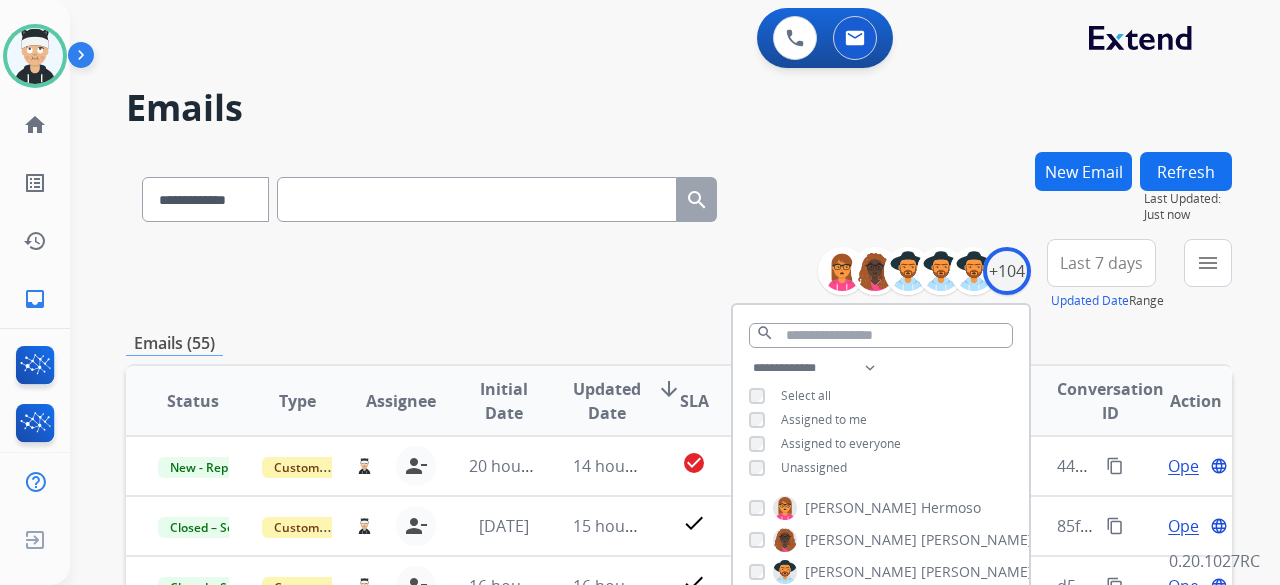 click on "**********" at bounding box center (679, 275) 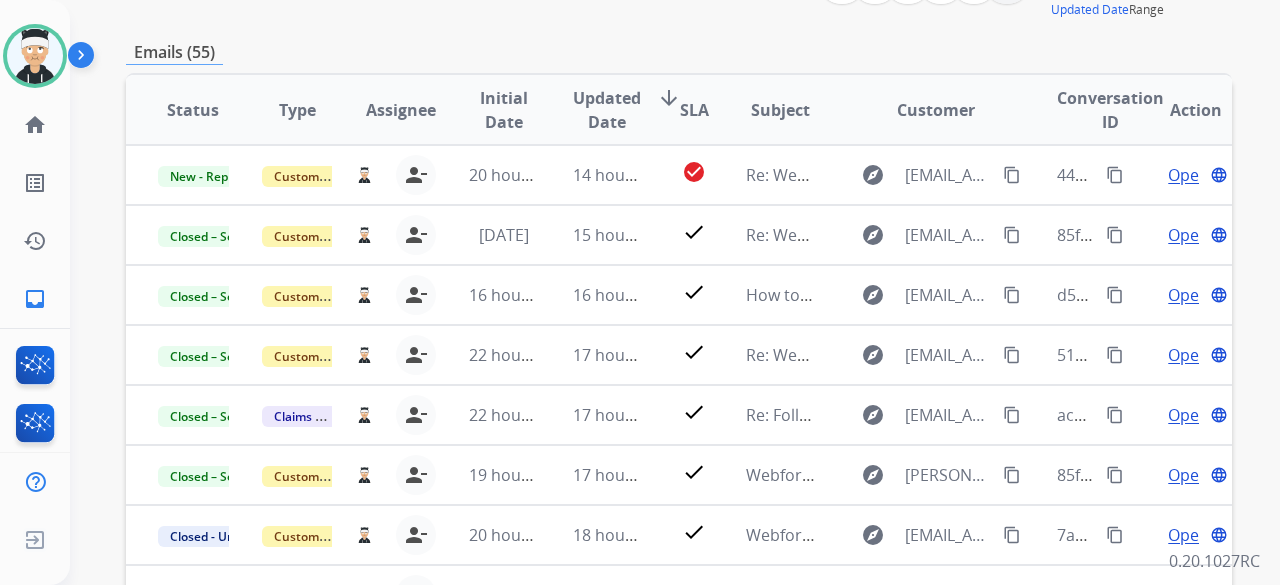 scroll, scrollTop: 300, scrollLeft: 0, axis: vertical 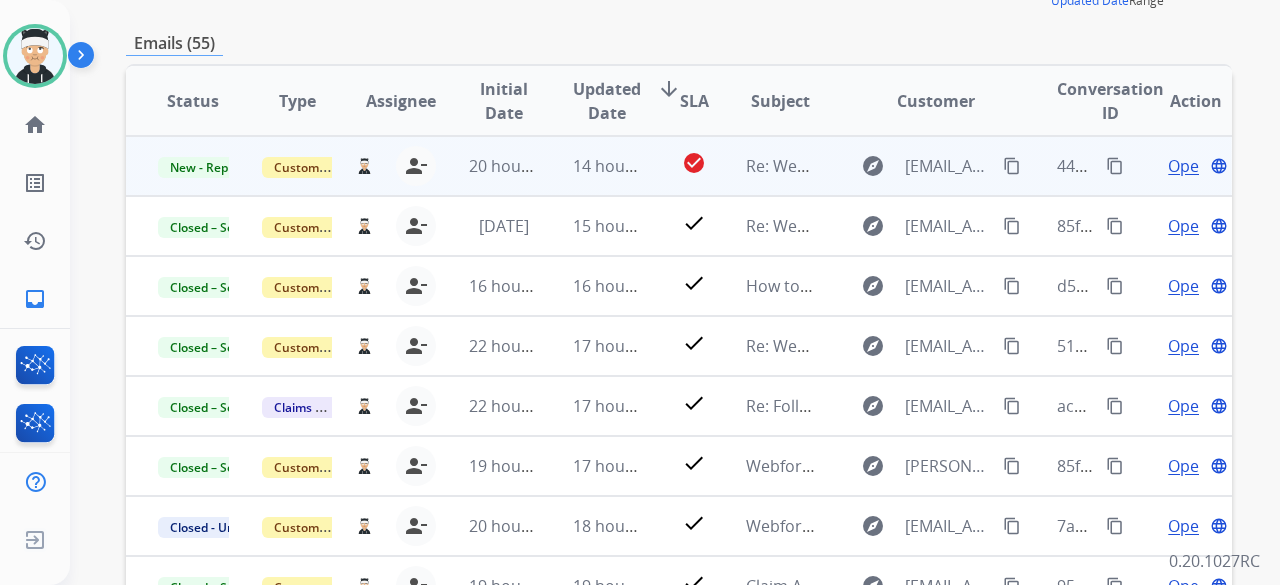 click on "Re: Webform from [EMAIL_ADDRESS][DOMAIN_NAME] on [DATE]" at bounding box center [766, 166] 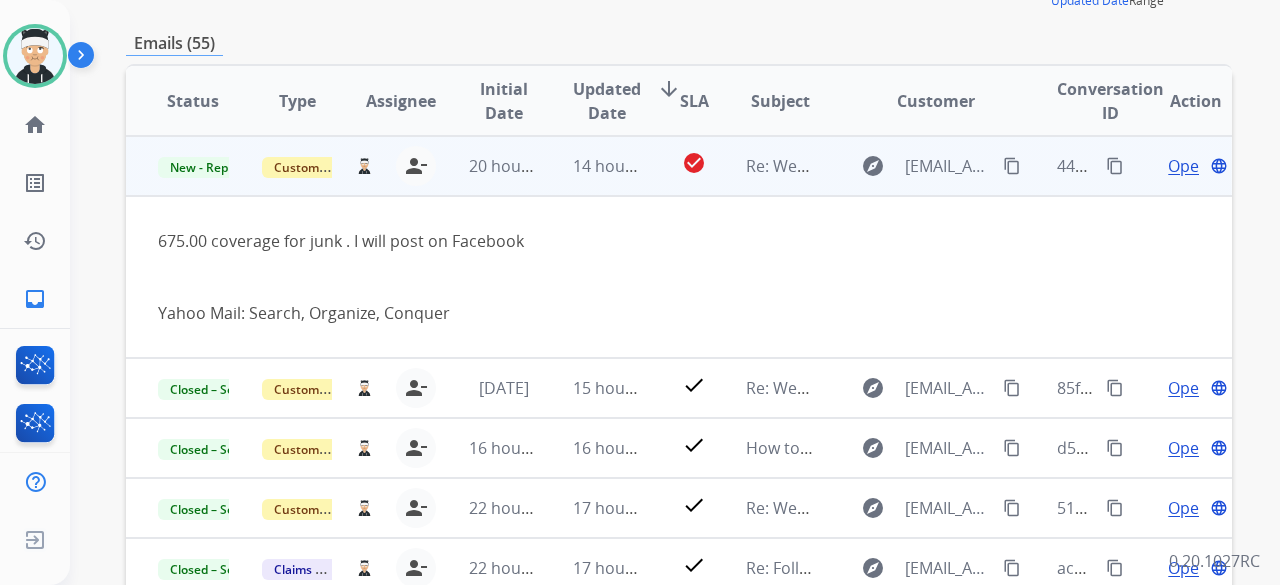 click on "Open" at bounding box center (1188, 166) 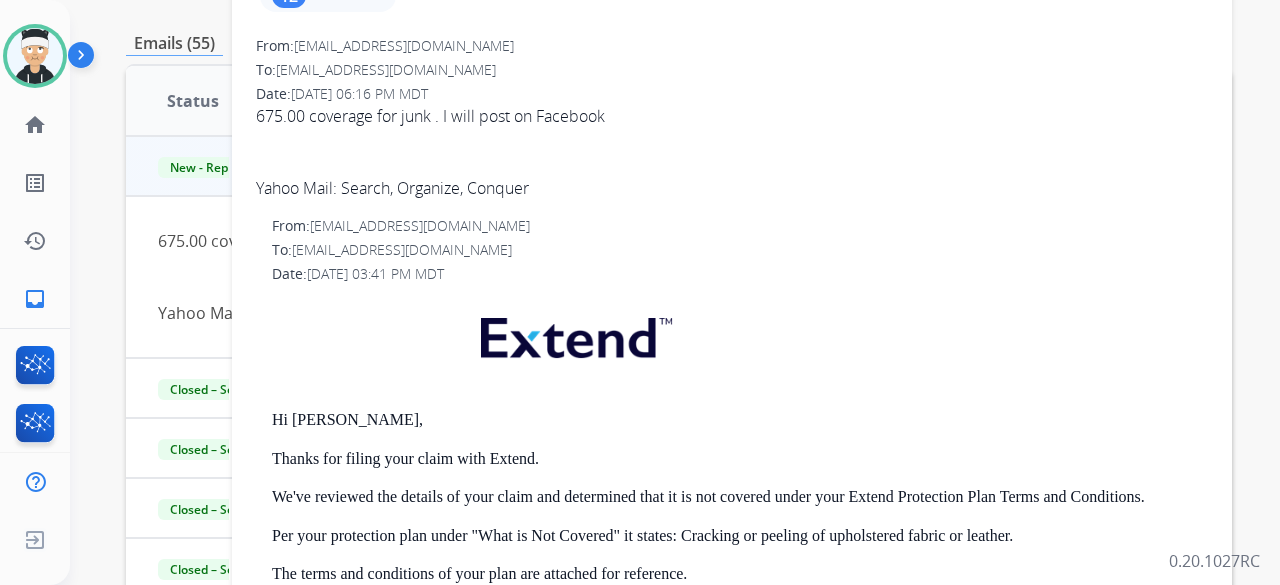 scroll, scrollTop: 0, scrollLeft: 0, axis: both 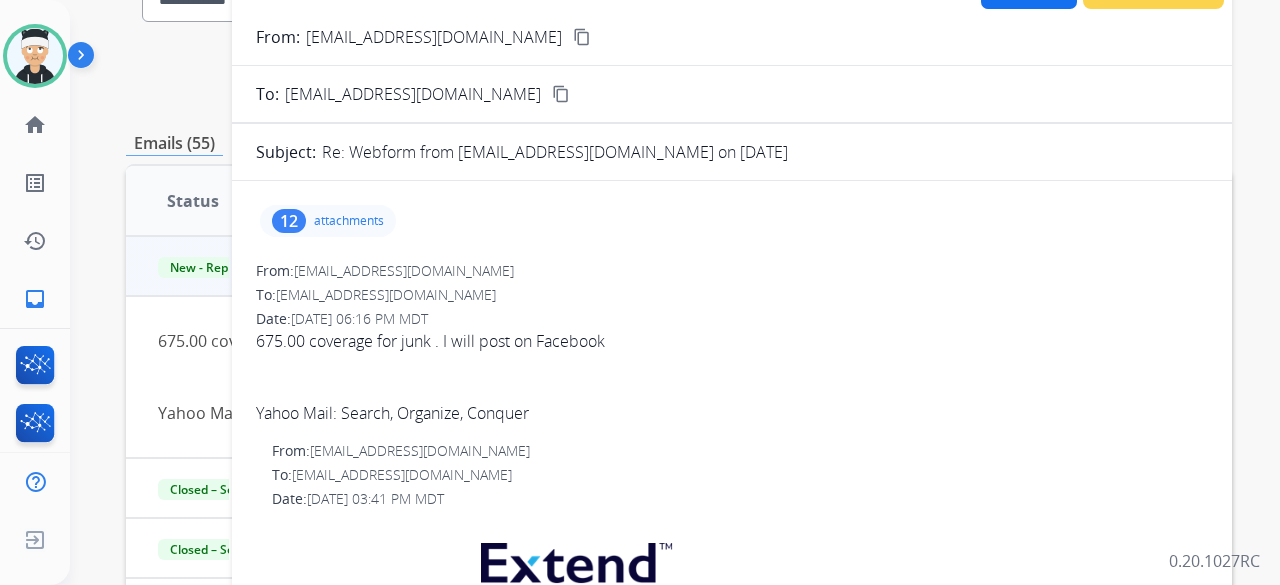 click on "12 attachments" at bounding box center [328, 221] 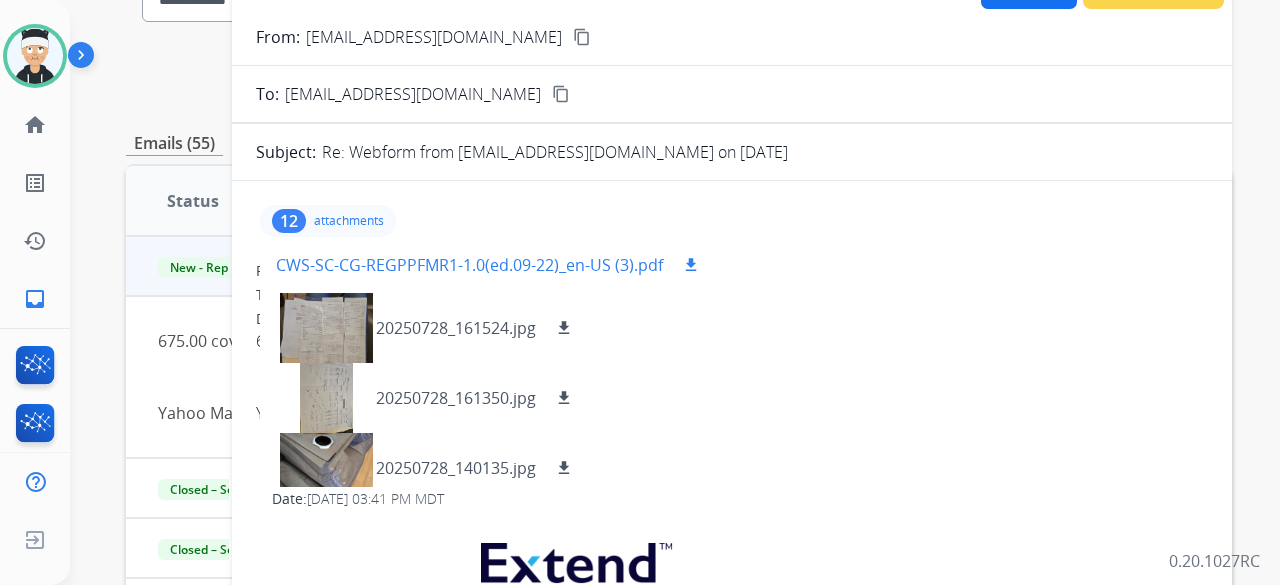 click on "CWS-SC-CG-REGPPFMR1-1.0(ed.09-22)_en-US (3).pdf  download" at bounding box center [489, 265] 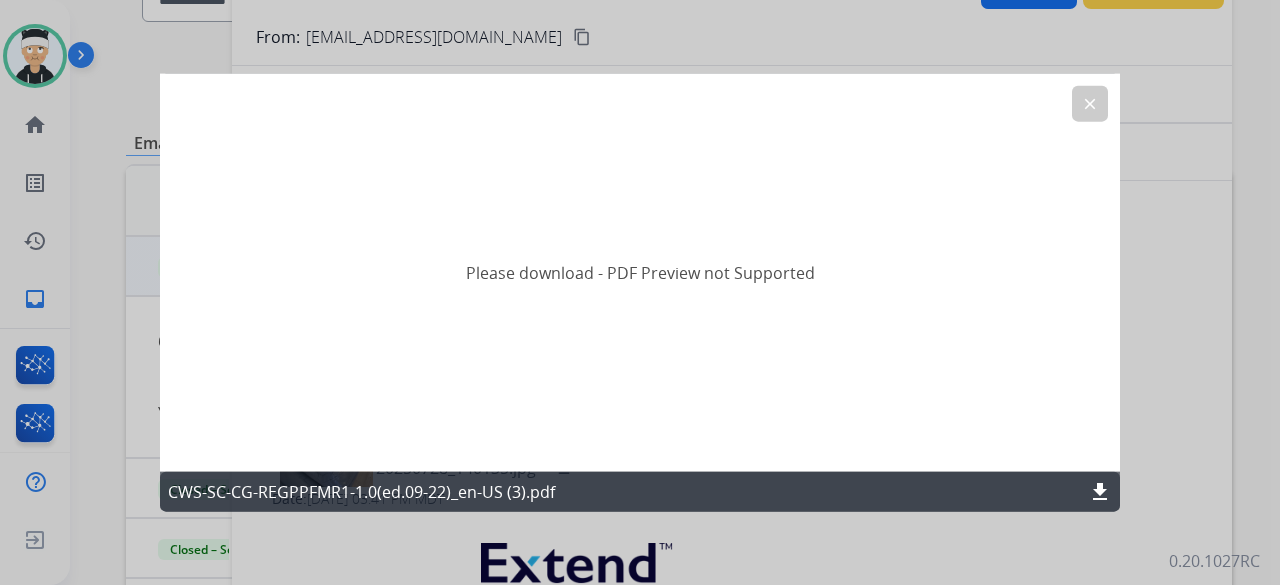 click on "clear" 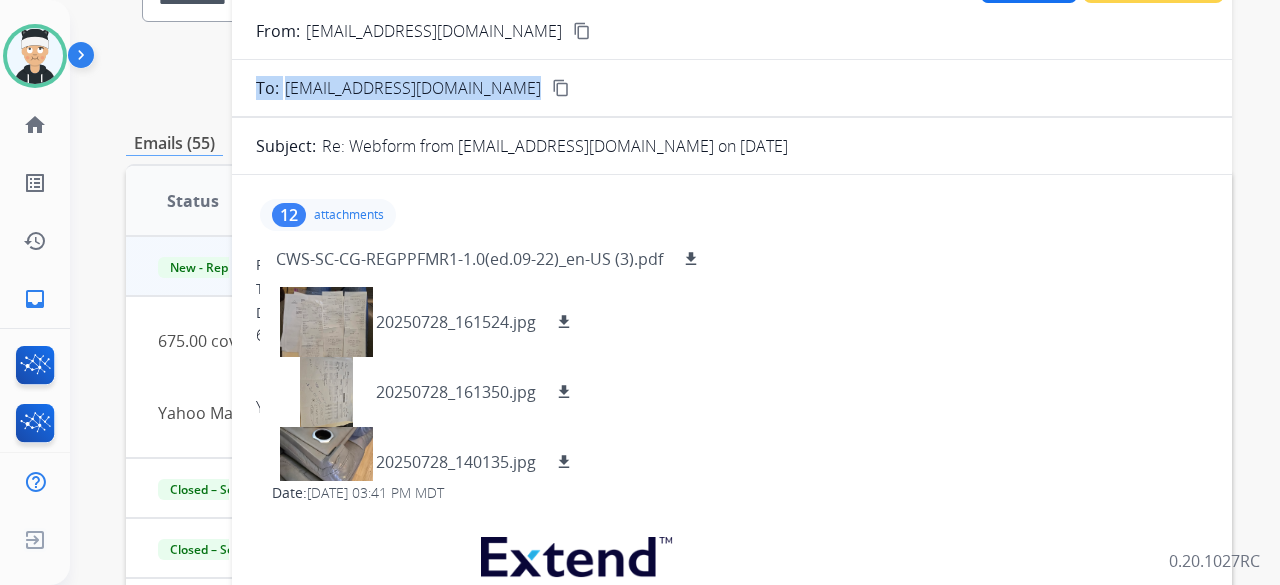 scroll, scrollTop: 0, scrollLeft: 0, axis: both 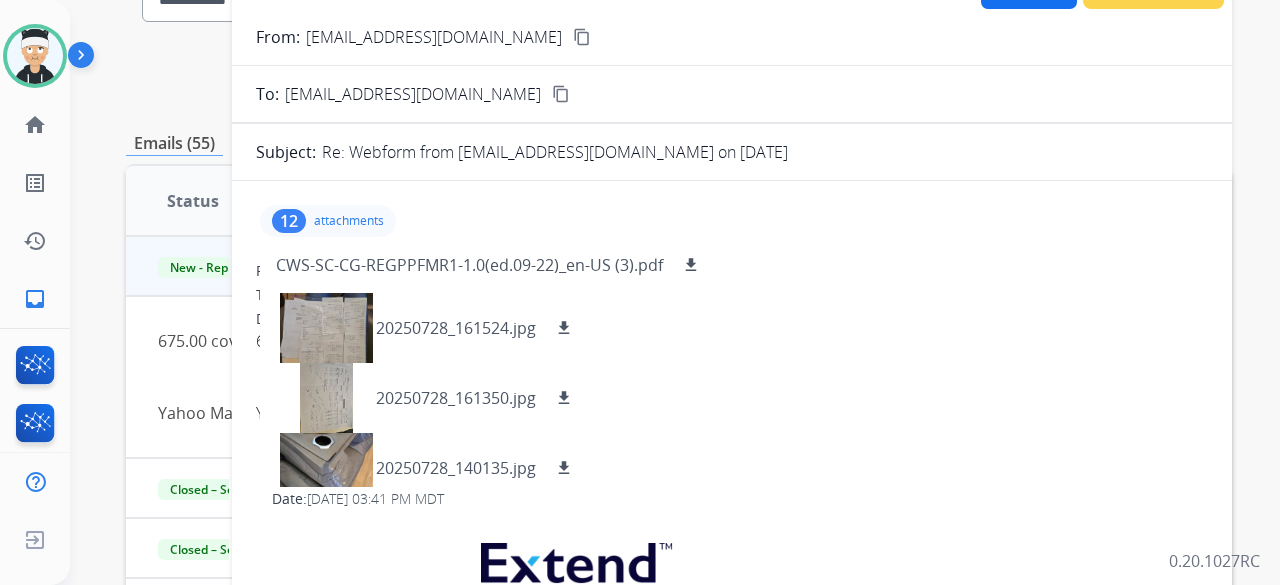 click on "attachments" at bounding box center (349, 221) 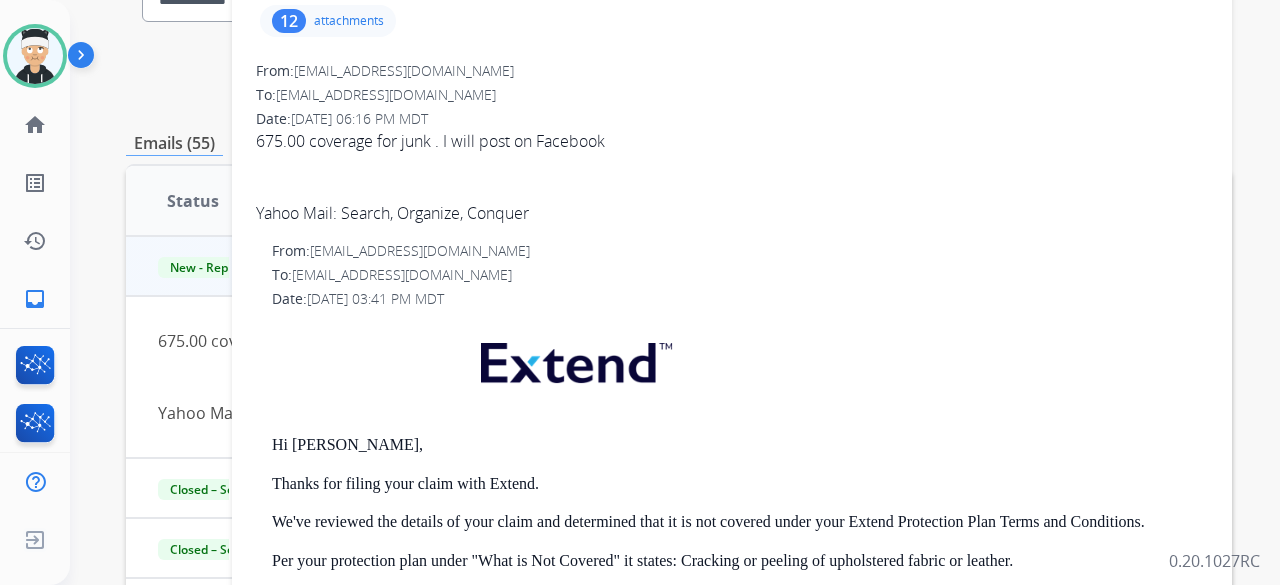 scroll, scrollTop: 0, scrollLeft: 0, axis: both 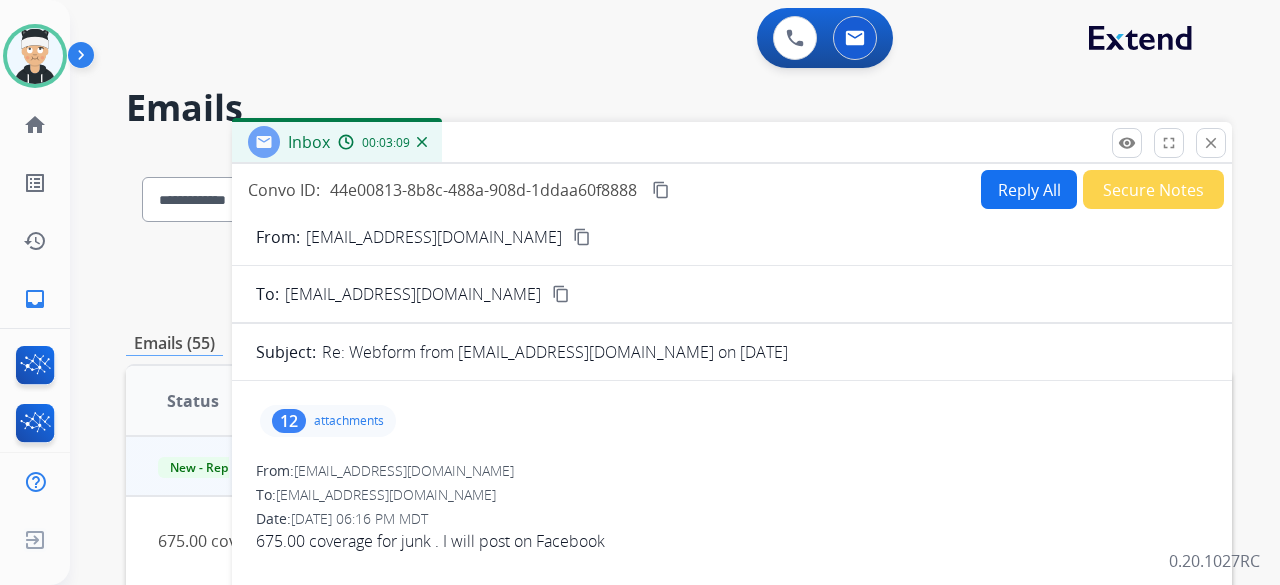 click on "Reply All" at bounding box center (1029, 189) 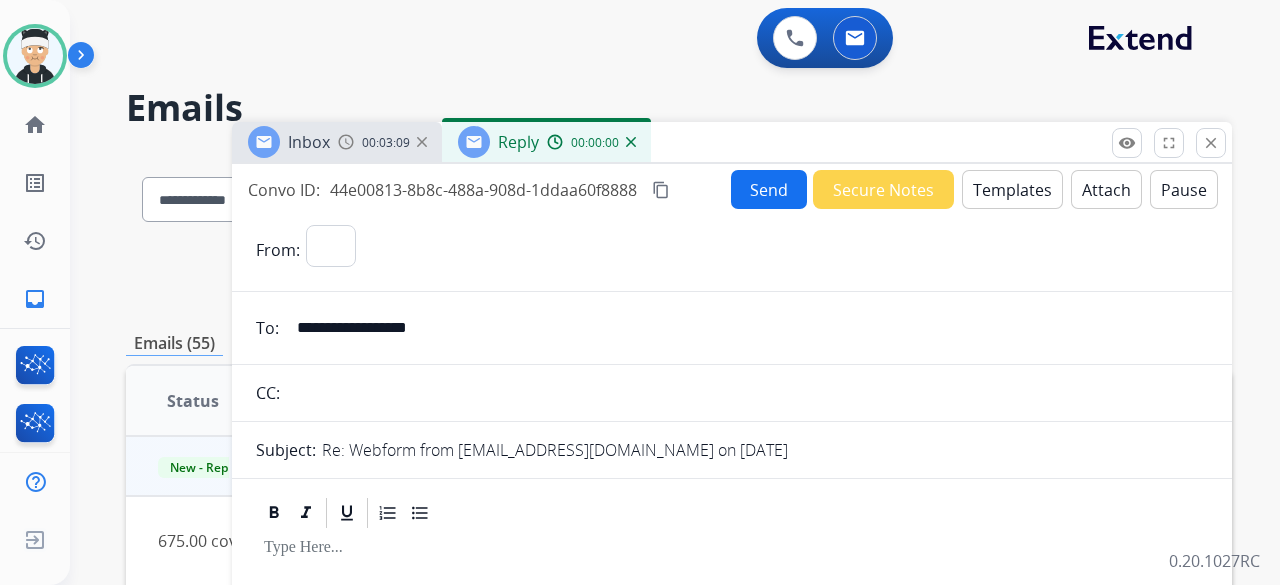 select on "**********" 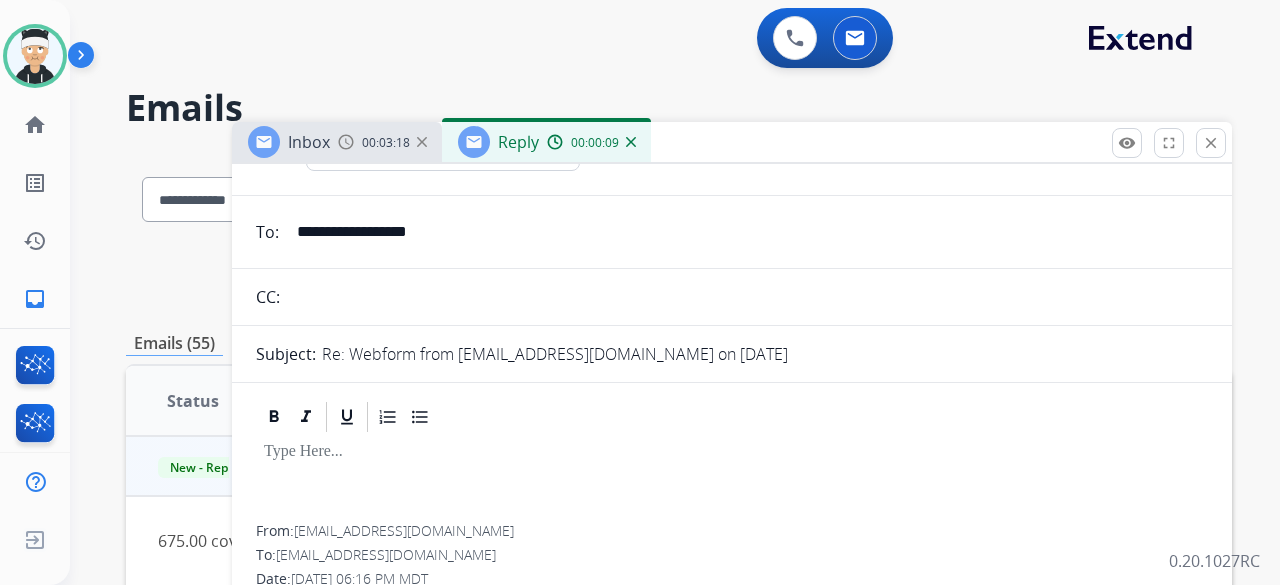 scroll, scrollTop: 0, scrollLeft: 0, axis: both 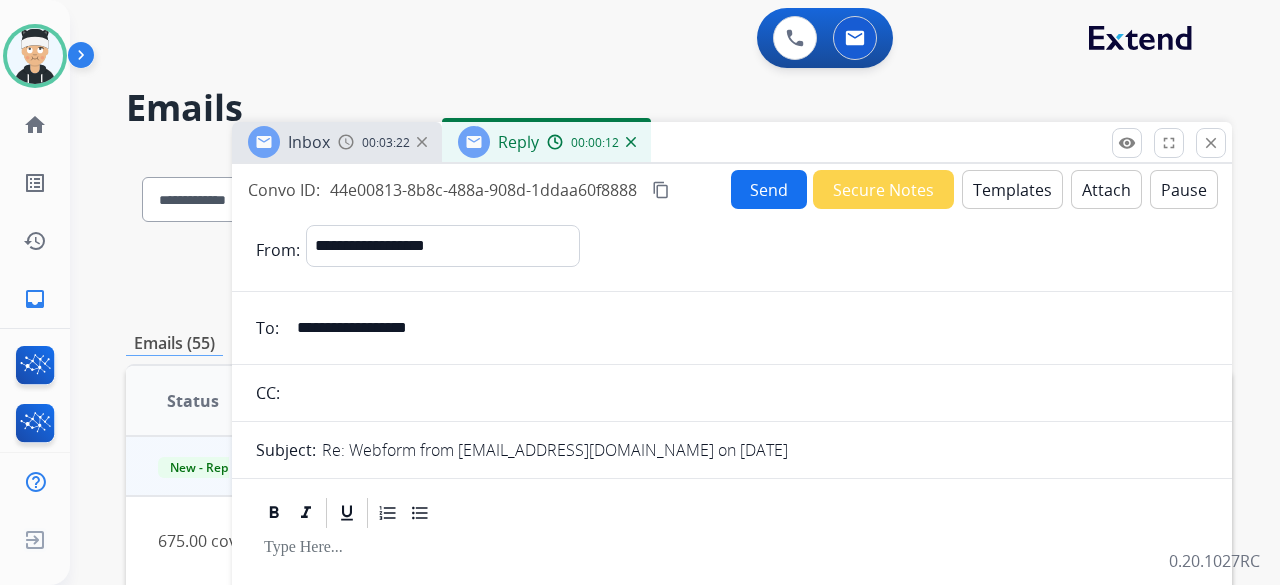 click on "Templates" at bounding box center [1012, 189] 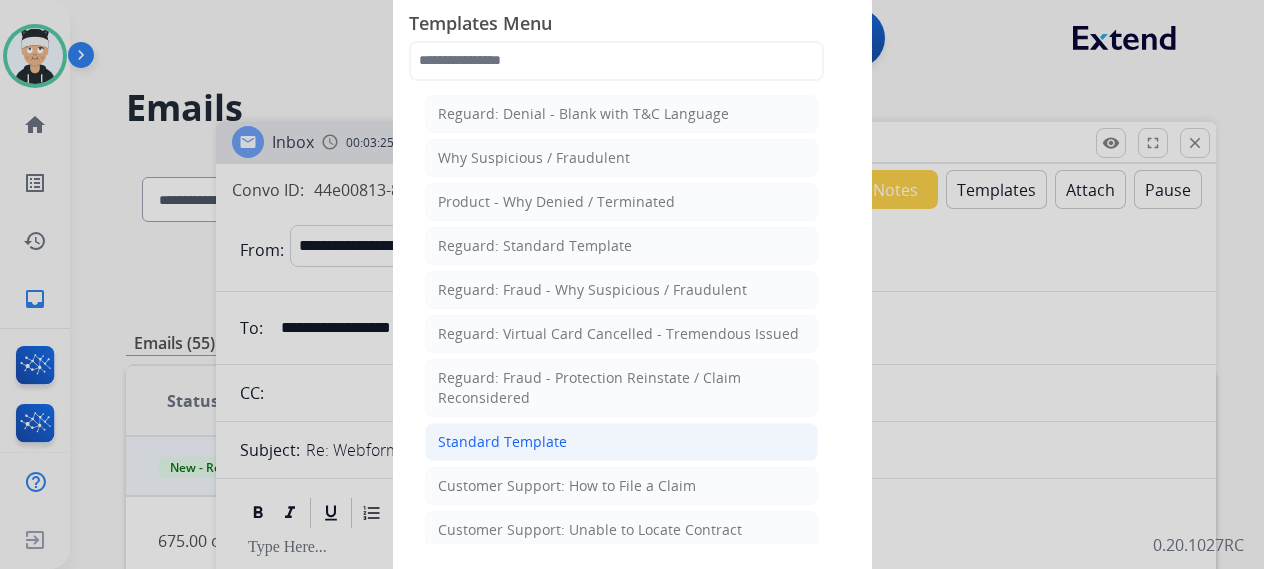 click on "Standard Template" 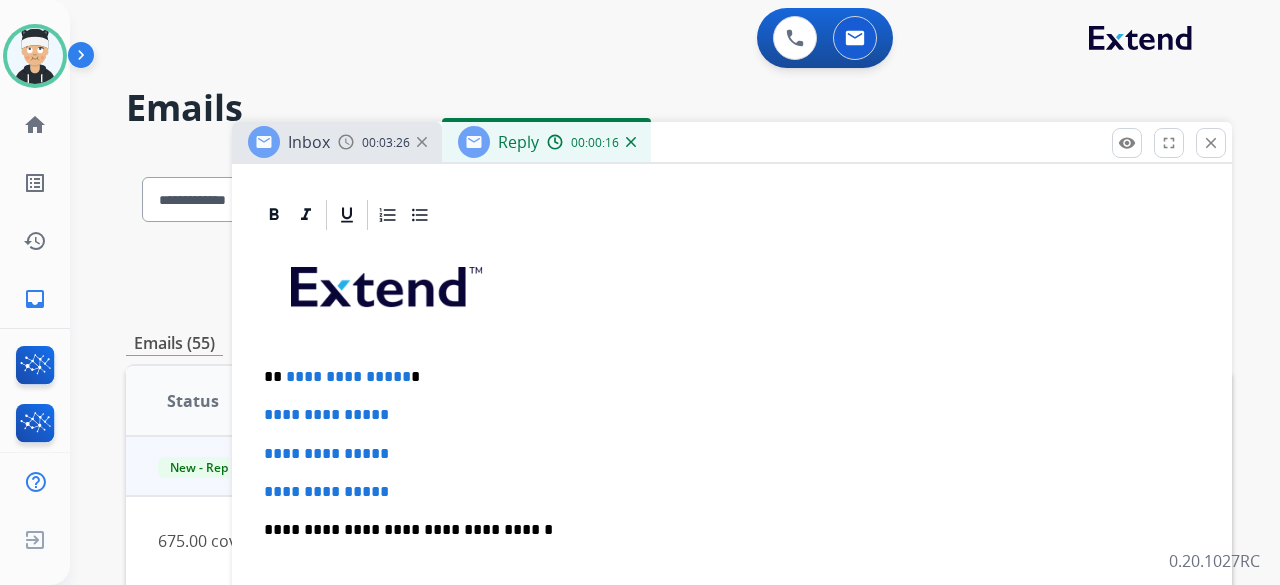 scroll, scrollTop: 500, scrollLeft: 0, axis: vertical 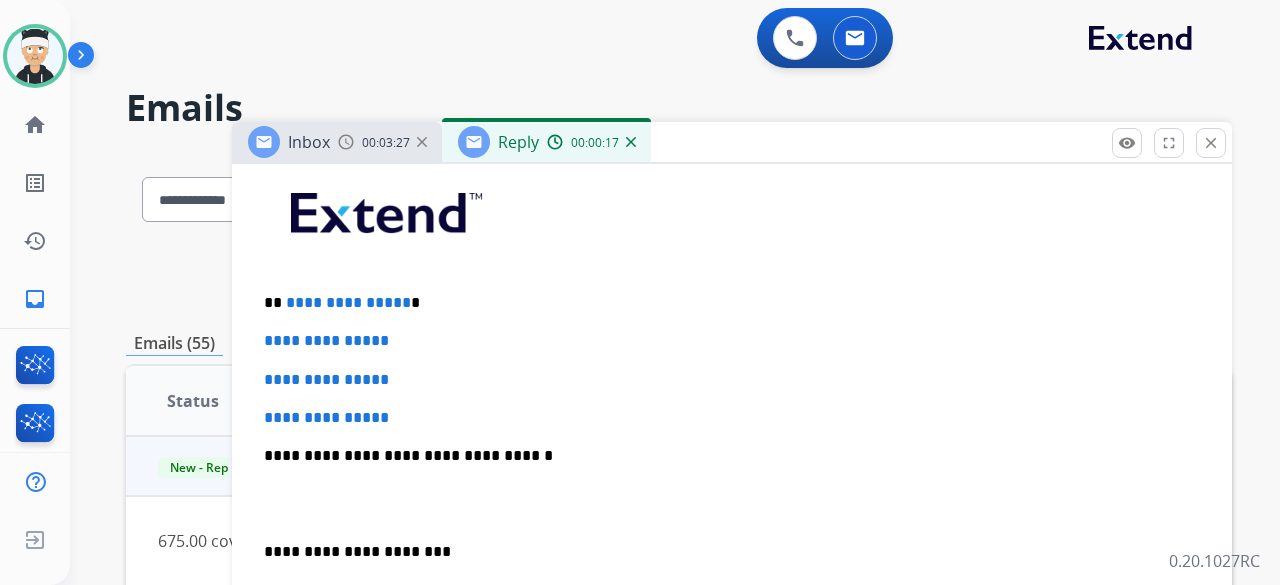 click on "**********" at bounding box center [348, 302] 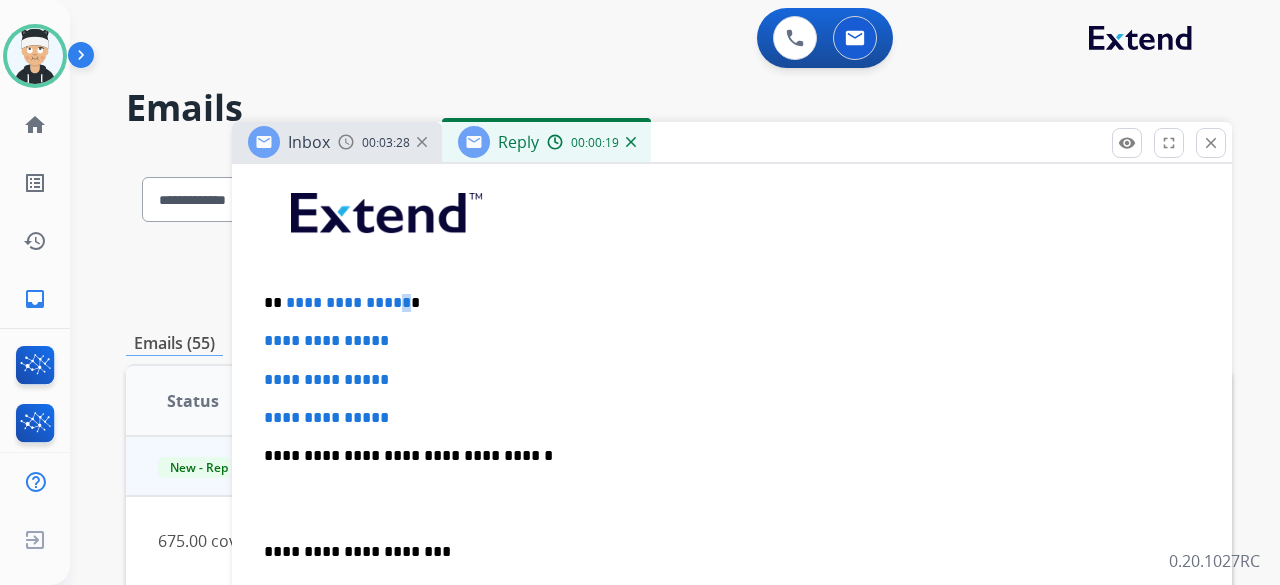 drag, startPoint x: 400, startPoint y: 295, endPoint x: 389, endPoint y: 296, distance: 11.045361 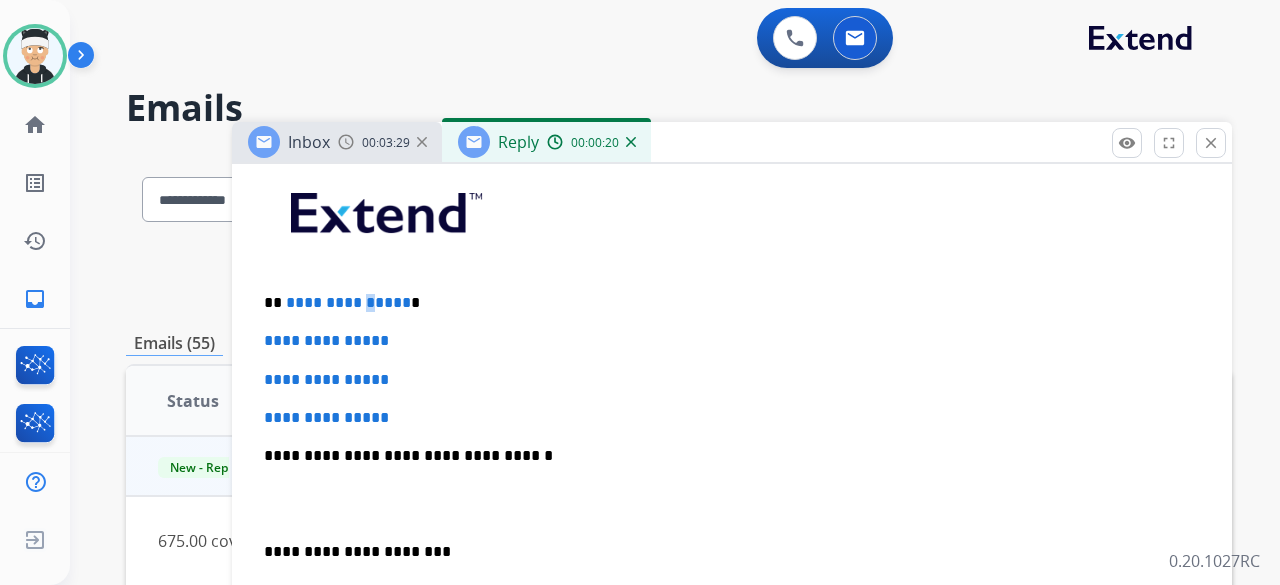 click on "**********" at bounding box center [348, 302] 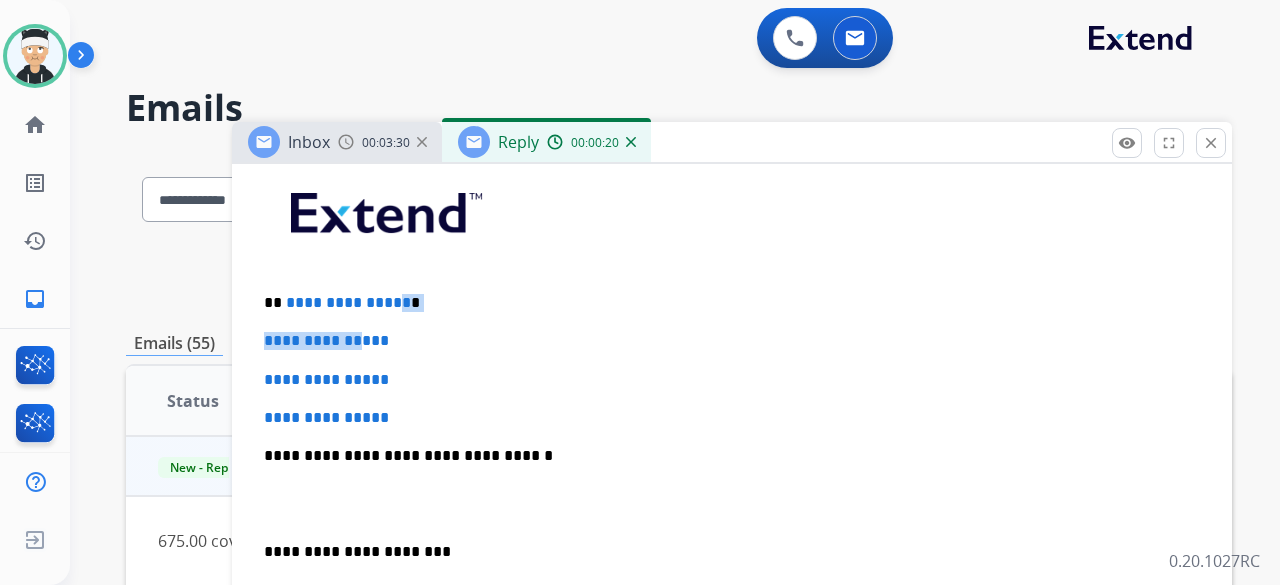 click on "**********" at bounding box center [732, 503] 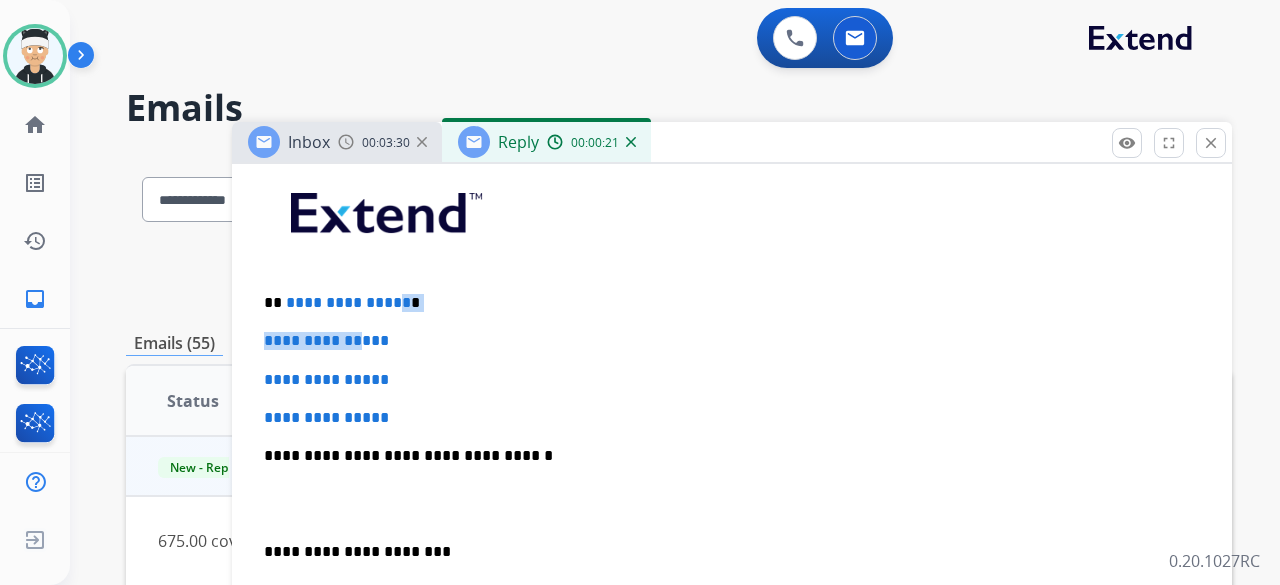 click on "**********" at bounding box center (732, 503) 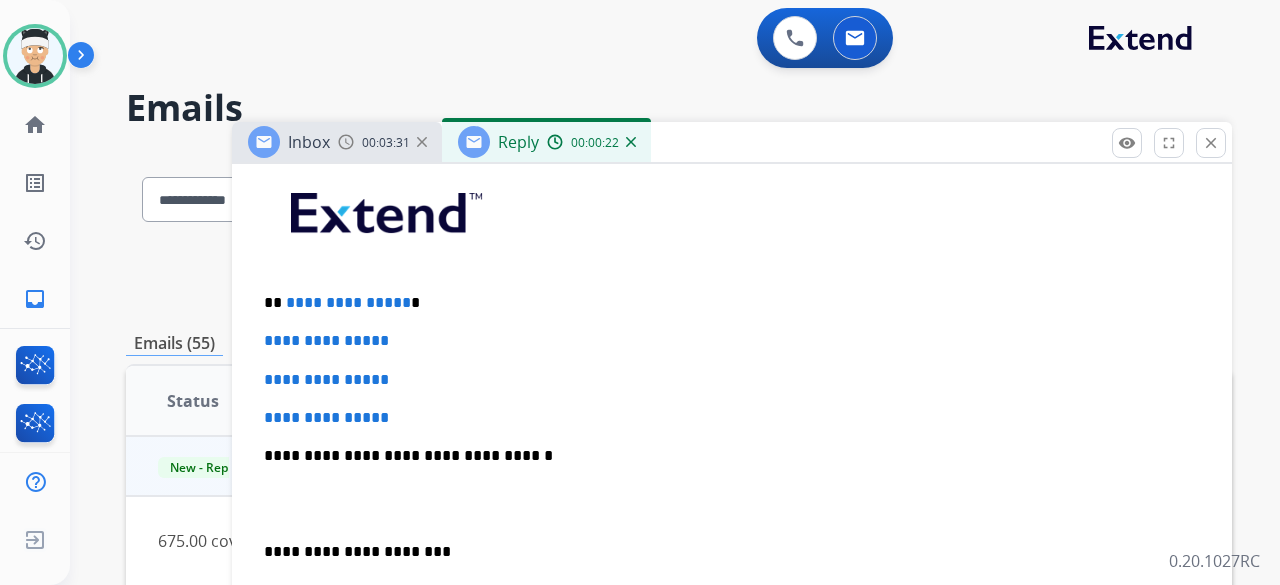 click on "**********" at bounding box center [348, 302] 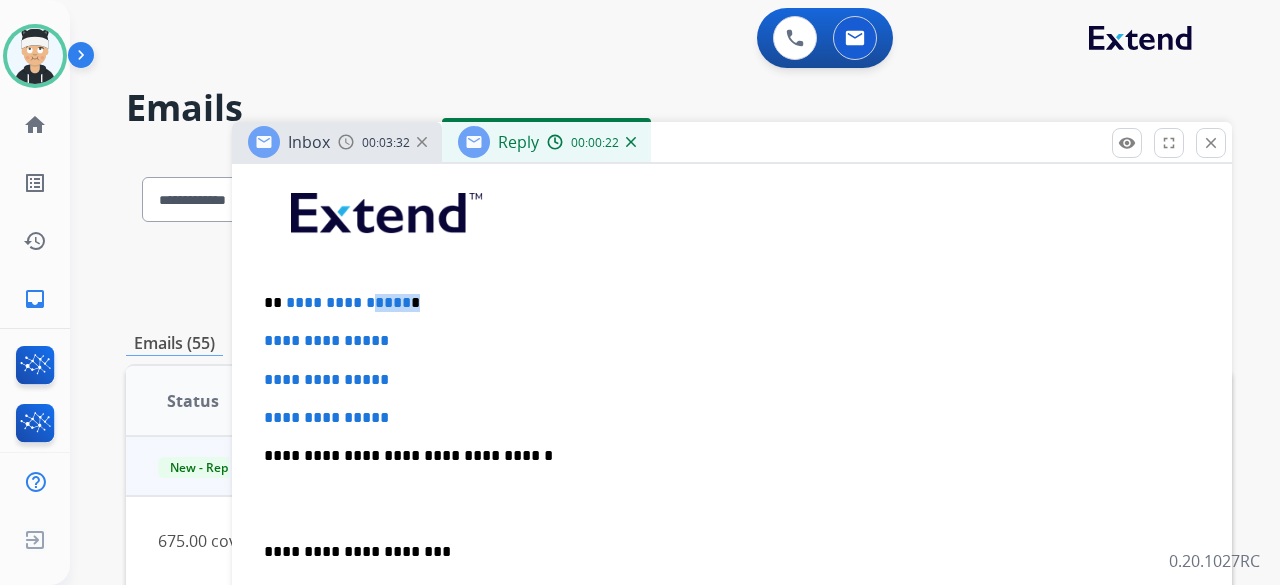drag, startPoint x: 397, startPoint y: 298, endPoint x: 381, endPoint y: 299, distance: 16.03122 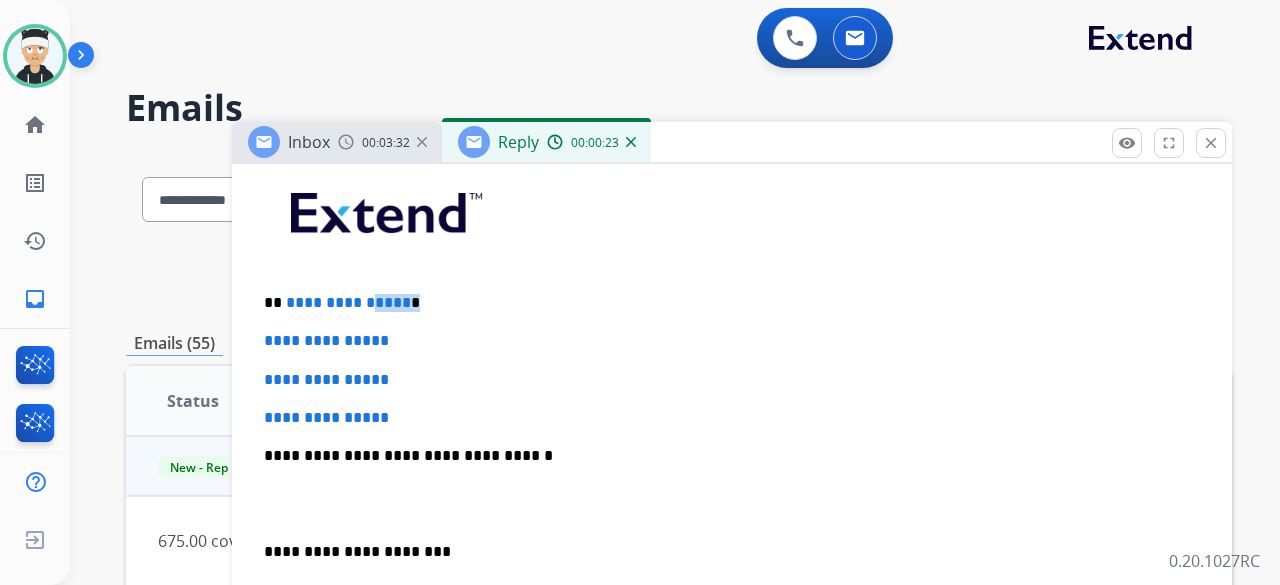 click on "**********" at bounding box center (348, 302) 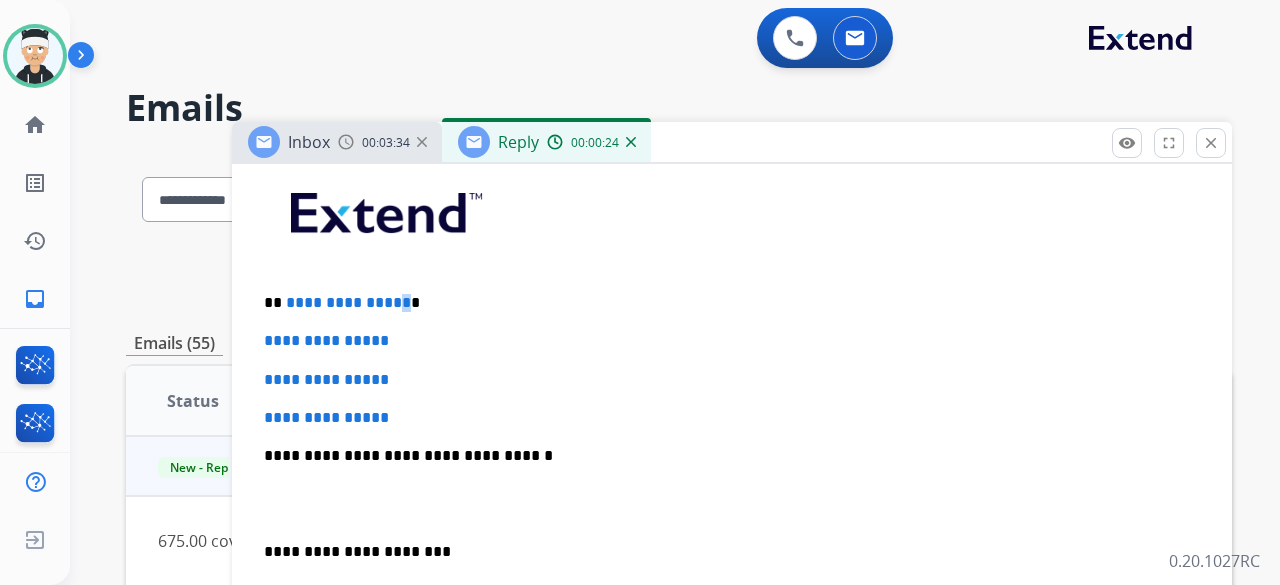 click on "**********" at bounding box center [348, 302] 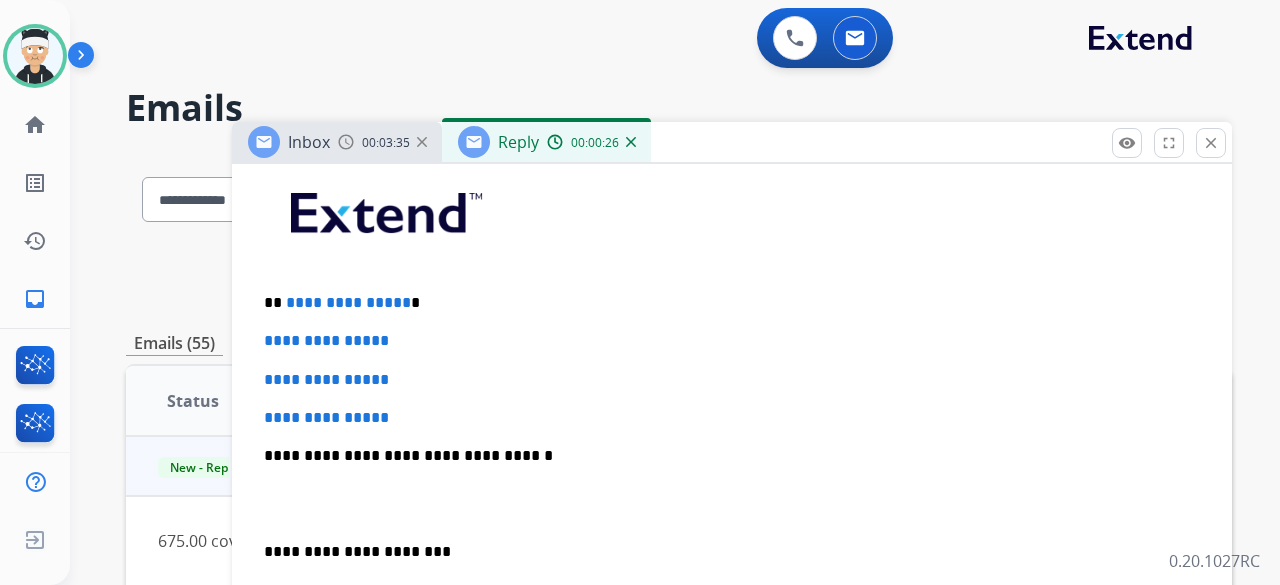 click on "**********" at bounding box center [724, 303] 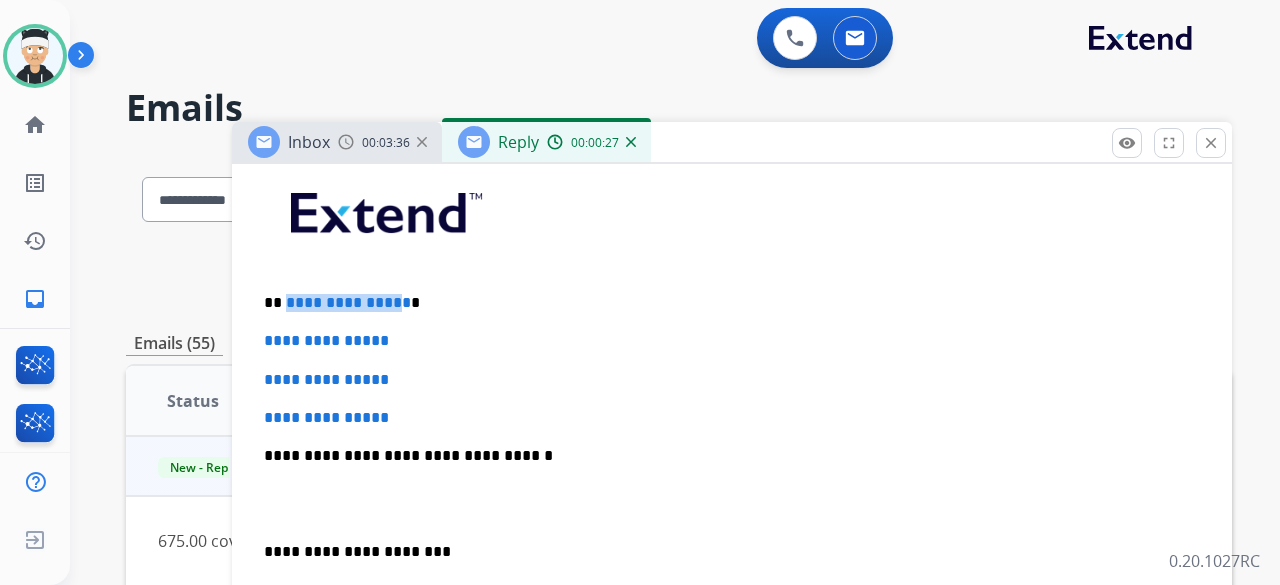 drag, startPoint x: 290, startPoint y: 307, endPoint x: 394, endPoint y: 303, distance: 104.0769 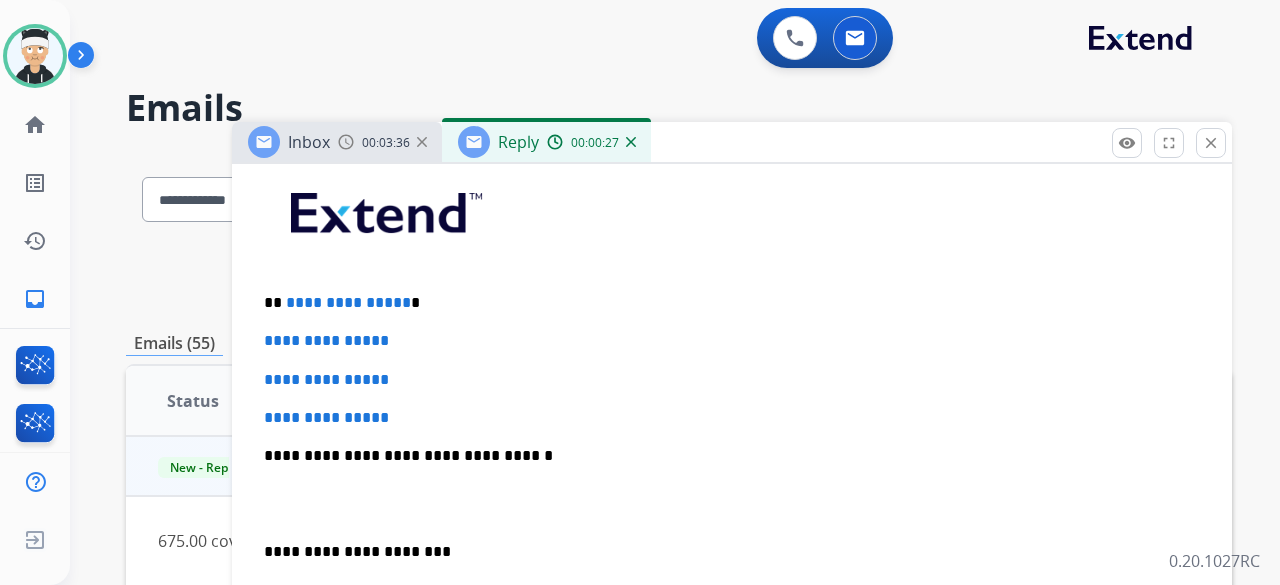 click on "**********" at bounding box center (348, 302) 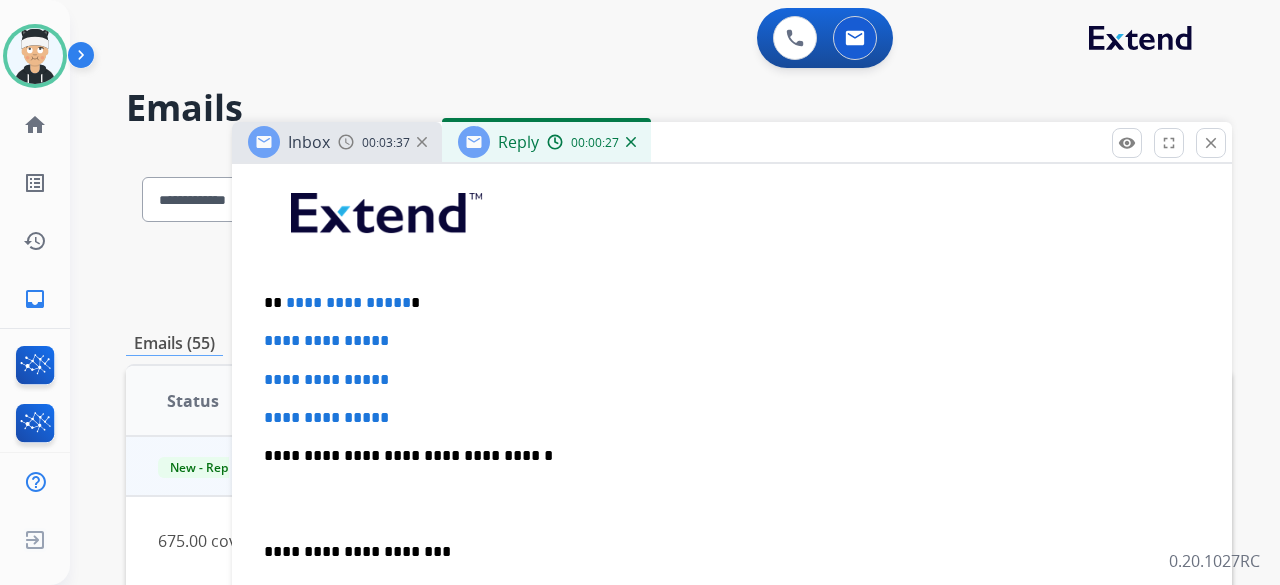 click on "**********" at bounding box center (348, 302) 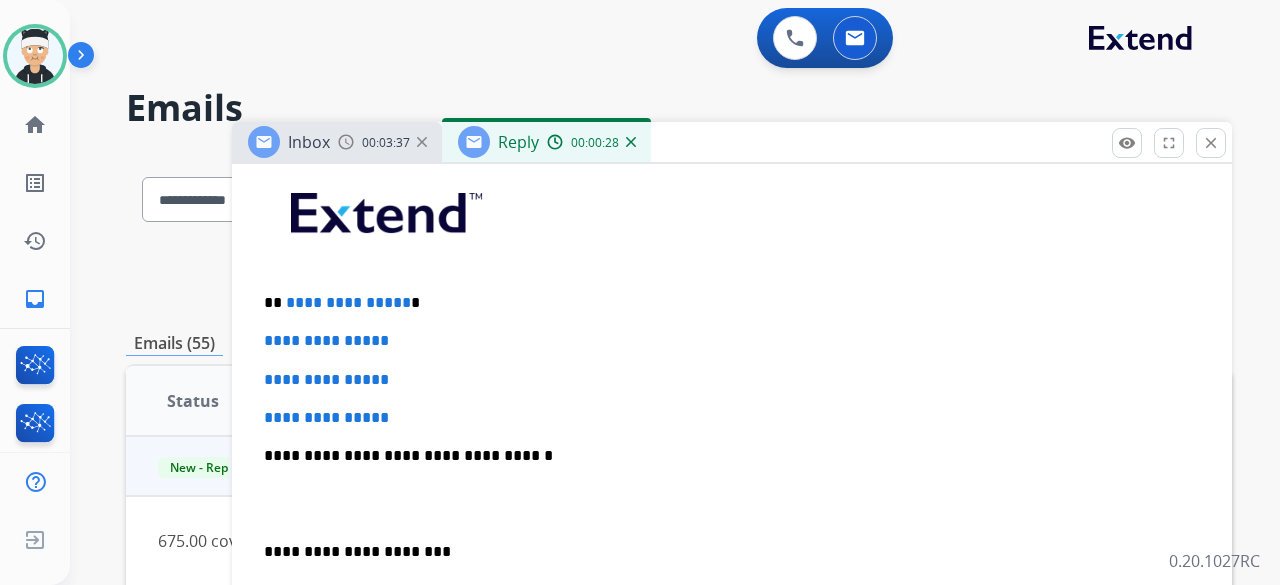 click on "**********" at bounding box center (348, 302) 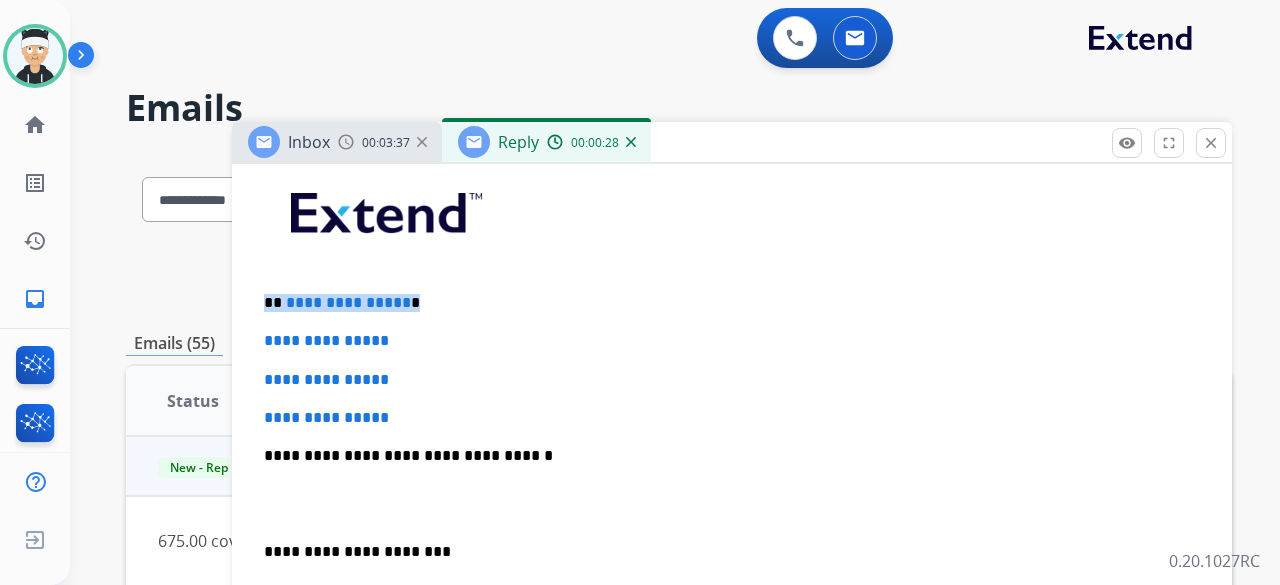click on "**********" at bounding box center (348, 302) 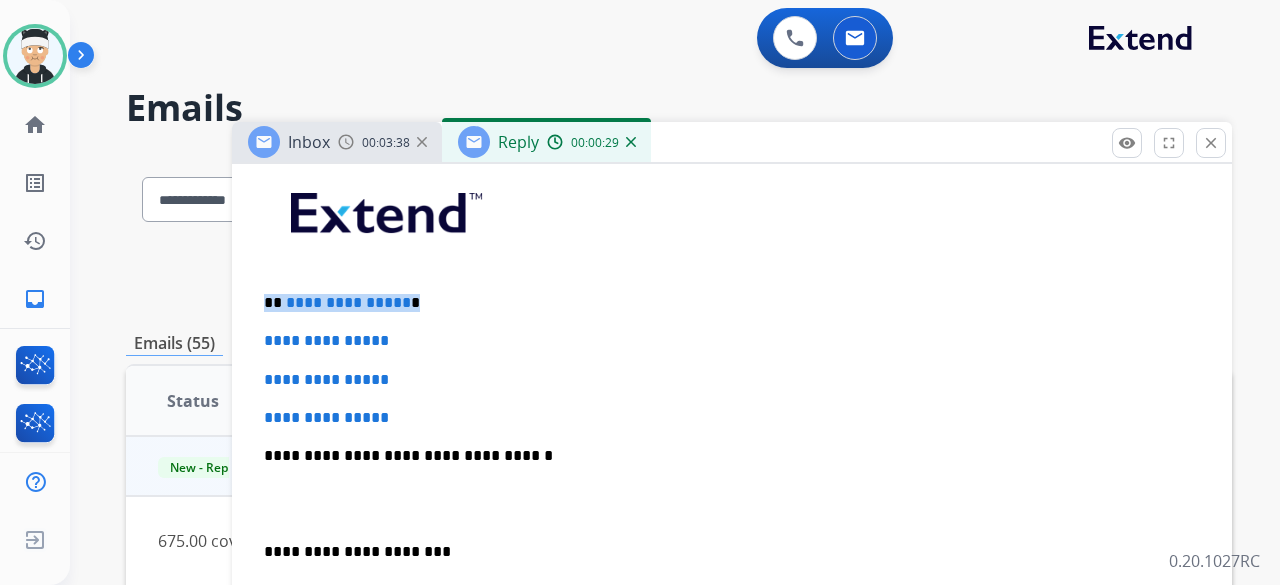 click on "**********" at bounding box center [348, 302] 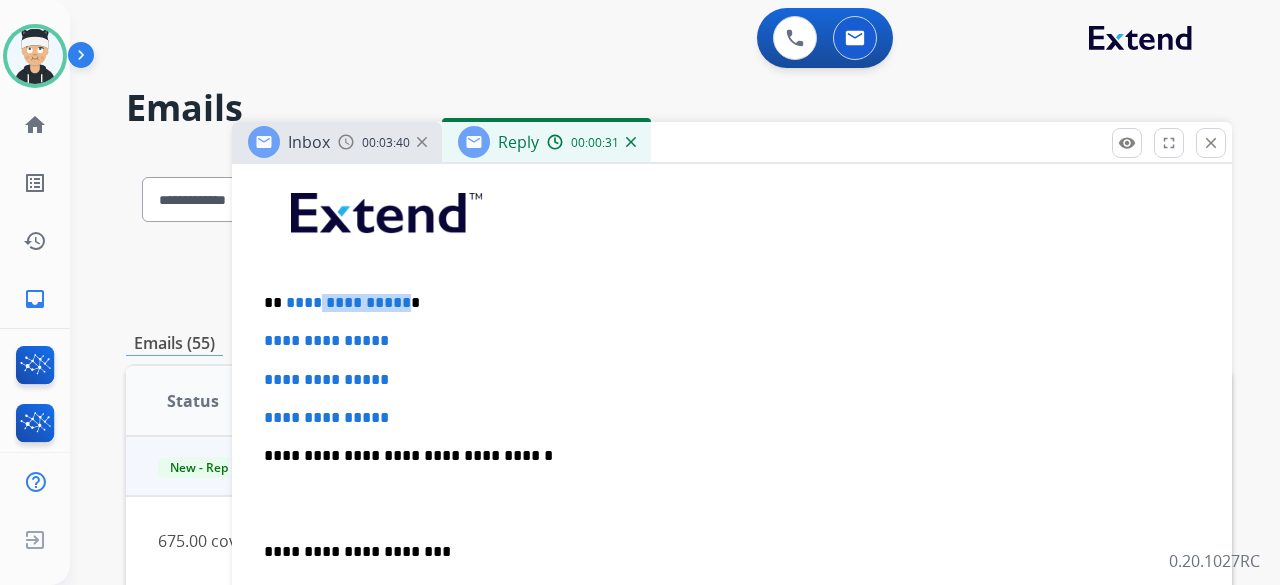 drag, startPoint x: 397, startPoint y: 297, endPoint x: 311, endPoint y: 304, distance: 86.28442 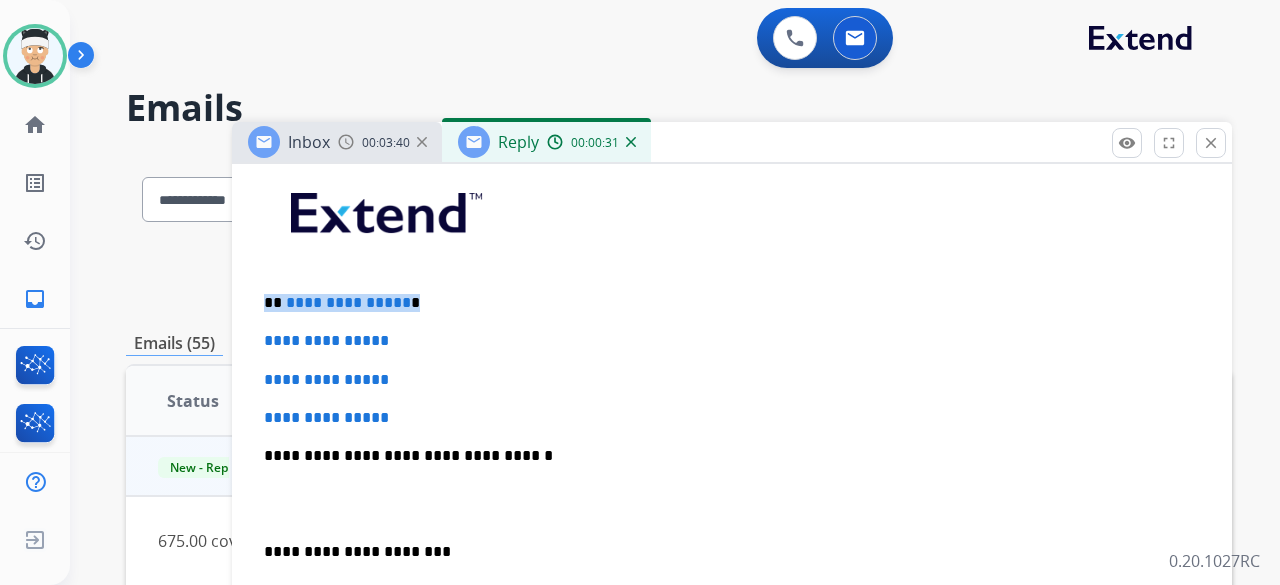 click on "**********" at bounding box center (348, 302) 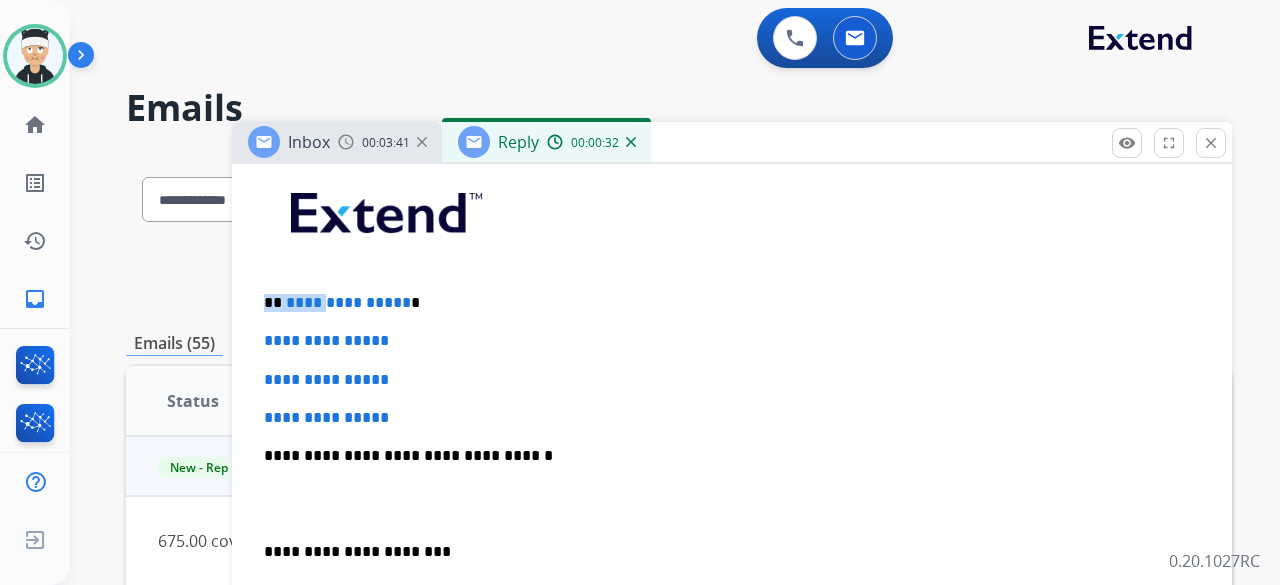 drag, startPoint x: 290, startPoint y: 302, endPoint x: 332, endPoint y: 305, distance: 42.107006 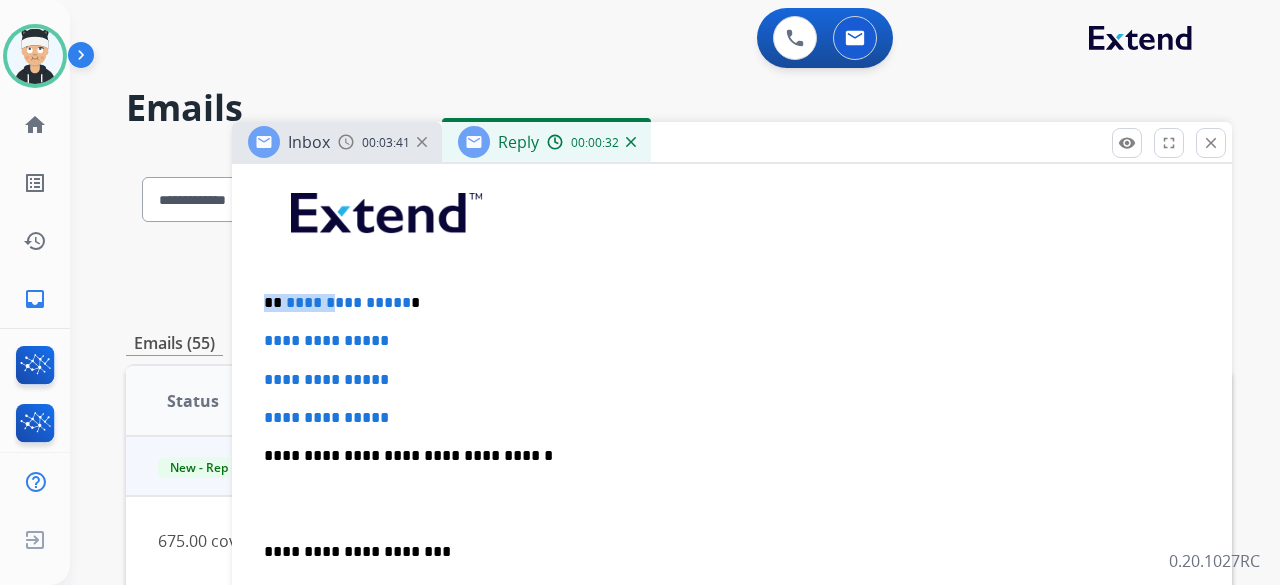 click on "**********" at bounding box center (348, 302) 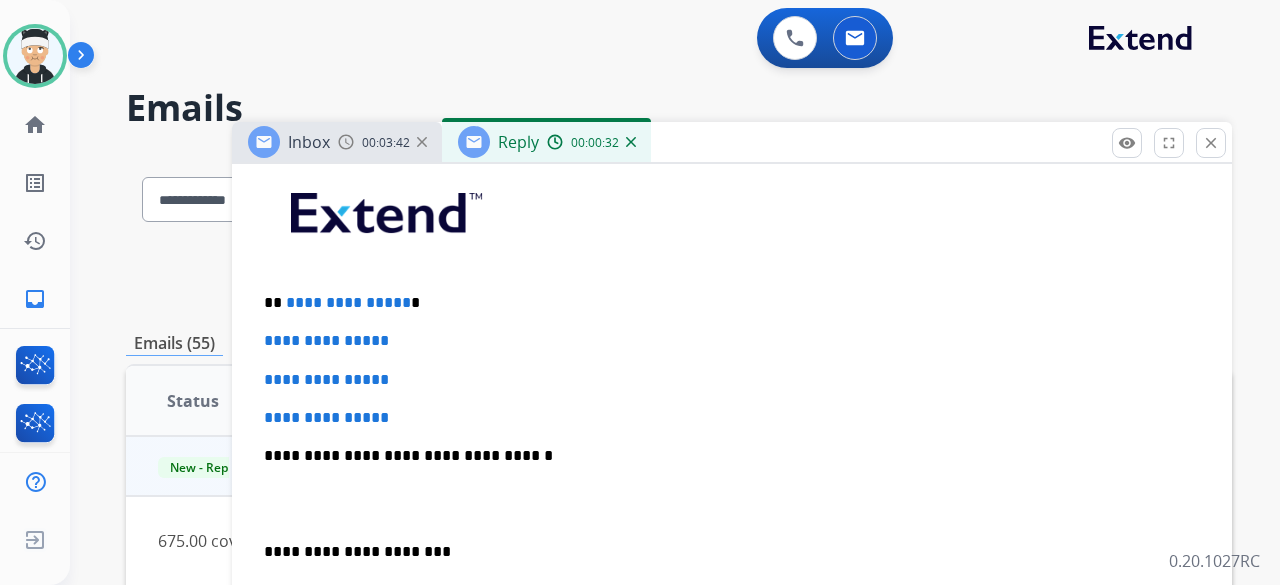 click on "**********" at bounding box center [348, 302] 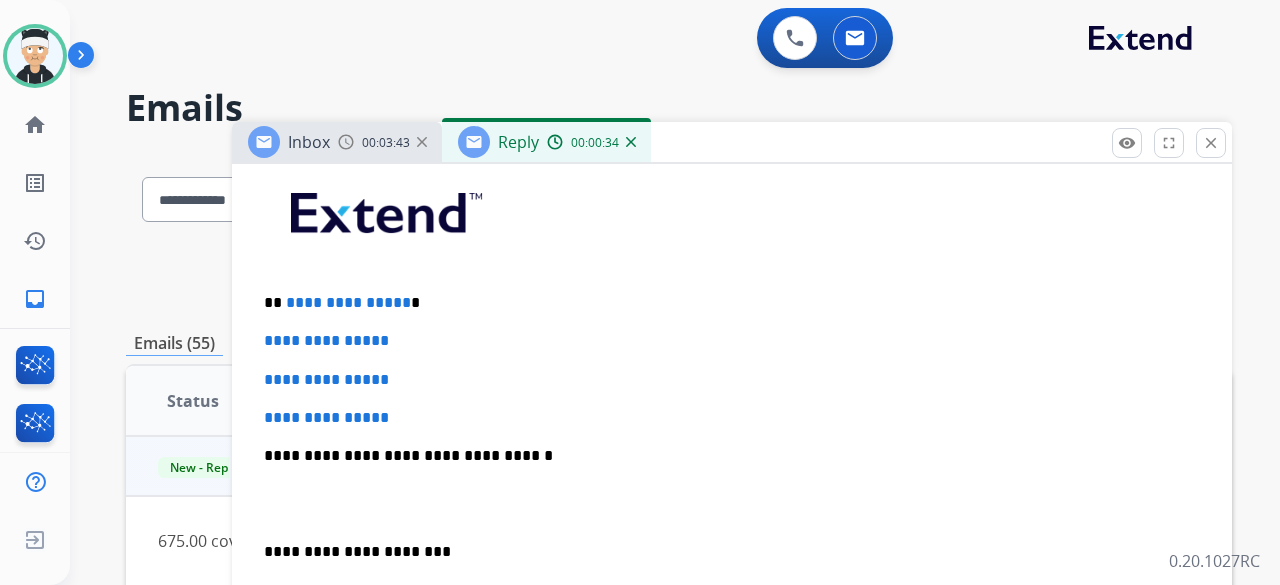 click on "**********" at bounding box center (348, 302) 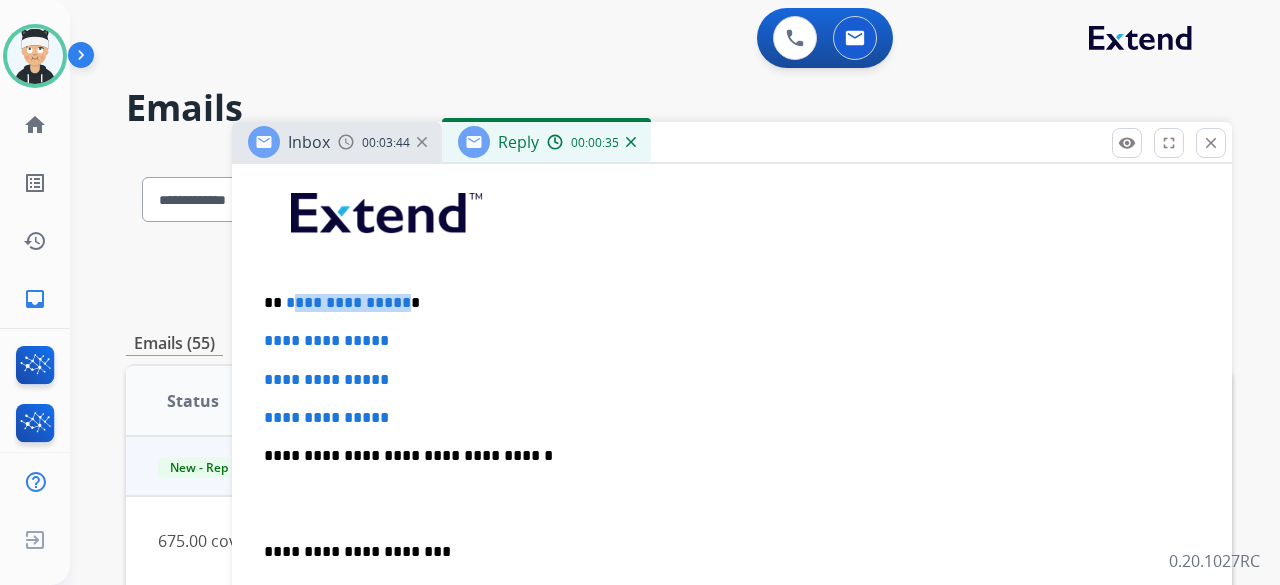 drag, startPoint x: 290, startPoint y: 303, endPoint x: 375, endPoint y: 297, distance: 85.2115 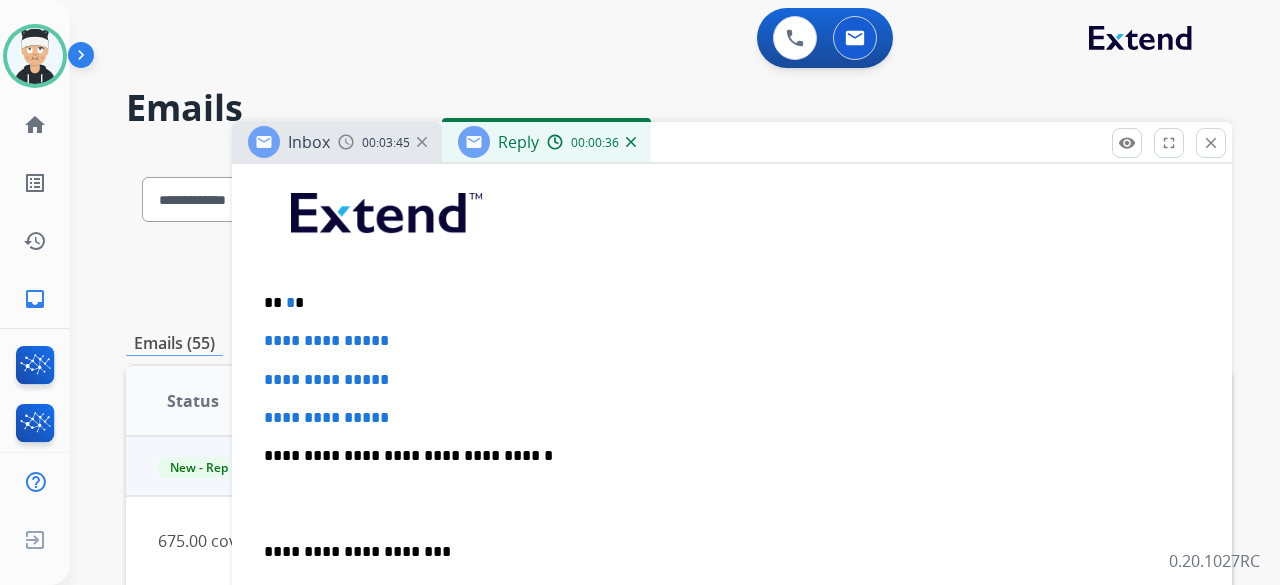 type 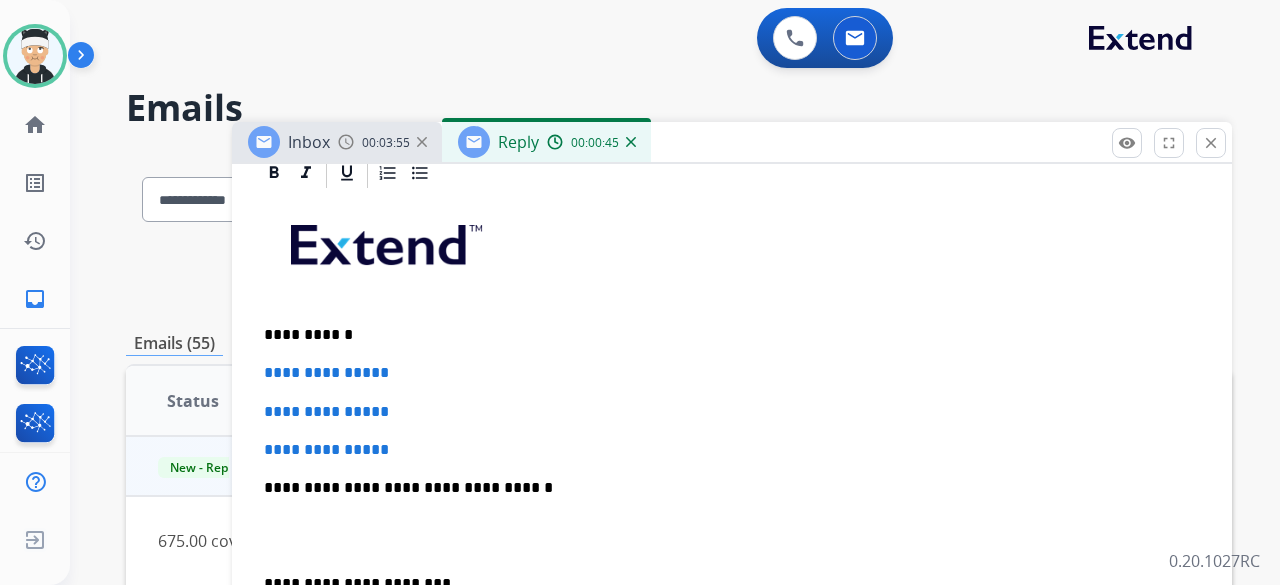 scroll, scrollTop: 500, scrollLeft: 0, axis: vertical 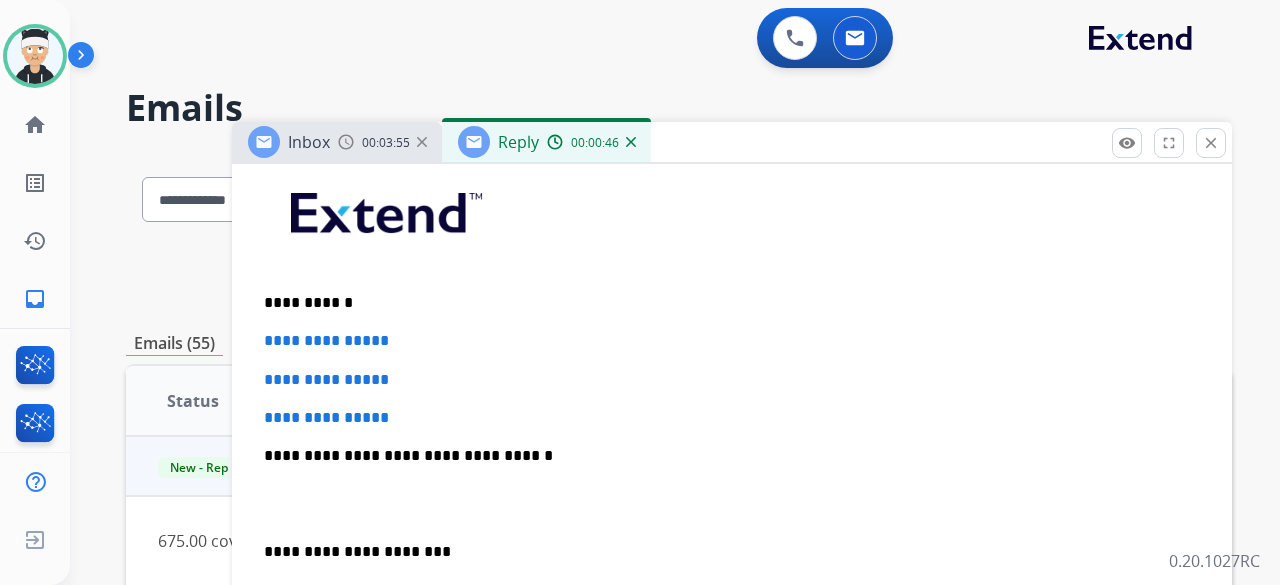 drag, startPoint x: 402, startPoint y: 411, endPoint x: 340, endPoint y: 393, distance: 64.56005 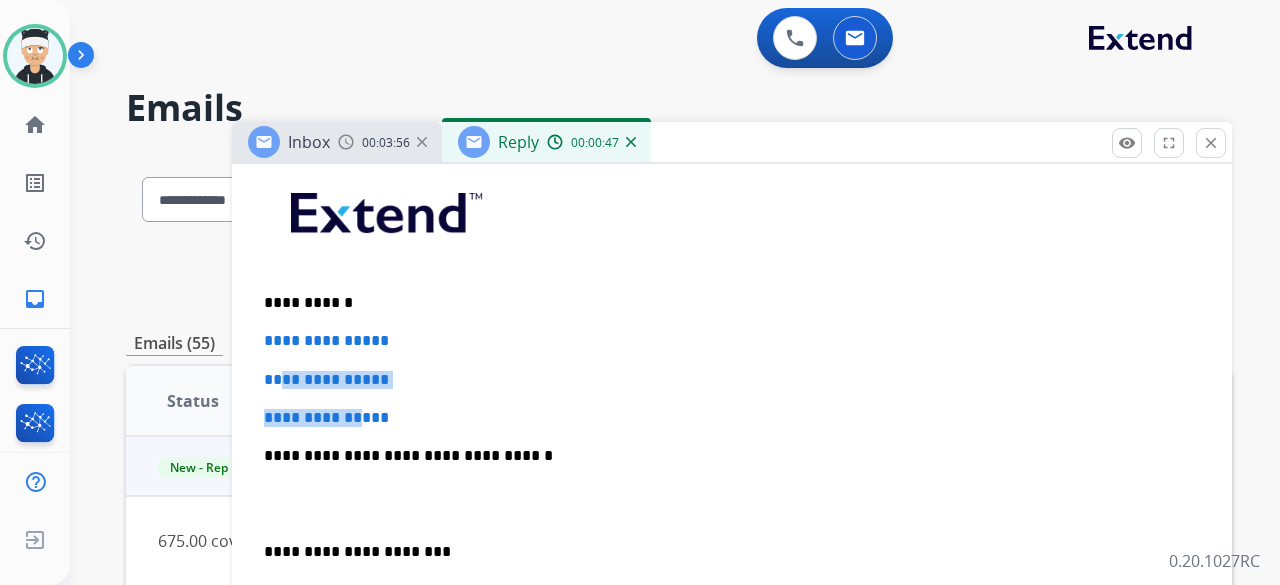 drag, startPoint x: 340, startPoint y: 393, endPoint x: 284, endPoint y: 353, distance: 68.8186 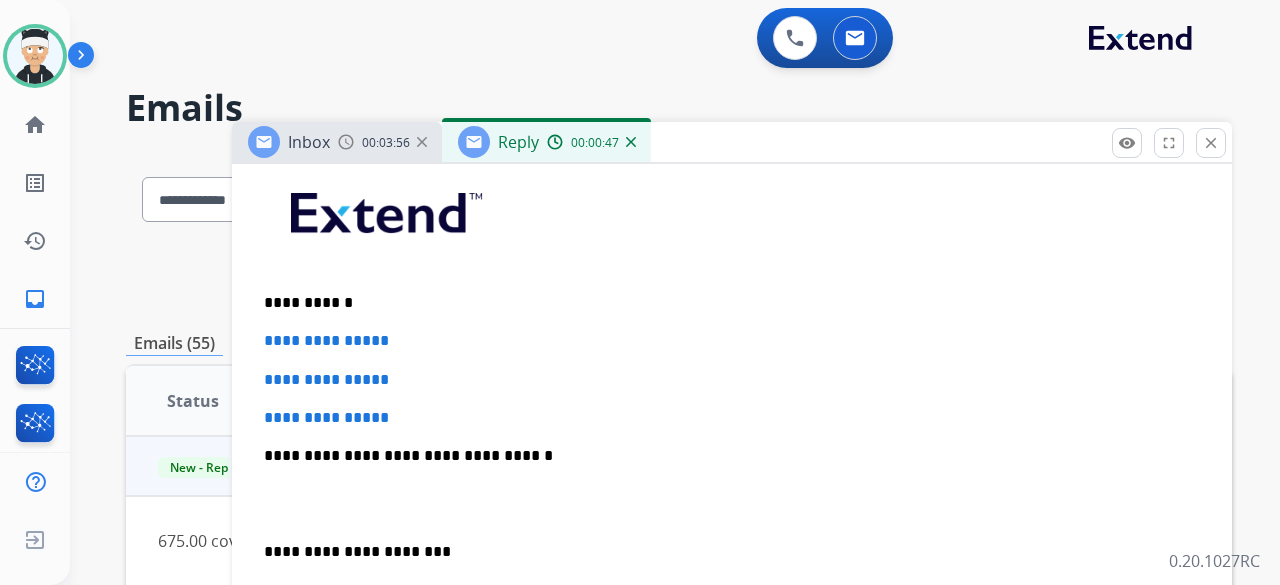 click on "**********" at bounding box center [326, 340] 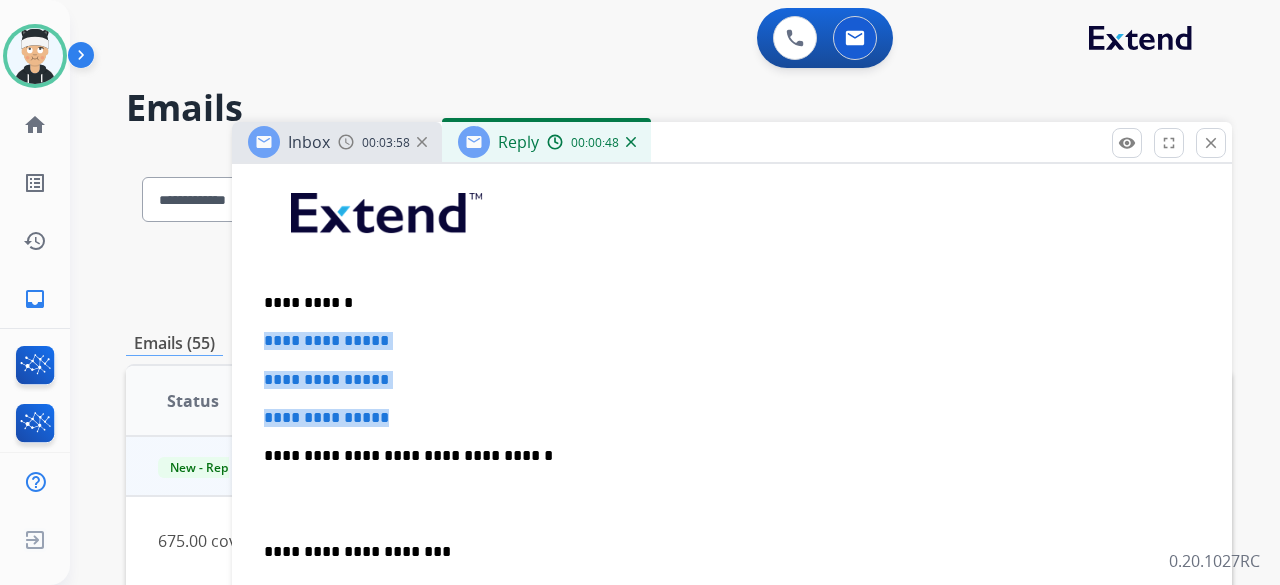 drag, startPoint x: 264, startPoint y: 335, endPoint x: 444, endPoint y: 407, distance: 193.86594 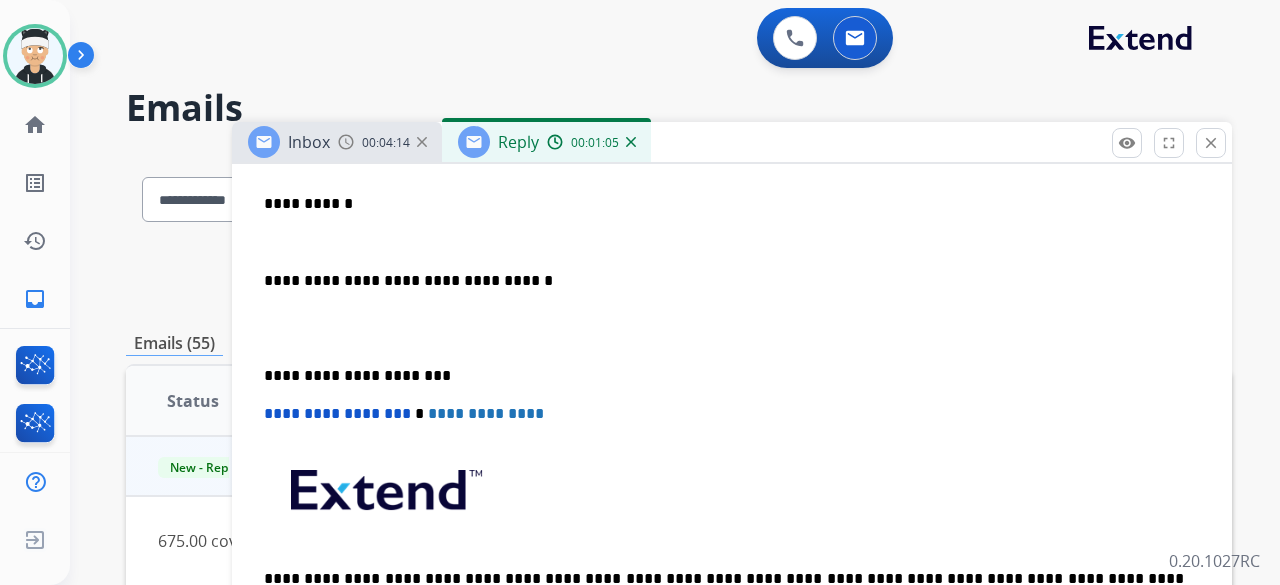 scroll, scrollTop: 400, scrollLeft: 0, axis: vertical 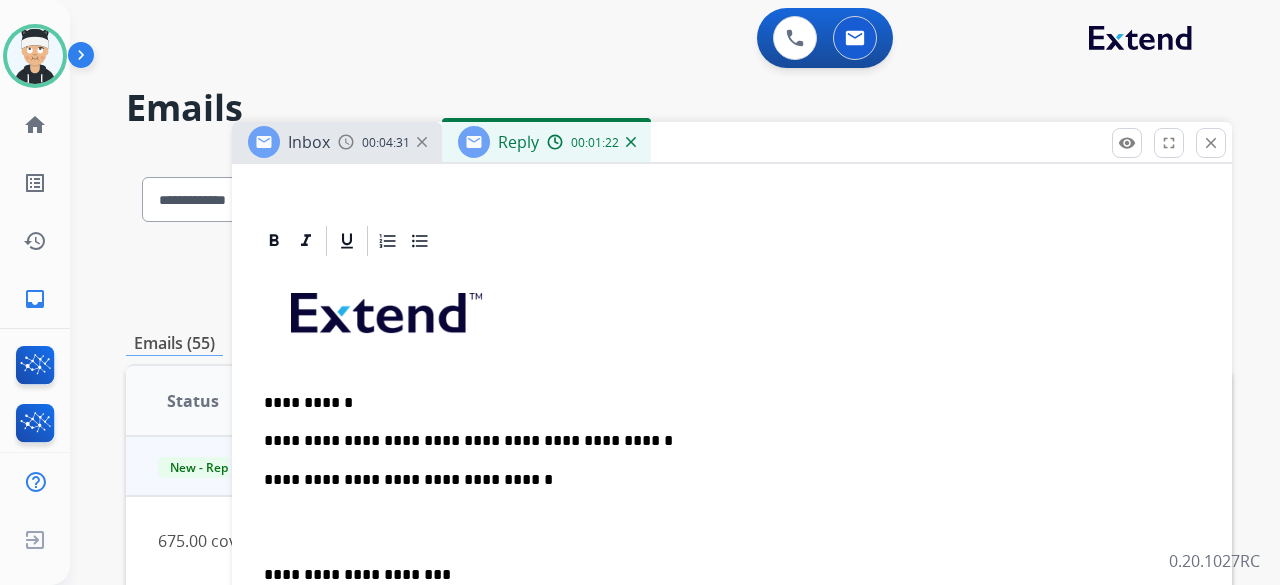 click on "**********" at bounding box center (724, 441) 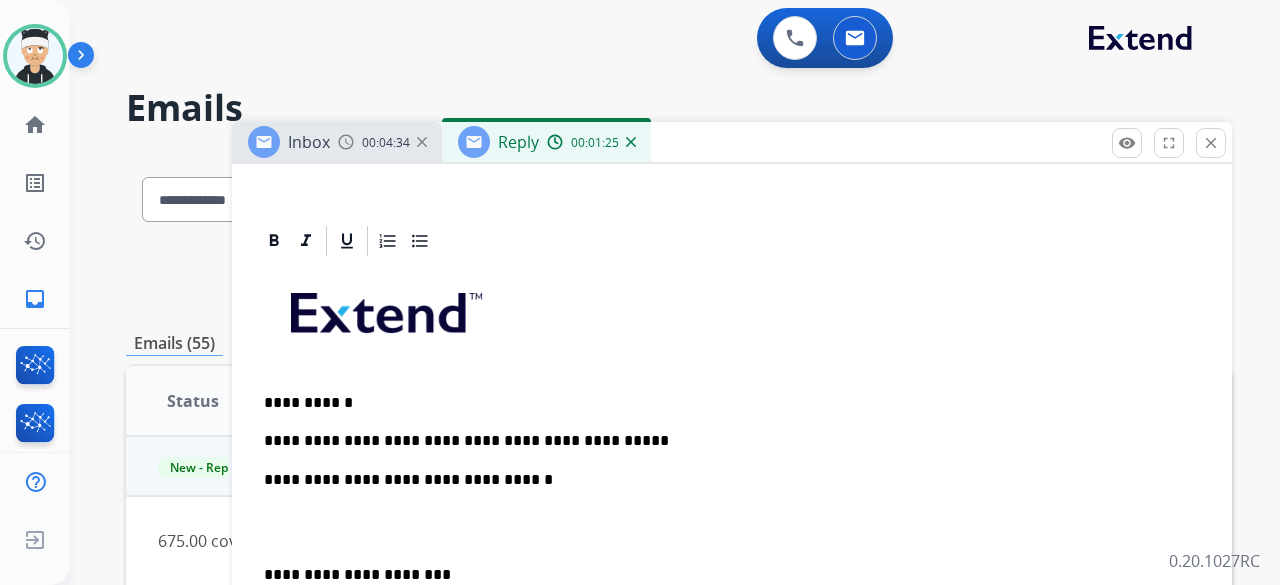 click on "**********" at bounding box center [724, 441] 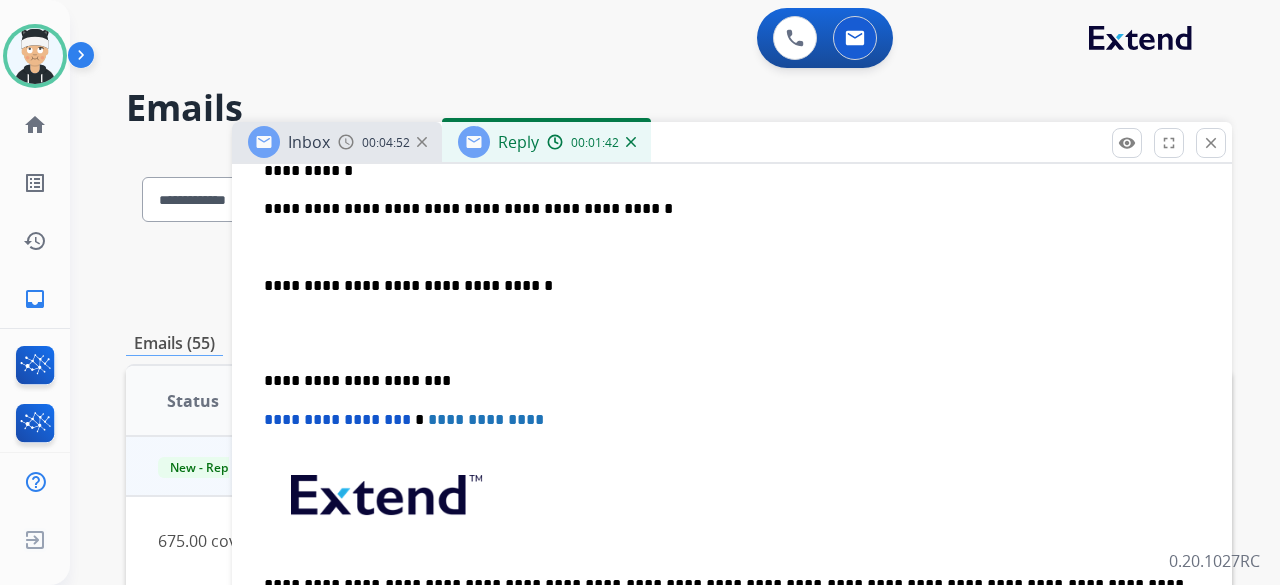 scroll, scrollTop: 600, scrollLeft: 0, axis: vertical 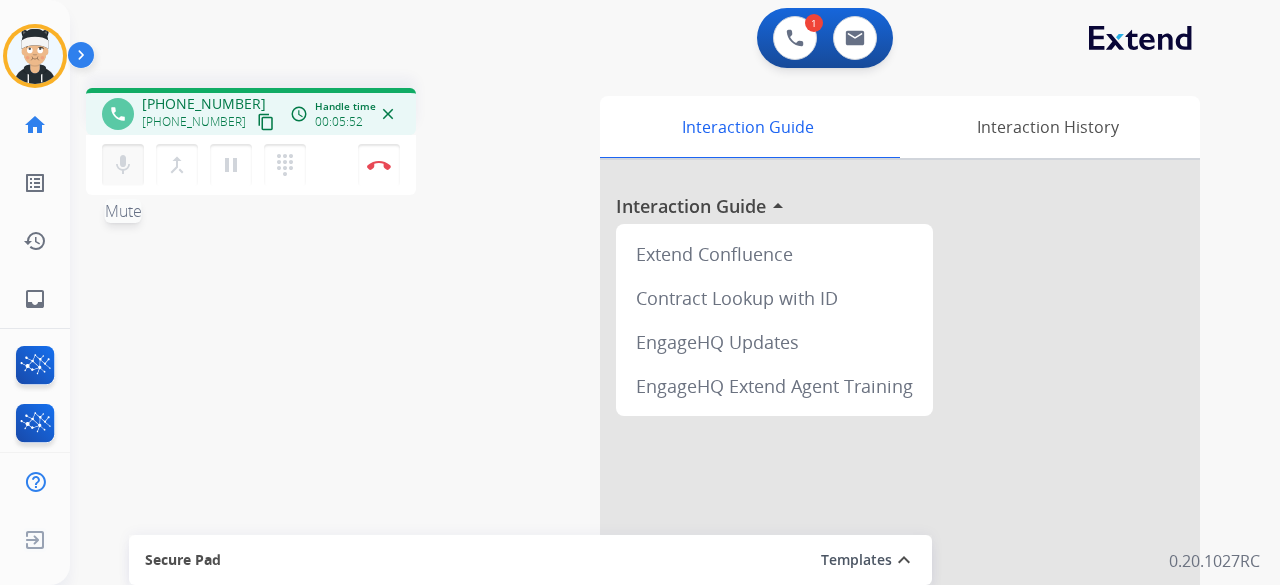 click on "mic Mute" at bounding box center (123, 165) 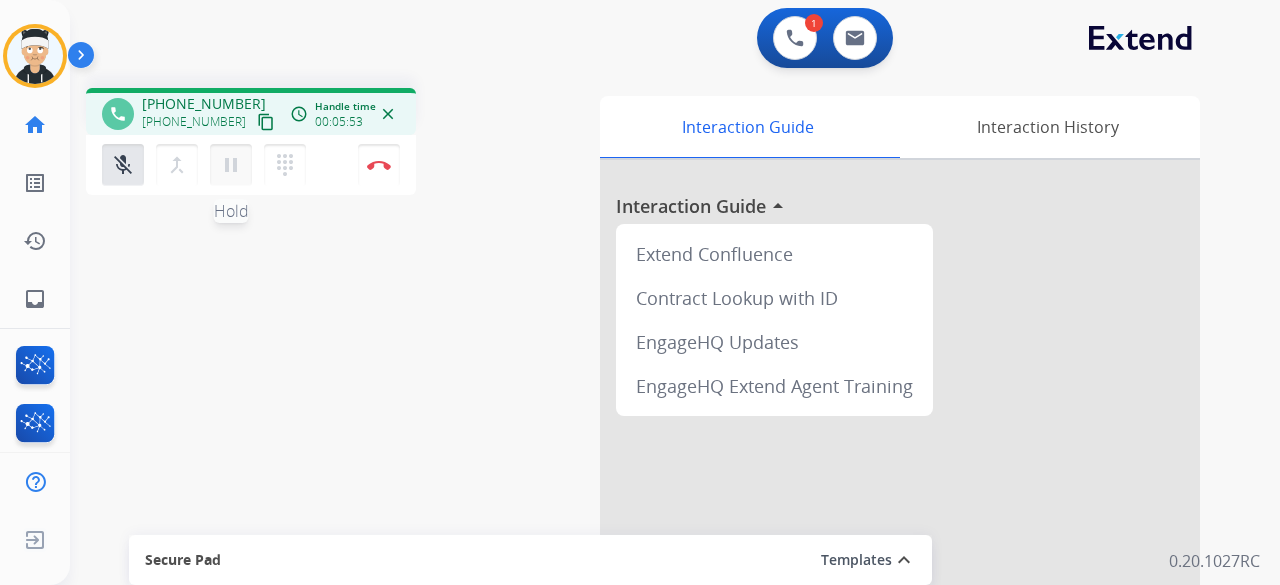 click on "pause" at bounding box center (231, 165) 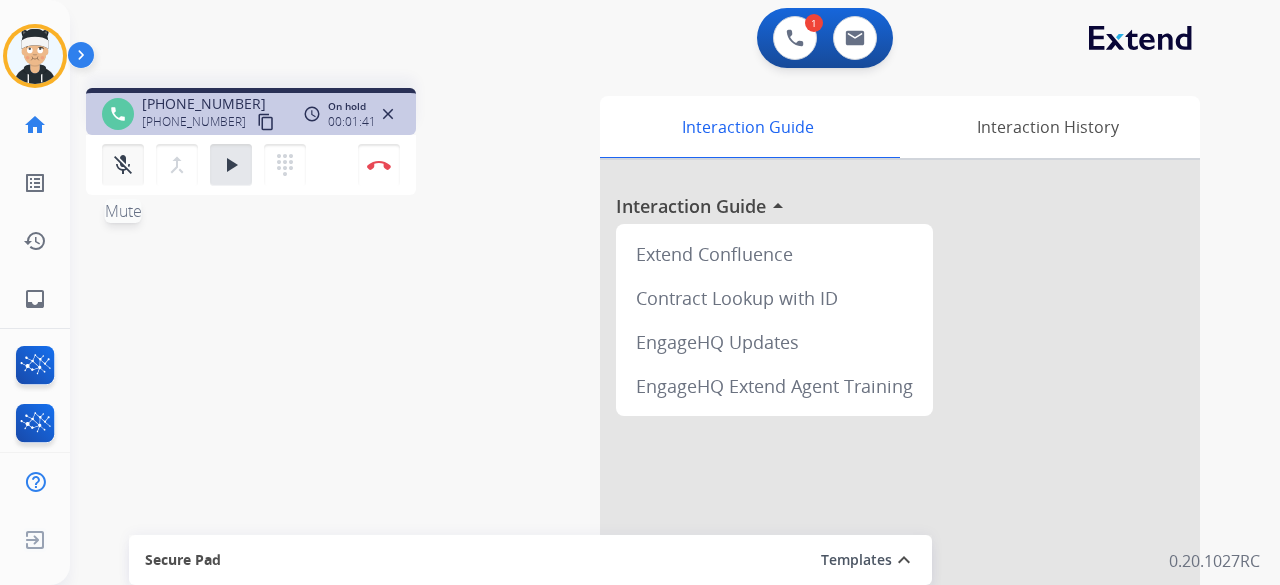 click on "mic_off" at bounding box center (123, 165) 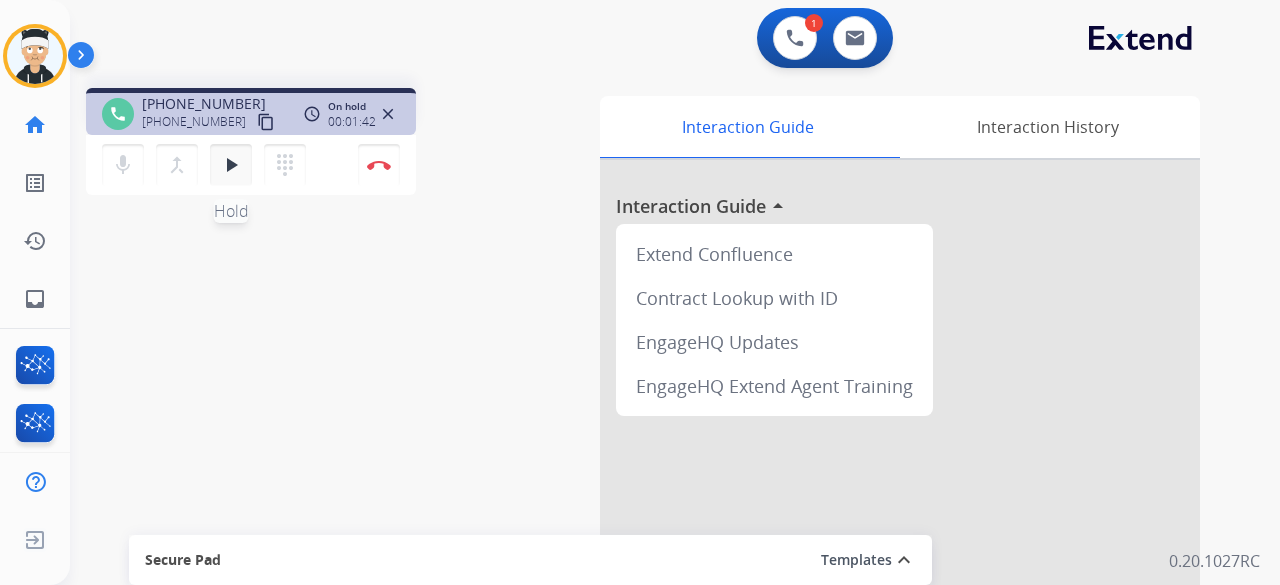 click on "play_arrow" at bounding box center [231, 165] 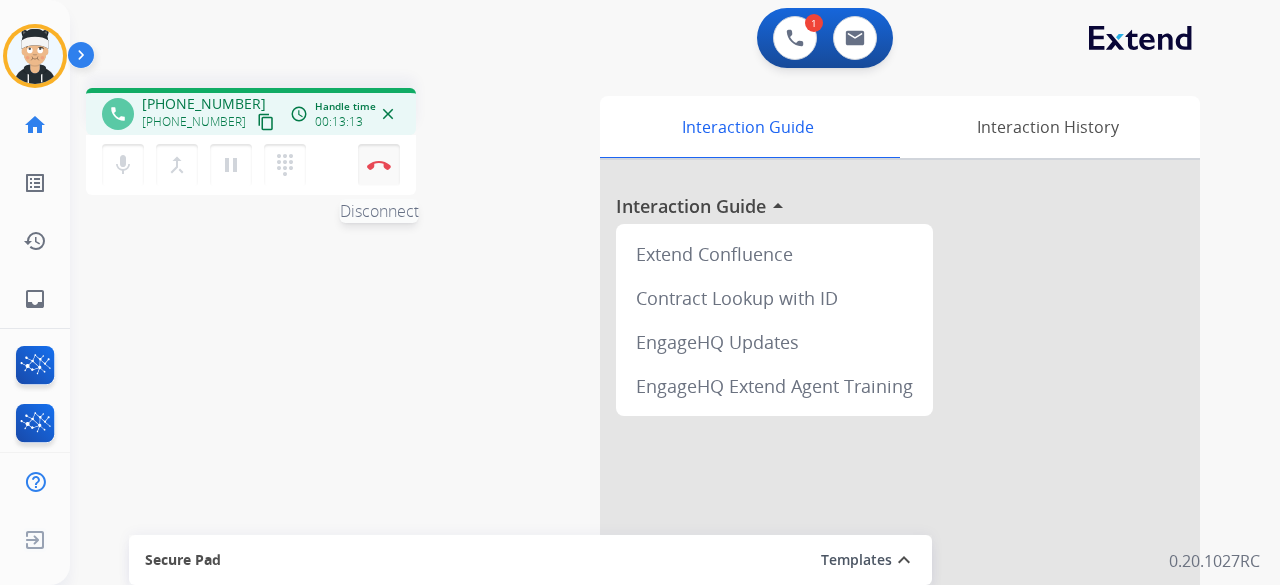 click on "Disconnect" at bounding box center [379, 165] 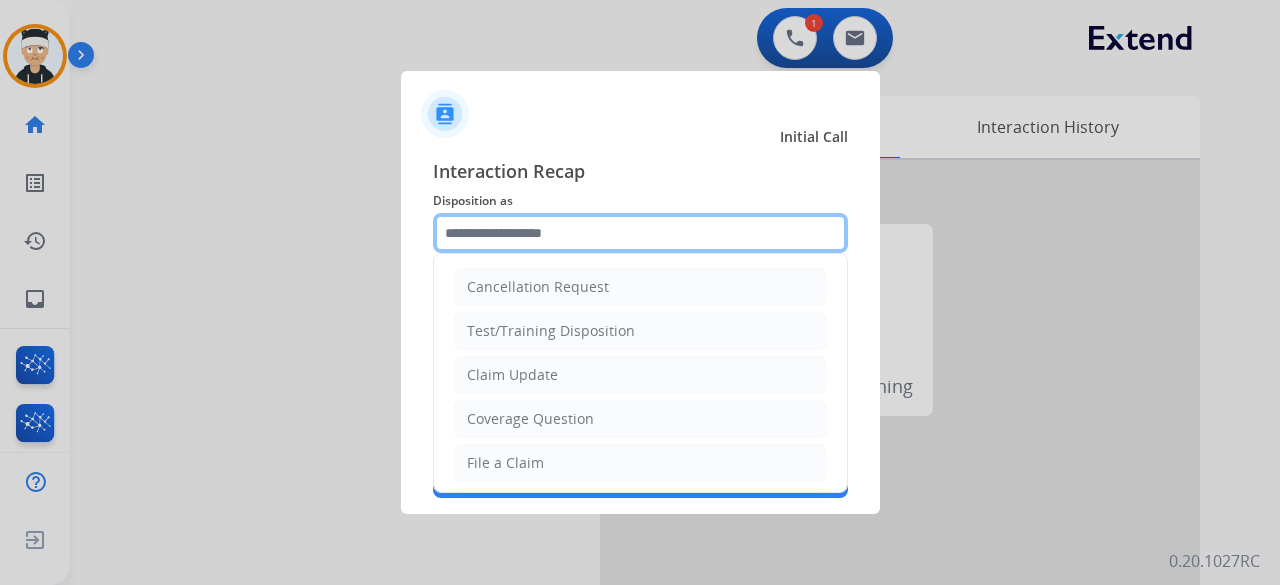 click 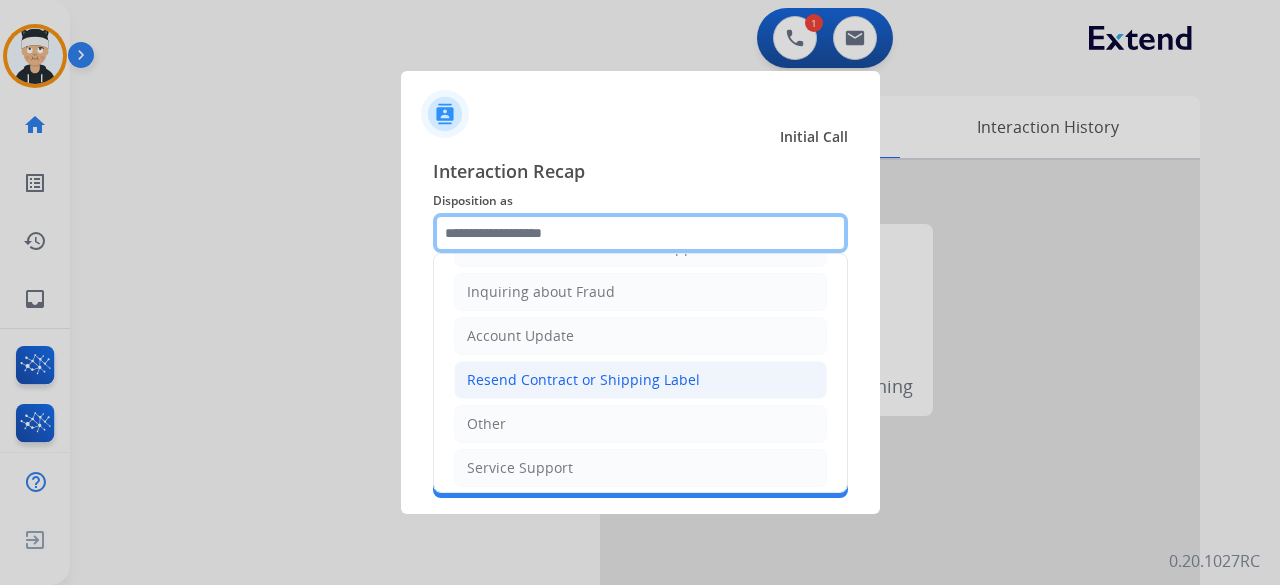 scroll, scrollTop: 3, scrollLeft: 0, axis: vertical 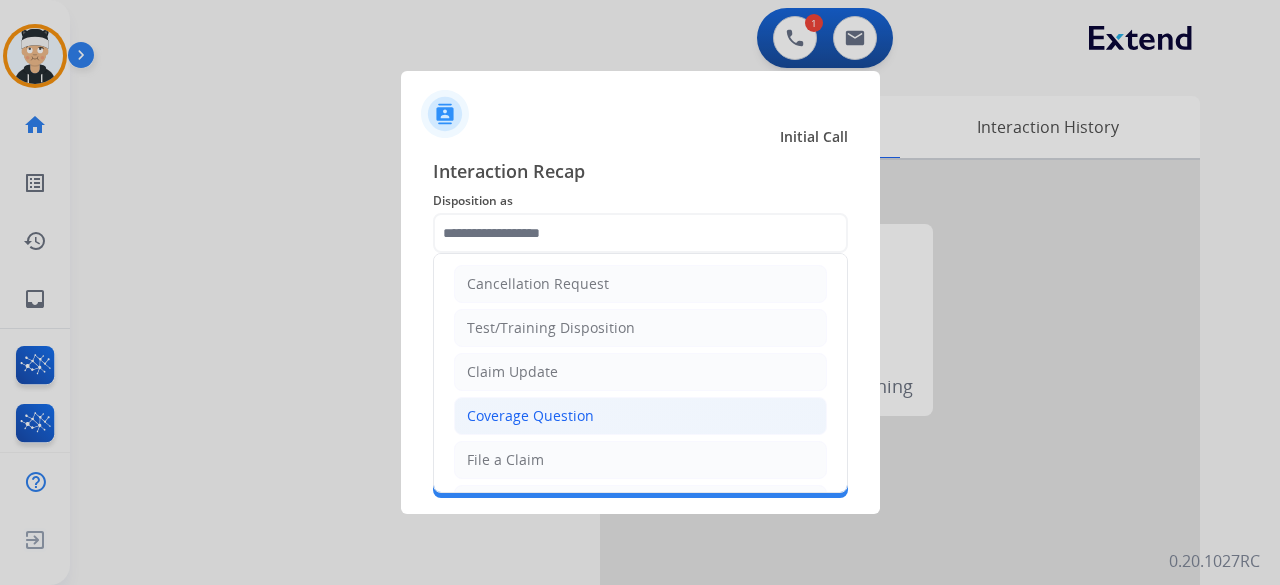click on "Coverage Question" 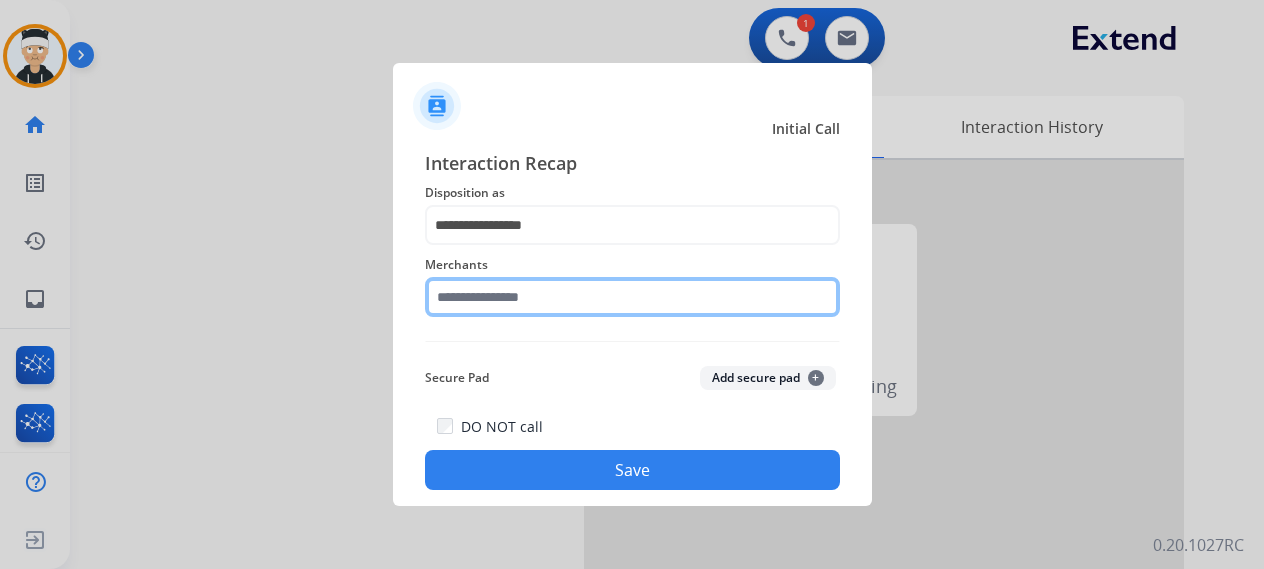 click 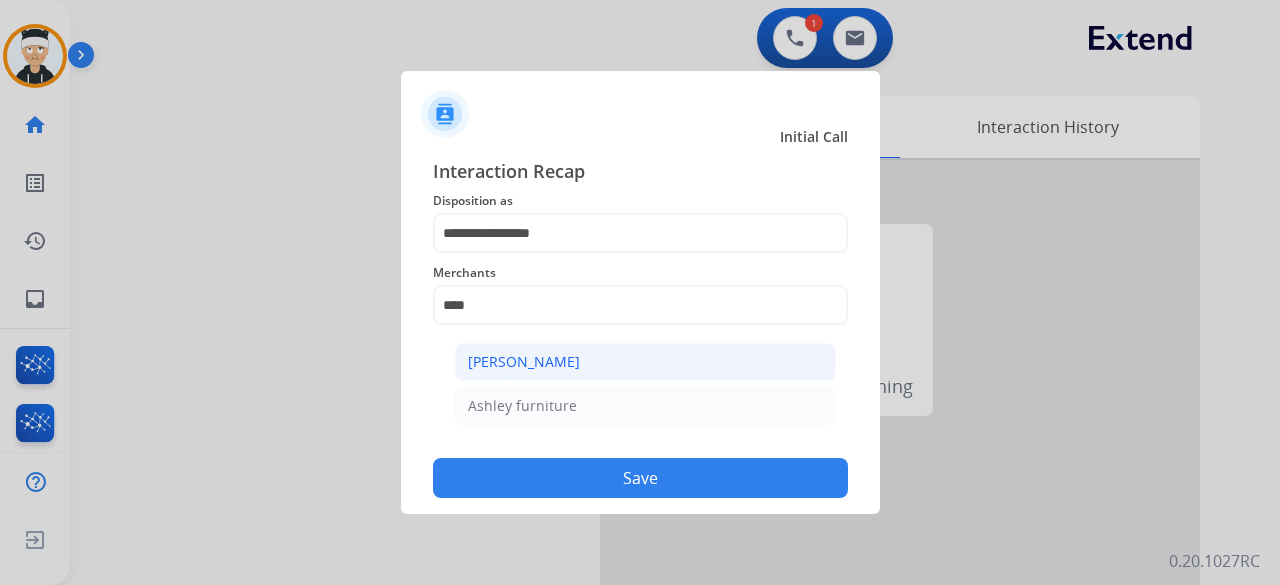 click on "[PERSON_NAME]" 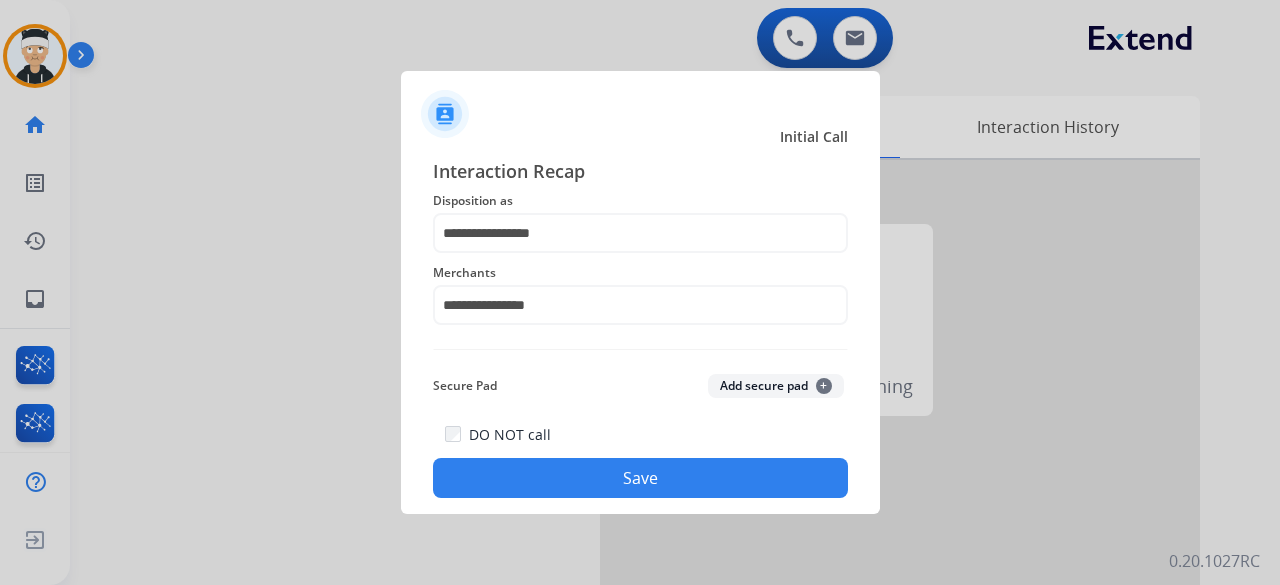click on "Save" 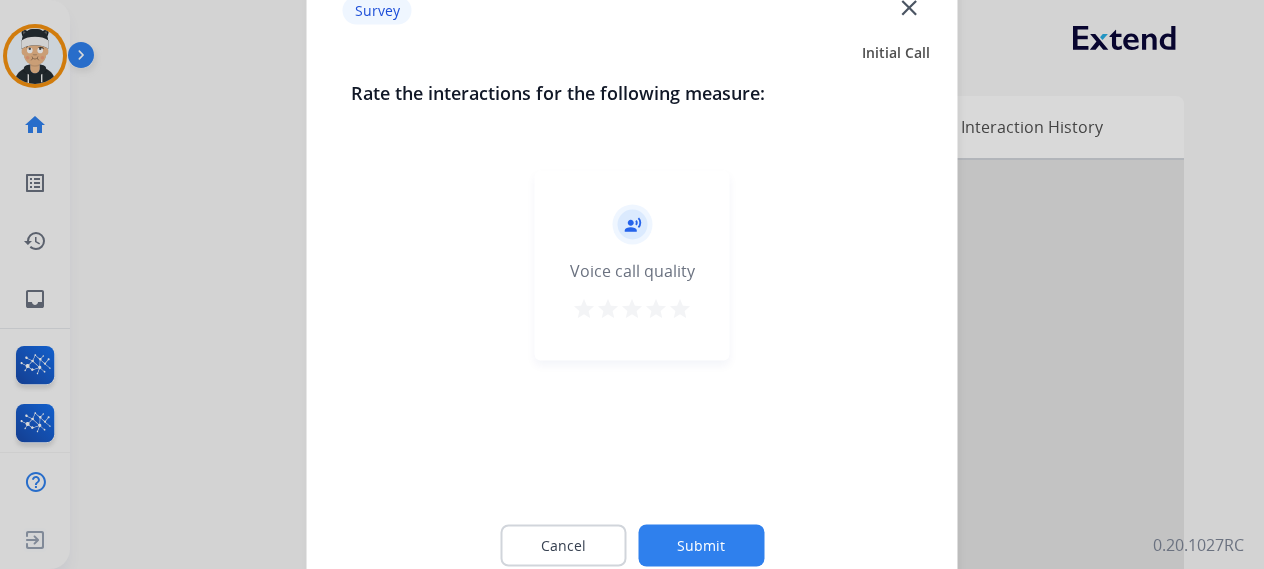 click on "star" at bounding box center [680, 308] 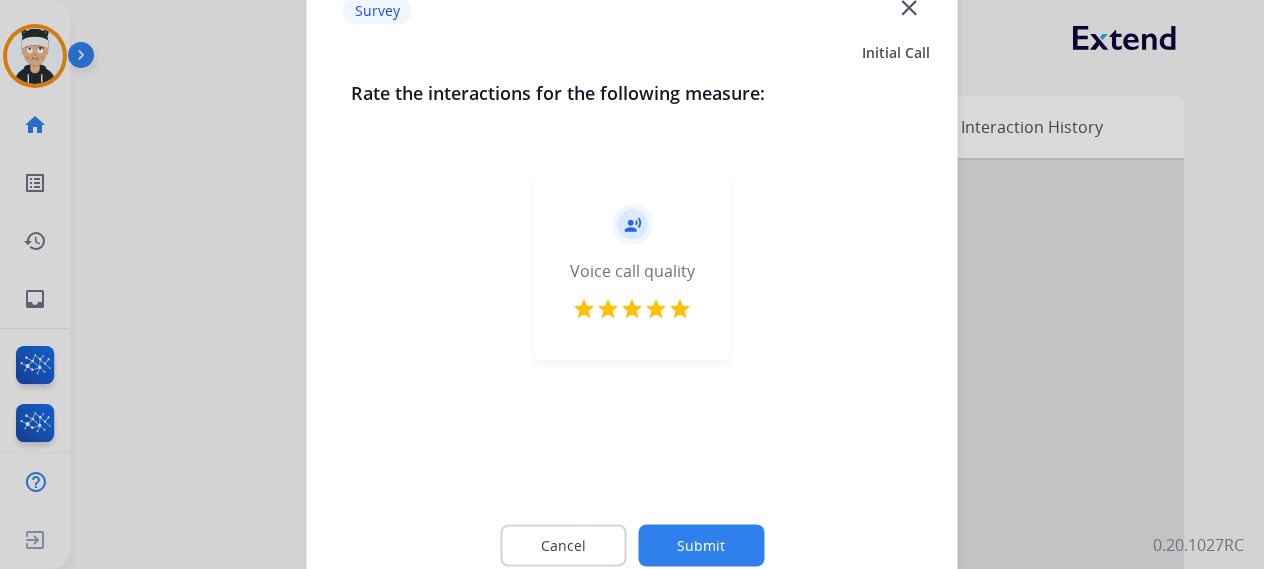 click on "Submit" 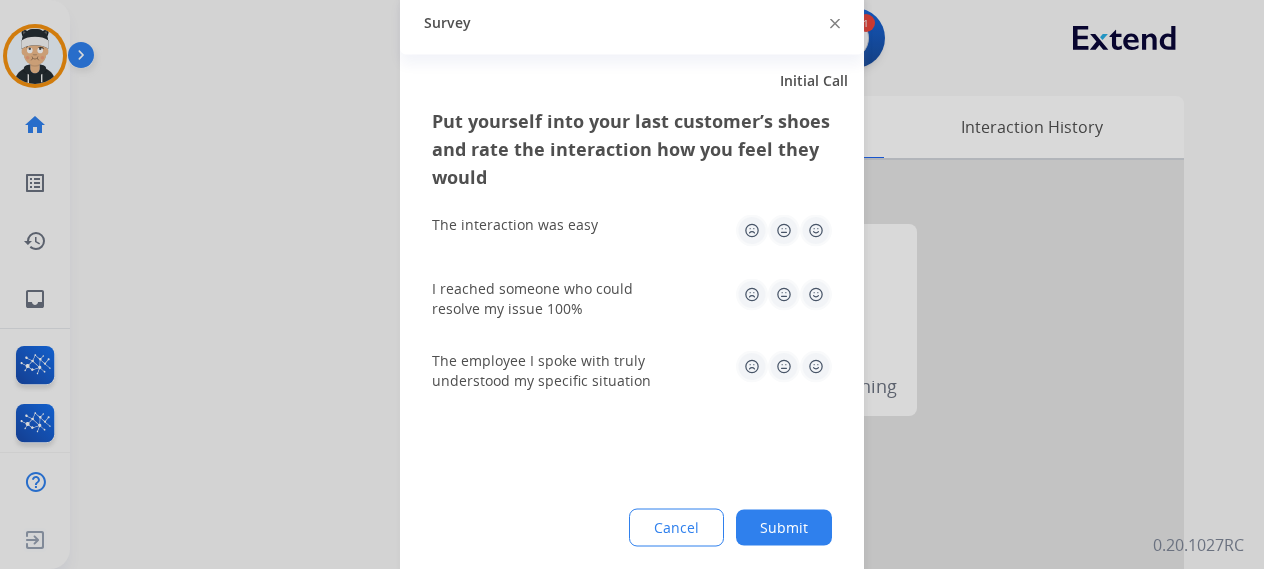 click 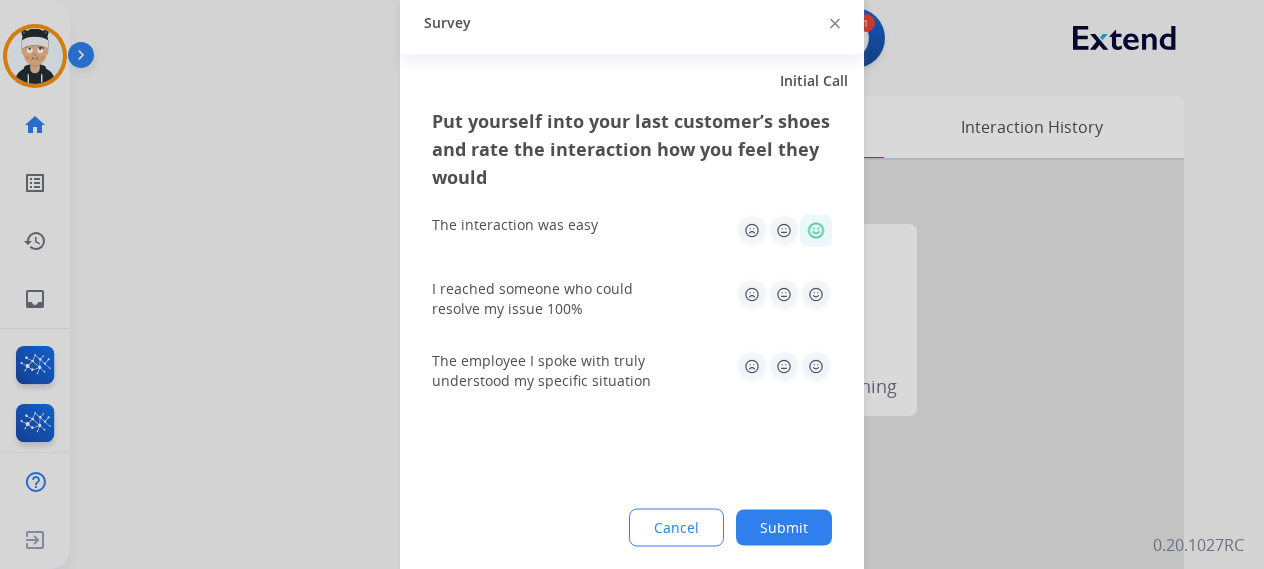 click 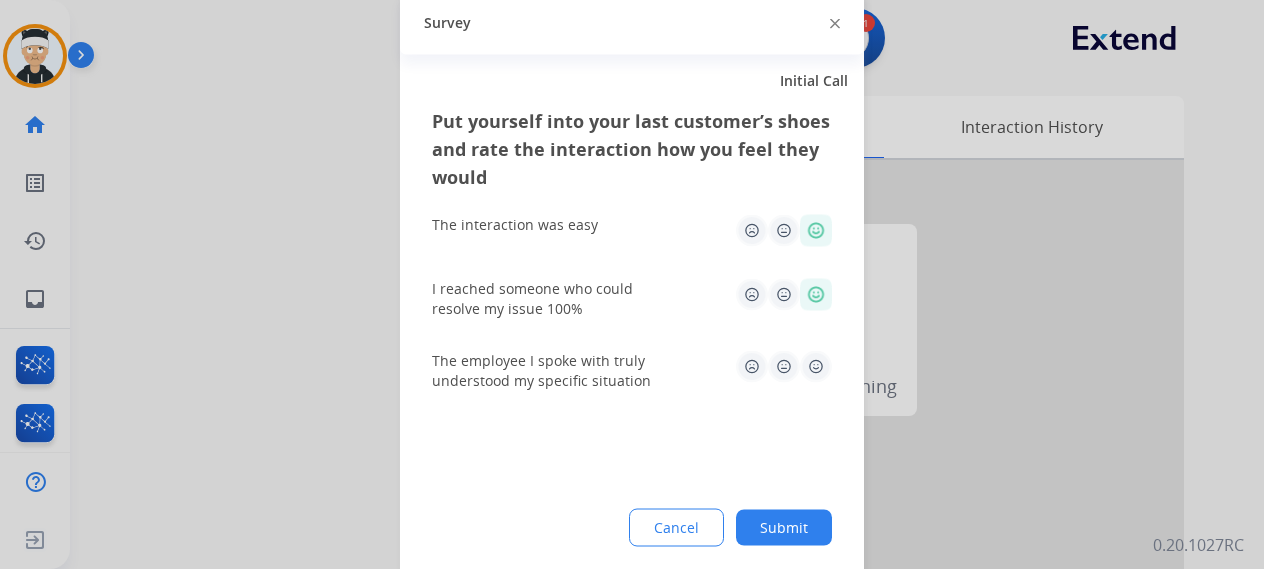 click 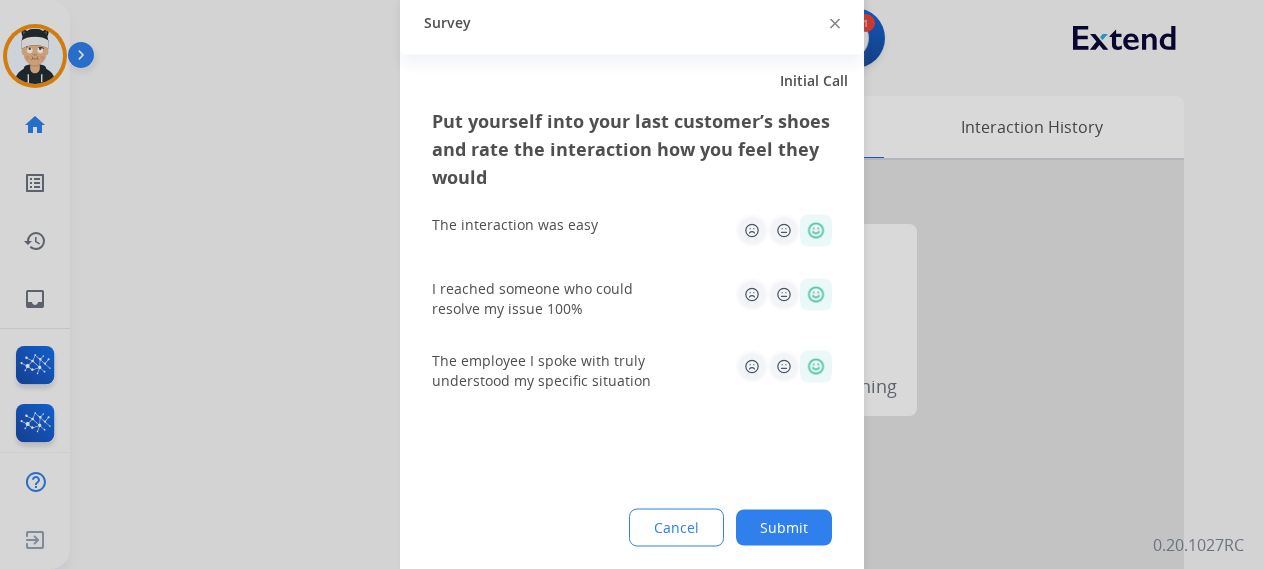 click on "Submit" 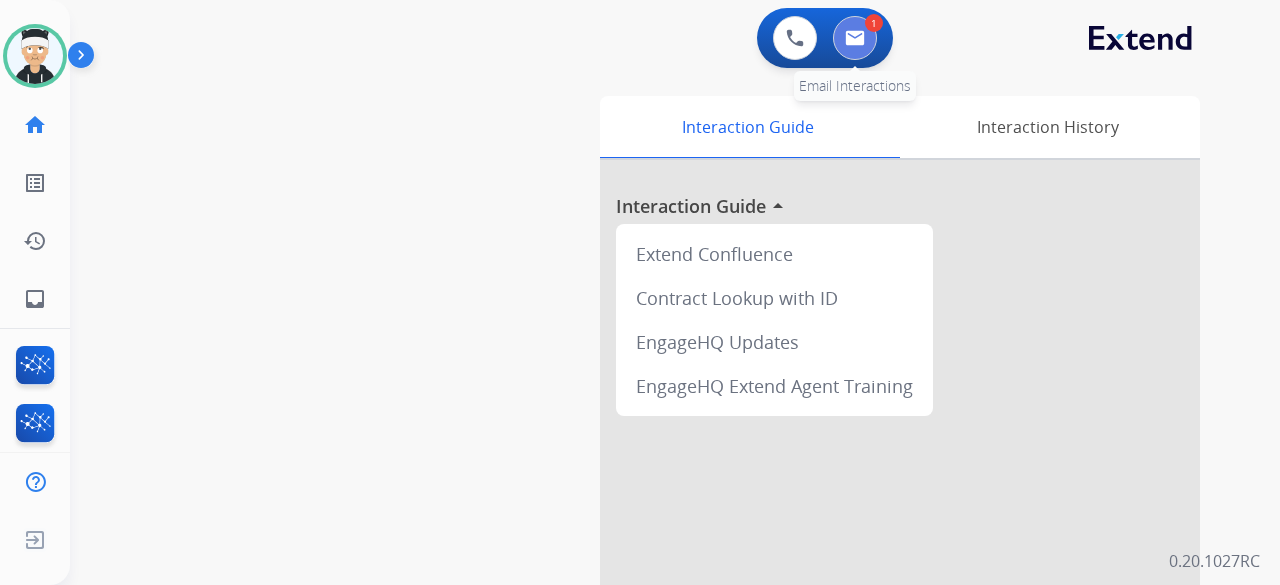 click at bounding box center [855, 38] 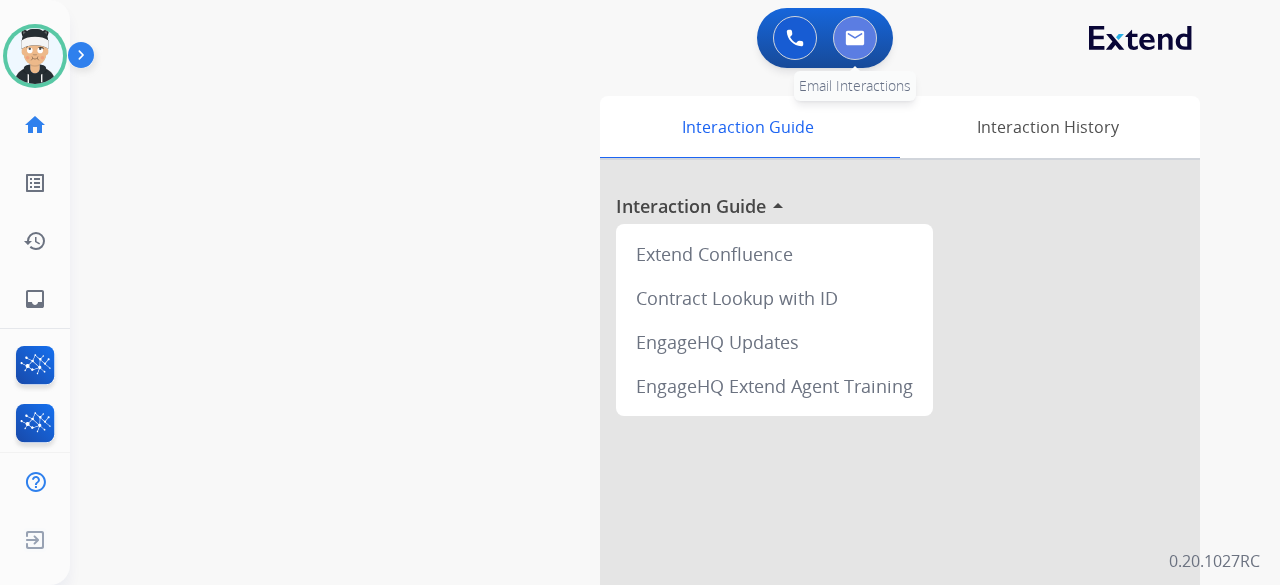 click at bounding box center (855, 38) 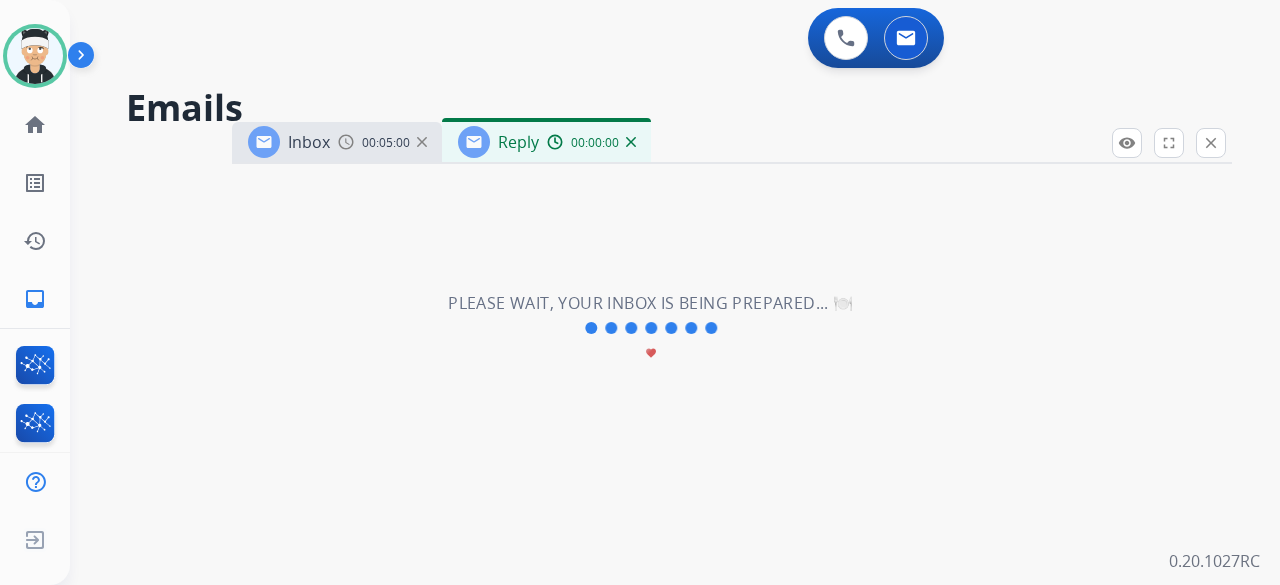 select on "**********" 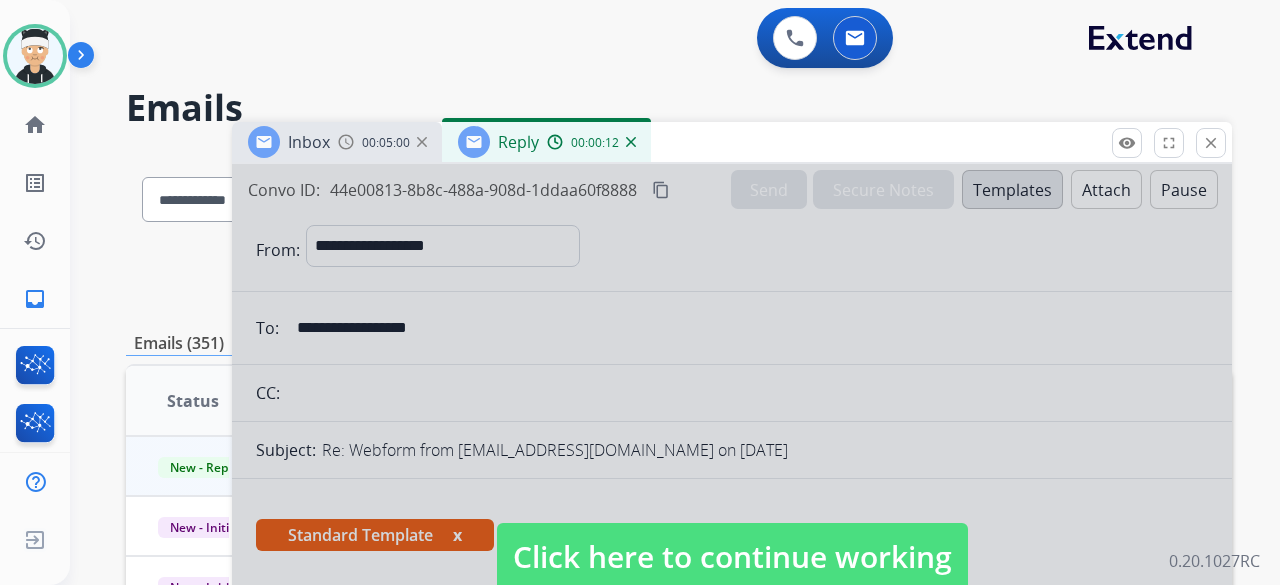 click on "Click here to continue working" at bounding box center (732, 557) 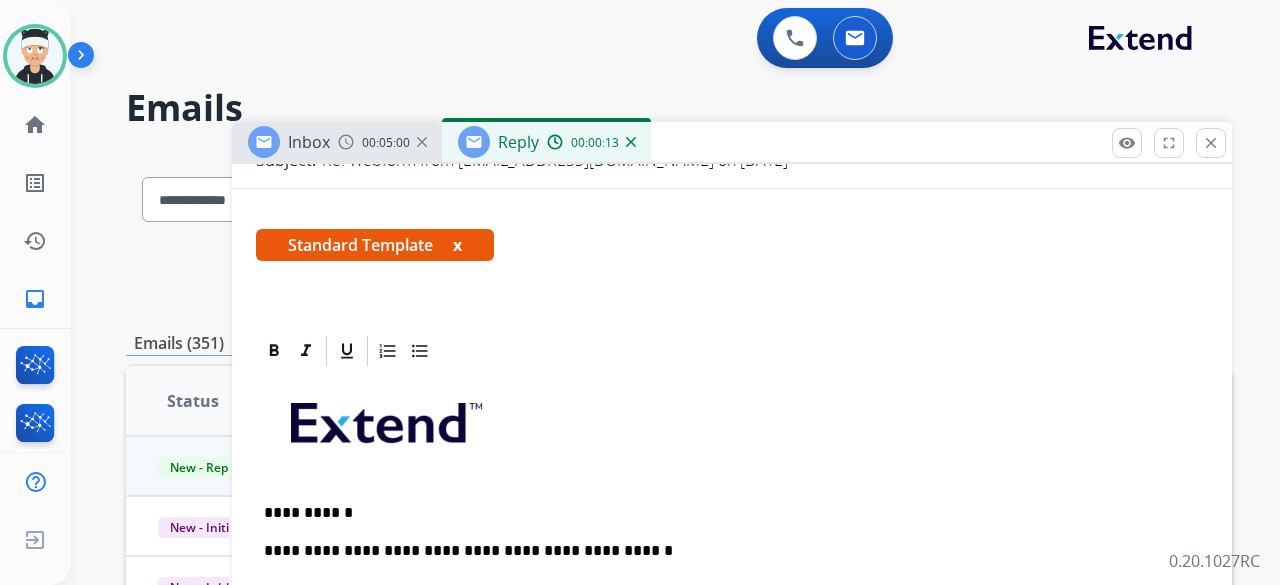 scroll, scrollTop: 400, scrollLeft: 0, axis: vertical 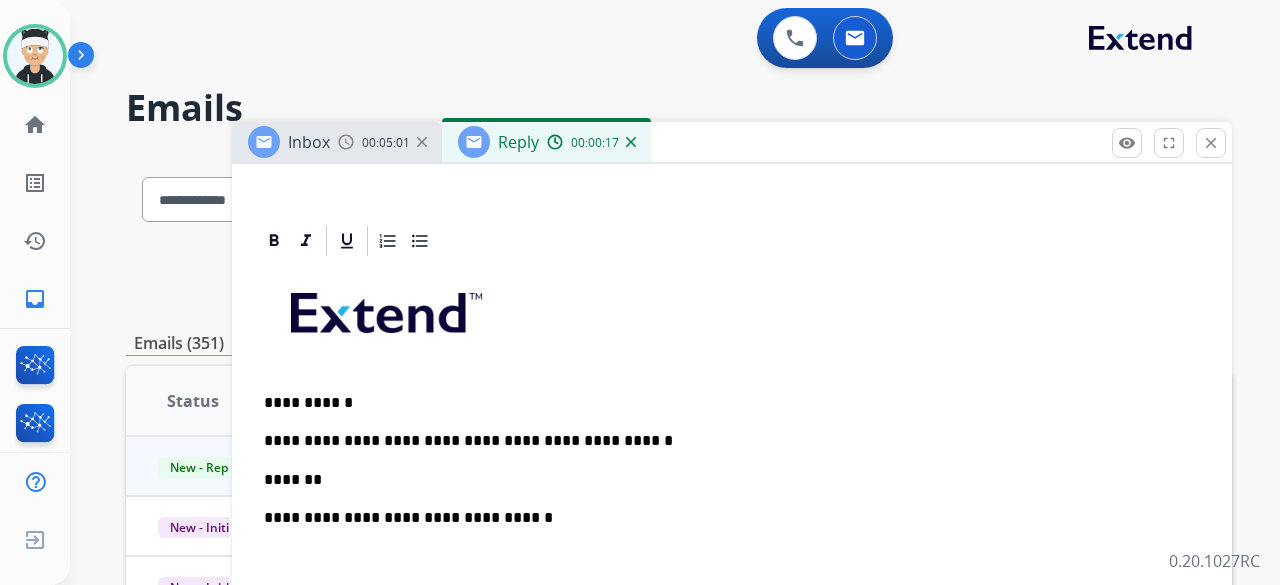 click on "*******" at bounding box center [724, 480] 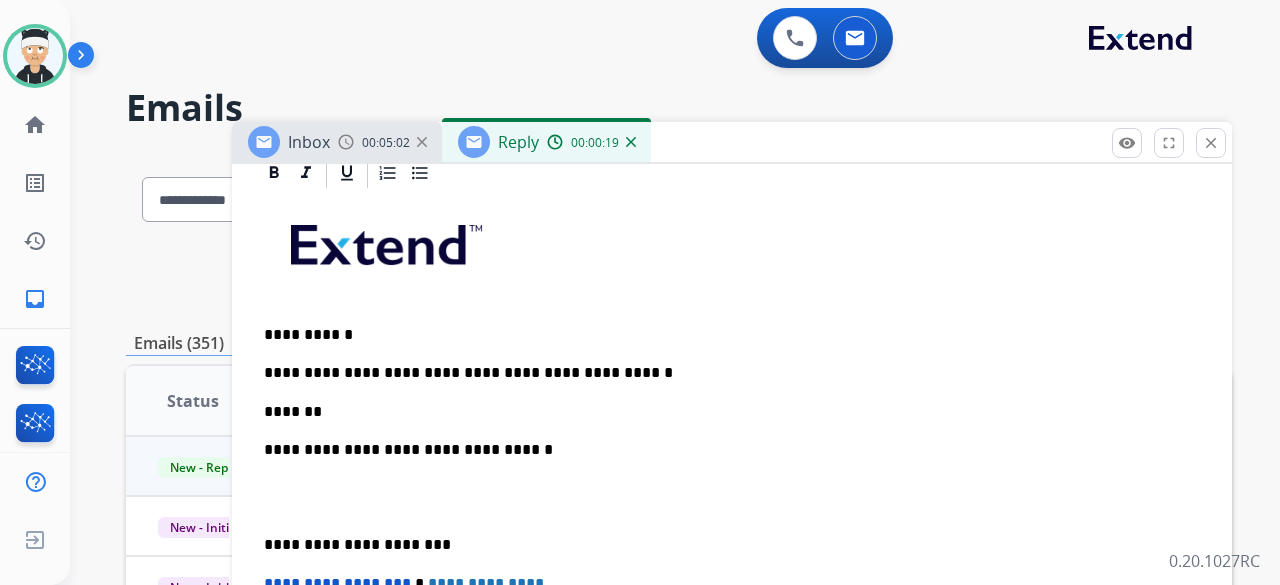 scroll, scrollTop: 500, scrollLeft: 0, axis: vertical 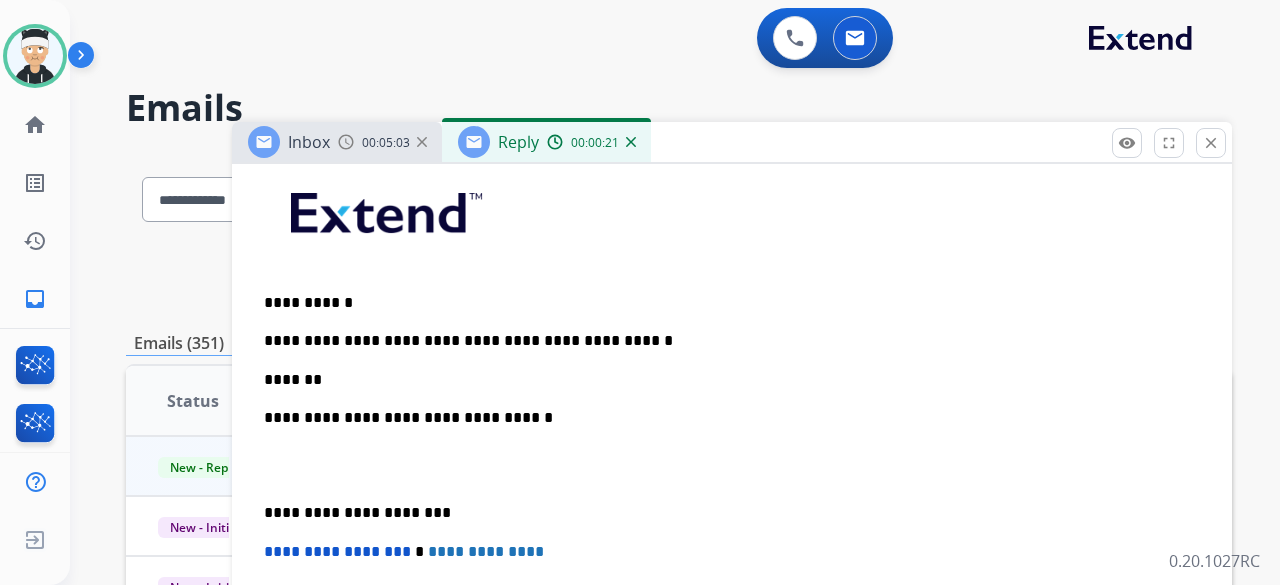 type 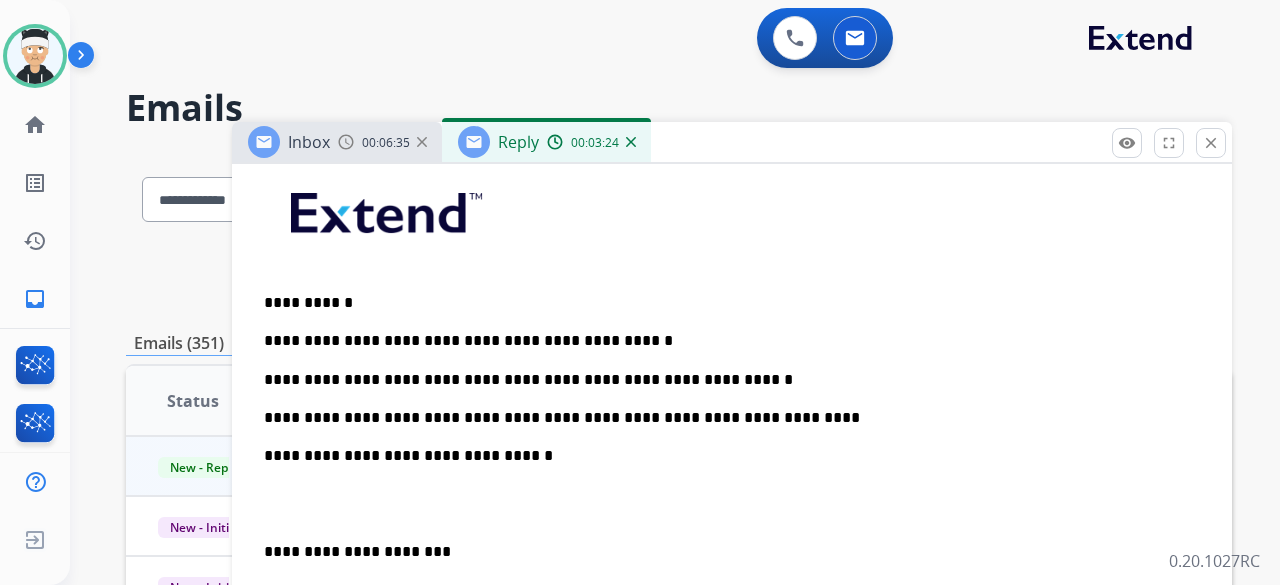 click on "**********" at bounding box center (732, 503) 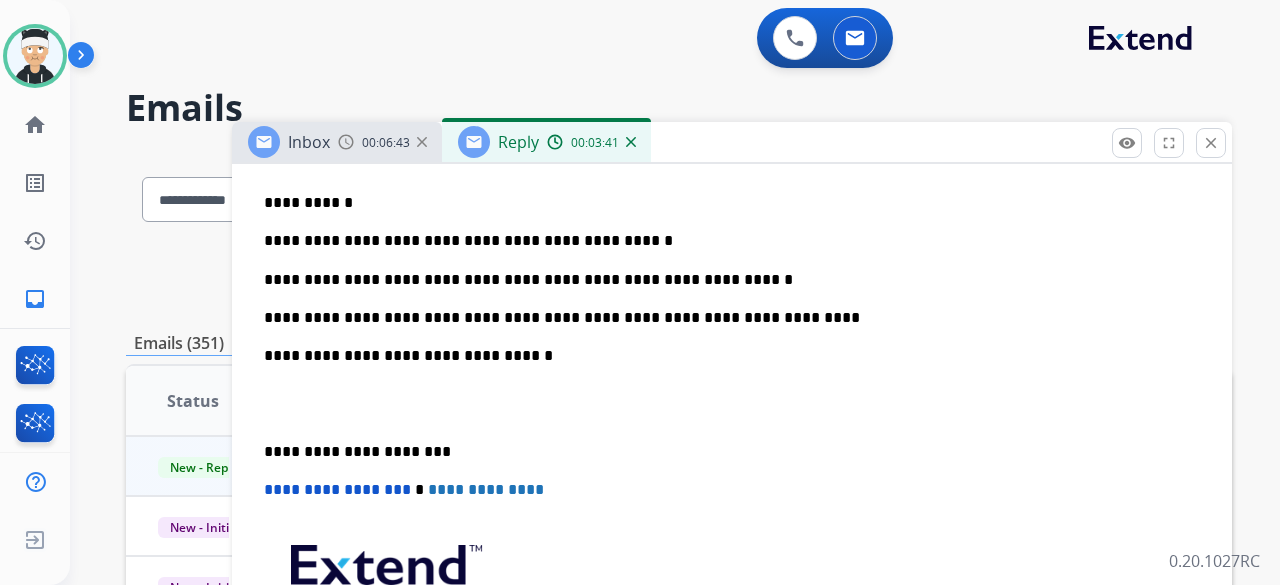 scroll, scrollTop: 0, scrollLeft: 0, axis: both 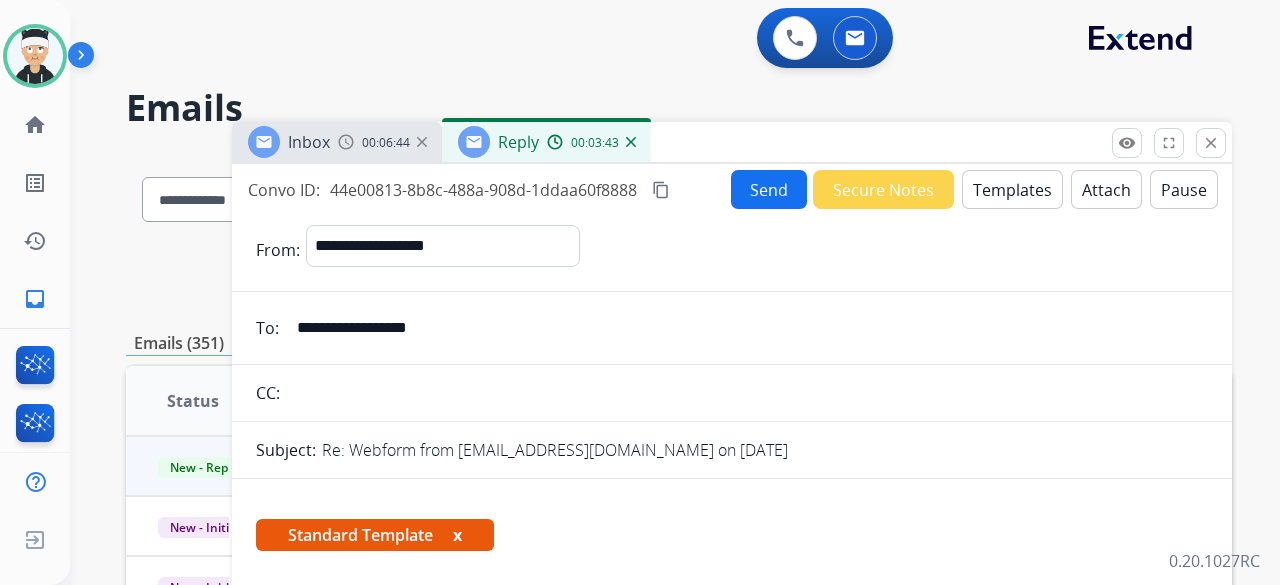 click on "Attach" at bounding box center (1106, 189) 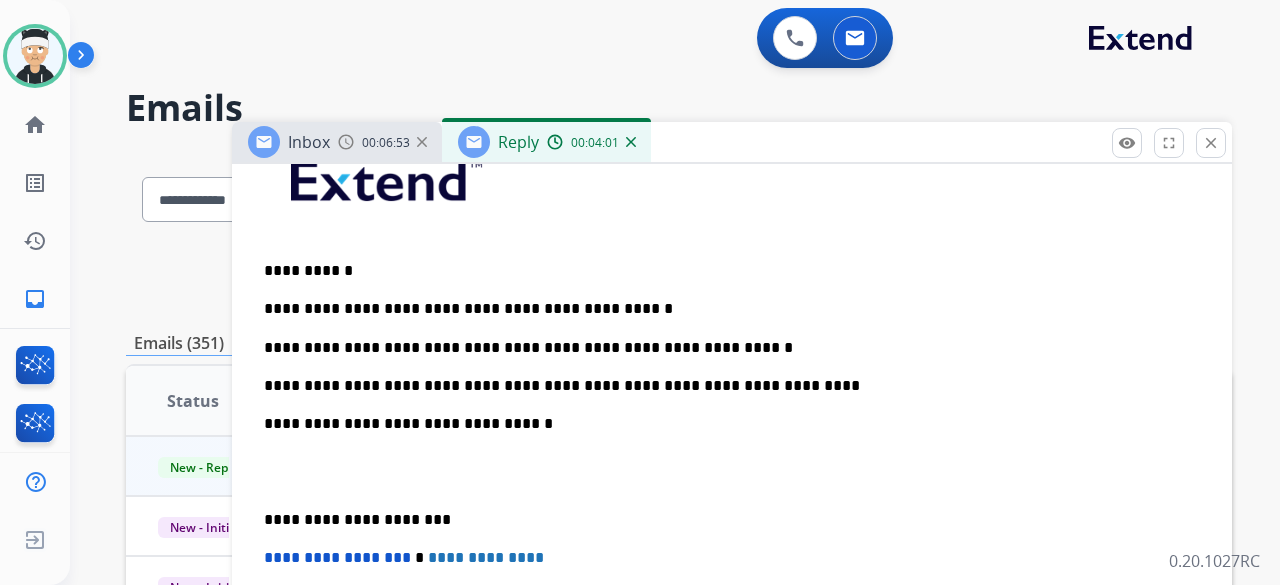 scroll, scrollTop: 600, scrollLeft: 0, axis: vertical 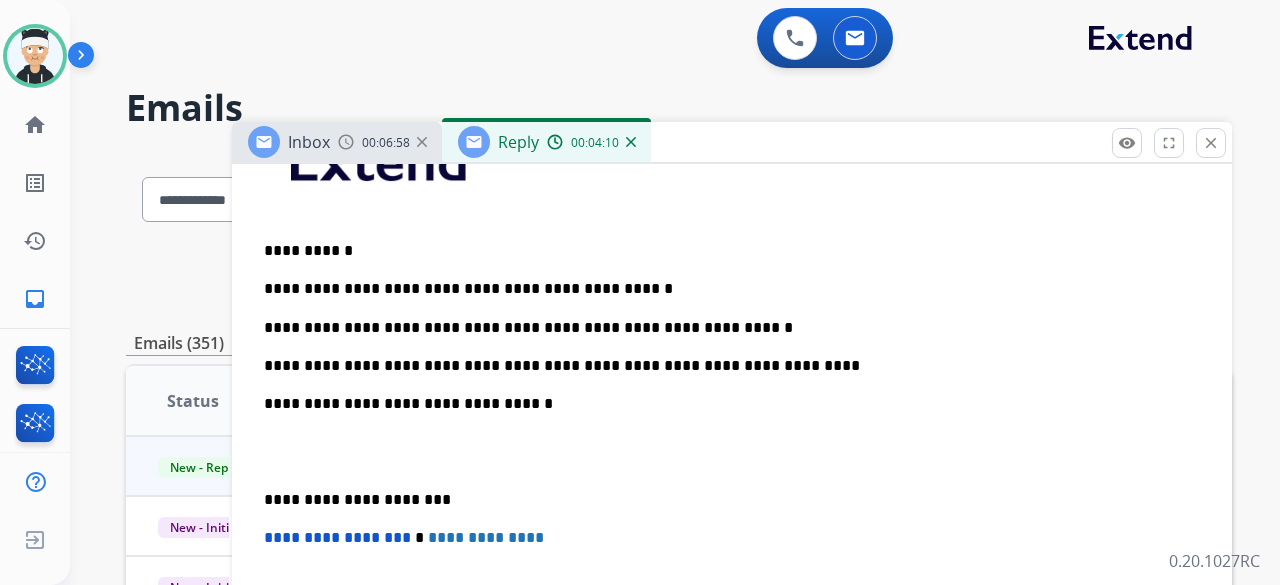 click on "**********" at bounding box center [724, 366] 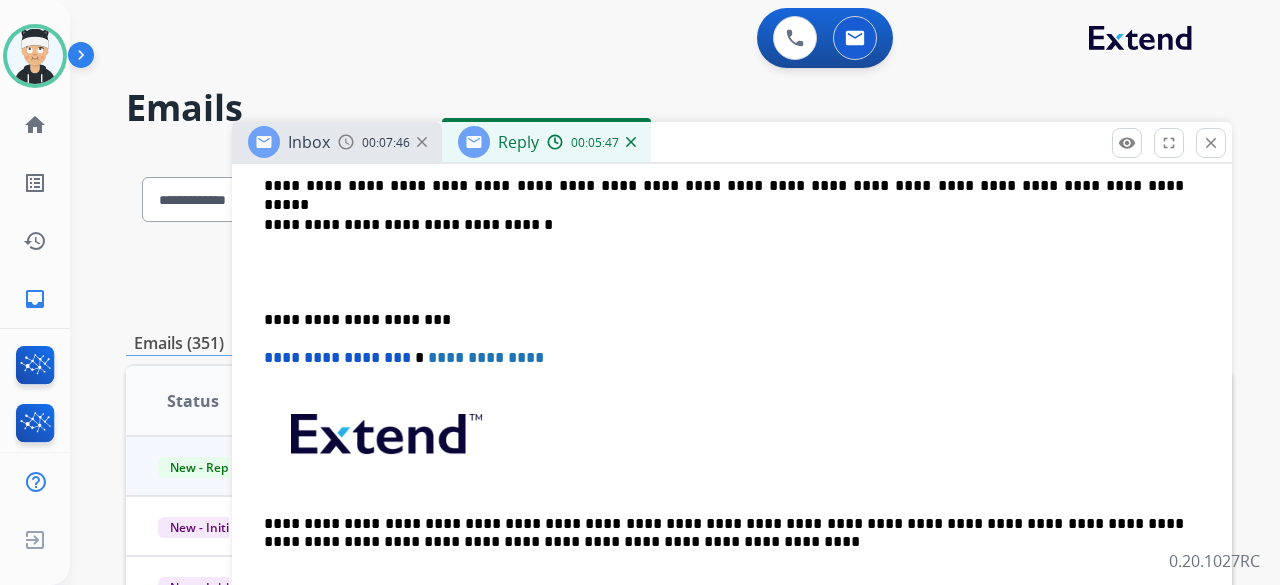 scroll, scrollTop: 800, scrollLeft: 0, axis: vertical 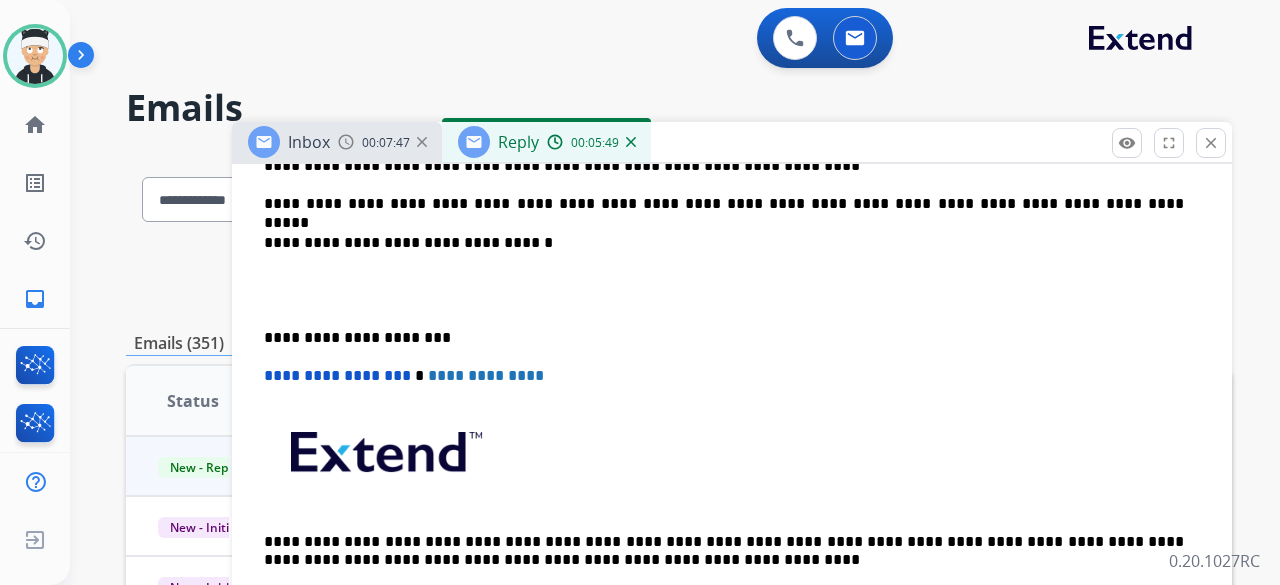 click on "**********" at bounding box center [732, 270] 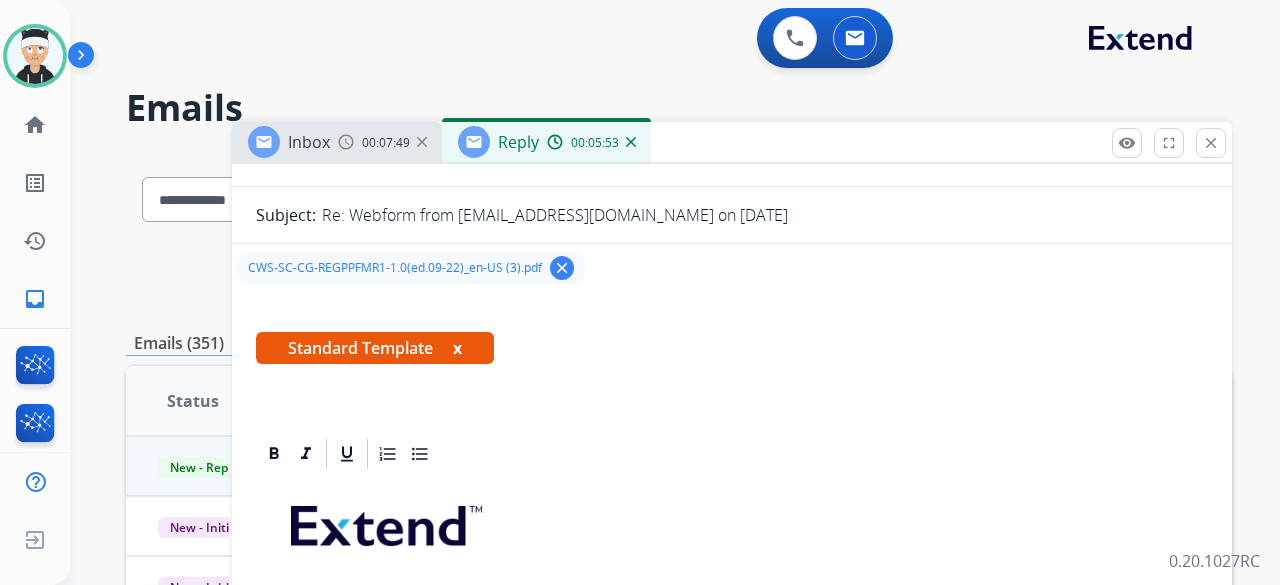 scroll, scrollTop: 0, scrollLeft: 0, axis: both 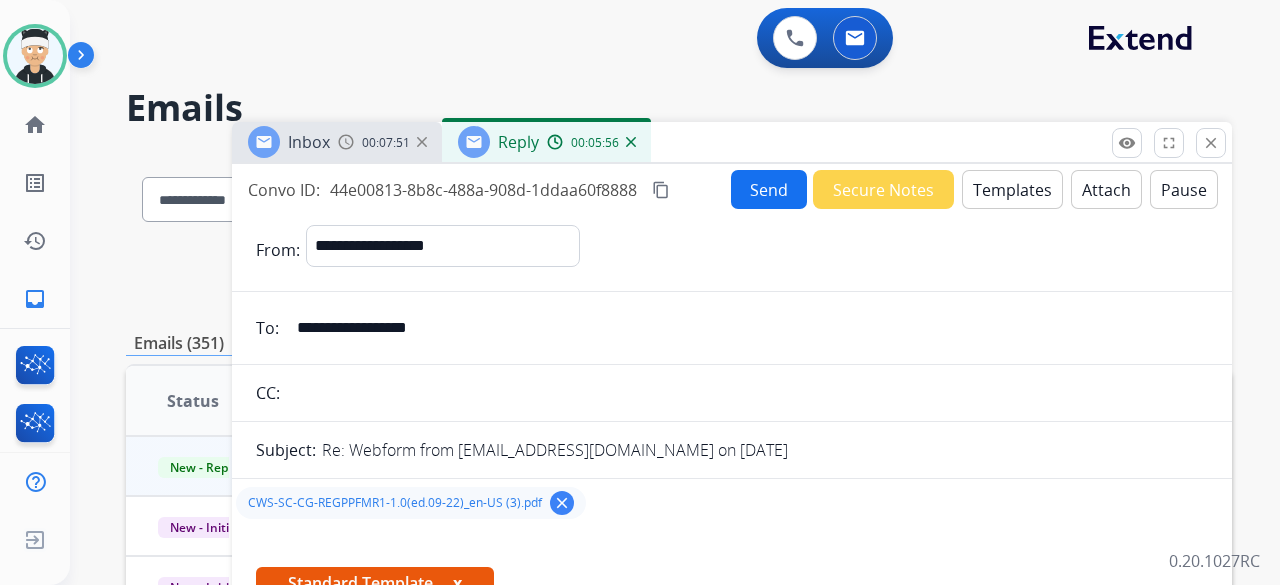 click on "Send" at bounding box center [769, 189] 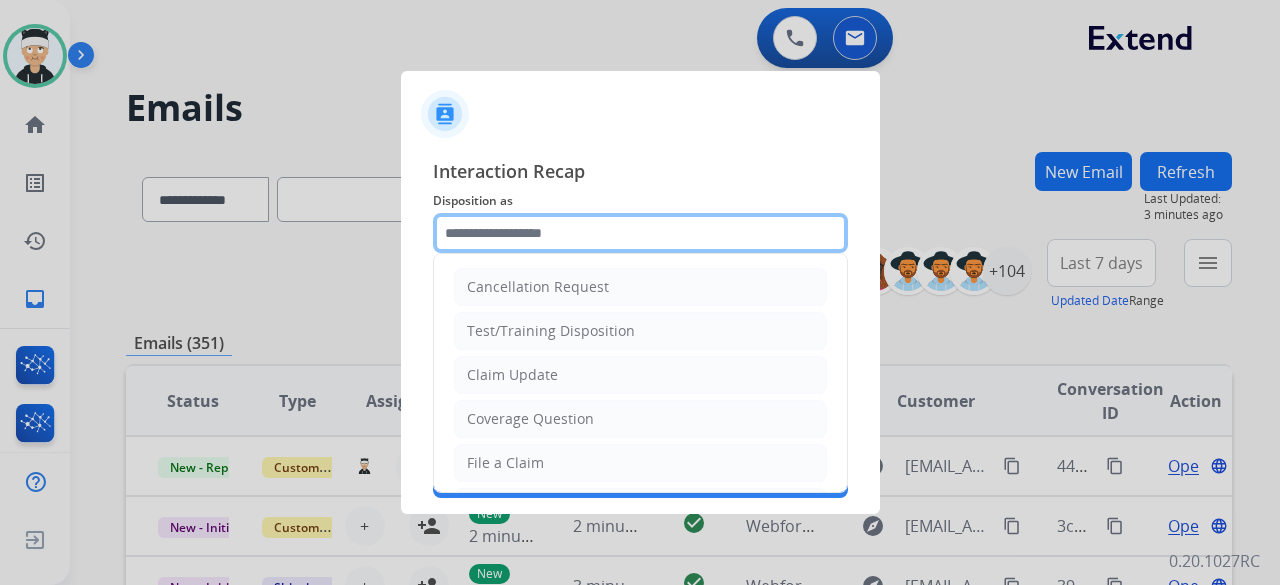 click 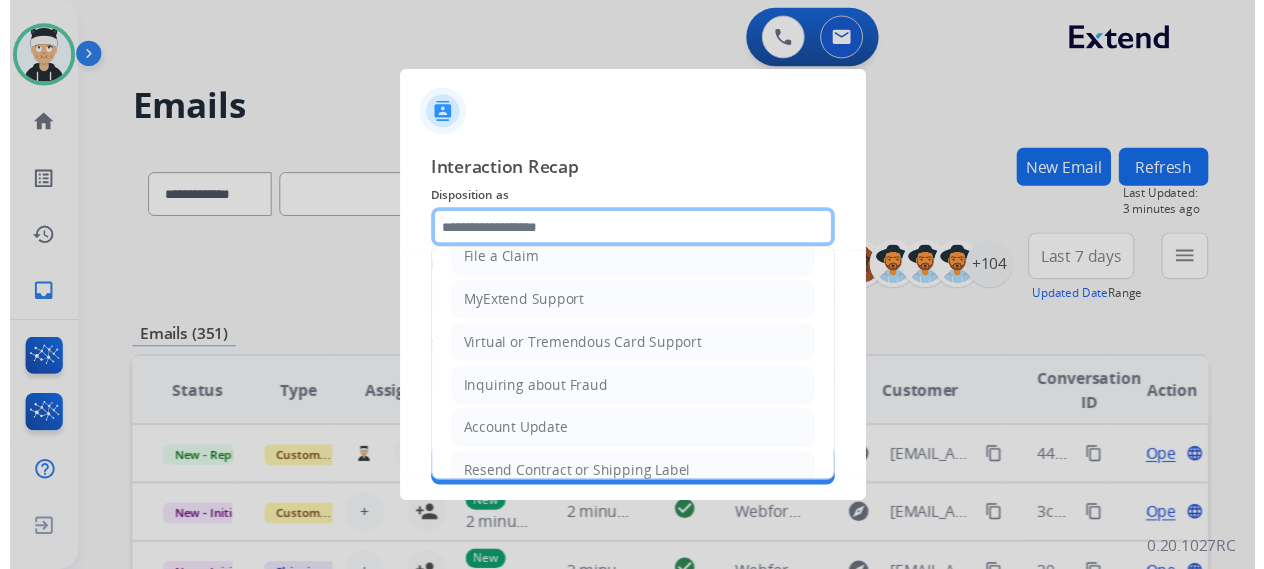 scroll, scrollTop: 300, scrollLeft: 0, axis: vertical 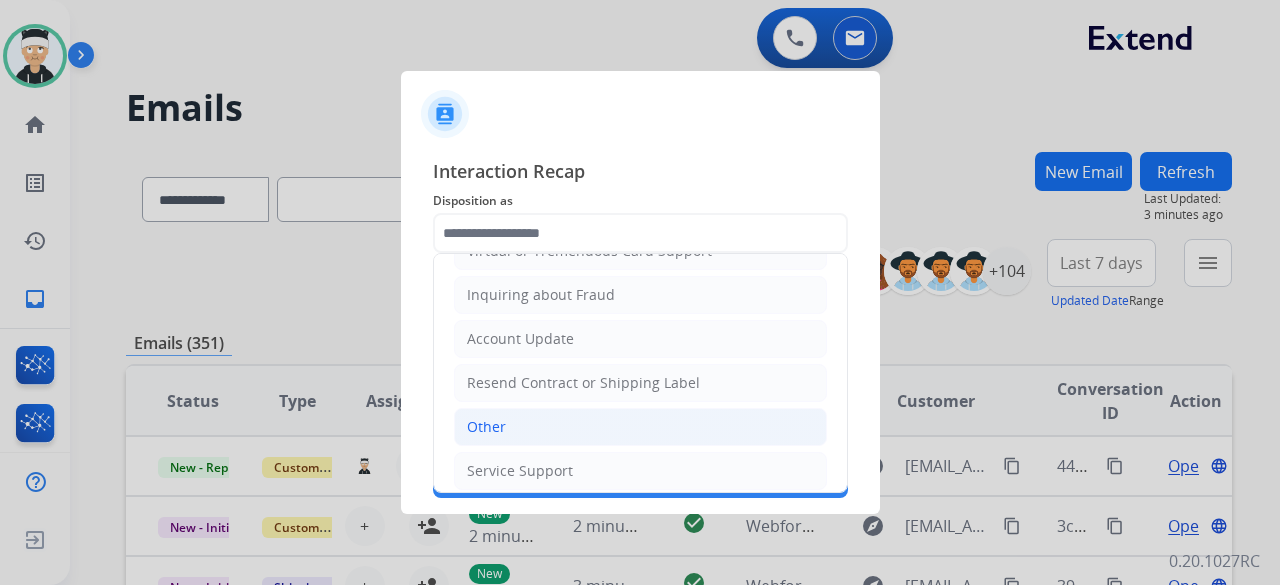 click on "Other" 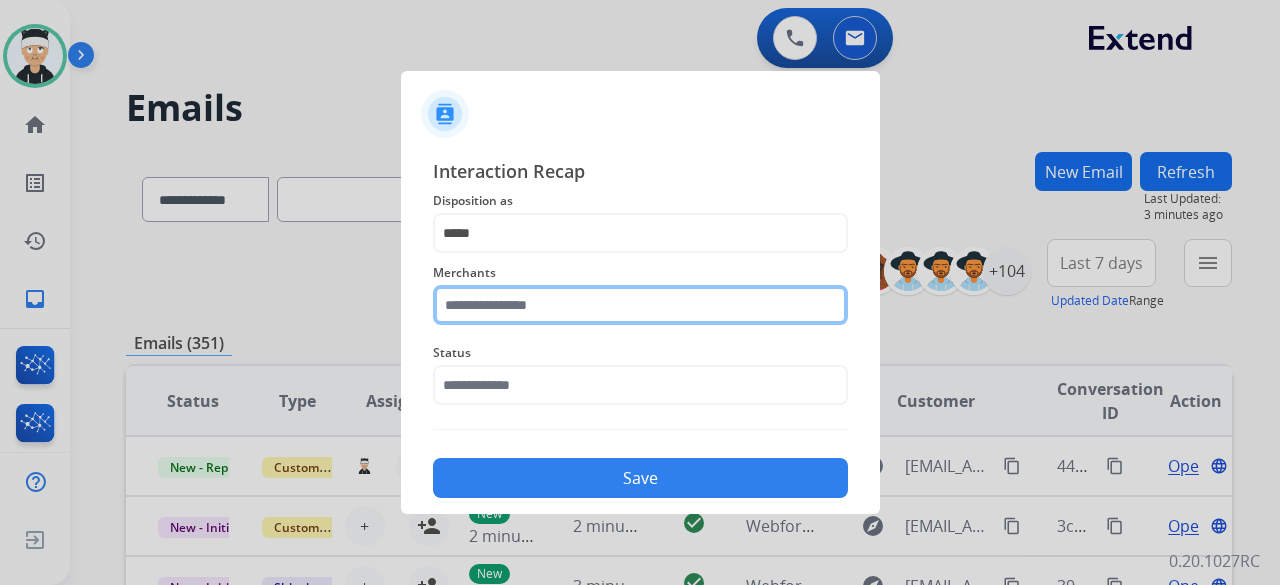 click 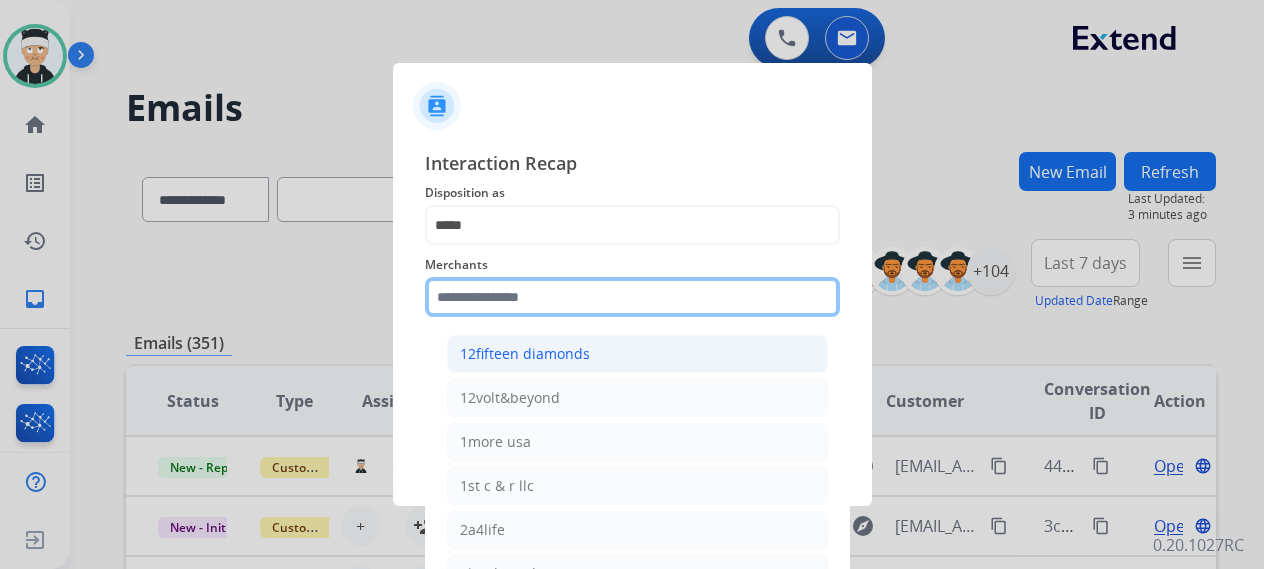 scroll, scrollTop: 100, scrollLeft: 0, axis: vertical 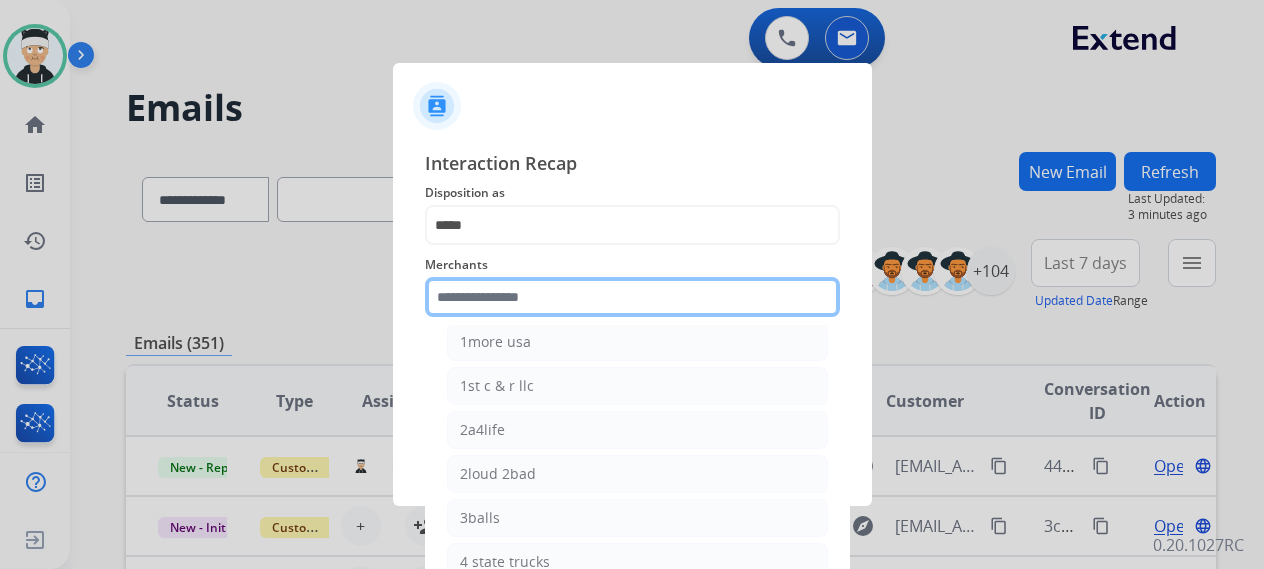 click 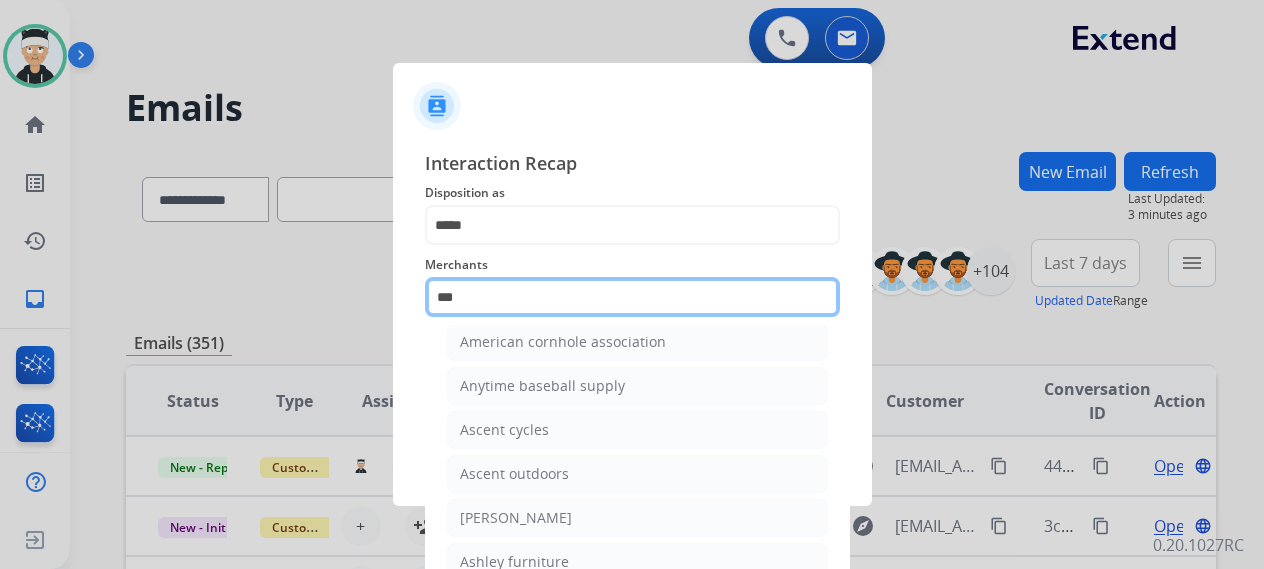 scroll, scrollTop: 27, scrollLeft: 0, axis: vertical 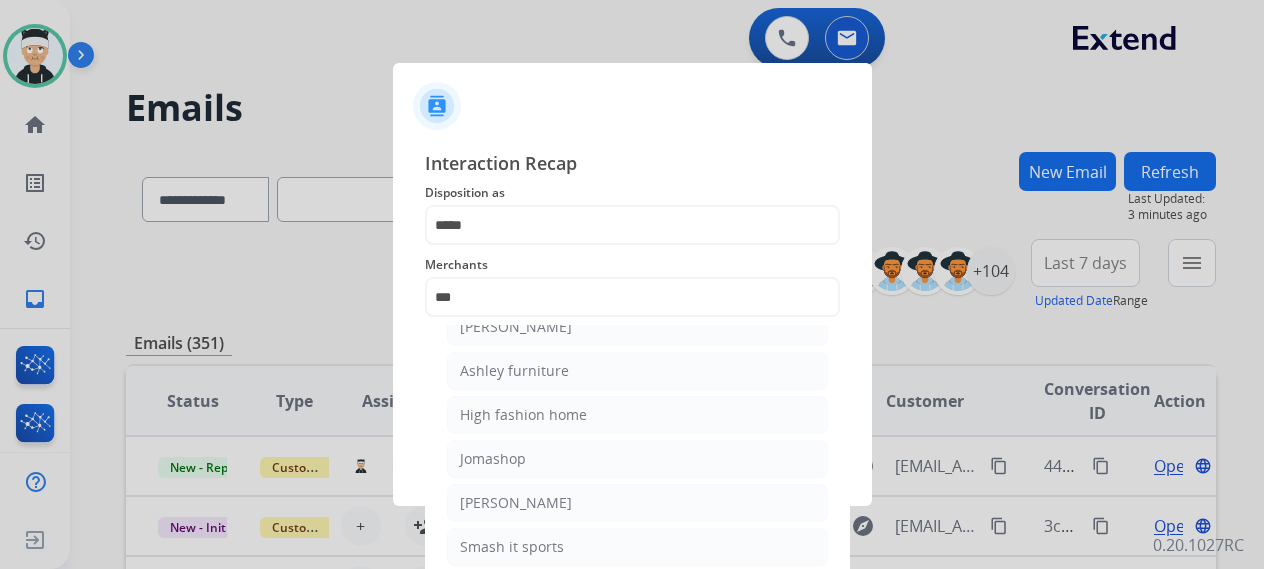 click on "Merchants   ***  [PERSON_NAME]   [PERSON_NAME] furniture   High fashion home   Jomashop   [PERSON_NAME]   Smash it sports   Smash it sports - wholesale" 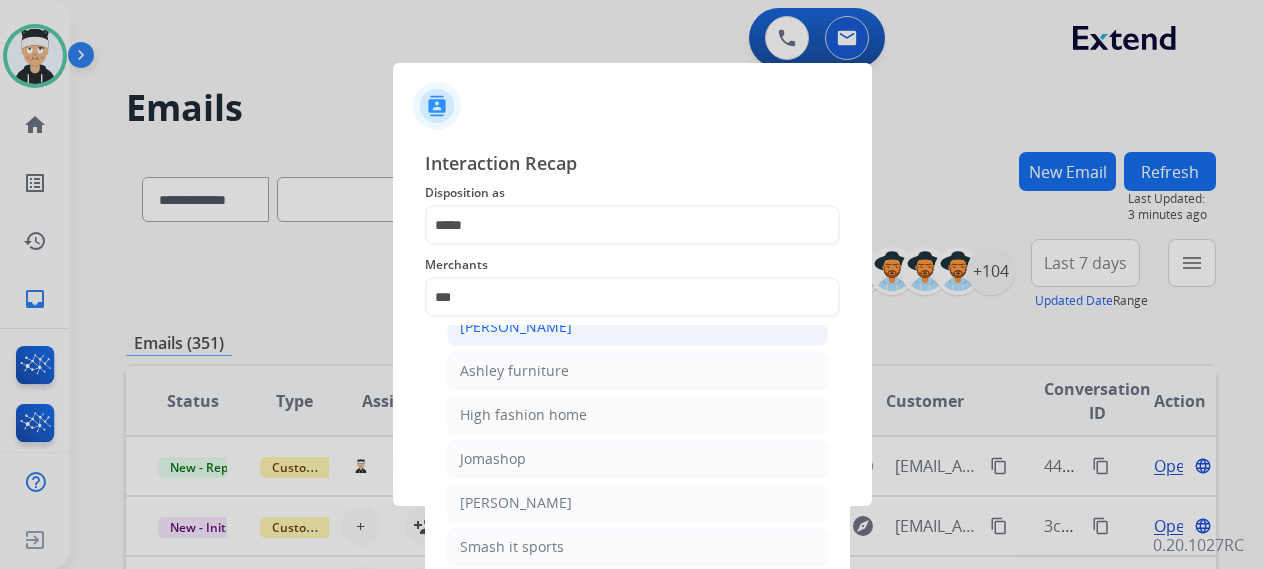 click on "[PERSON_NAME]" 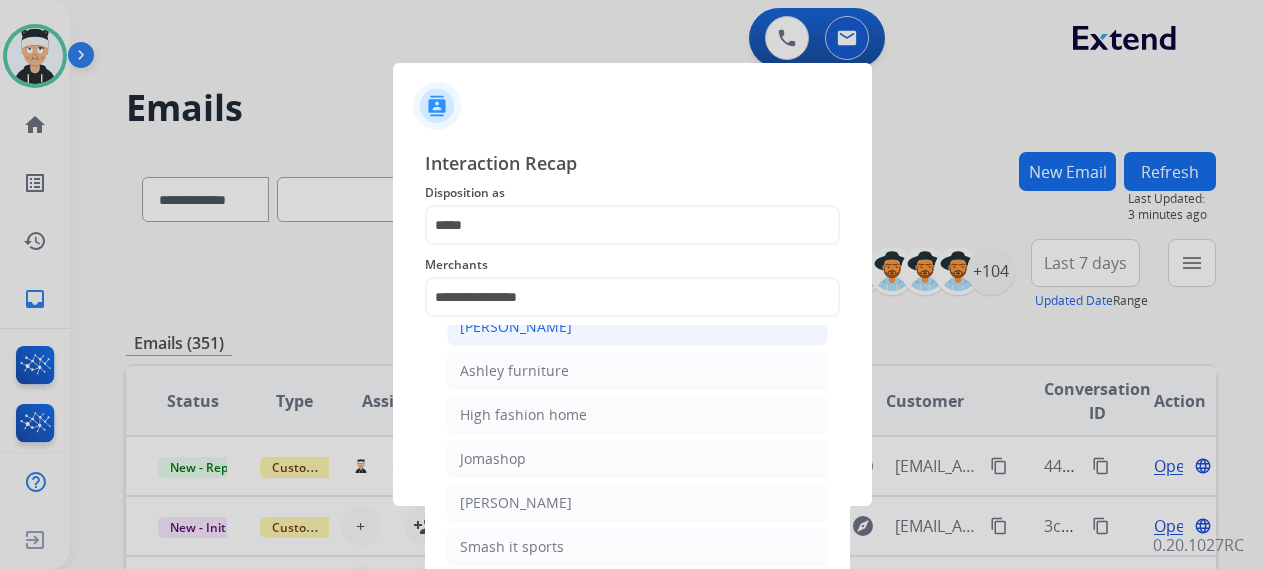 click on "**********" 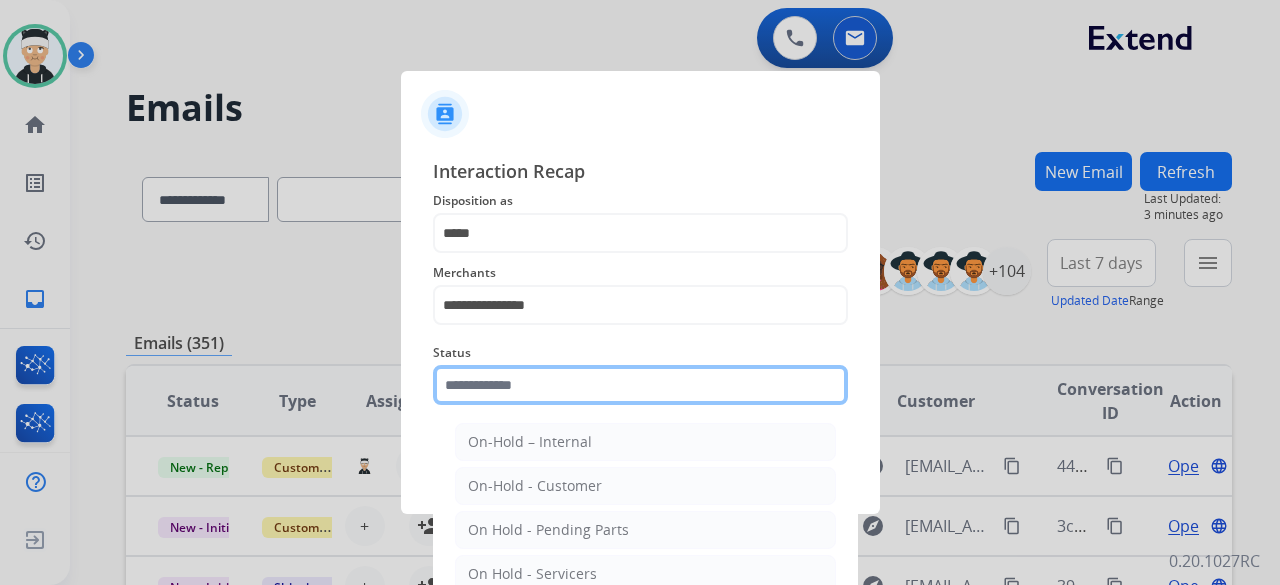 click 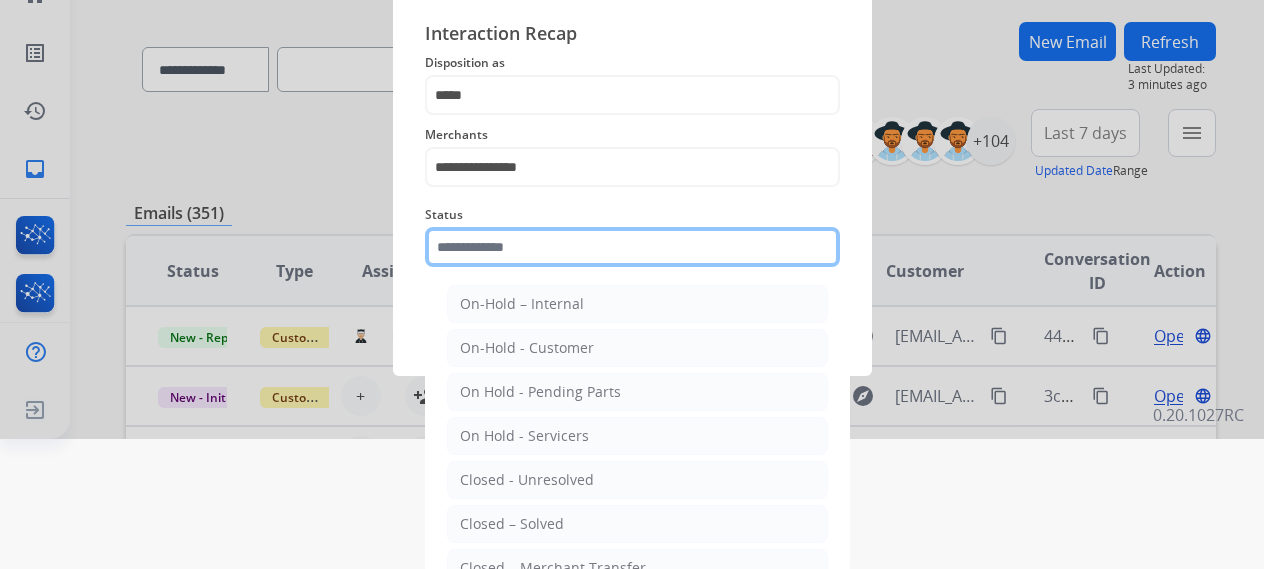 scroll, scrollTop: 136, scrollLeft: 0, axis: vertical 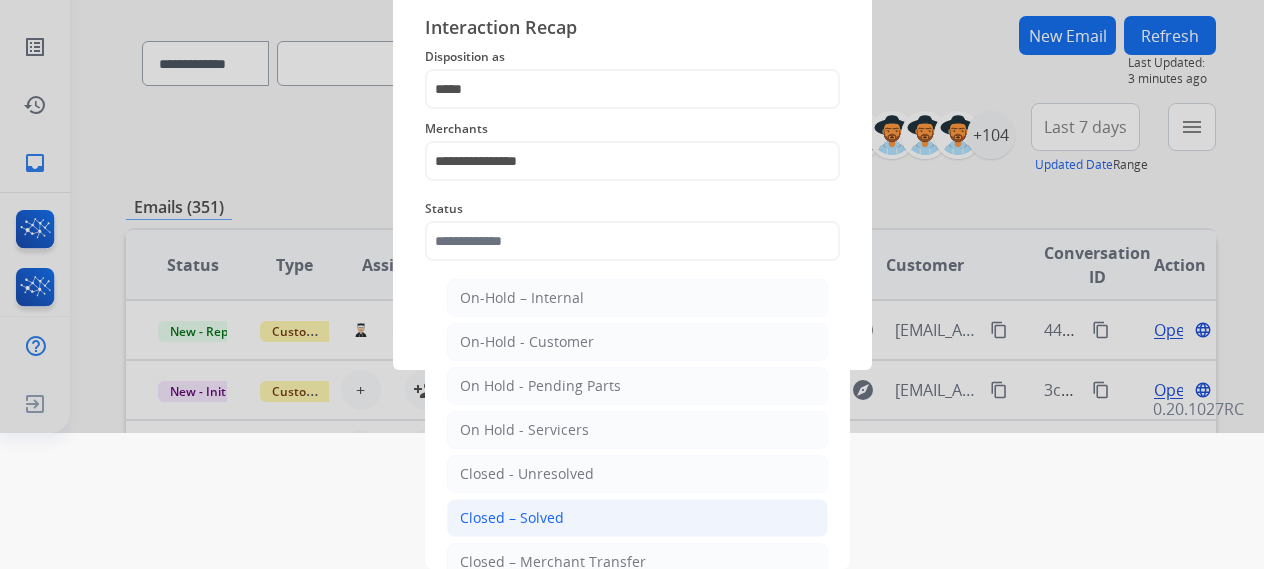 click on "Closed – Solved" 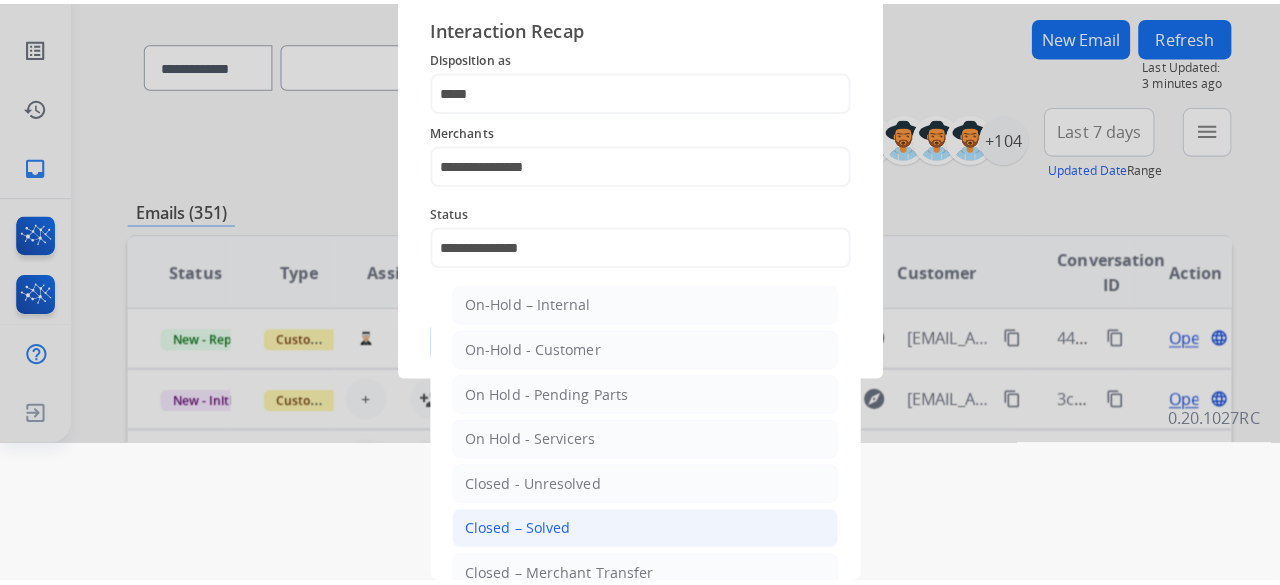 scroll, scrollTop: 0, scrollLeft: 0, axis: both 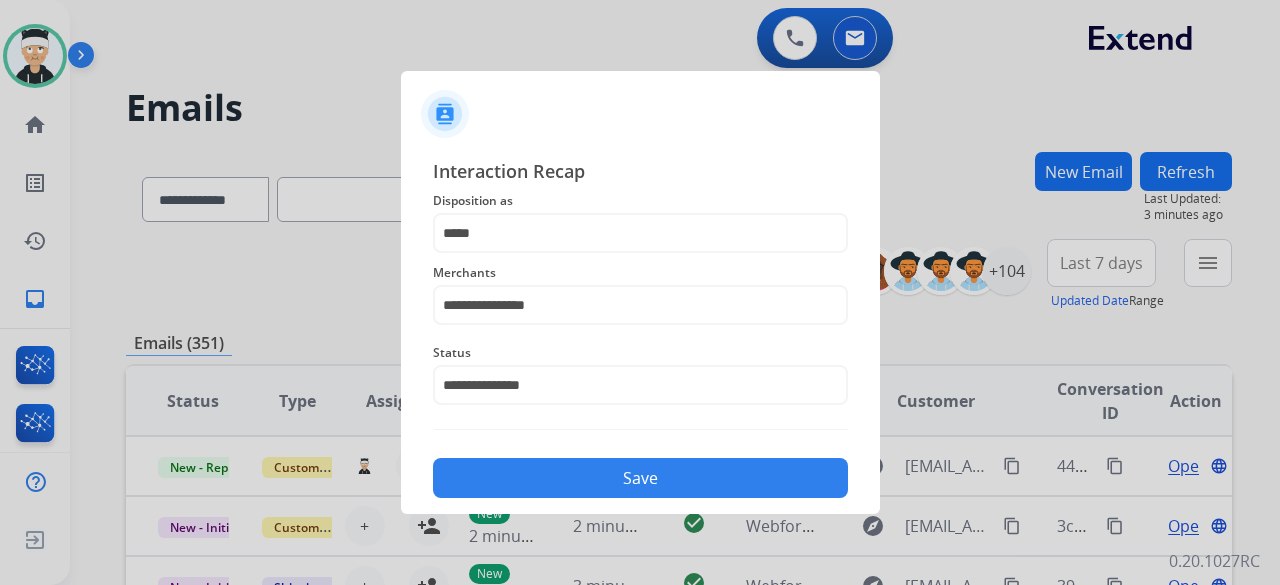 click on "Save" 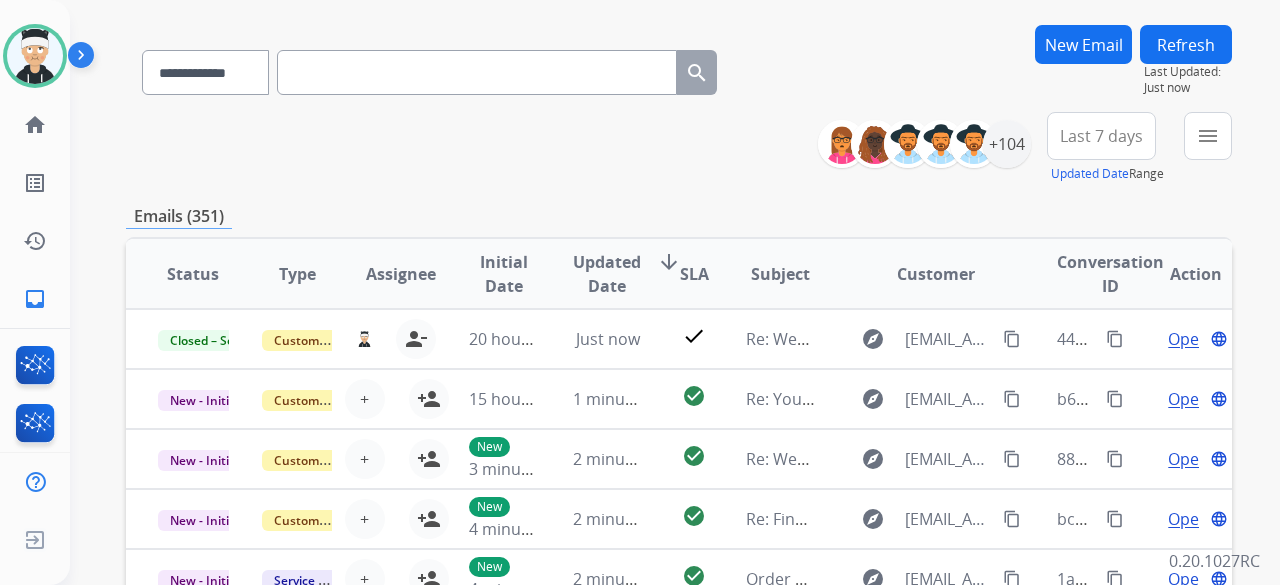 scroll, scrollTop: 0, scrollLeft: 0, axis: both 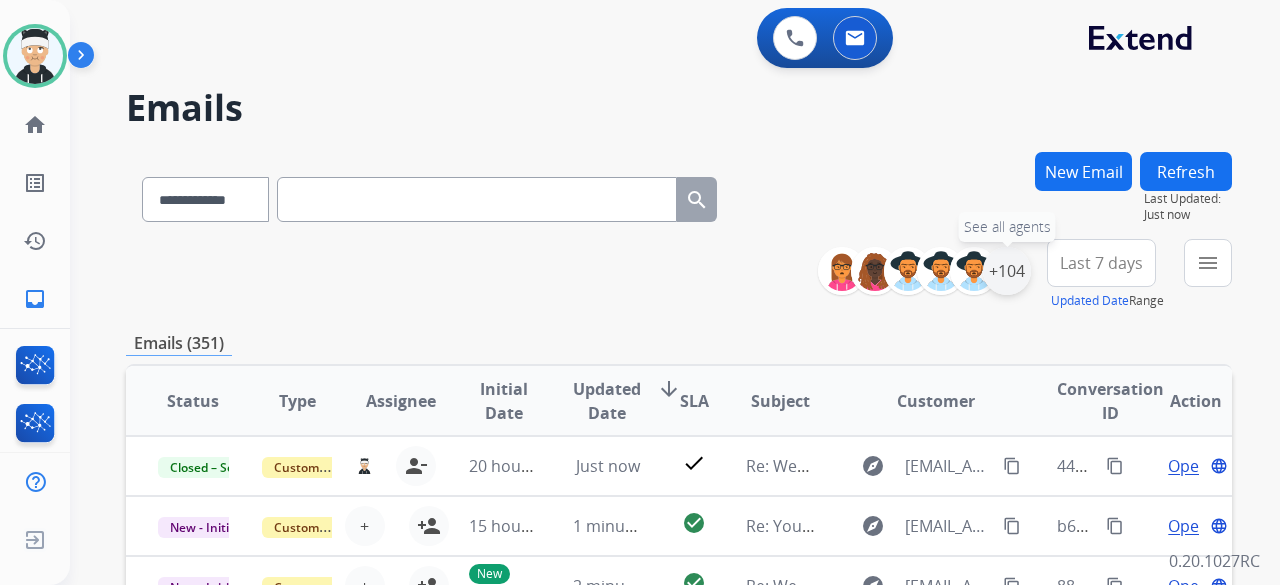 click on "+104" at bounding box center [1007, 271] 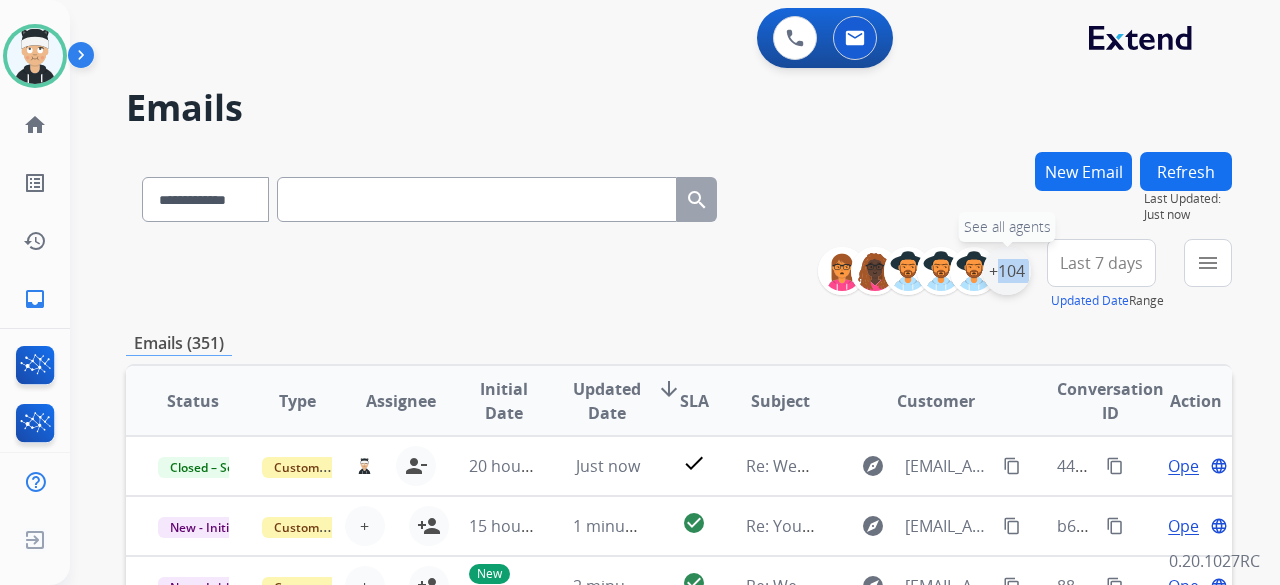click on "+104" at bounding box center (1007, 271) 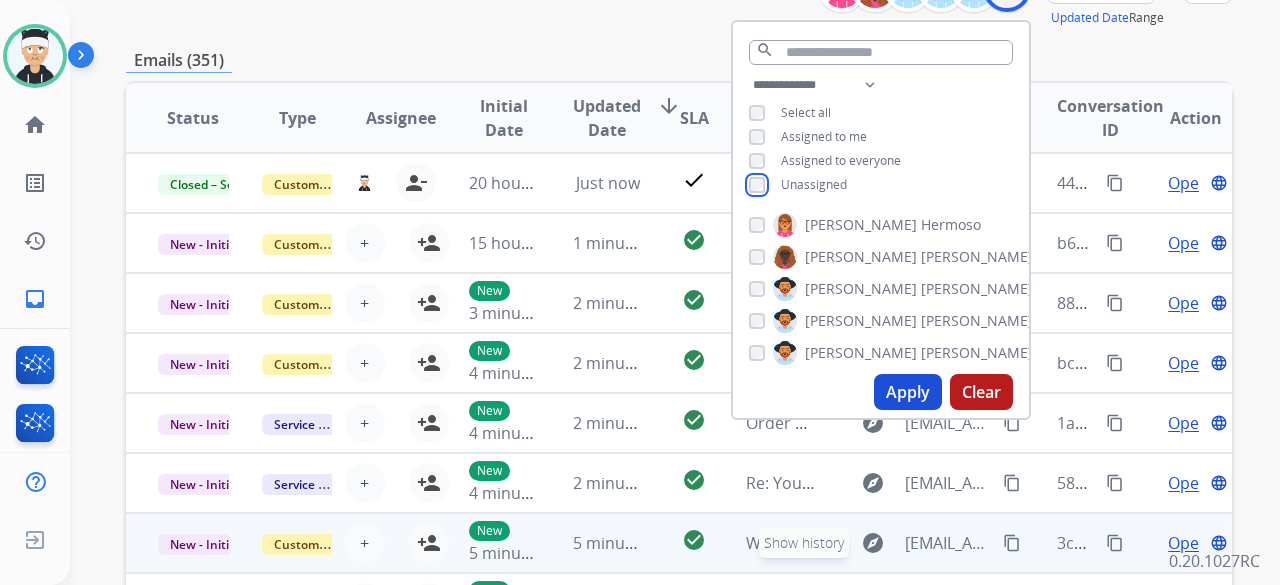scroll, scrollTop: 300, scrollLeft: 0, axis: vertical 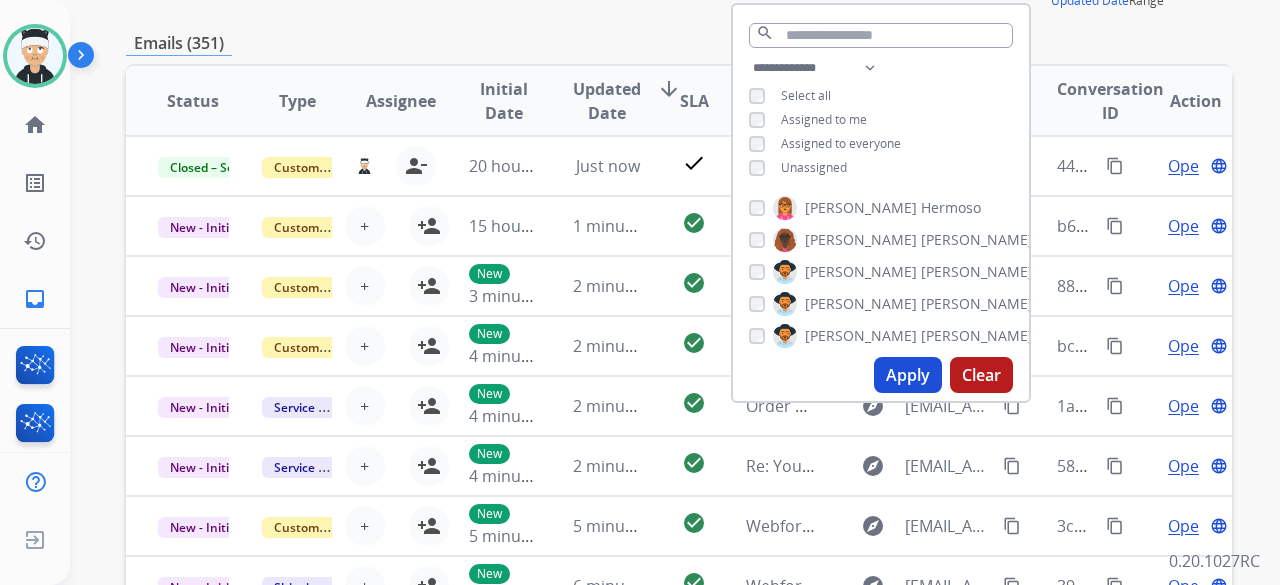 click on "Apply" at bounding box center (908, 375) 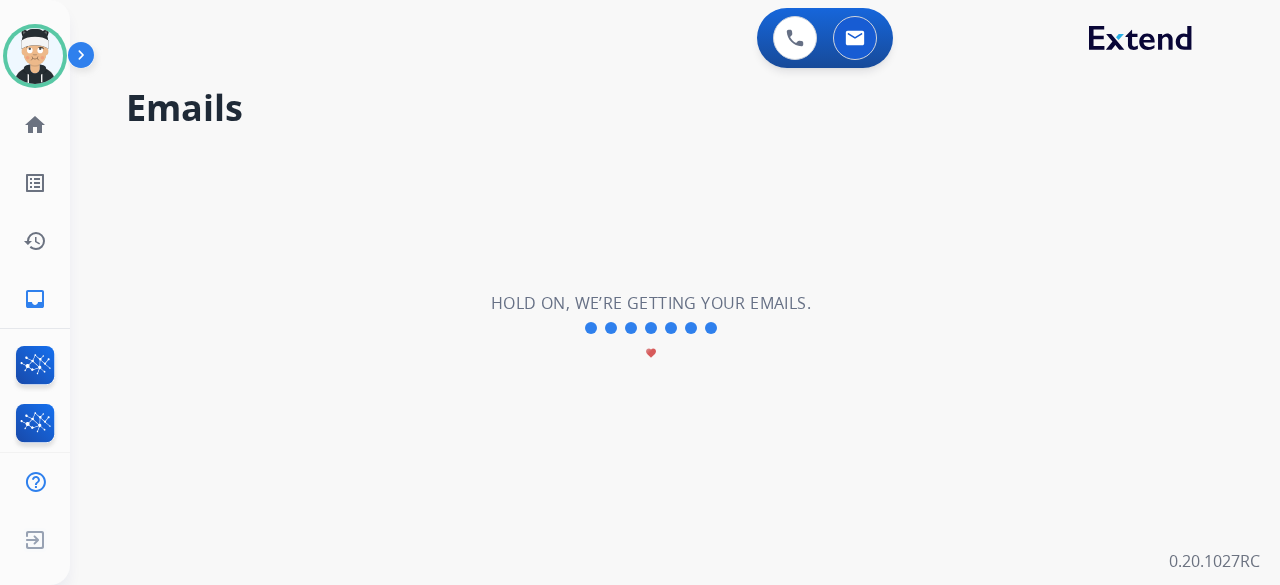 scroll, scrollTop: 0, scrollLeft: 0, axis: both 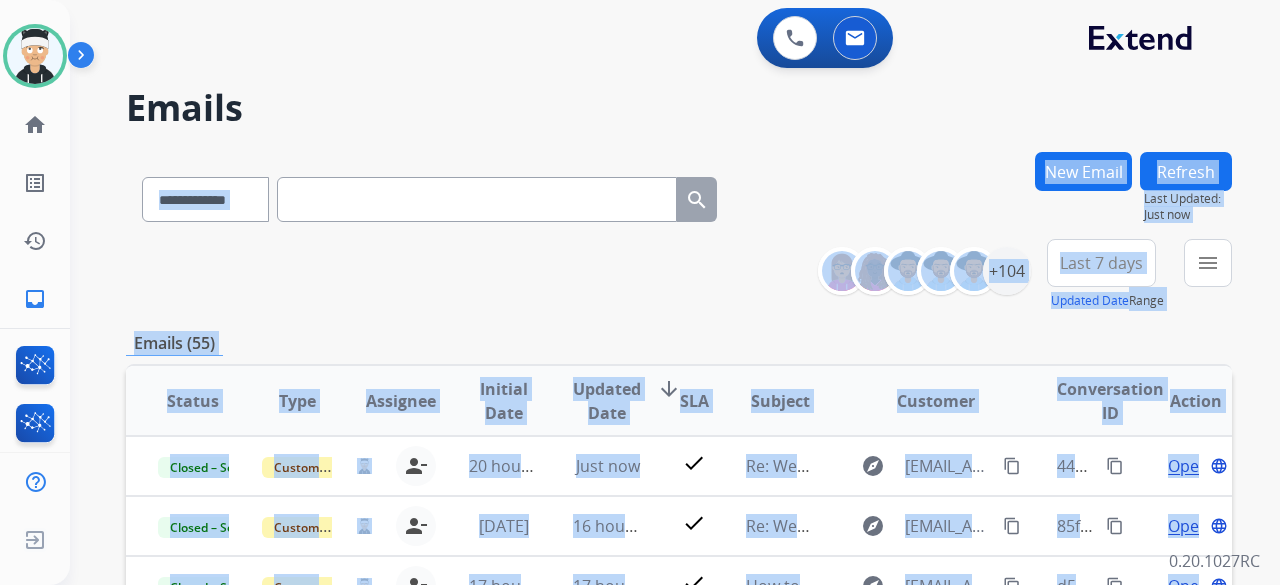 click on "**********" at bounding box center [679, 275] 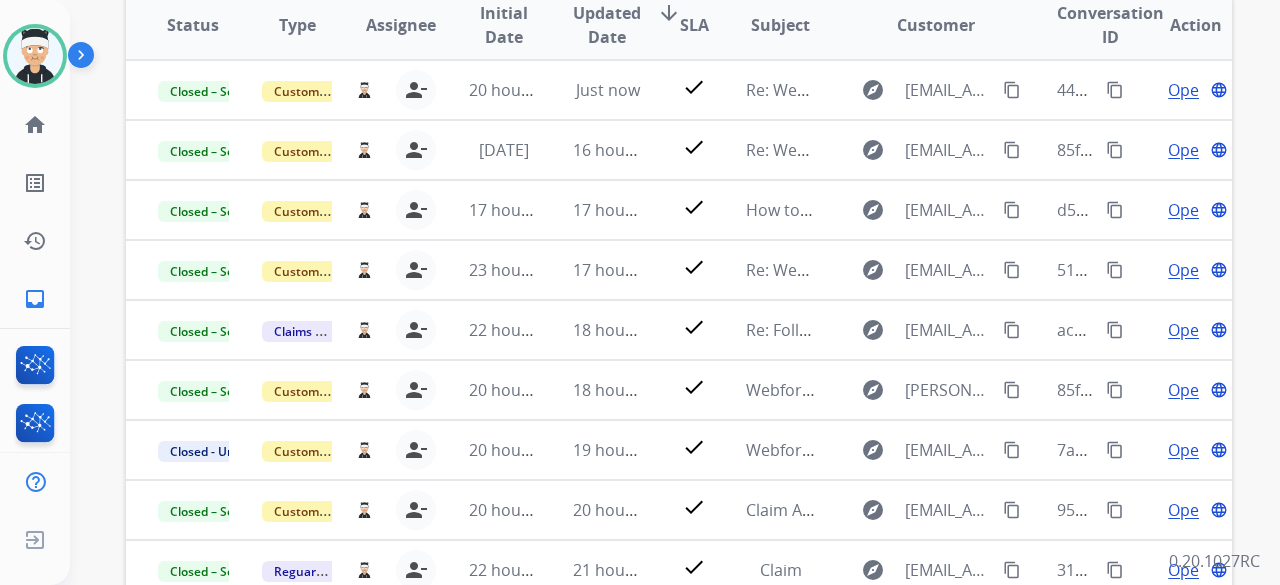 scroll, scrollTop: 0, scrollLeft: 0, axis: both 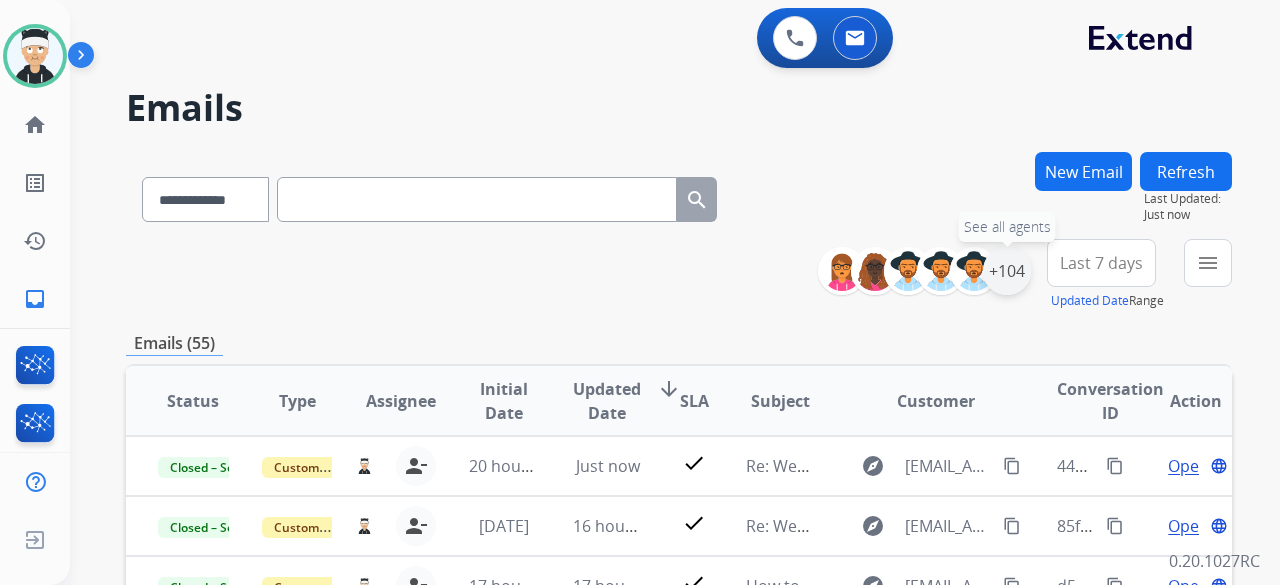 click on "+104" at bounding box center [1007, 271] 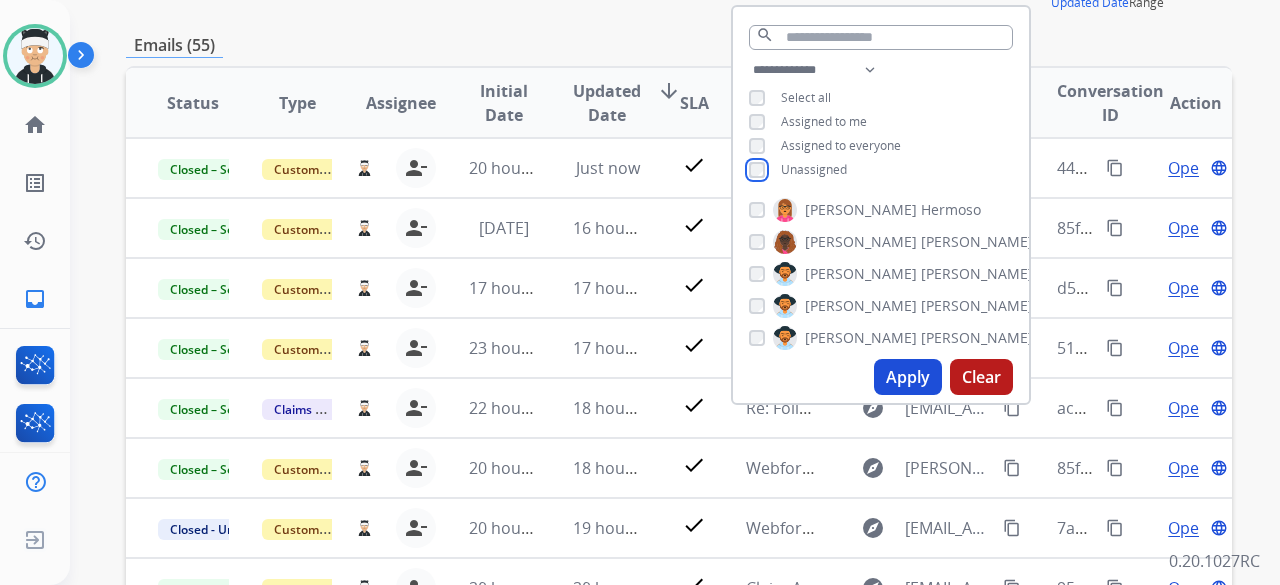 scroll, scrollTop: 300, scrollLeft: 0, axis: vertical 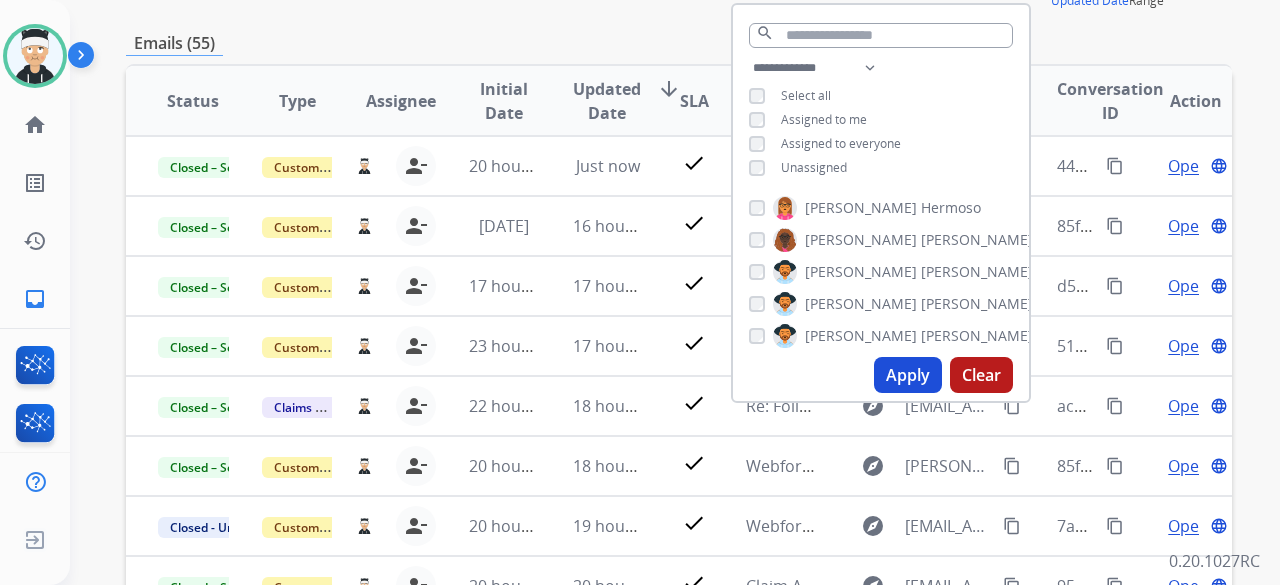click on "Apply" at bounding box center [908, 375] 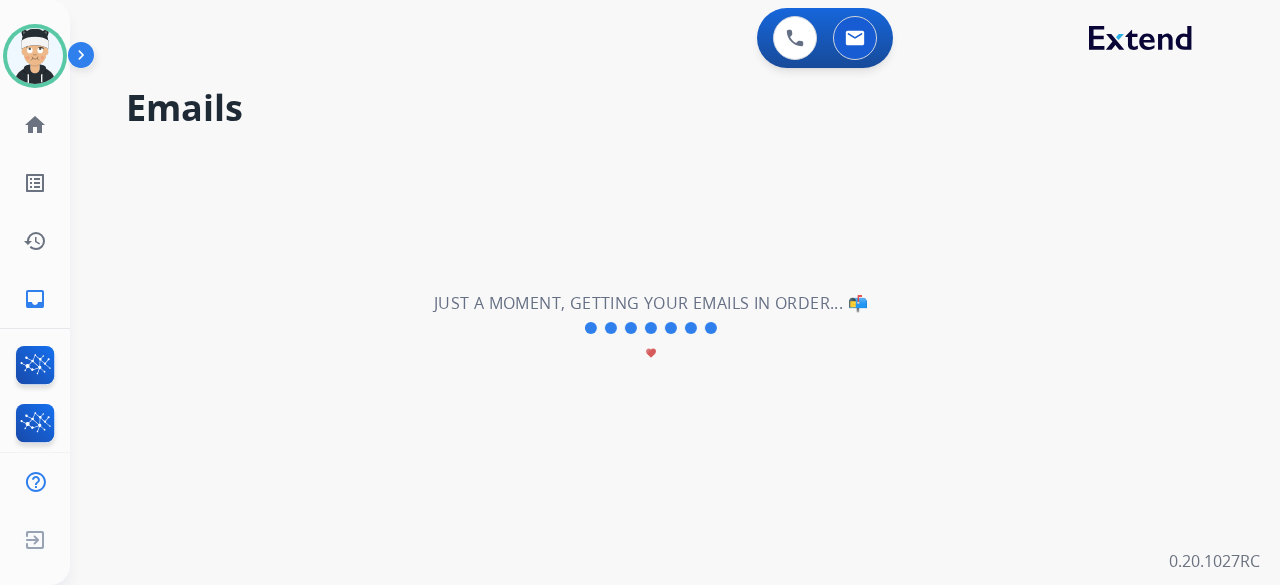 scroll, scrollTop: 0, scrollLeft: 0, axis: both 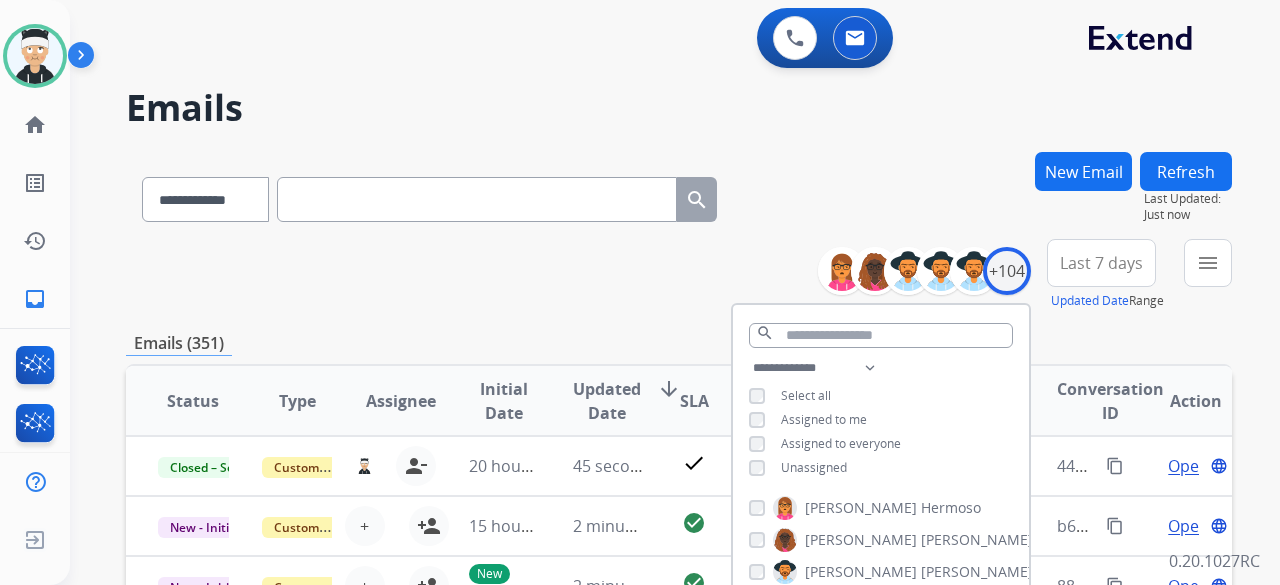 click on "**********" at bounding box center [679, 645] 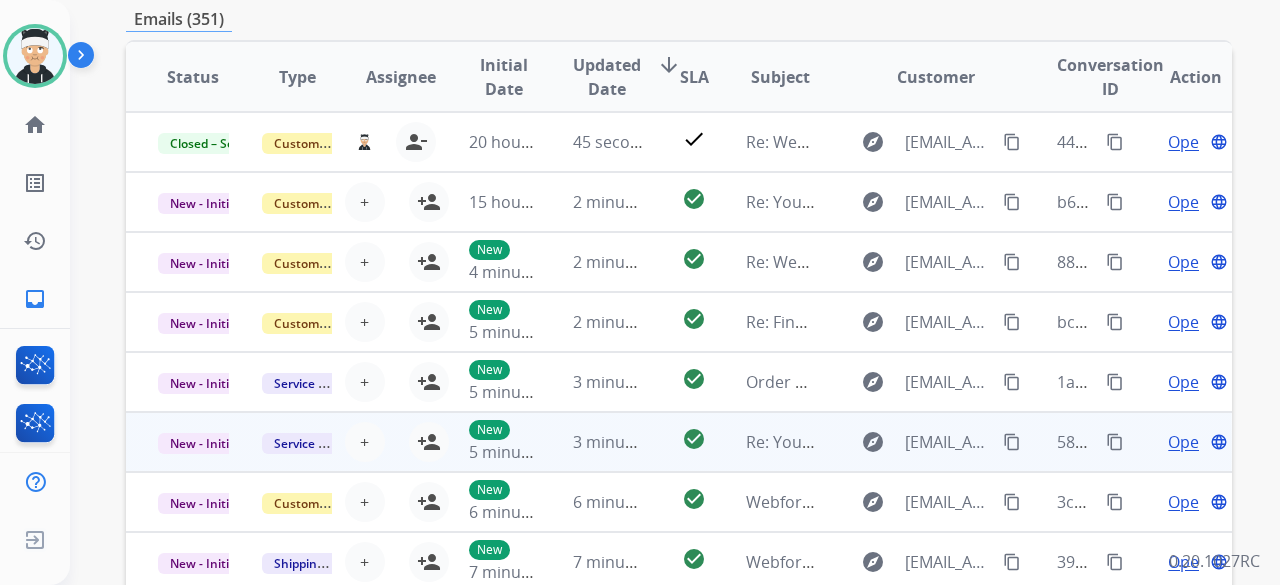 scroll, scrollTop: 400, scrollLeft: 0, axis: vertical 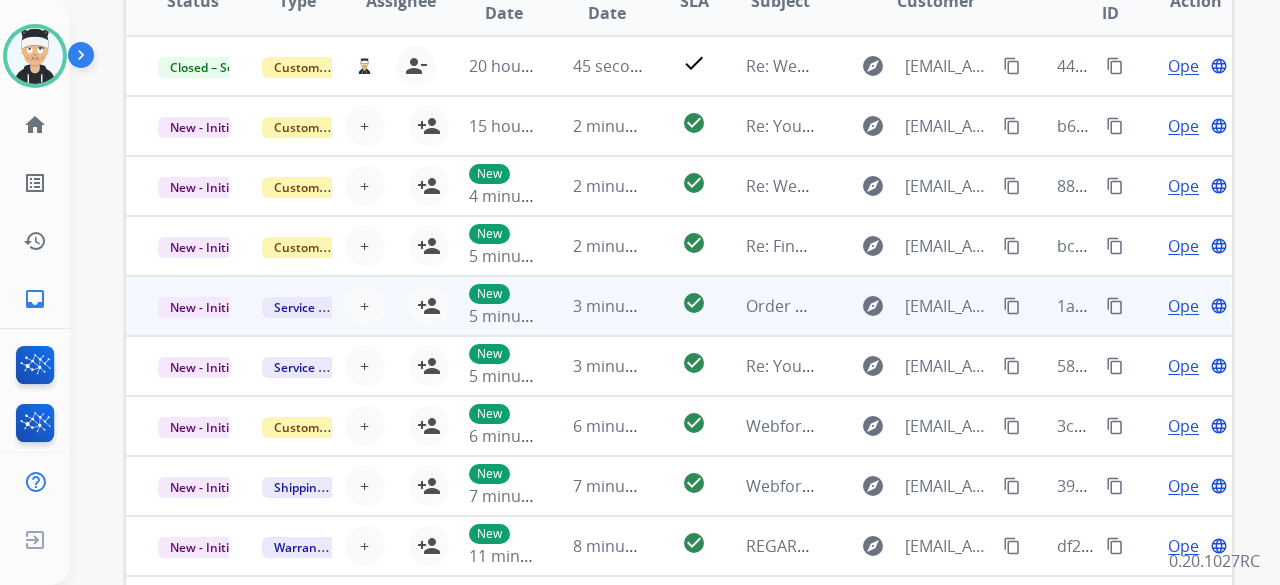 click on "Open" at bounding box center (1188, 306) 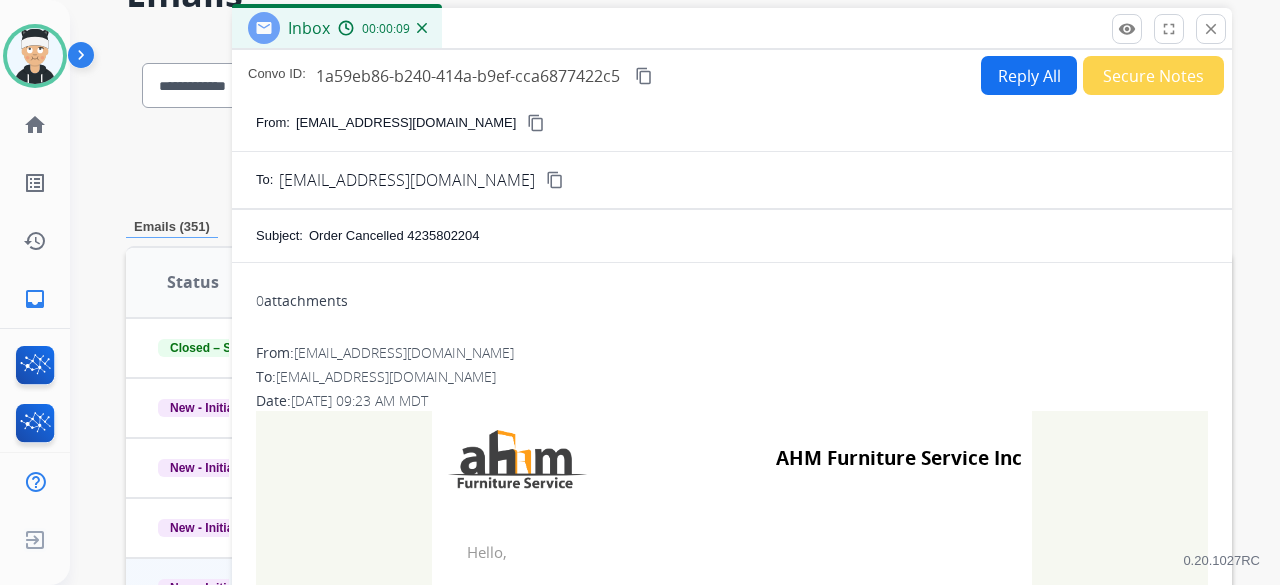scroll, scrollTop: 95, scrollLeft: 0, axis: vertical 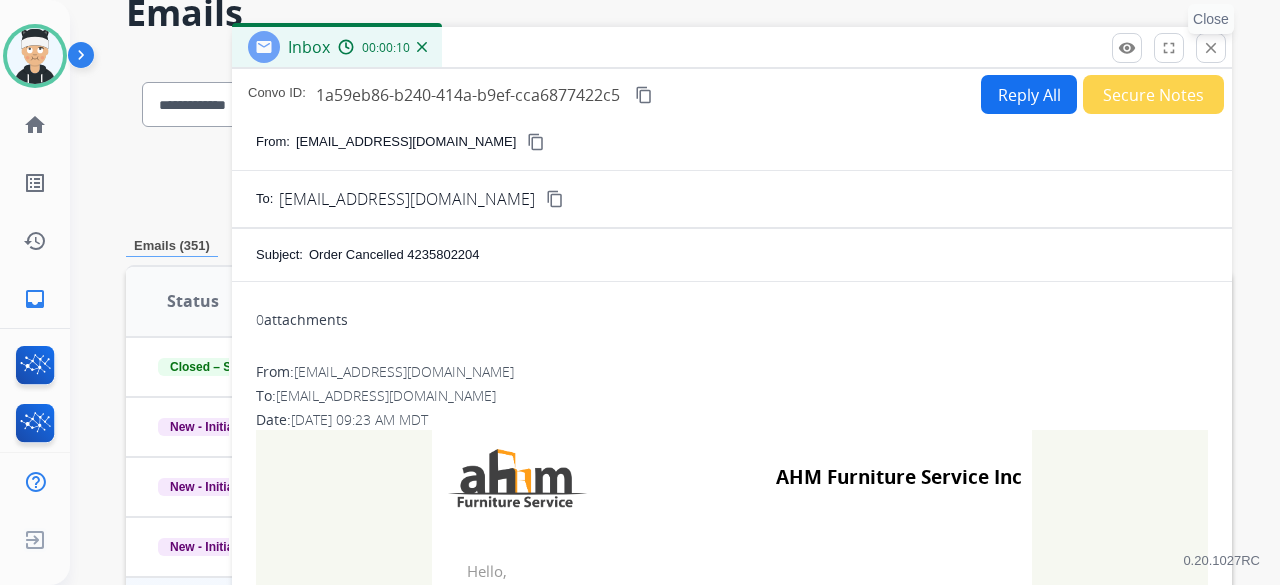 click on "close" at bounding box center [1211, 48] 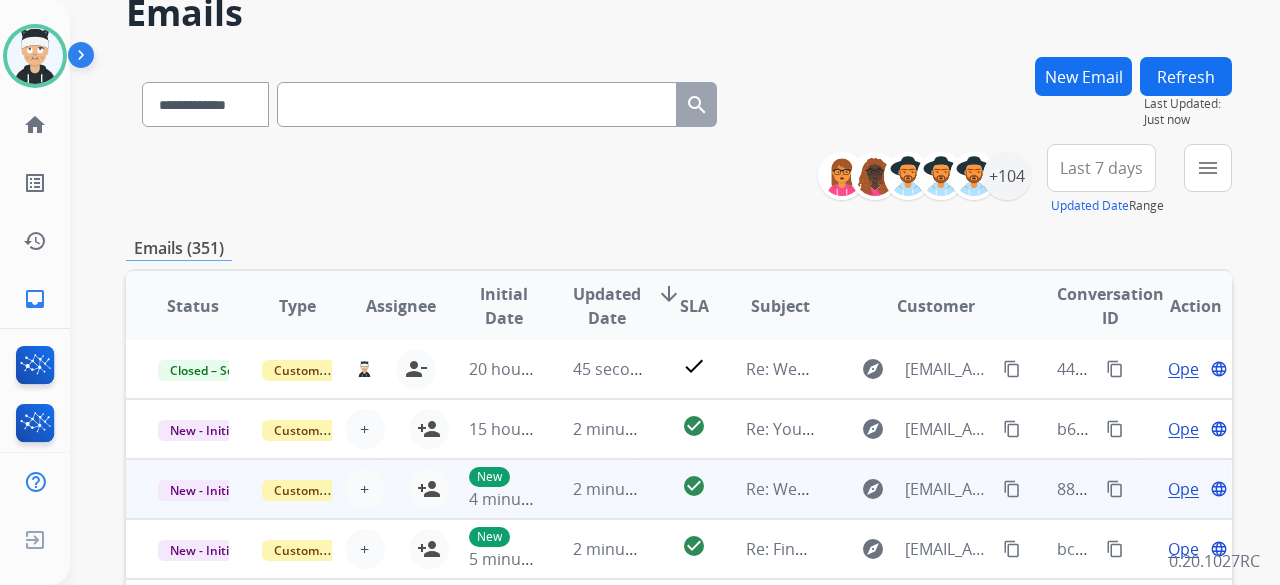 scroll, scrollTop: 2, scrollLeft: 0, axis: vertical 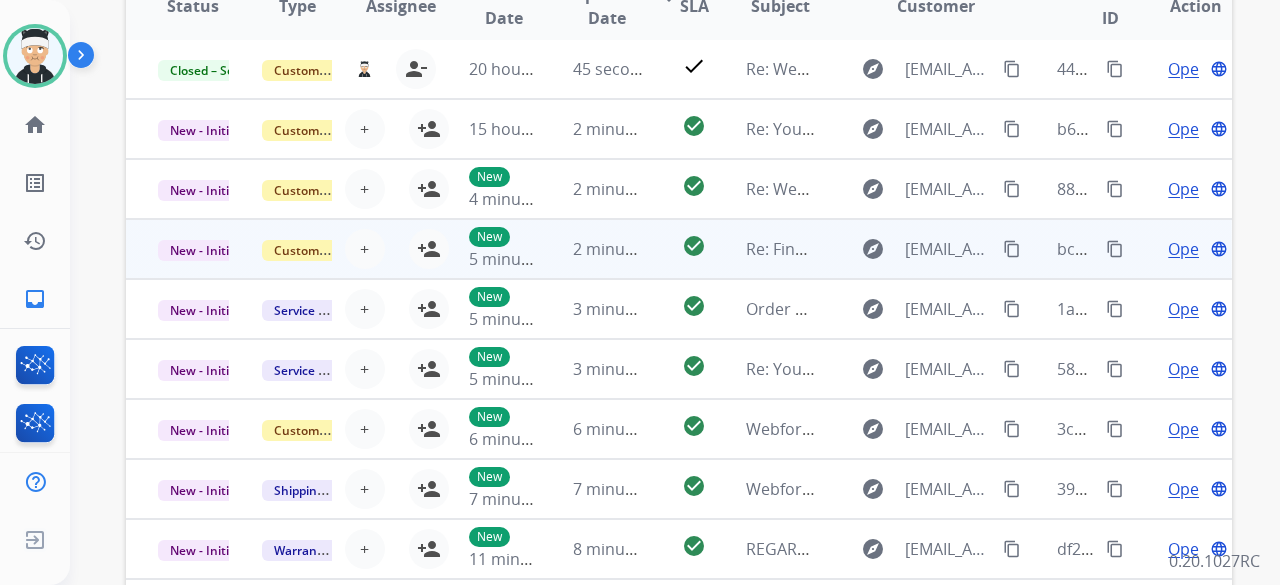 click on "Open" at bounding box center [1188, 249] 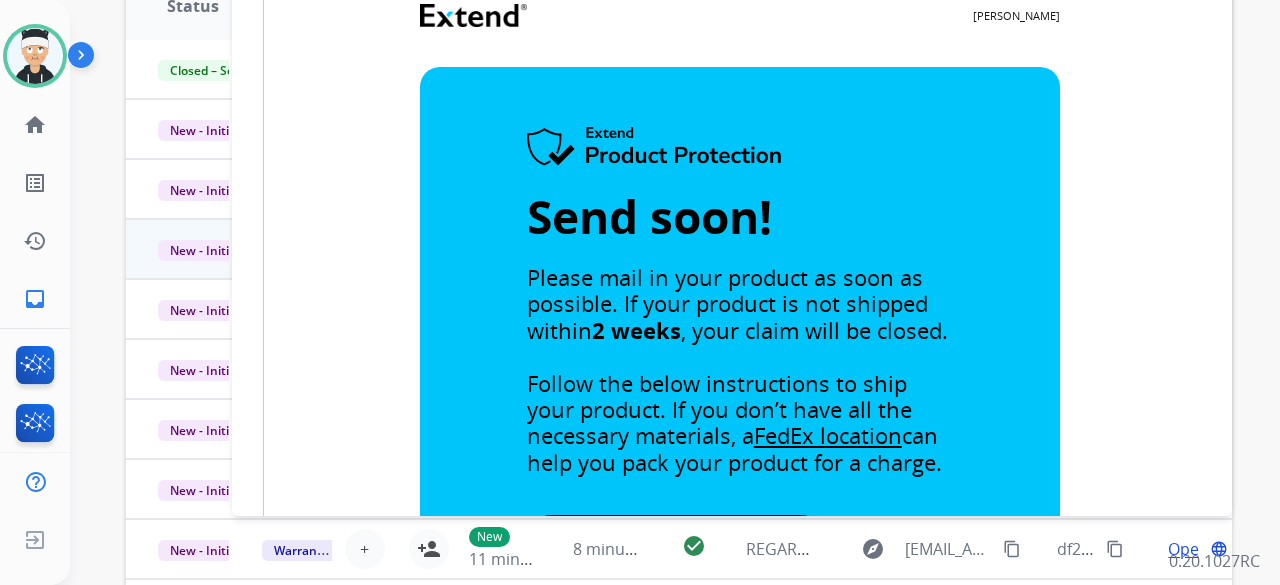 scroll, scrollTop: 0, scrollLeft: 0, axis: both 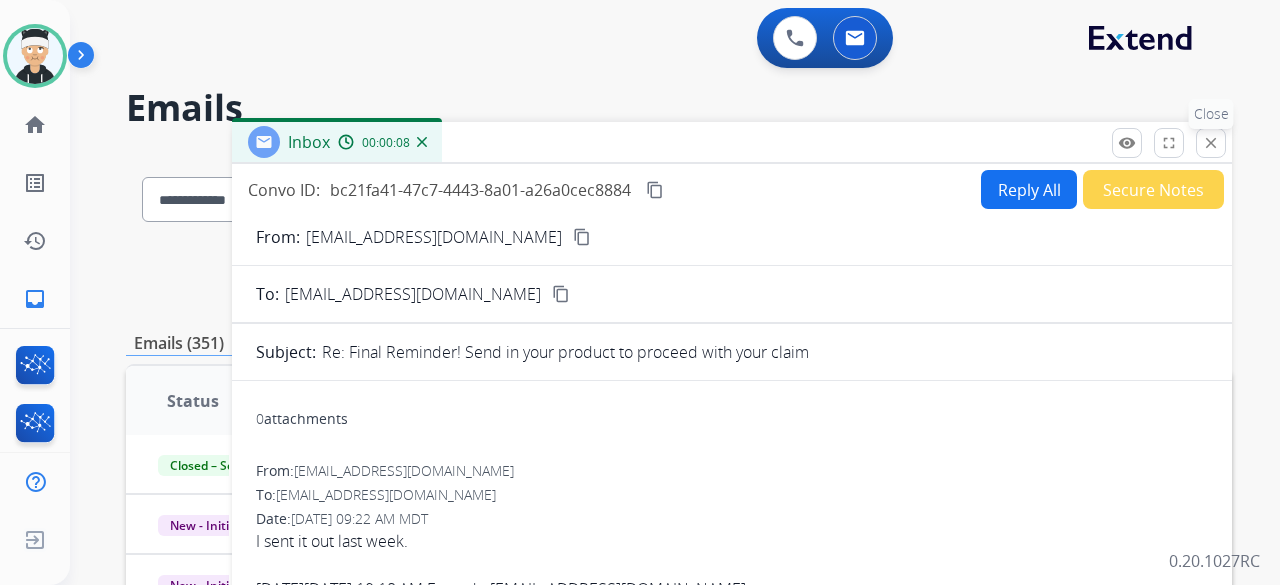 click on "close" at bounding box center [1211, 143] 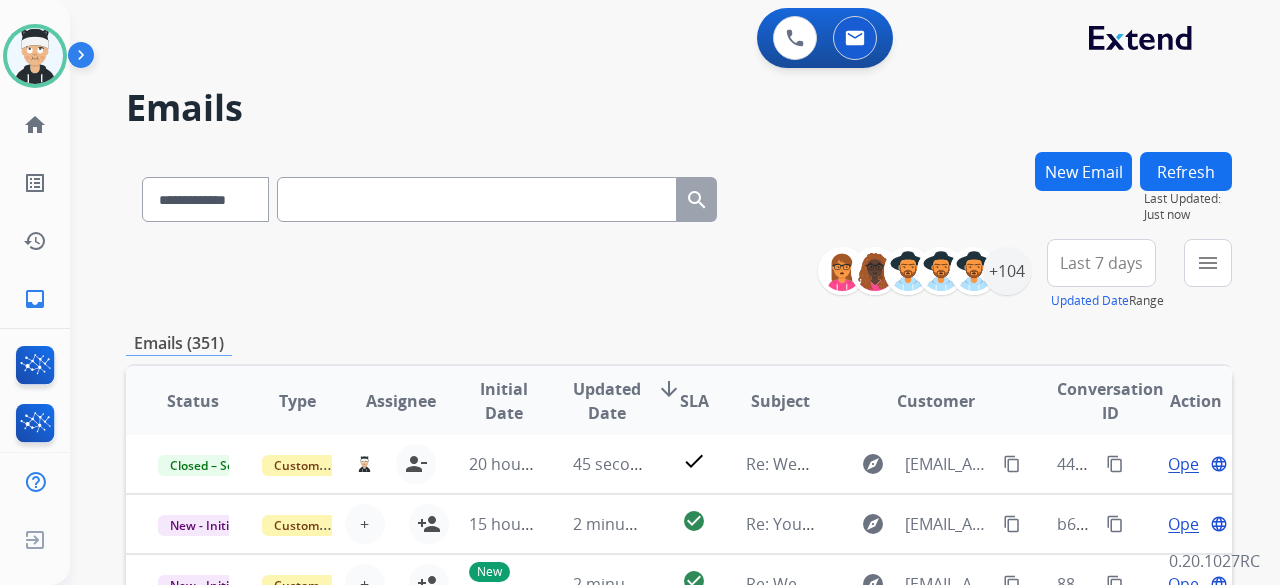 scroll, scrollTop: 18, scrollLeft: 0, axis: vertical 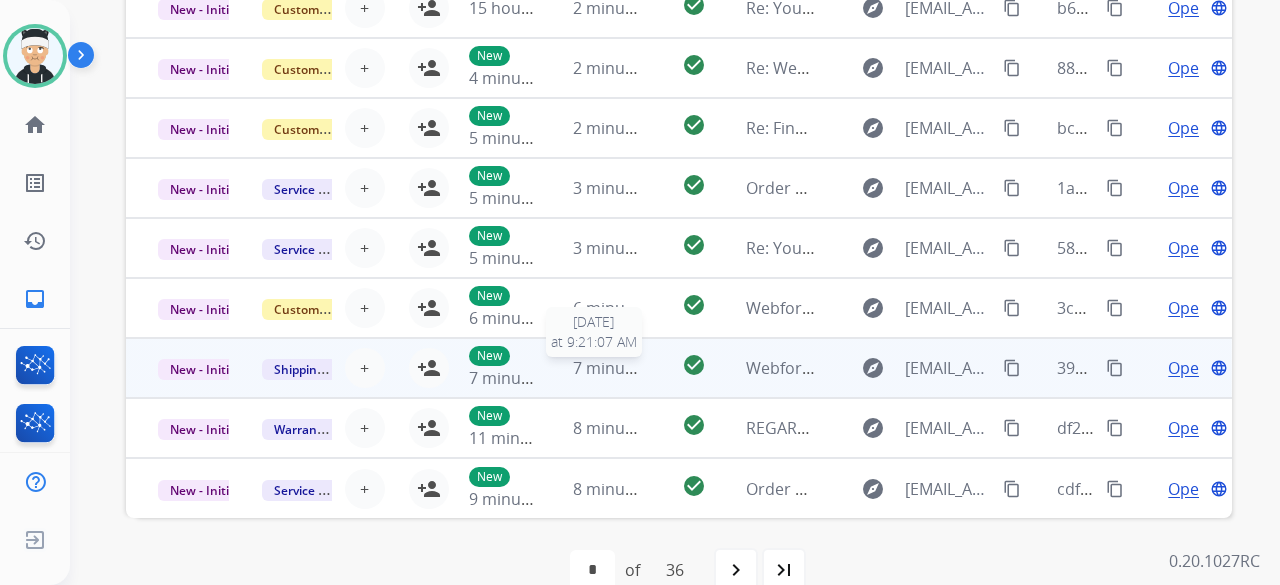 click on "7 minutes ago" at bounding box center [626, 368] 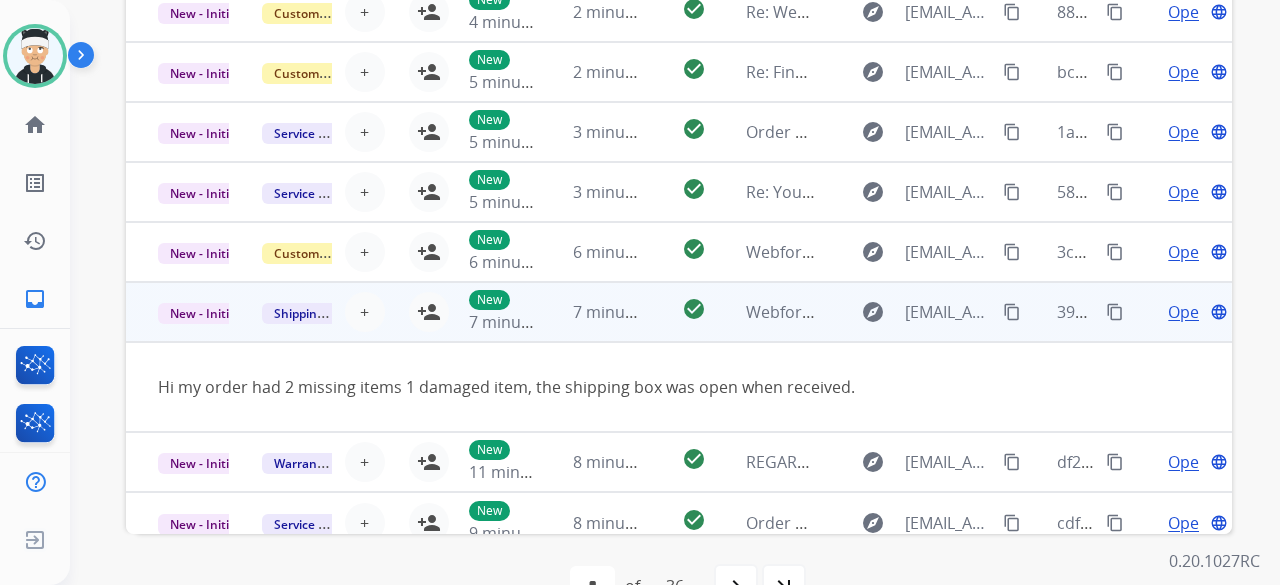 scroll, scrollTop: 92, scrollLeft: 0, axis: vertical 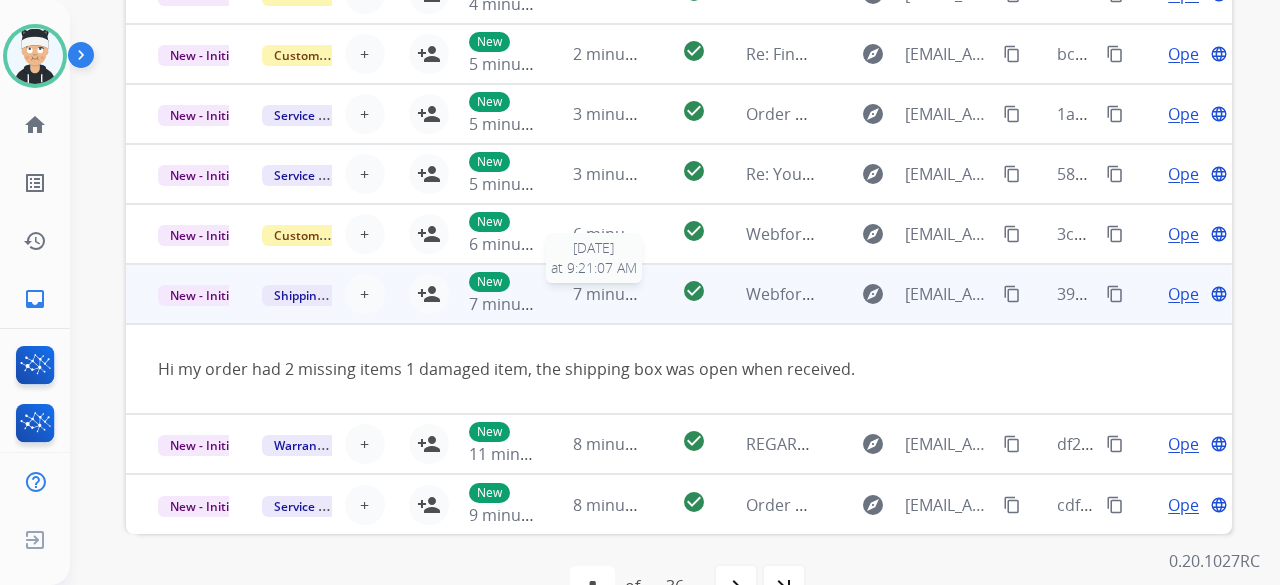 click on "7 minutes ago" at bounding box center (626, 294) 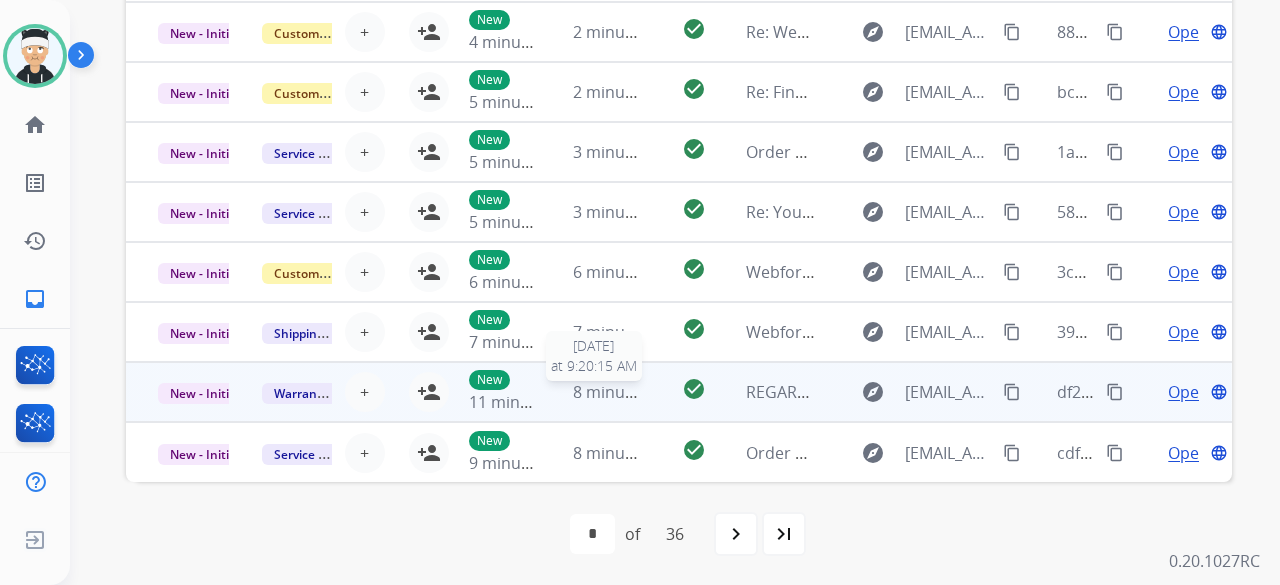 click on "8 minutes ago" at bounding box center (626, 392) 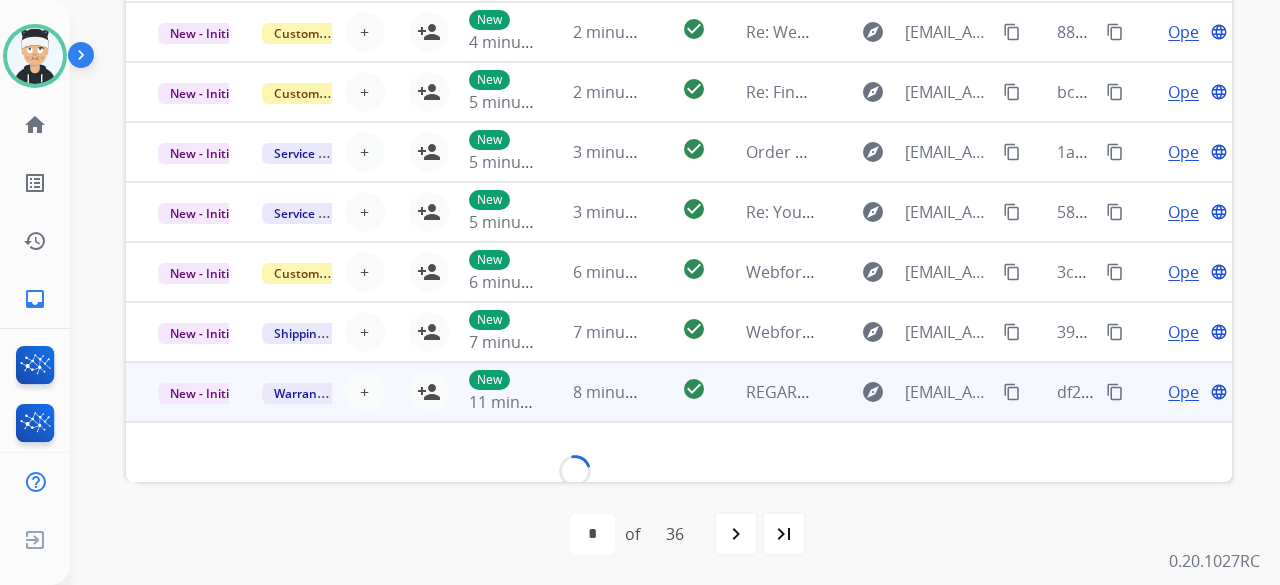 scroll, scrollTop: 92, scrollLeft: 0, axis: vertical 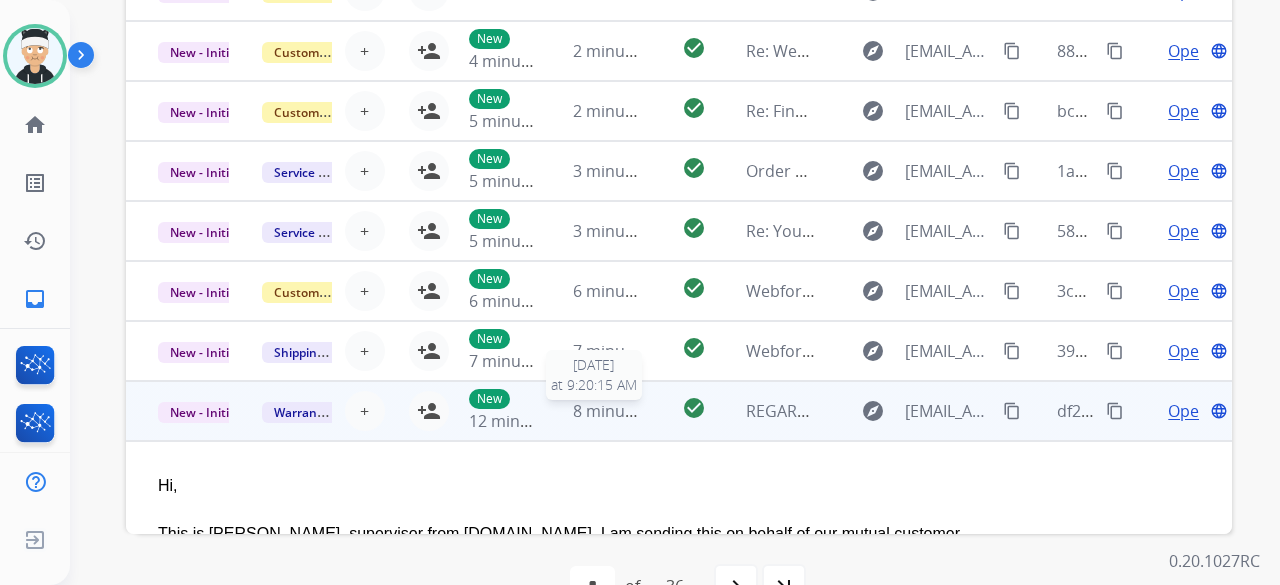 click on "8 minutes ago" at bounding box center [626, 411] 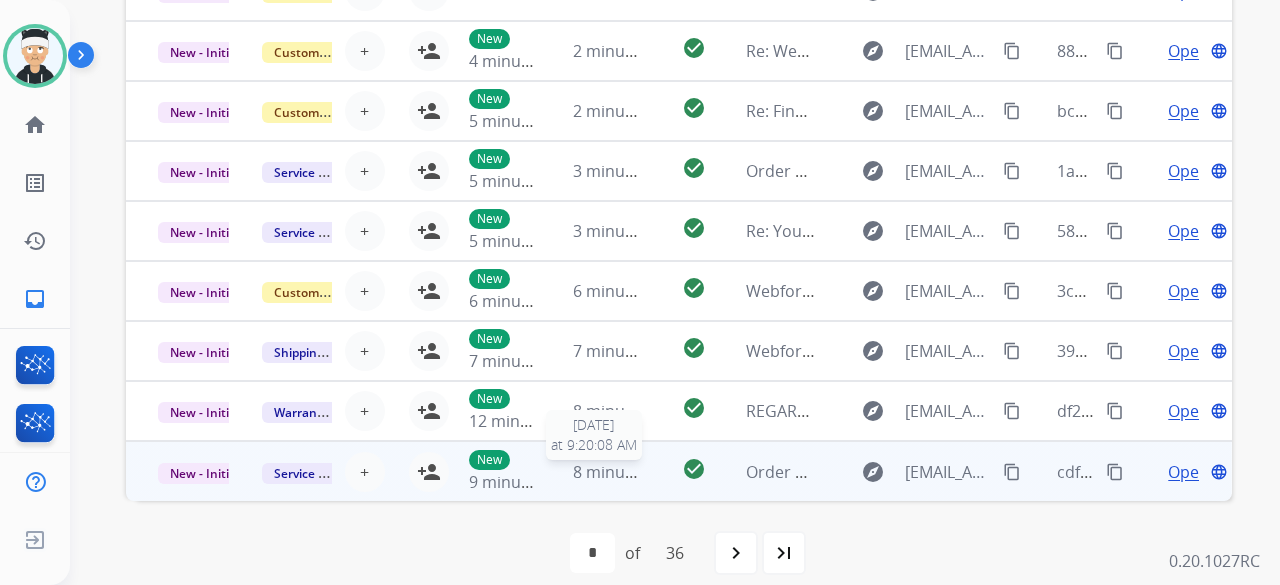 click on "8 minutes ago" at bounding box center [626, 472] 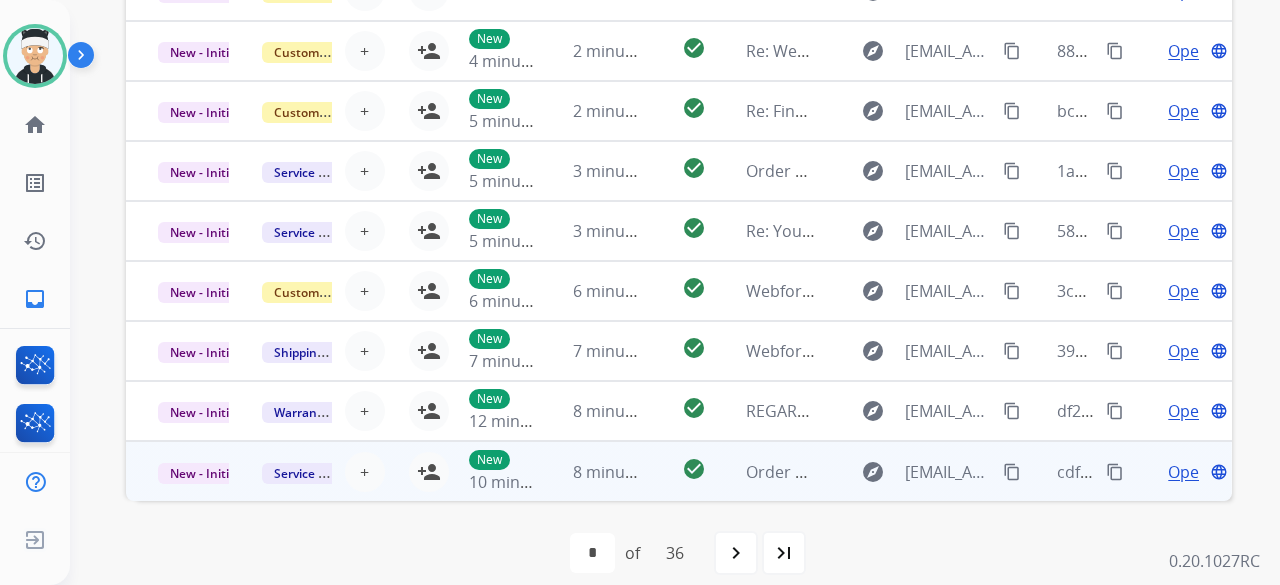 click on "8 minutes ago" at bounding box center (593, 471) 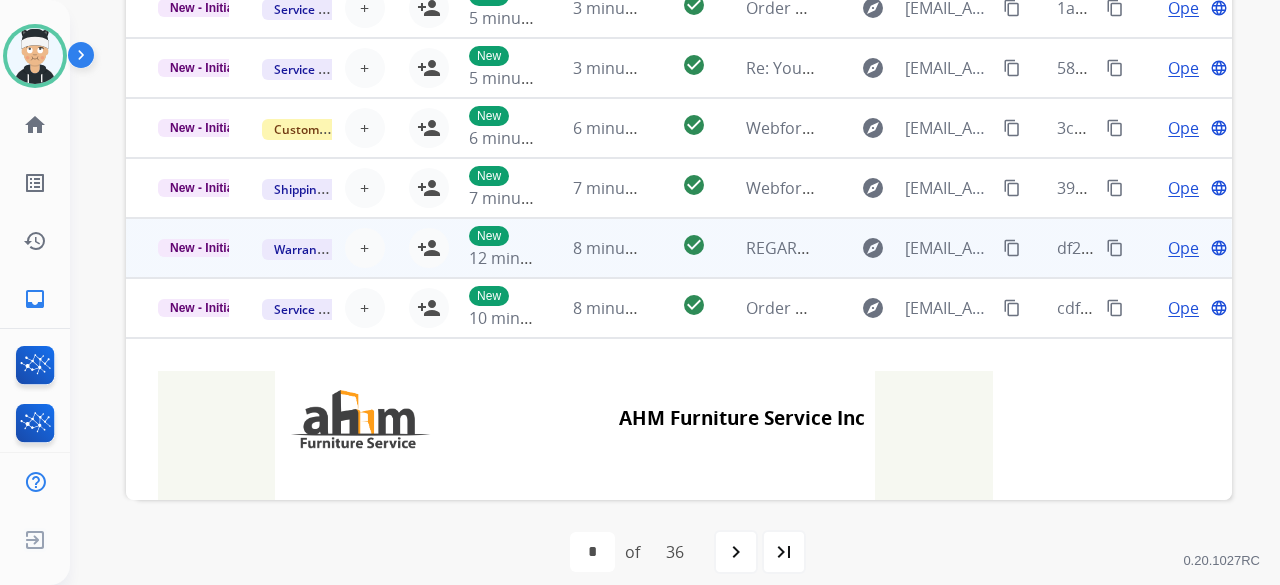 scroll, scrollTop: 140, scrollLeft: 0, axis: vertical 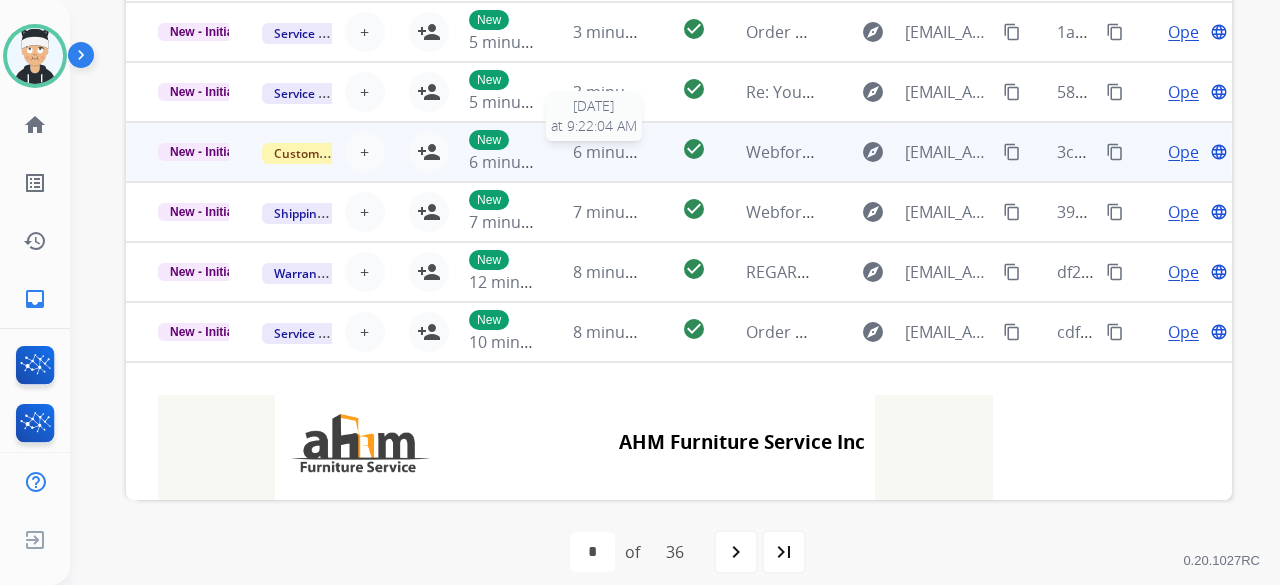 click on "6 minutes ago" at bounding box center (626, 152) 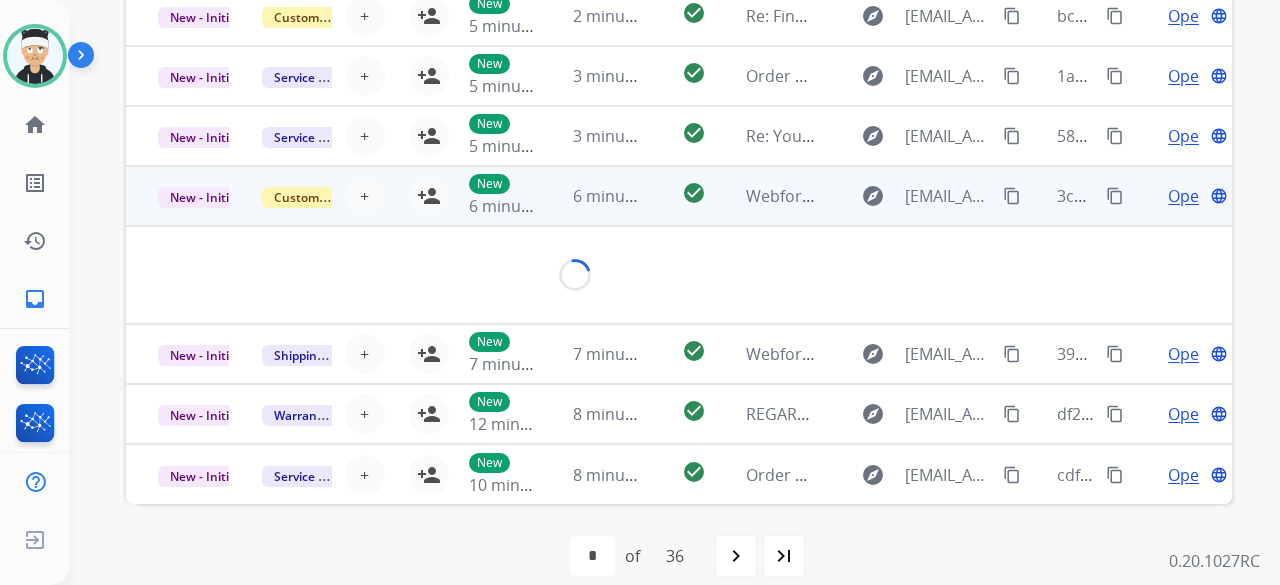 scroll 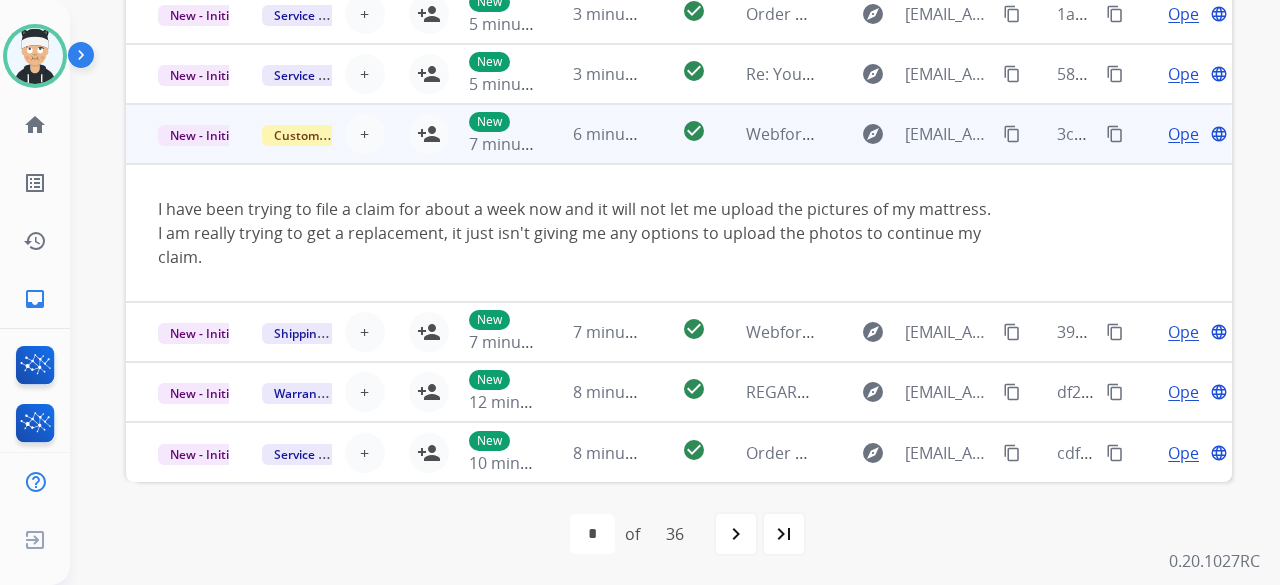 click on "Open" at bounding box center [1188, 134] 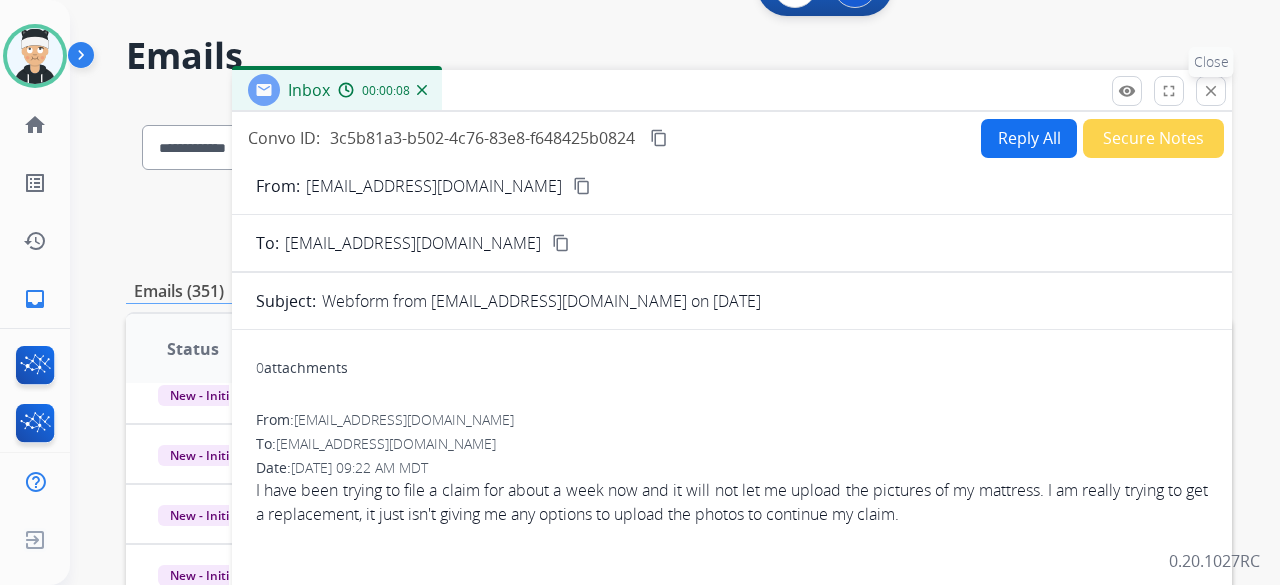 click on "close" at bounding box center (1211, 91) 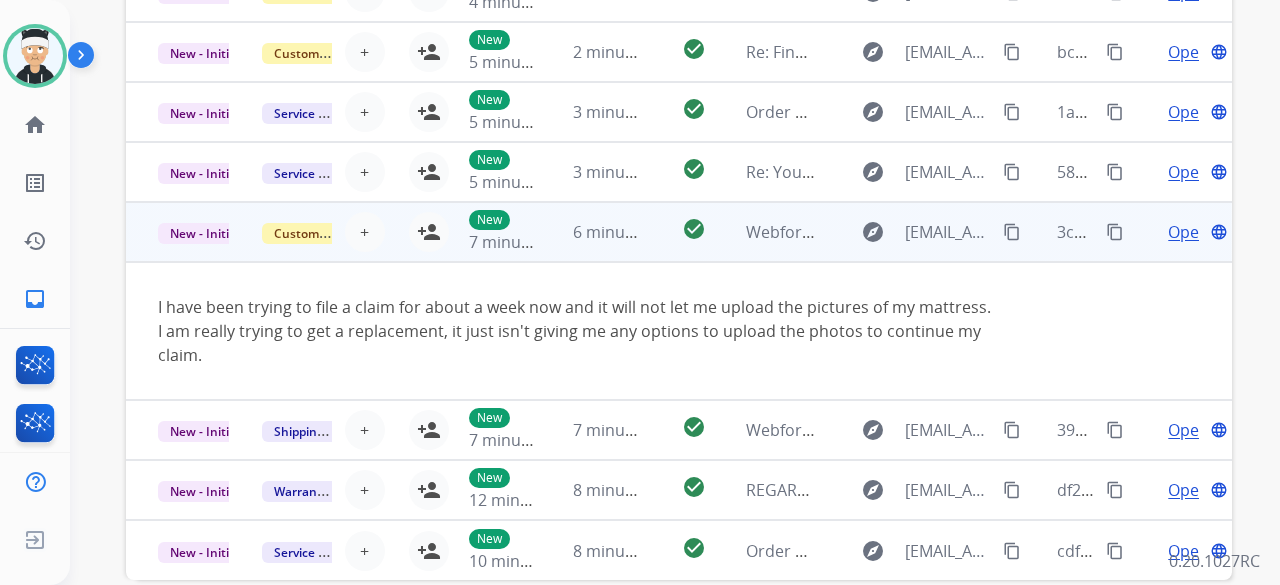 scroll, scrollTop: 552, scrollLeft: 0, axis: vertical 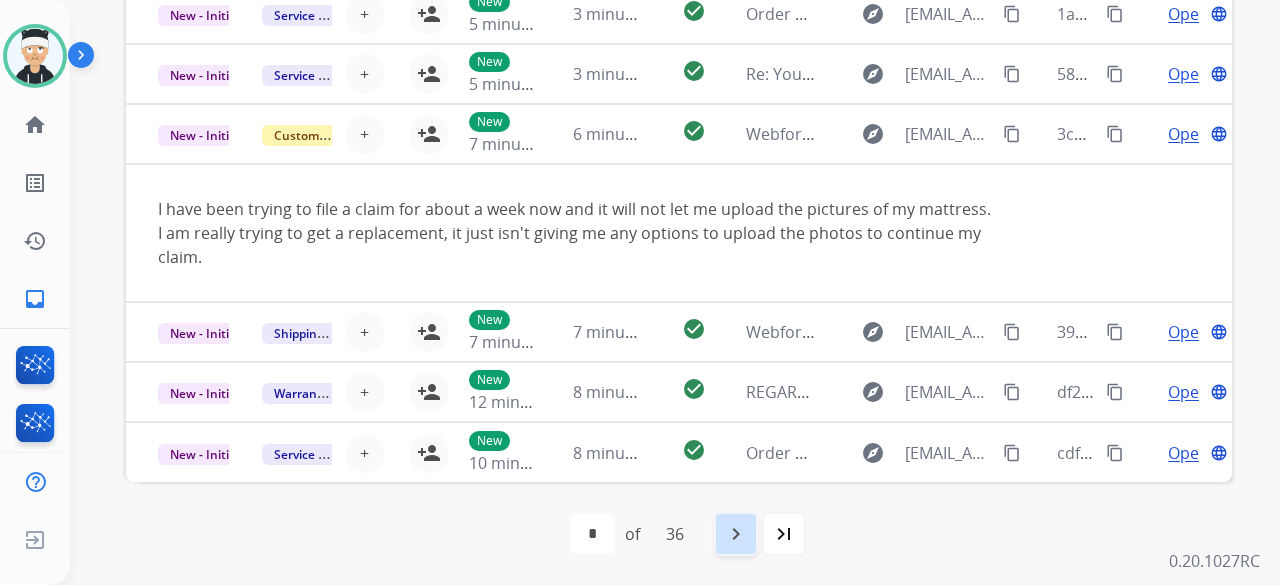 click on "navigate_next" at bounding box center (736, 534) 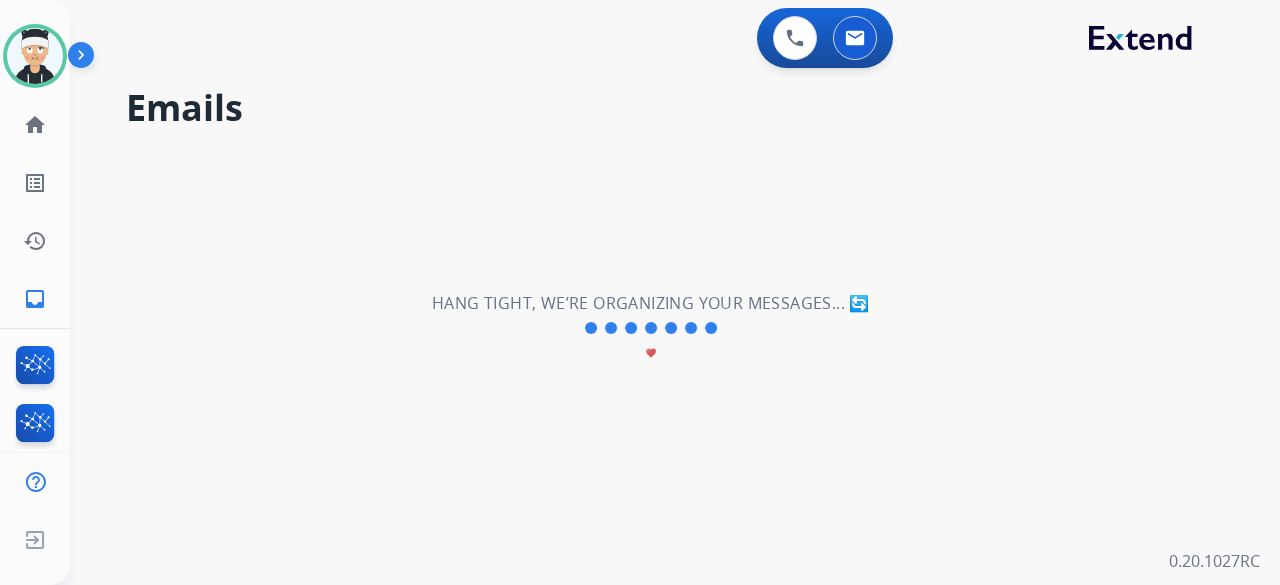 scroll, scrollTop: 68, scrollLeft: 0, axis: vertical 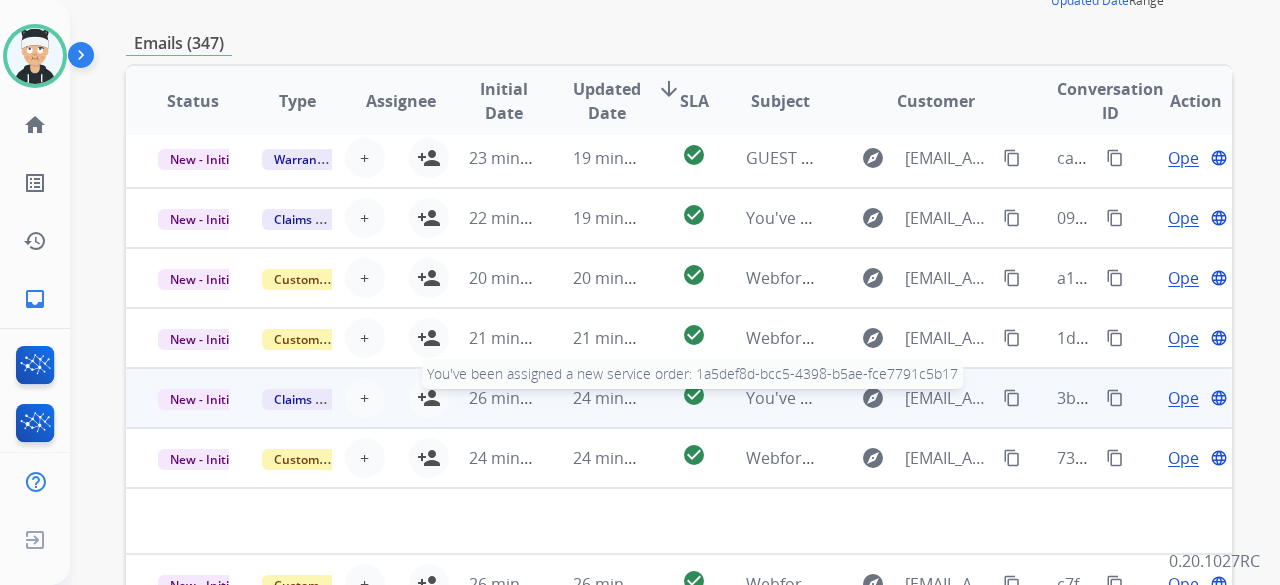 click on "You've been assigned a new service order: 1a5def8d-bcc5-4398-b5ae-fce7791c5b17" at bounding box center [1058, 398] 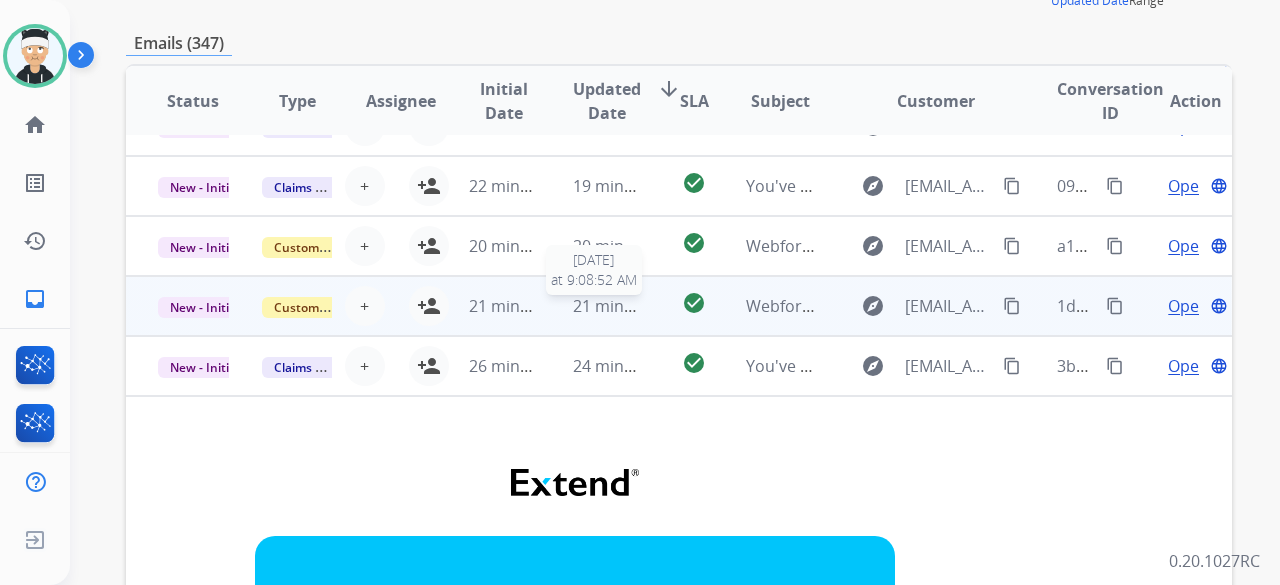 click on "21 minutes ago" at bounding box center (631, 306) 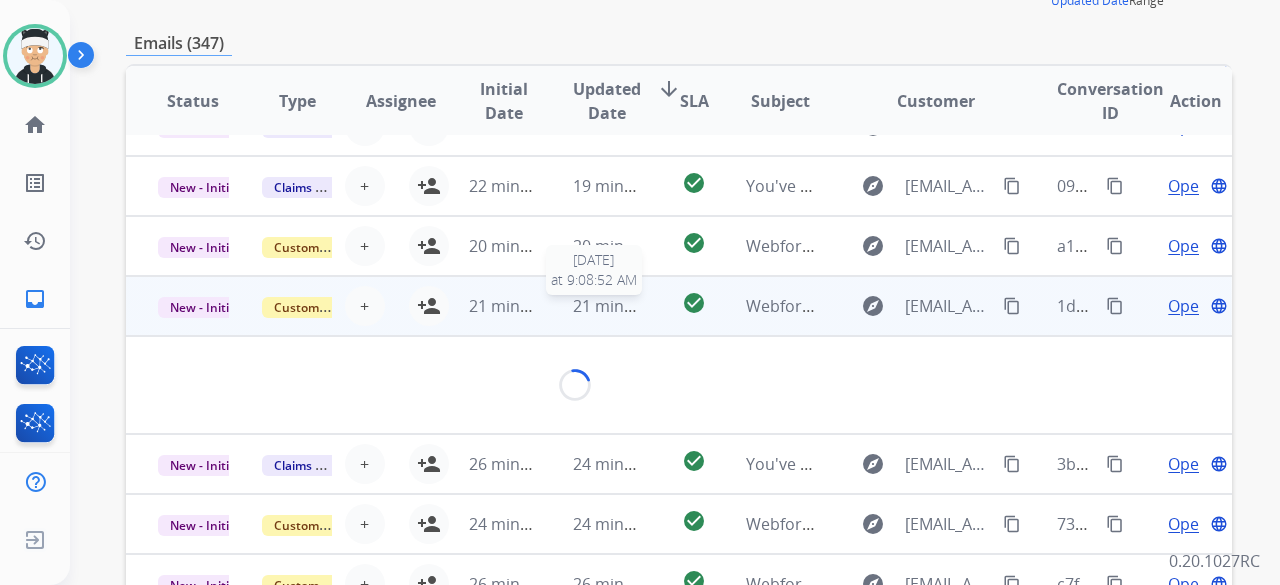 click on "21 minutes ago" at bounding box center (631, 306) 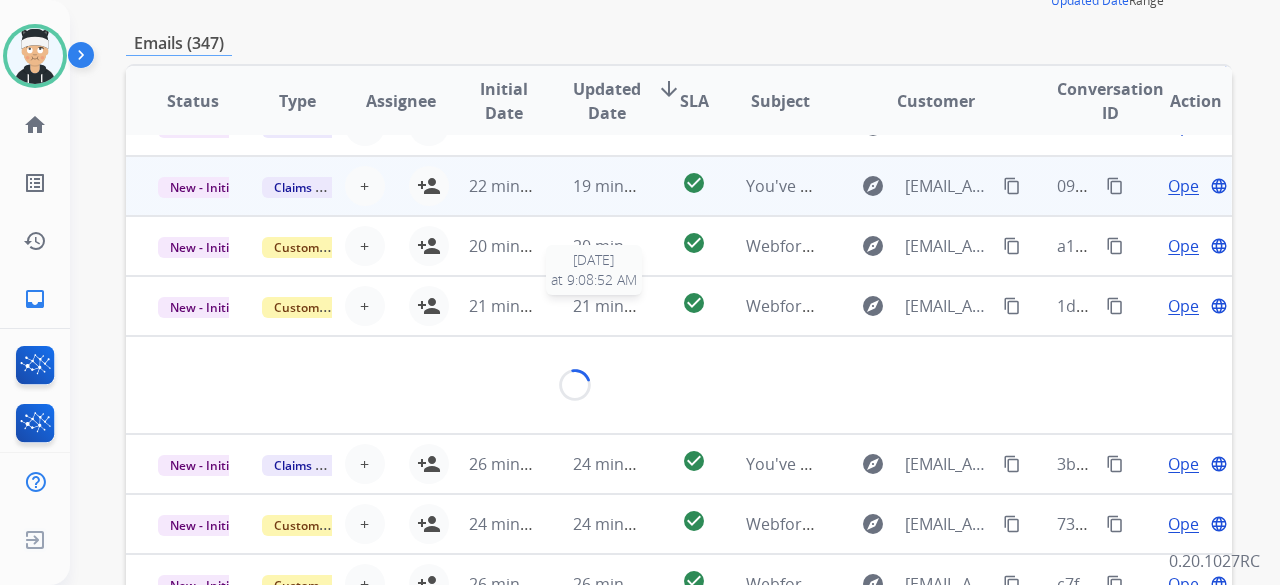 click on "19 minutes ago" at bounding box center [593, 186] 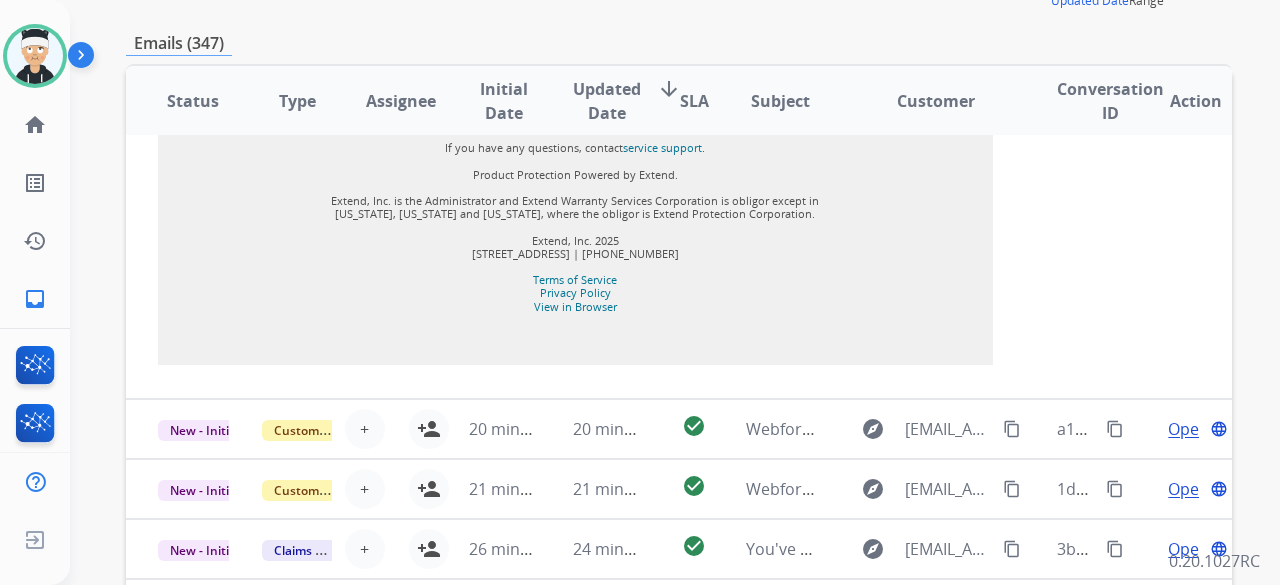scroll, scrollTop: 2285, scrollLeft: 0, axis: vertical 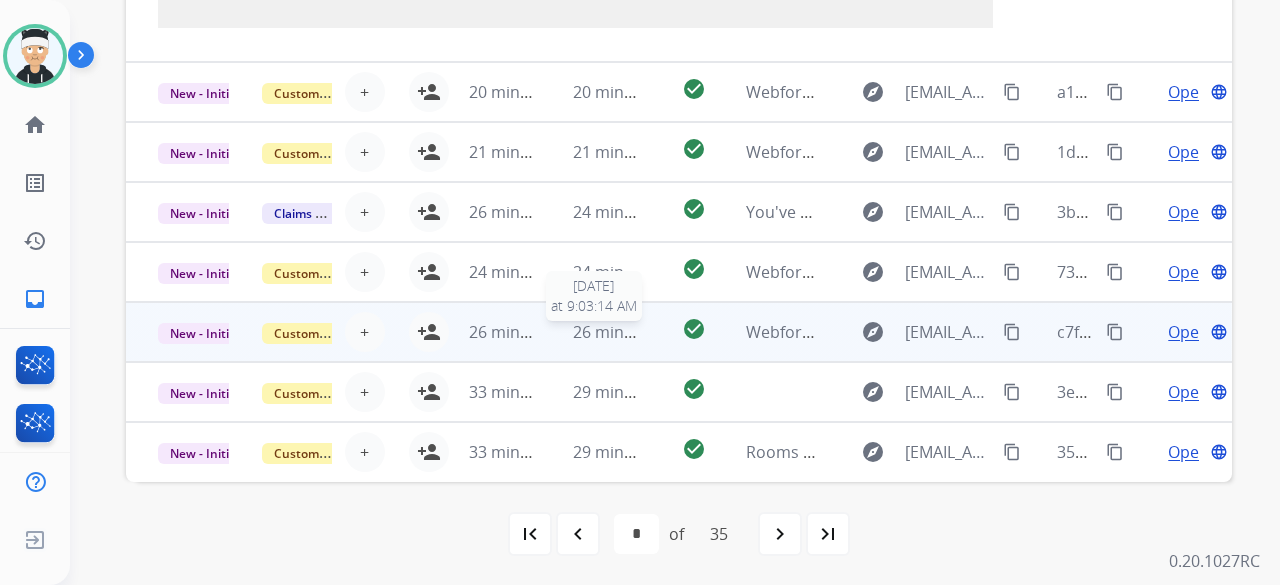click on "26 minutes ago" at bounding box center (631, 332) 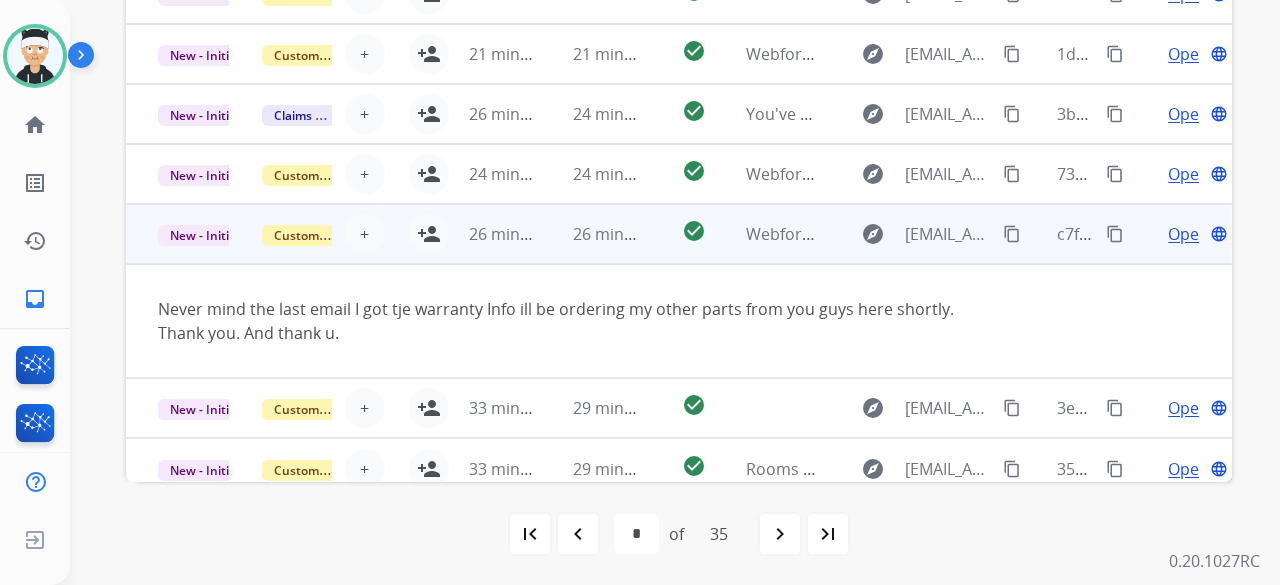 scroll, scrollTop: 116, scrollLeft: 0, axis: vertical 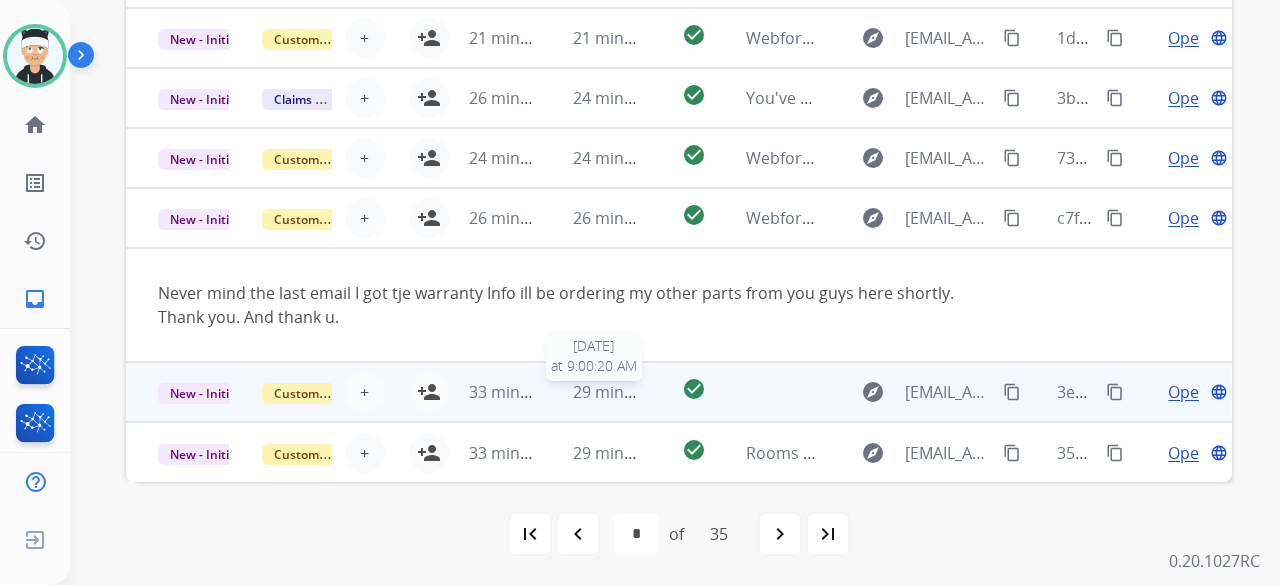 click on "29 minutes ago" at bounding box center [631, 392] 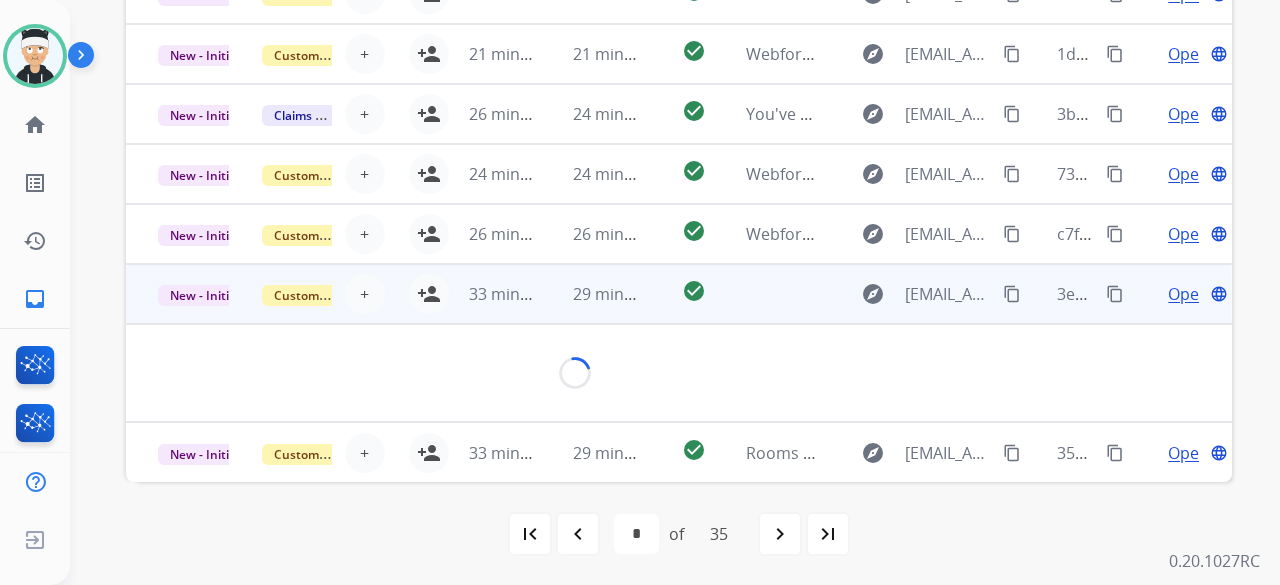 click on "Loading..." at bounding box center [575, 373] 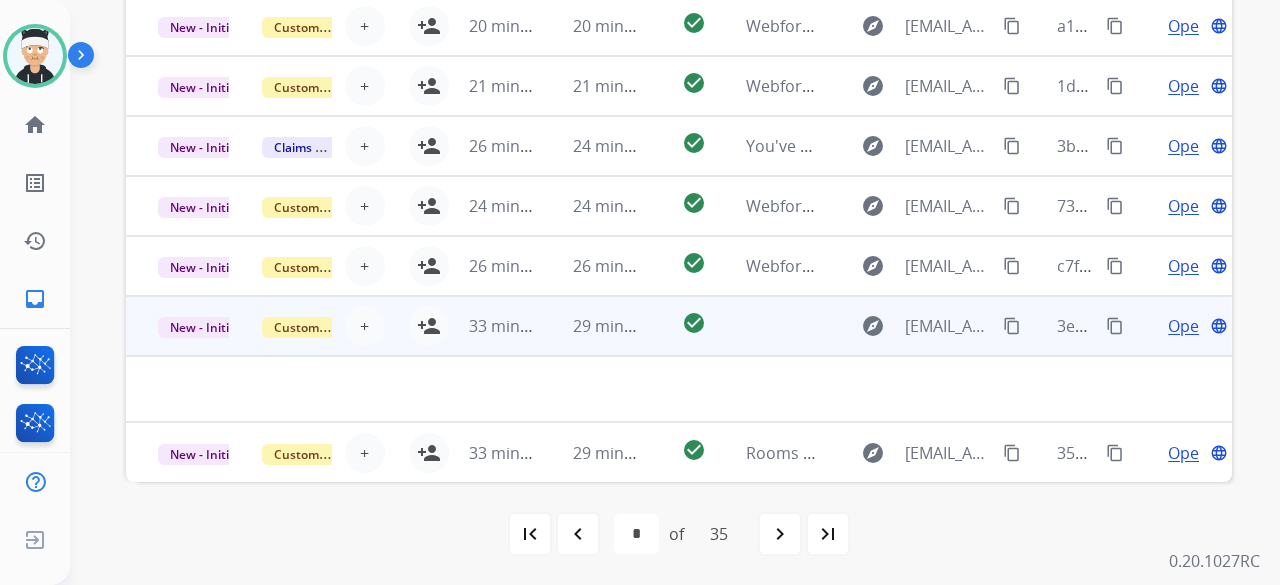 scroll, scrollTop: 68, scrollLeft: 0, axis: vertical 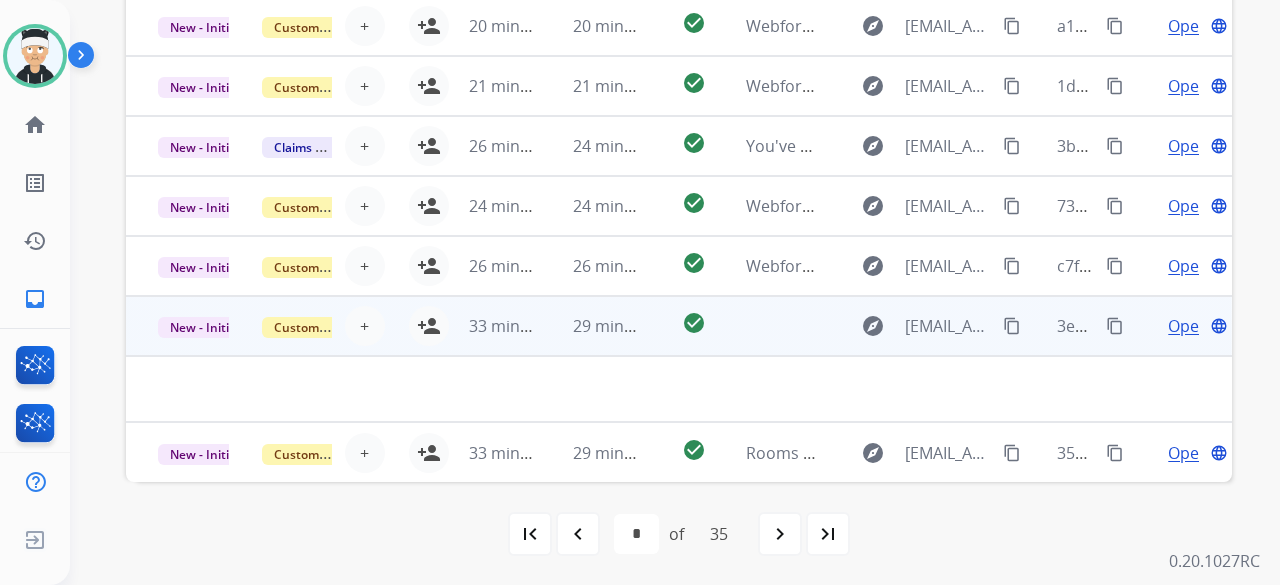 click on "29 minutes ago" at bounding box center (593, 326) 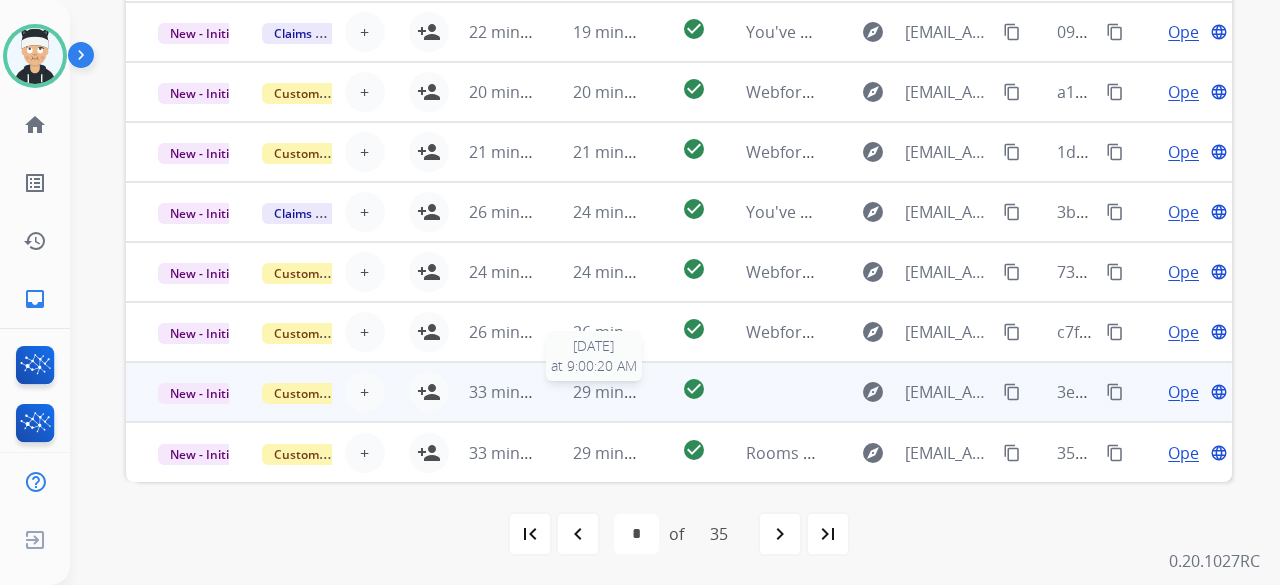click on "29 minutes ago" at bounding box center [631, 392] 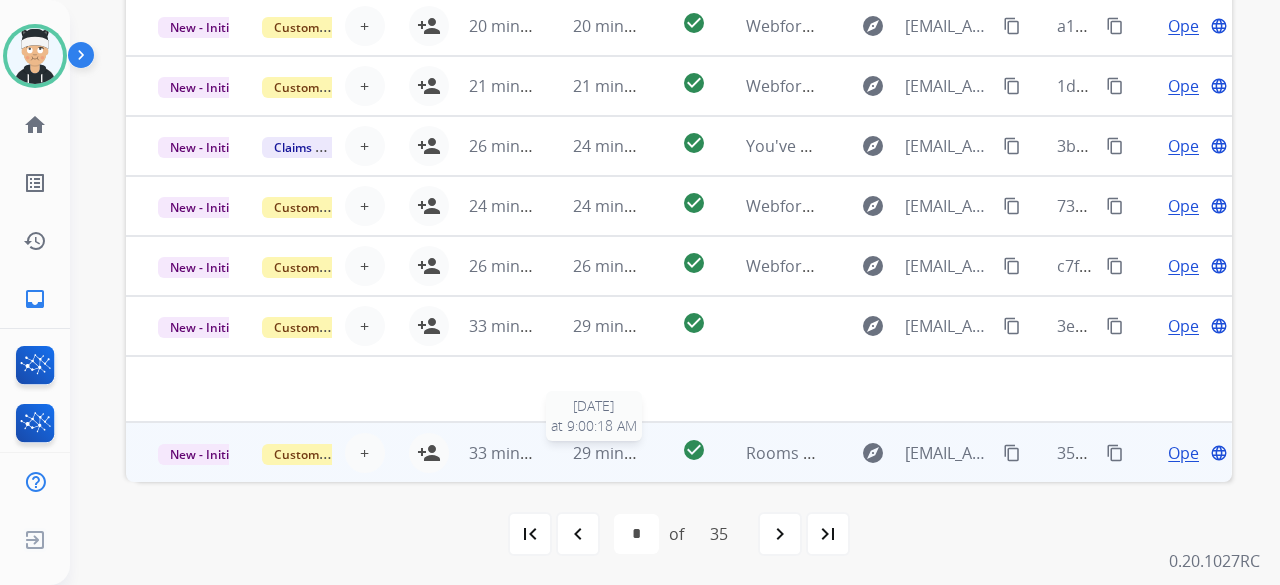 click on "29 minutes ago" at bounding box center [631, 453] 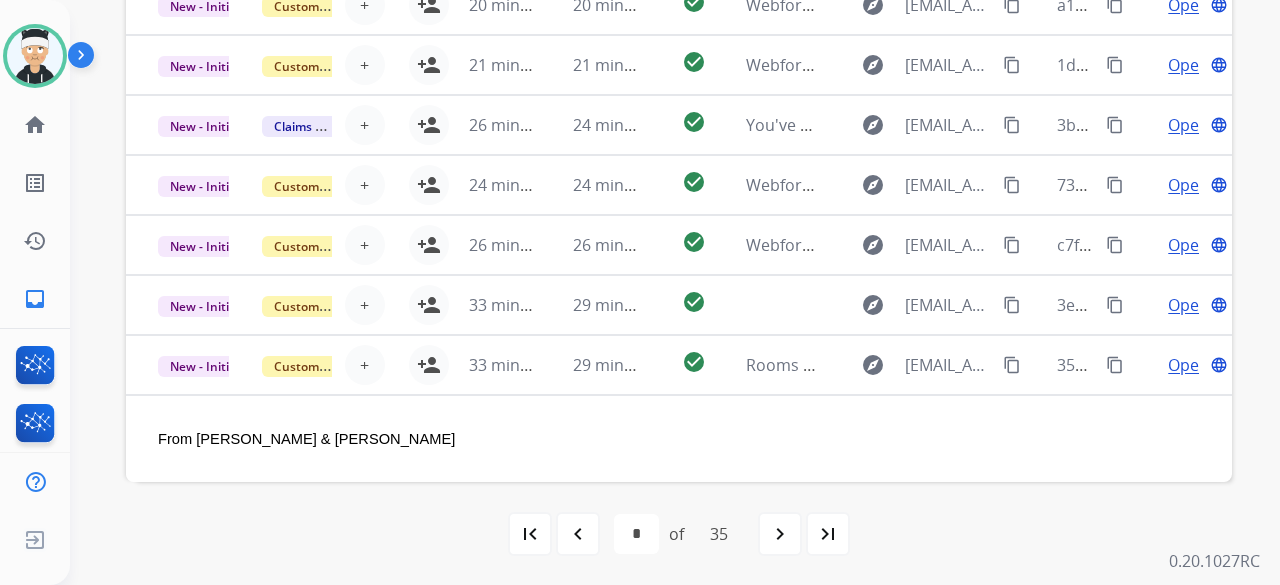 scroll, scrollTop: 89, scrollLeft: 0, axis: vertical 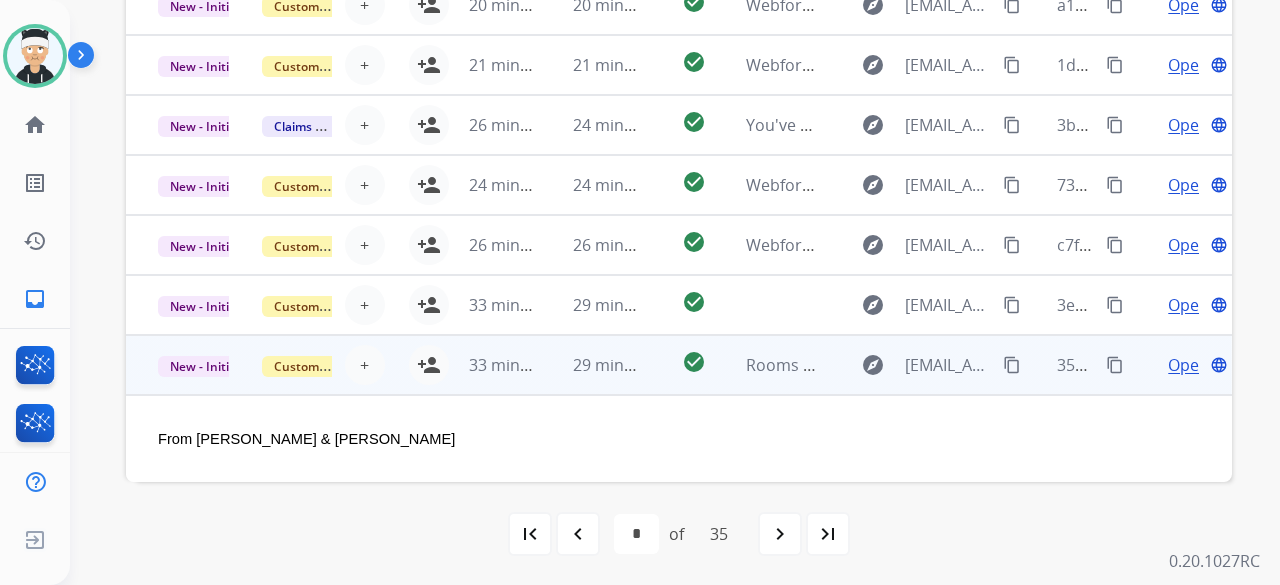 click on "Open" at bounding box center [1188, 365] 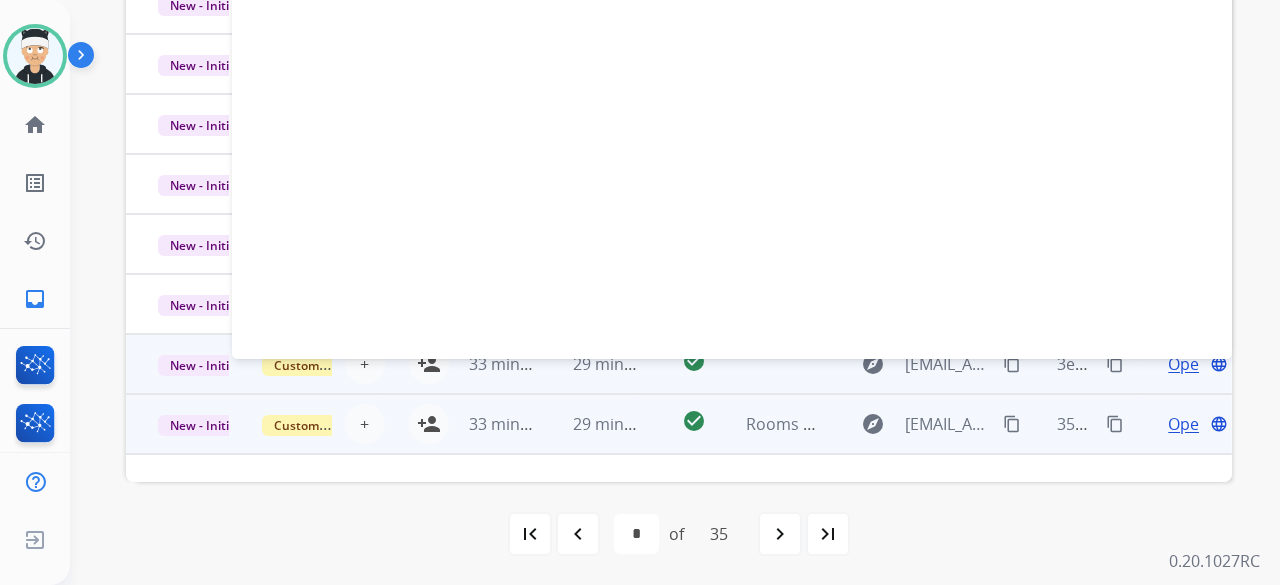 scroll, scrollTop: 0, scrollLeft: 0, axis: both 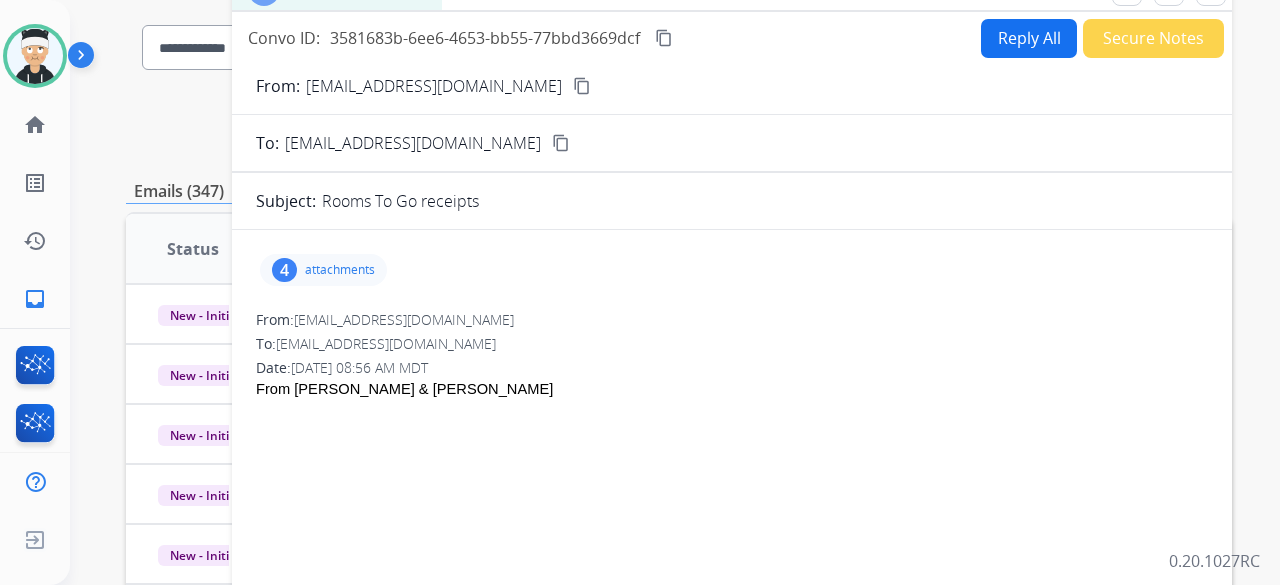 click on "attachments" at bounding box center [340, 270] 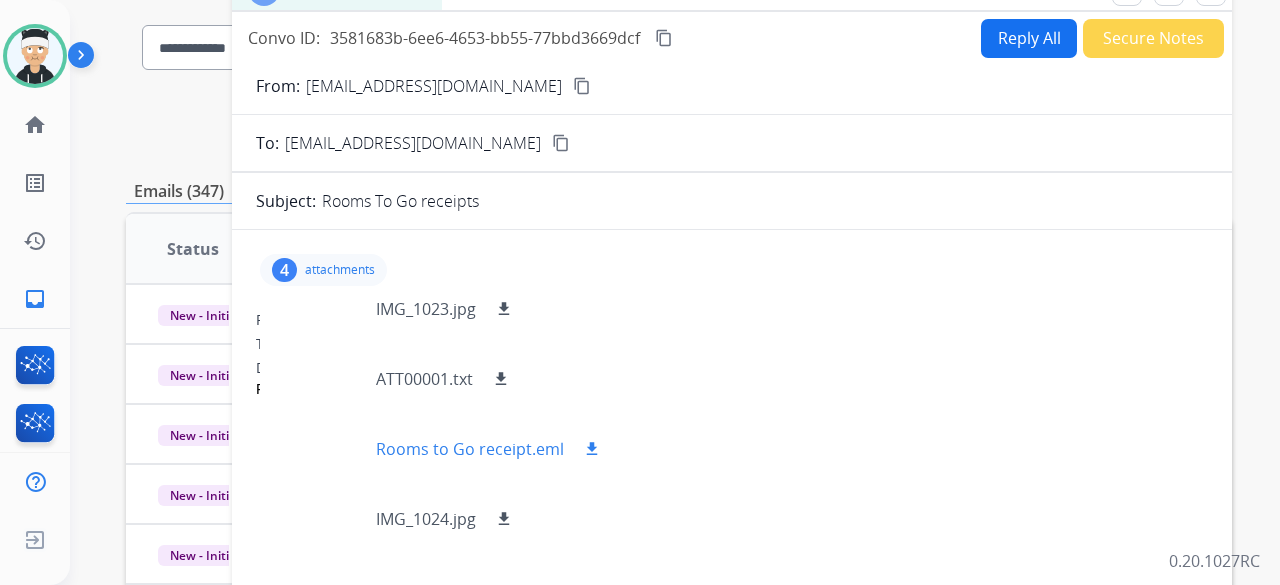 scroll, scrollTop: 30, scrollLeft: 0, axis: vertical 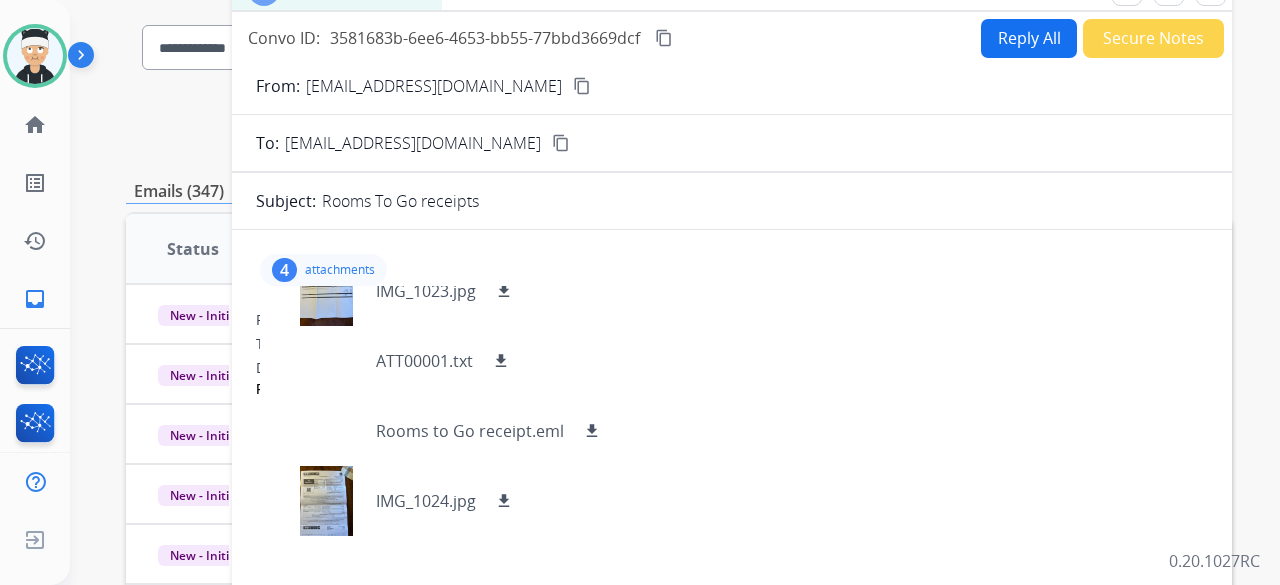 click on "content_copy" at bounding box center (582, 86) 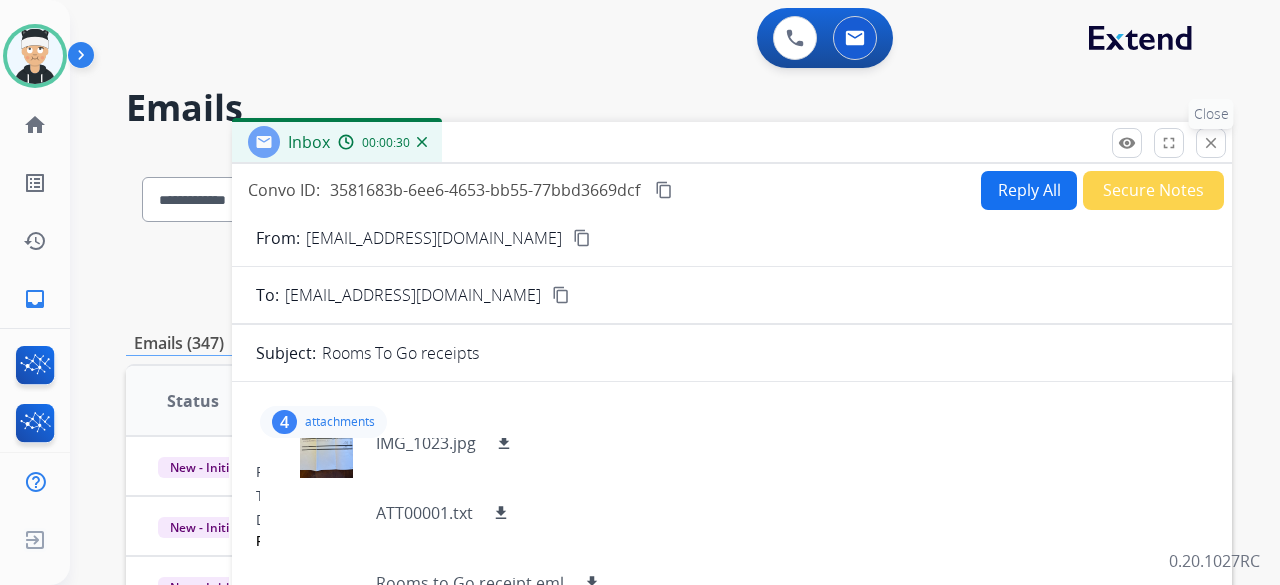 click on "close" at bounding box center [1211, 143] 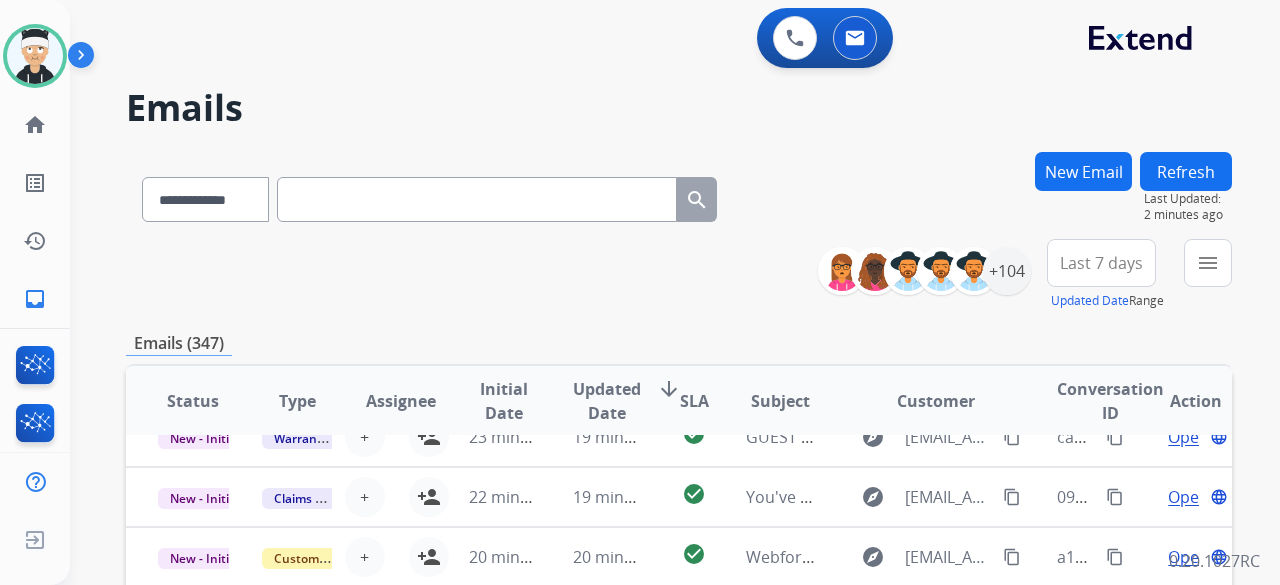 scroll, scrollTop: 104, scrollLeft: 0, axis: vertical 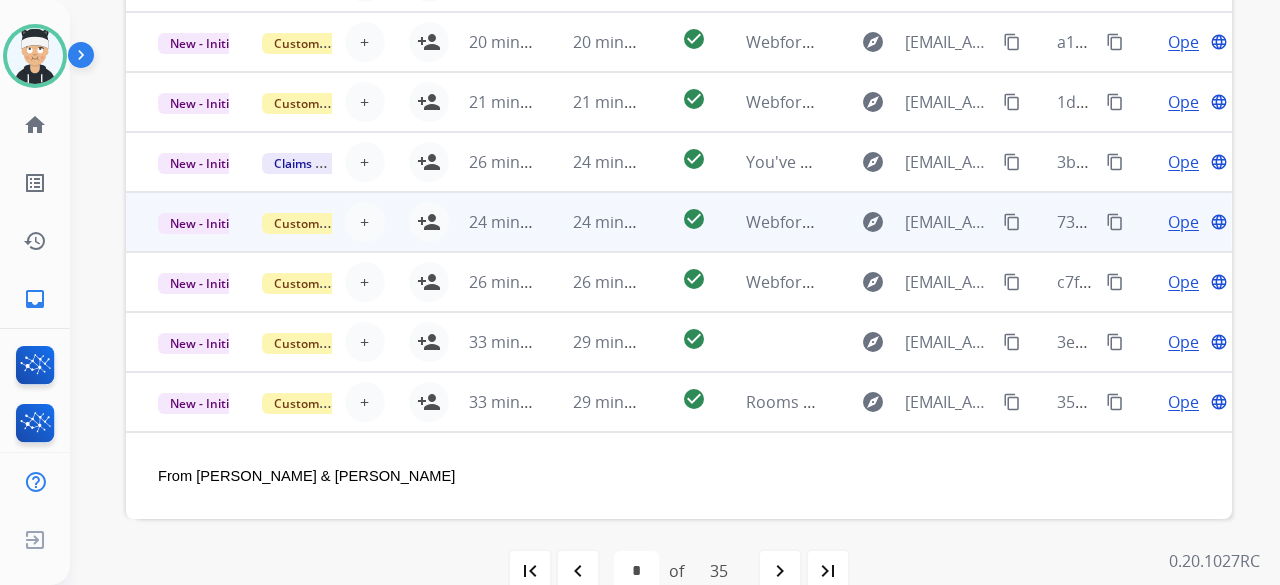 click on "24 minutes ago" at bounding box center (593, 222) 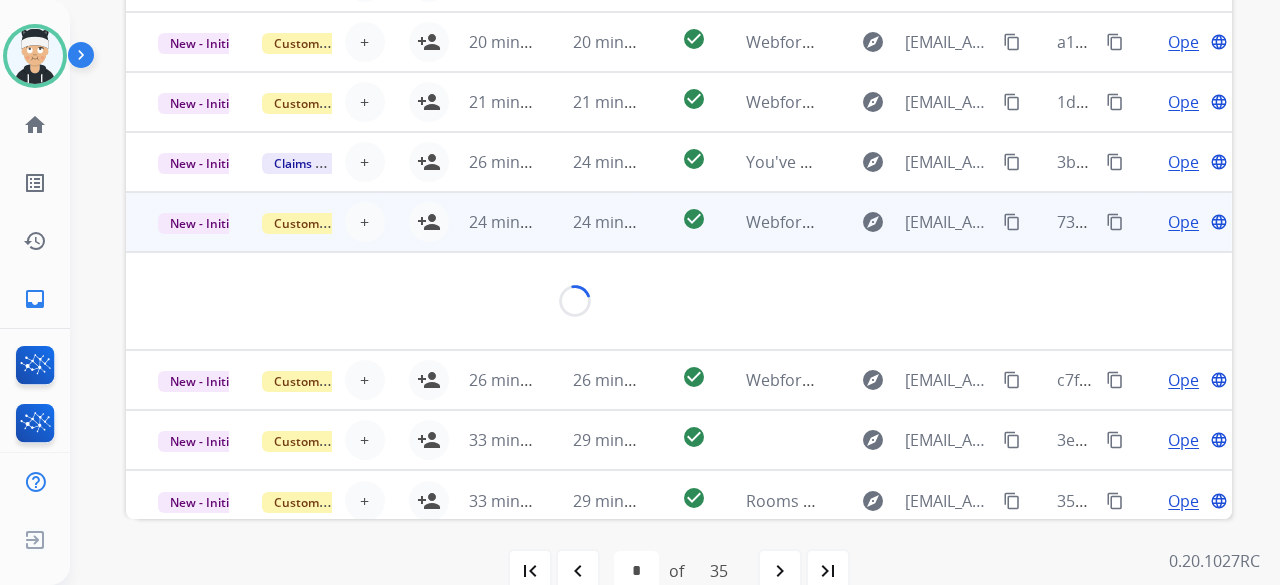 scroll, scrollTop: 100, scrollLeft: 0, axis: vertical 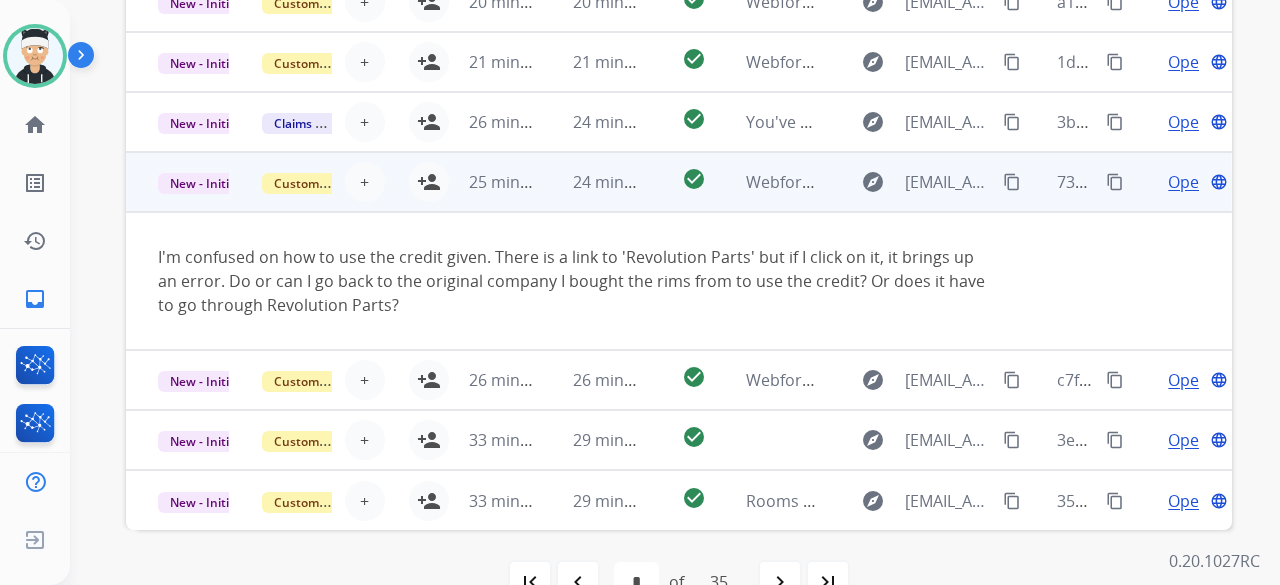 click on "Open" at bounding box center (1188, 182) 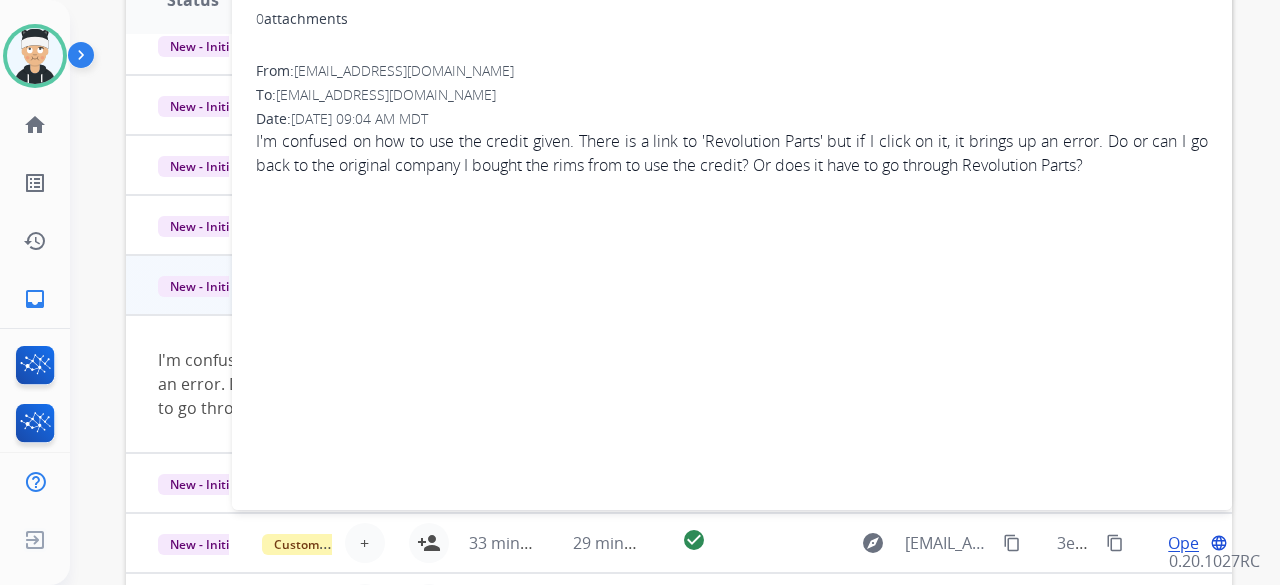 scroll, scrollTop: 204, scrollLeft: 0, axis: vertical 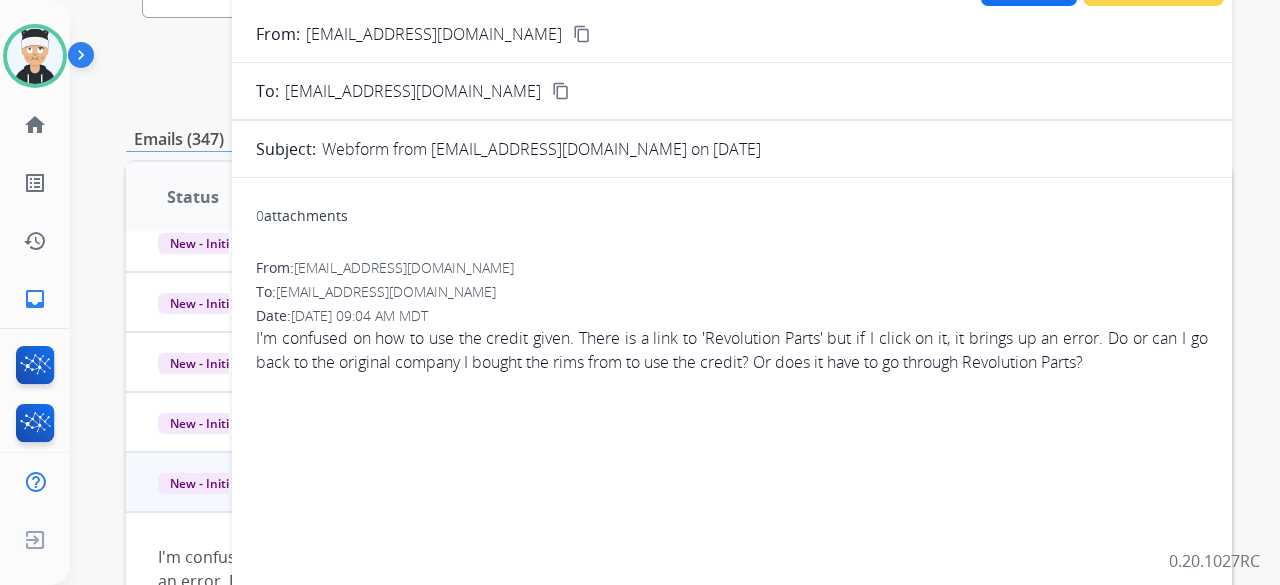 click on "content_copy" at bounding box center [582, 34] 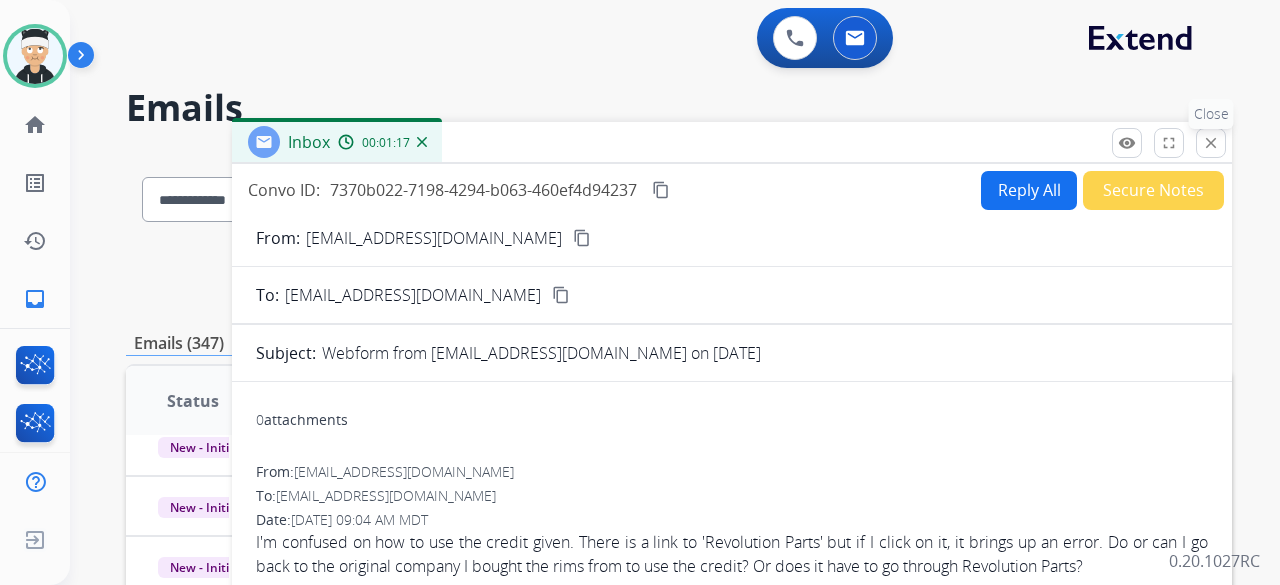 click on "close" at bounding box center (1211, 143) 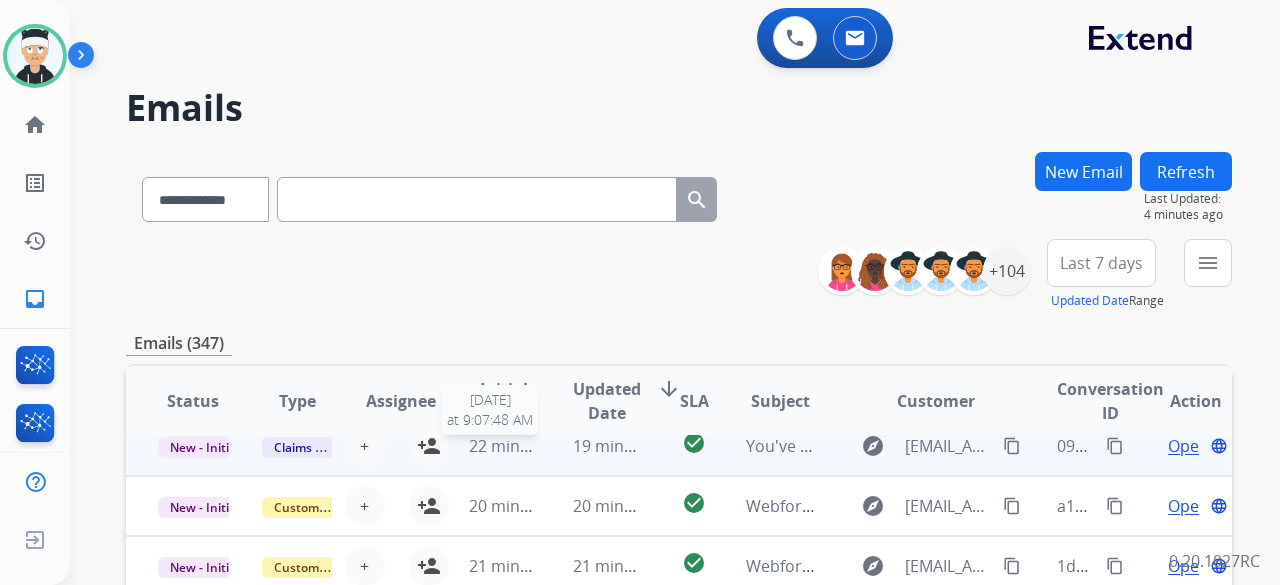 scroll, scrollTop: 156, scrollLeft: 0, axis: vertical 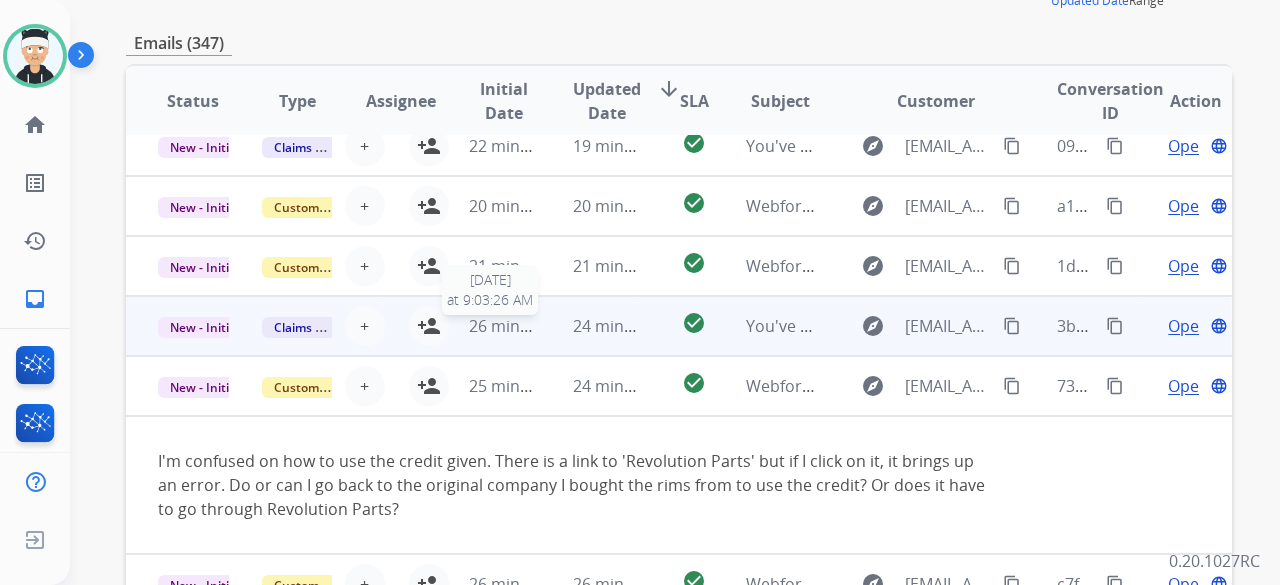 click on "26 minutes ago" at bounding box center [527, 326] 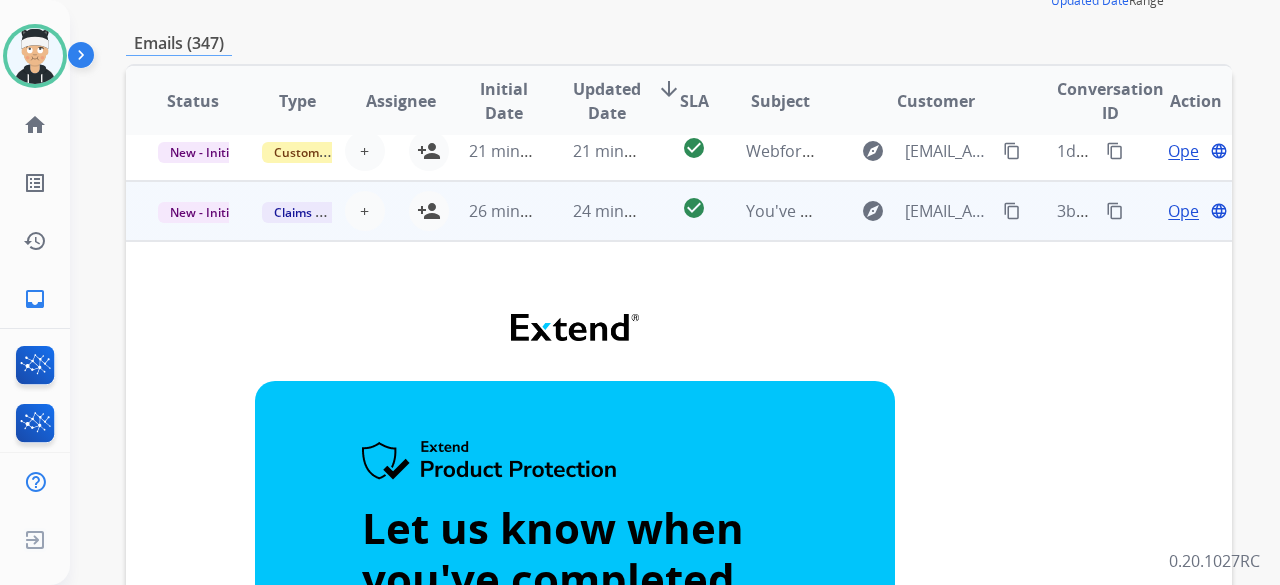 scroll, scrollTop: 300, scrollLeft: 0, axis: vertical 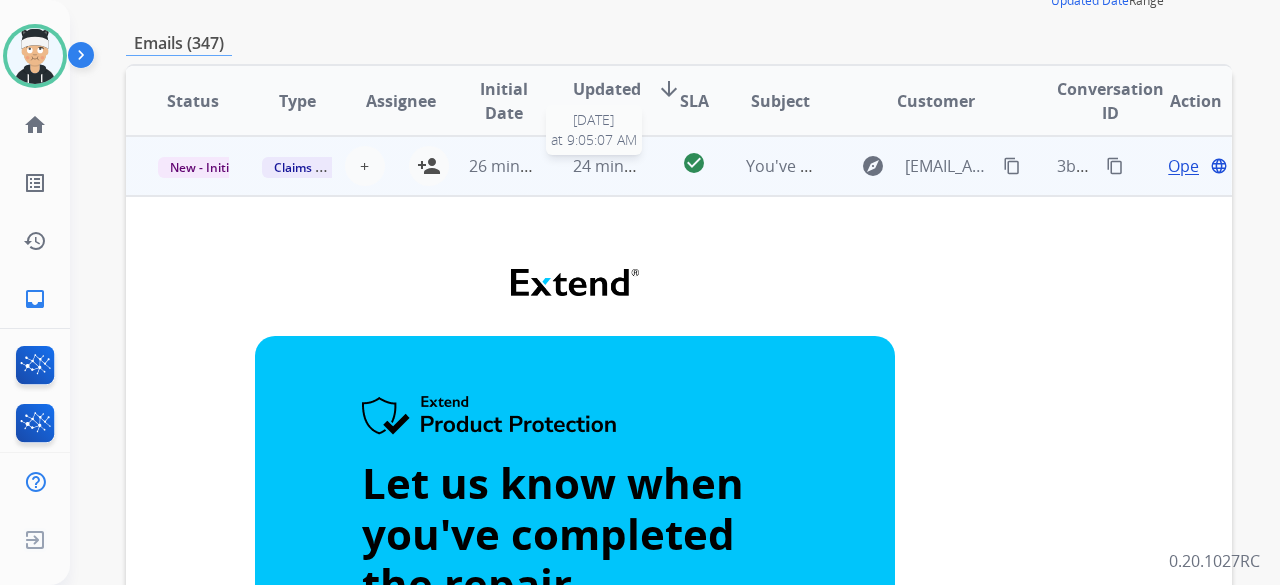 click on "24 minutes ago" at bounding box center (631, 166) 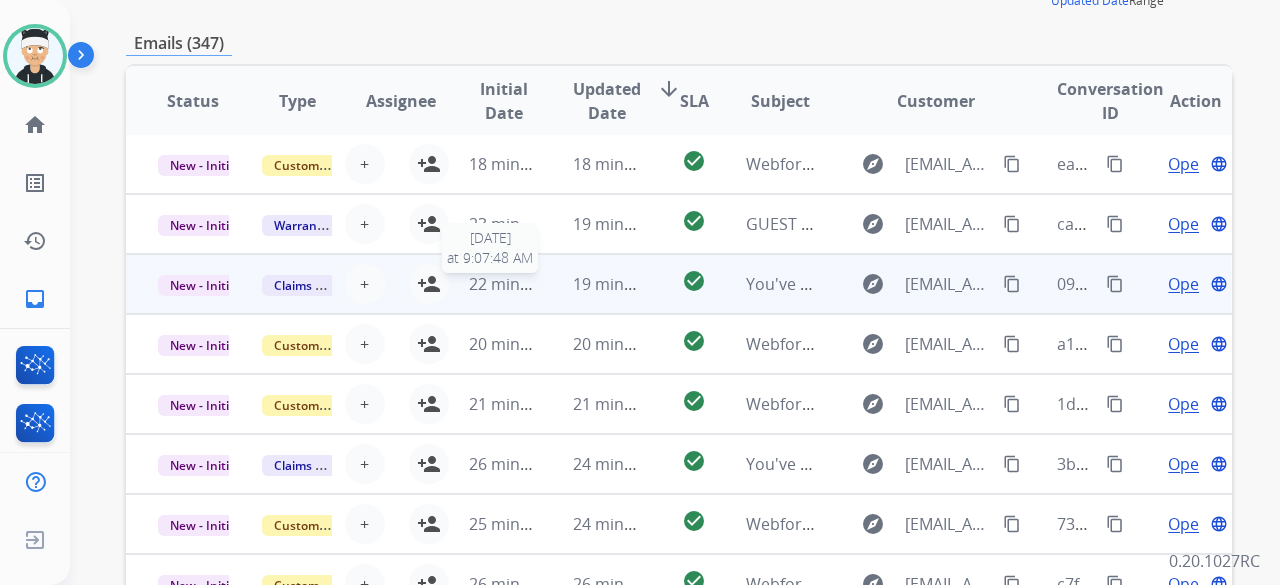 scroll, scrollTop: 0, scrollLeft: 0, axis: both 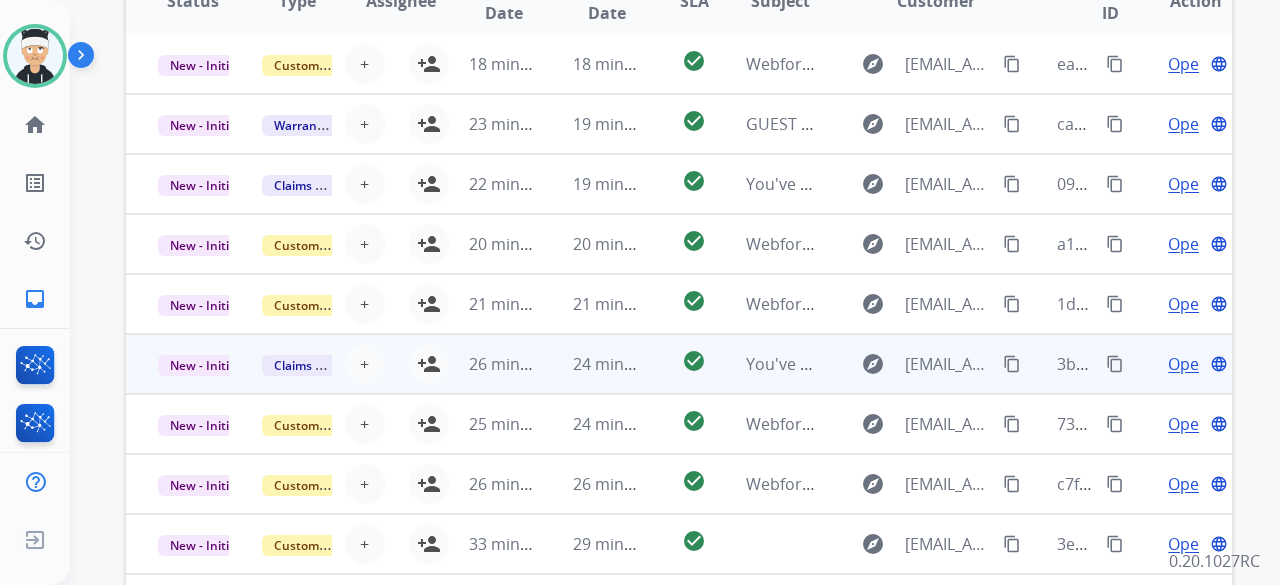 click on "24 minutes ago" at bounding box center (593, 364) 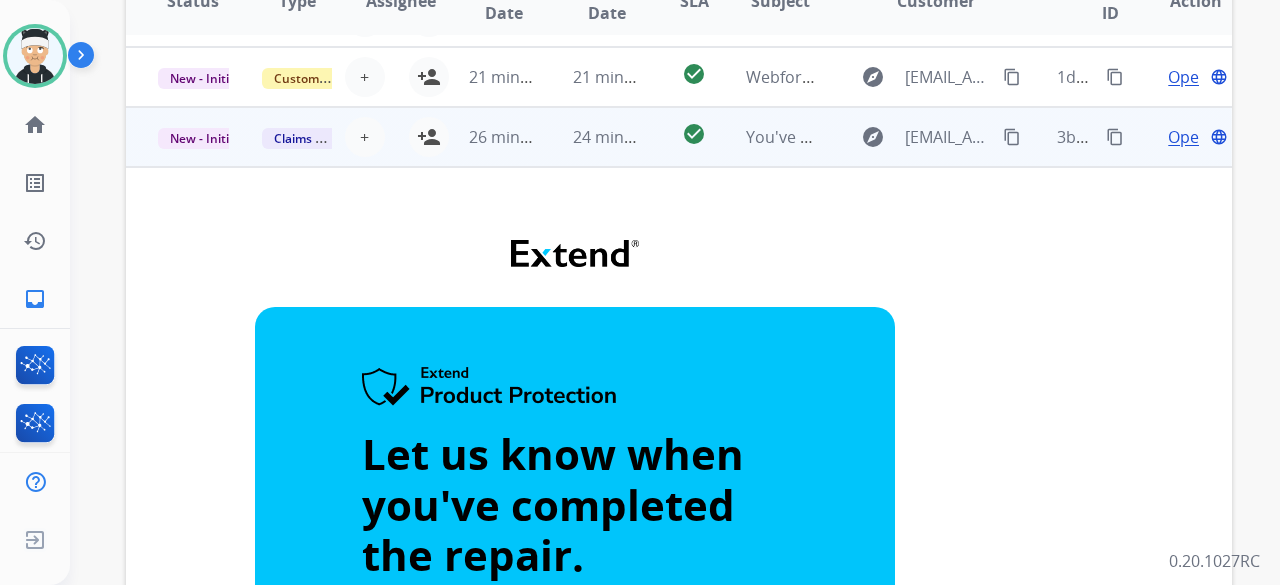scroll, scrollTop: 300, scrollLeft: 0, axis: vertical 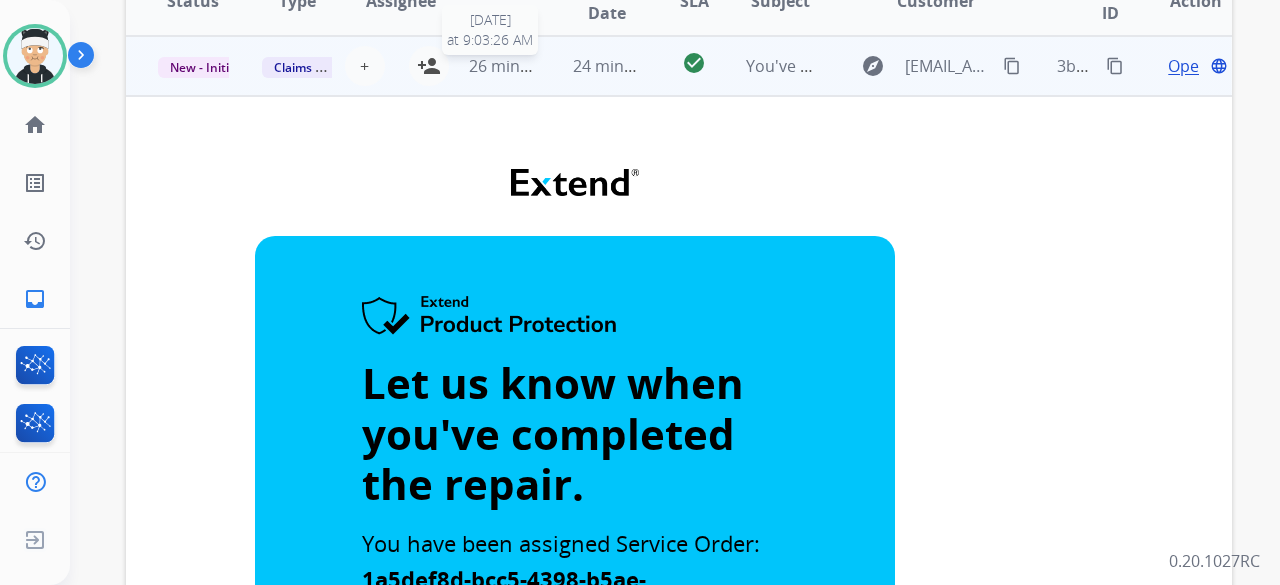 click on "26 minutes ago" at bounding box center (527, 66) 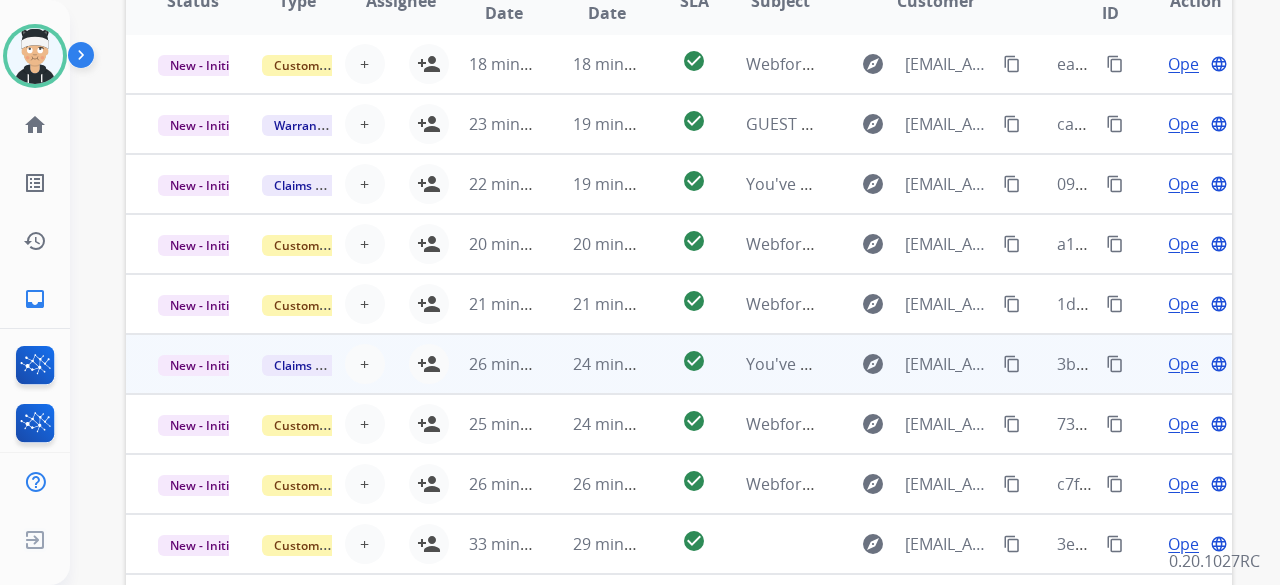 scroll, scrollTop: 2, scrollLeft: 0, axis: vertical 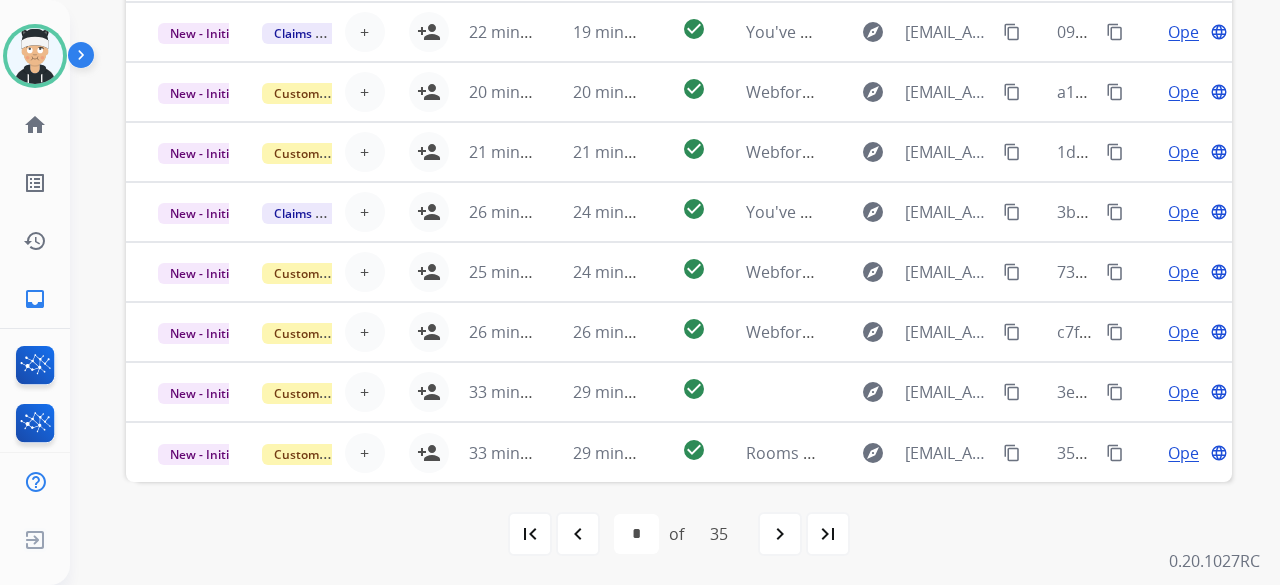 click on "navigate_next" at bounding box center [780, 534] 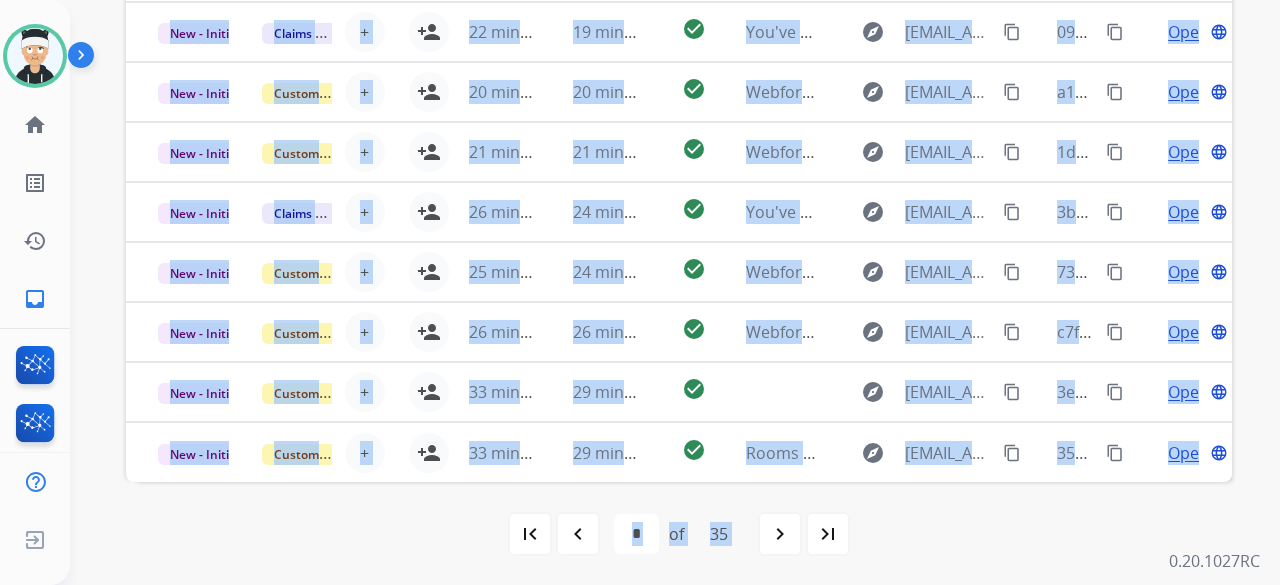 click on "**********" at bounding box center [651, -188] 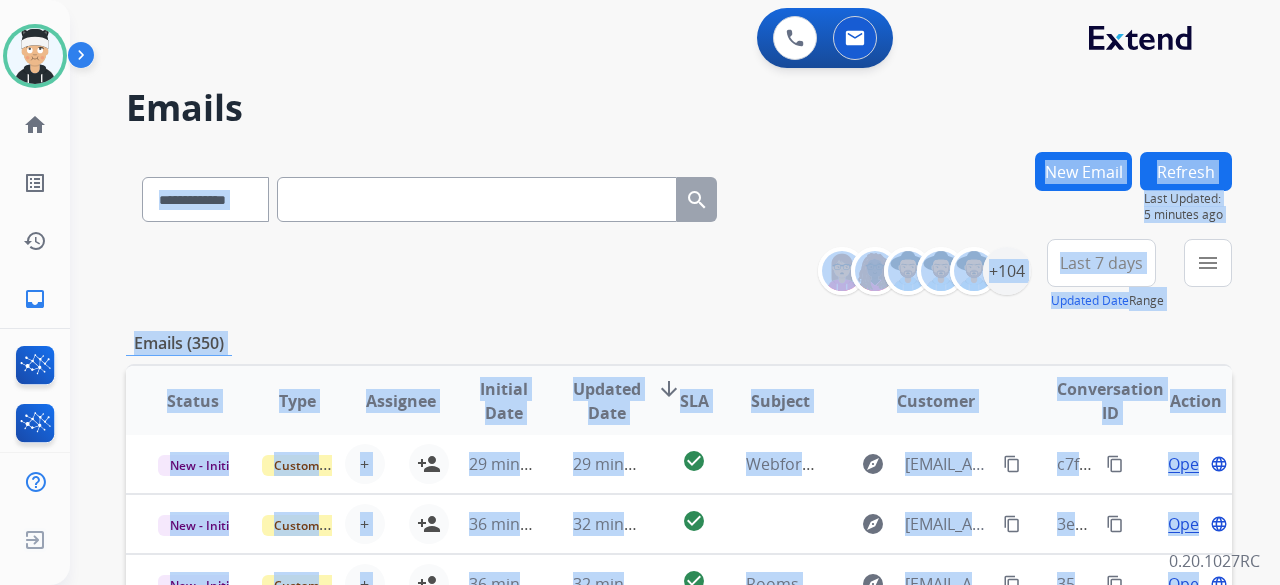 scroll, scrollTop: 300, scrollLeft: 0, axis: vertical 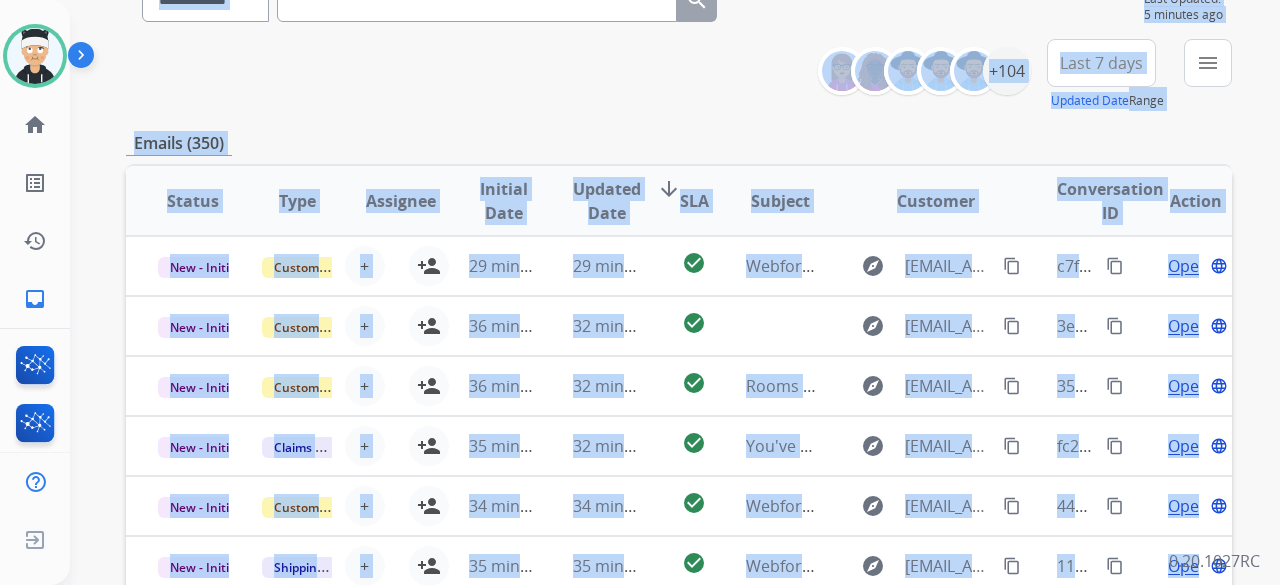 click on "**********" at bounding box center [679, 445] 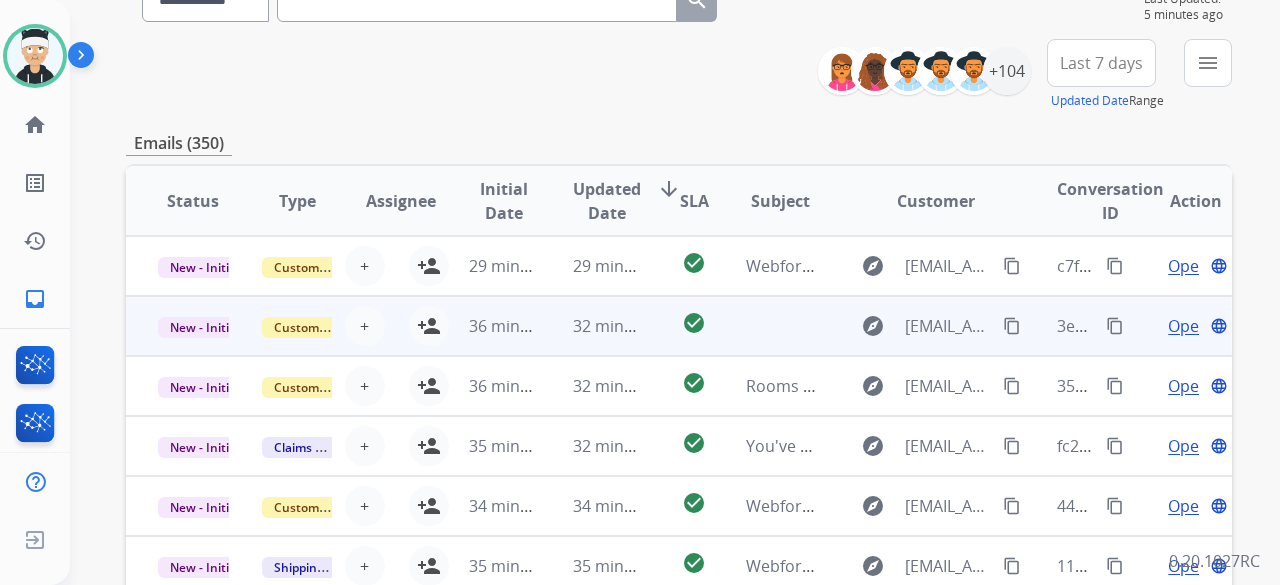 scroll, scrollTop: 2, scrollLeft: 0, axis: vertical 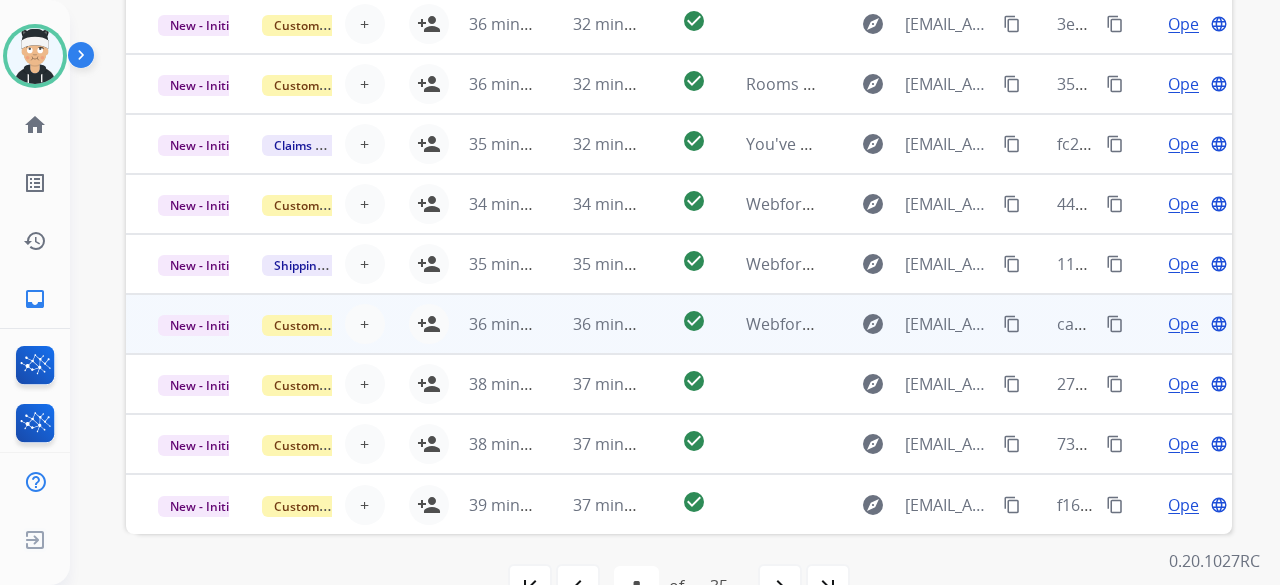 click on "check_circle" at bounding box center [678, 324] 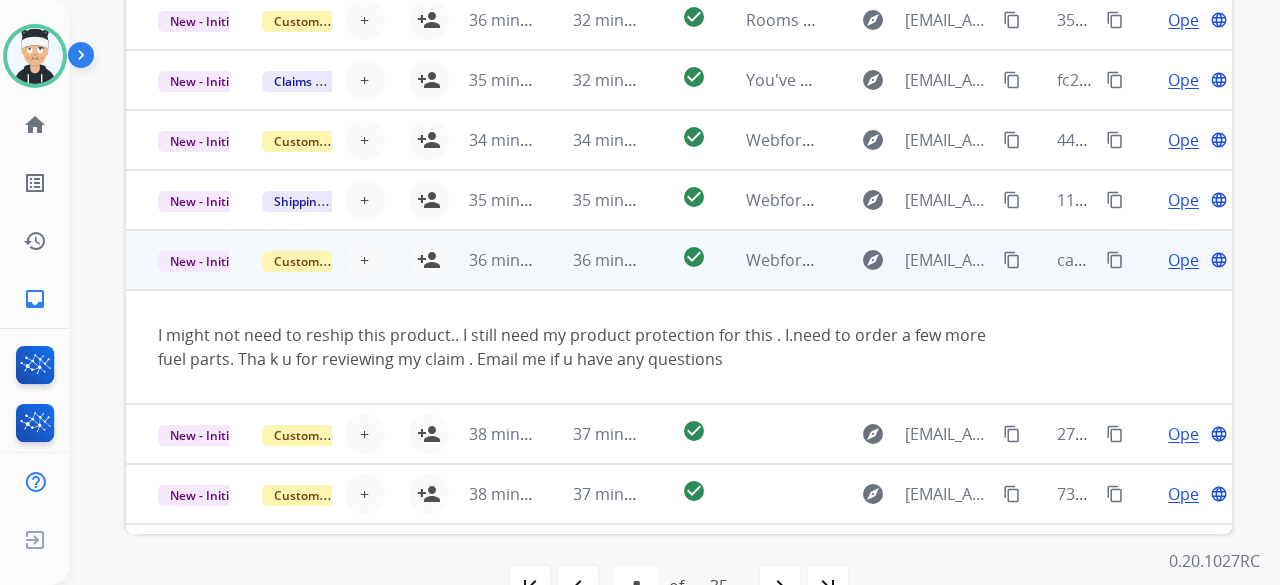 scroll, scrollTop: 116, scrollLeft: 0, axis: vertical 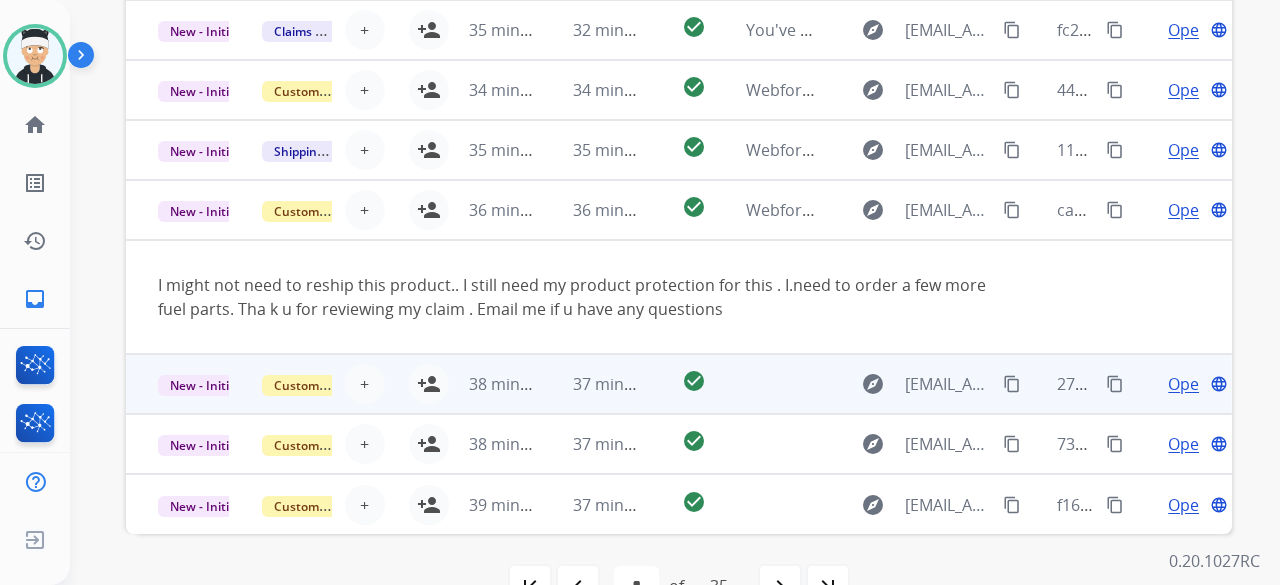 click on "37 minutes ago" at bounding box center [593, 384] 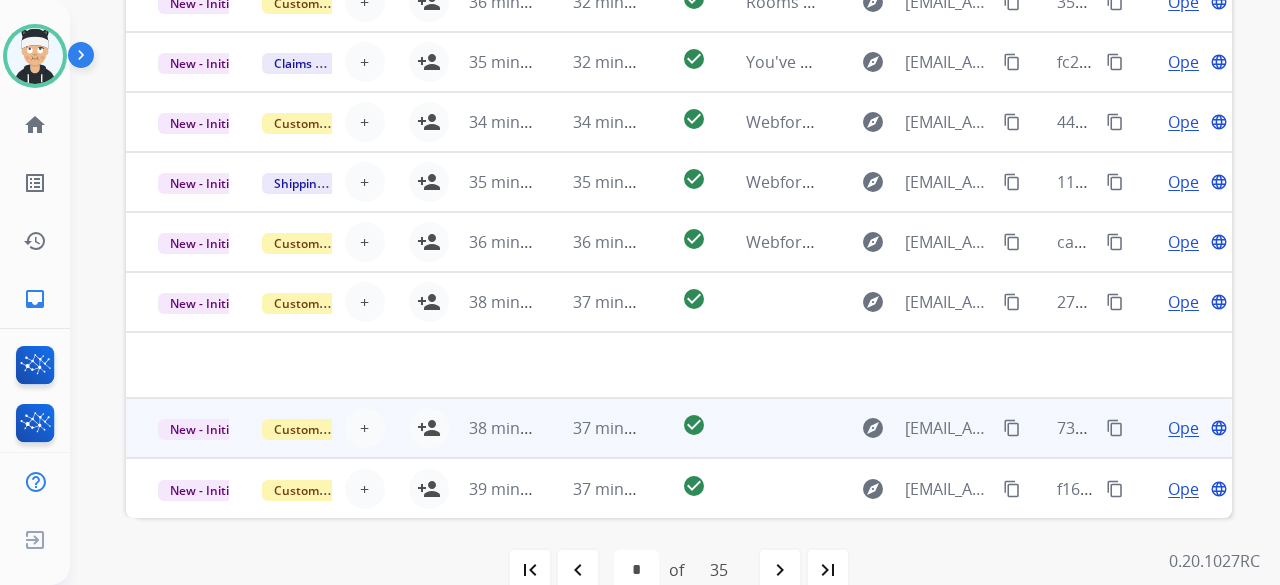 scroll, scrollTop: 68, scrollLeft: 0, axis: vertical 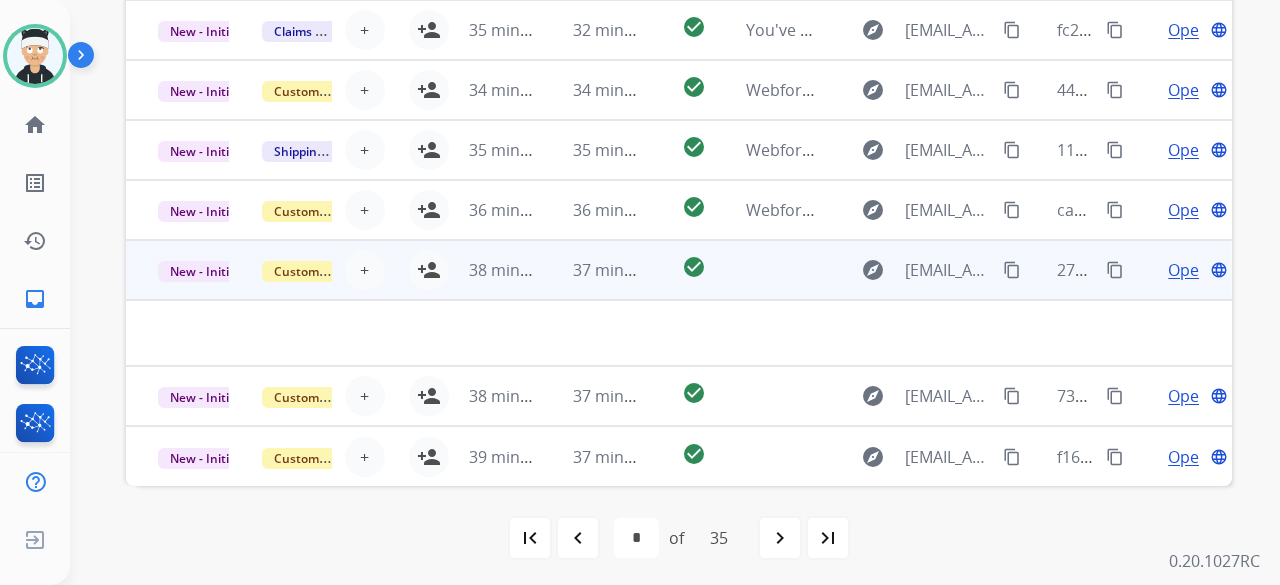 click on "37 minutes ago" at bounding box center (593, 270) 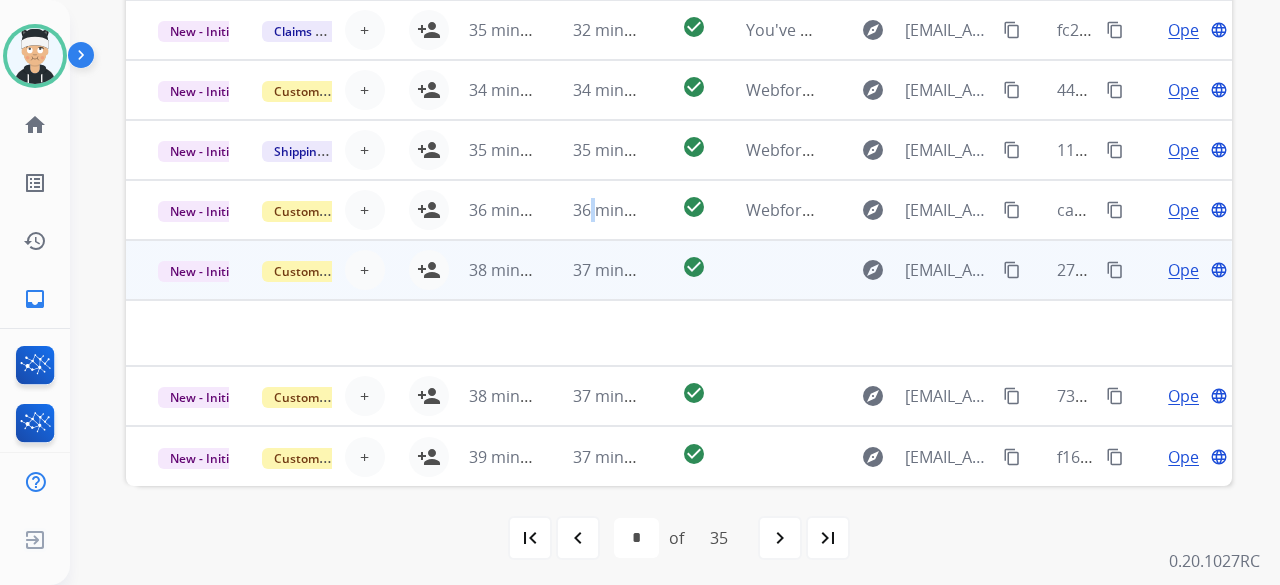 click on "36 minutes ago" at bounding box center (593, 210) 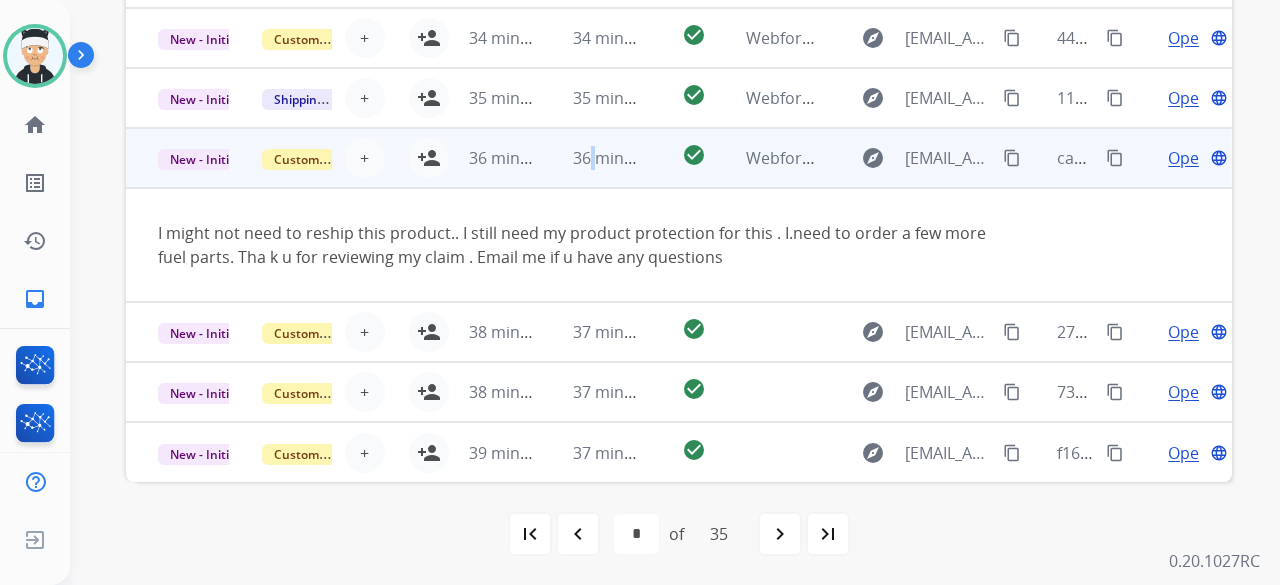 scroll, scrollTop: 500, scrollLeft: 0, axis: vertical 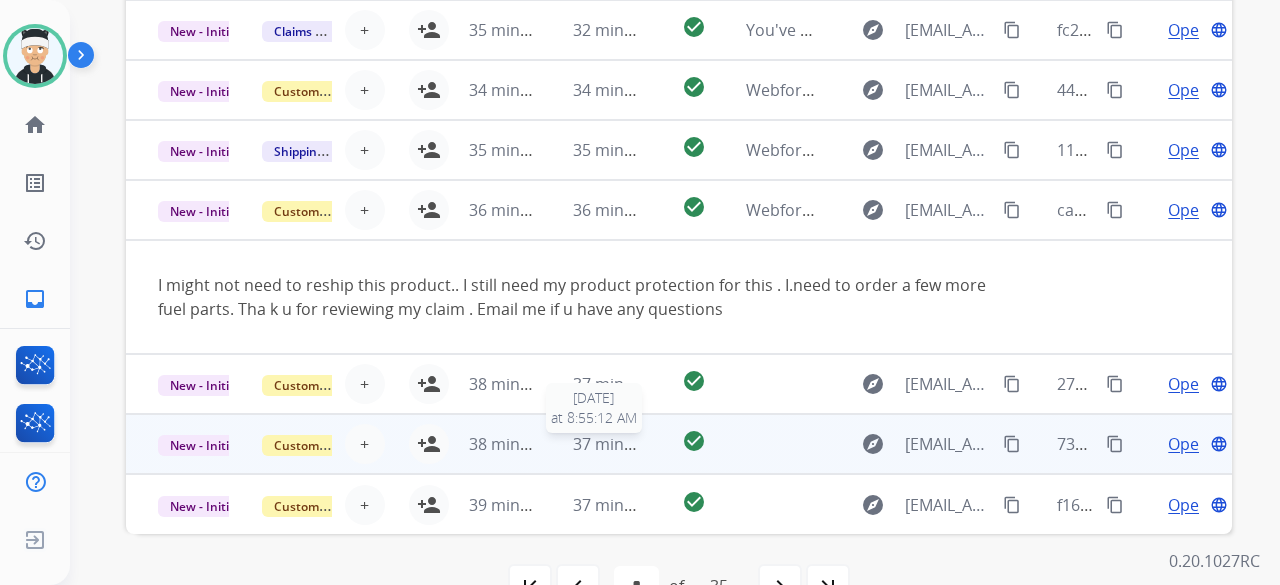 click on "37 minutes ago" at bounding box center [631, 444] 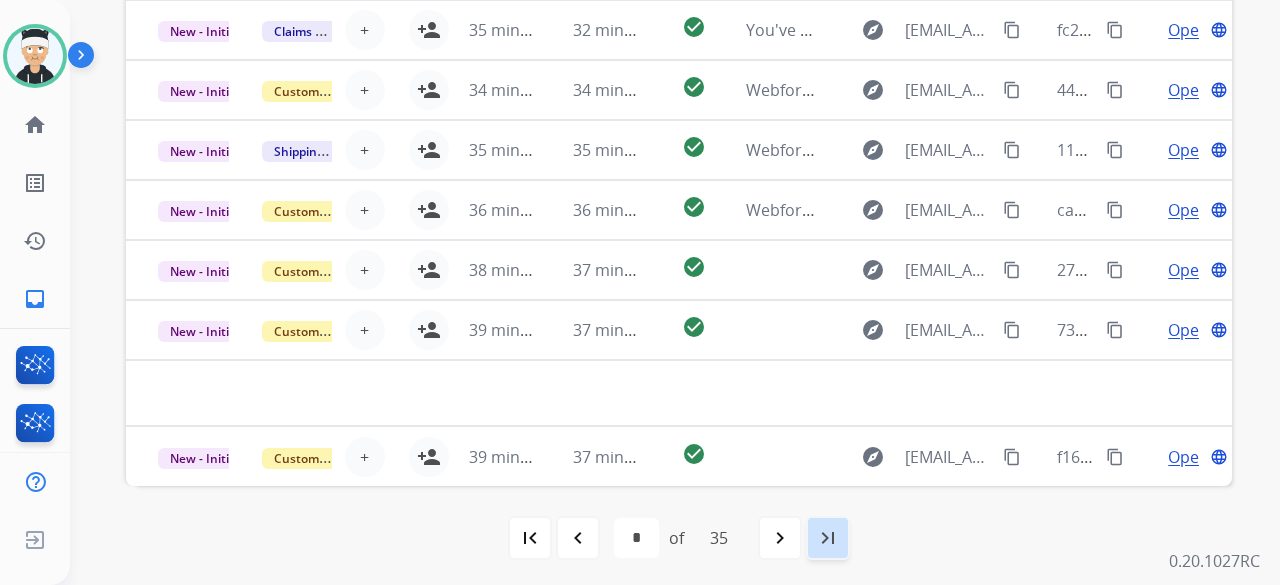 click on "last_page" at bounding box center (828, 538) 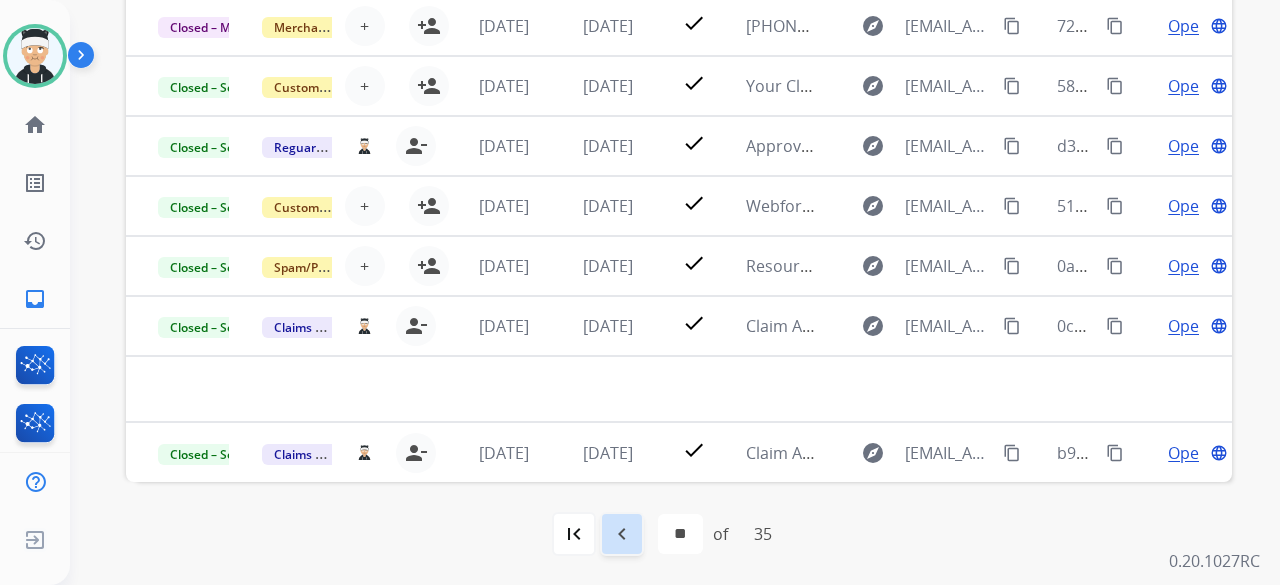 click on "navigate_before" at bounding box center [622, 534] 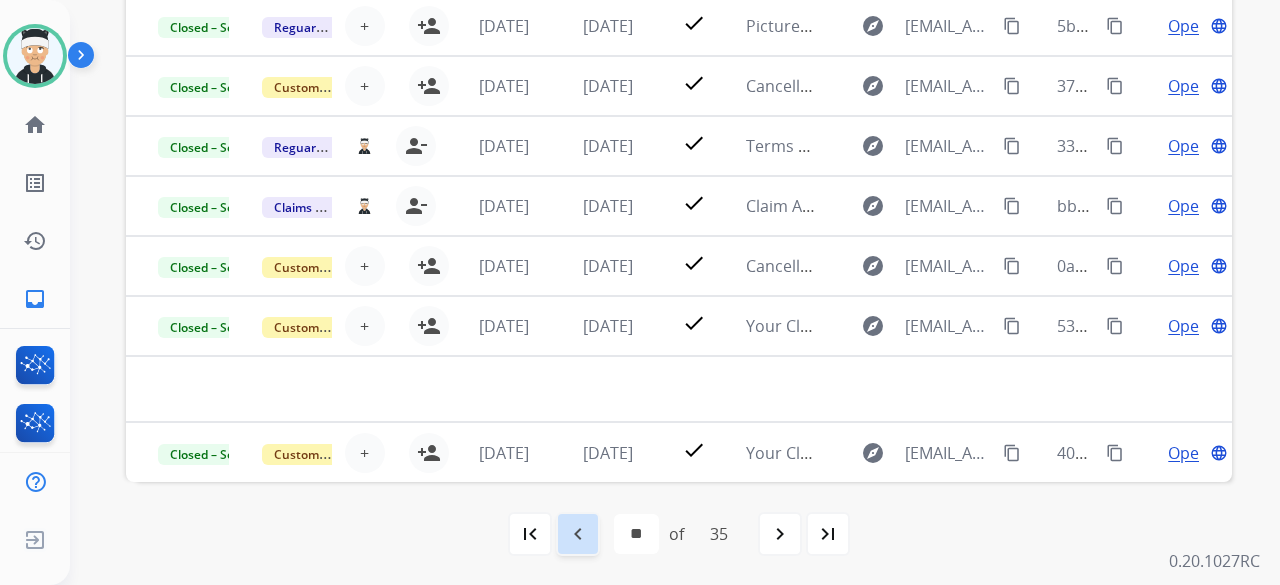 click on "navigate_before" at bounding box center [578, 534] 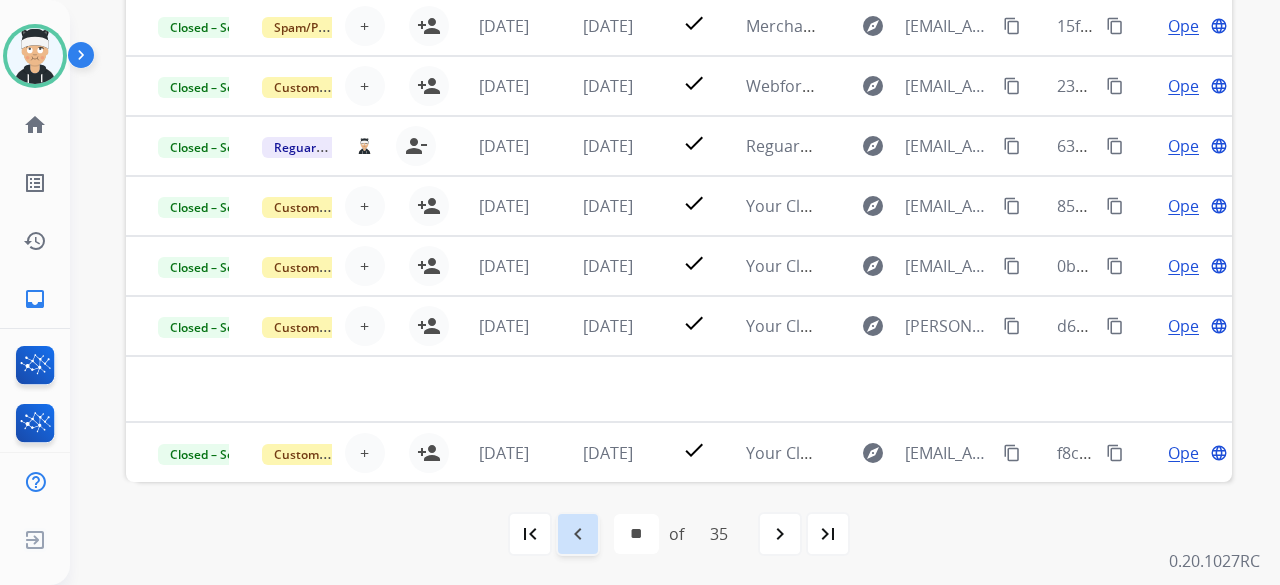 click on "navigate_before" at bounding box center (578, 534) 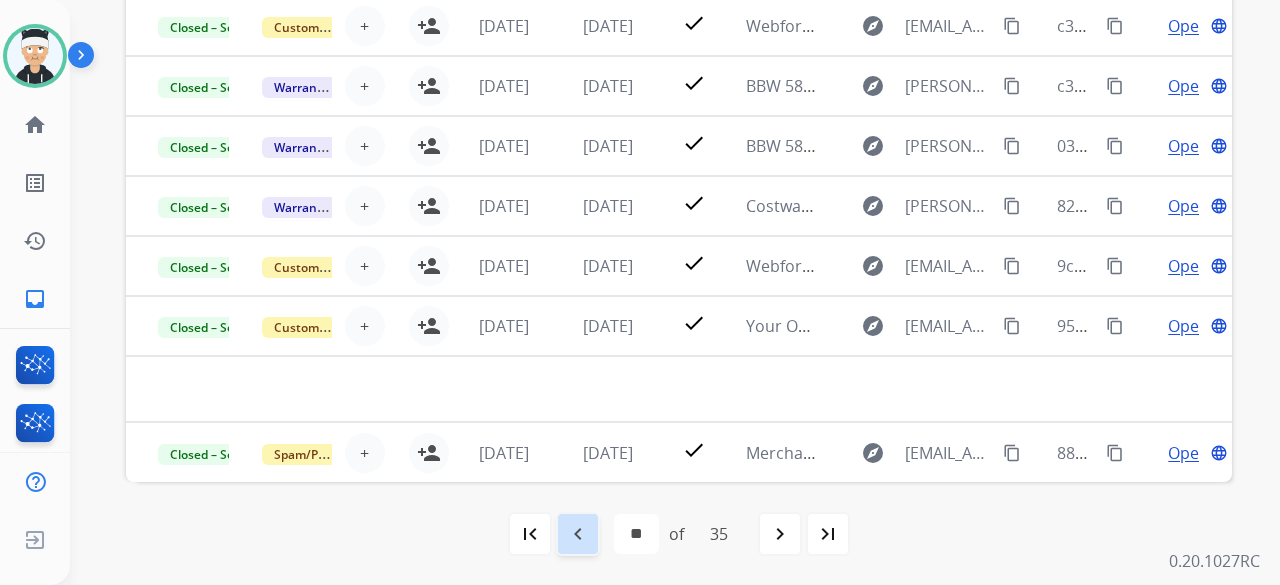 click on "navigate_before" at bounding box center (578, 534) 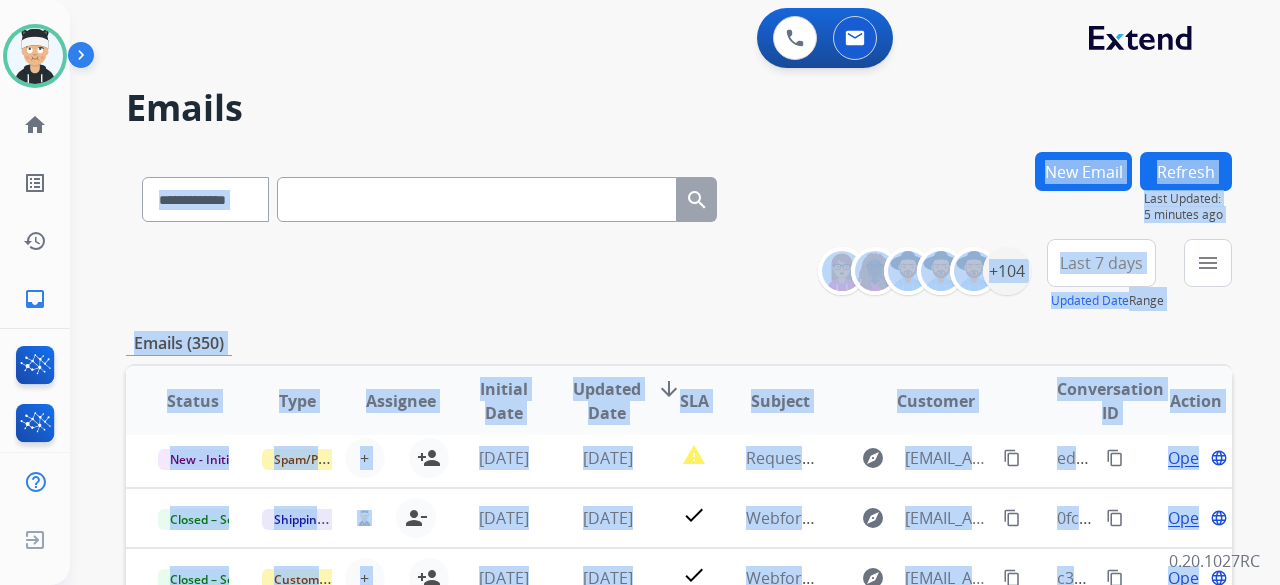 click on "**********" at bounding box center (651, 364) 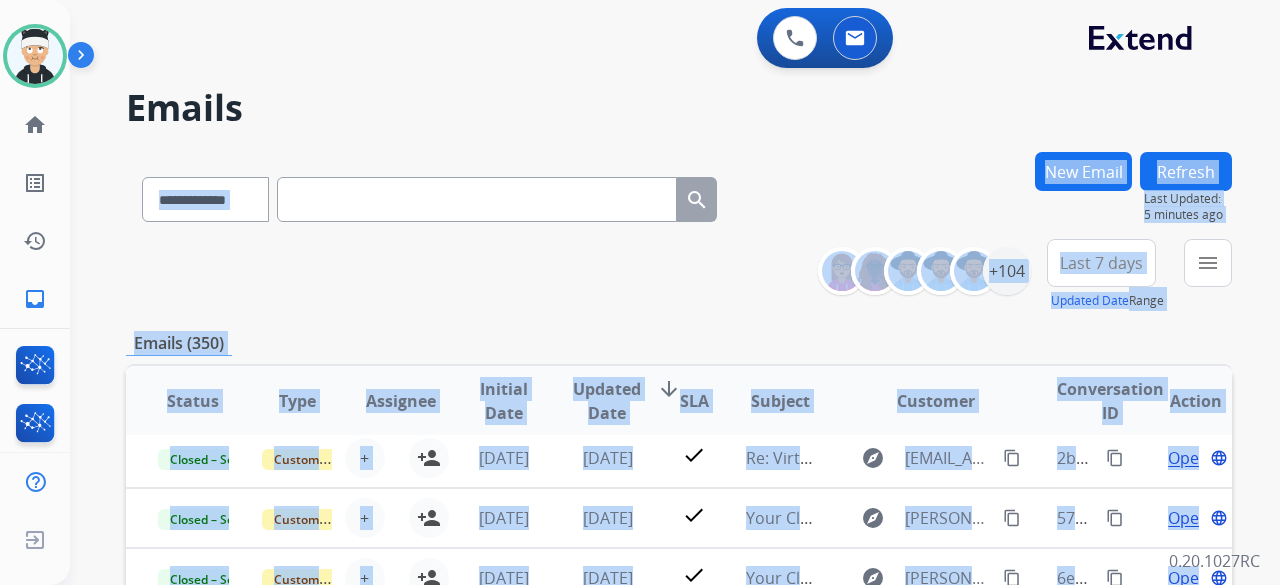 click on "**********" at bounding box center [679, 275] 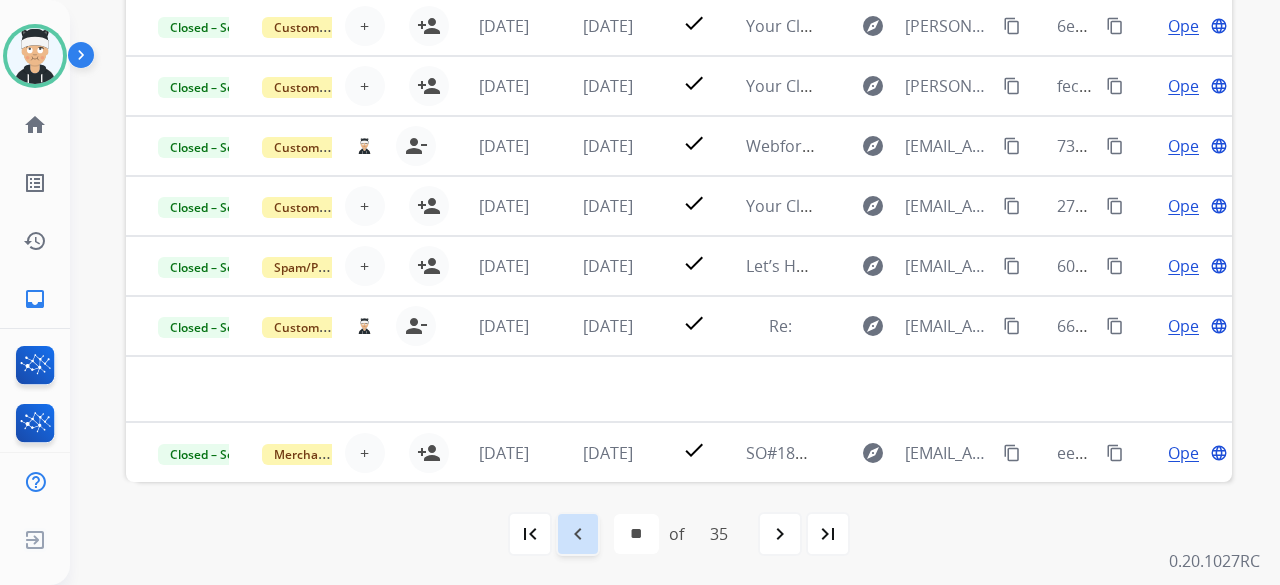 click on "navigate_before" at bounding box center (578, 534) 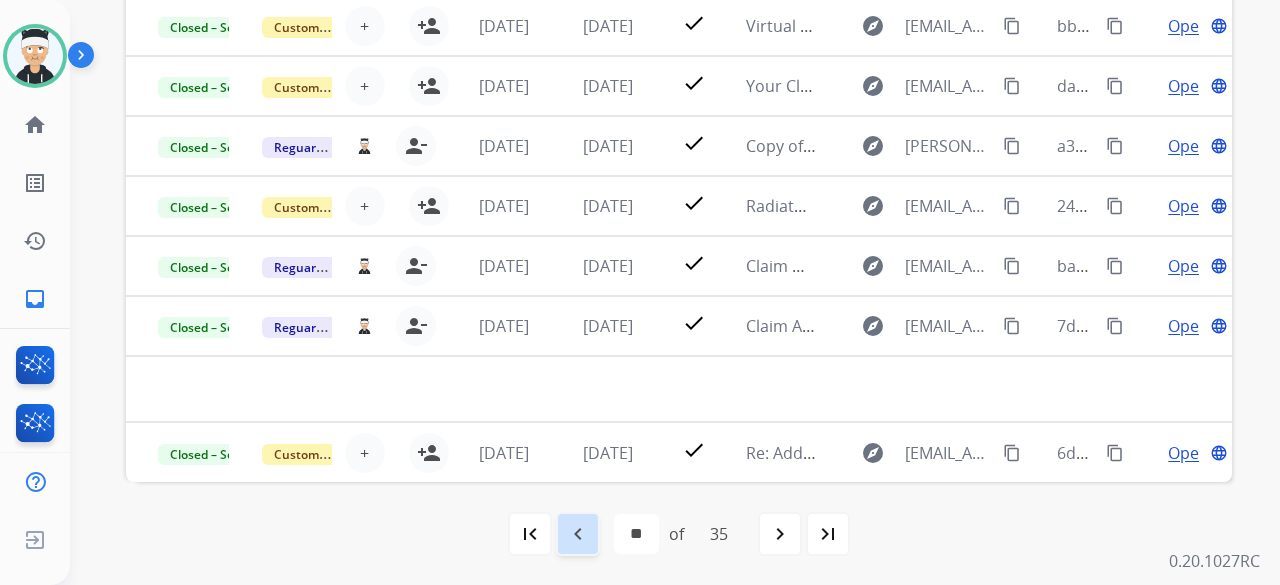 click on "navigate_before" at bounding box center (578, 534) 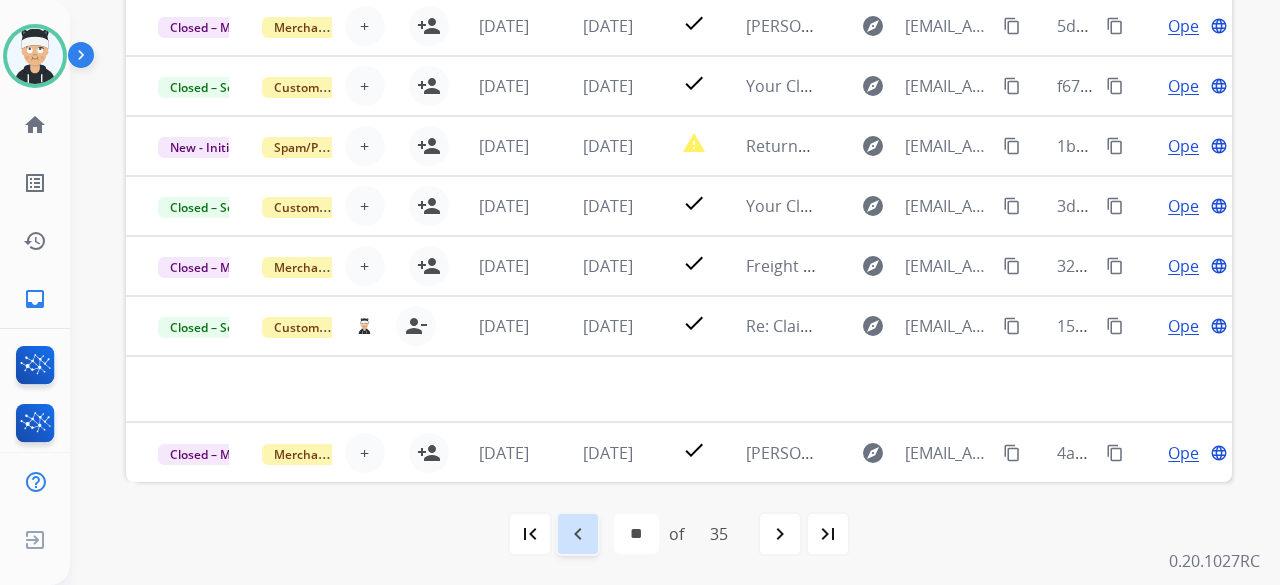 click on "navigate_before" at bounding box center (578, 534) 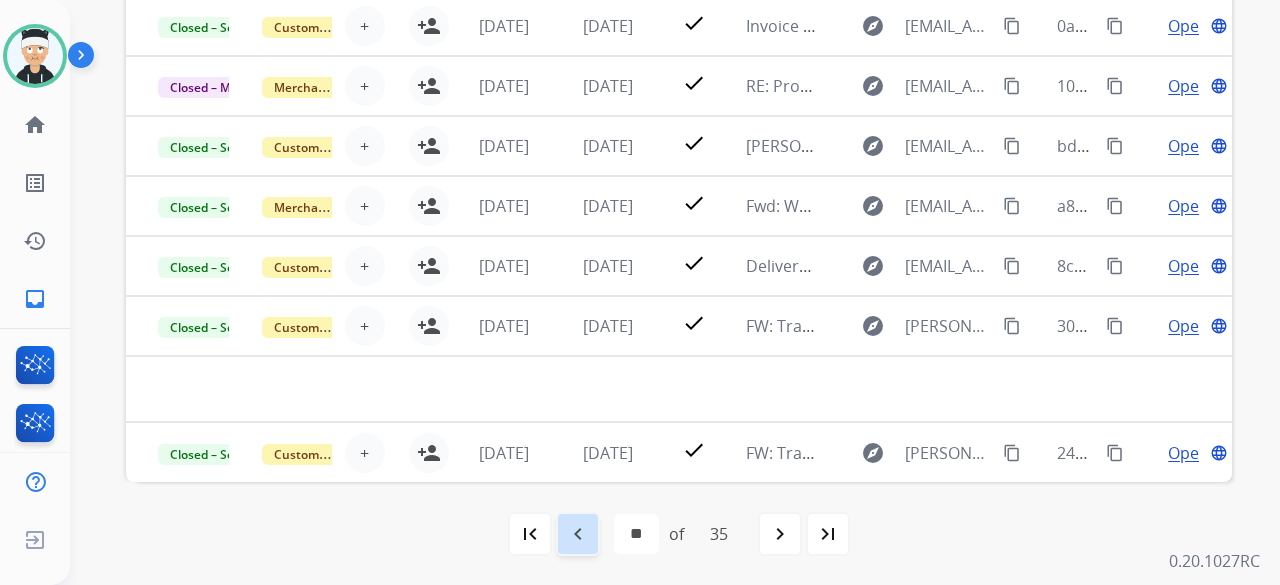 click on "navigate_before" at bounding box center (578, 534) 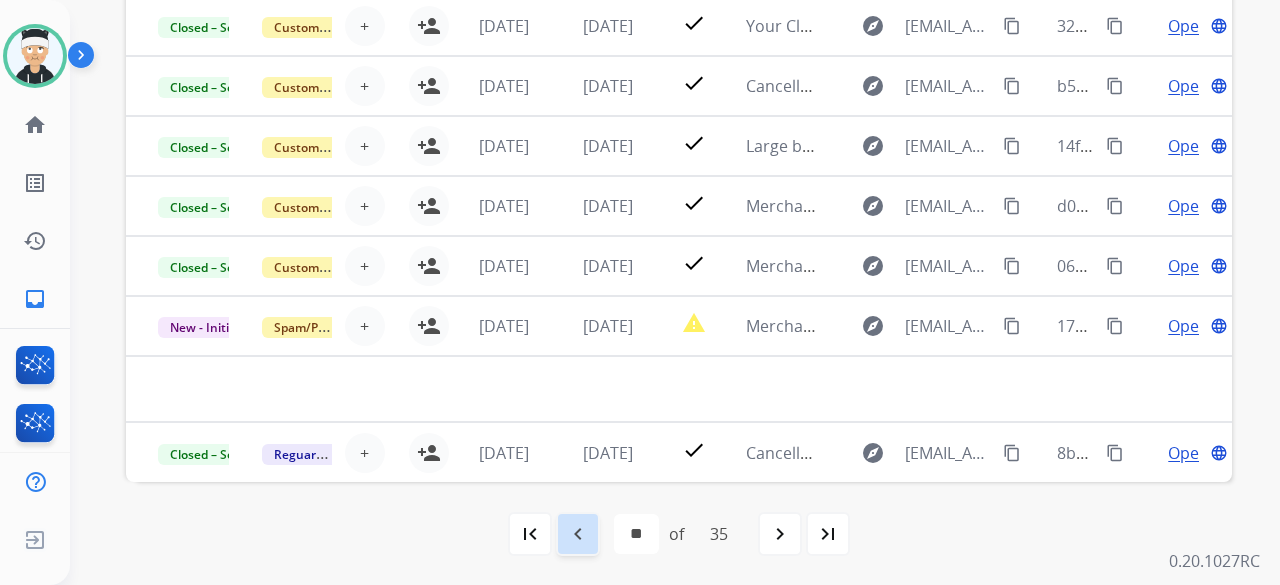 click on "navigate_before" at bounding box center [578, 534] 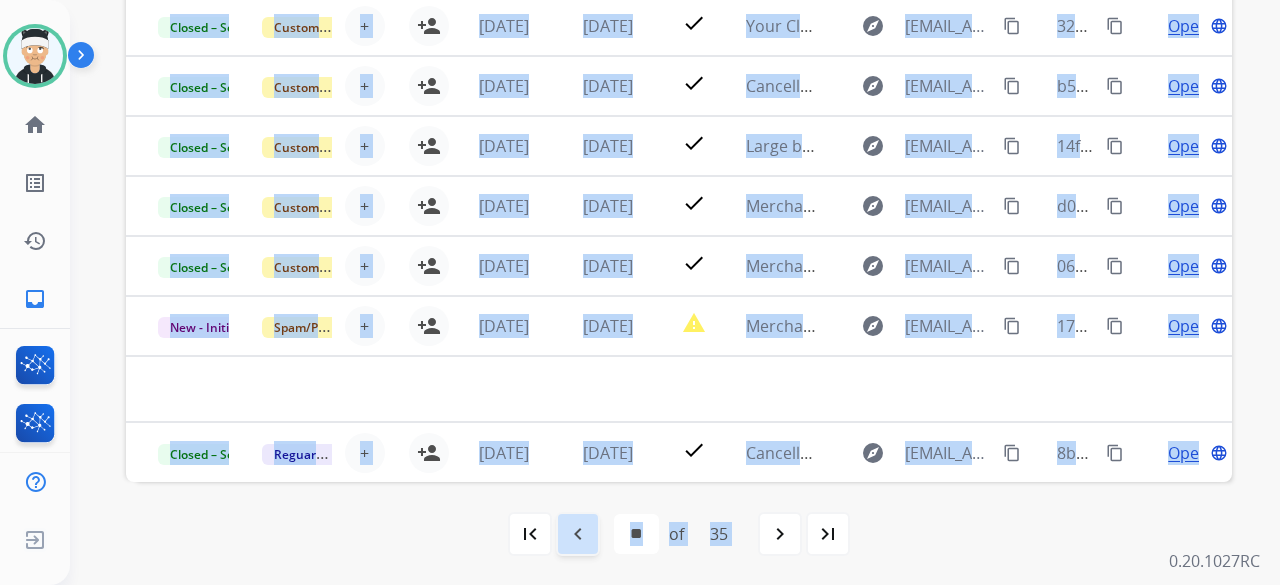 click on "**********" at bounding box center [651, -188] 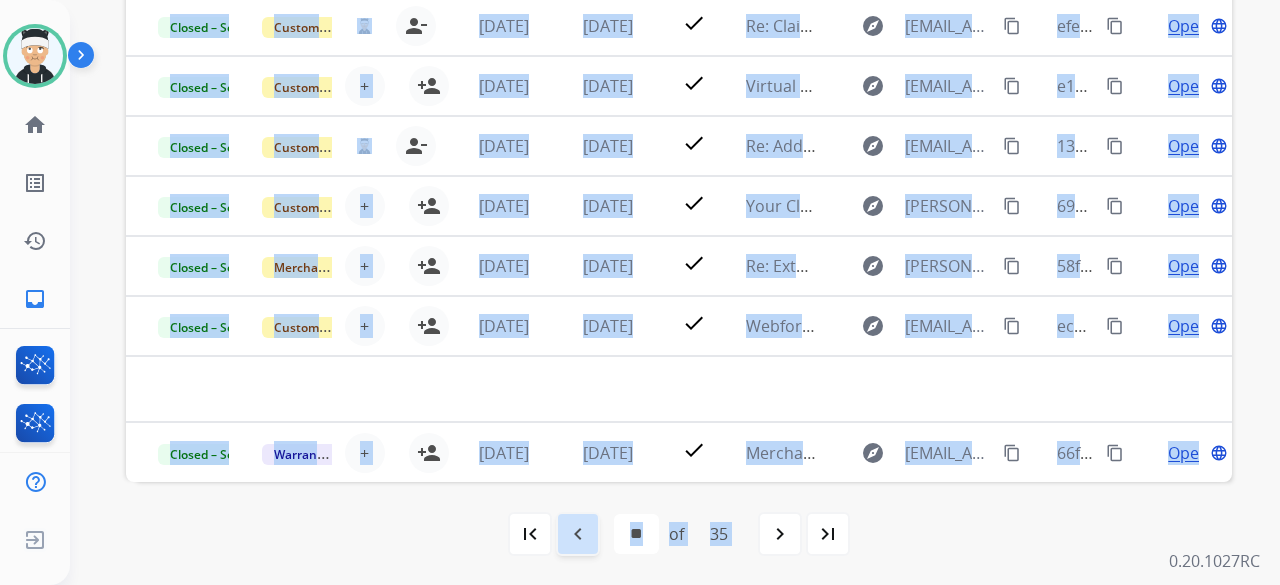 click on "navigate_before" at bounding box center (578, 534) 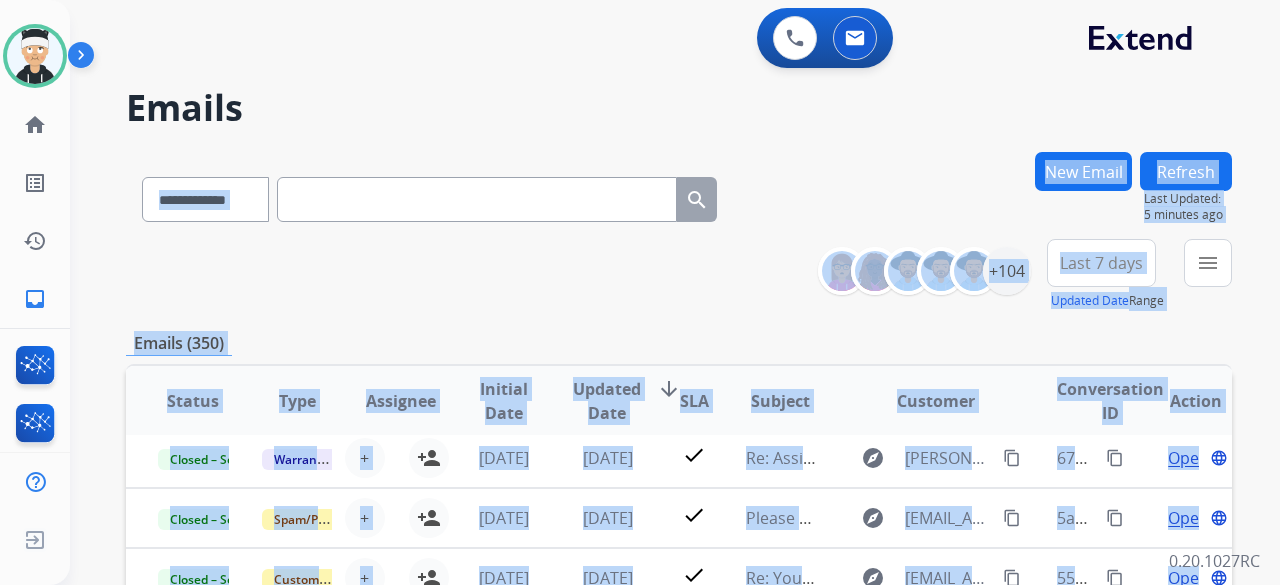 click on "**********" at bounding box center [679, 275] 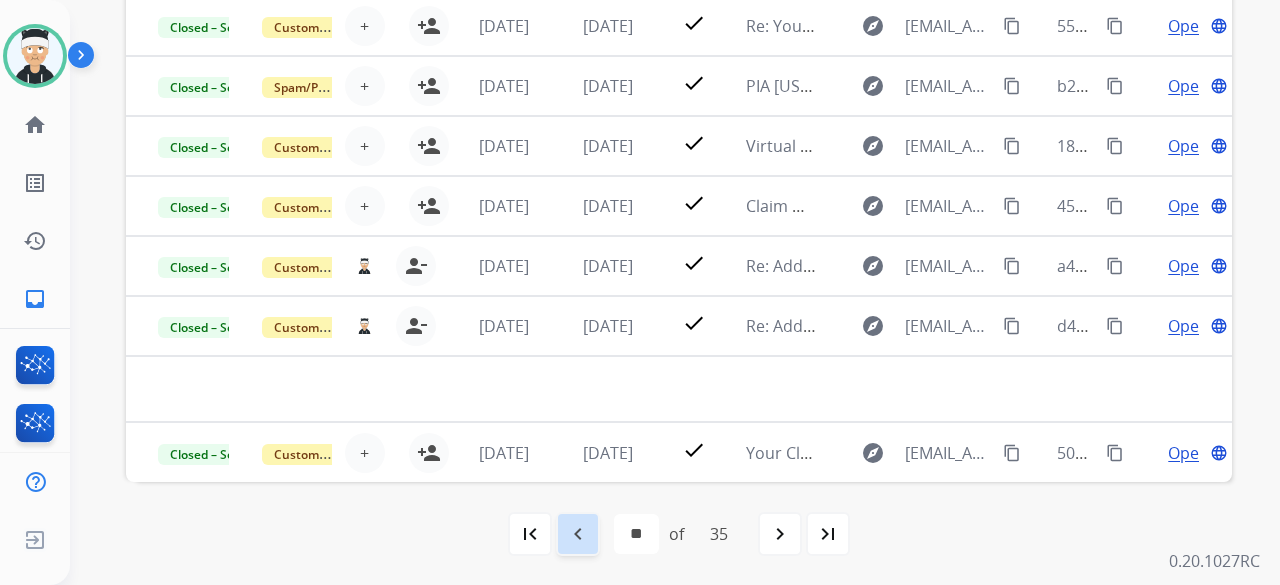 click on "navigate_before" at bounding box center (578, 534) 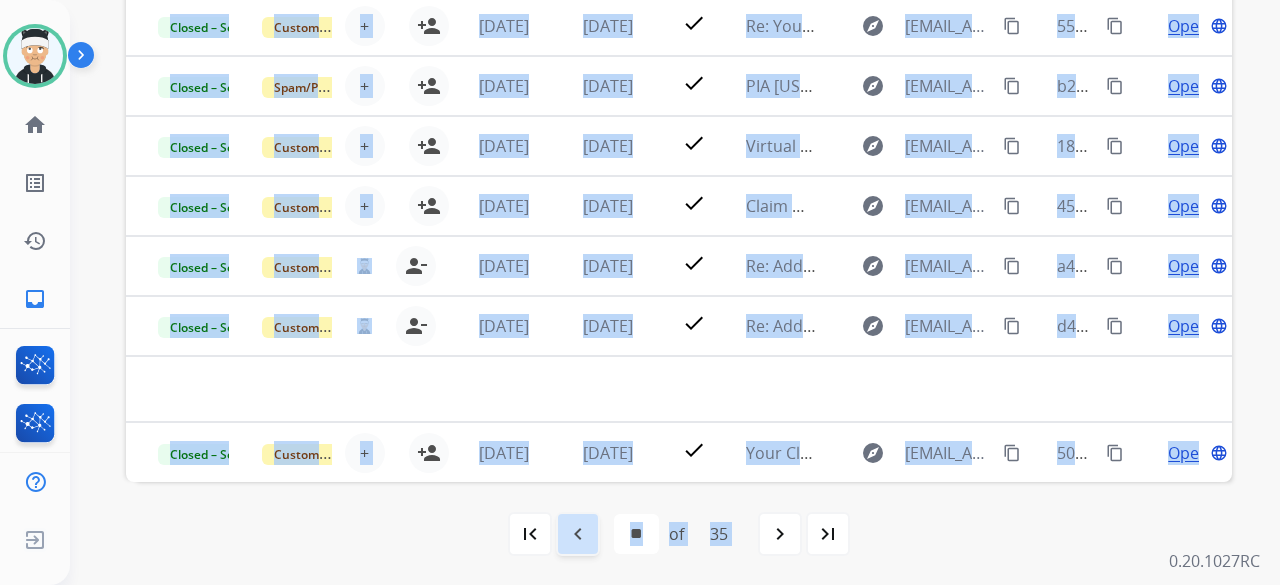 click on "**********" at bounding box center [651, -188] 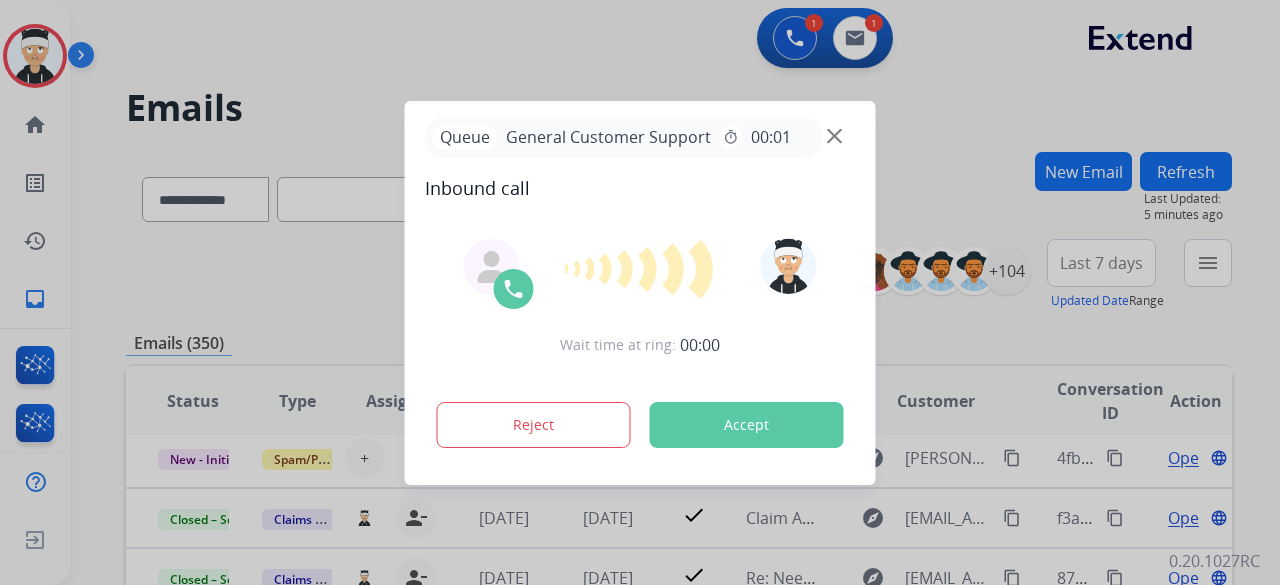 click at bounding box center (640, 292) 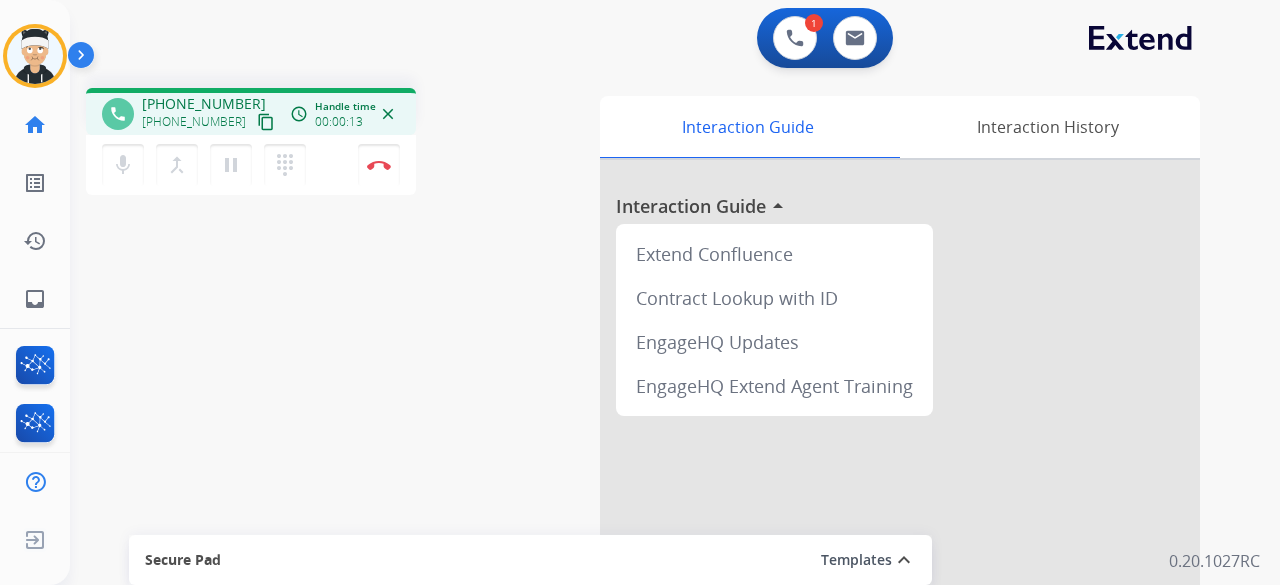 click on "content_copy" at bounding box center [266, 122] 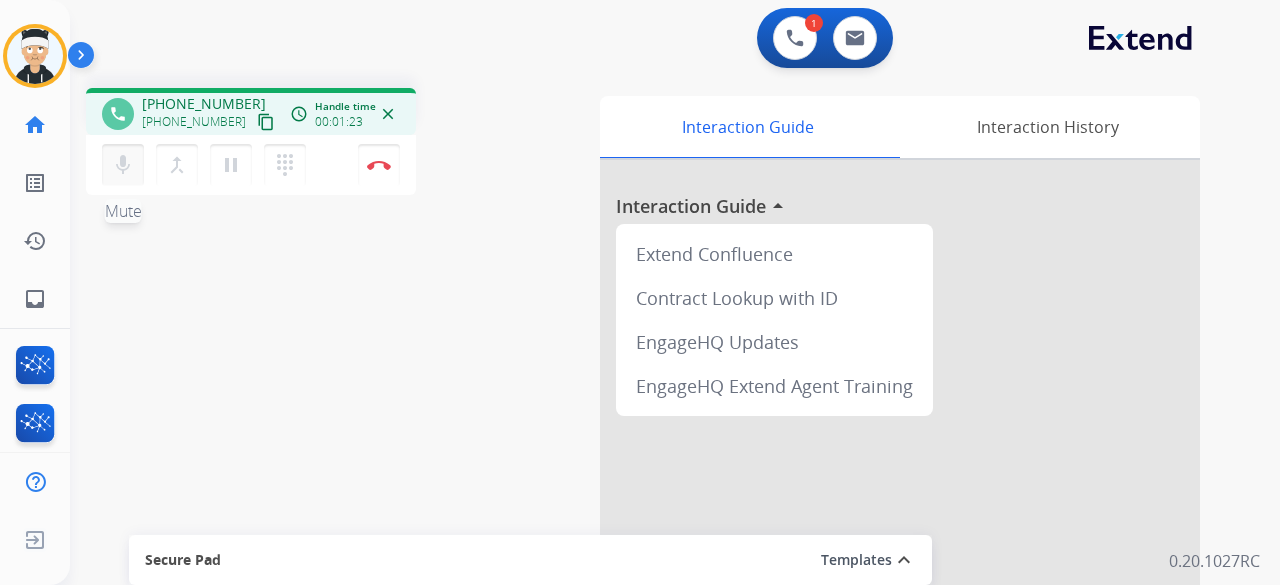 click on "mic" at bounding box center (123, 165) 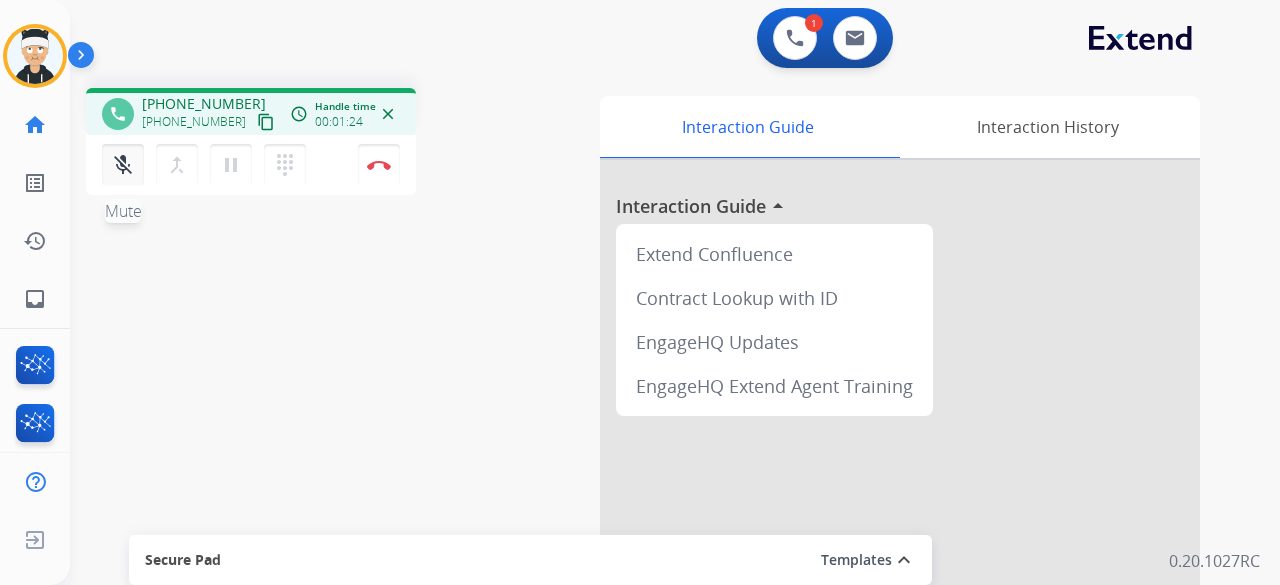 click on "mic_off" at bounding box center (123, 165) 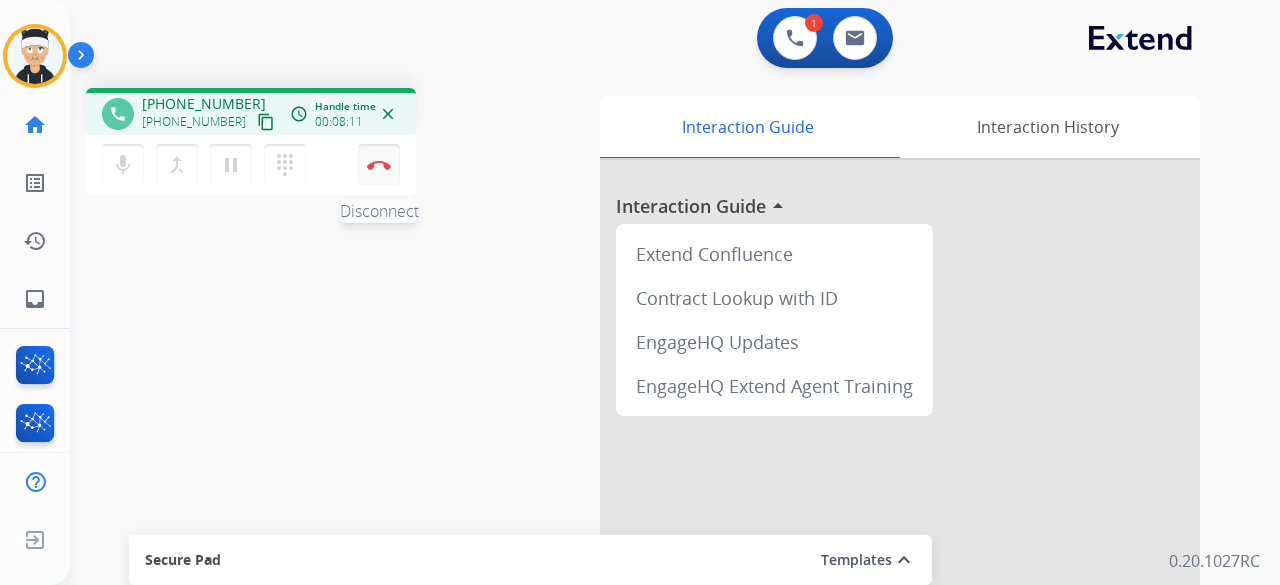 click at bounding box center [379, 165] 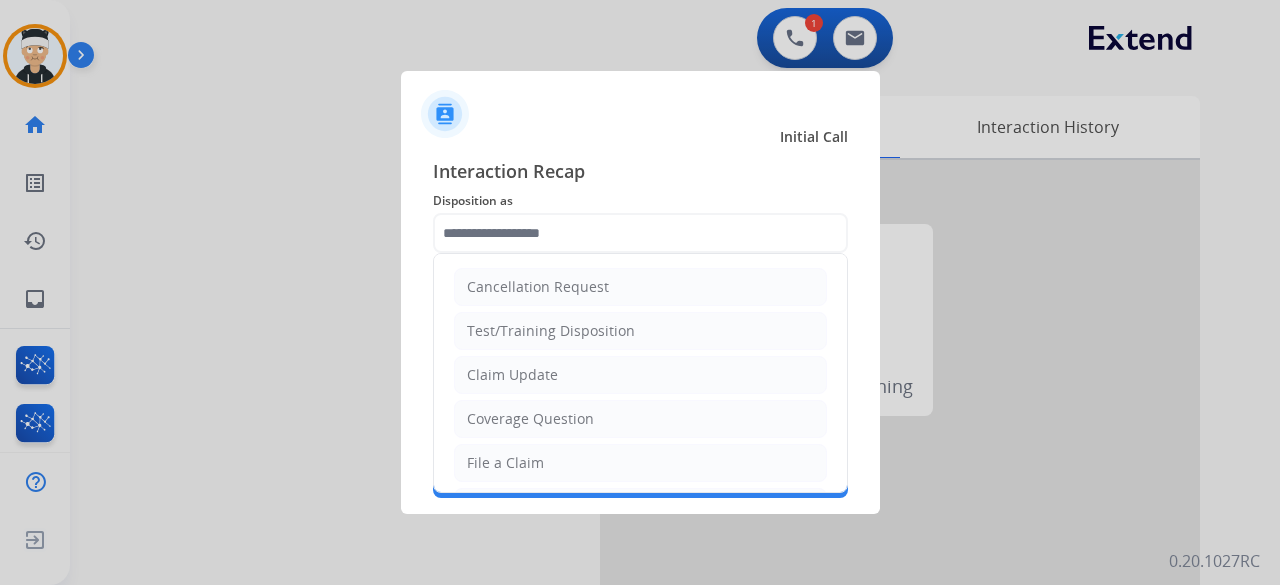 click 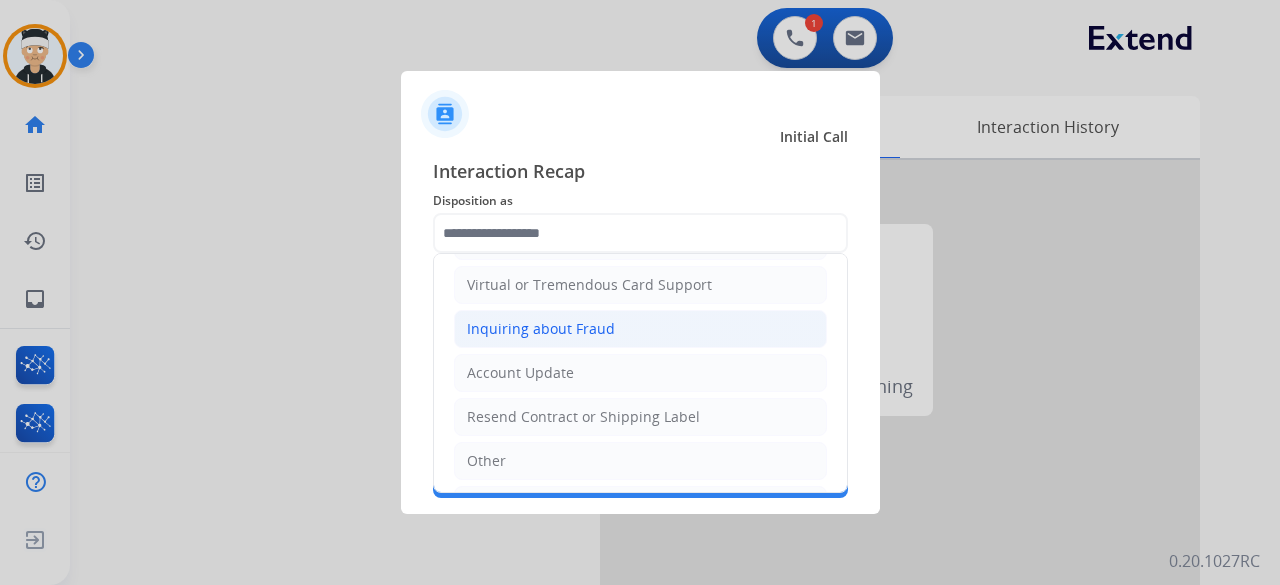 scroll, scrollTop: 303, scrollLeft: 0, axis: vertical 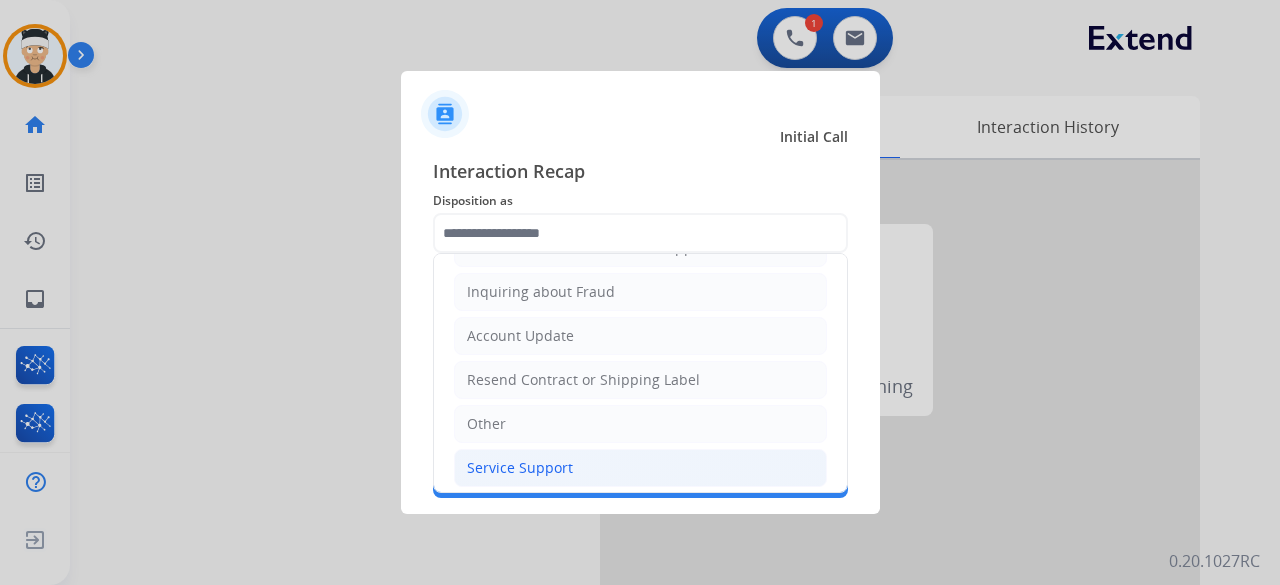 click on "Service Support" 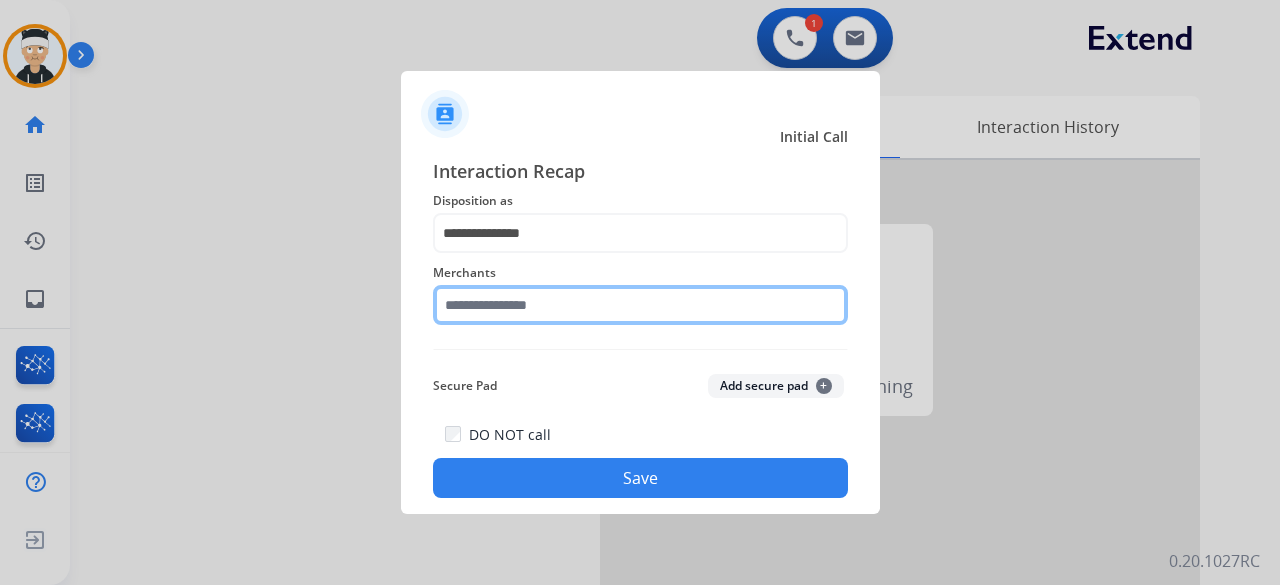 click 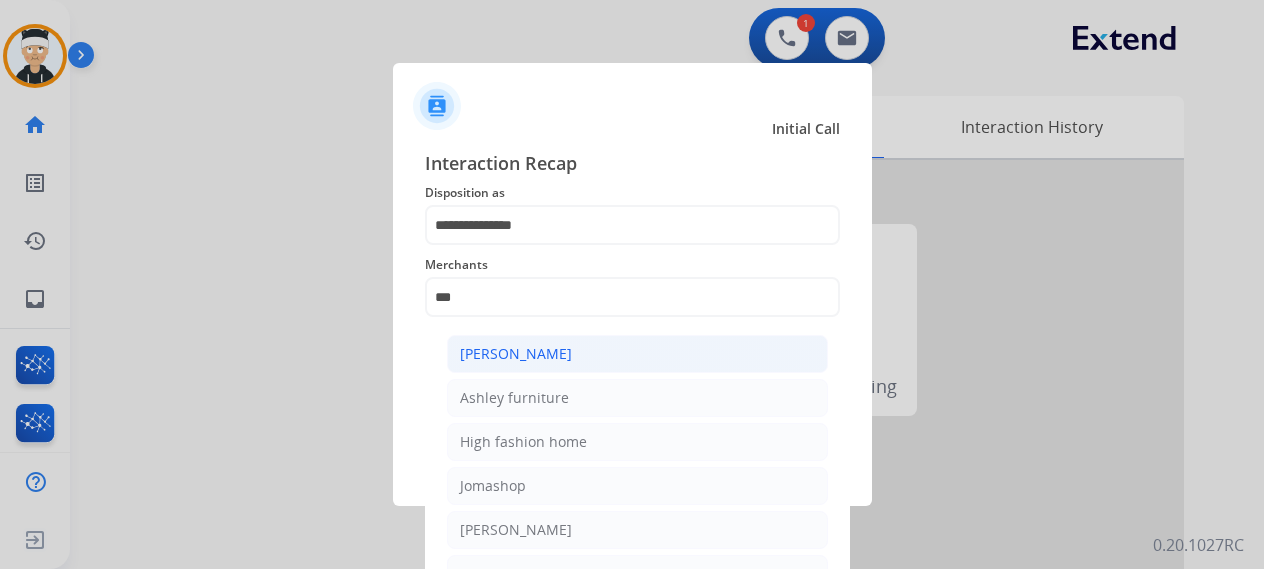click on "[PERSON_NAME]" 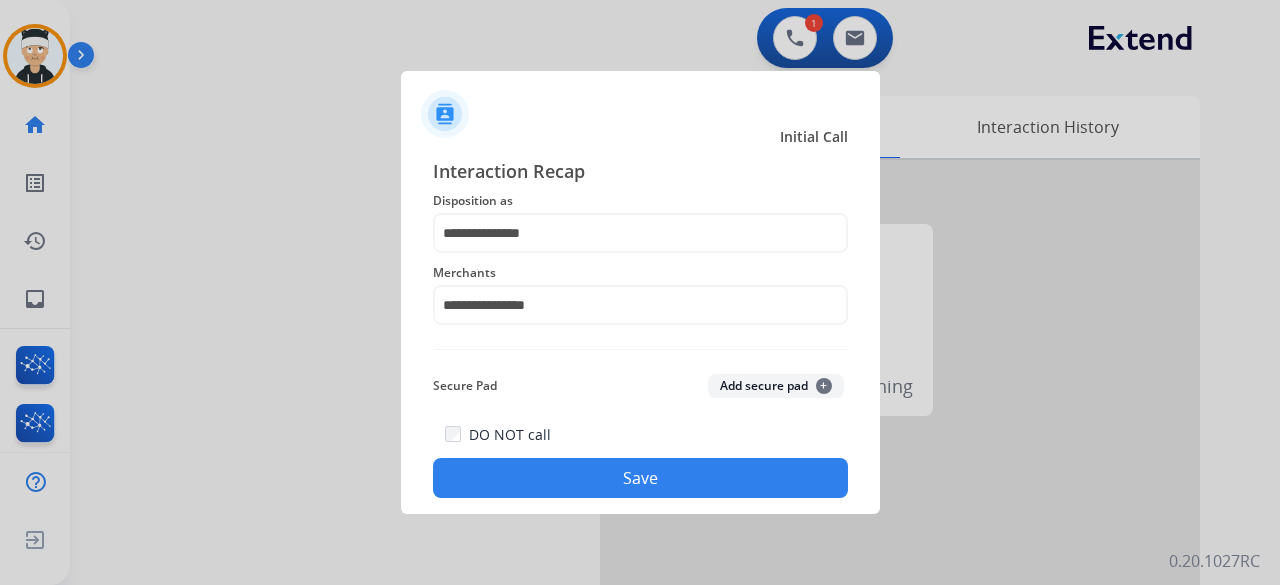 click on "Save" 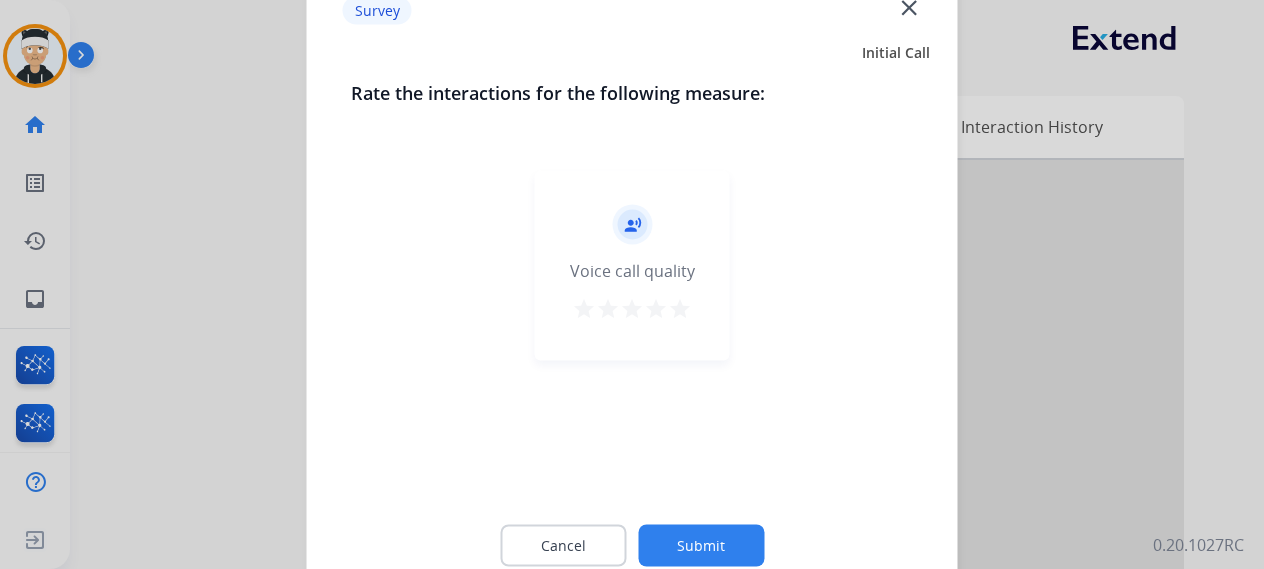 click on "star" at bounding box center [680, 308] 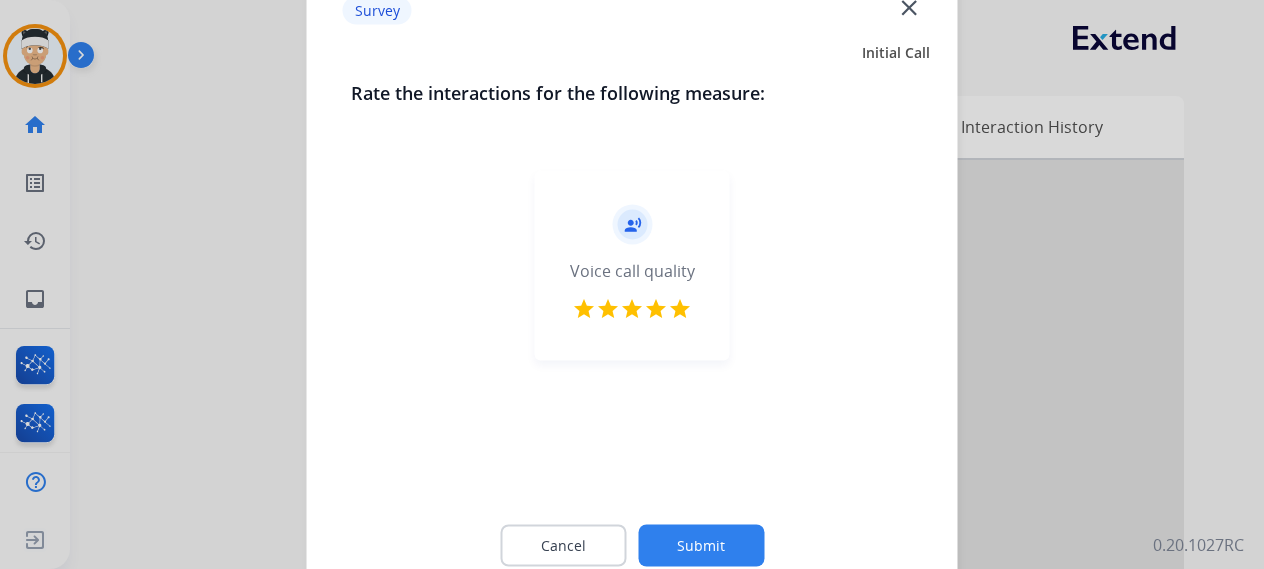 click on "Submit" 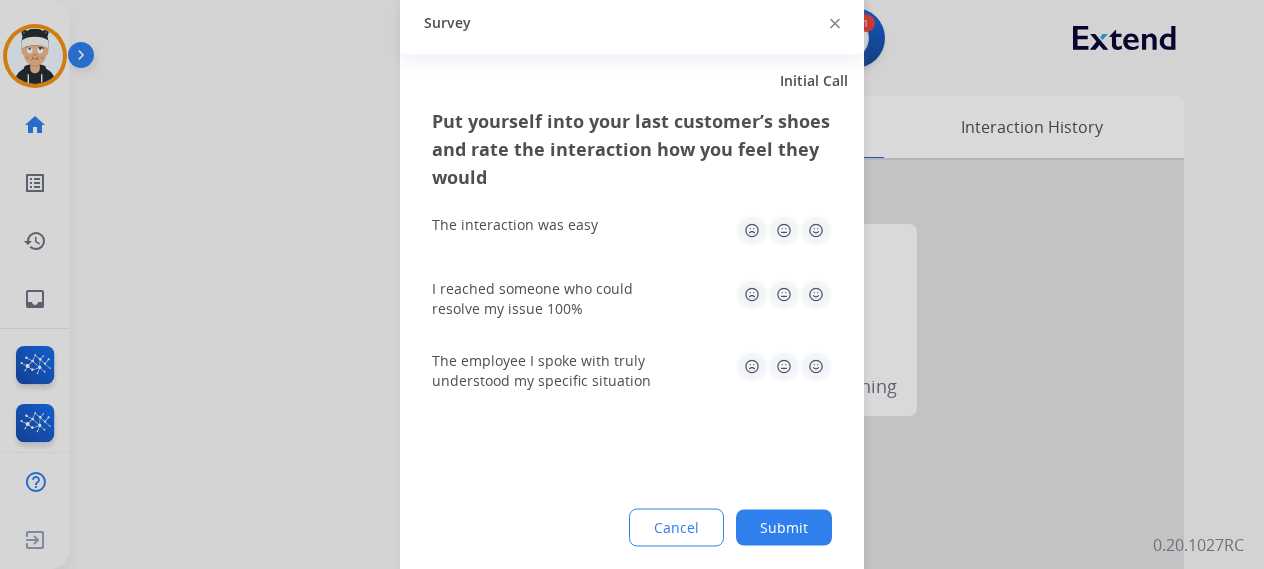 click 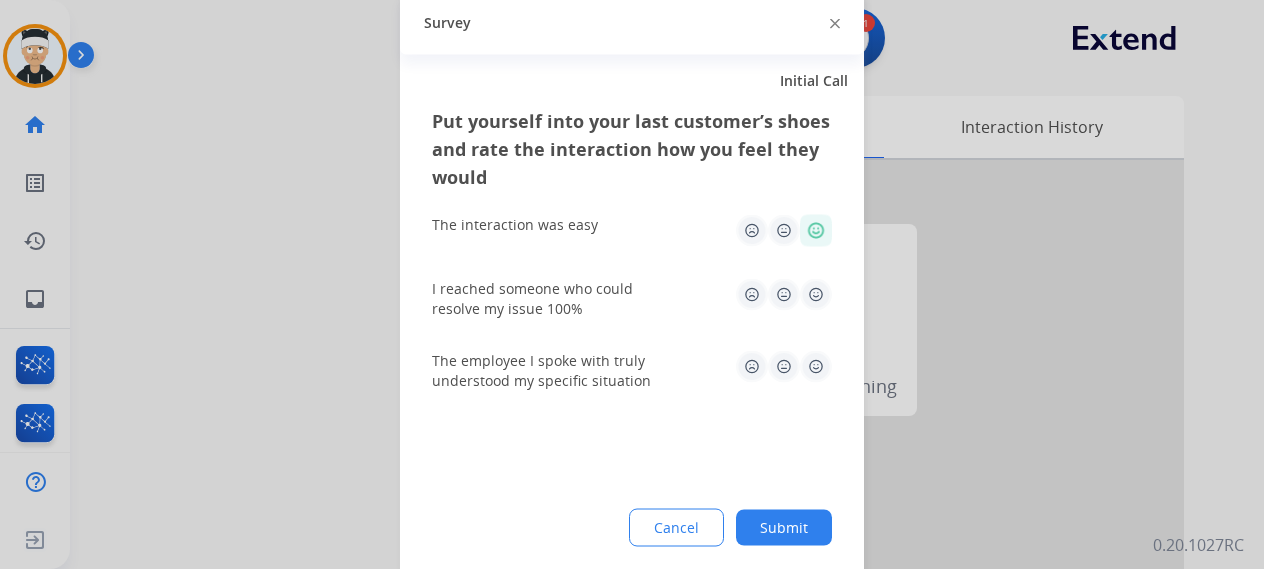 click 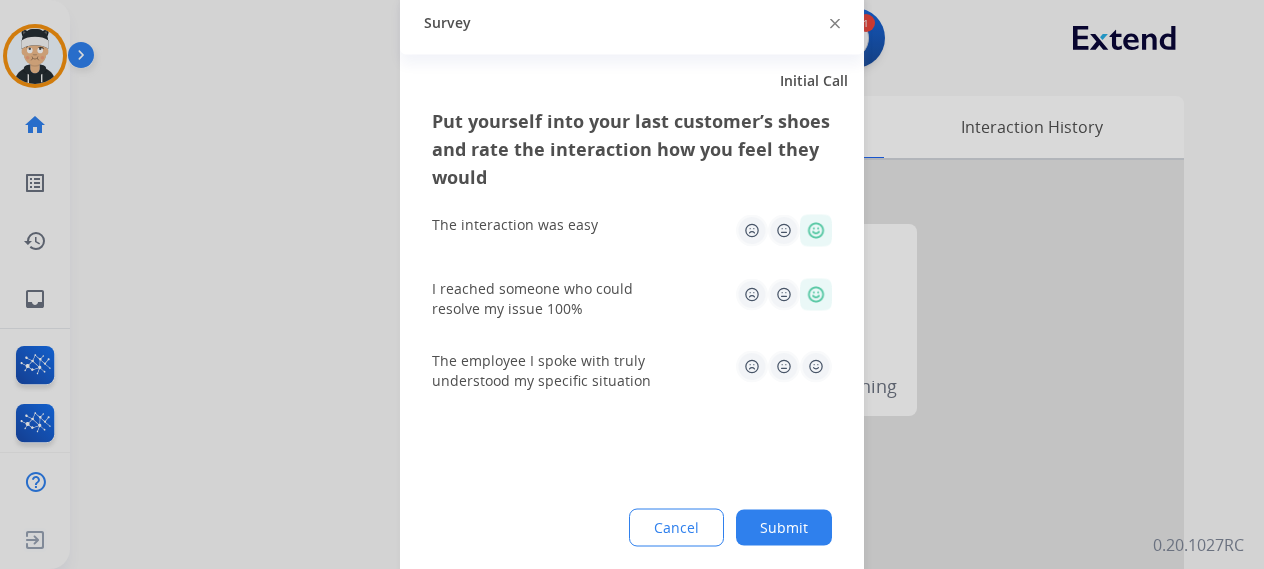 click 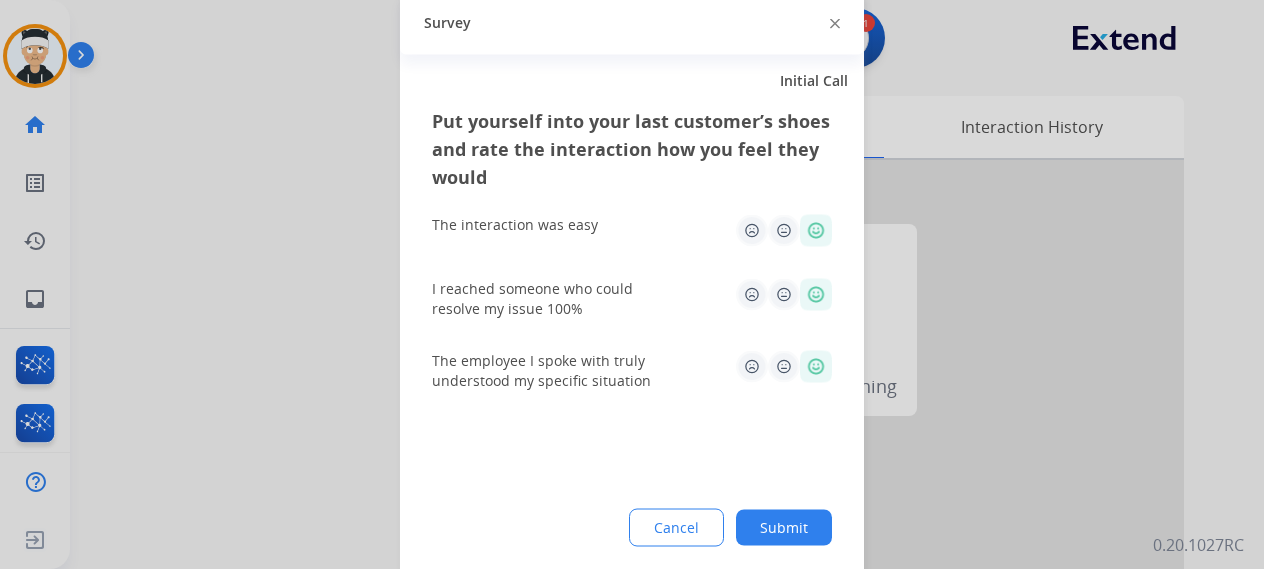 click on "Submit" 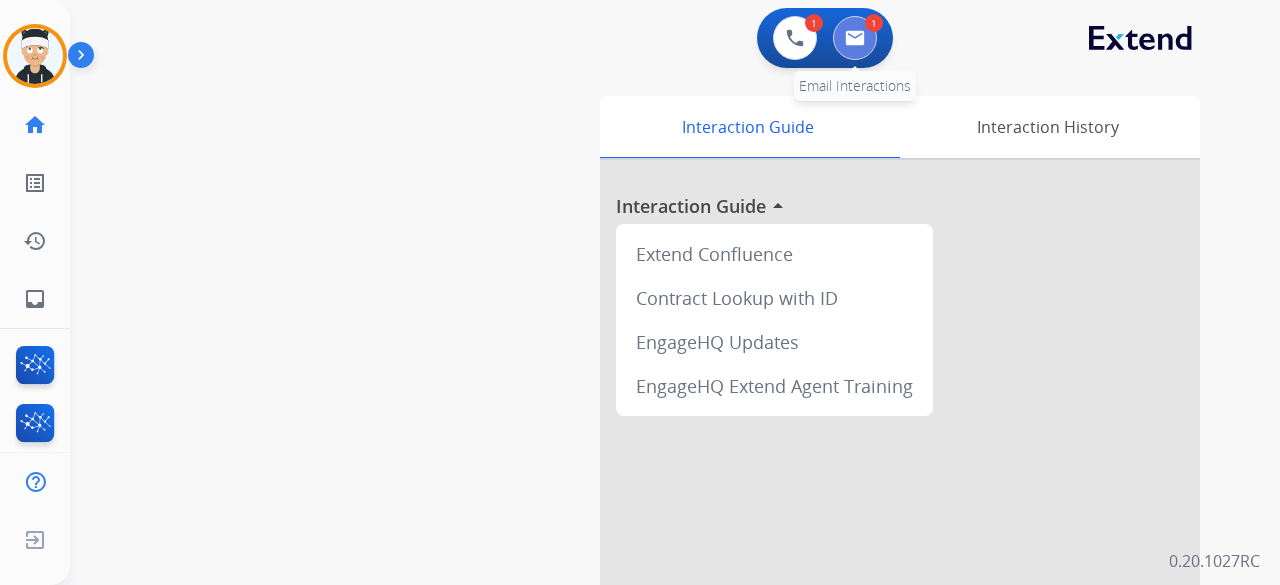 click at bounding box center (855, 38) 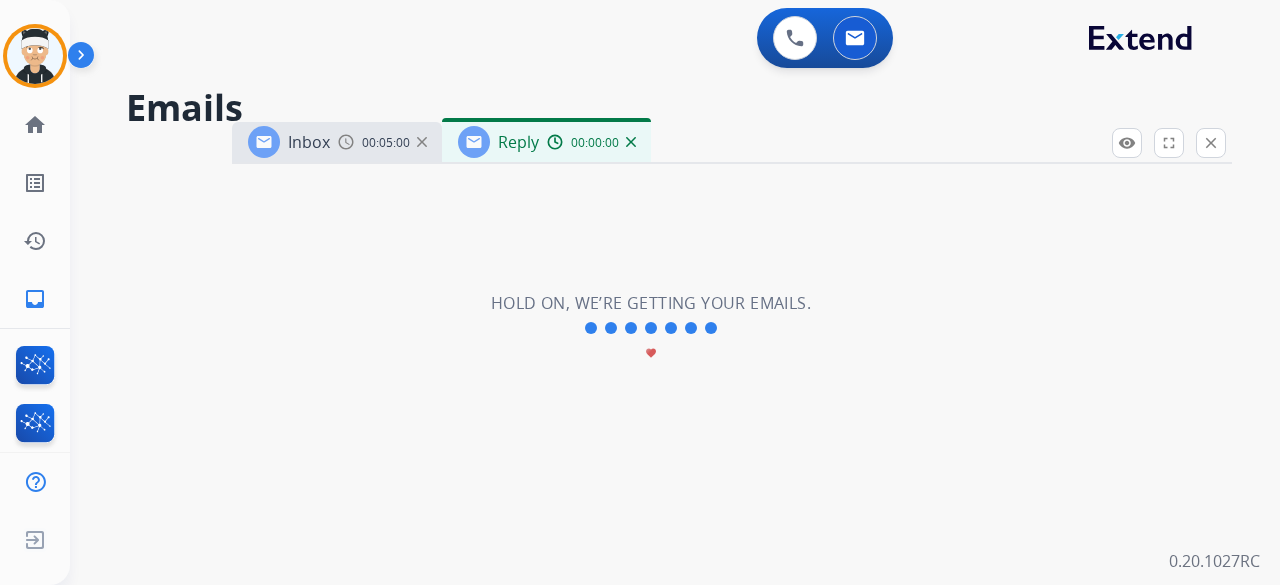 select on "**********" 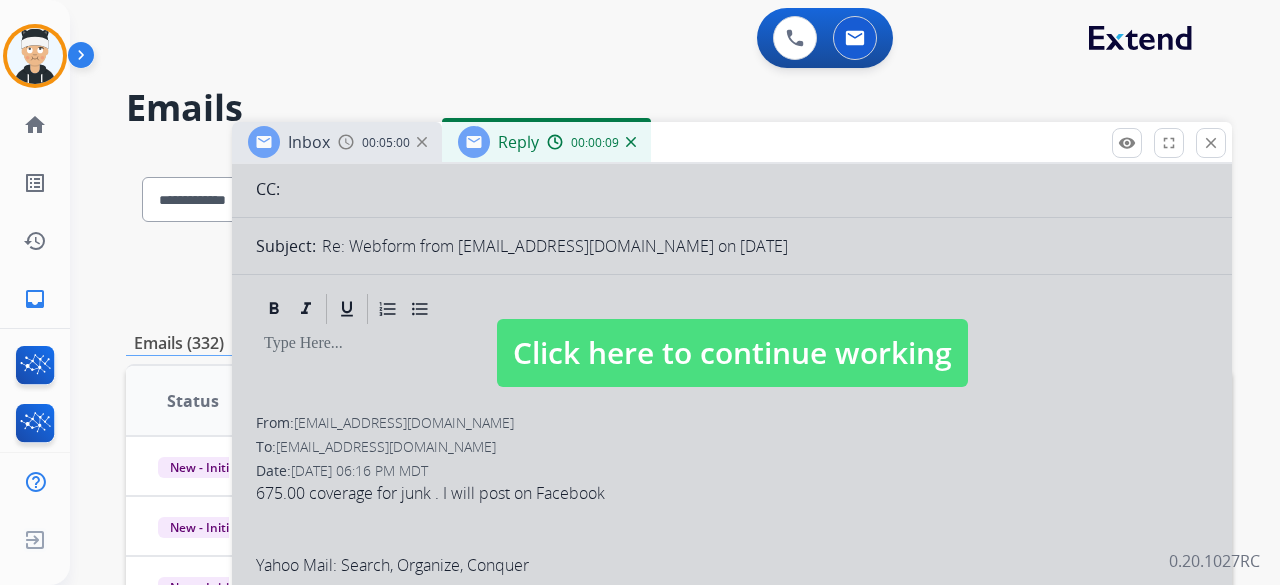 scroll, scrollTop: 300, scrollLeft: 0, axis: vertical 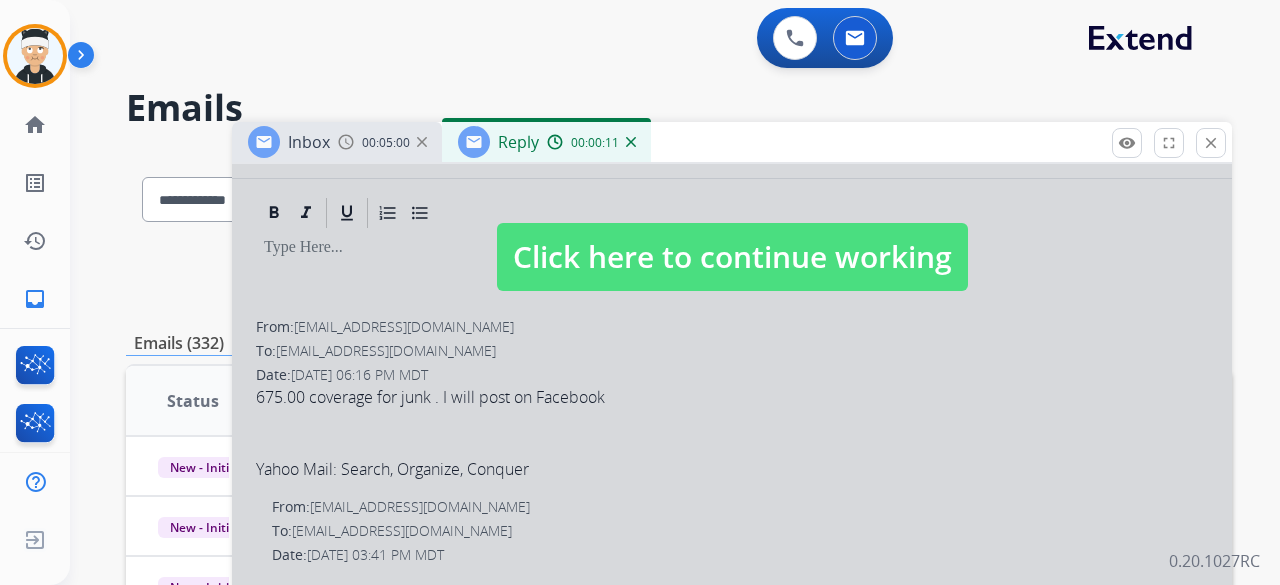 drag, startPoint x: 806, startPoint y: 321, endPoint x: 740, endPoint y: 248, distance: 98.4124 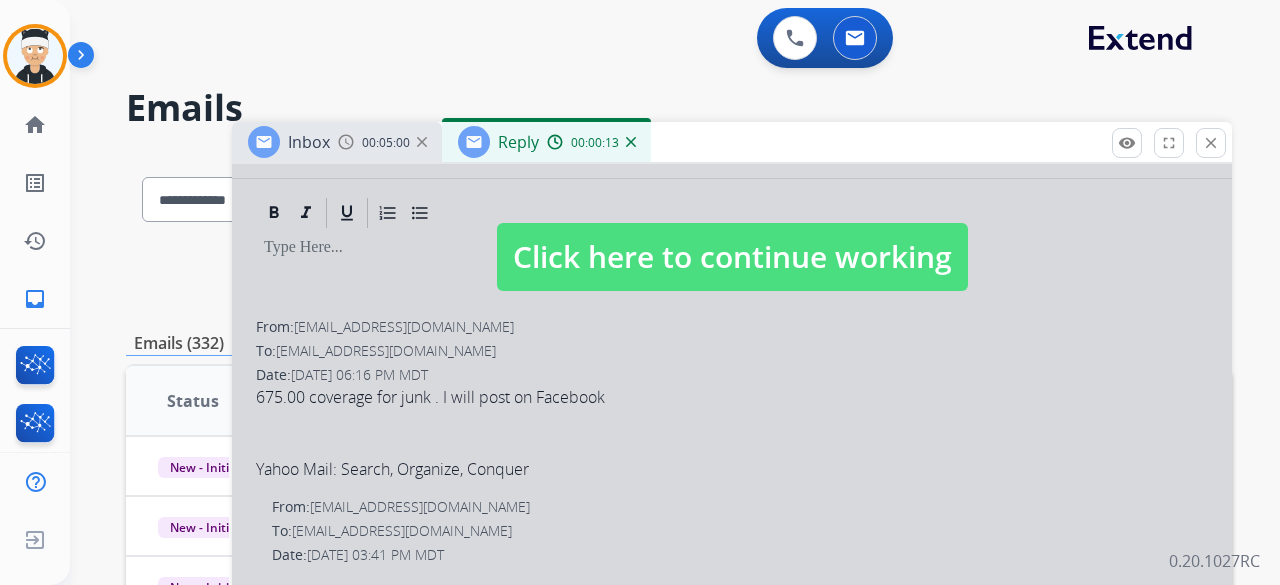 scroll, scrollTop: 300, scrollLeft: 0, axis: vertical 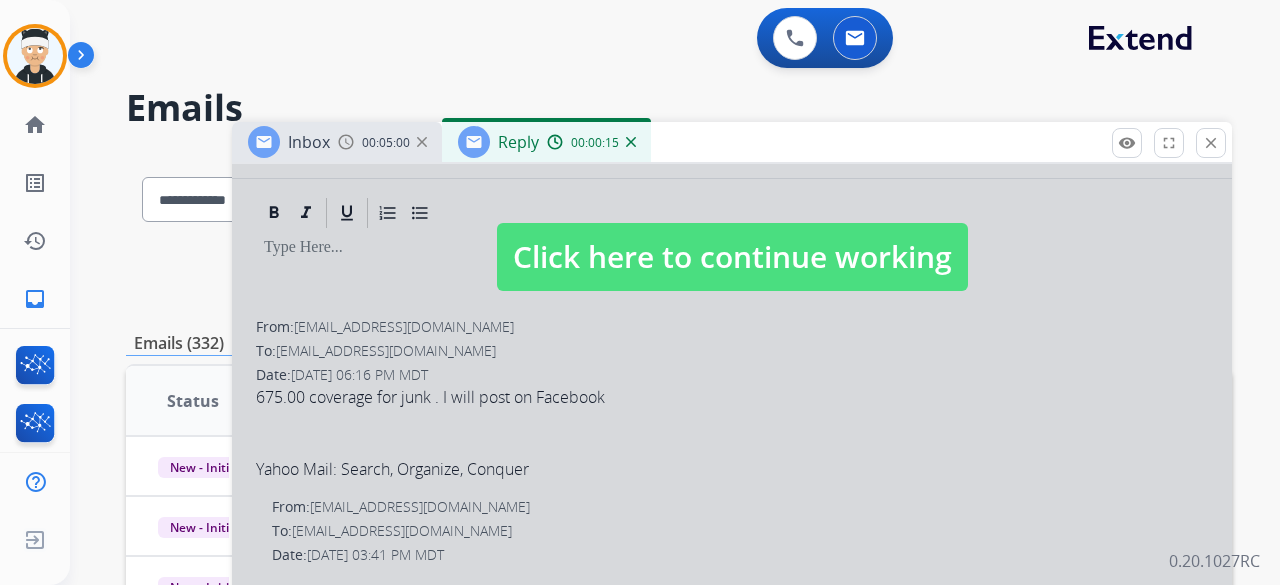 click on "Click here to continue working" at bounding box center (732, 257) 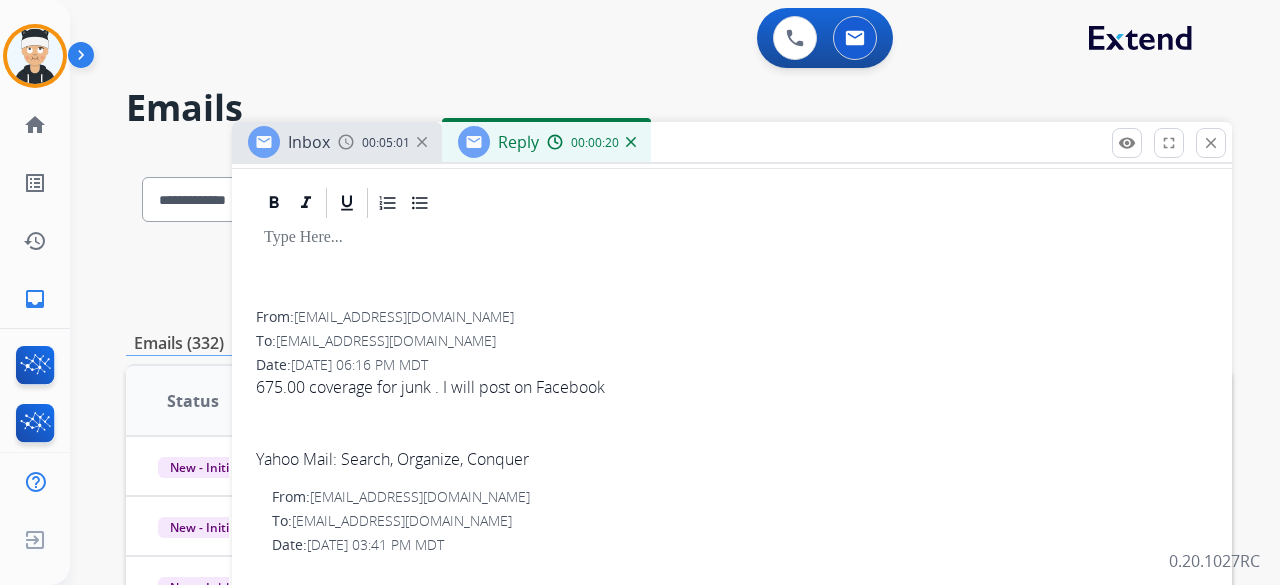 scroll, scrollTop: 0, scrollLeft: 0, axis: both 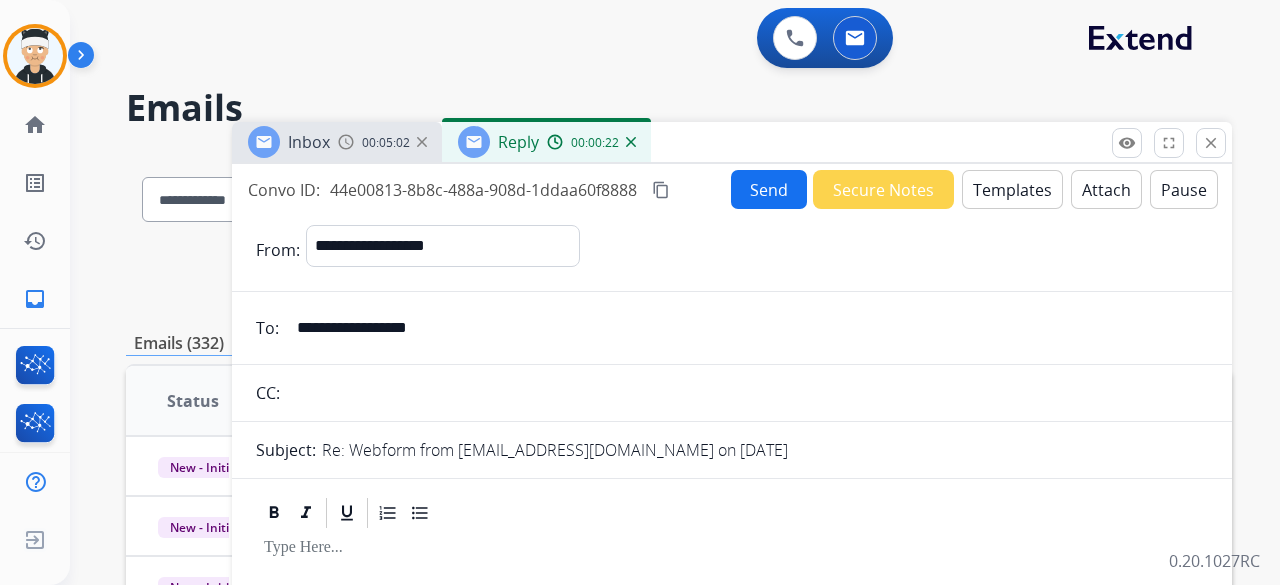 click on "Templates" at bounding box center [1012, 189] 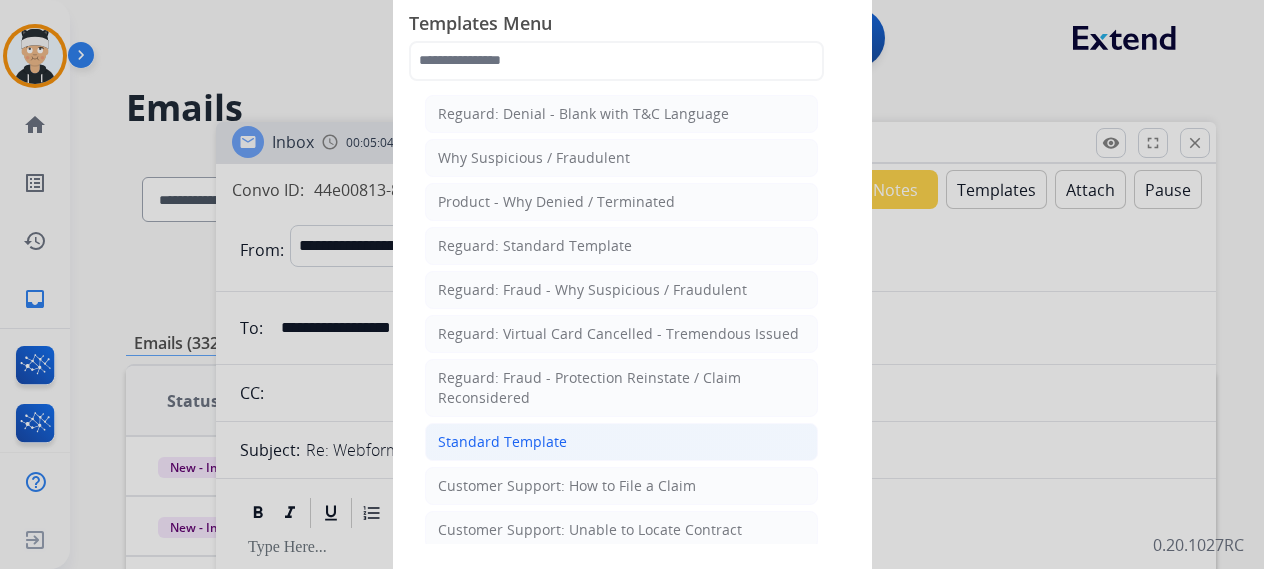 click on "Standard Template" 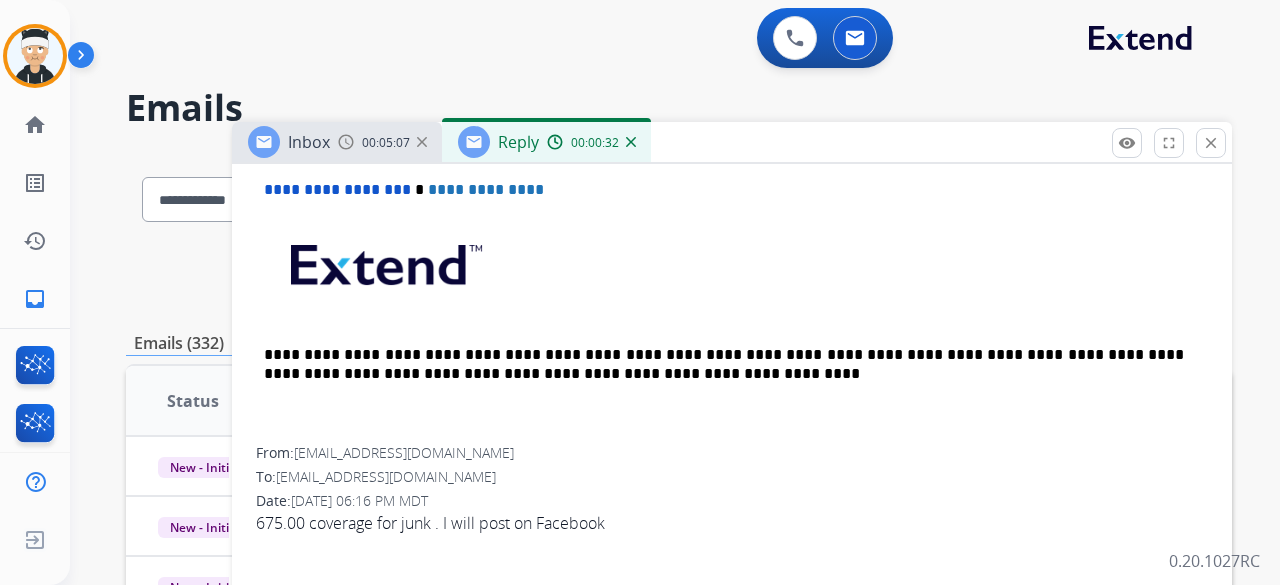 scroll, scrollTop: 1000, scrollLeft: 0, axis: vertical 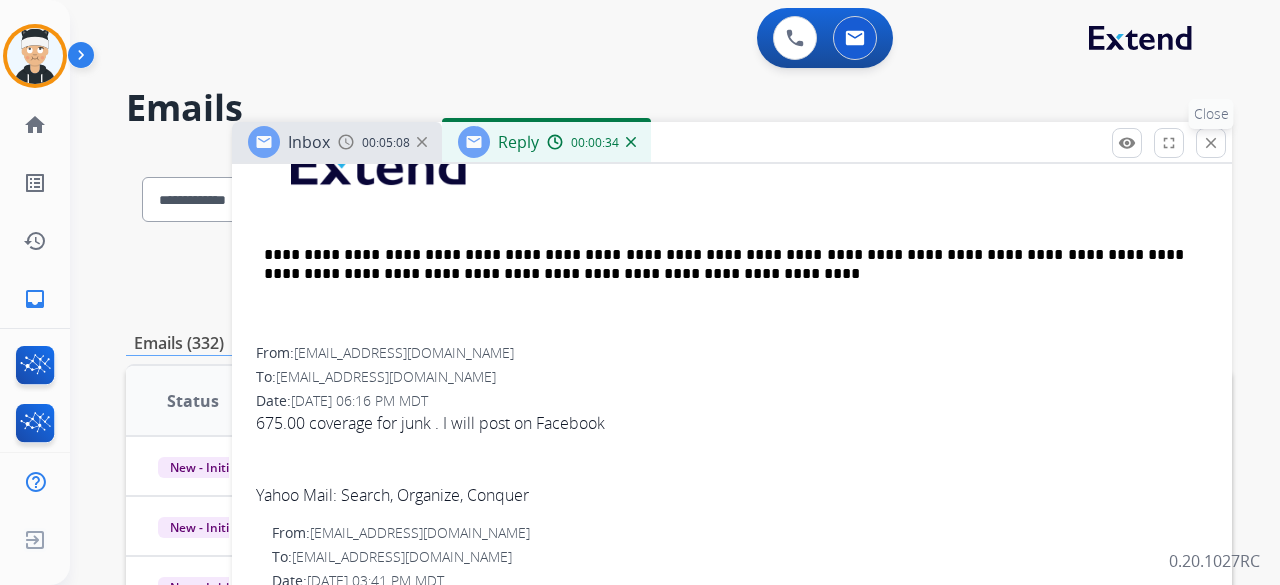 click on "close" at bounding box center [1211, 143] 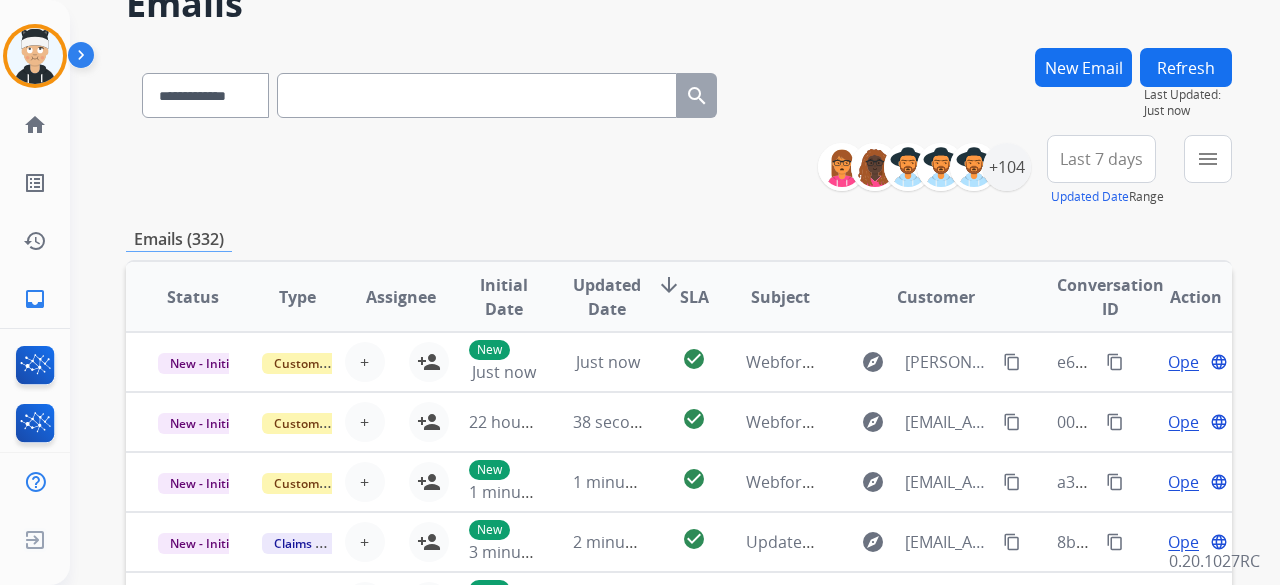 scroll, scrollTop: 200, scrollLeft: 0, axis: vertical 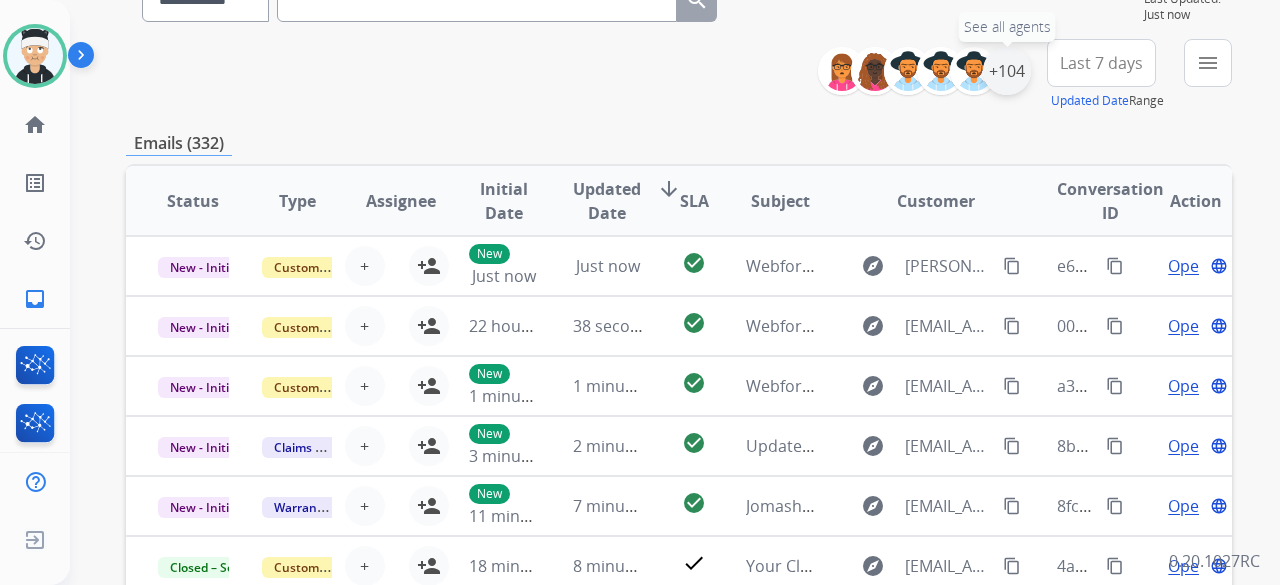 click on "+104" at bounding box center [1007, 71] 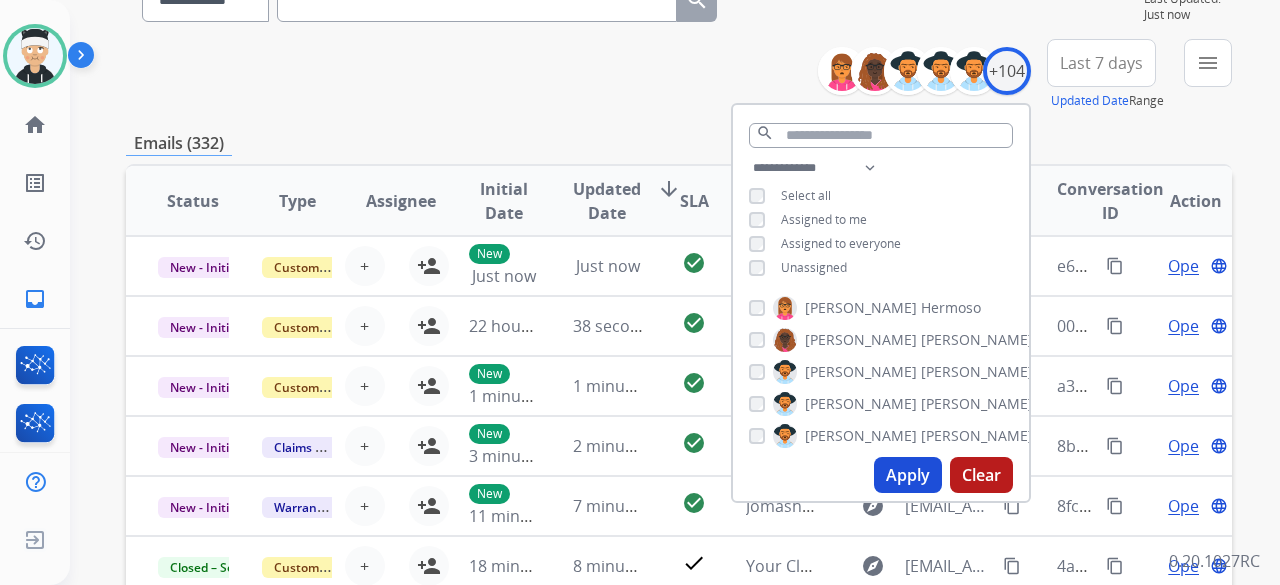 click on "Apply" at bounding box center (908, 475) 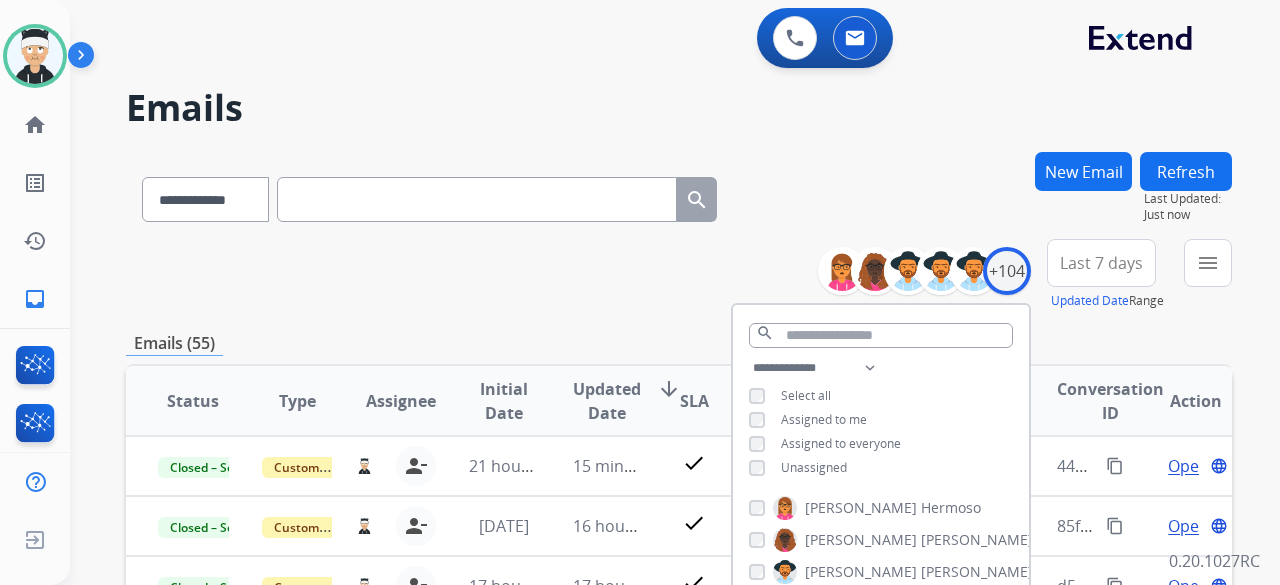 click on "**********" at bounding box center [679, 275] 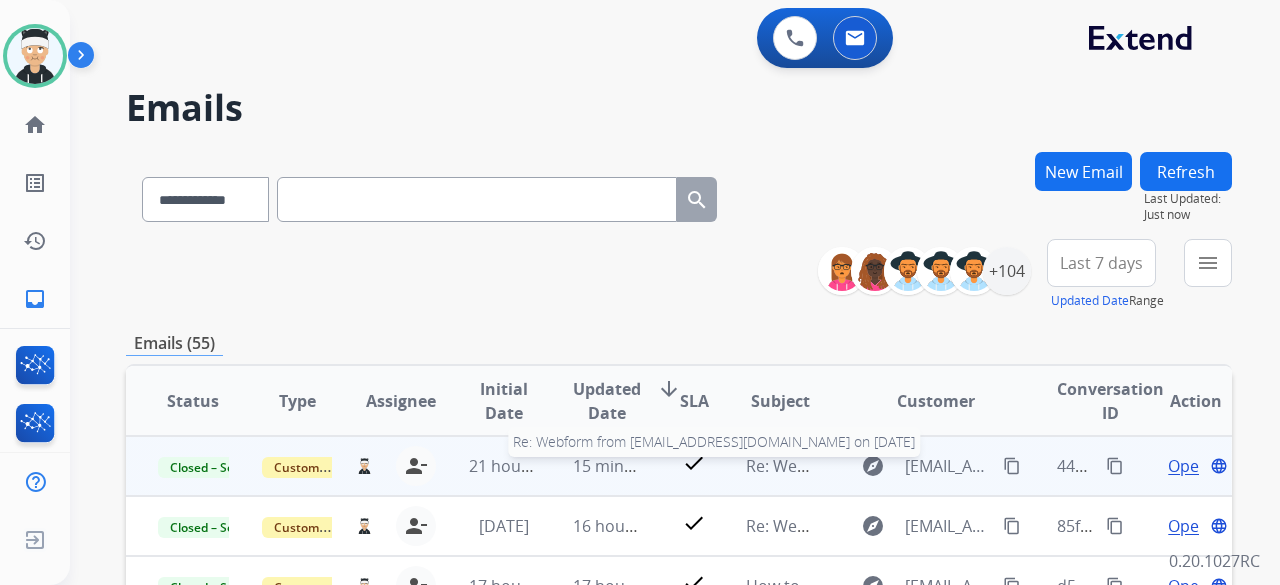 scroll, scrollTop: 2, scrollLeft: 0, axis: vertical 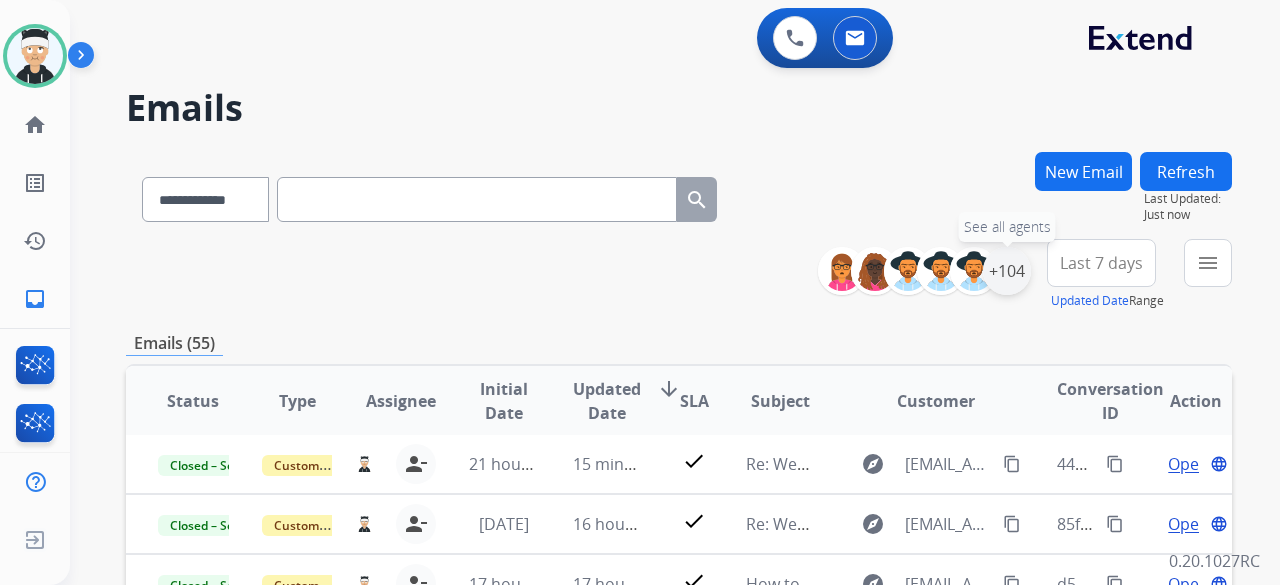click on "+104" at bounding box center (1007, 271) 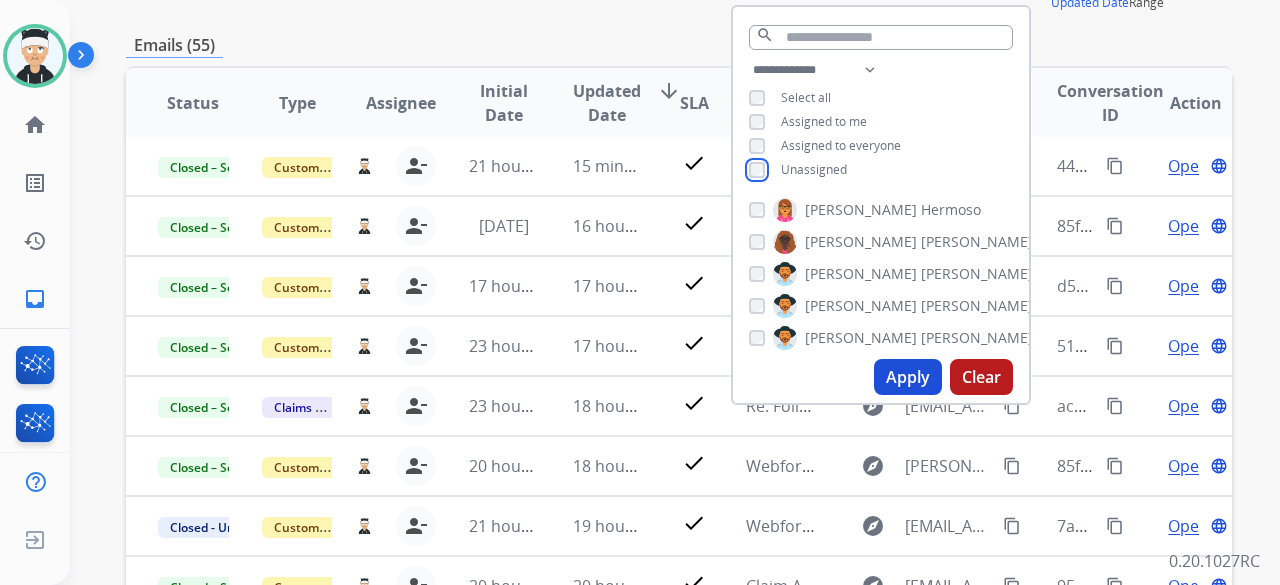 scroll, scrollTop: 400, scrollLeft: 0, axis: vertical 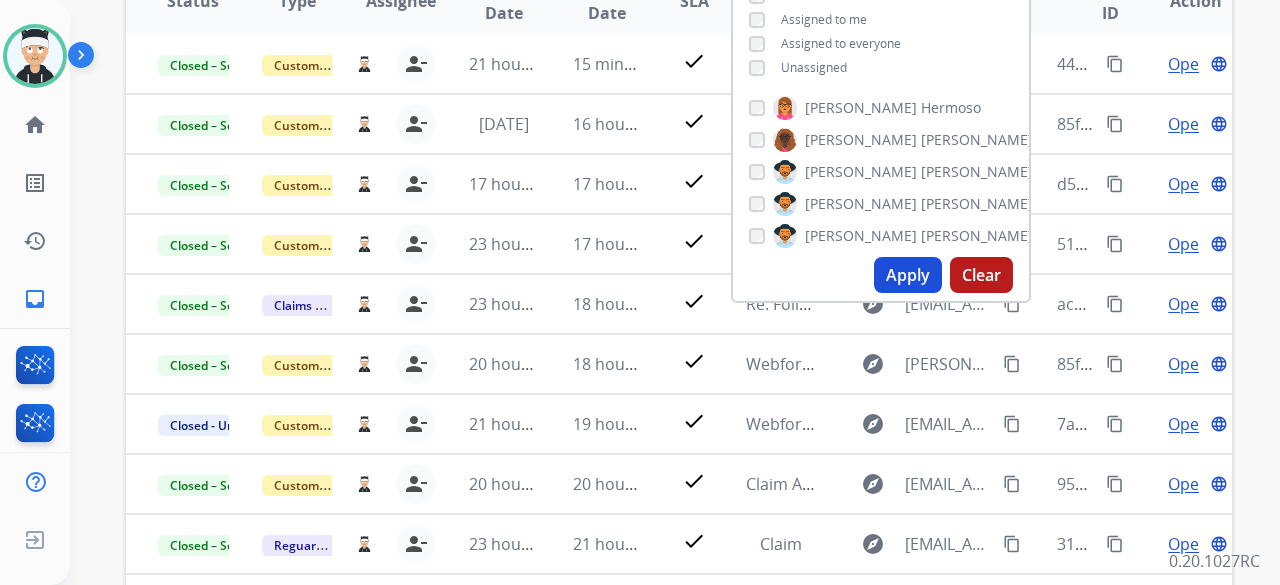 click on "Apply" at bounding box center [908, 275] 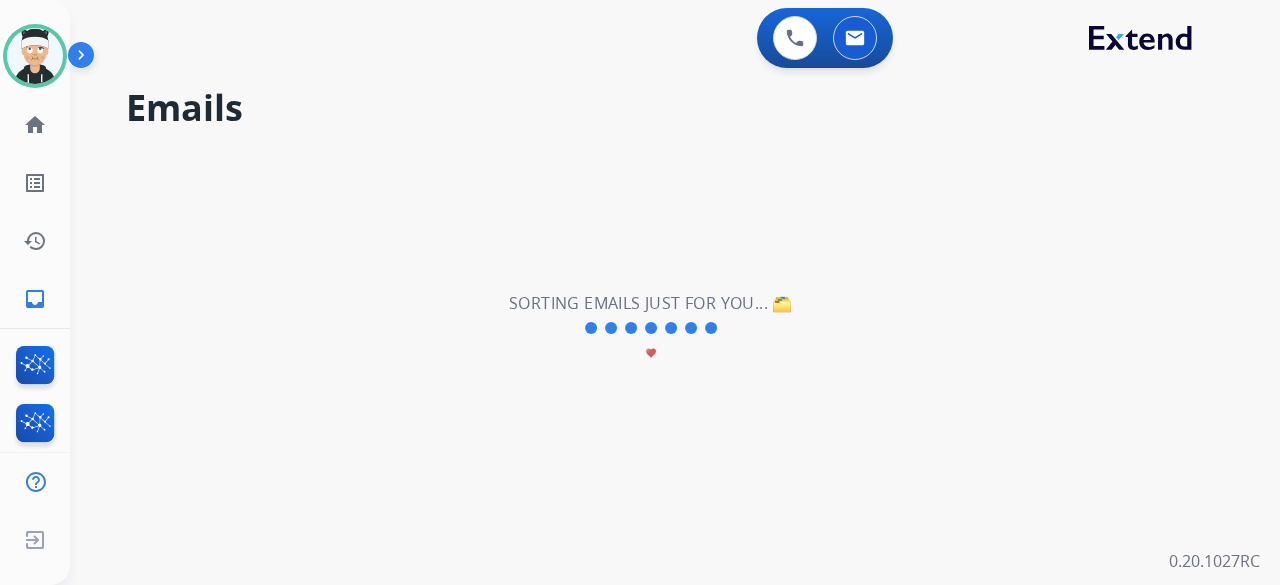 scroll, scrollTop: 0, scrollLeft: 0, axis: both 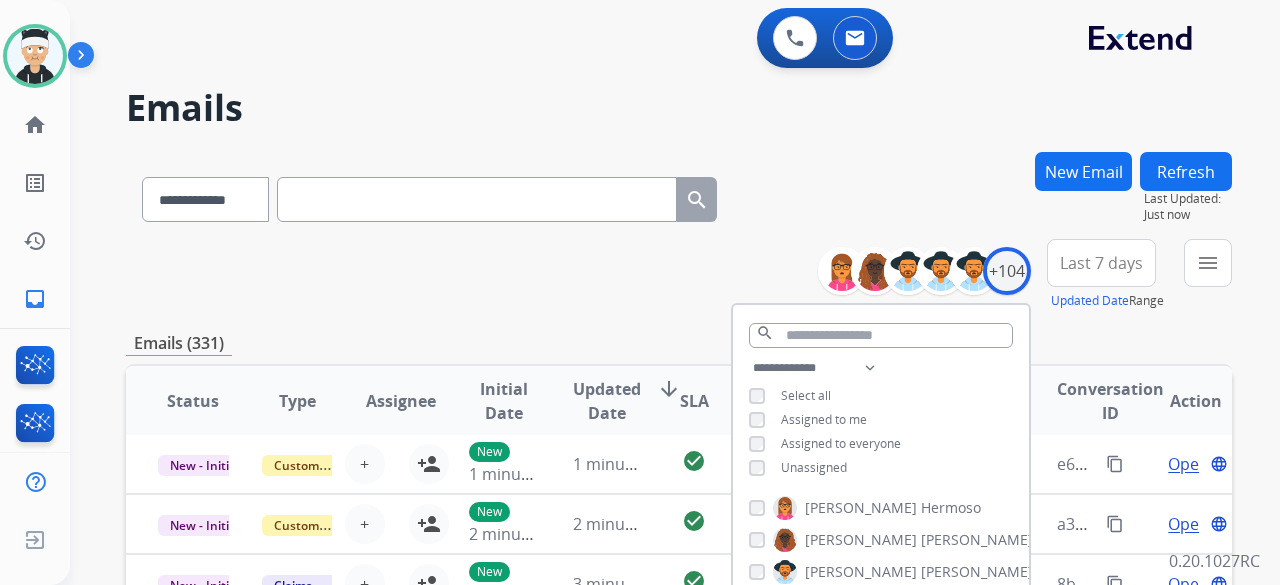 click on "**********" at bounding box center [679, 275] 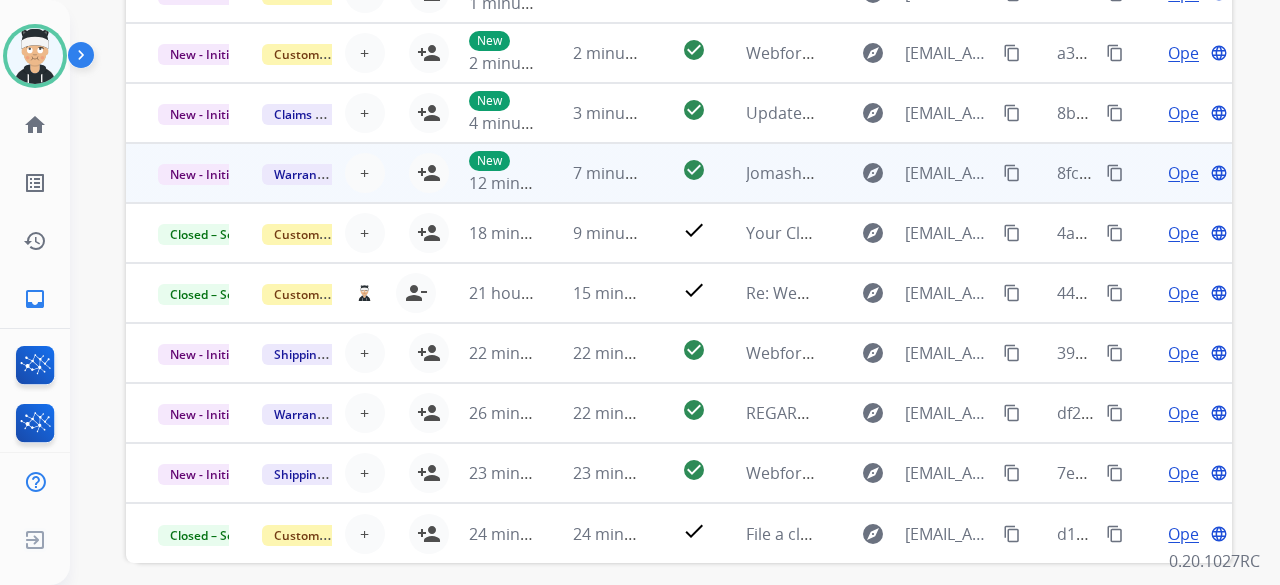 scroll, scrollTop: 500, scrollLeft: 0, axis: vertical 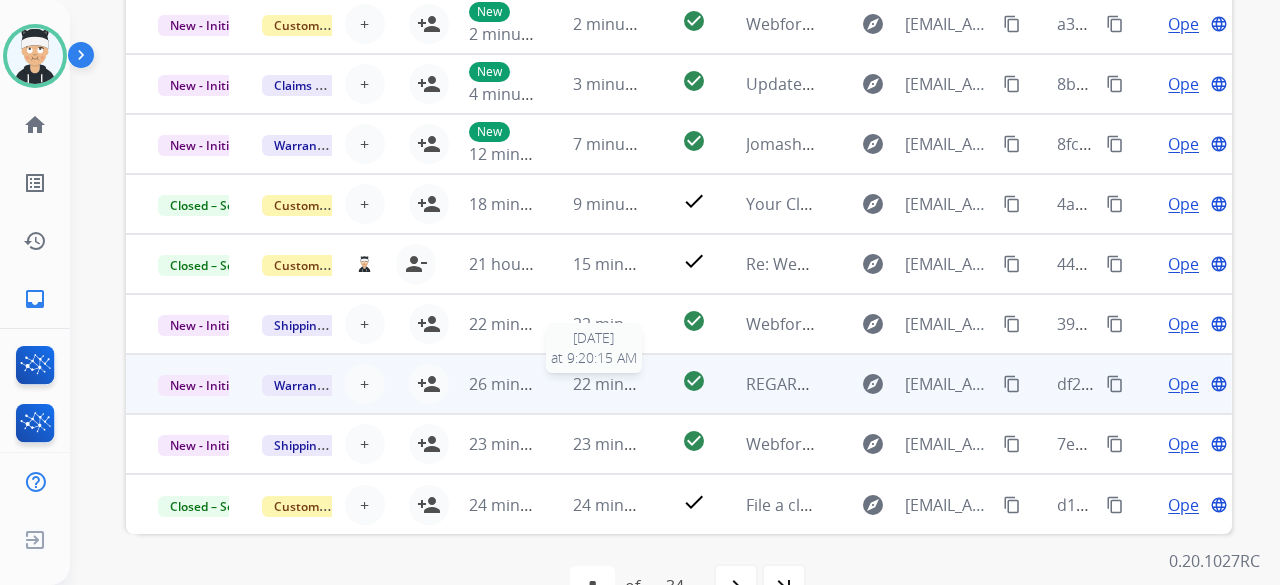 click on "22 minutes ago" at bounding box center [631, 384] 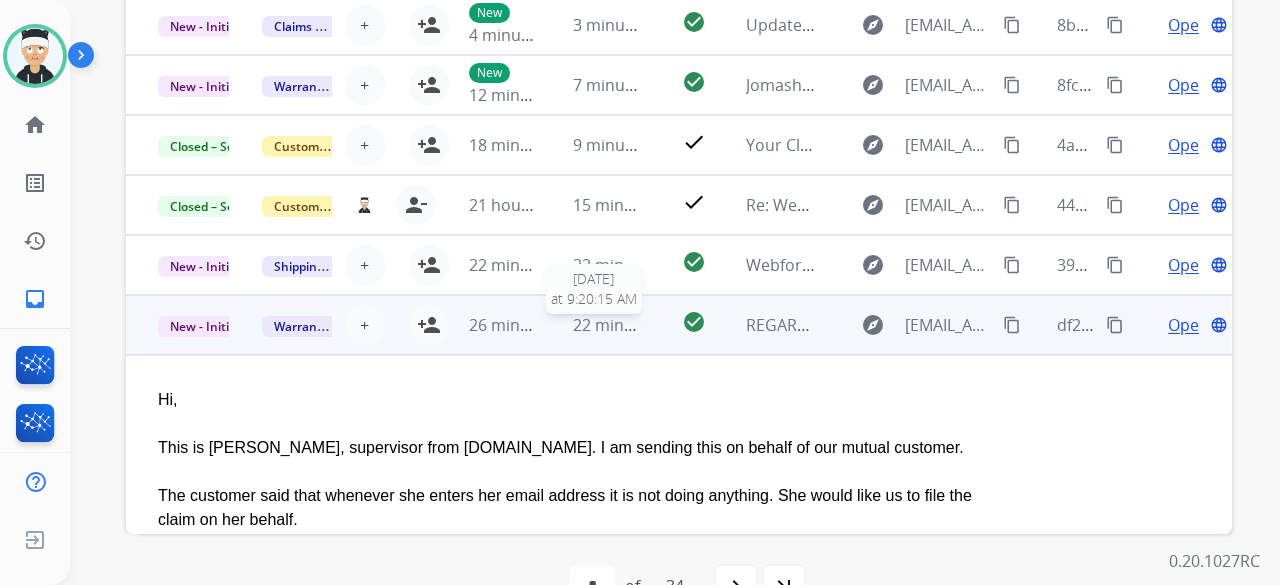 scroll, scrollTop: 20, scrollLeft: 0, axis: vertical 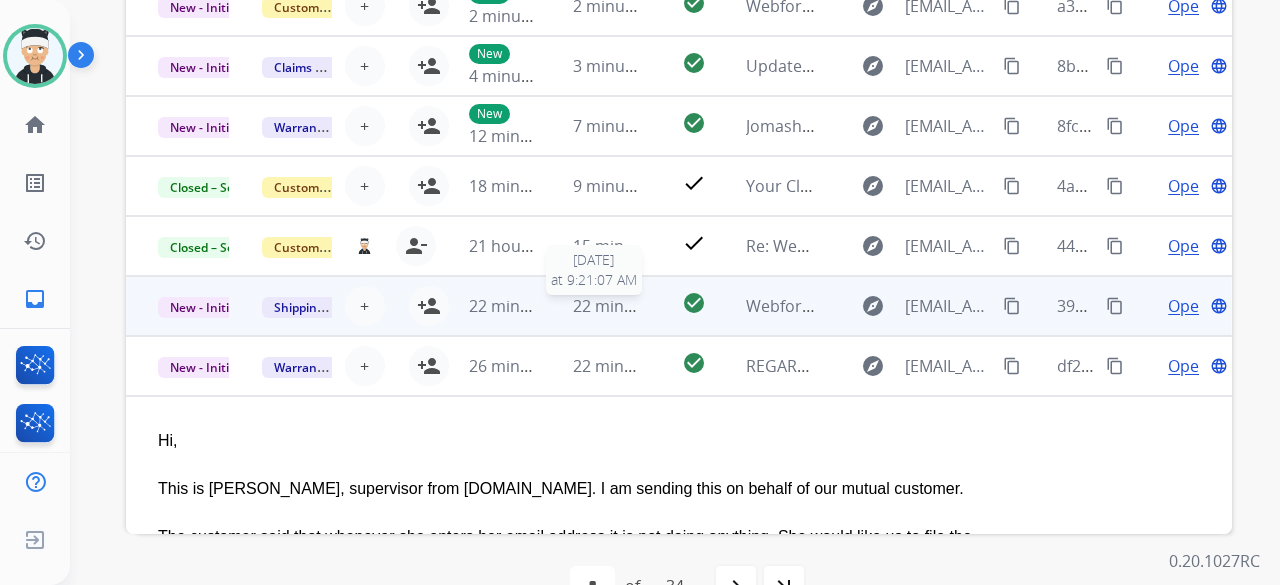 click on "22 minutes ago" at bounding box center [631, 306] 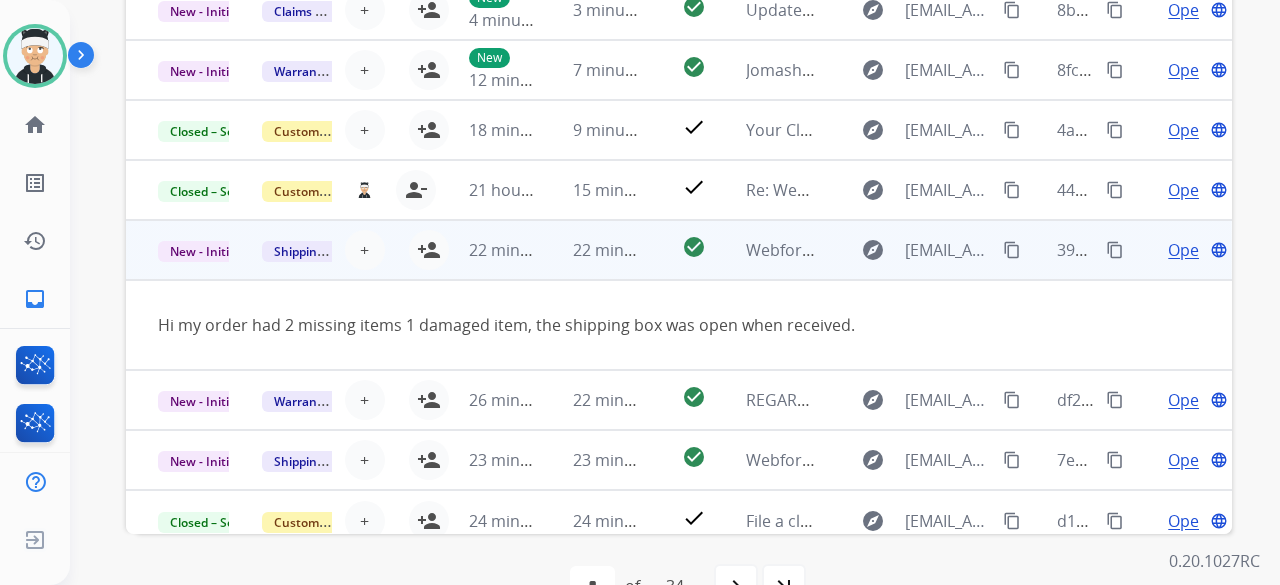 scroll, scrollTop: 92, scrollLeft: 0, axis: vertical 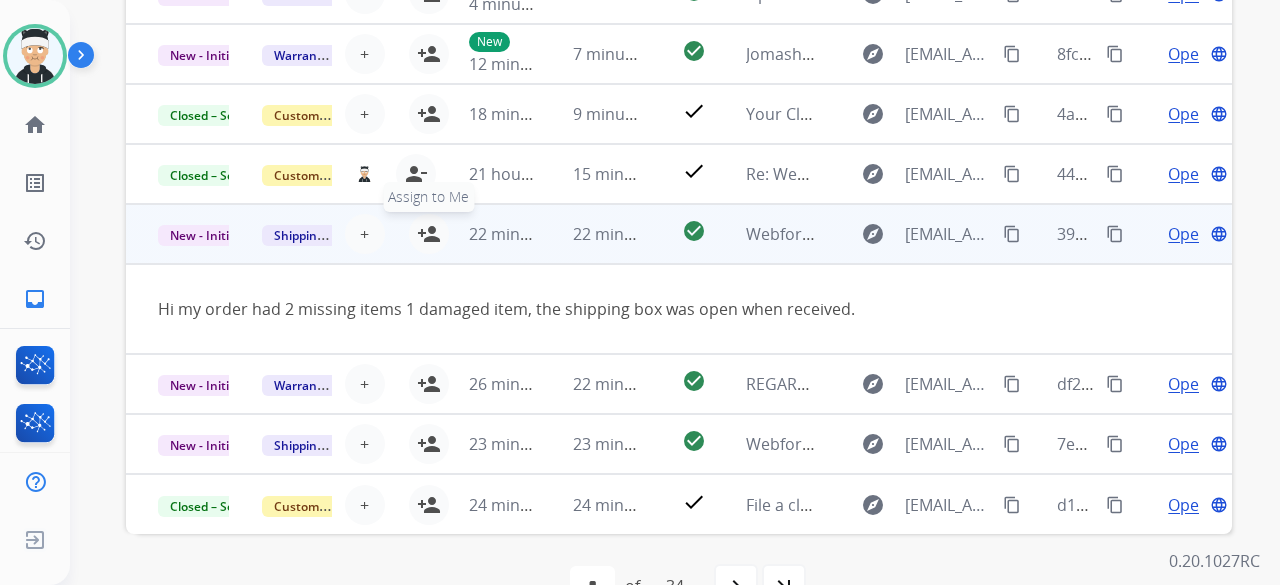 click on "person_add" at bounding box center [429, 234] 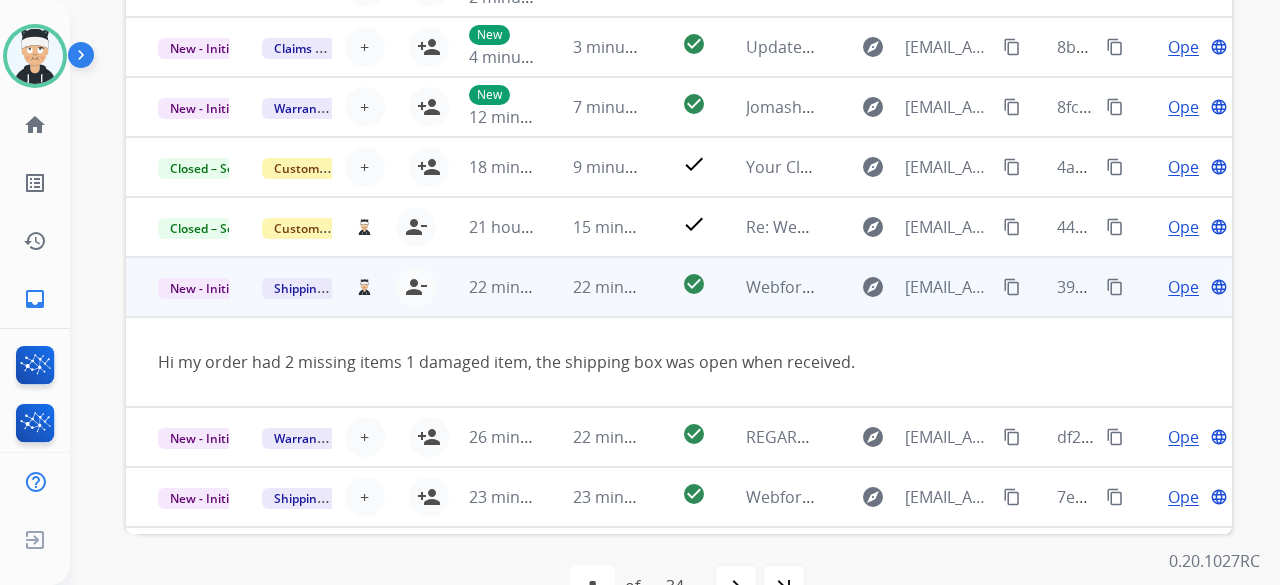 scroll, scrollTop: 0, scrollLeft: 0, axis: both 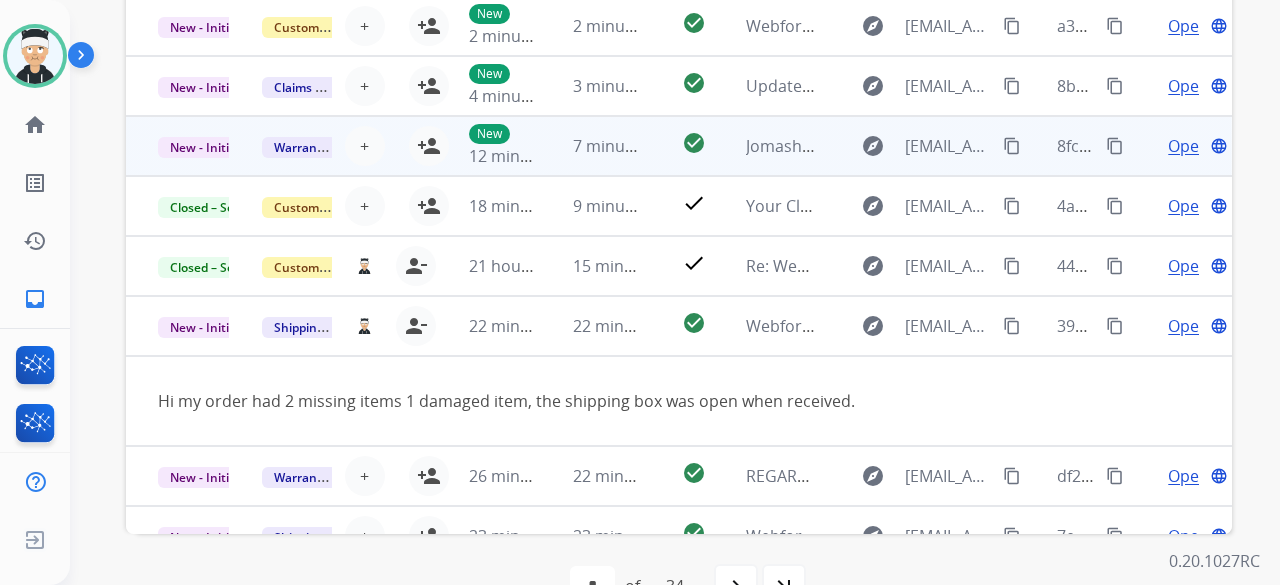 click on "7 minutes ago" at bounding box center [593, 146] 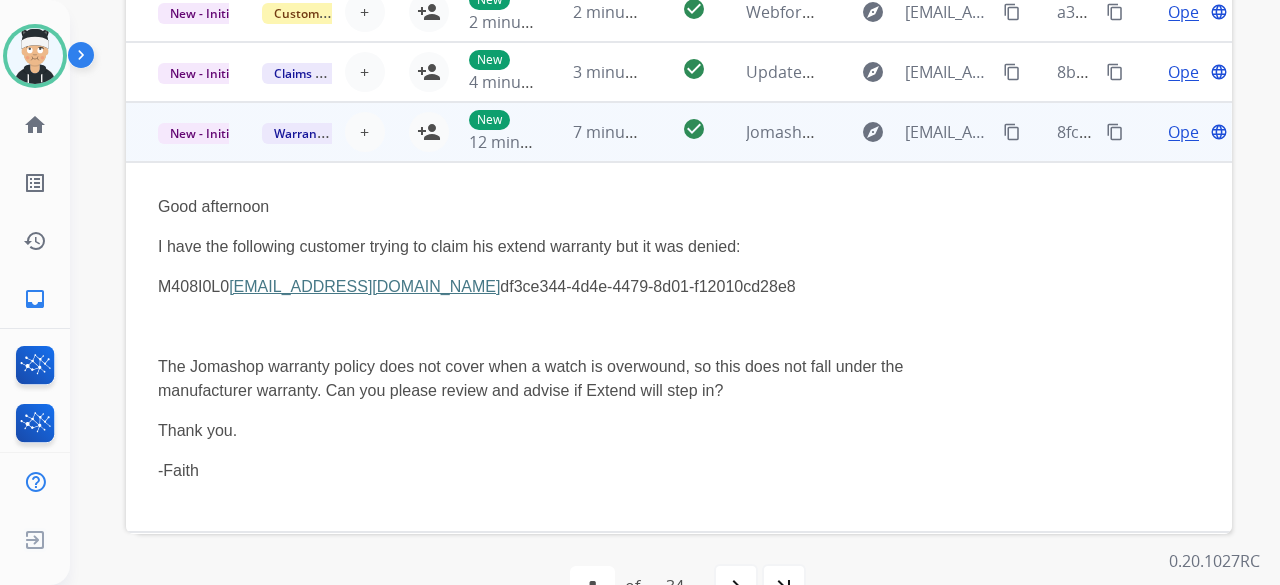 scroll, scrollTop: 0, scrollLeft: 0, axis: both 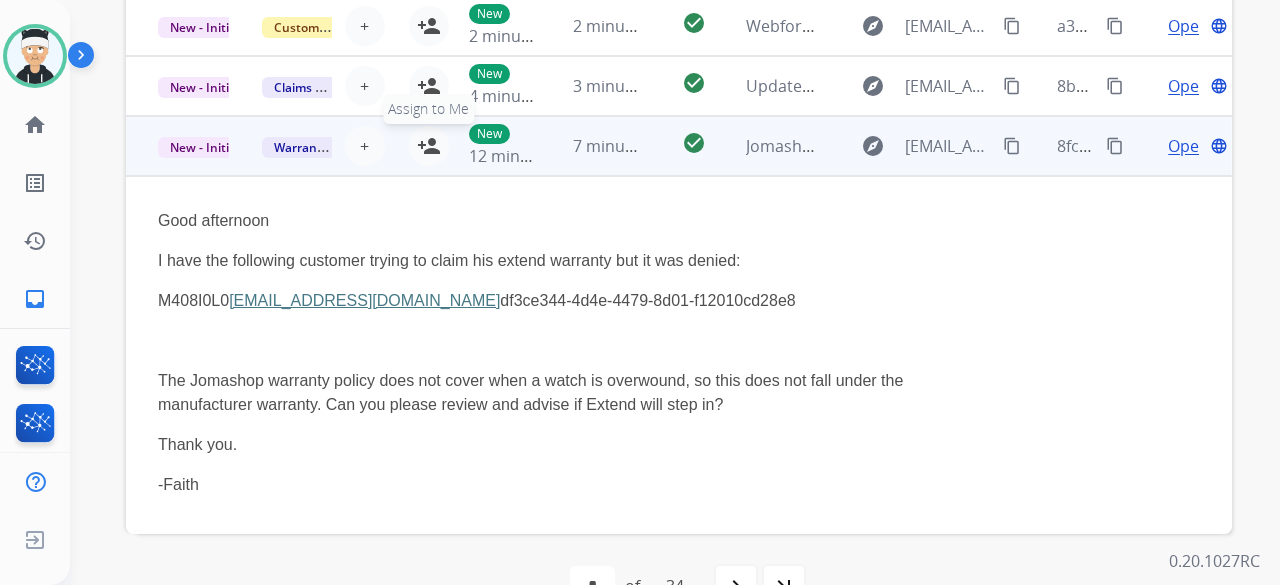 click on "person_add" at bounding box center (429, 146) 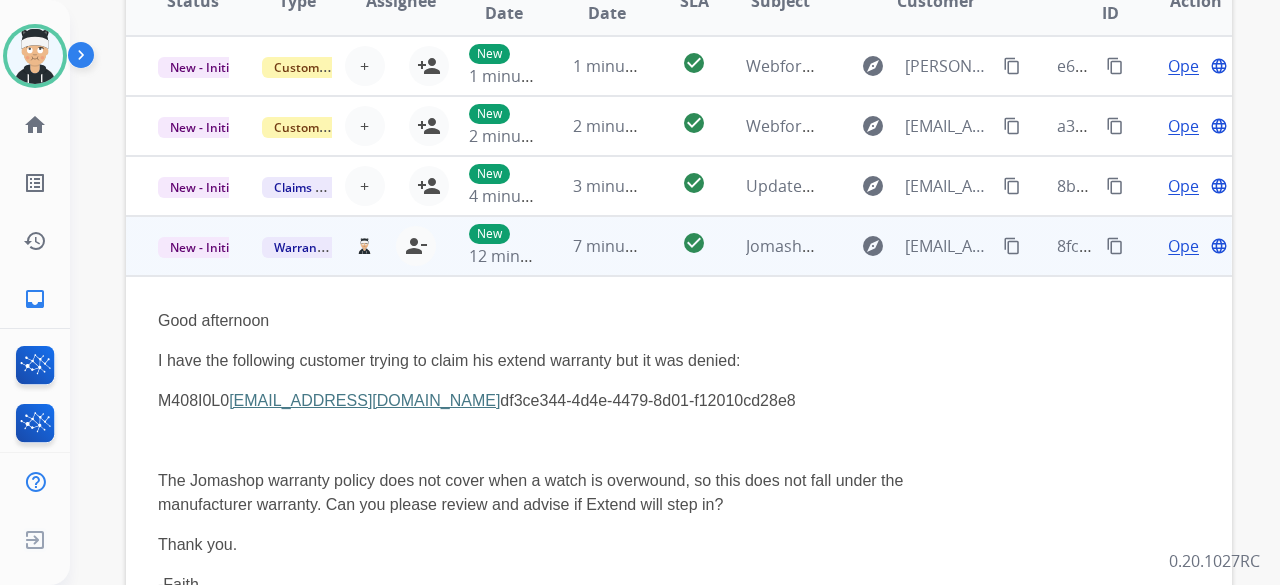 scroll, scrollTop: 300, scrollLeft: 0, axis: vertical 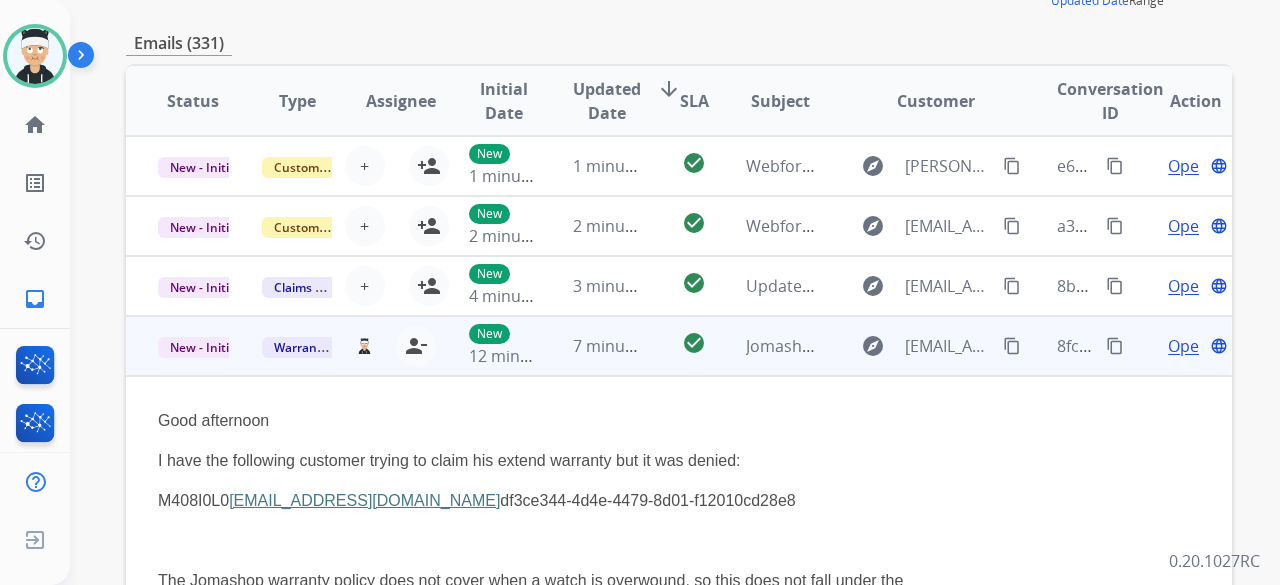 click on "Open" at bounding box center [1188, 346] 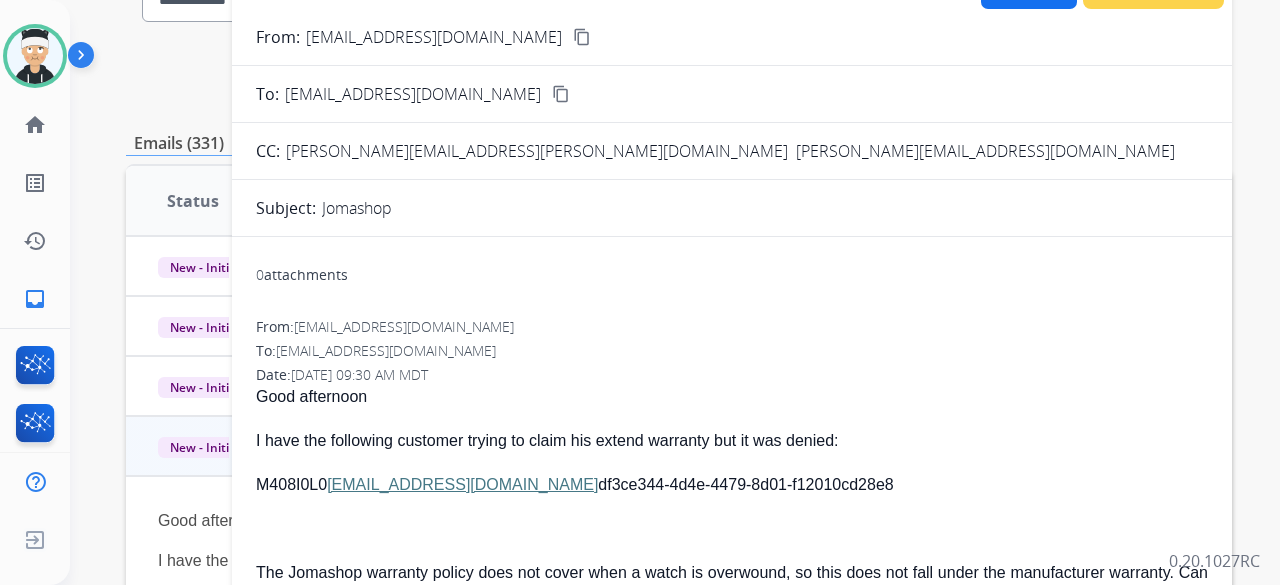 scroll, scrollTop: 0, scrollLeft: 0, axis: both 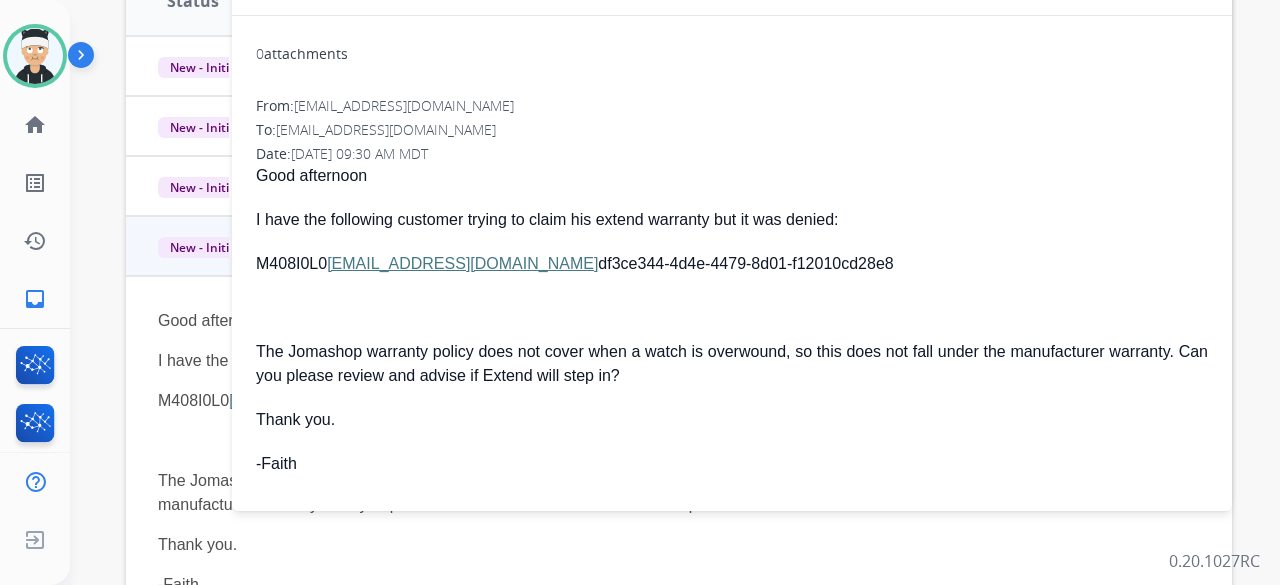 drag, startPoint x: 334, startPoint y: 277, endPoint x: 394, endPoint y: 274, distance: 60.074955 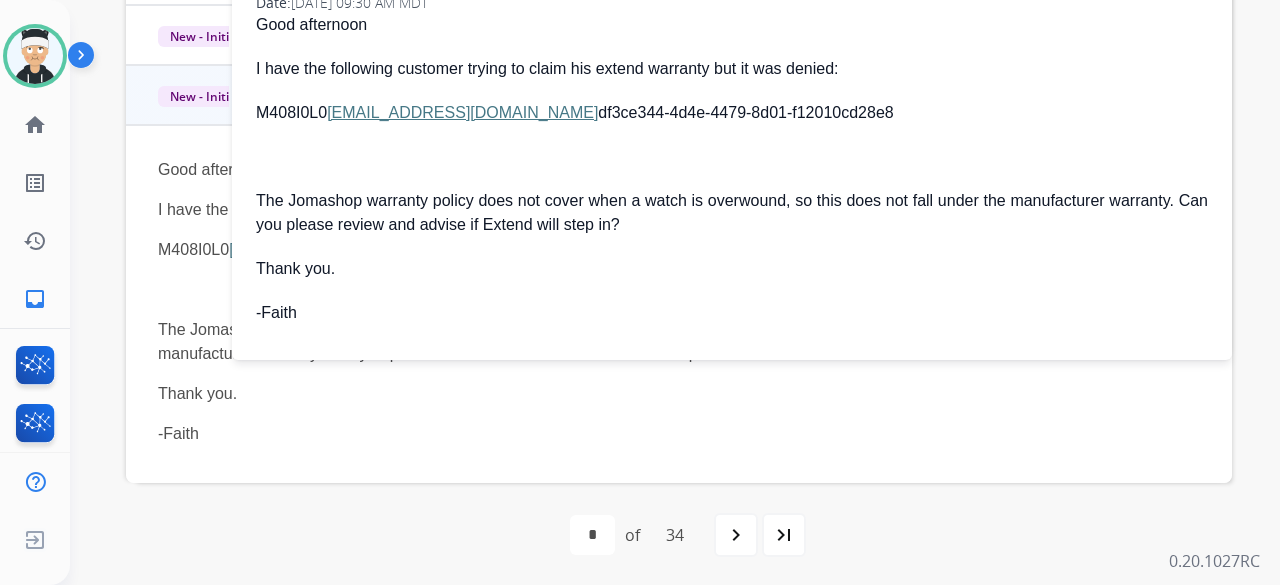 scroll, scrollTop: 552, scrollLeft: 0, axis: vertical 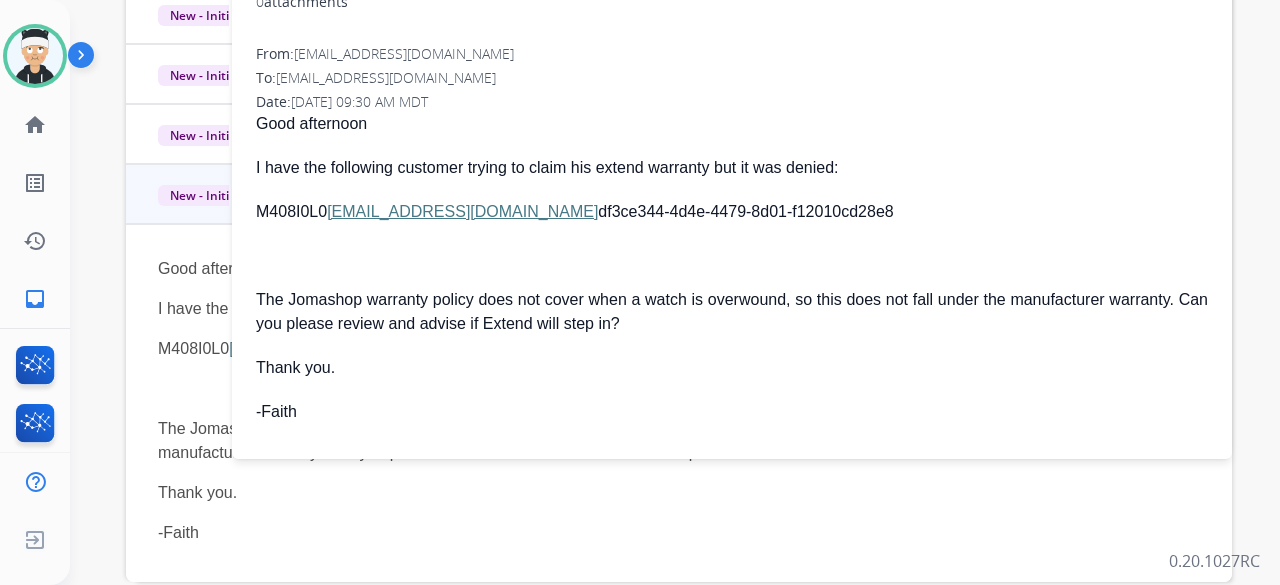 click on "M408I0L0     [EMAIL_ADDRESS][DOMAIN_NAME]    df3ce344-4d4e-4479-8d01-f12010cd28e8" at bounding box center [732, 212] 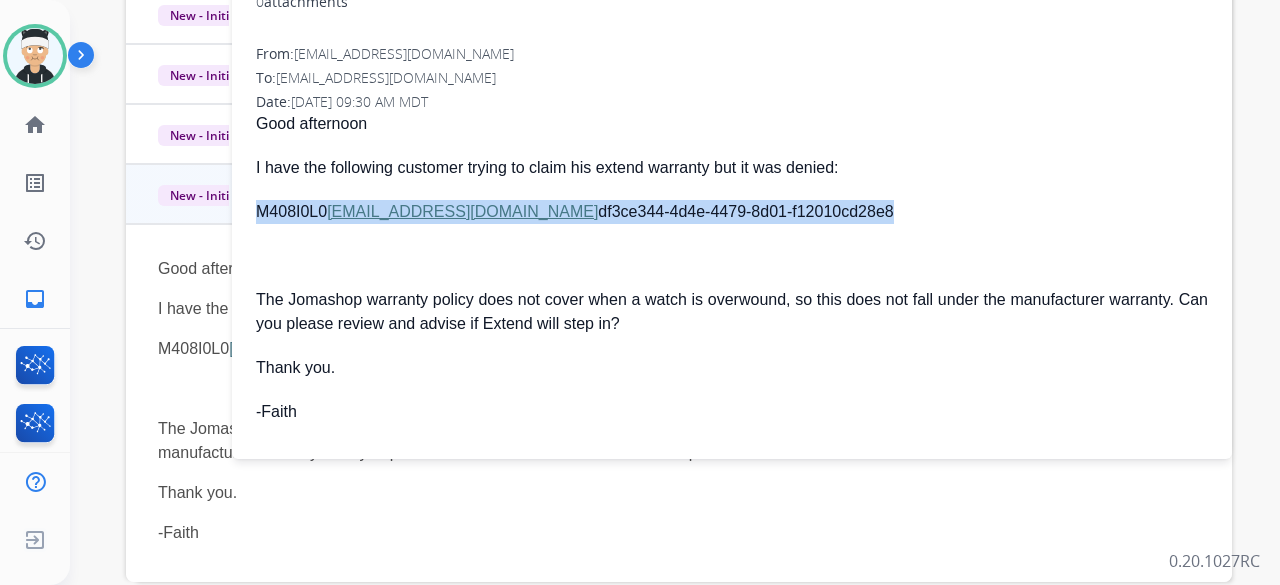 click on "M408I0L0     [EMAIL_ADDRESS][DOMAIN_NAME]    df3ce344-4d4e-4479-8d01-f12010cd28e8" at bounding box center [732, 212] 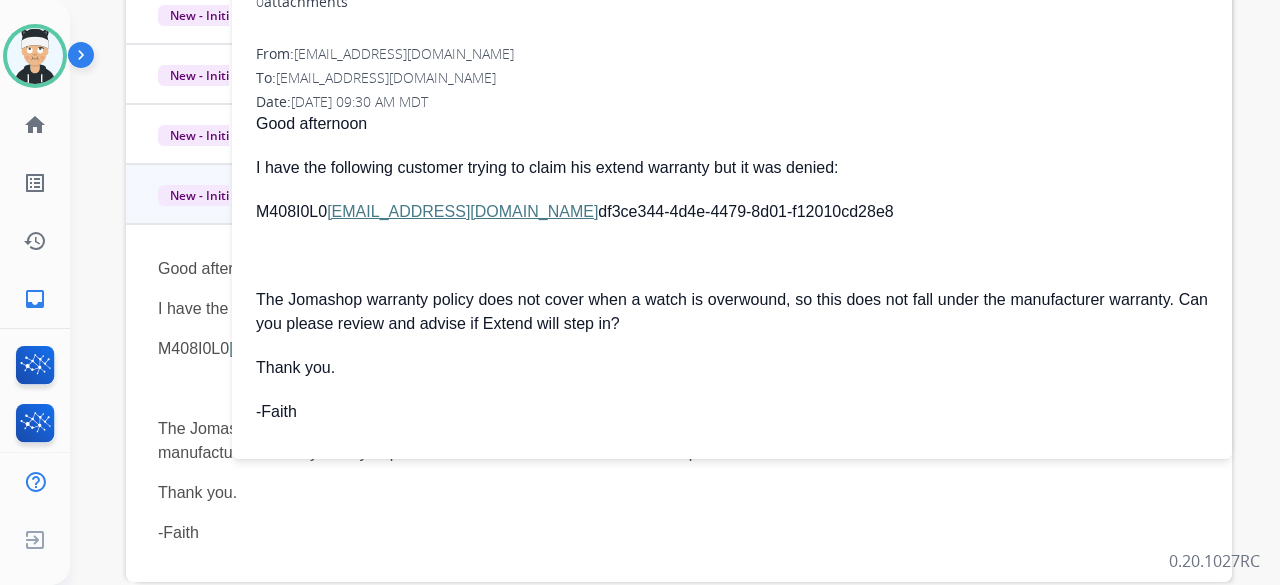 click at bounding box center (732, 256) 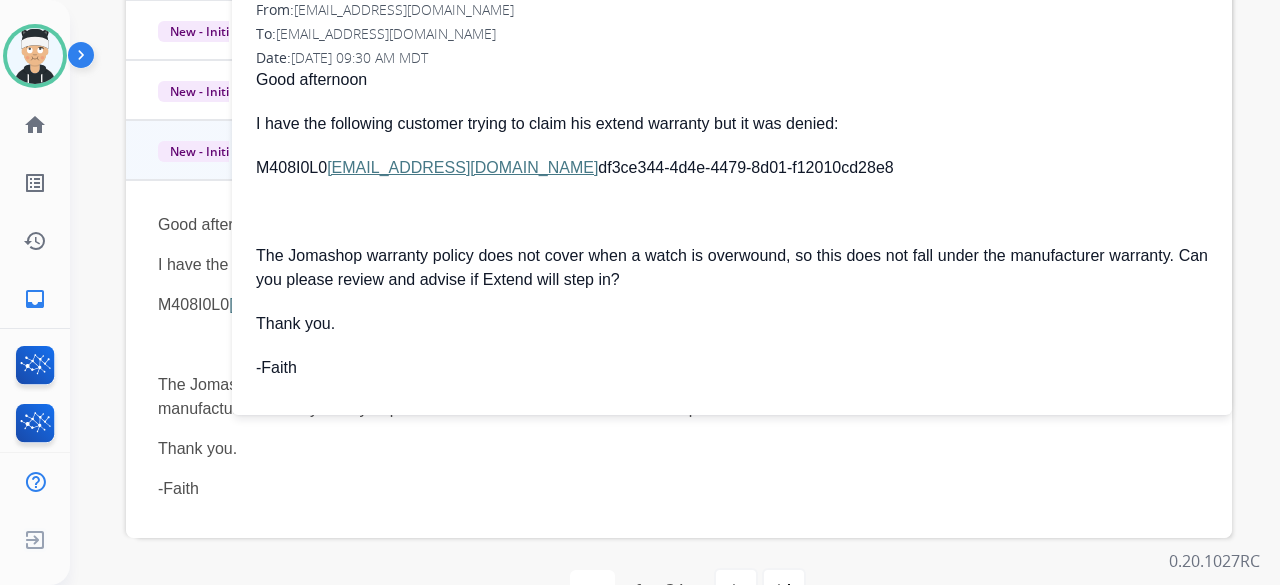 scroll, scrollTop: 552, scrollLeft: 0, axis: vertical 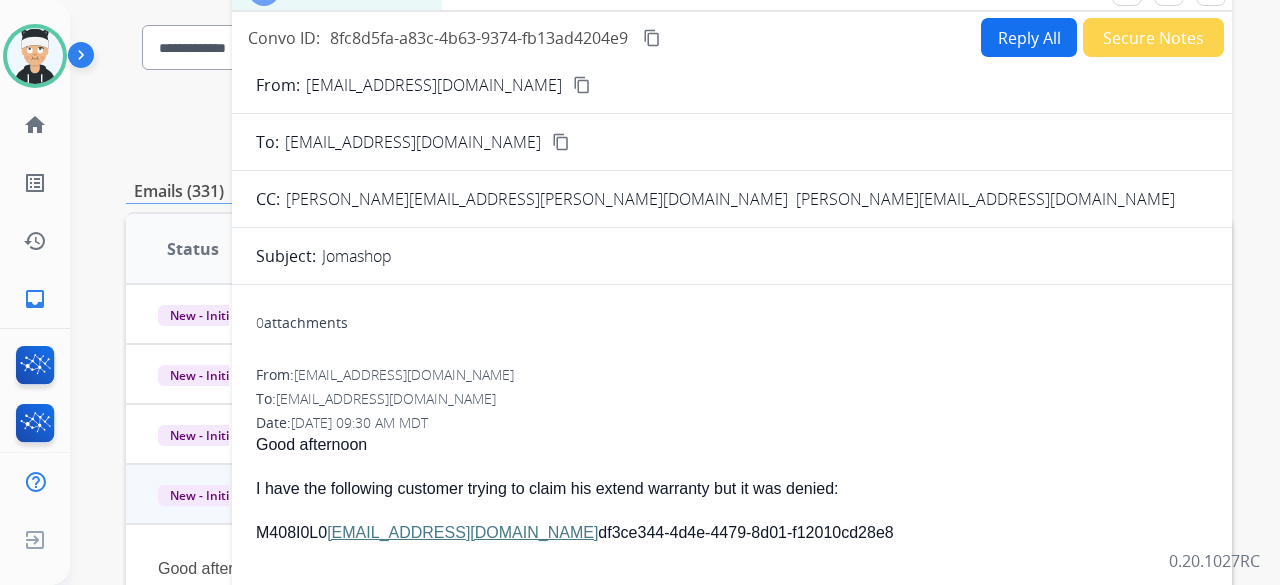 click on "Reply All" at bounding box center [1029, 37] 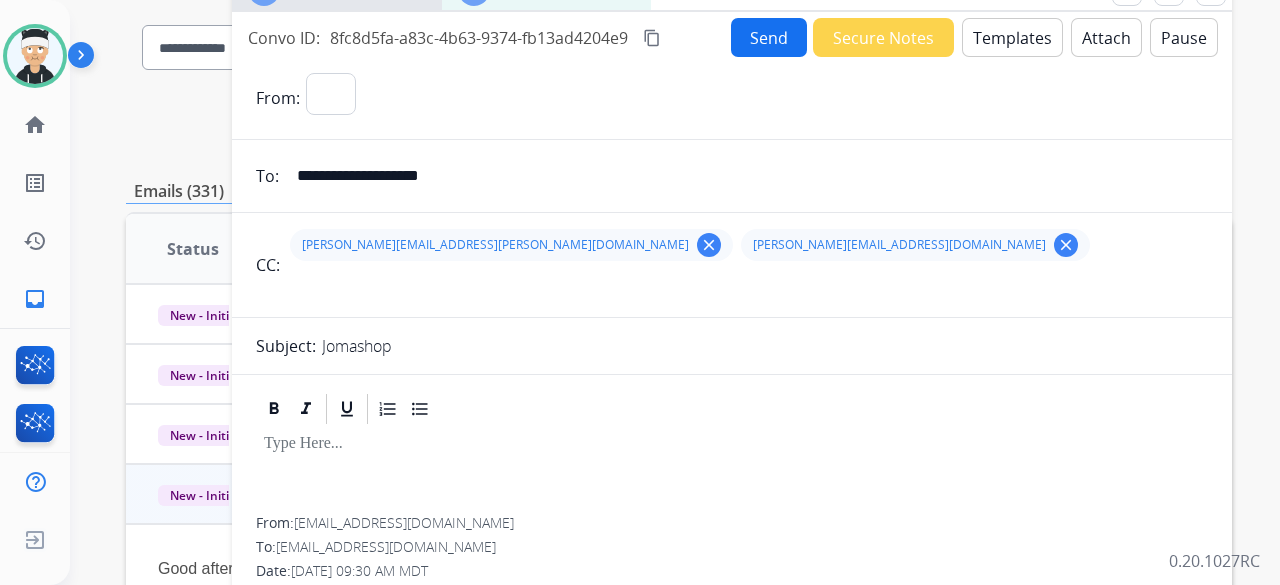 select on "**********" 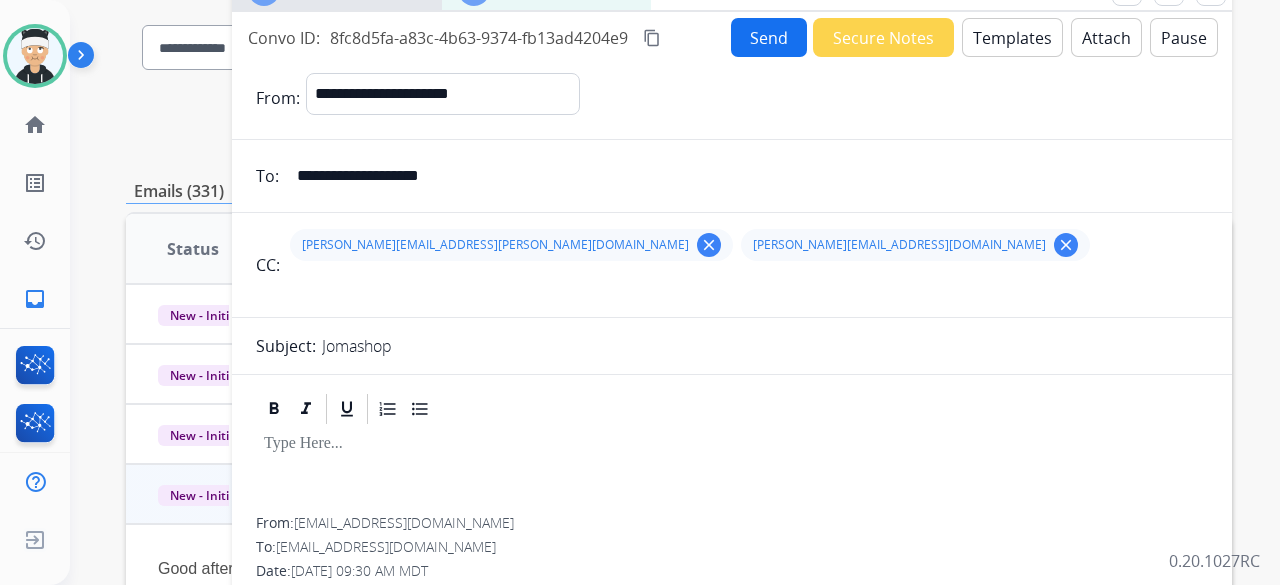 click on "Templates" at bounding box center [1012, 37] 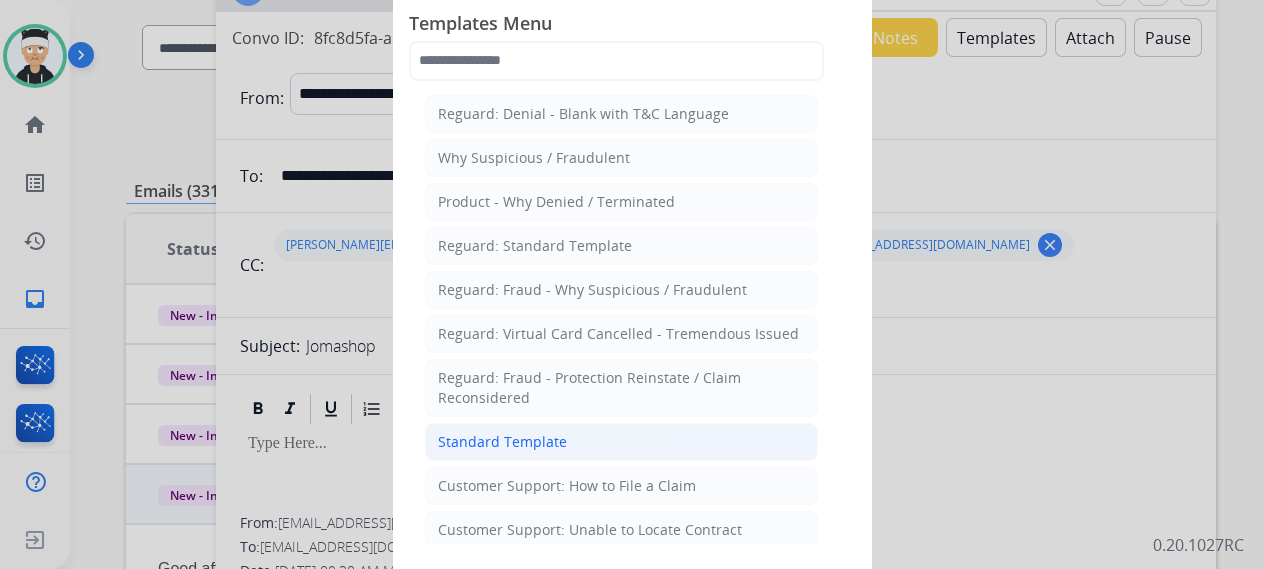 click on "Standard Template" 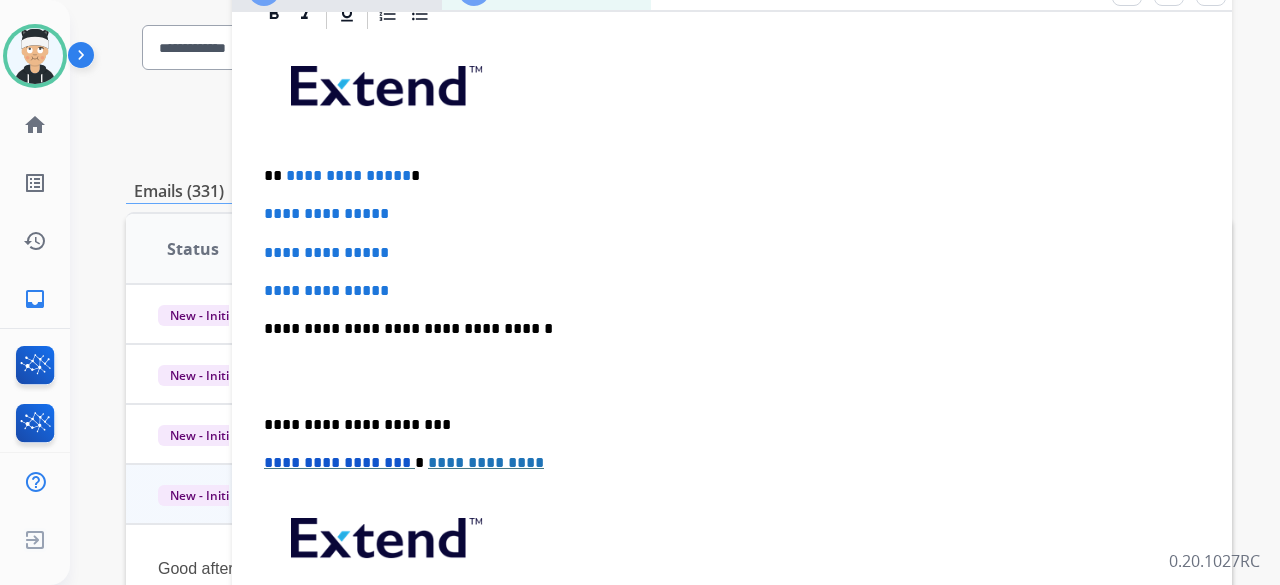 scroll, scrollTop: 492, scrollLeft: 0, axis: vertical 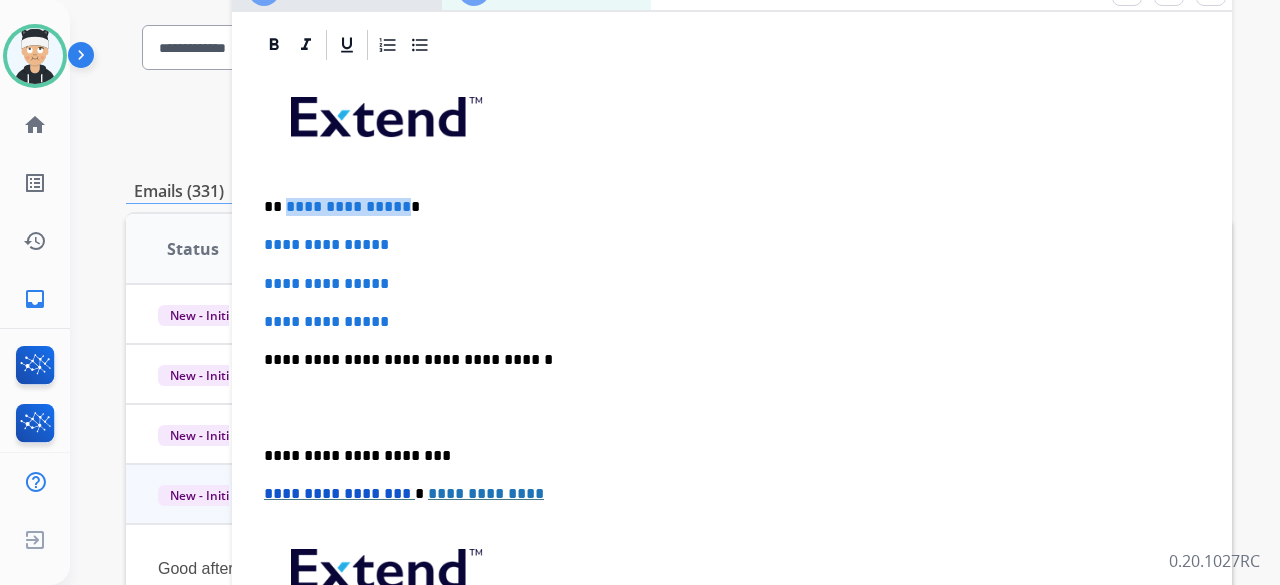 drag, startPoint x: 399, startPoint y: 197, endPoint x: 282, endPoint y: 195, distance: 117.01709 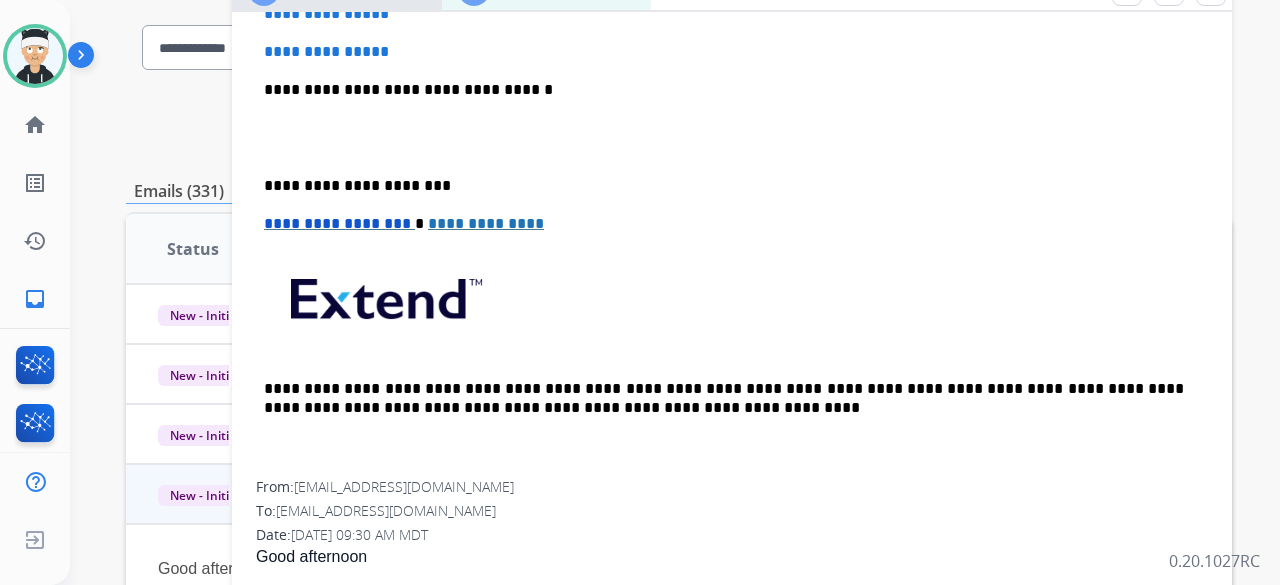 scroll, scrollTop: 792, scrollLeft: 0, axis: vertical 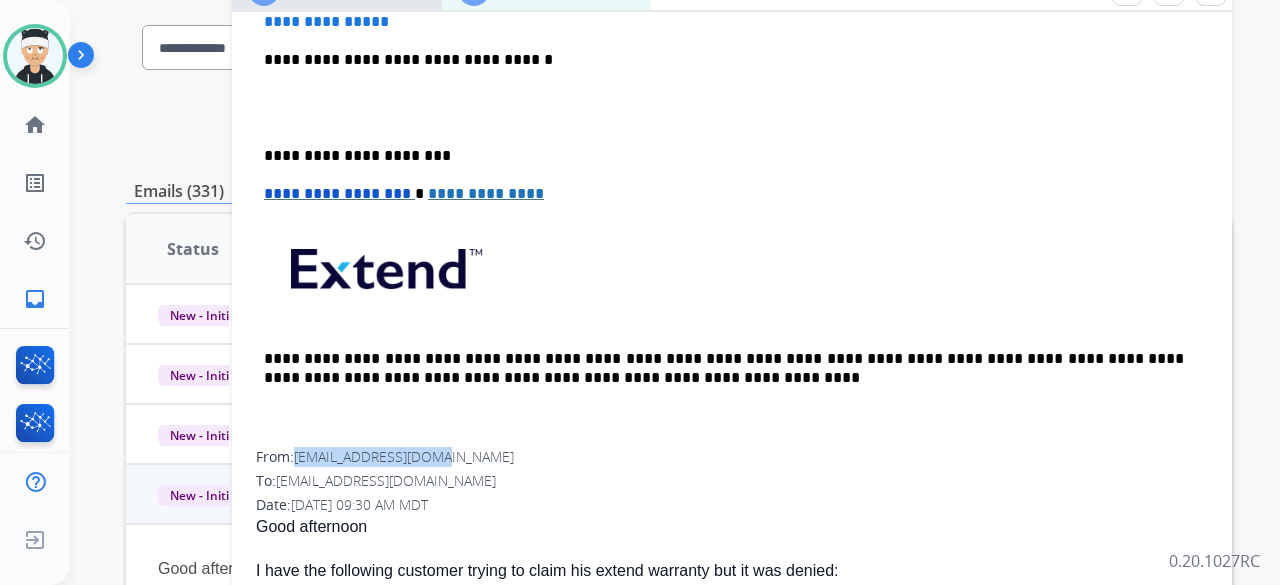 drag, startPoint x: 444, startPoint y: 452, endPoint x: 298, endPoint y: 457, distance: 146.08559 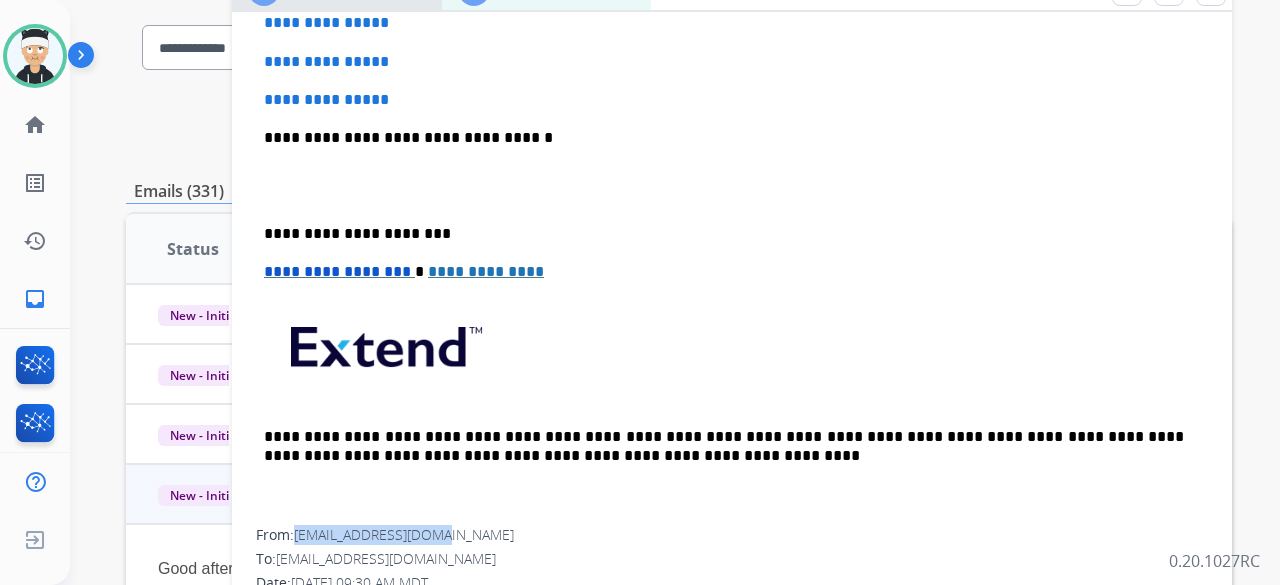scroll, scrollTop: 492, scrollLeft: 0, axis: vertical 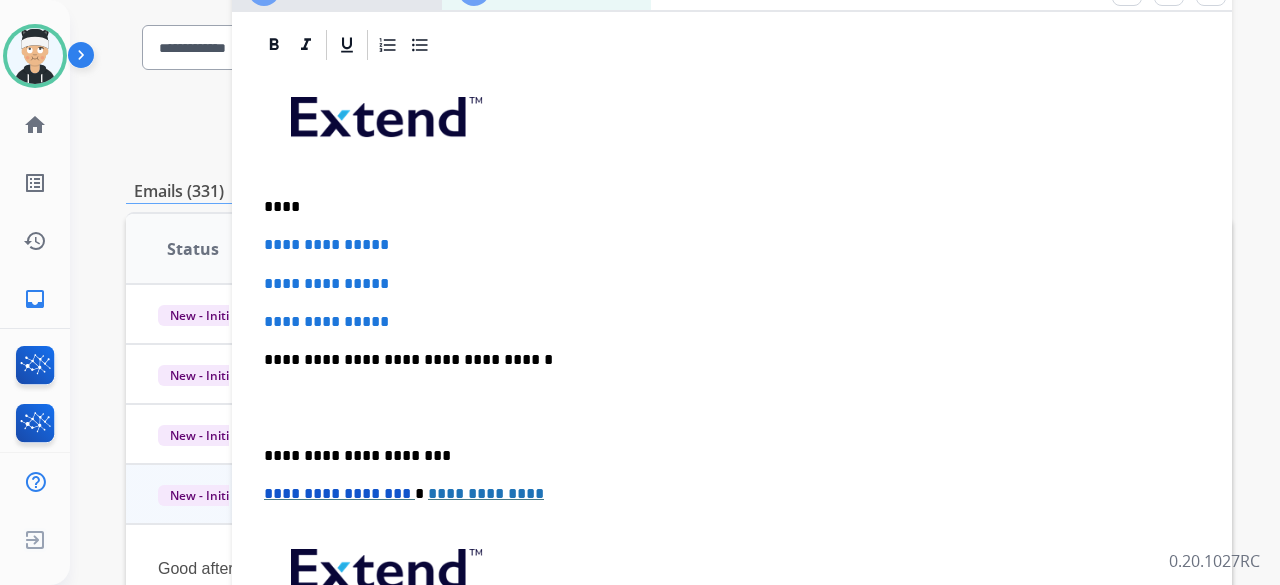click on "****" at bounding box center [724, 207] 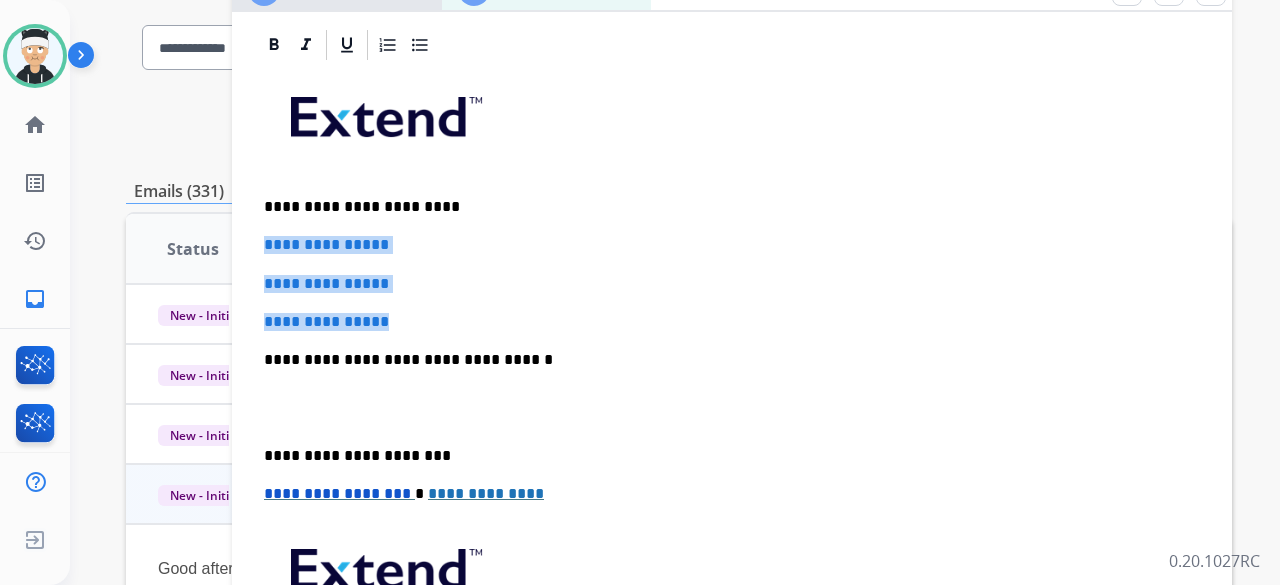drag, startPoint x: 400, startPoint y: 325, endPoint x: 265, endPoint y: 235, distance: 162.2498 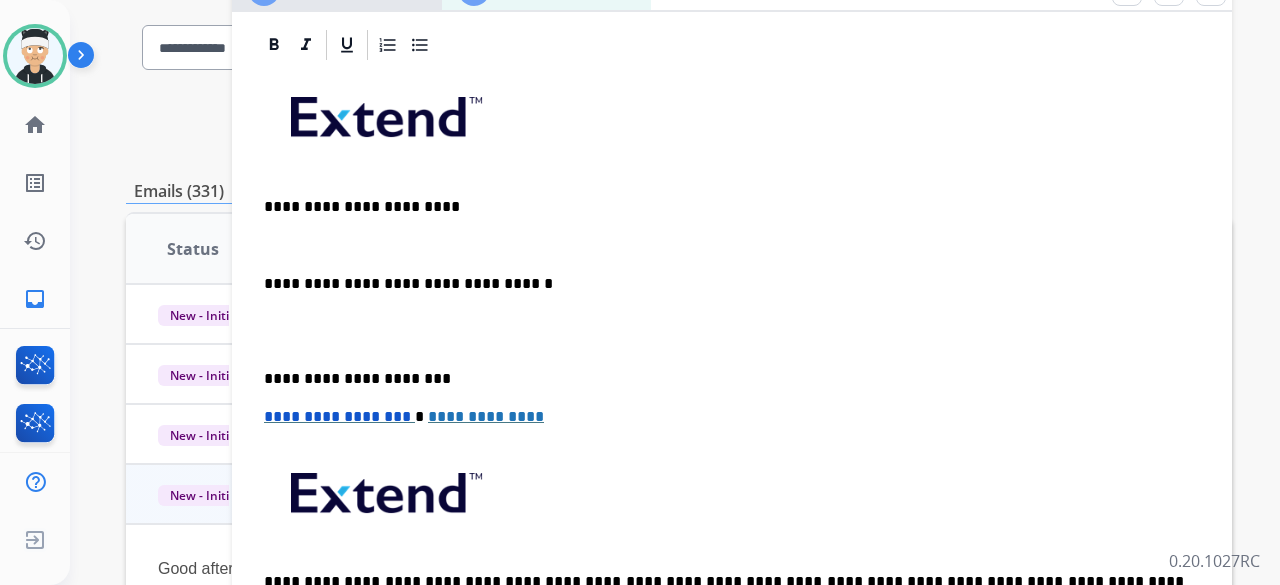 type 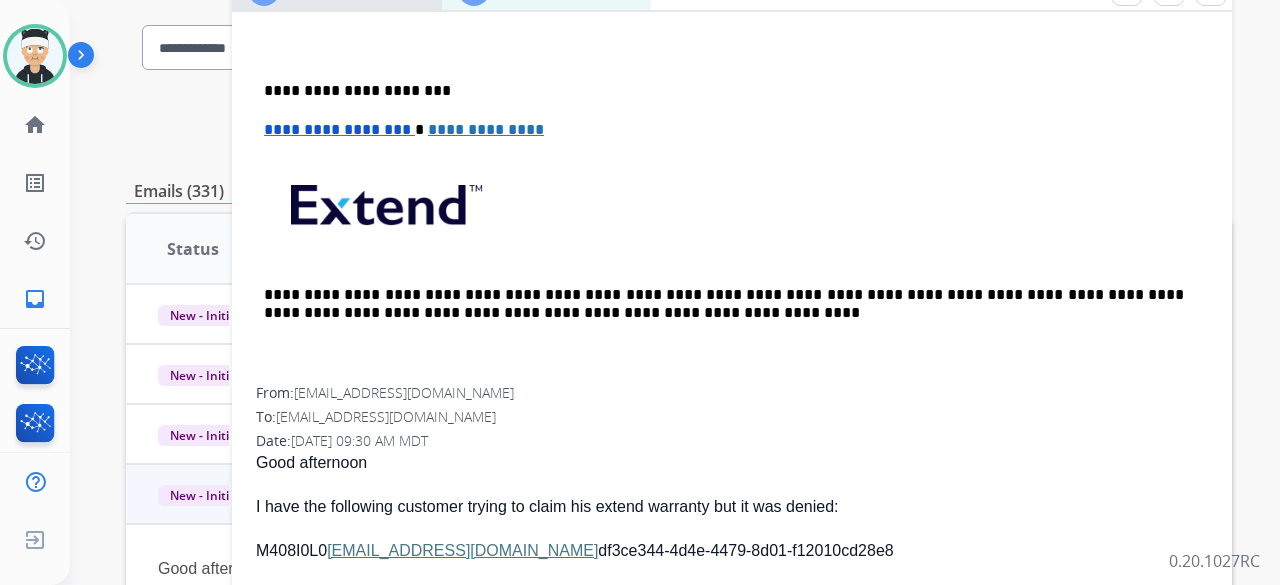 scroll, scrollTop: 854, scrollLeft: 0, axis: vertical 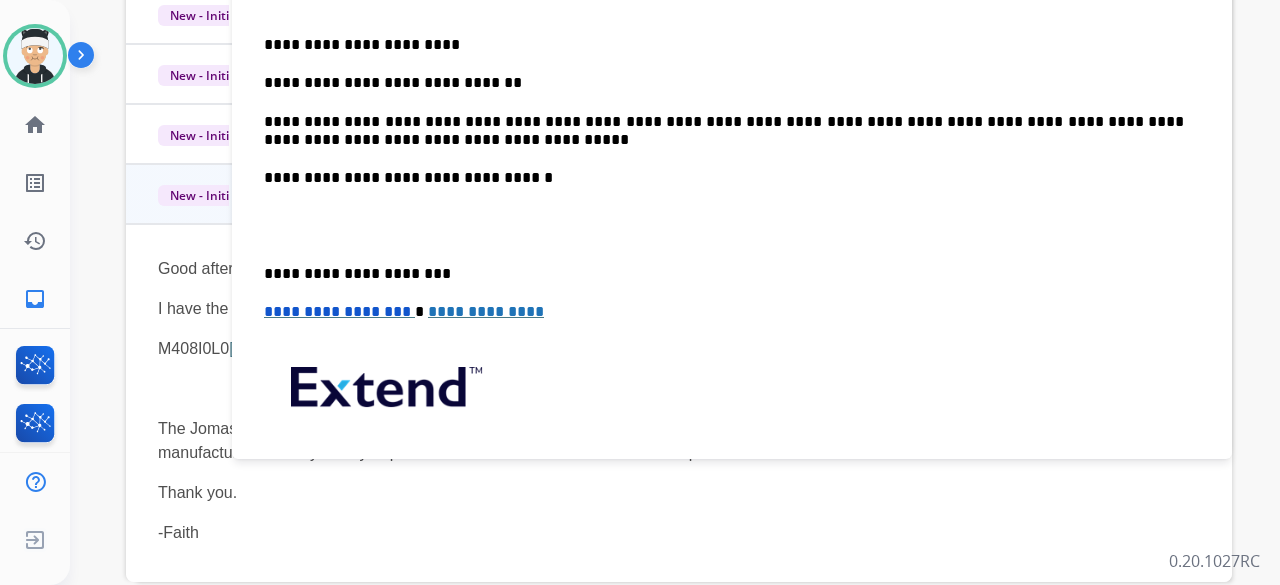 click on "**********" at bounding box center (724, 131) 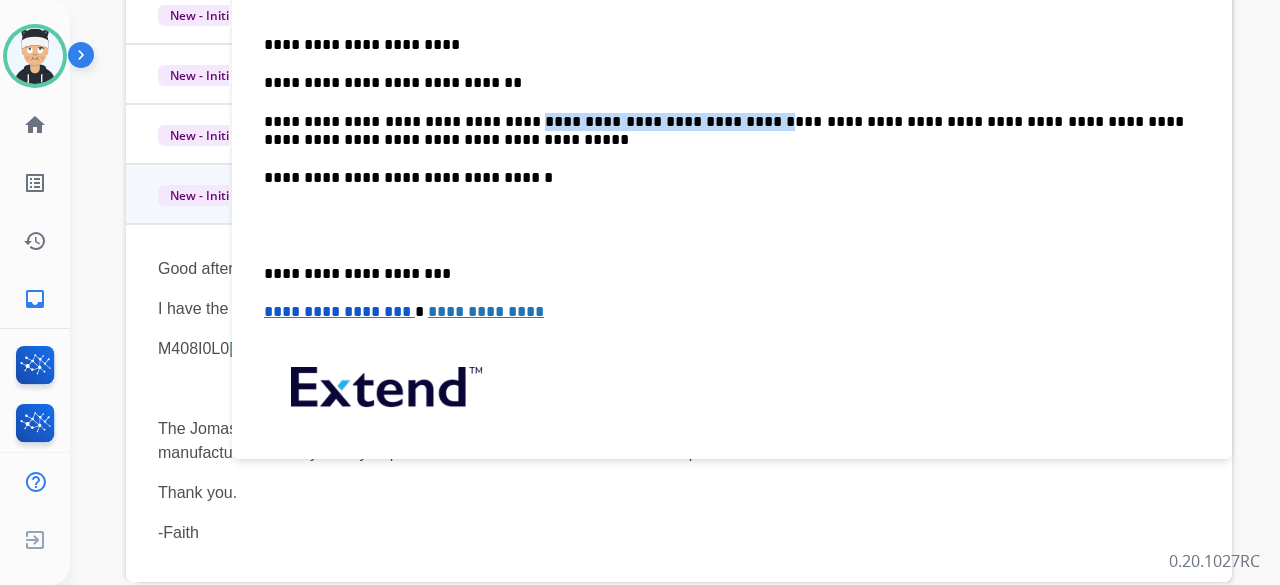 drag, startPoint x: 510, startPoint y: 116, endPoint x: 734, endPoint y: 119, distance: 224.0201 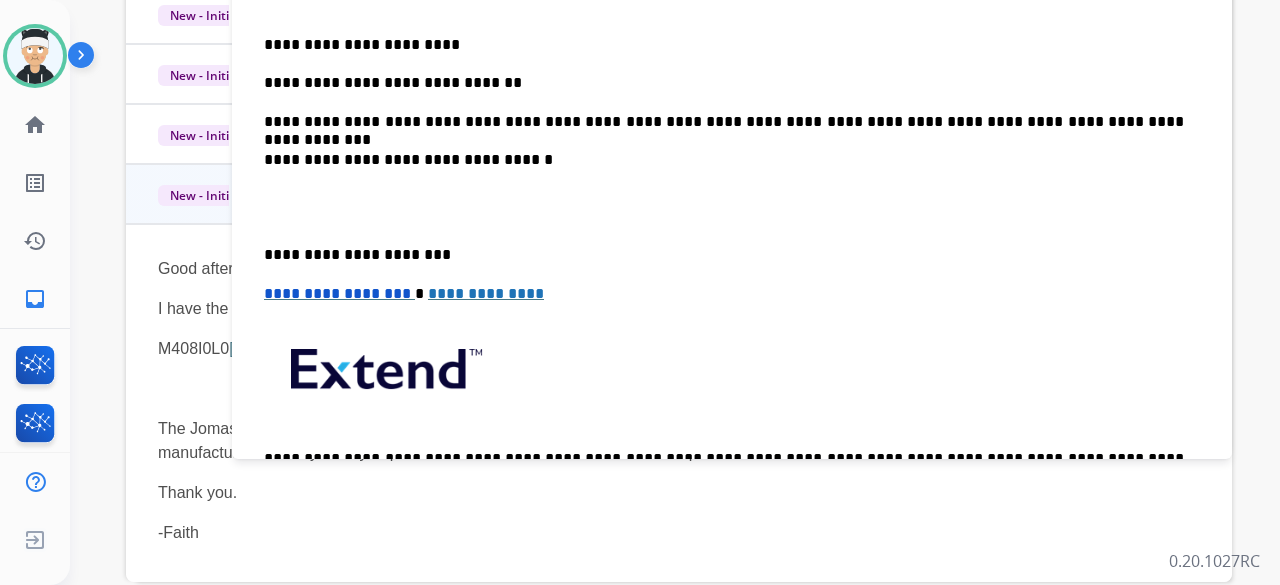 click on "**********" at bounding box center [724, 122] 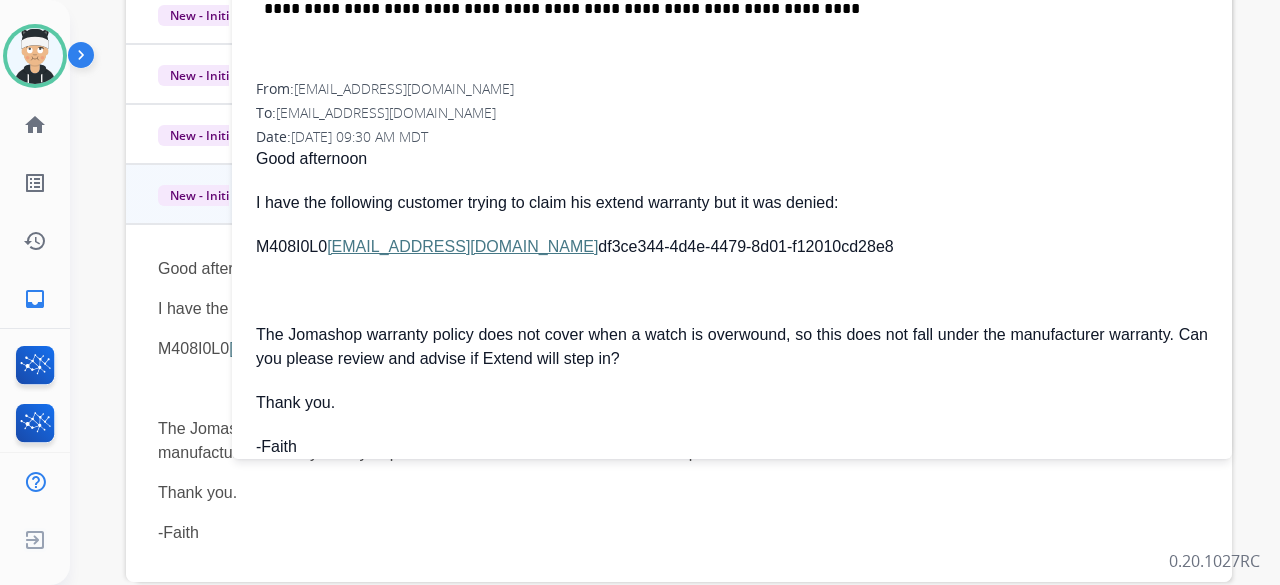 scroll, scrollTop: 854, scrollLeft: 0, axis: vertical 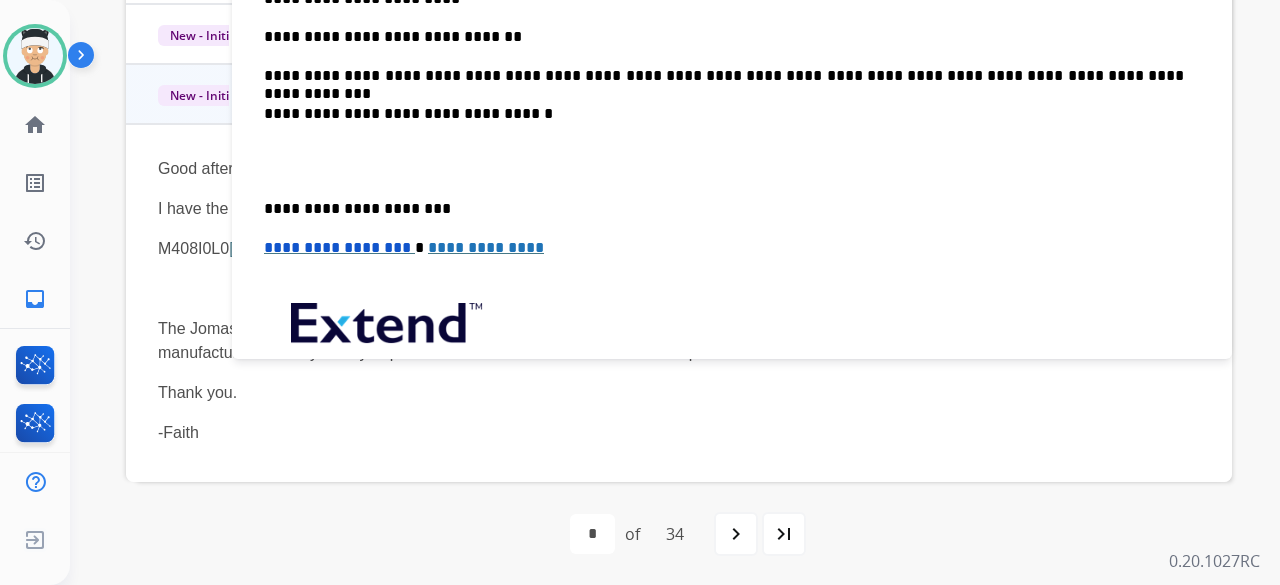 click on "**********" at bounding box center [732, 180] 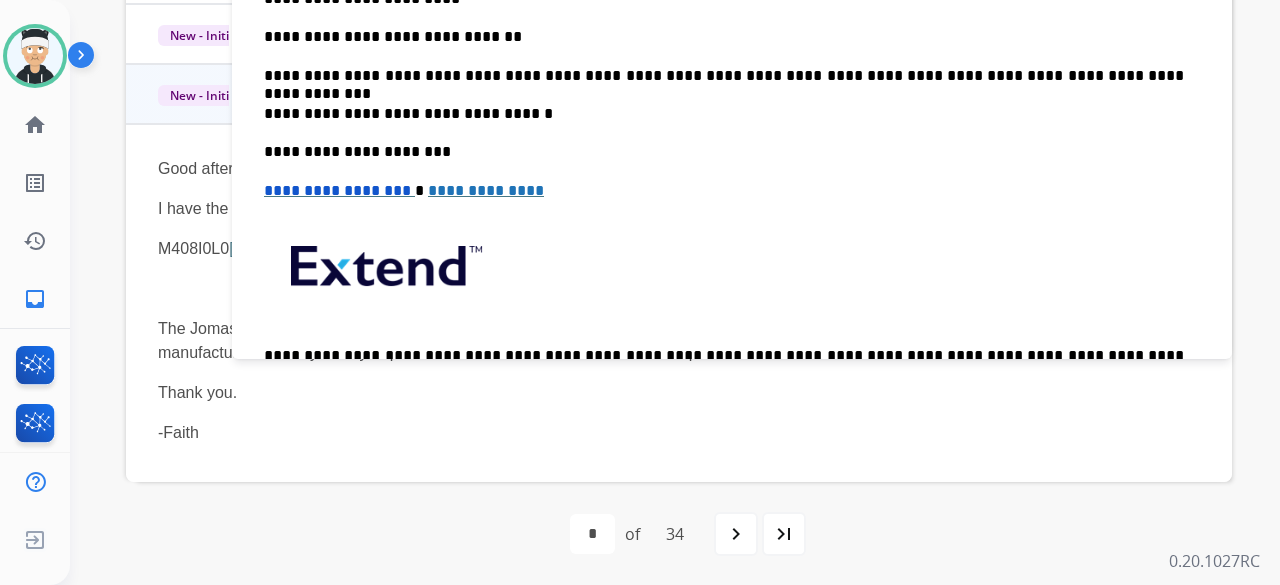 scroll, scrollTop: 0, scrollLeft: 0, axis: both 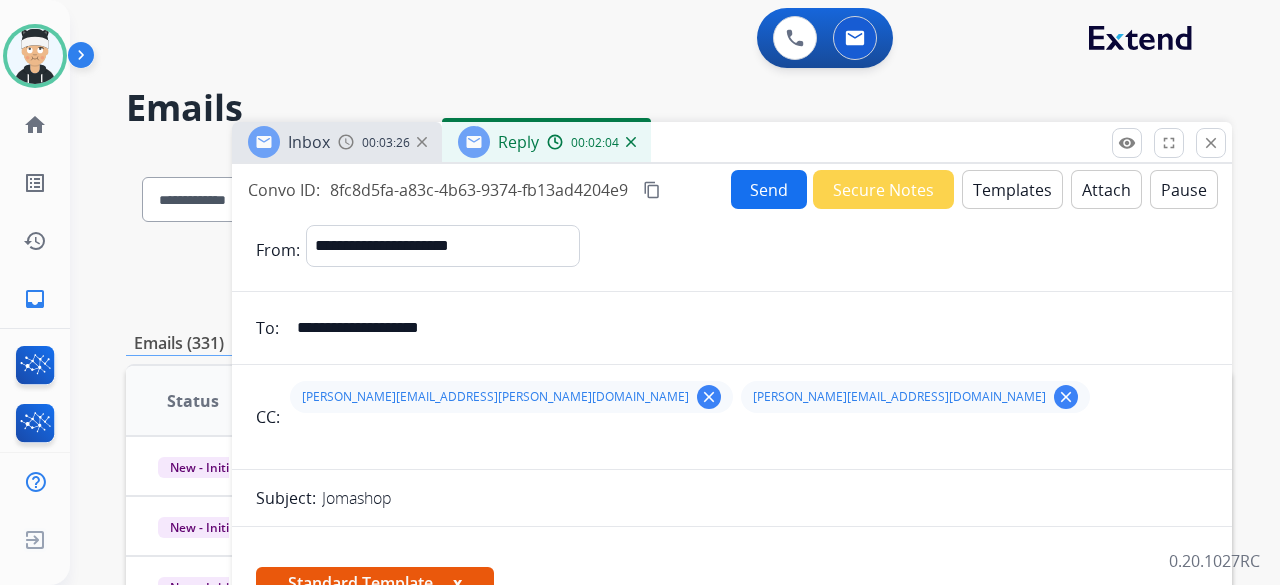 click on "Send" at bounding box center (769, 189) 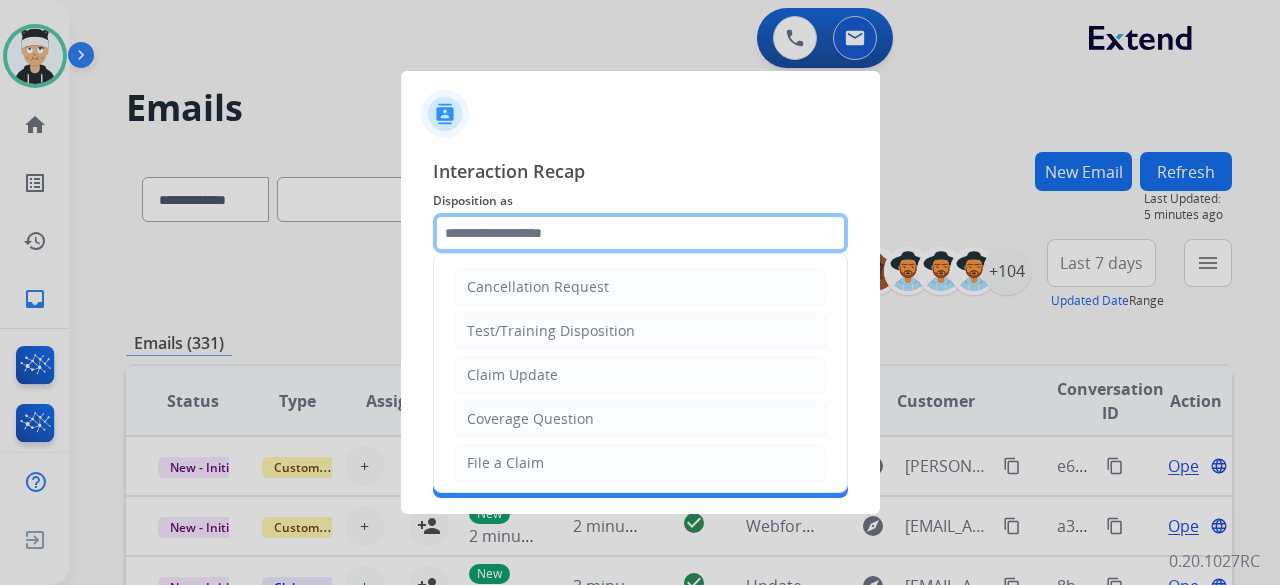 click 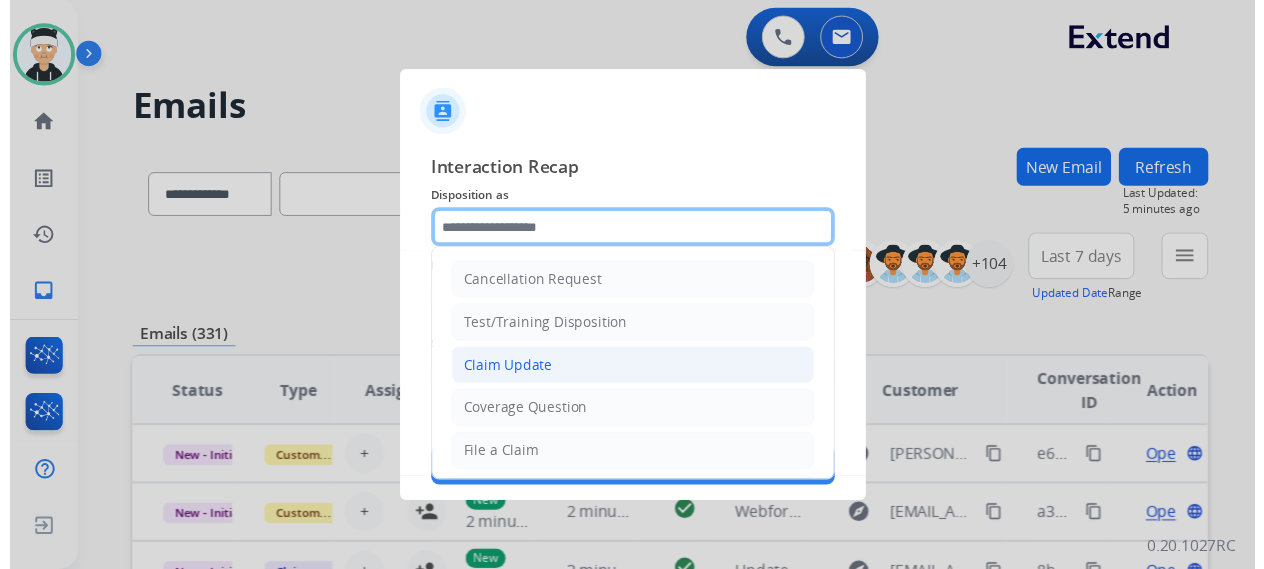 scroll, scrollTop: 100, scrollLeft: 0, axis: vertical 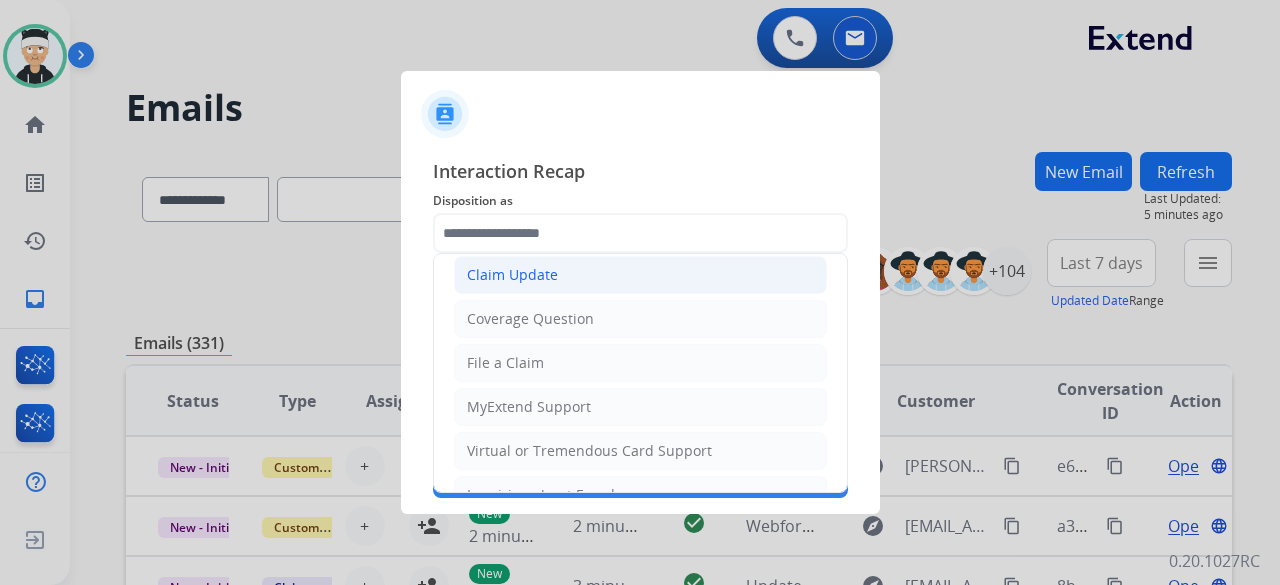 click on "Claim Update" 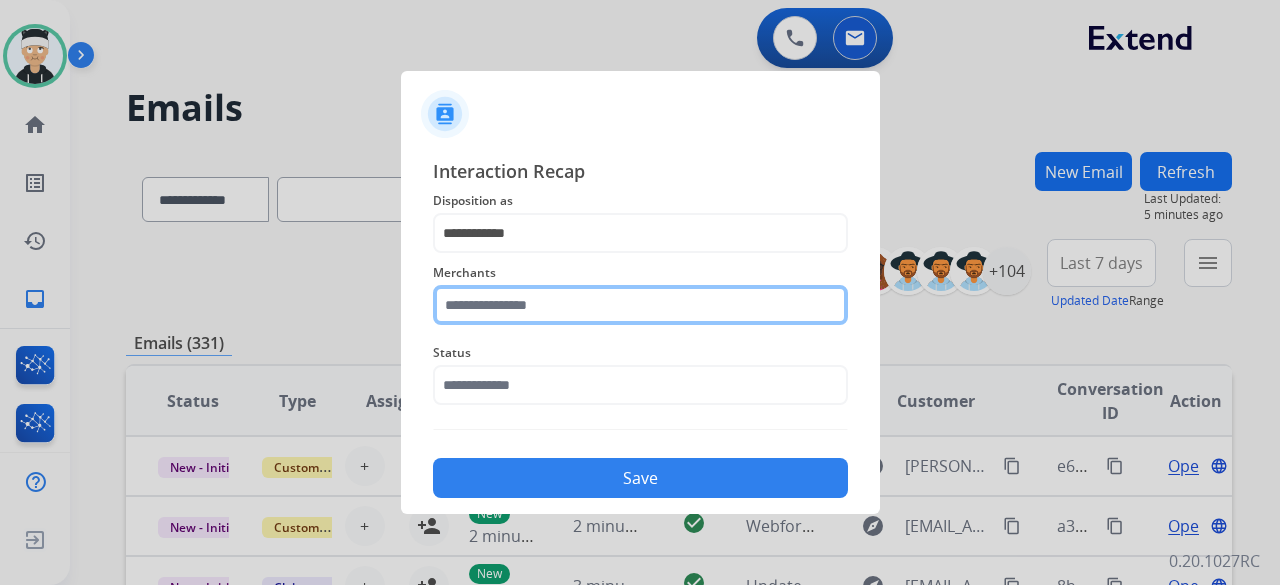click 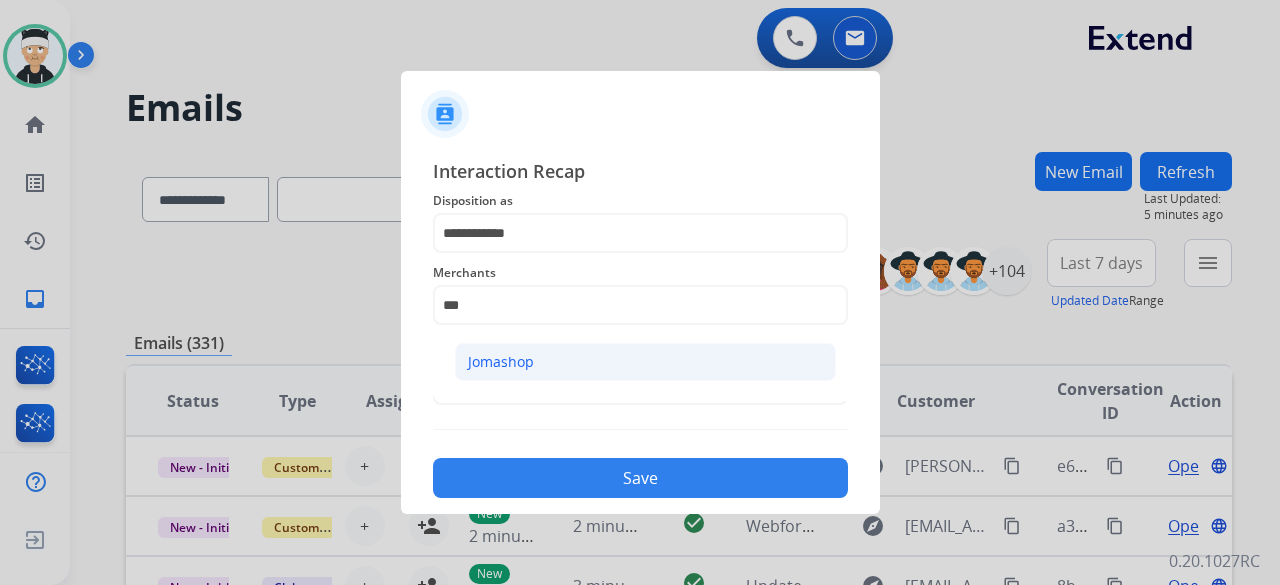 click on "Jomashop" 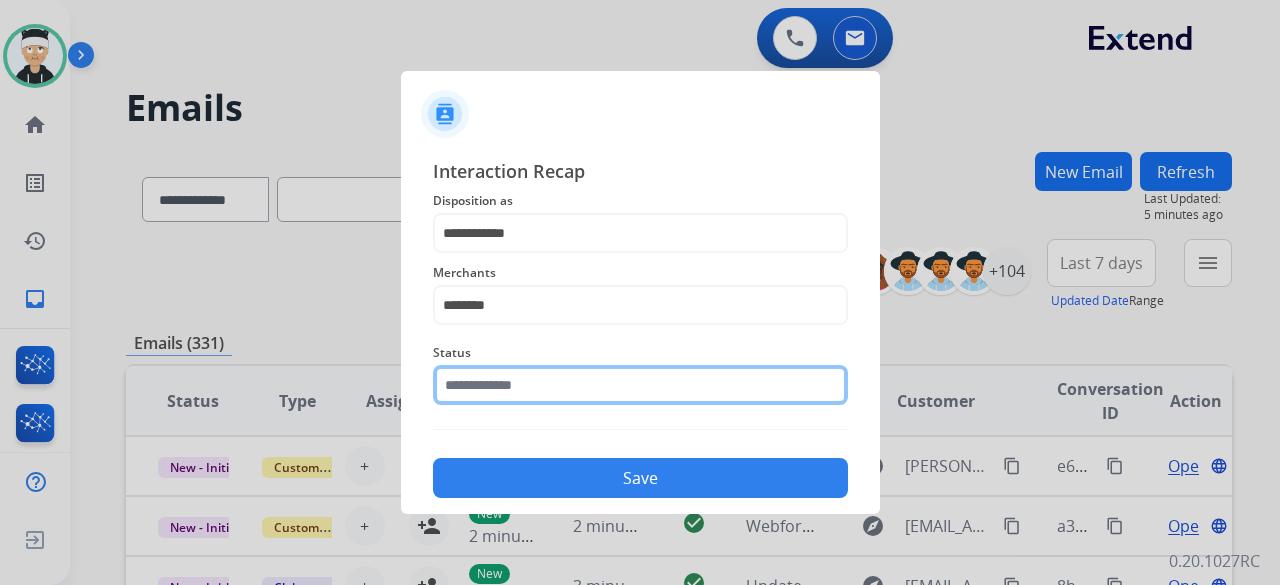 click 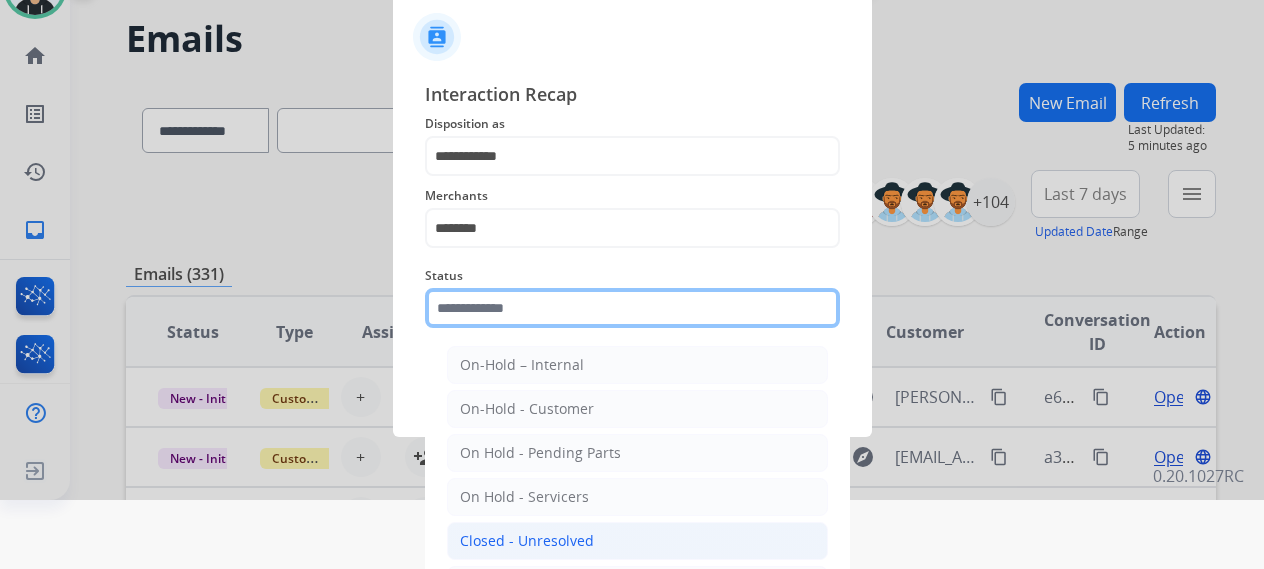 scroll, scrollTop: 100, scrollLeft: 0, axis: vertical 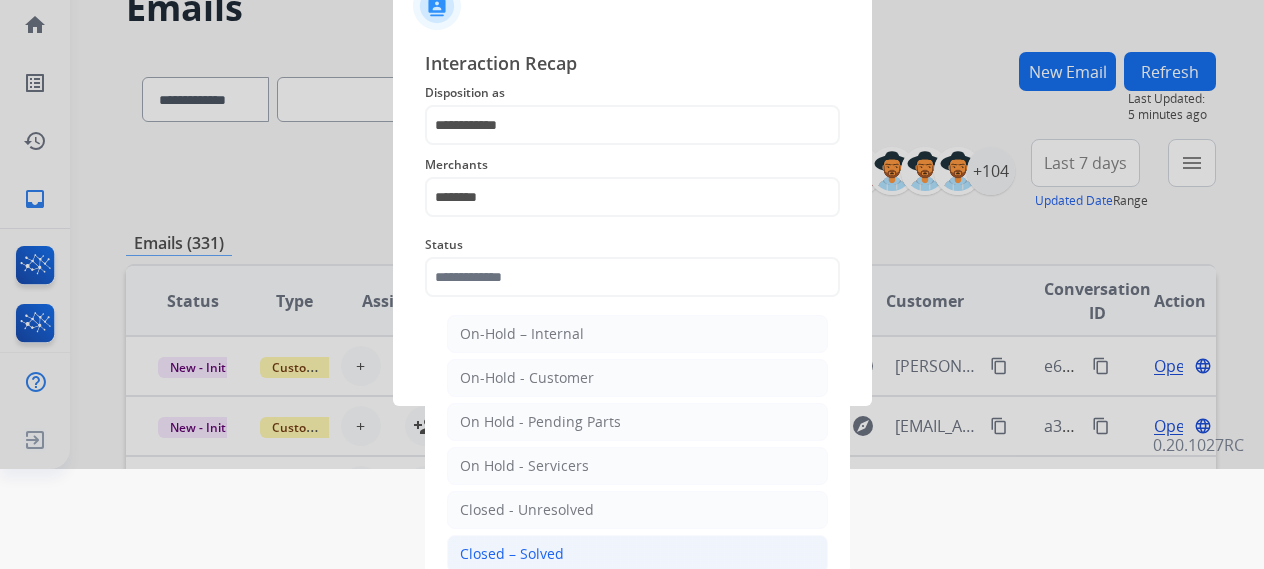 click on "Closed – Solved" 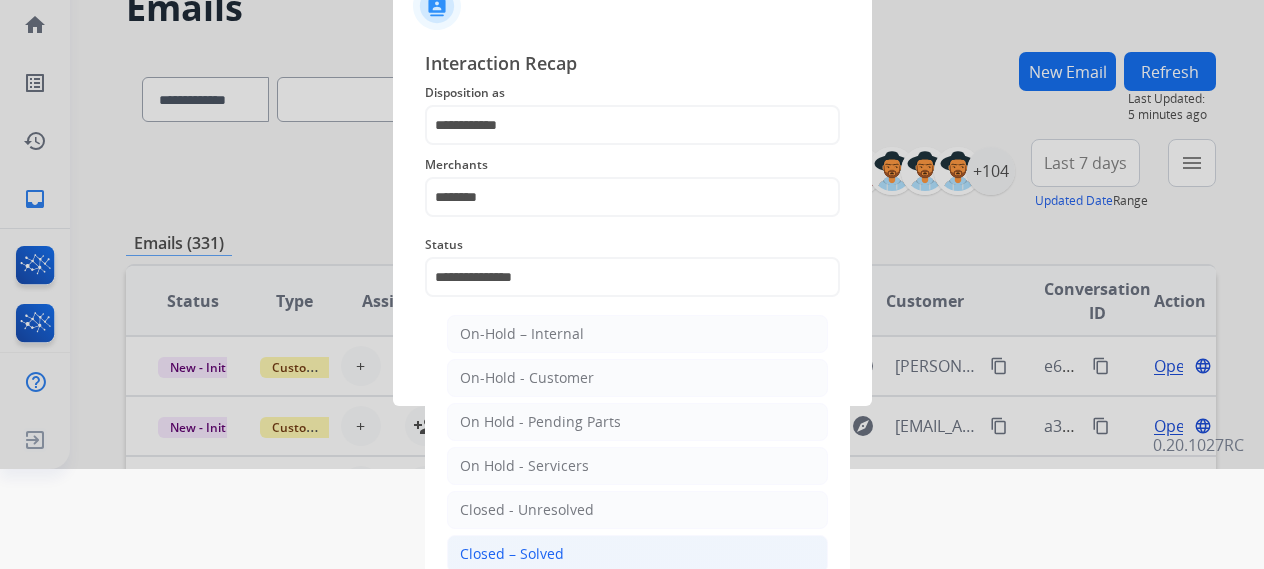 click at bounding box center [632, 184] 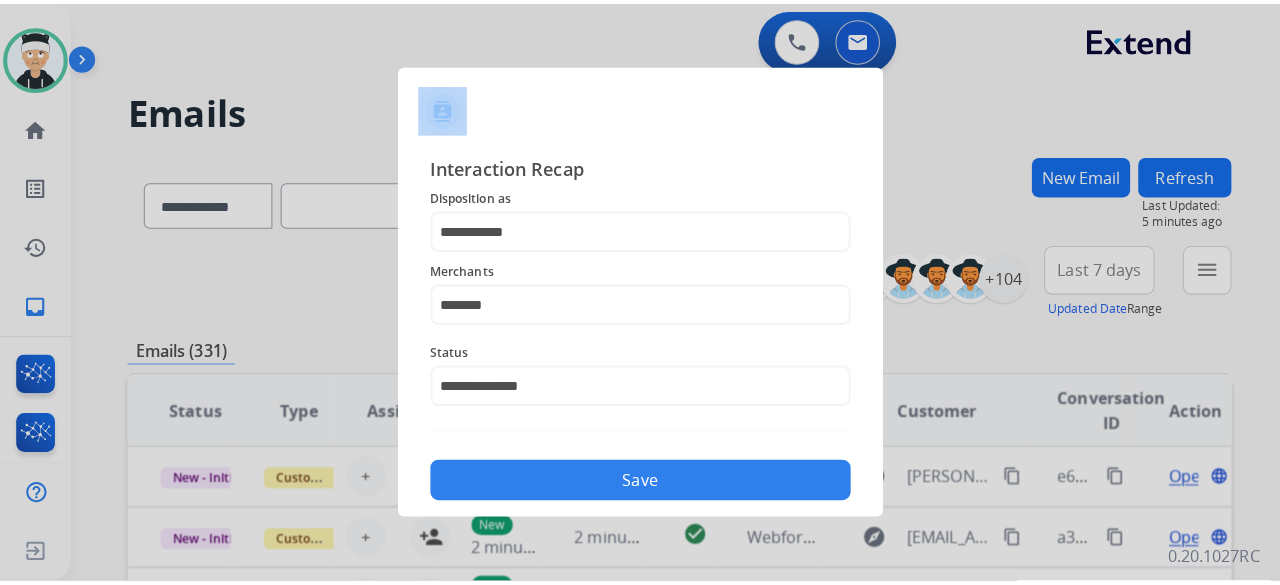 scroll, scrollTop: 0, scrollLeft: 0, axis: both 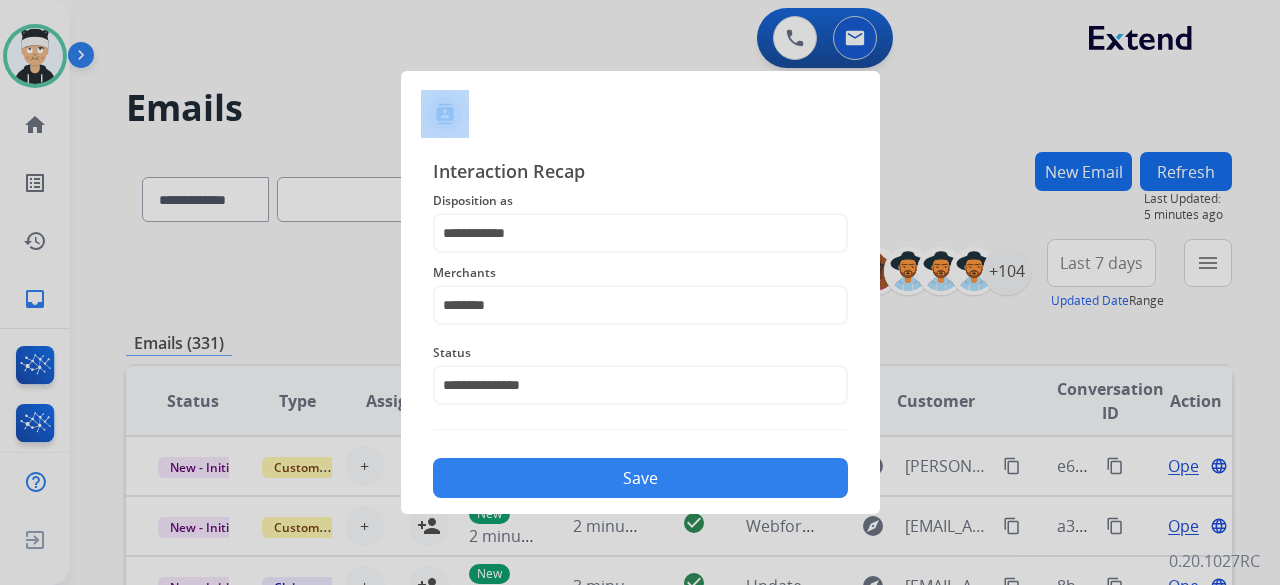 click on "Save" 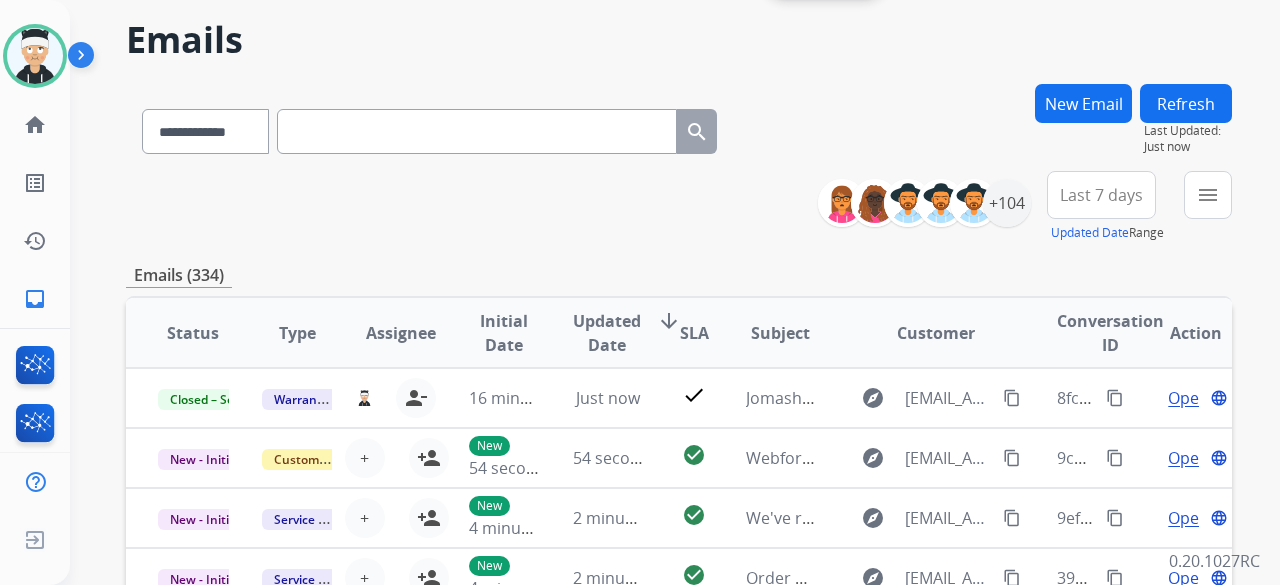 scroll, scrollTop: 200, scrollLeft: 0, axis: vertical 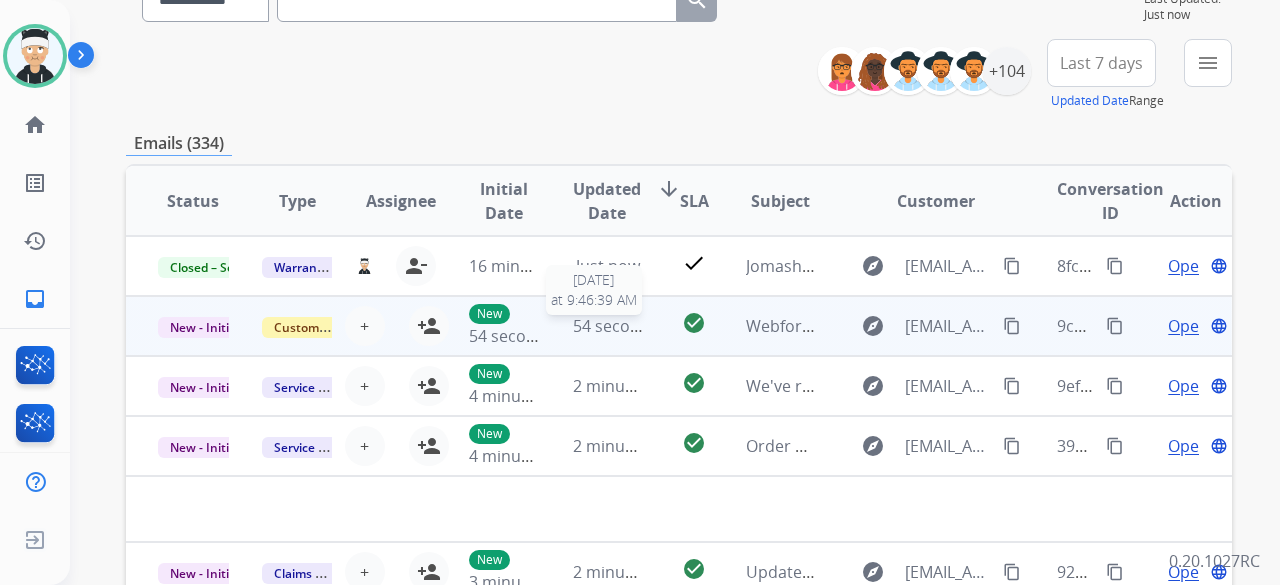 click on "54 seconds ago" at bounding box center (631, 326) 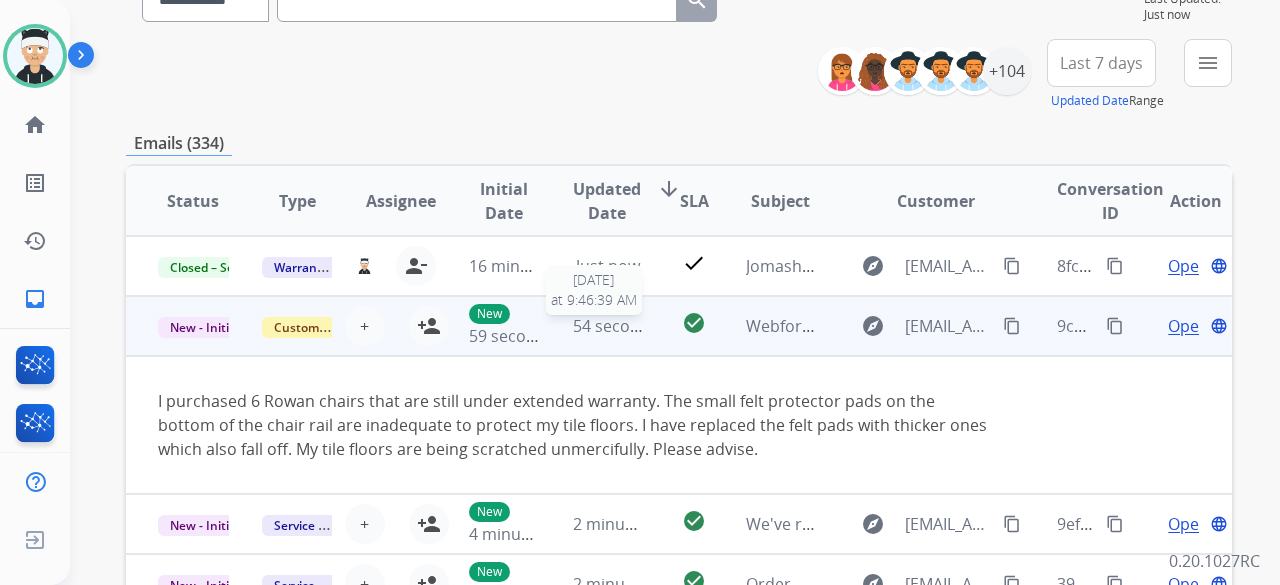 scroll, scrollTop: 60, scrollLeft: 0, axis: vertical 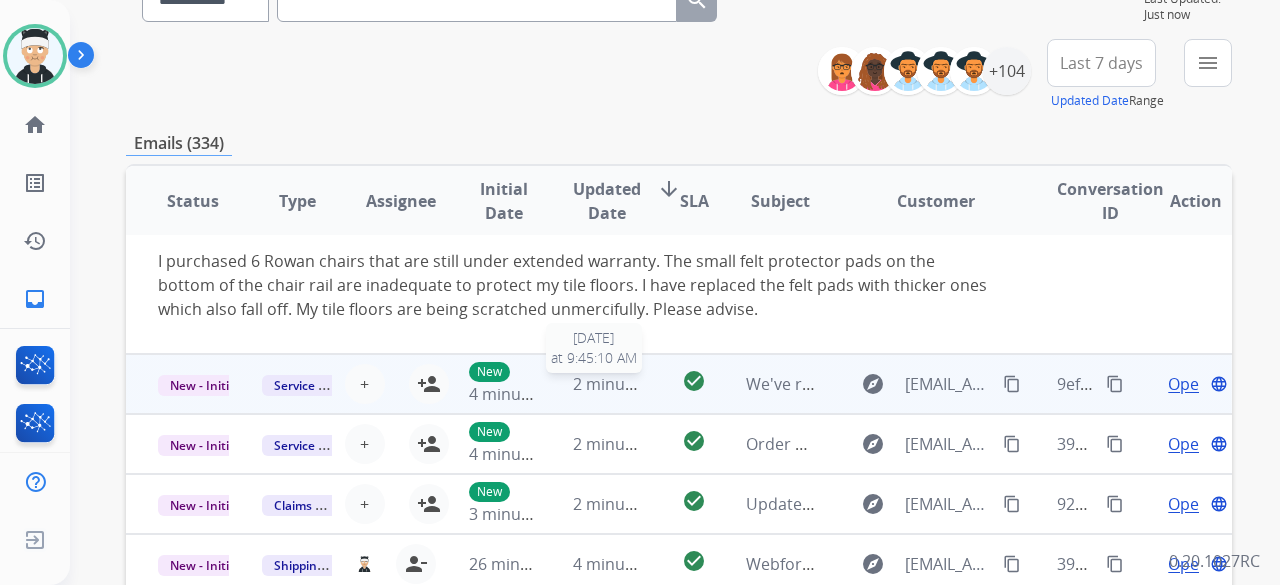 click on "2 minutes ago" at bounding box center [626, 384] 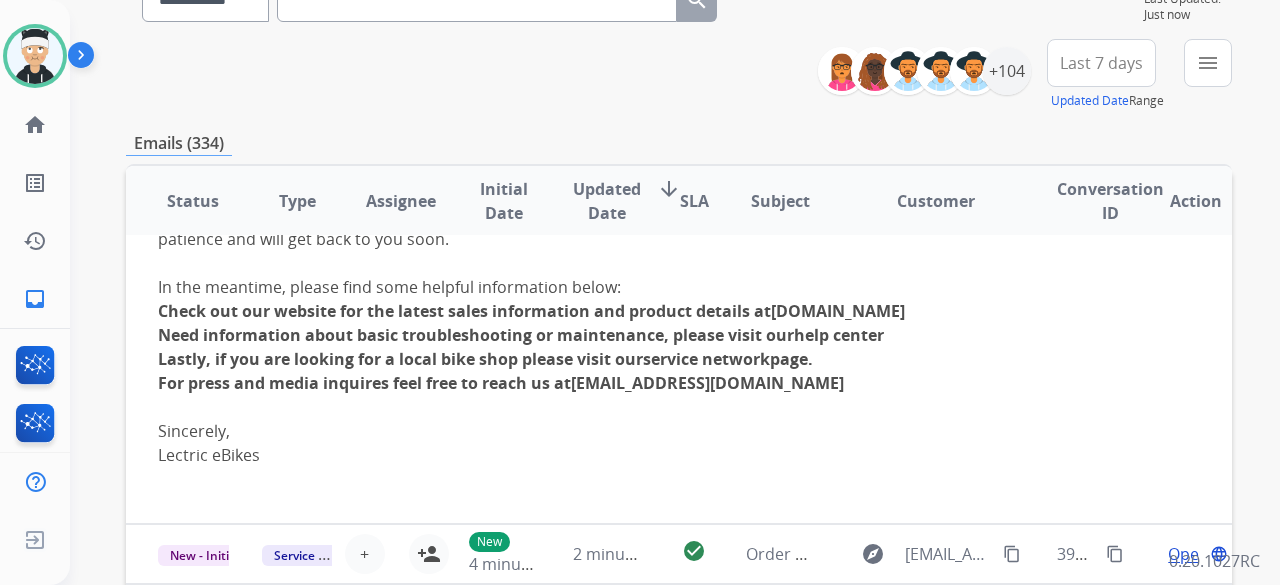 scroll, scrollTop: 320, scrollLeft: 0, axis: vertical 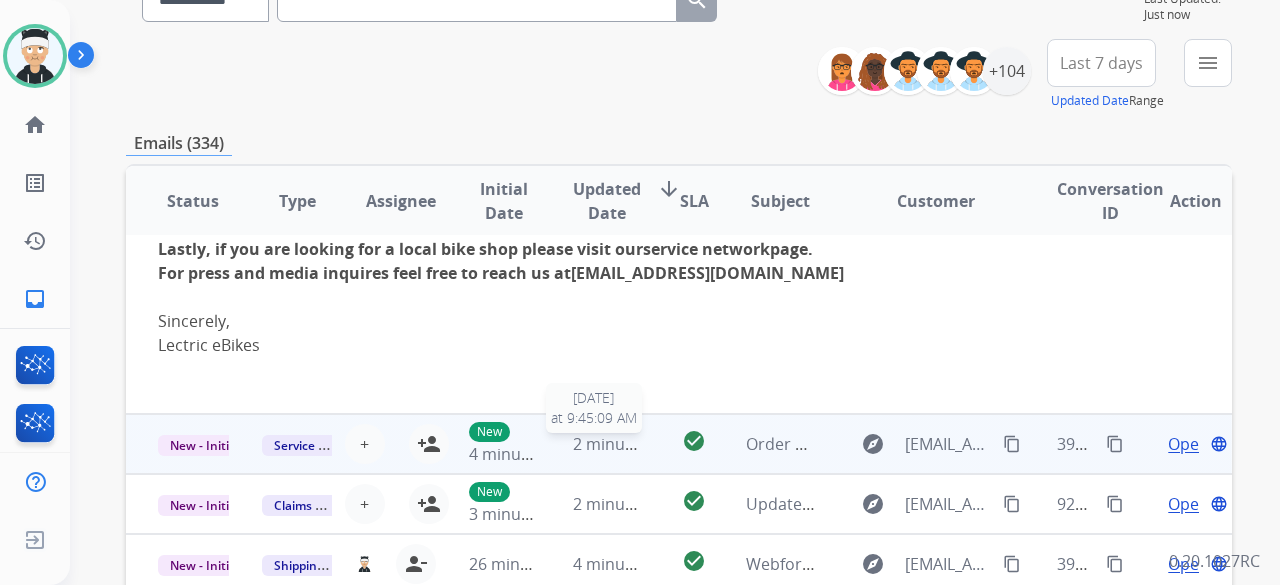 click on "2 minutes ago" at bounding box center [608, 444] 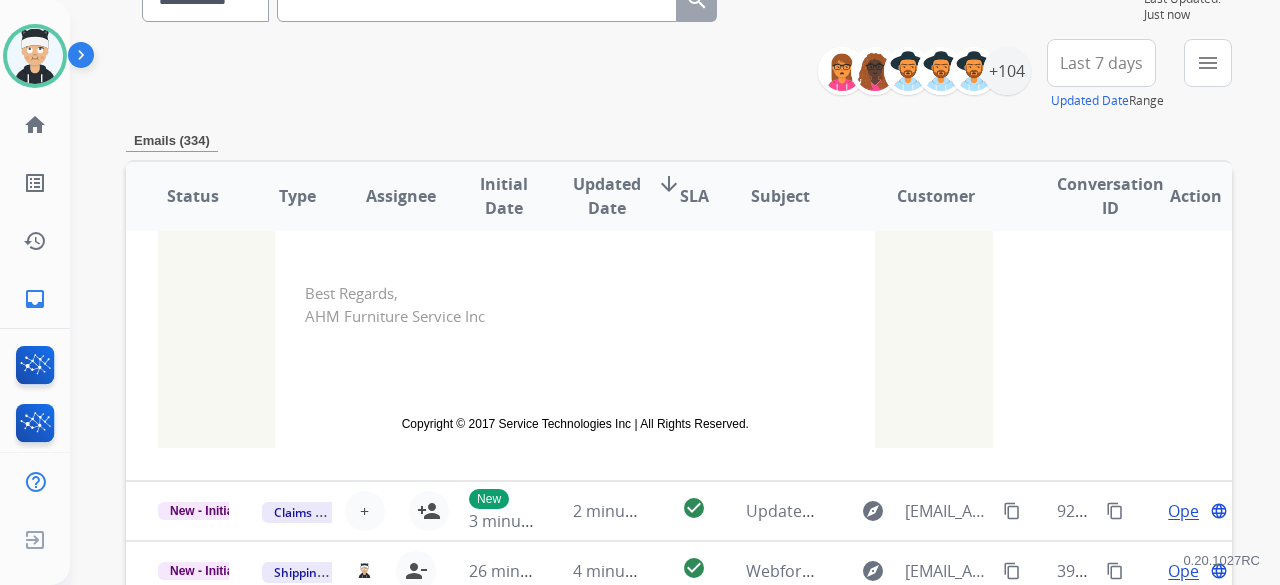 scroll, scrollTop: 590, scrollLeft: 0, axis: vertical 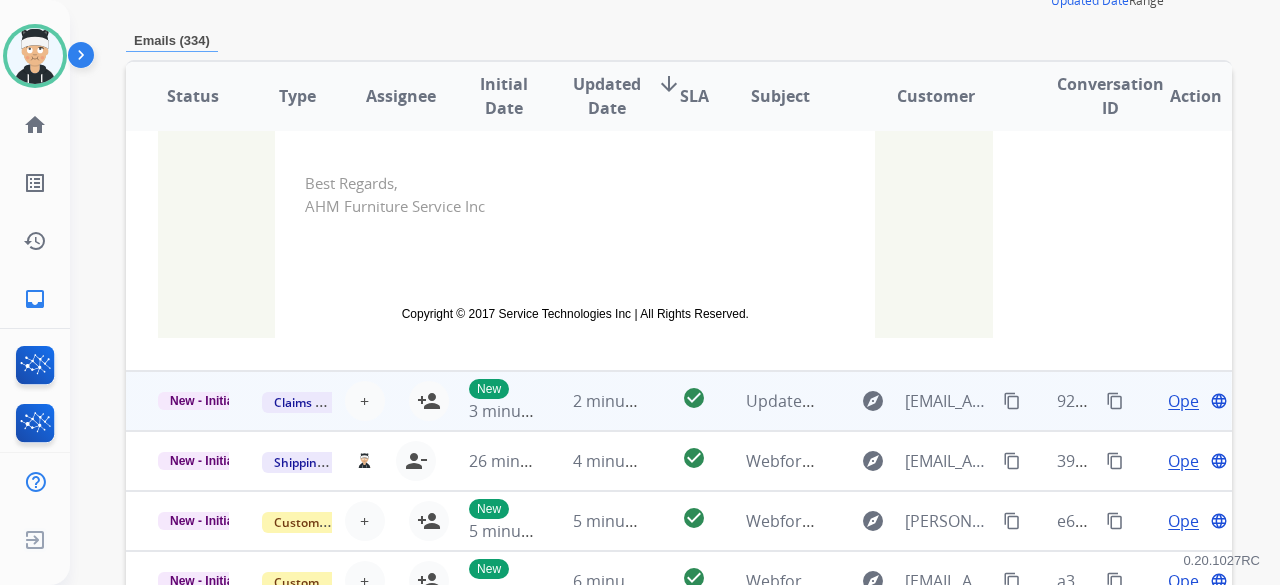 click on "2 minutes ago" at bounding box center (593, 401) 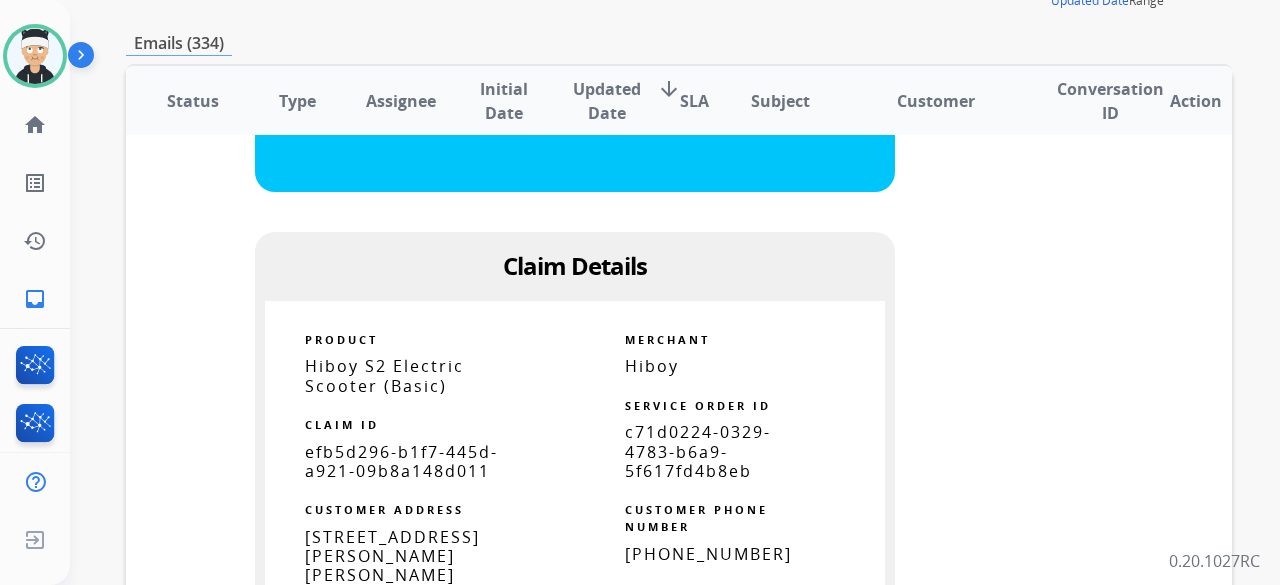 scroll, scrollTop: 1000, scrollLeft: 0, axis: vertical 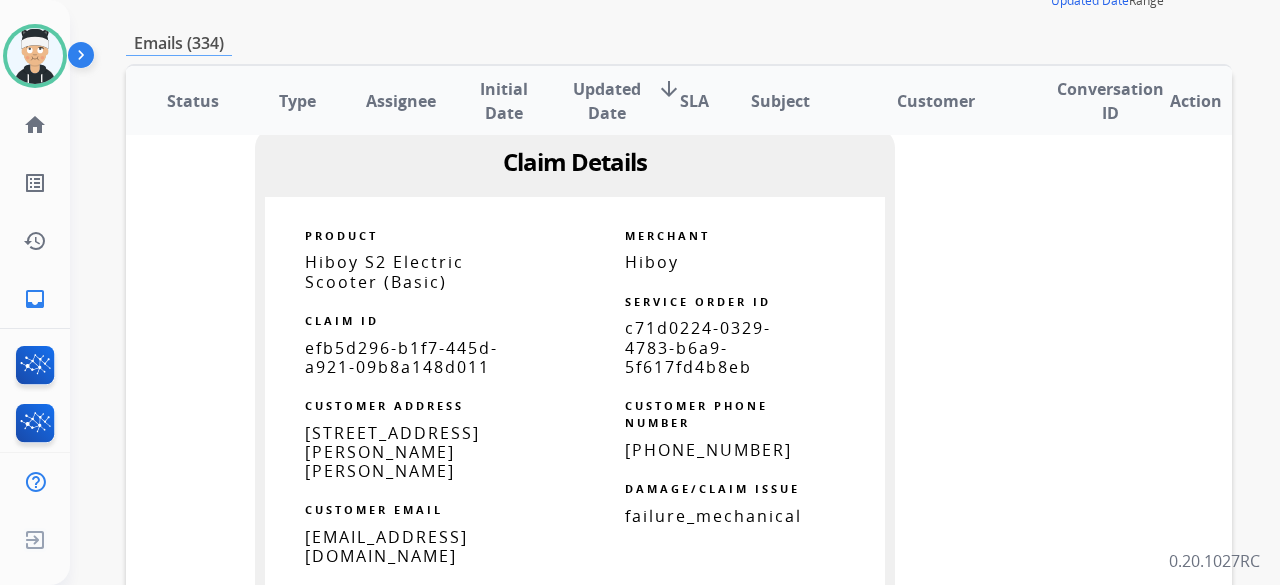 click on "efb5d296-b1f7-445d-a921-09b8a148d011" at bounding box center [401, 357] 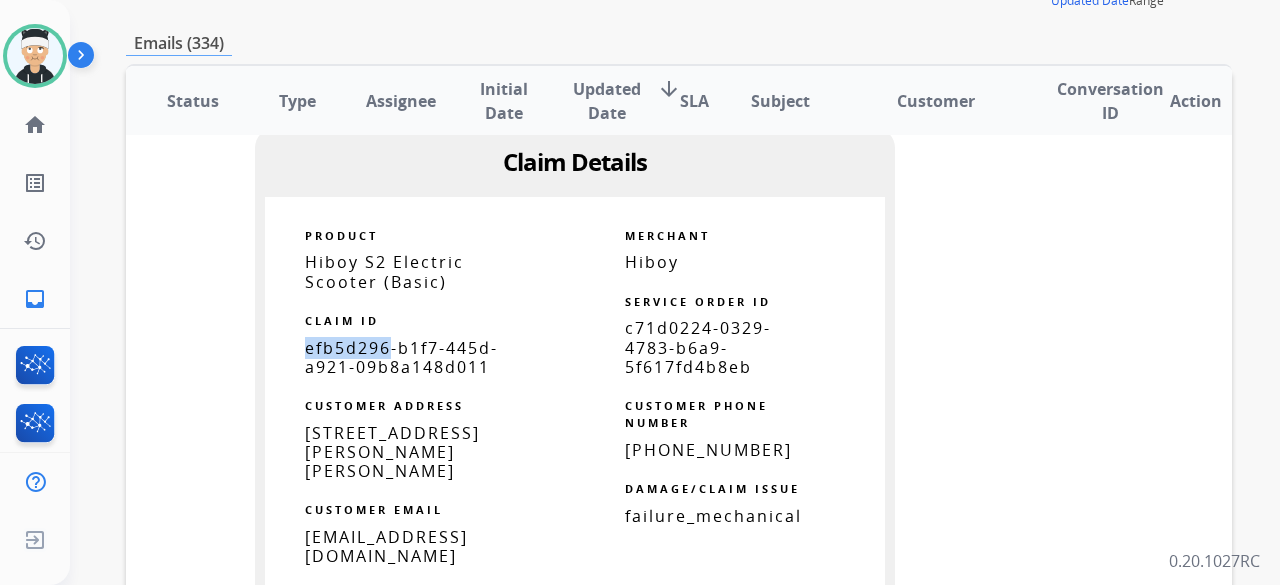 click on "efb5d296-b1f7-445d-a921-09b8a148d011" at bounding box center [401, 357] 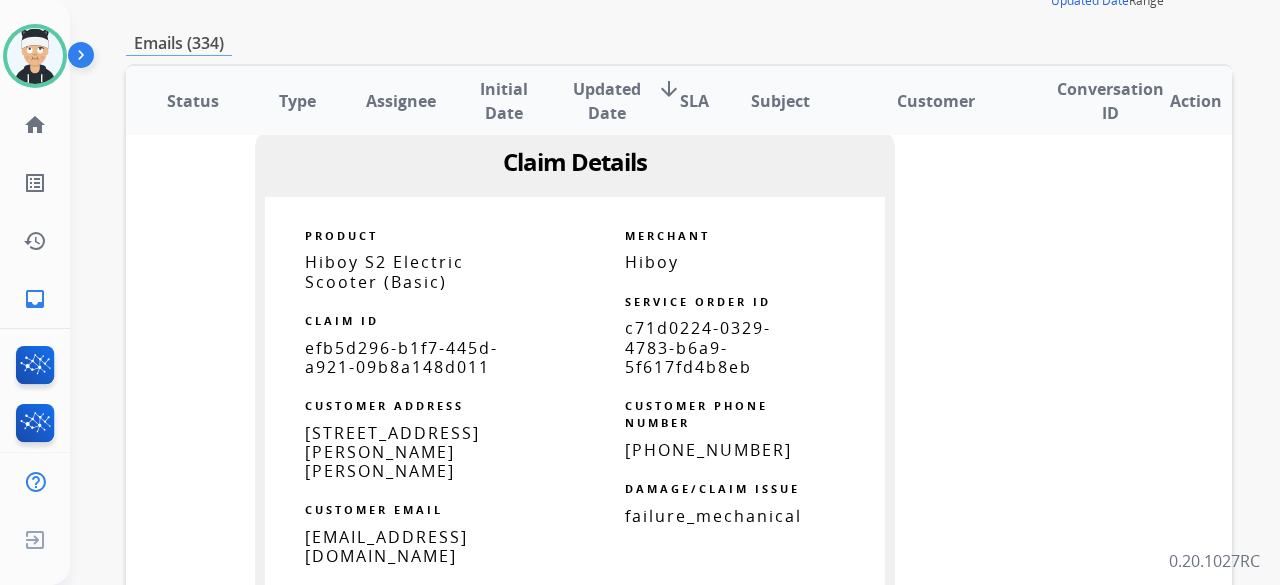 click on "efb5d296-b1f7-445d-a921-09b8a148d011" at bounding box center (401, 357) 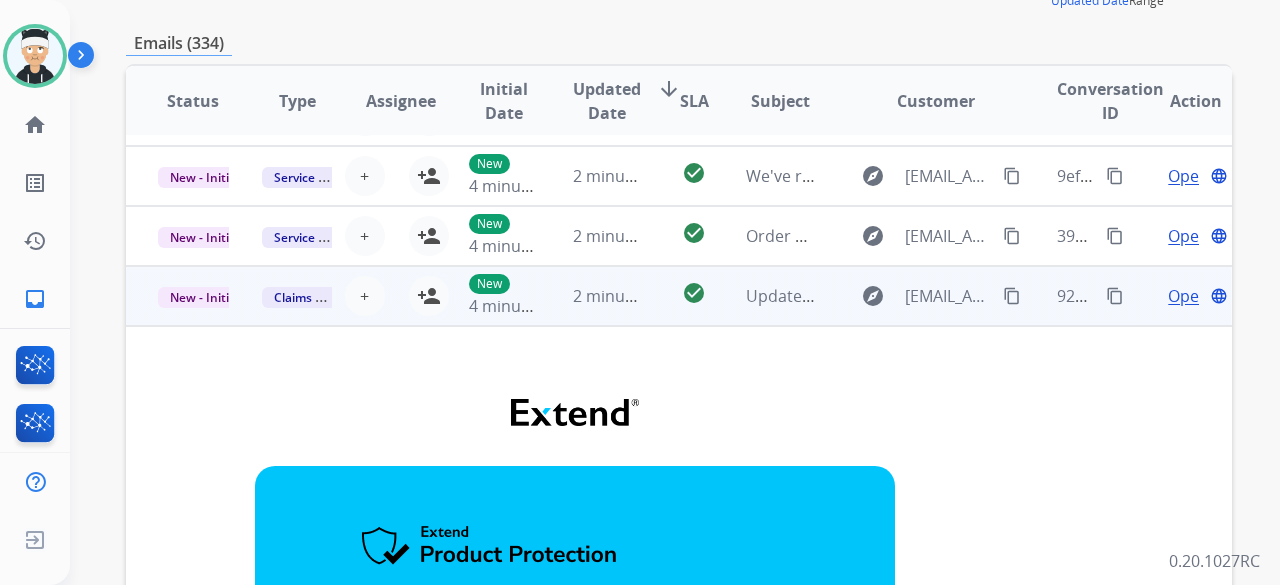 scroll, scrollTop: 0, scrollLeft: 0, axis: both 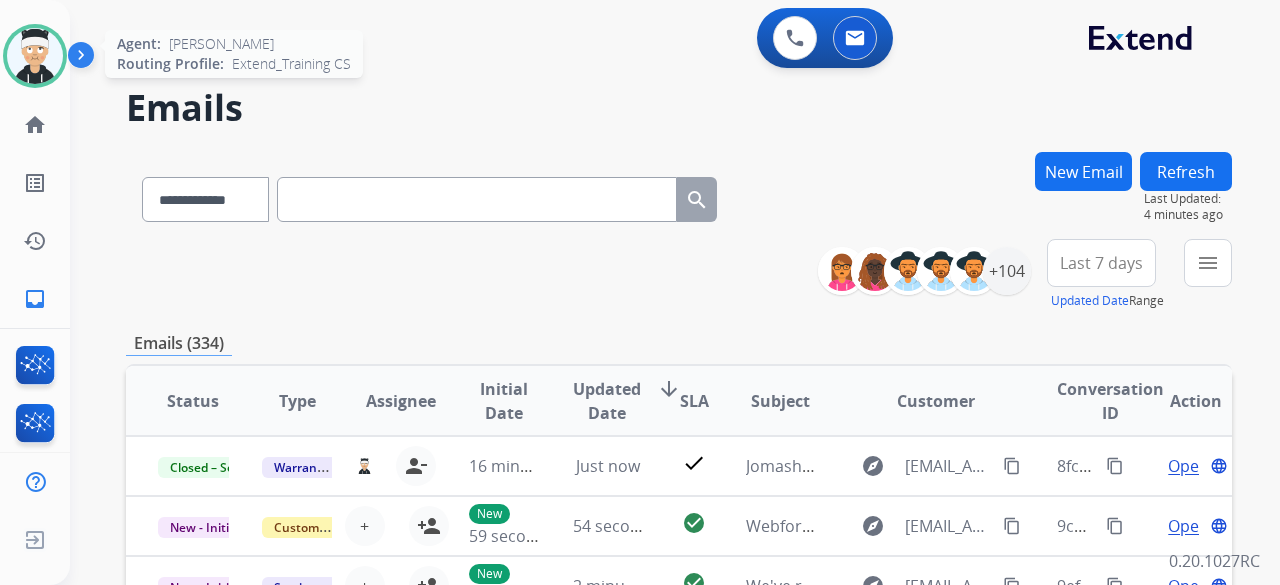 click at bounding box center (35, 56) 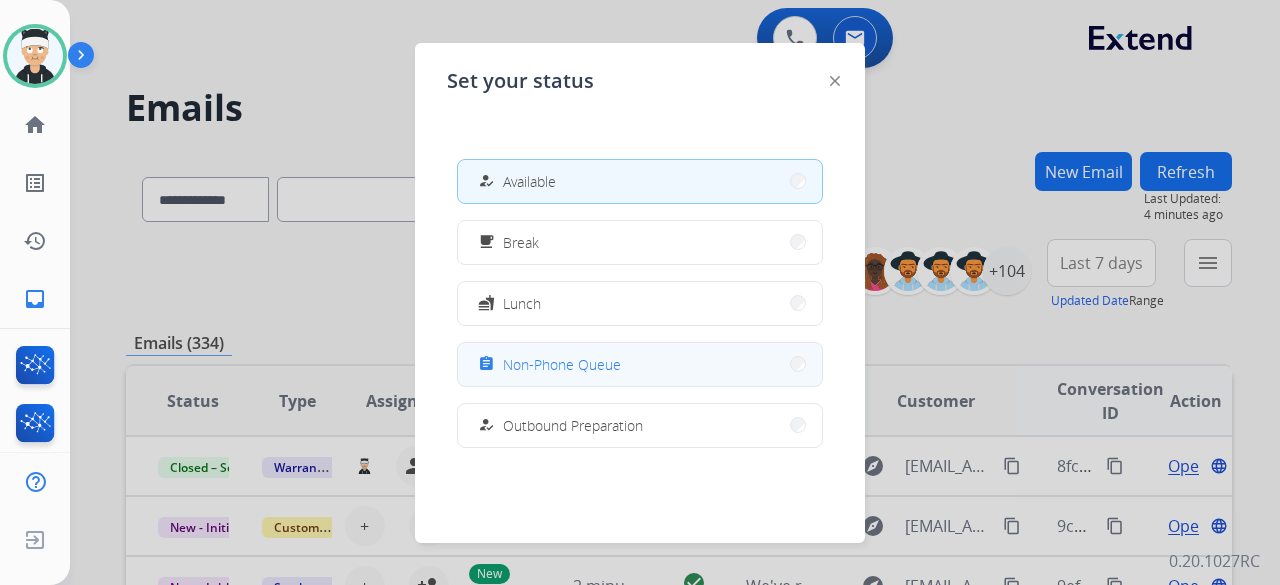 click on "assignment Non-Phone Queue" at bounding box center (640, 364) 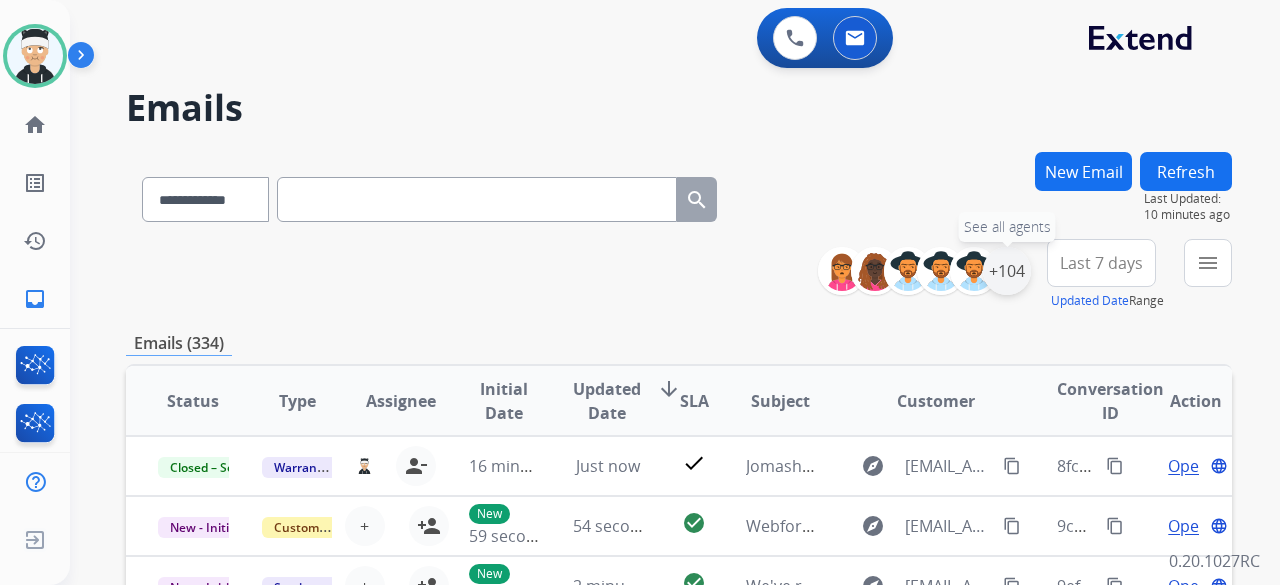 click on "+104" at bounding box center (1007, 271) 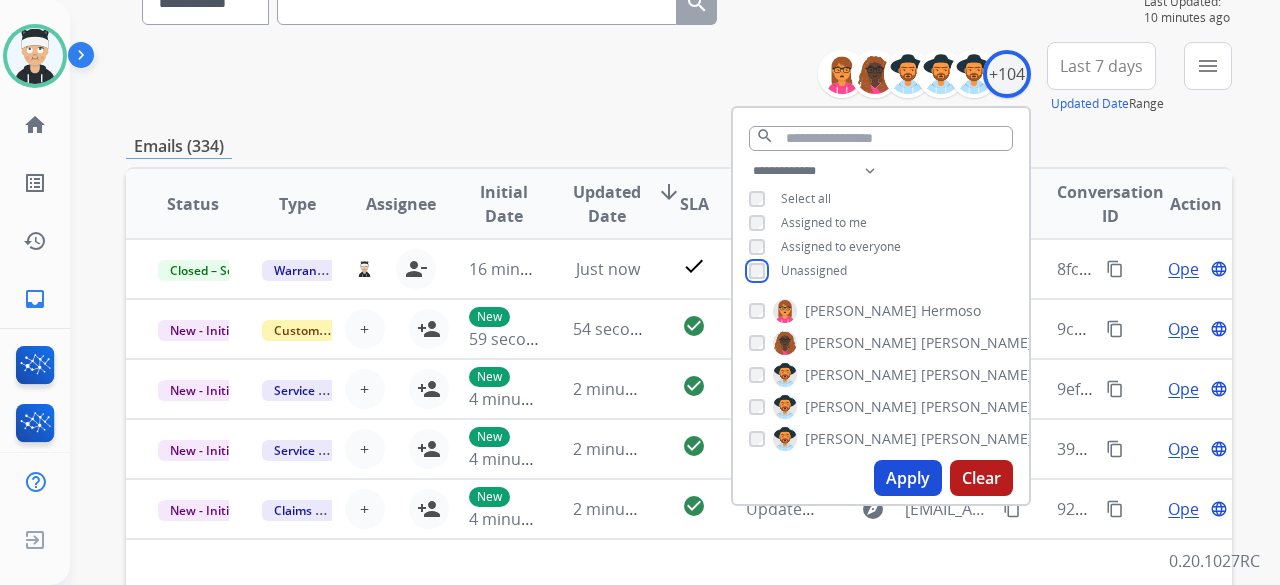 scroll, scrollTop: 400, scrollLeft: 0, axis: vertical 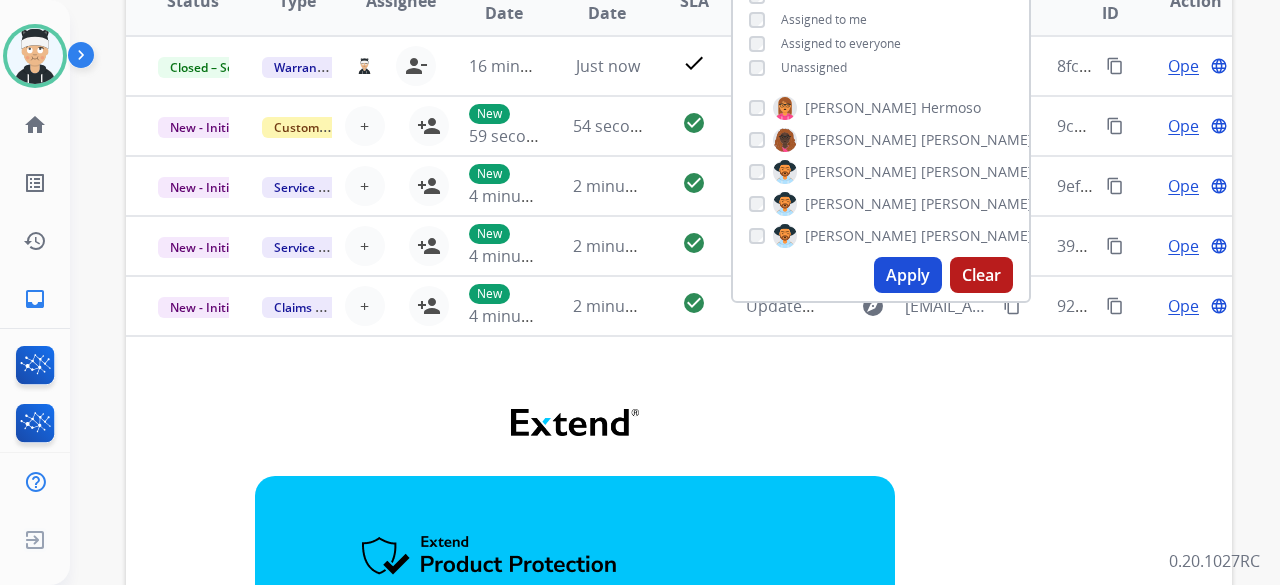 click on "Apply" at bounding box center [908, 275] 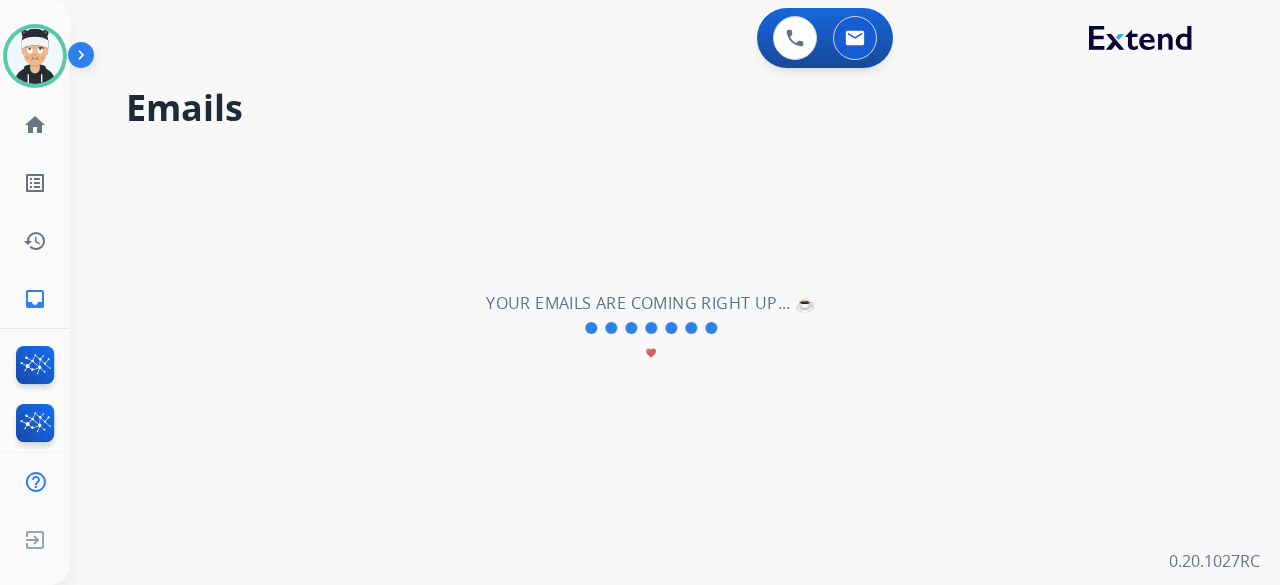 scroll, scrollTop: 0, scrollLeft: 0, axis: both 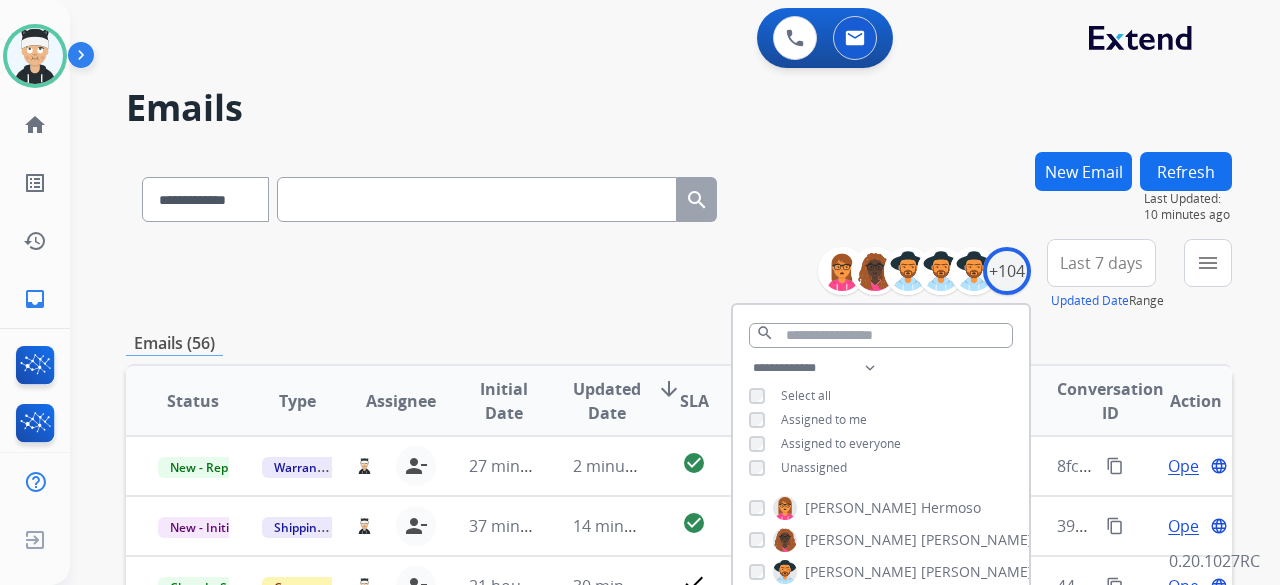 click on "**********" at bounding box center (679, 645) 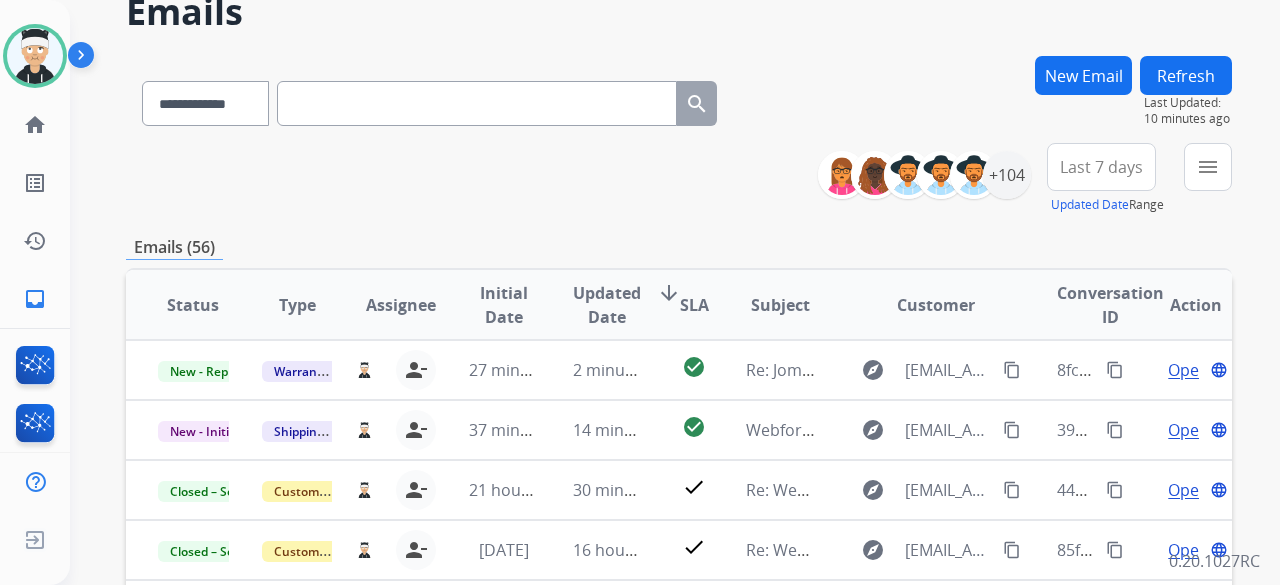 scroll, scrollTop: 200, scrollLeft: 0, axis: vertical 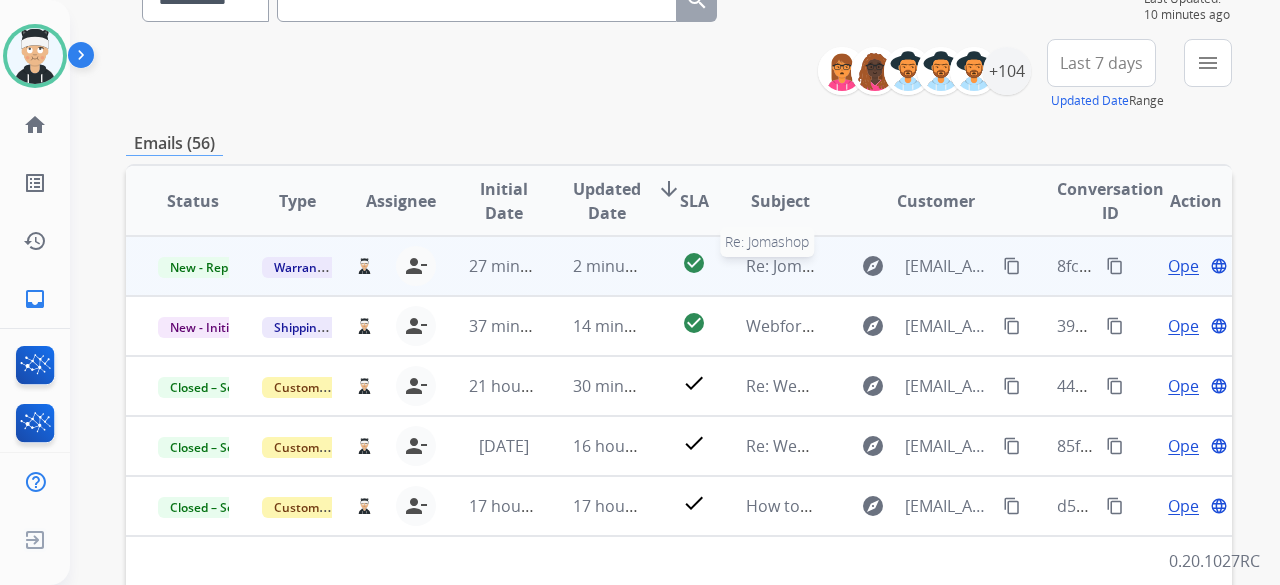 click on "Re: Jomashop" at bounding box center [797, 266] 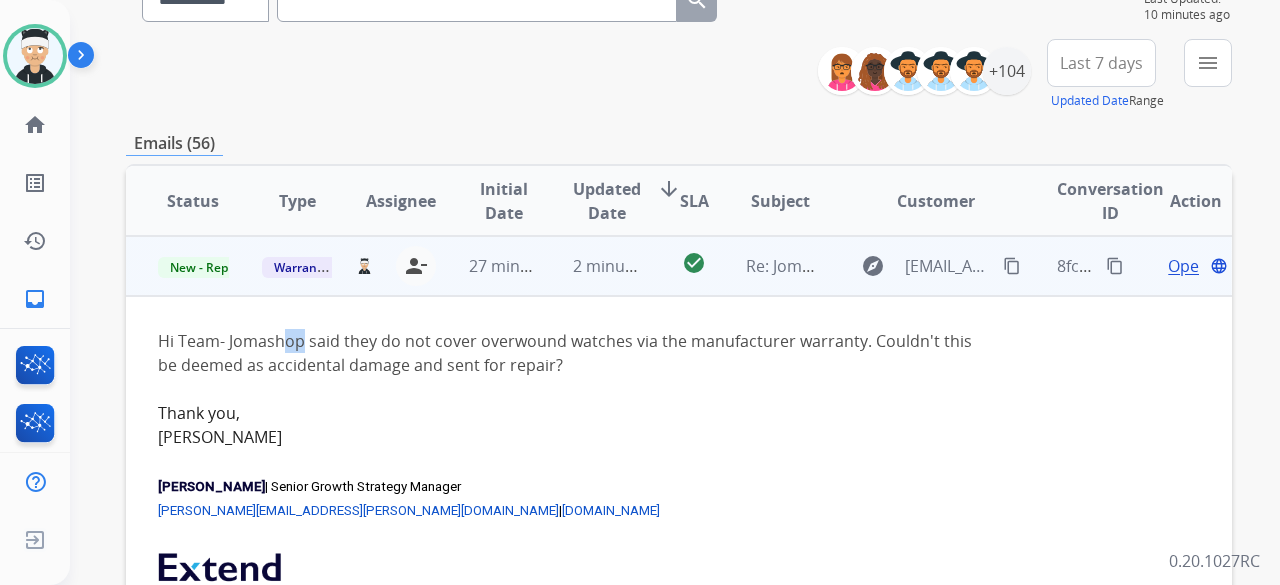 drag, startPoint x: 284, startPoint y: 333, endPoint x: 318, endPoint y: 336, distance: 34.132095 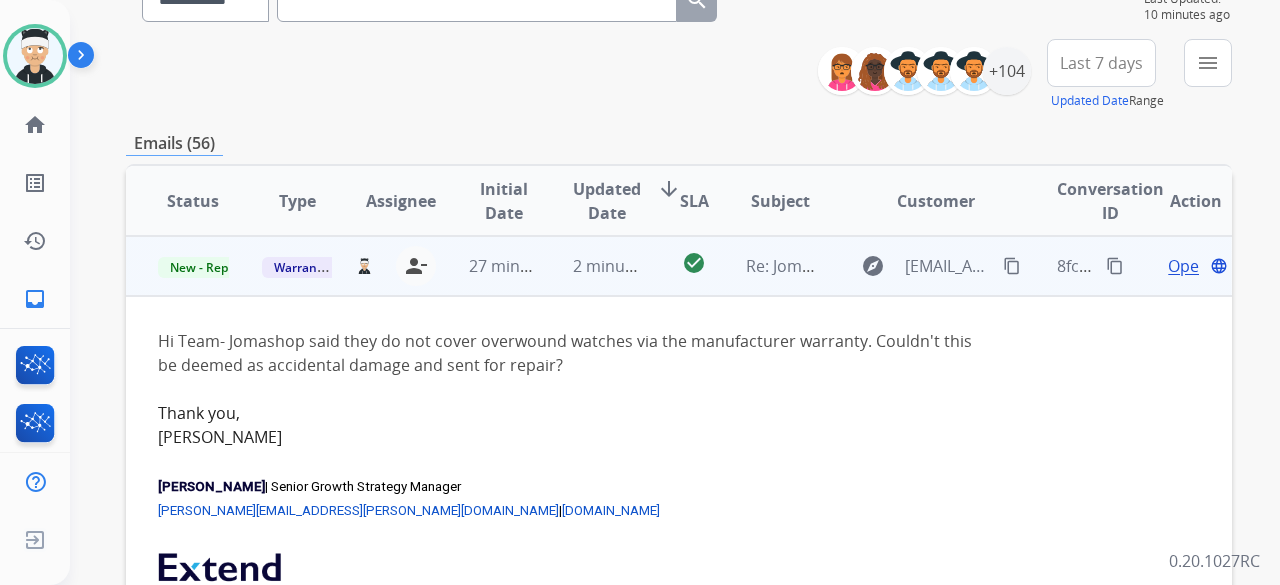 click at bounding box center [575, 389] 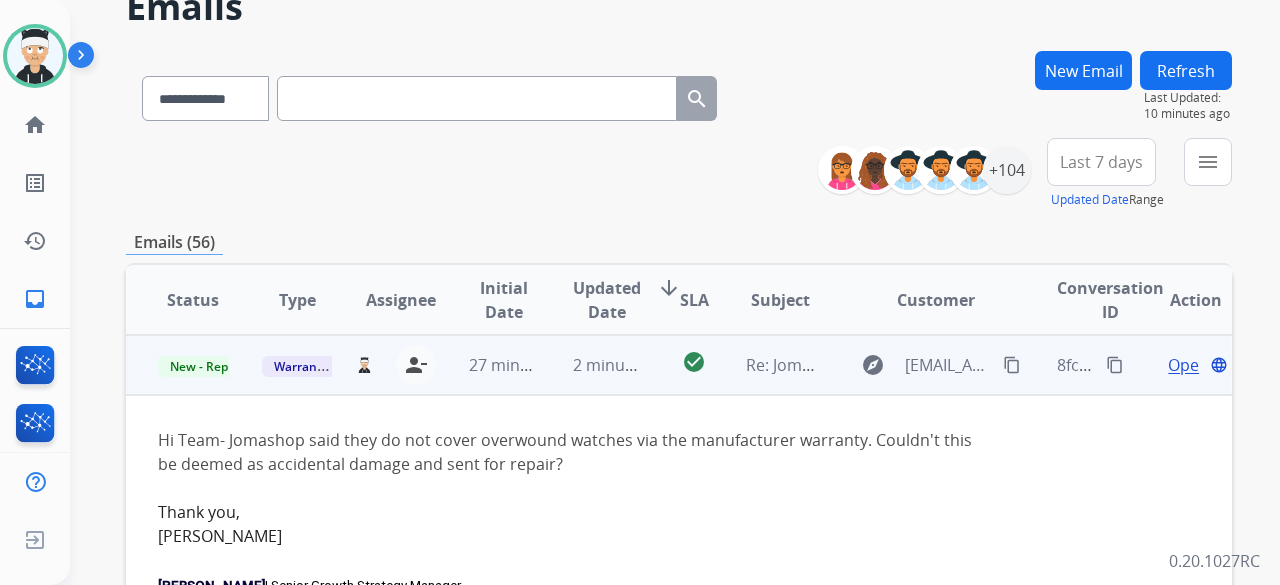 click on "Status Type Assignee Initial Date Updated Date arrow_downward SLA Subject Customer Conversation ID Action New - Reply Warranty Ops [PERSON_NAME][EMAIL_ADDRESS][PERSON_NAME][DOMAIN_NAME] person_remove Unassign to Me 27 minutes ago 2 minutes ago check_circle  Re: Jomashop  explore [EMAIL_ADDRESS][DOMAIN_NAME] content_copy  8fc8d5fa-a83c-4b63-9374-fb13ad4204e9  content_copy Open language Hi Team- Jomashop said they do not cover overwound watches via the manufacturer warranty. Couldn't this be deemed as accidental damage and sent for repair? Thank you, [PERSON_NAME] [PERSON_NAME]  | Senior Growth Strategy Manager [PERSON_NAME][EMAIL_ADDRESS][PERSON_NAME][DOMAIN_NAME]  |  [DOMAIN_NAME]   [DATE][DATE] 11:47 AM < [EMAIL_ADDRESS][DOMAIN_NAME] > wrote: New - Initial Shipping Protection [PERSON_NAME][EMAIL_ADDRESS][PERSON_NAME][DOMAIN_NAME] person_remove [PERSON_NAME] to Me 37 minutes ago 14 minutes ago check_circle  Webform from [EMAIL_ADDRESS][DOMAIN_NAME] on [DATE]  explore [EMAIL_ADDRESS][DOMAIN_NAME] content_copy  39a72937-ce9b-4d0a-bae0-83ffb3a8ba98  content_copy Open language Closed – Solved check Open" at bounding box center [679, 598] 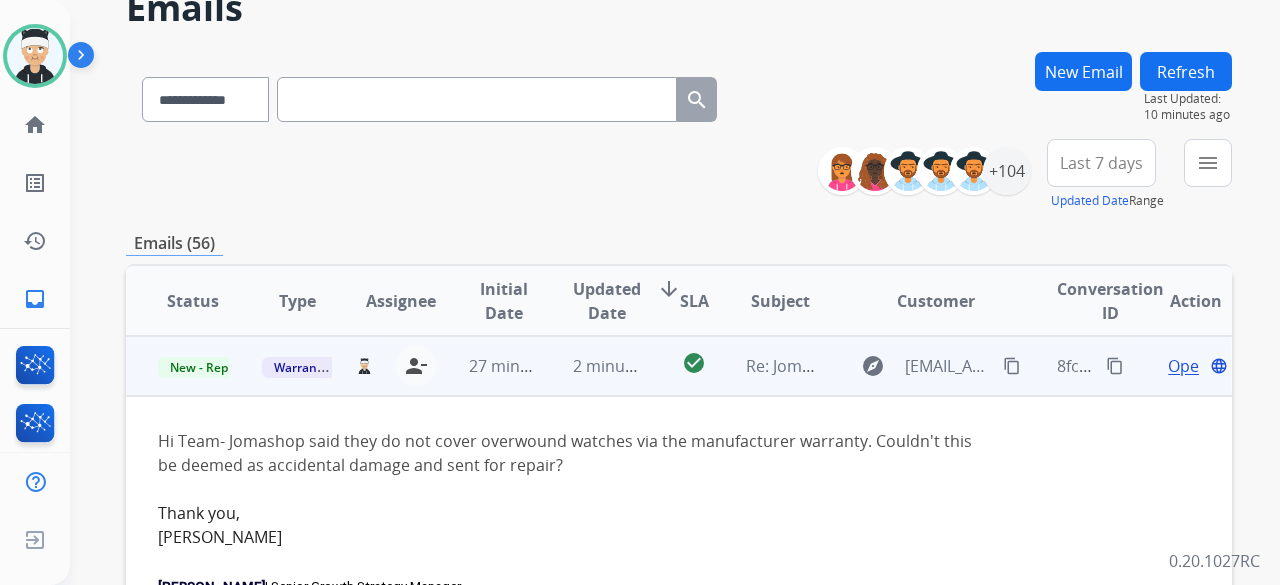 click on "Open" at bounding box center [1188, 366] 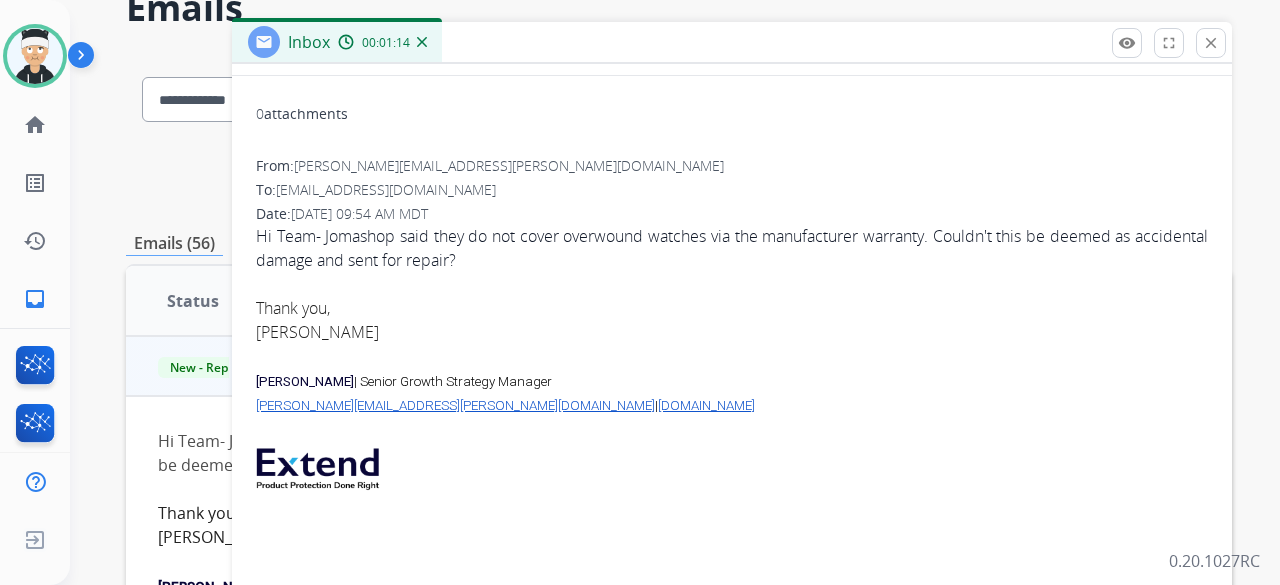 scroll, scrollTop: 100, scrollLeft: 0, axis: vertical 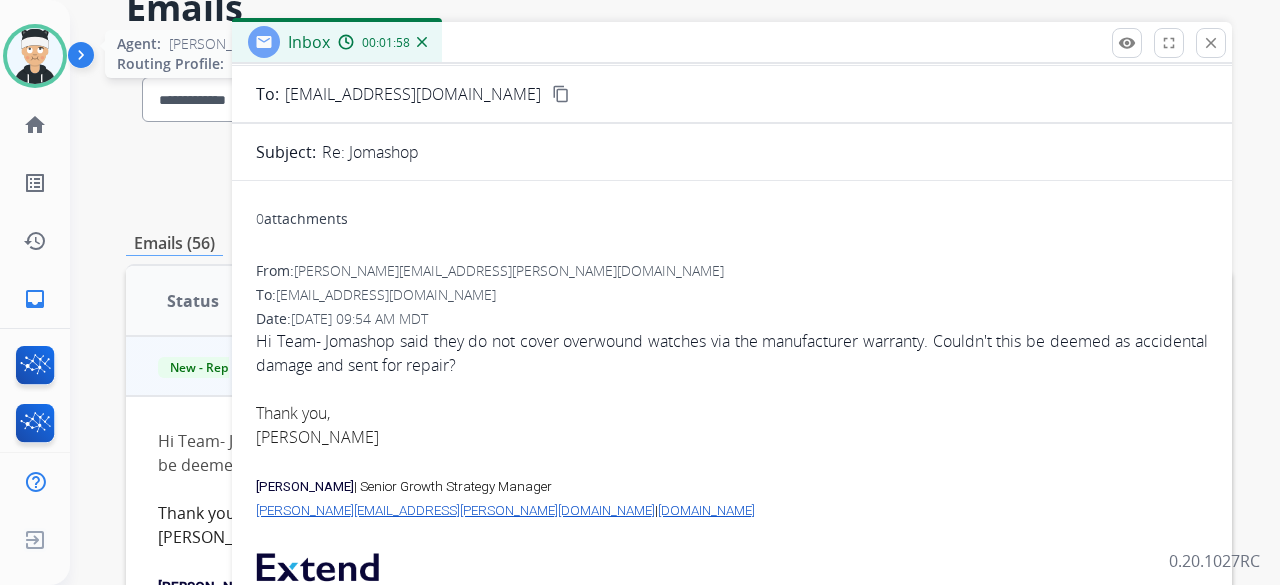 click at bounding box center (35, 56) 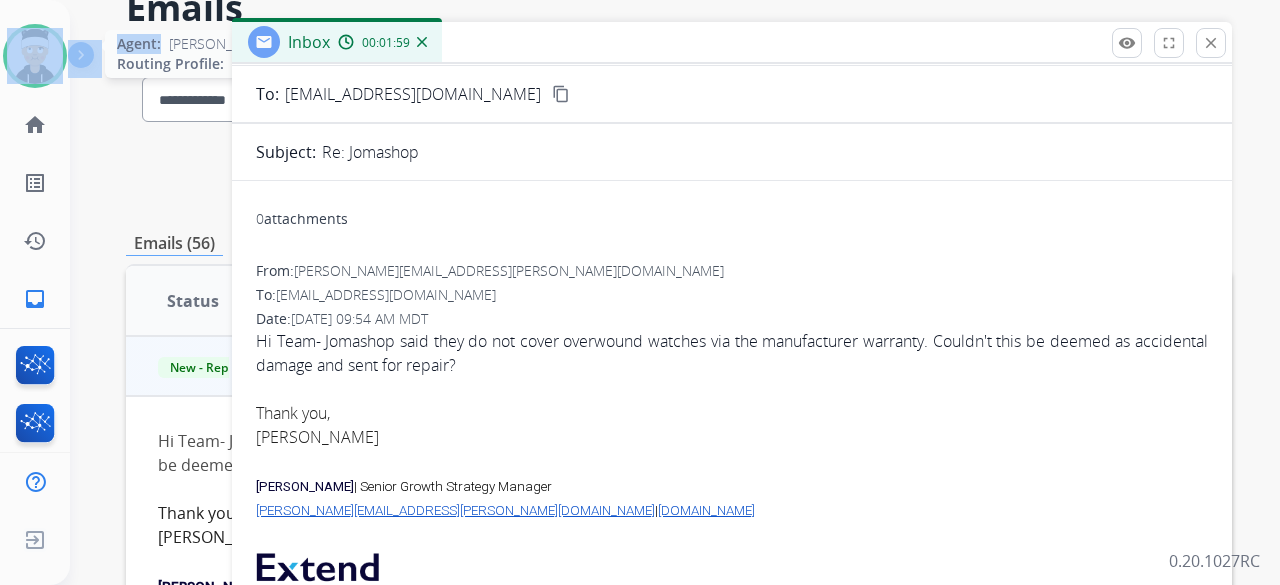 click at bounding box center [35, 56] 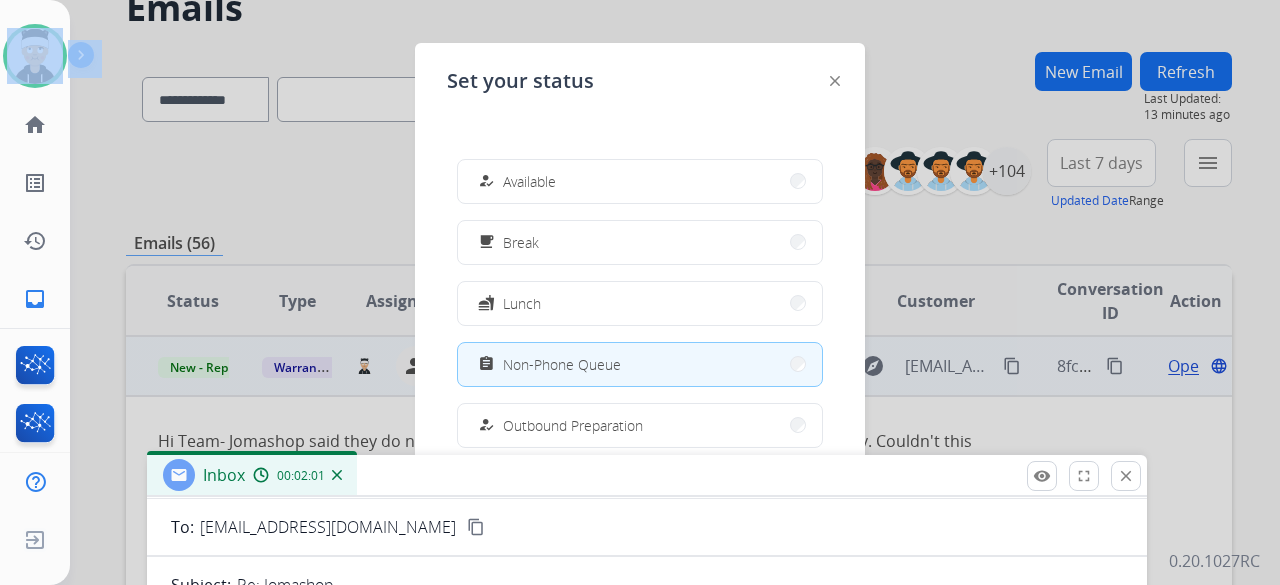 drag, startPoint x: 670, startPoint y: 47, endPoint x: 585, endPoint y: 480, distance: 441.2641 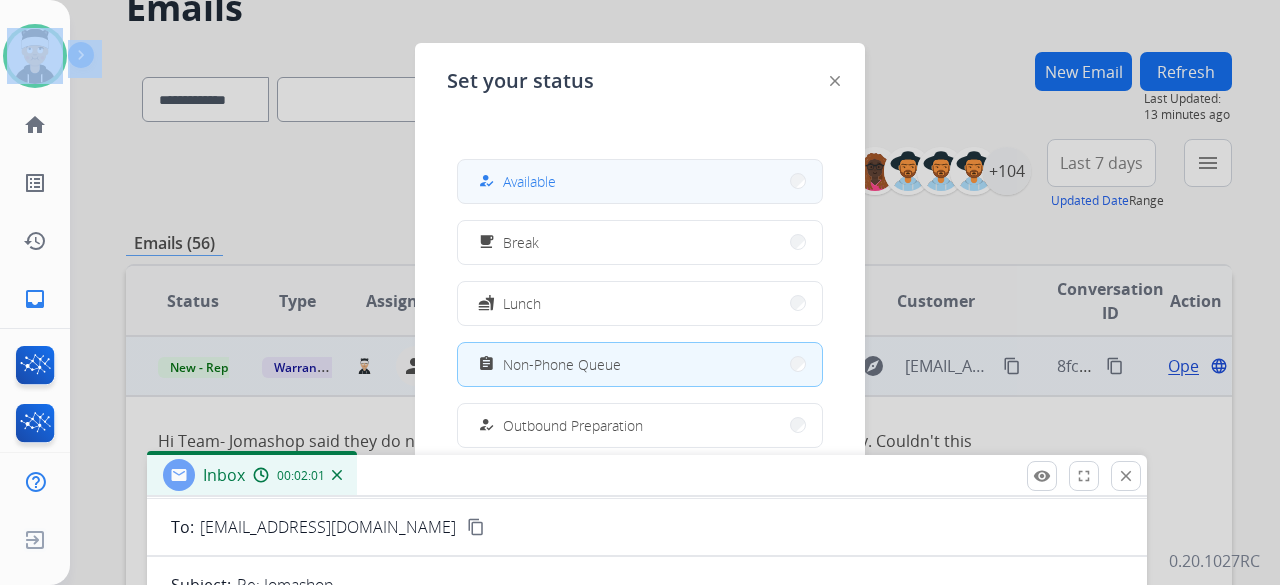 click on "how_to_reg Available" at bounding box center [640, 181] 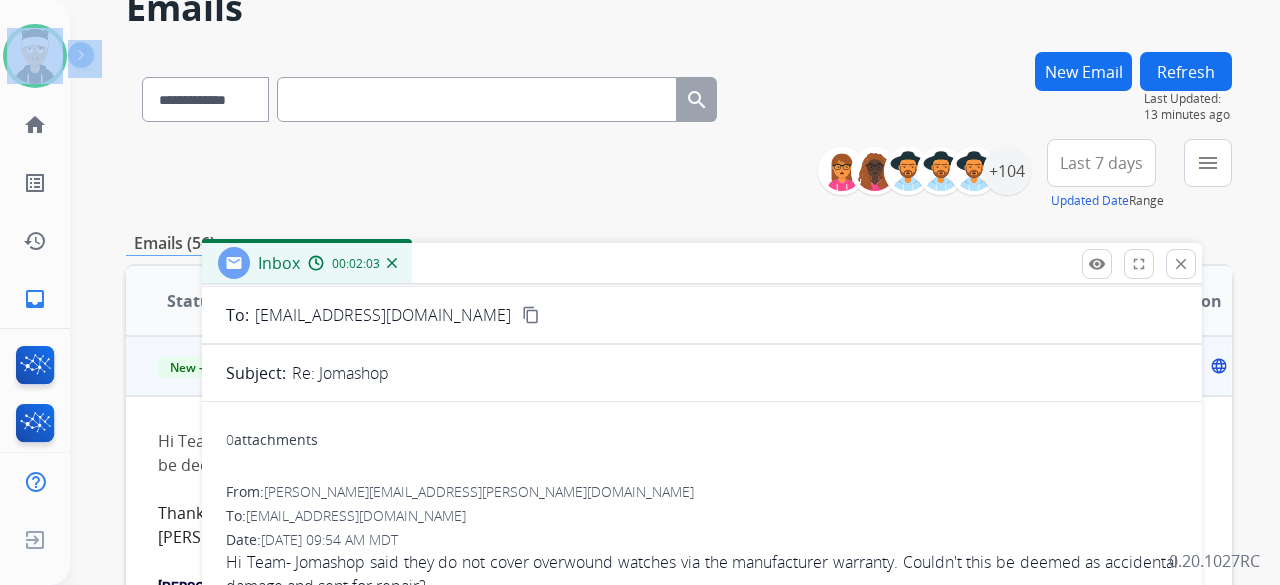 drag, startPoint x: 509, startPoint y: 475, endPoint x: 545, endPoint y: 144, distance: 332.95193 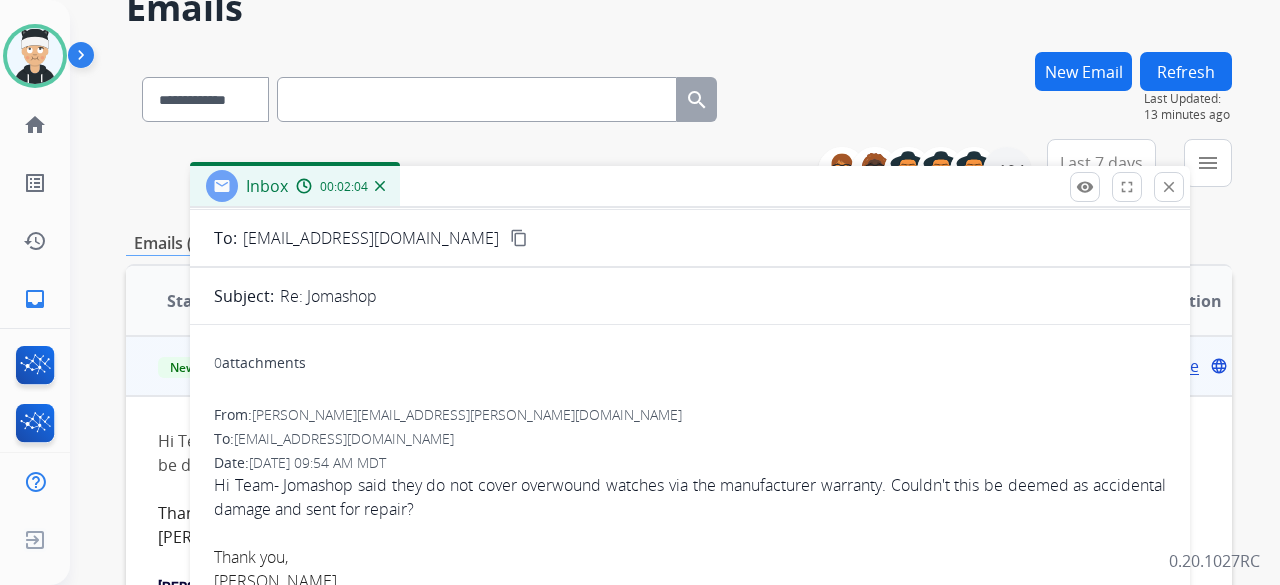 drag, startPoint x: 545, startPoint y: 144, endPoint x: 501, endPoint y: 144, distance: 44 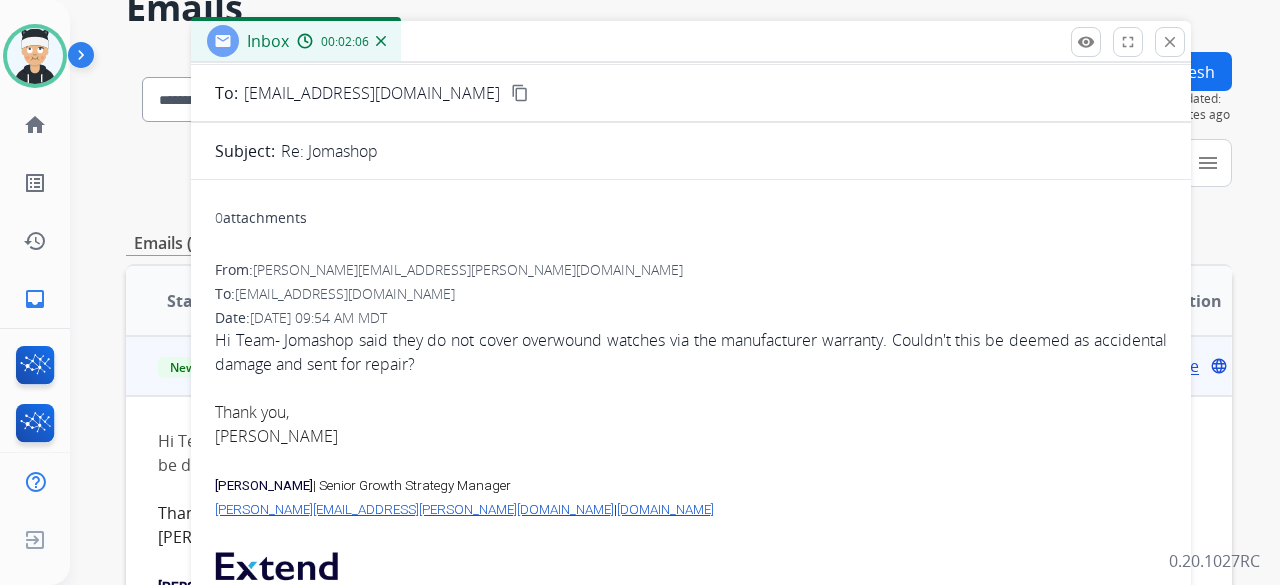 drag, startPoint x: 521, startPoint y: 189, endPoint x: 522, endPoint y: 44, distance: 145.00345 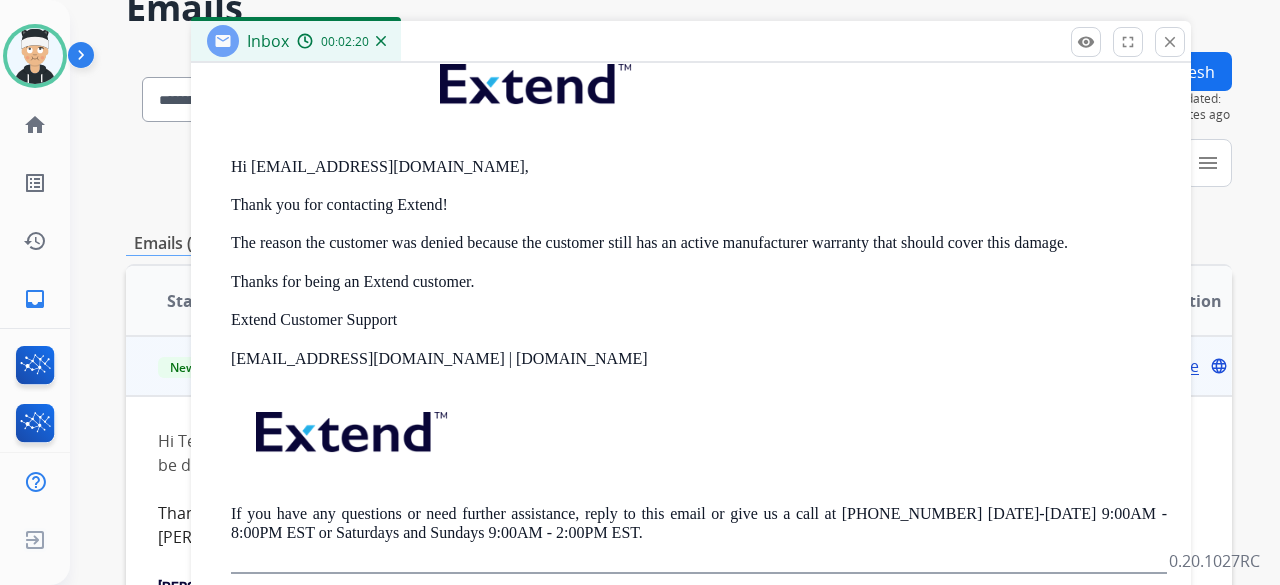 scroll, scrollTop: 1080, scrollLeft: 0, axis: vertical 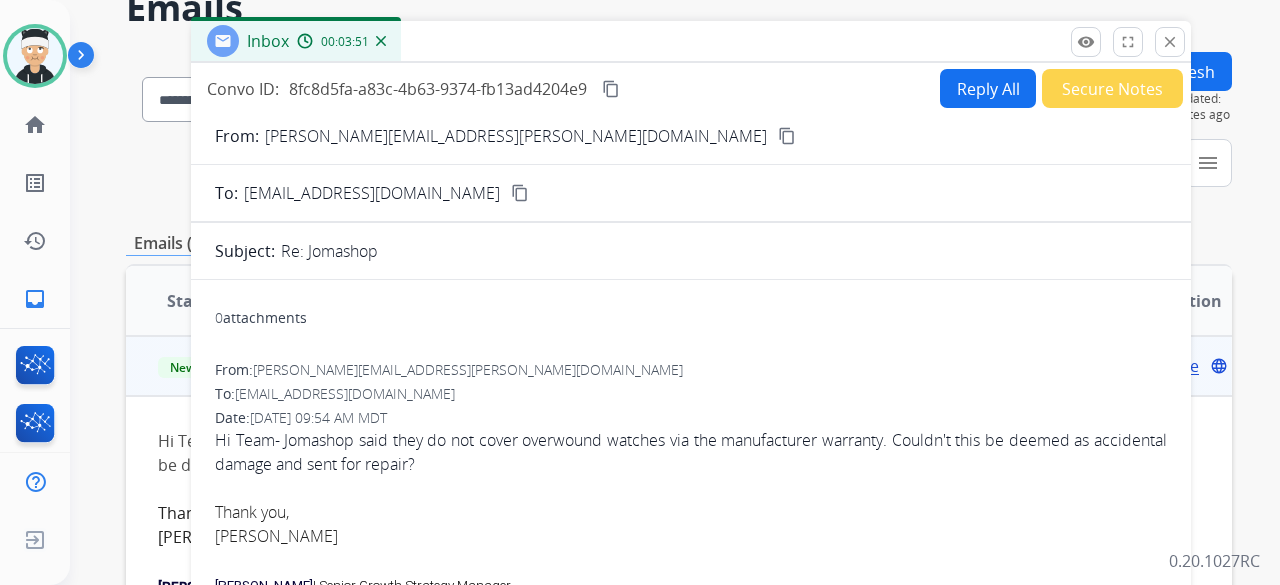 click on "Reply All" at bounding box center (988, 88) 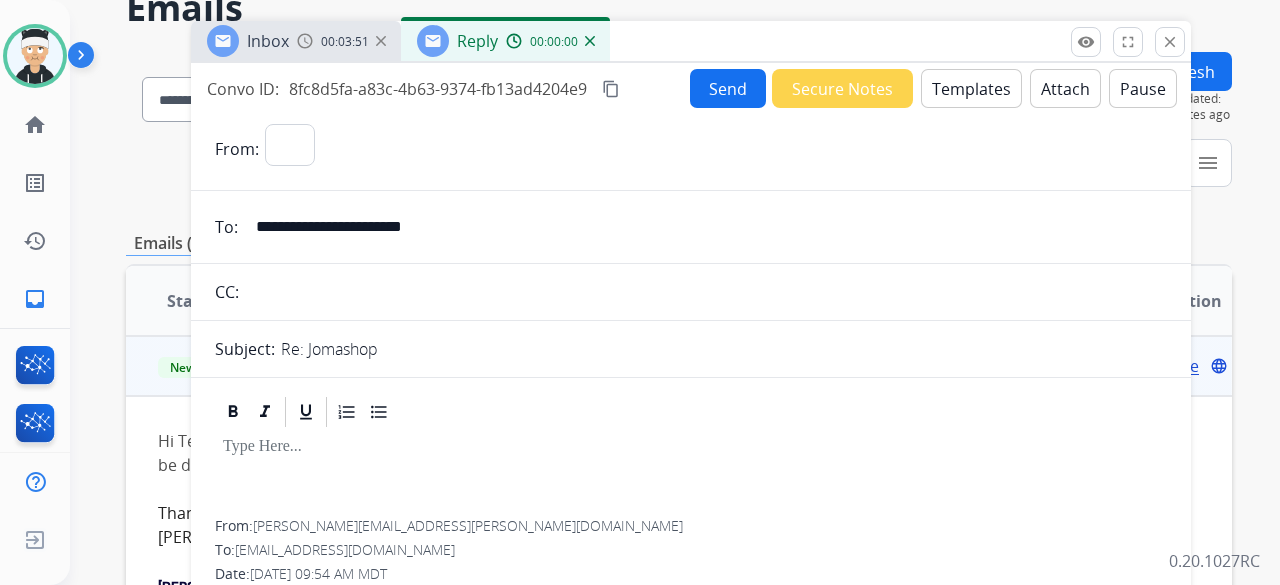 select on "**********" 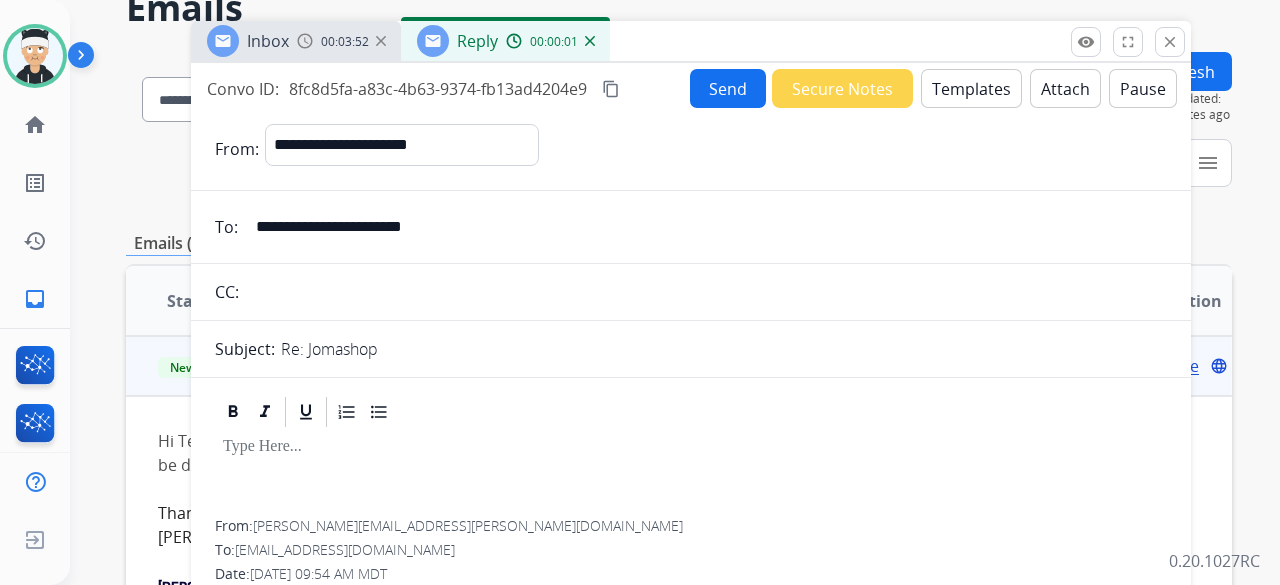 click on "Templates" at bounding box center (971, 88) 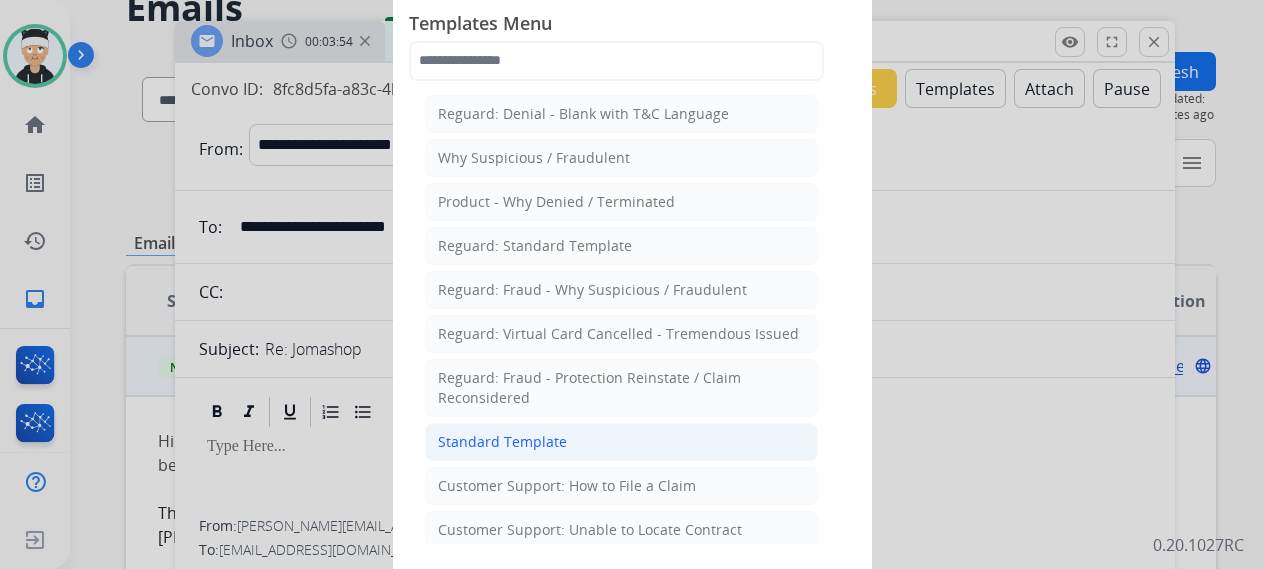 click on "Standard Template" 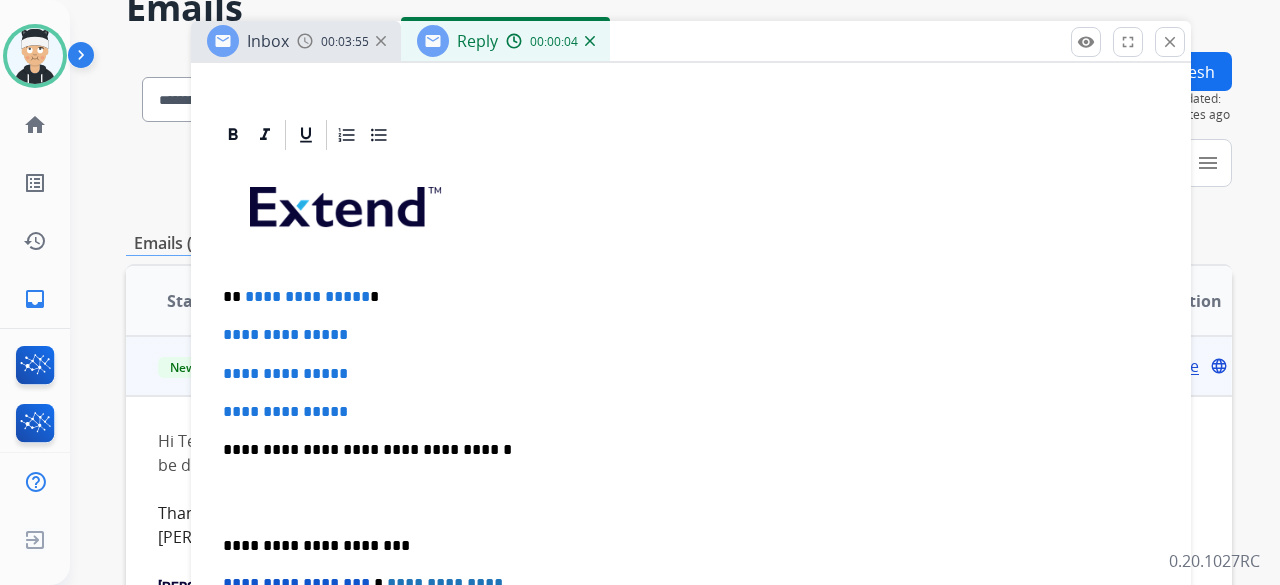 scroll, scrollTop: 500, scrollLeft: 0, axis: vertical 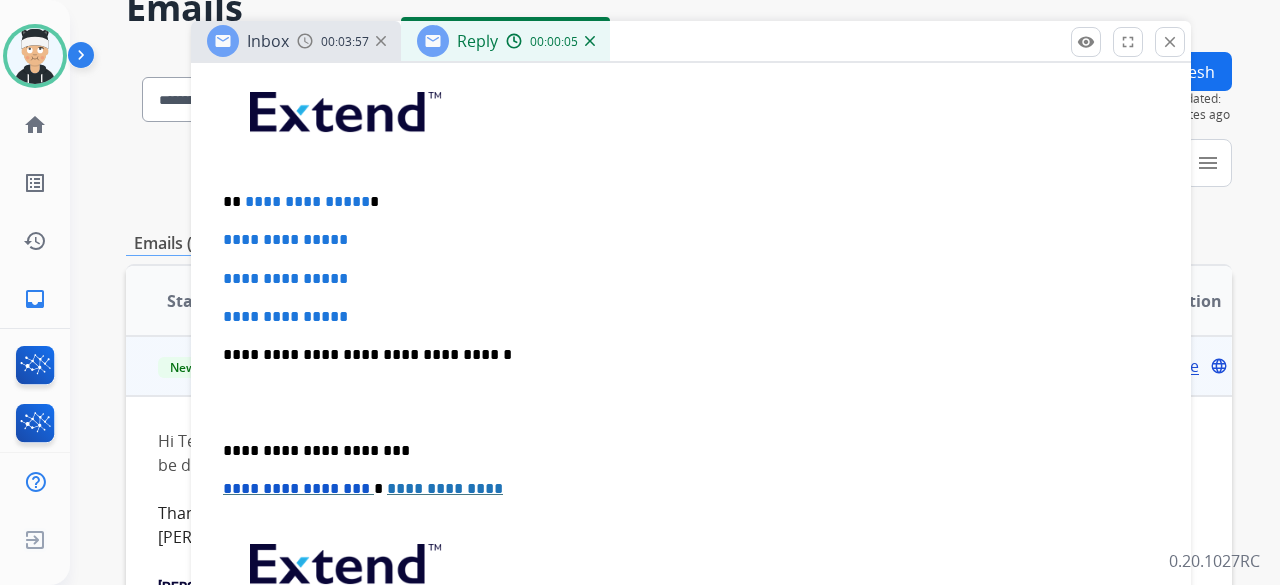 click on "**********" at bounding box center [683, 202] 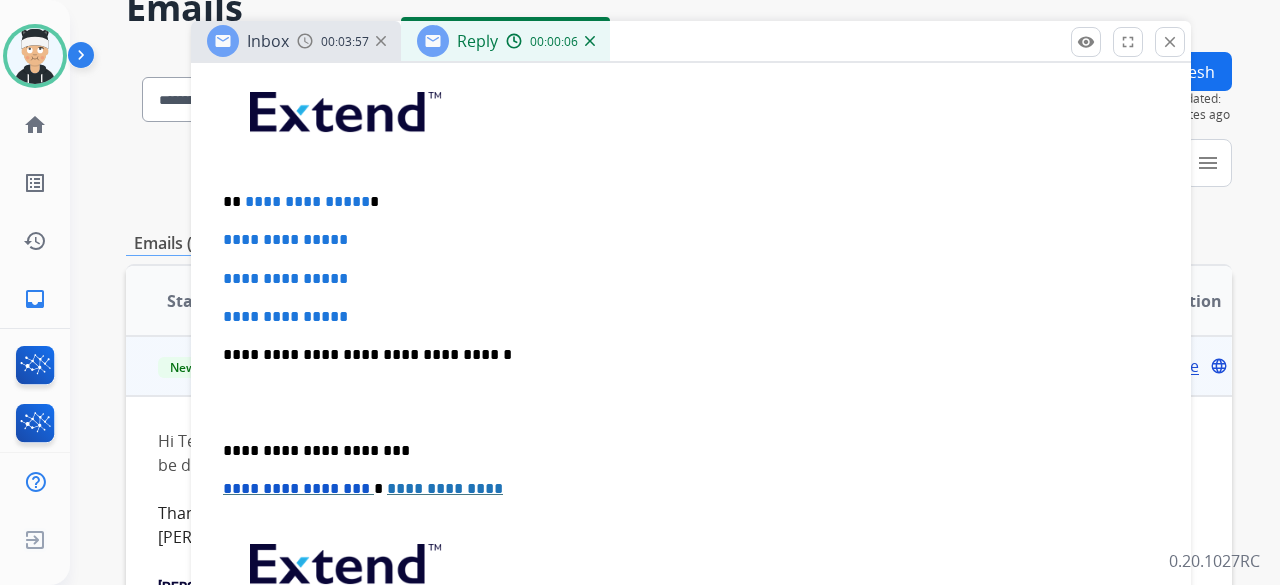 type 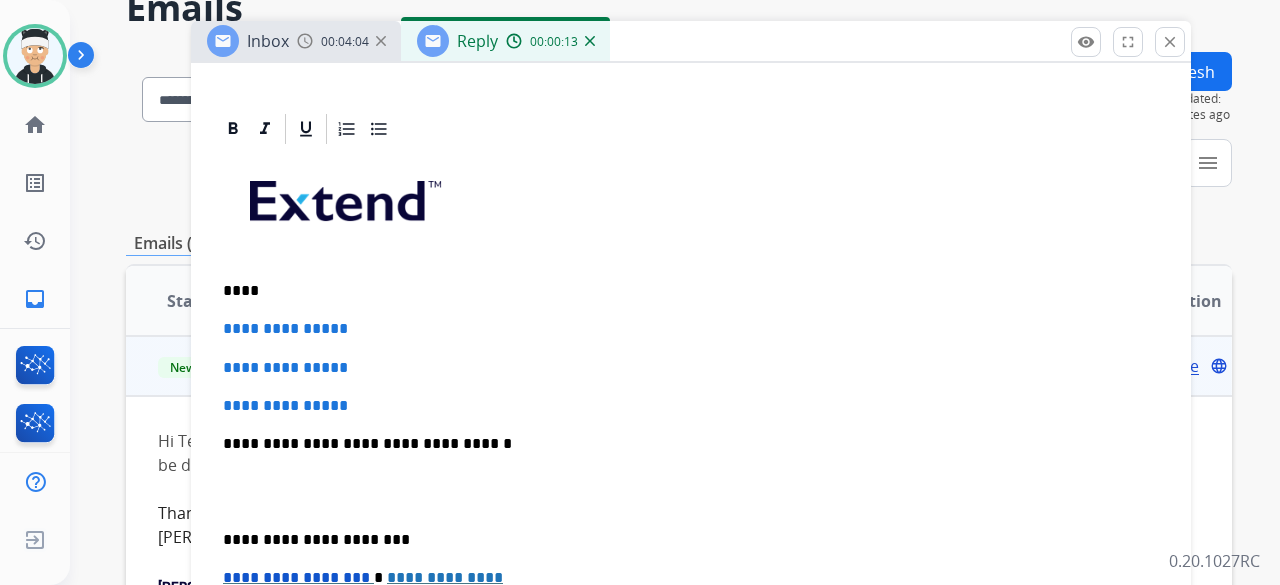 scroll, scrollTop: 400, scrollLeft: 0, axis: vertical 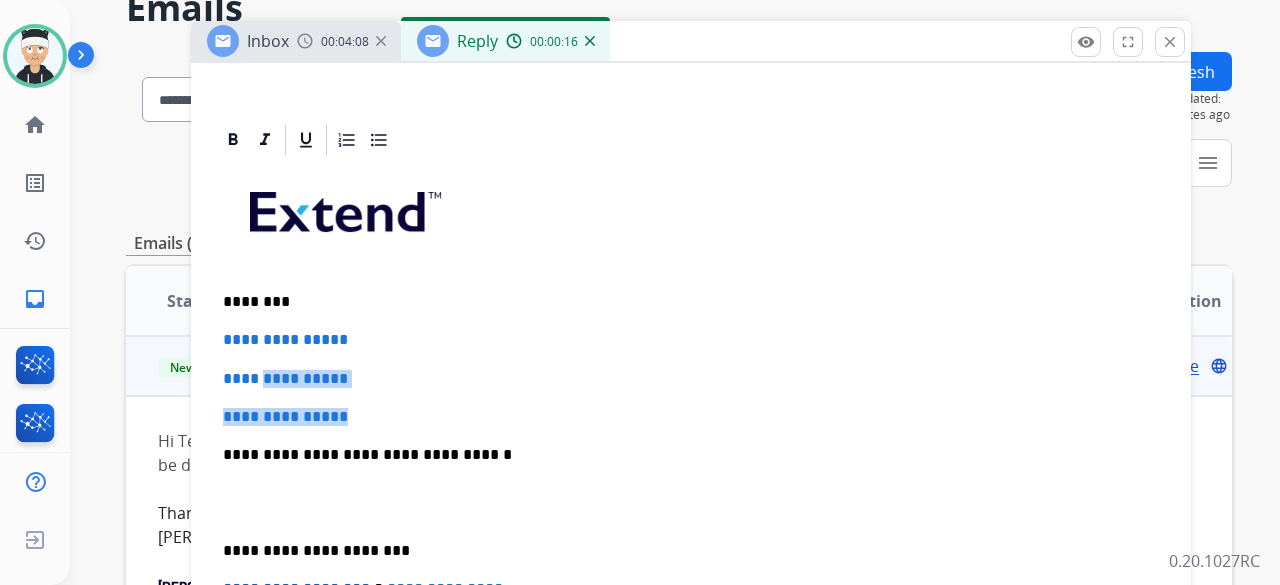 drag, startPoint x: 364, startPoint y: 410, endPoint x: 245, endPoint y: 357, distance: 130.26895 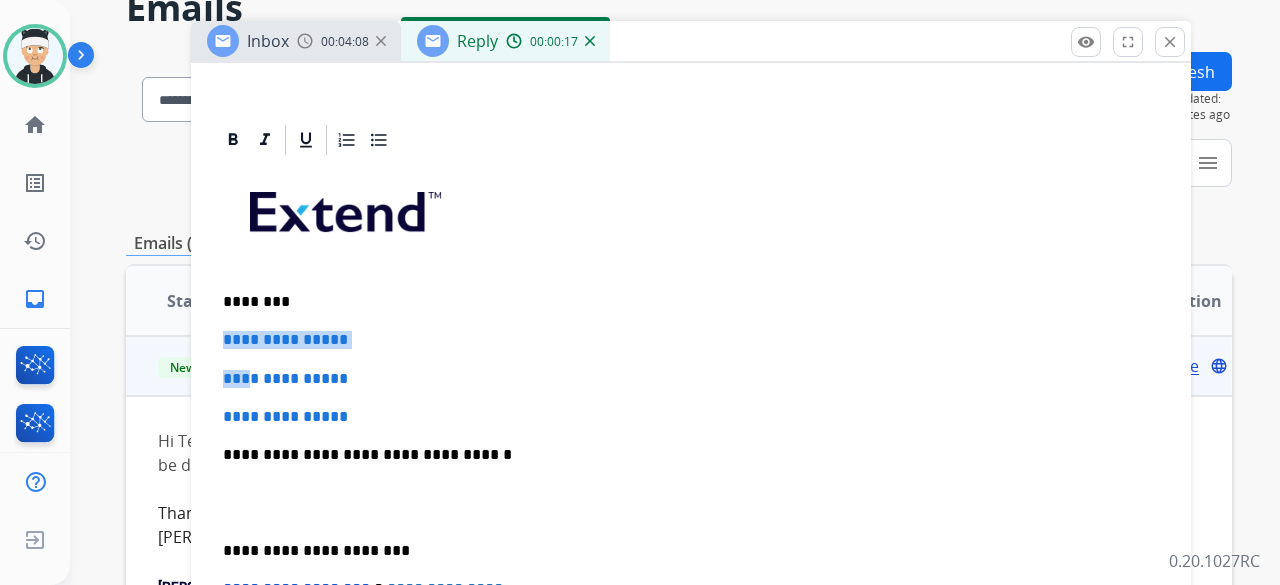 drag, startPoint x: 245, startPoint y: 357, endPoint x: 221, endPoint y: 343, distance: 27.784887 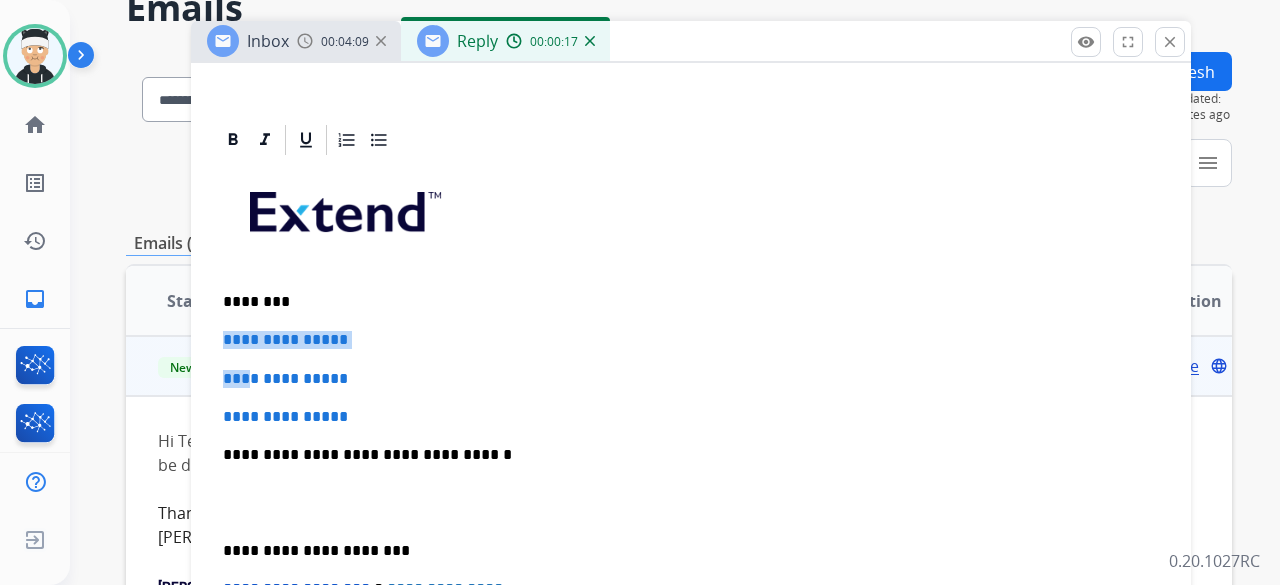 click on "**********" at bounding box center (285, 339) 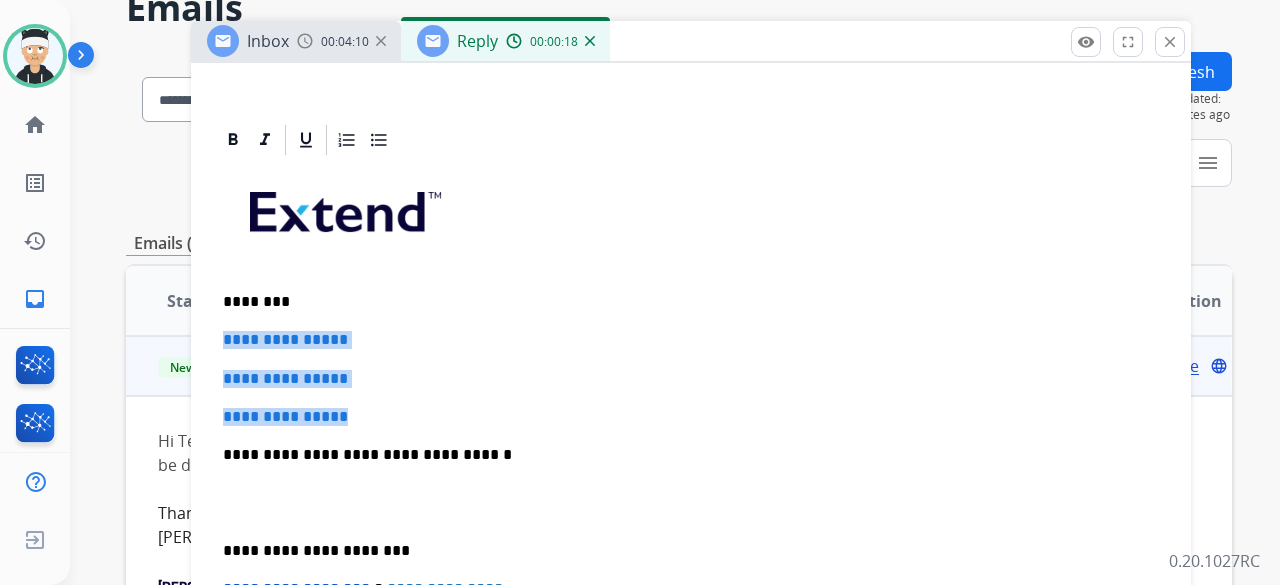 drag, startPoint x: 224, startPoint y: 335, endPoint x: 373, endPoint y: 416, distance: 169.59363 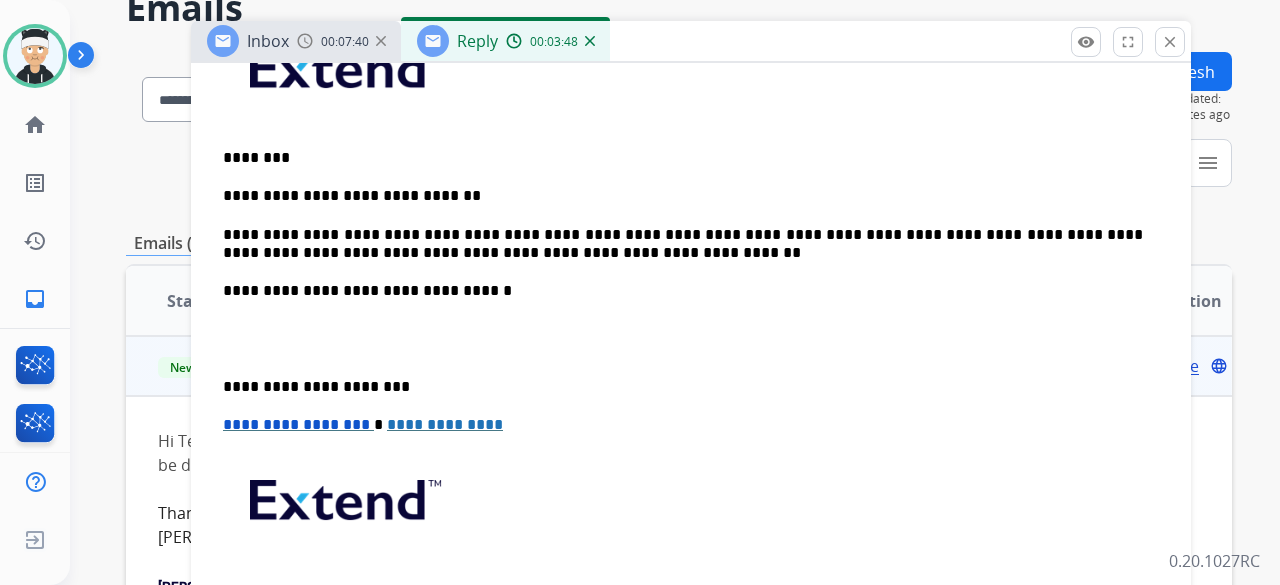 scroll, scrollTop: 500, scrollLeft: 0, axis: vertical 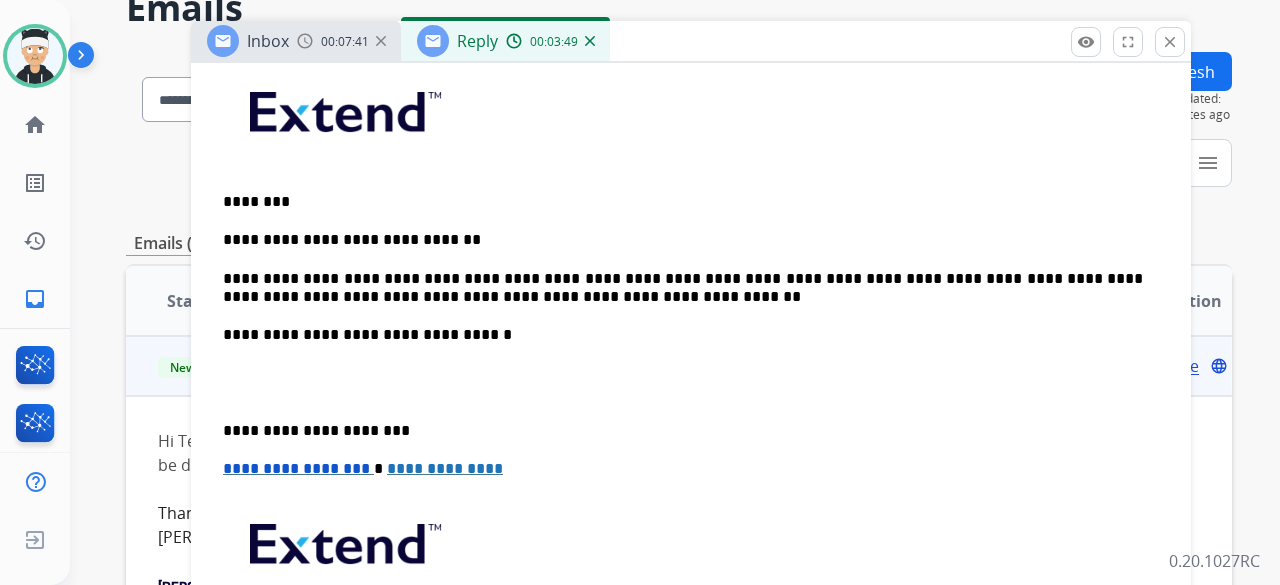 click on "**********" at bounding box center (683, 288) 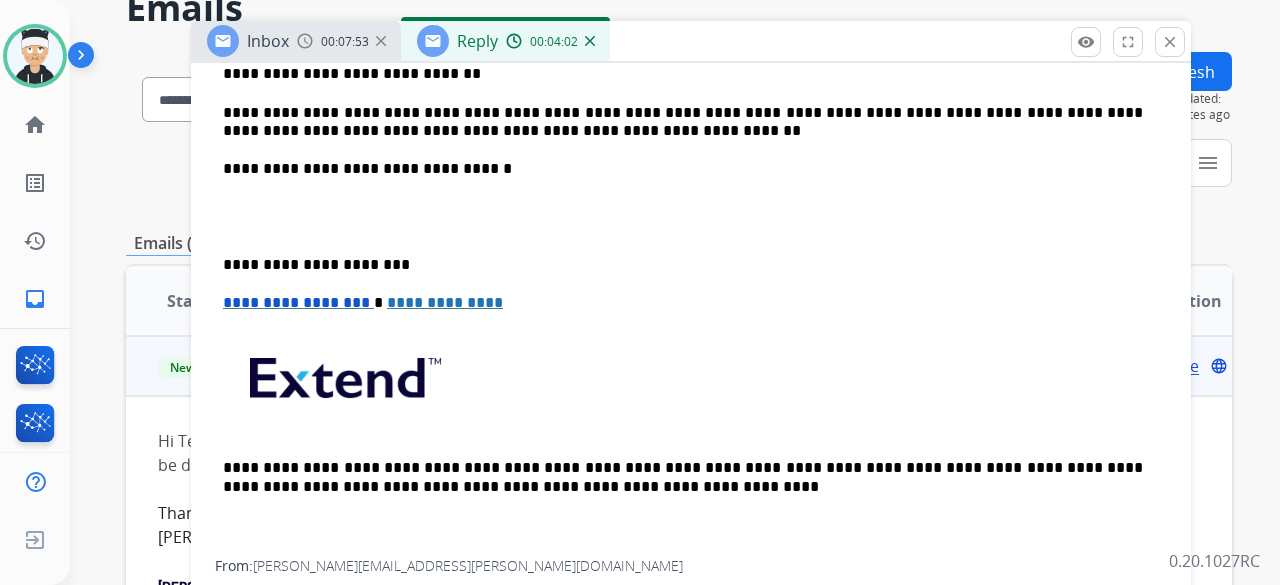 scroll, scrollTop: 500, scrollLeft: 0, axis: vertical 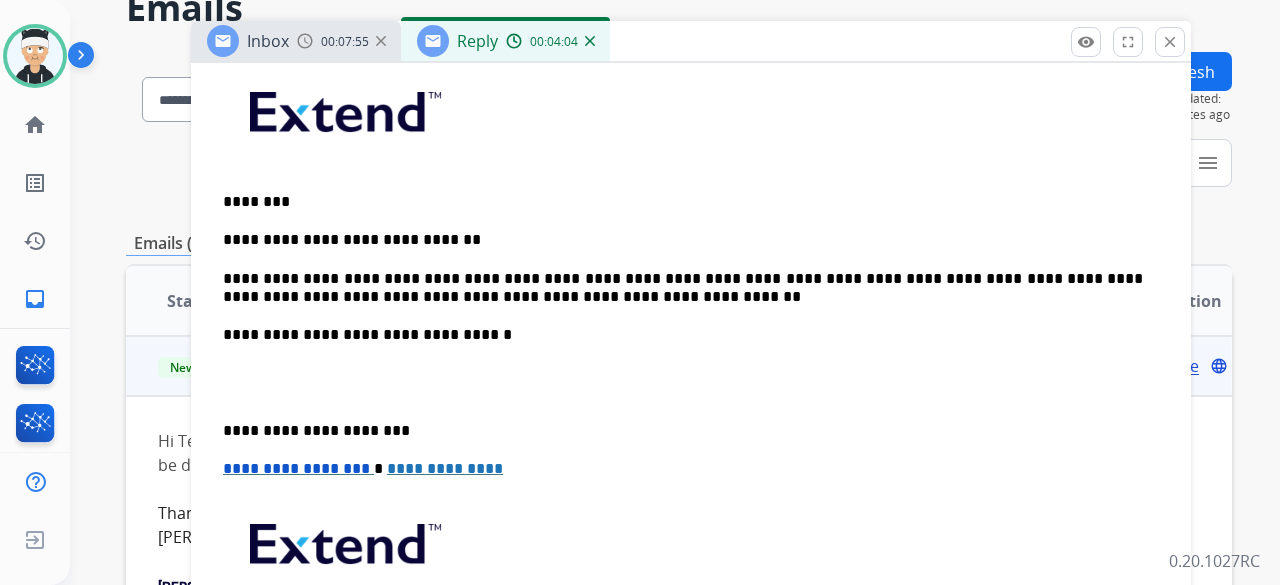 click on "**********" at bounding box center (683, 288) 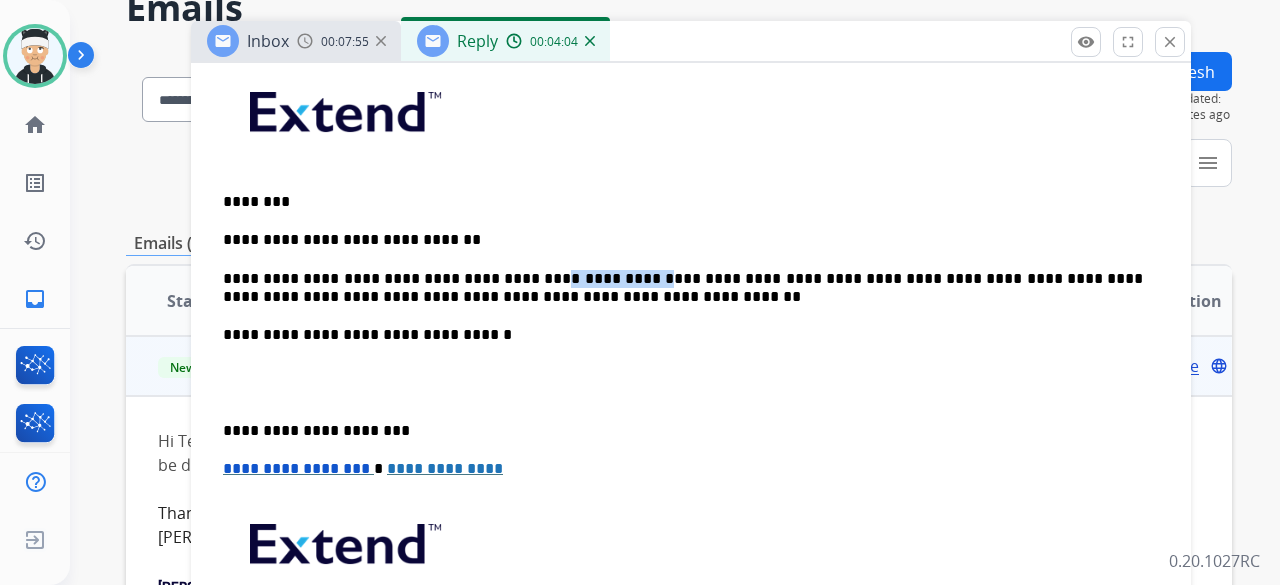 click on "**********" at bounding box center [683, 288] 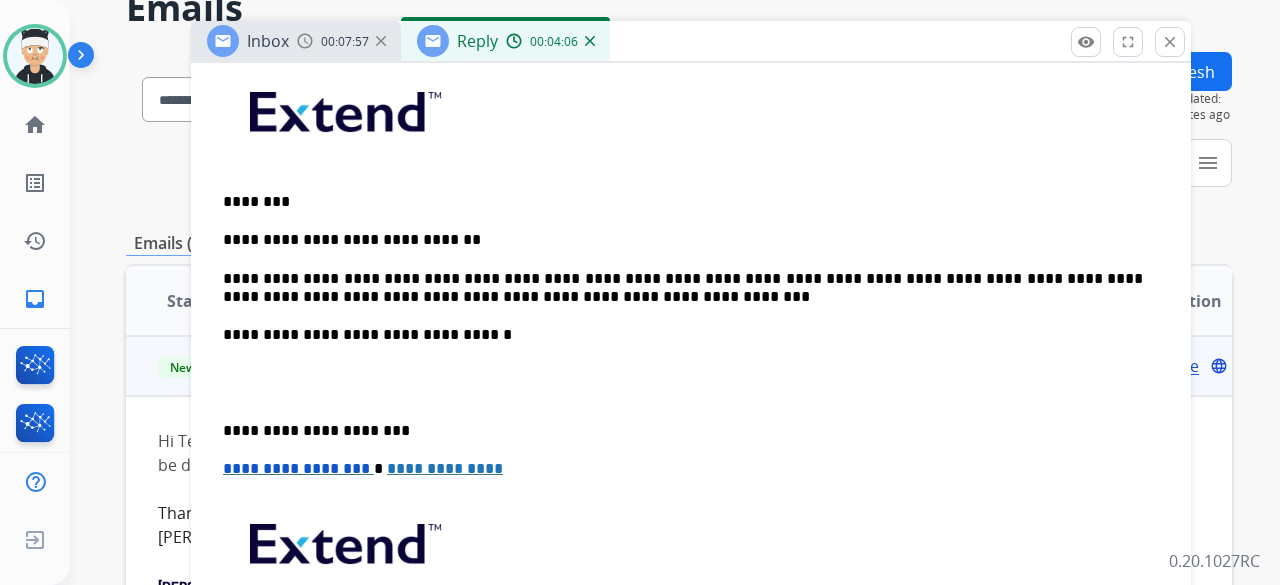 click on "**********" at bounding box center (683, 288) 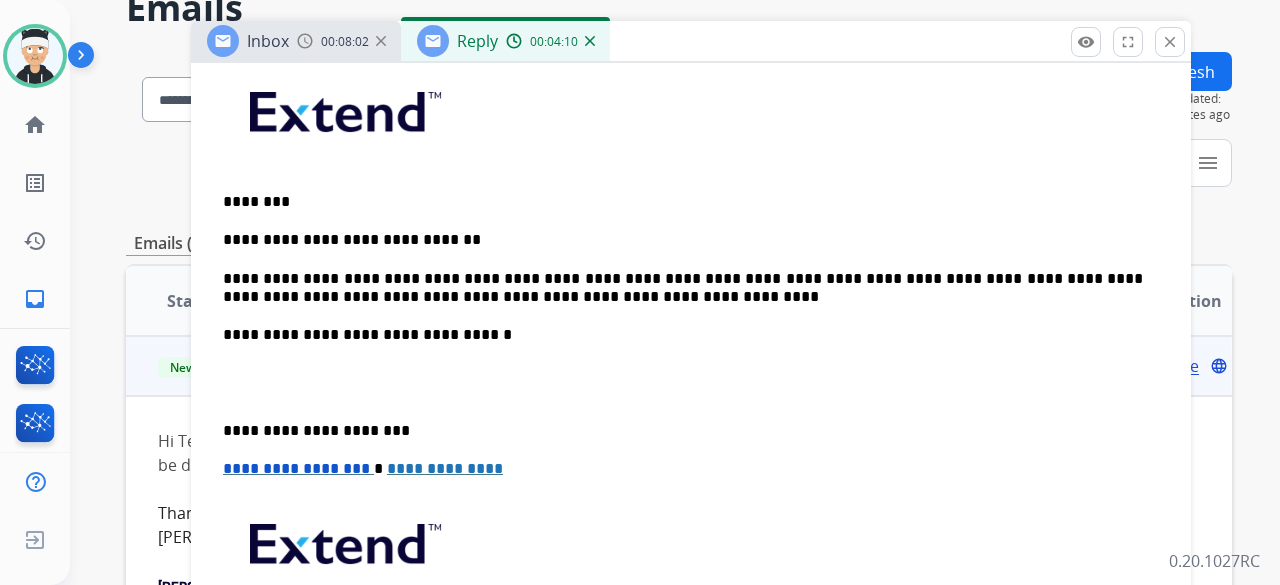 scroll, scrollTop: 500, scrollLeft: 0, axis: vertical 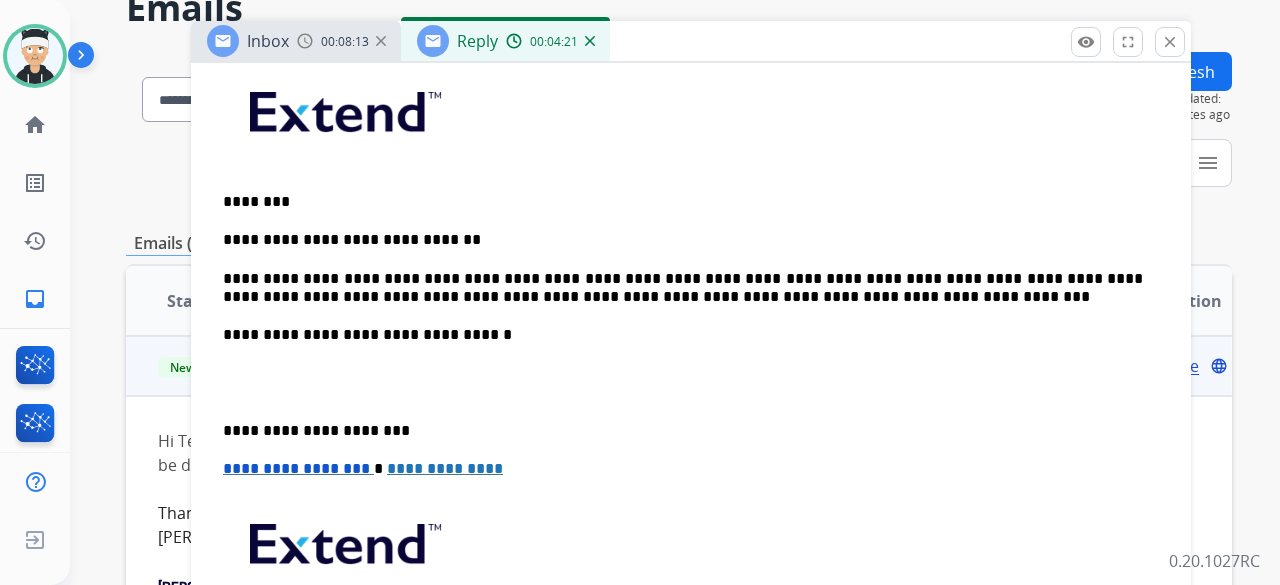 click on "**********" at bounding box center (683, 288) 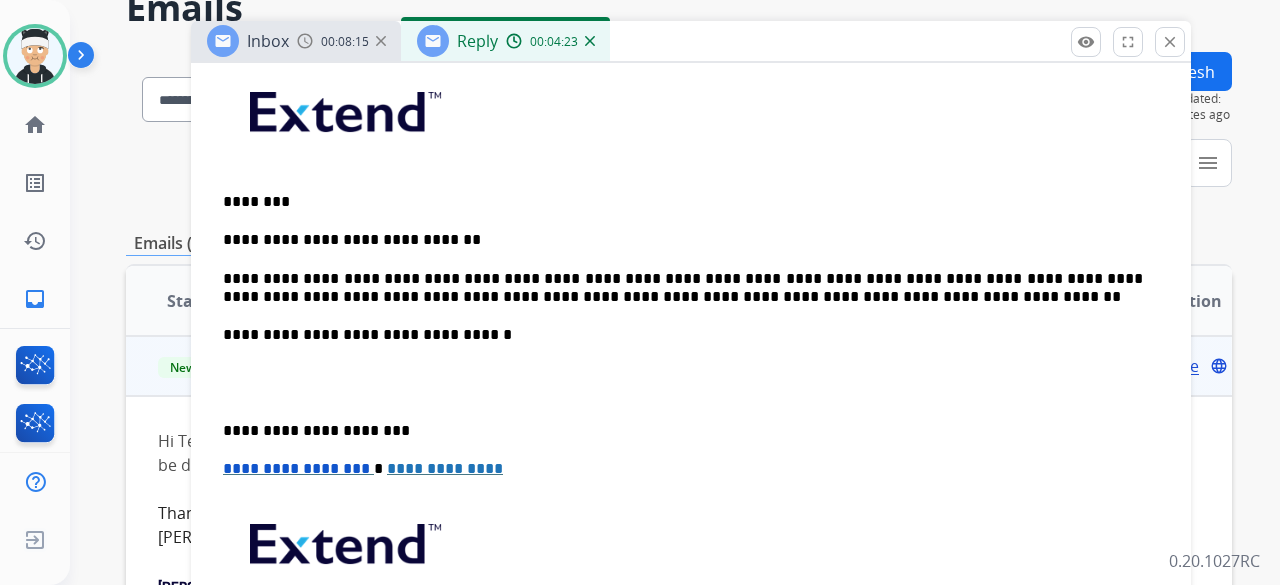 click on "**********" at bounding box center [683, 288] 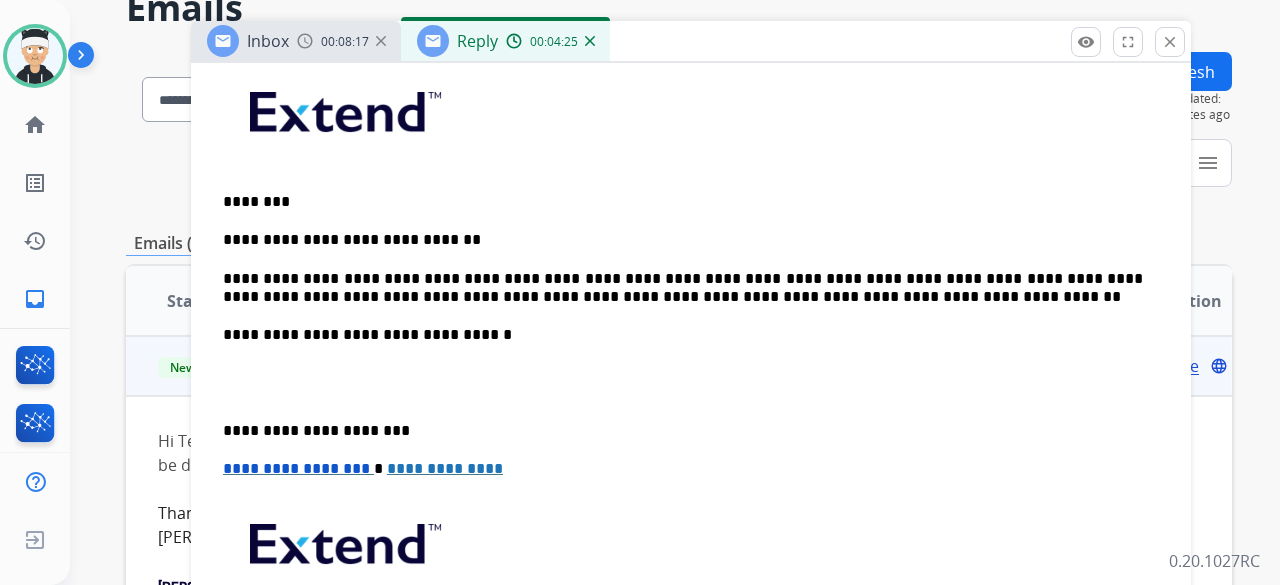 click on "**********" at bounding box center (691, 392) 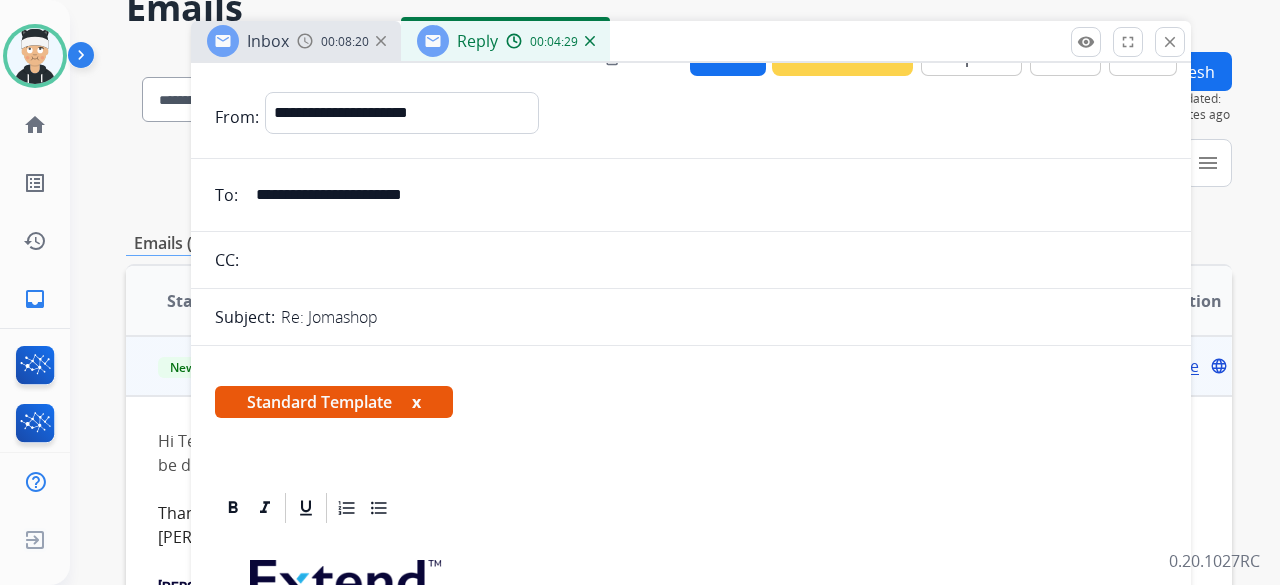scroll, scrollTop: 0, scrollLeft: 0, axis: both 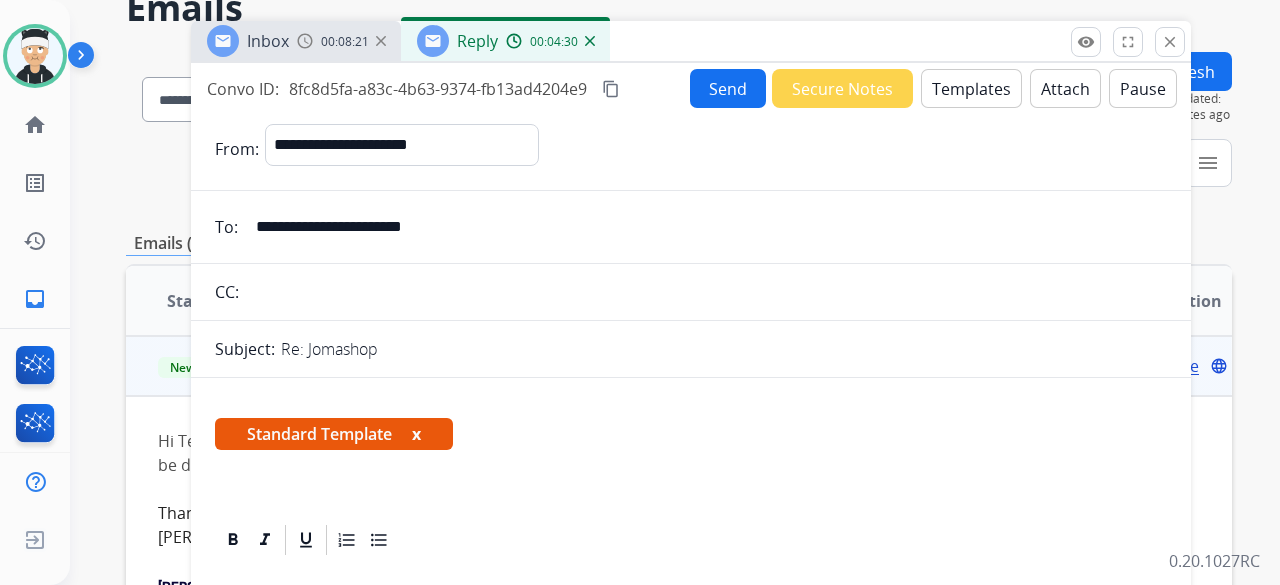 click on "Send" at bounding box center (728, 88) 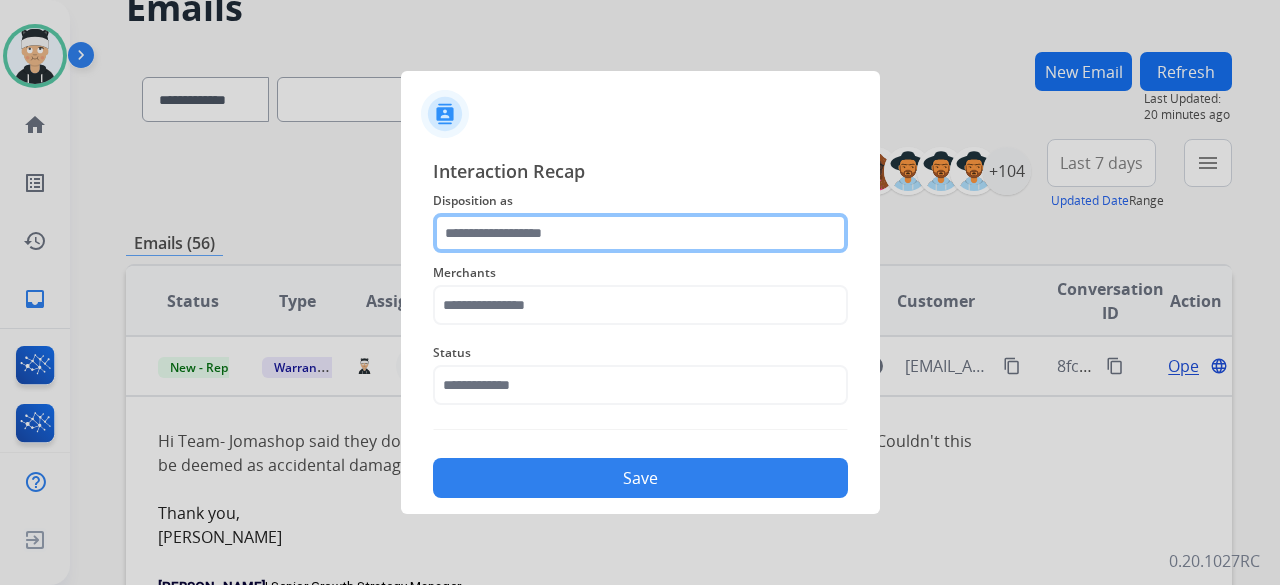 click 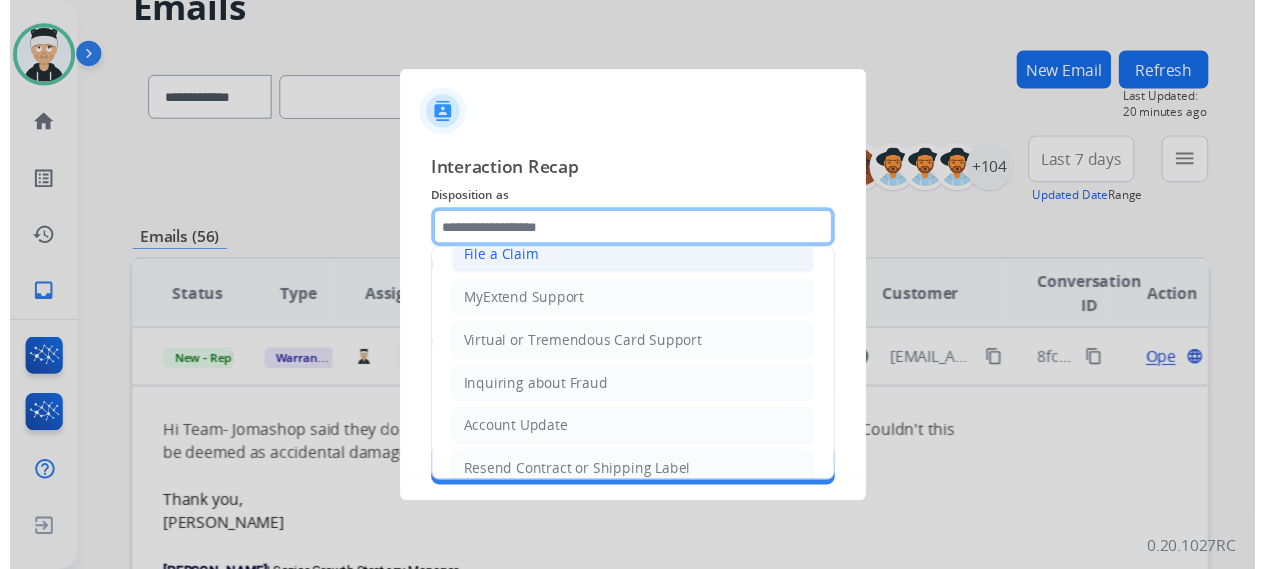 scroll, scrollTop: 303, scrollLeft: 0, axis: vertical 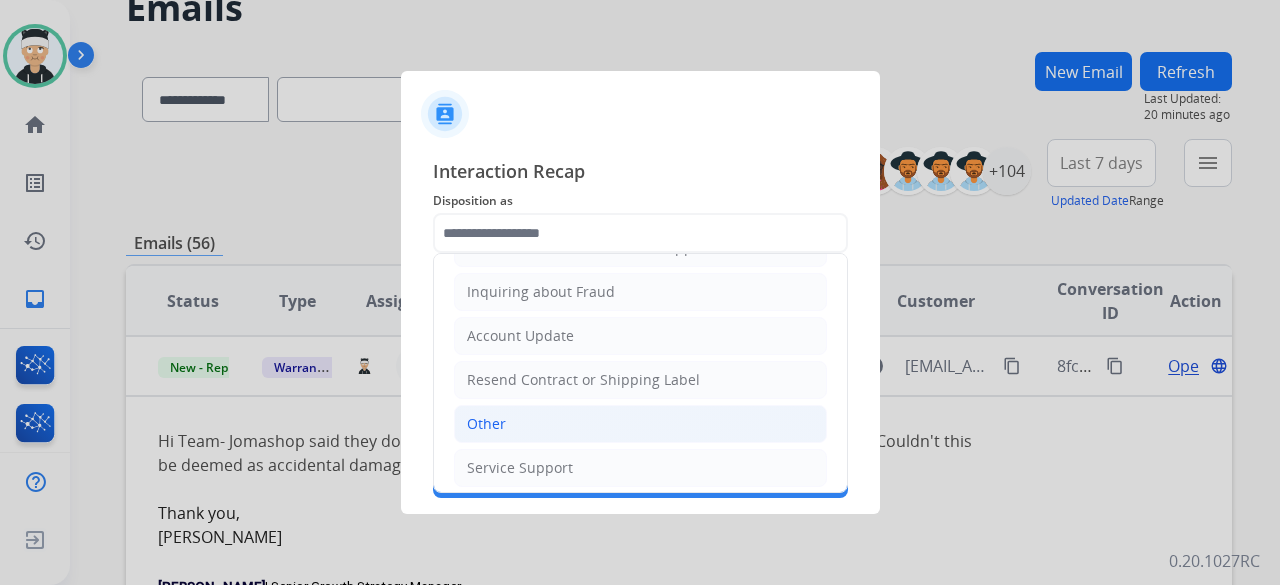 click on "Other" 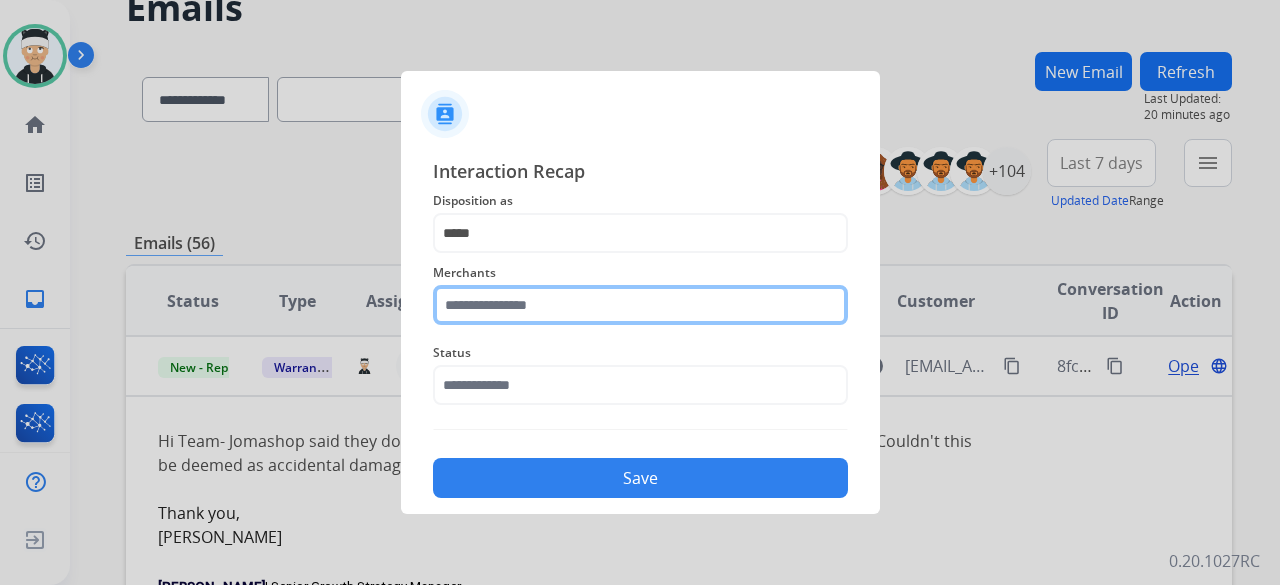 click 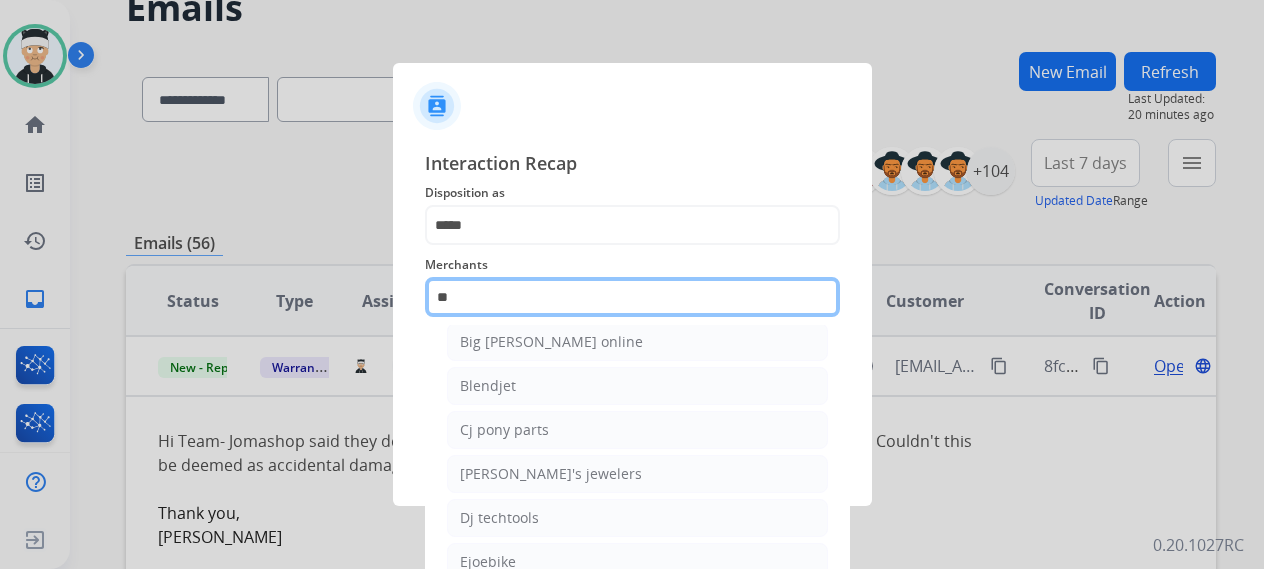 scroll, scrollTop: 0, scrollLeft: 0, axis: both 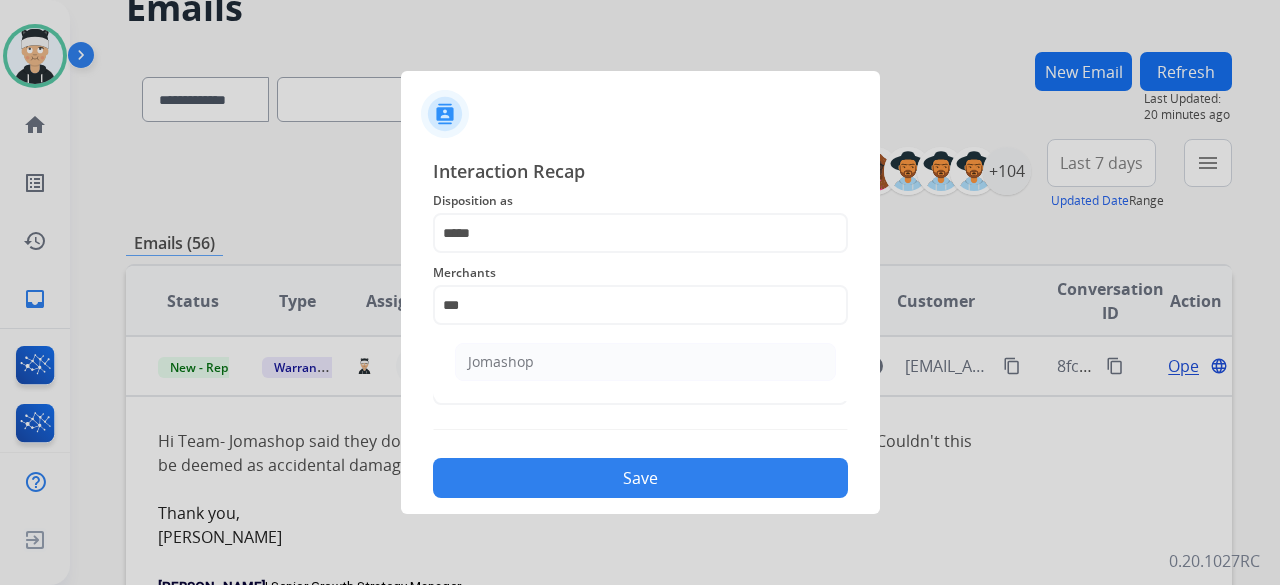 click on "Jomashop" 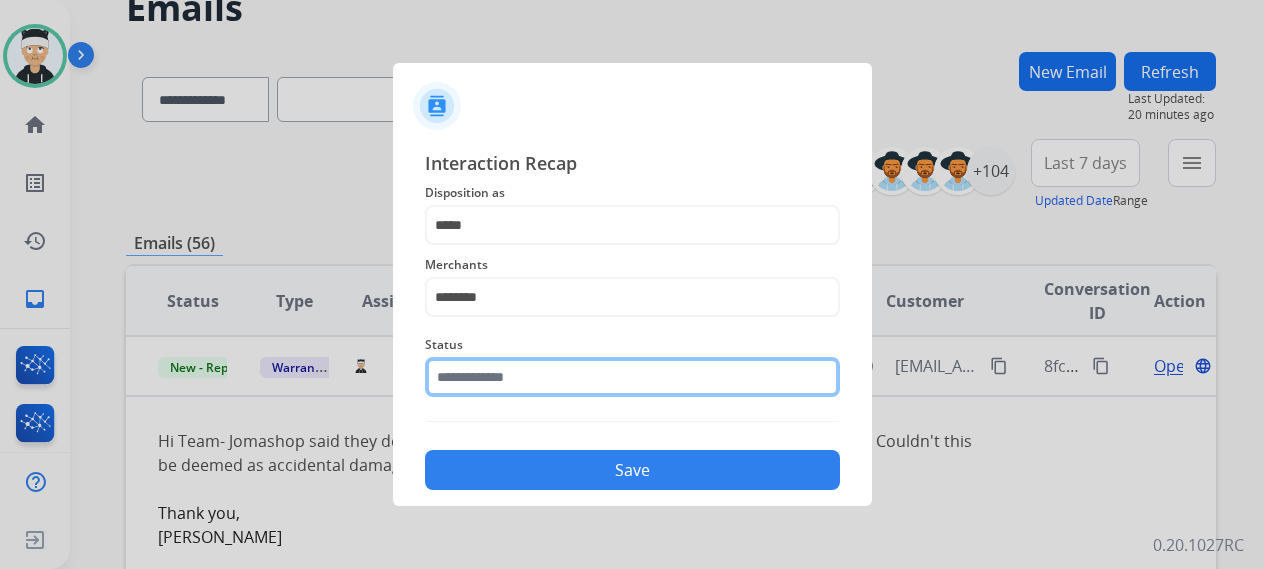 click 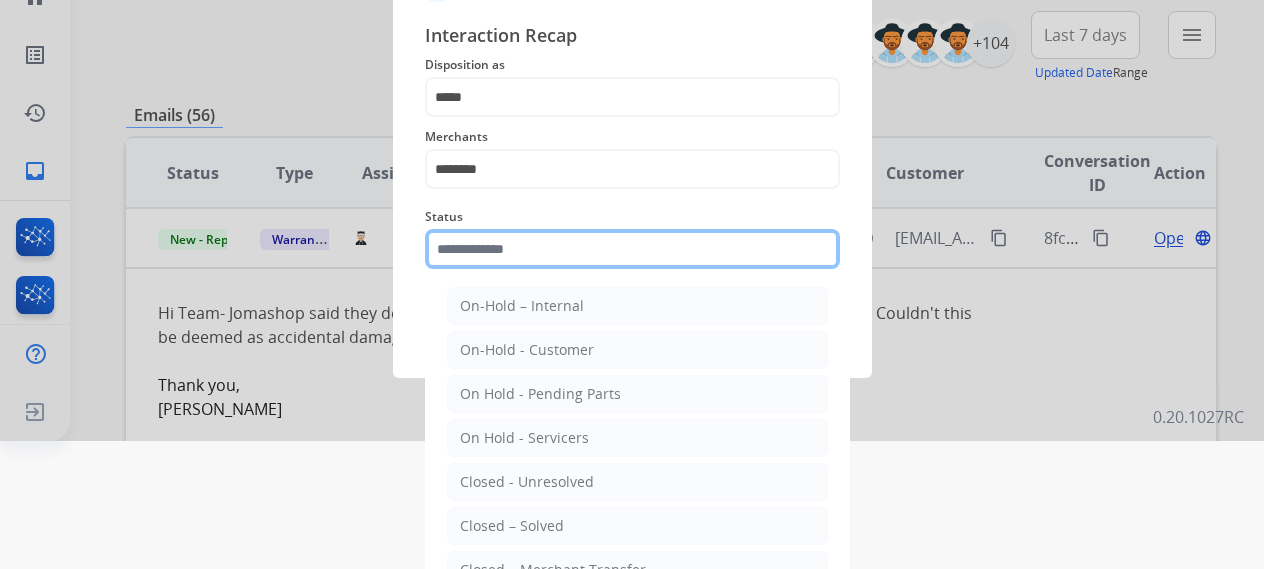 scroll, scrollTop: 136, scrollLeft: 0, axis: vertical 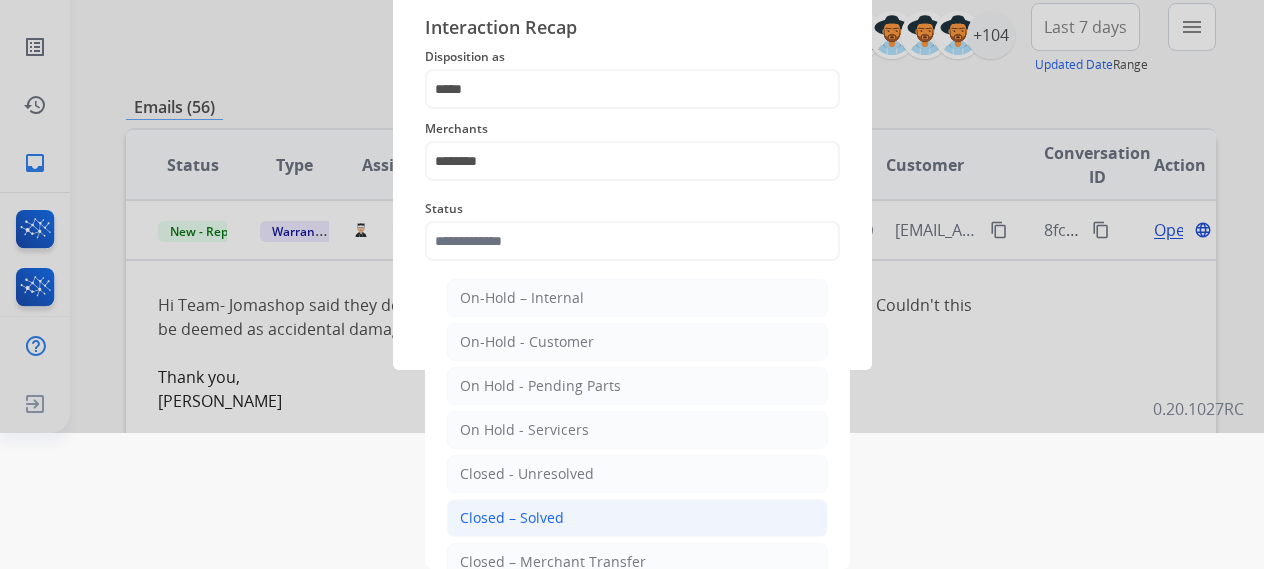 click on "Closed – Solved" 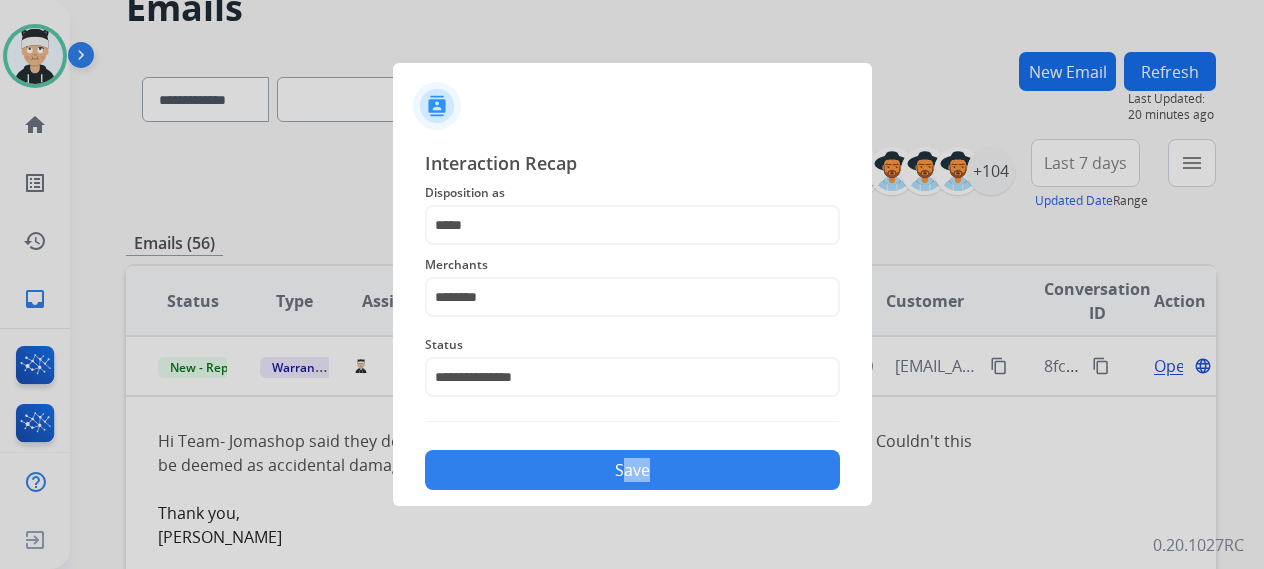 click on "**********" 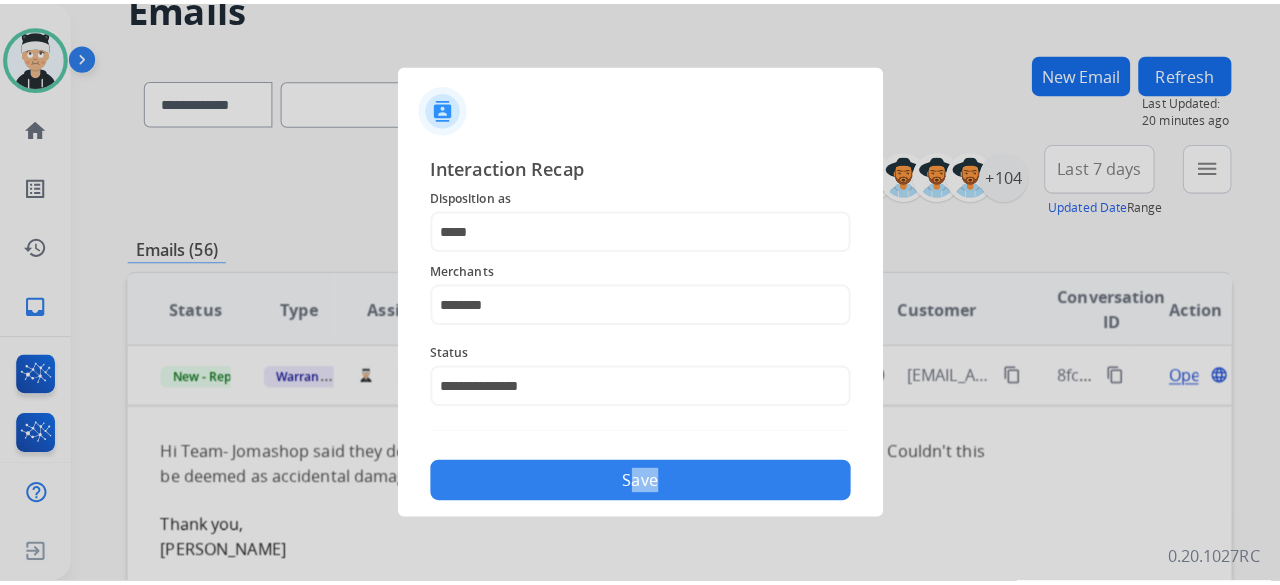 scroll, scrollTop: 0, scrollLeft: 0, axis: both 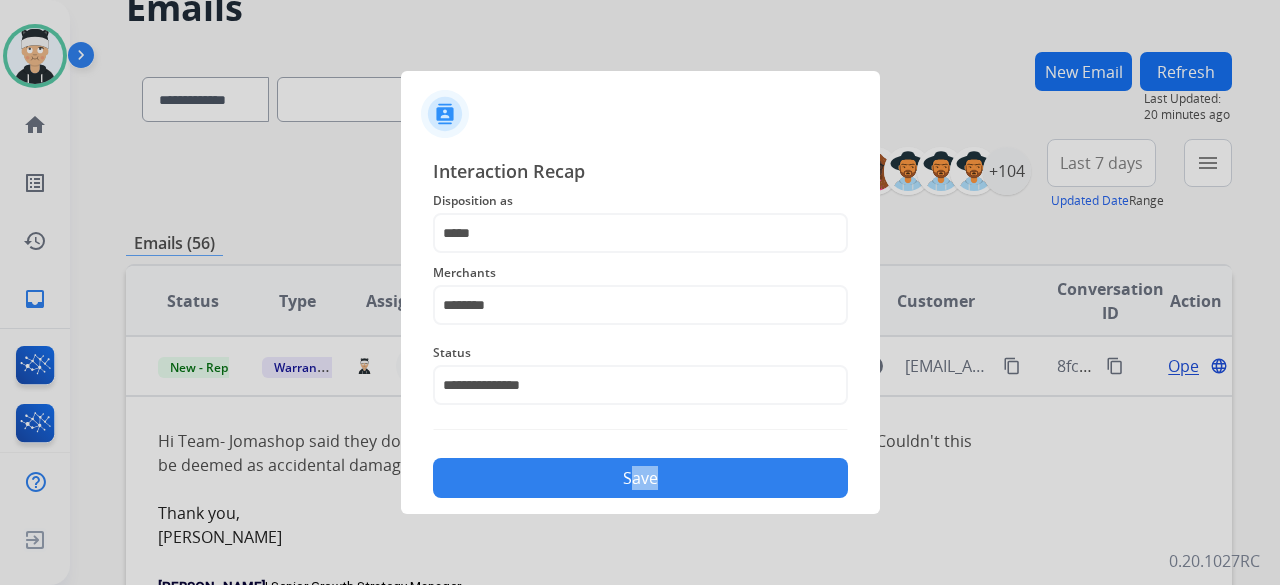 click on "Save" 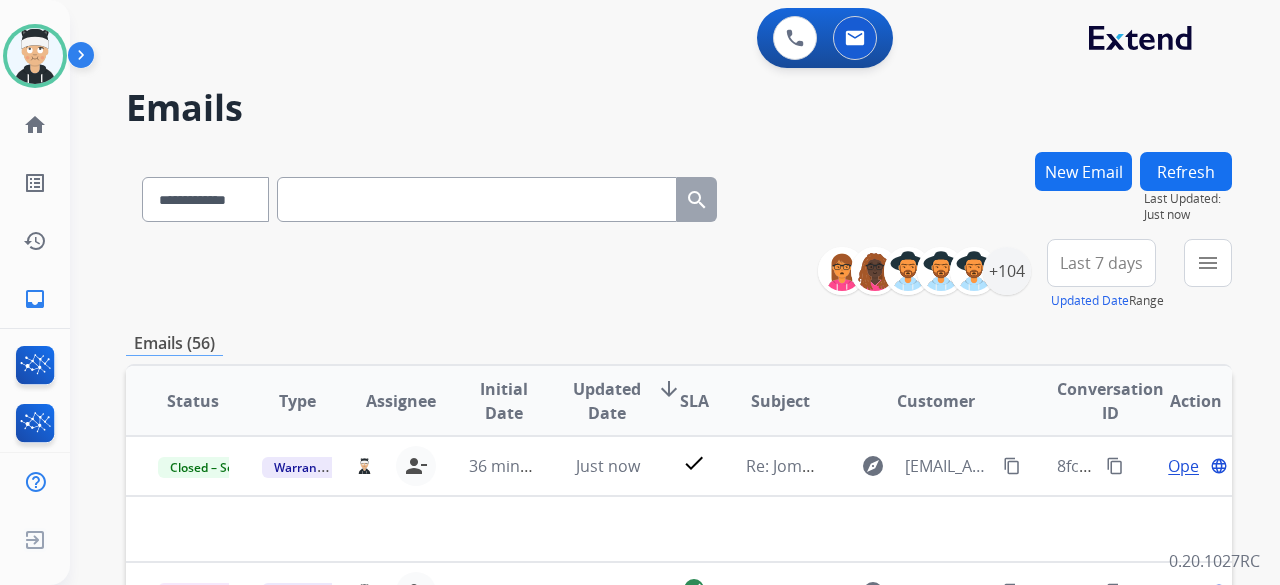 scroll, scrollTop: 100, scrollLeft: 0, axis: vertical 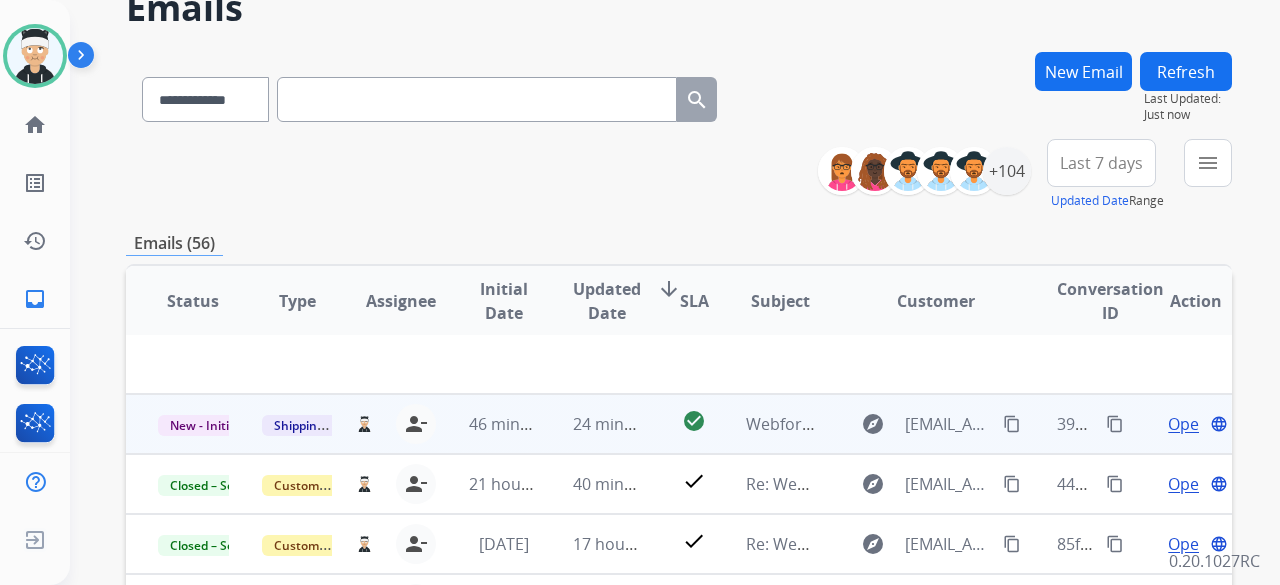 click on "Open" at bounding box center [1188, 424] 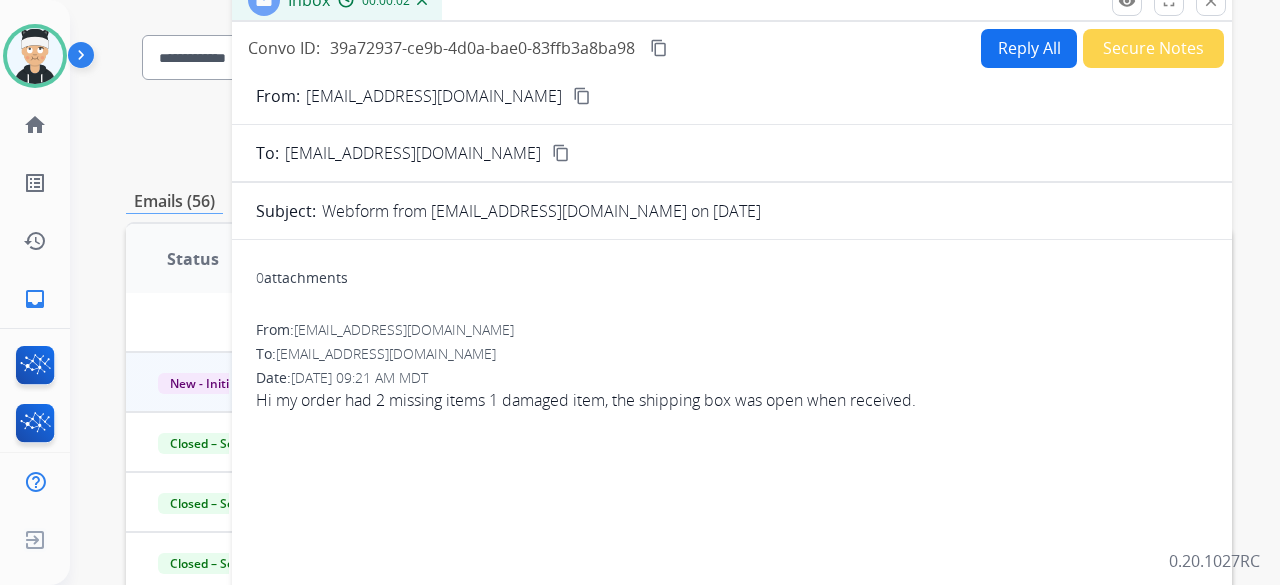 scroll, scrollTop: 100, scrollLeft: 0, axis: vertical 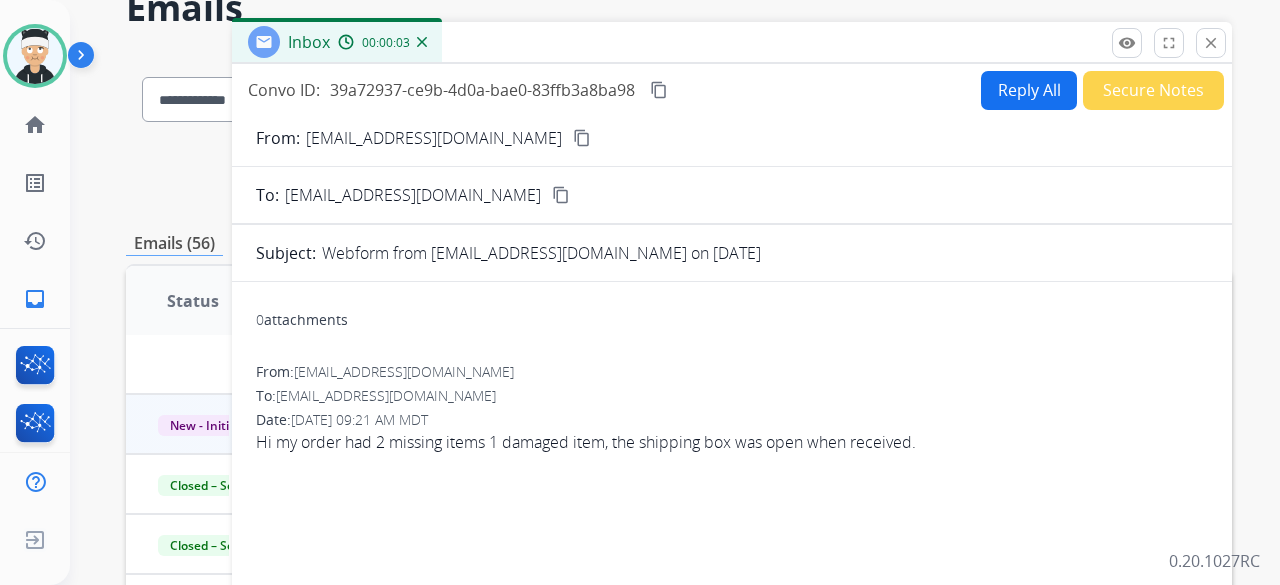 click on "content_copy" at bounding box center [582, 138] 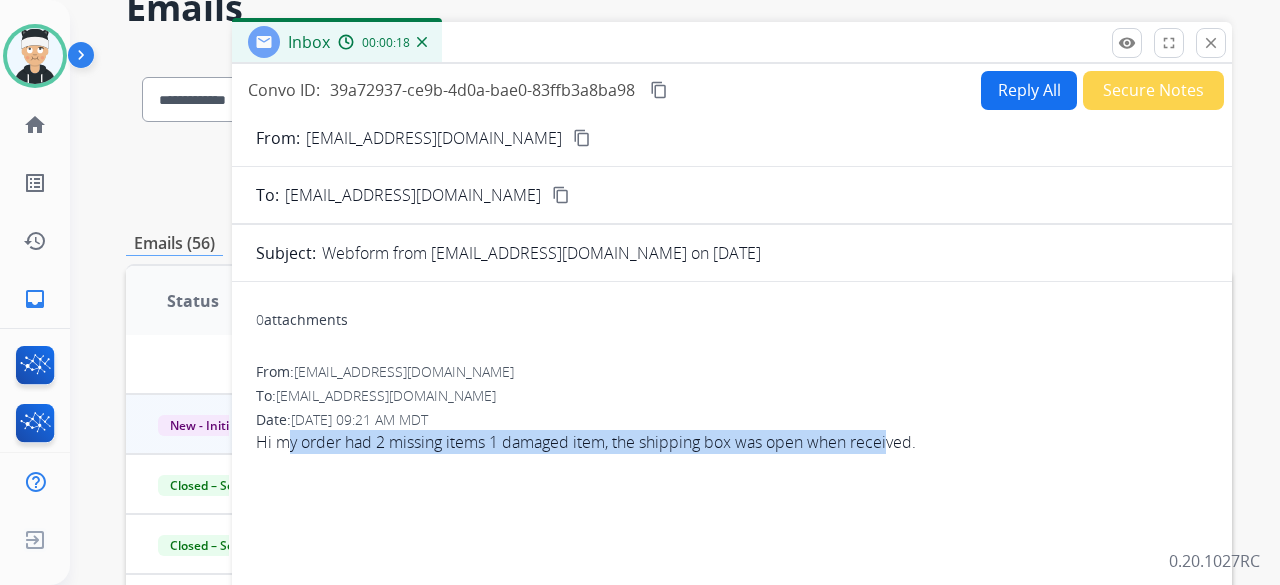 drag, startPoint x: 288, startPoint y: 438, endPoint x: 906, endPoint y: 475, distance: 619.1066 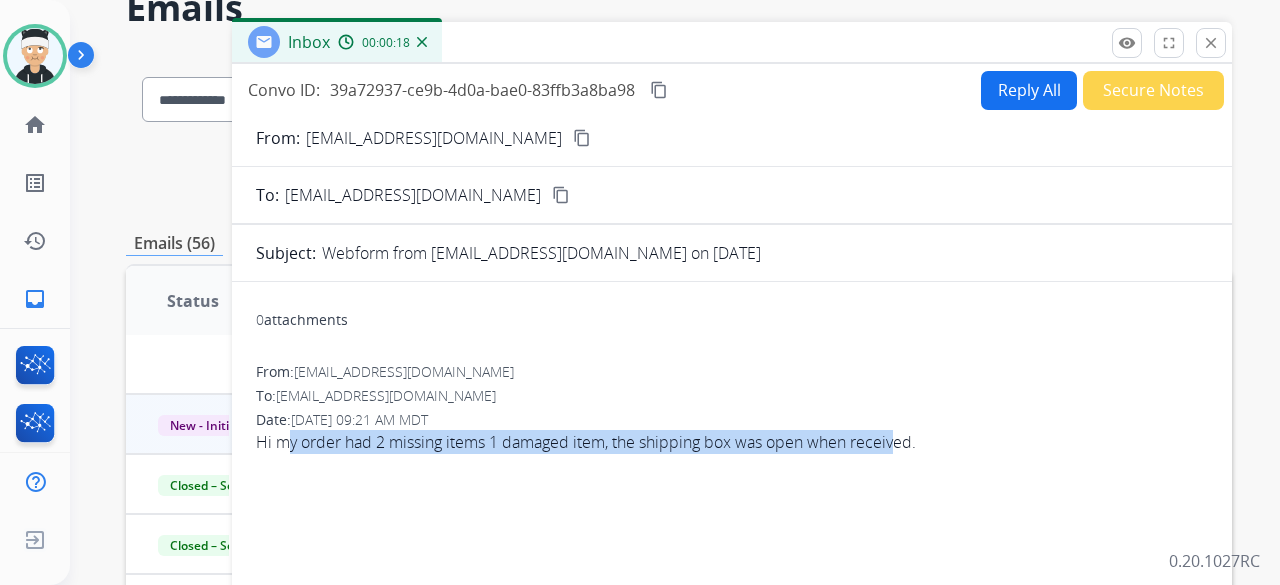 click on "0  attachments  From:  [EMAIL_ADDRESS][DOMAIN_NAME]   To:  [EMAIL_ADDRESS][DOMAIN_NAME]  Date:  [DATE] 09:21 AM MDT Hi my order had 2 missing items 1 damaged item, the shipping box was open when received." at bounding box center [732, 542] 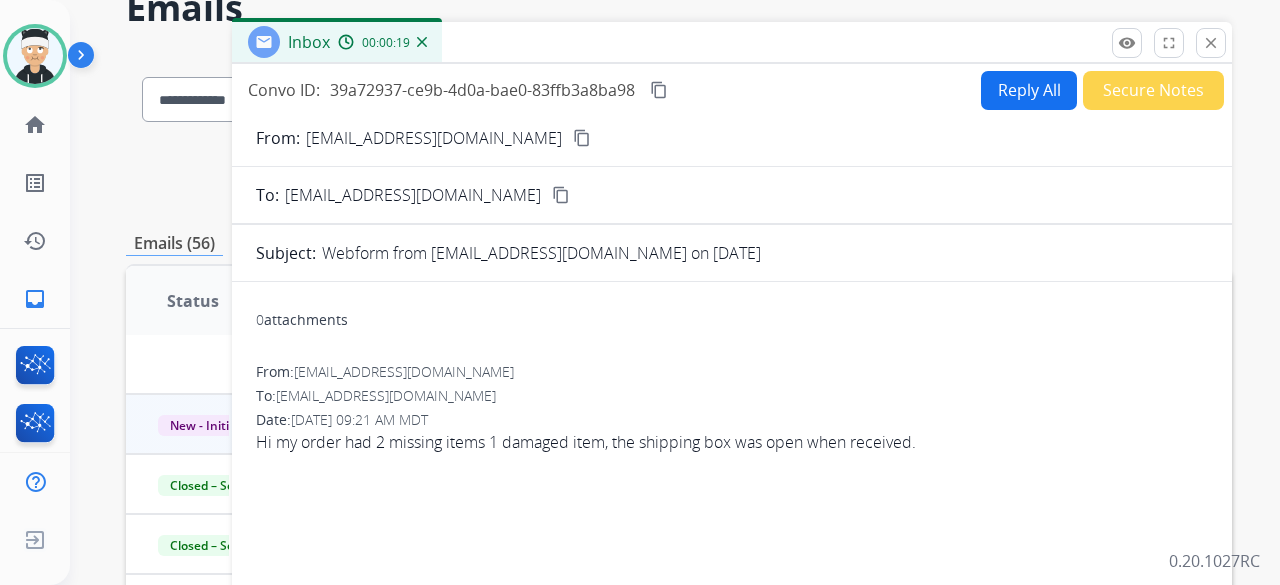 click on "0  attachments  From:  [EMAIL_ADDRESS][DOMAIN_NAME]   To:  [EMAIL_ADDRESS][DOMAIN_NAME]  Date:  [DATE] 09:21 AM MDT Hi my order had 2 missing items 1 damaged item, the shipping box was open when received." at bounding box center [732, 542] 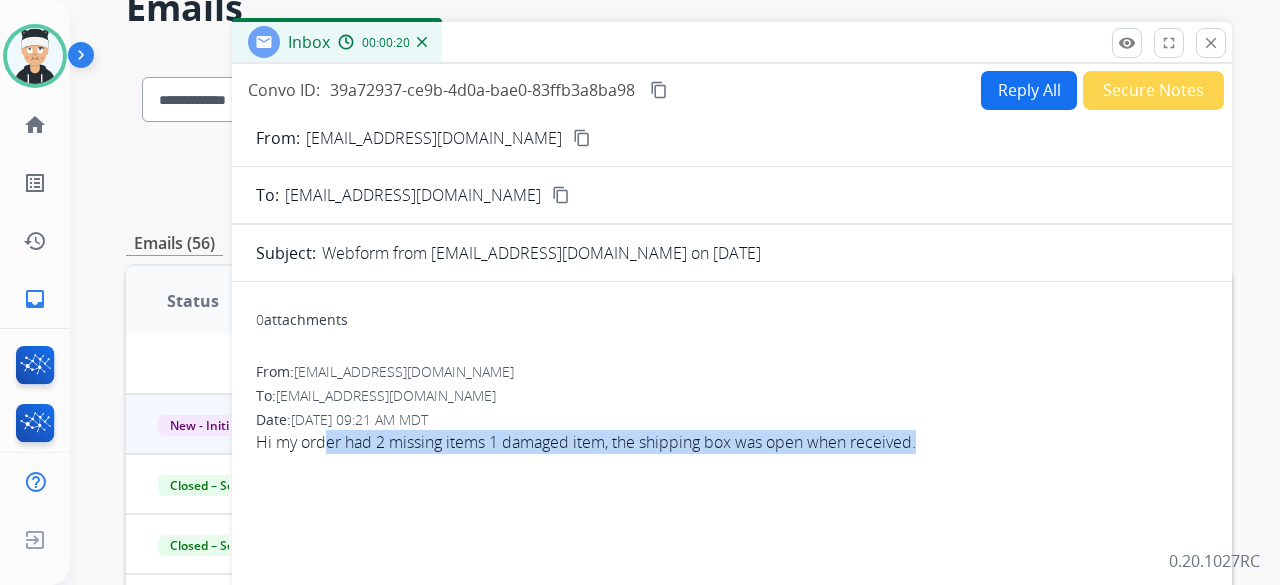 drag, startPoint x: 928, startPoint y: 439, endPoint x: 325, endPoint y: 450, distance: 603.10034 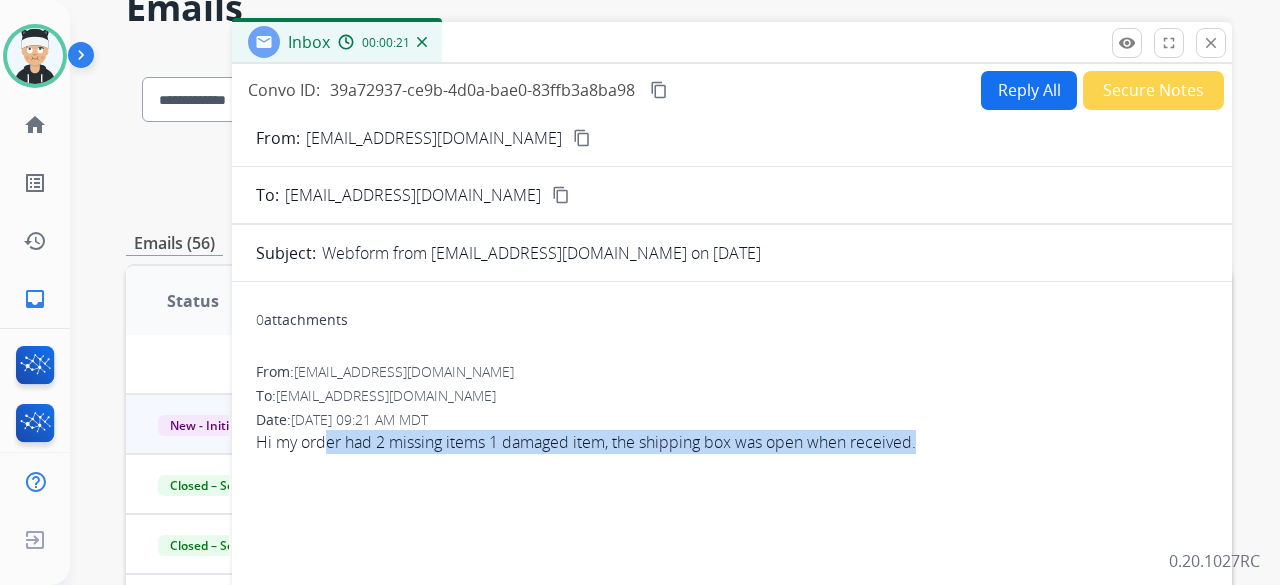click on "Hi my order had 2 missing items 1 damaged item, the shipping box was open when received." at bounding box center (732, 442) 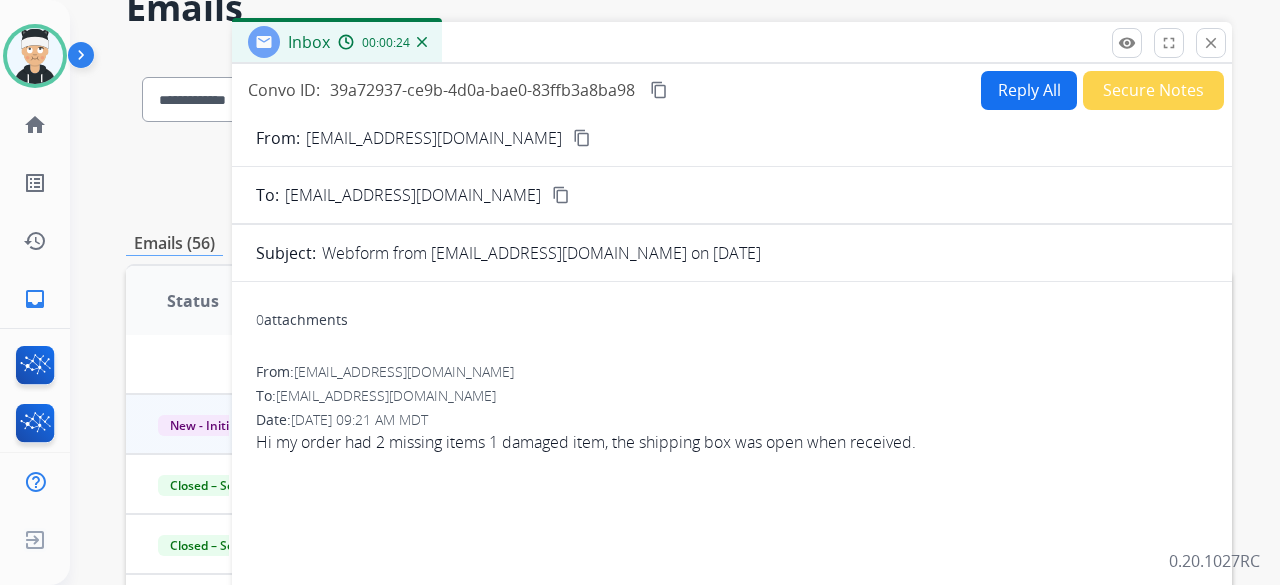 click on "content_copy" at bounding box center [582, 138] 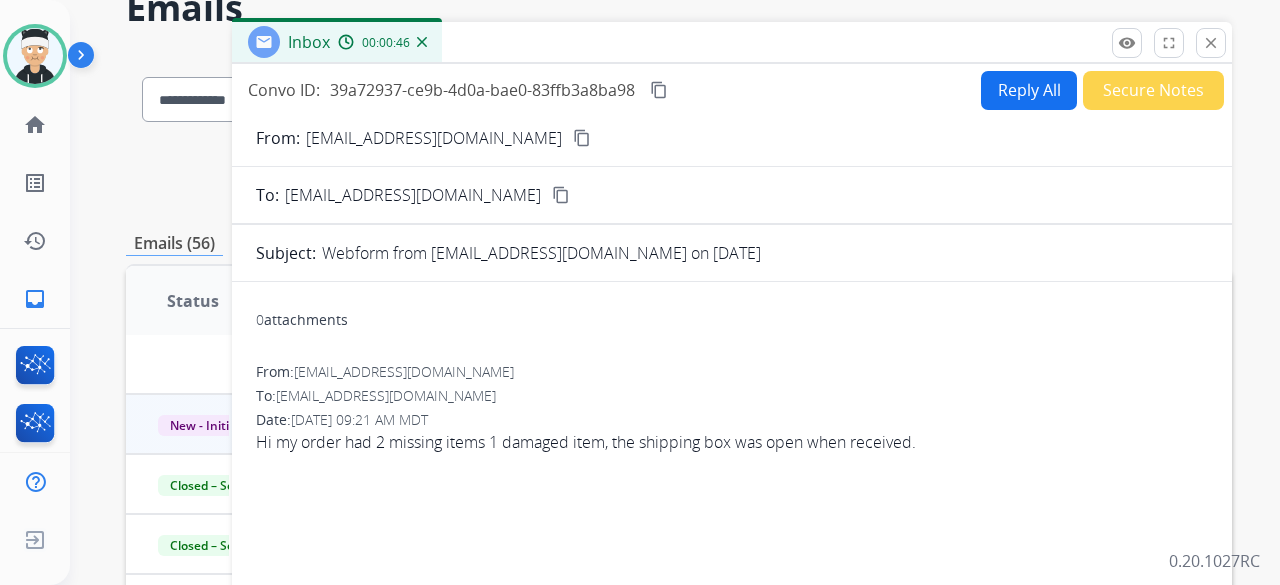 click on "Hi my order had 2 missing items 1 damaged item, the shipping box was open when received." at bounding box center [732, 442] 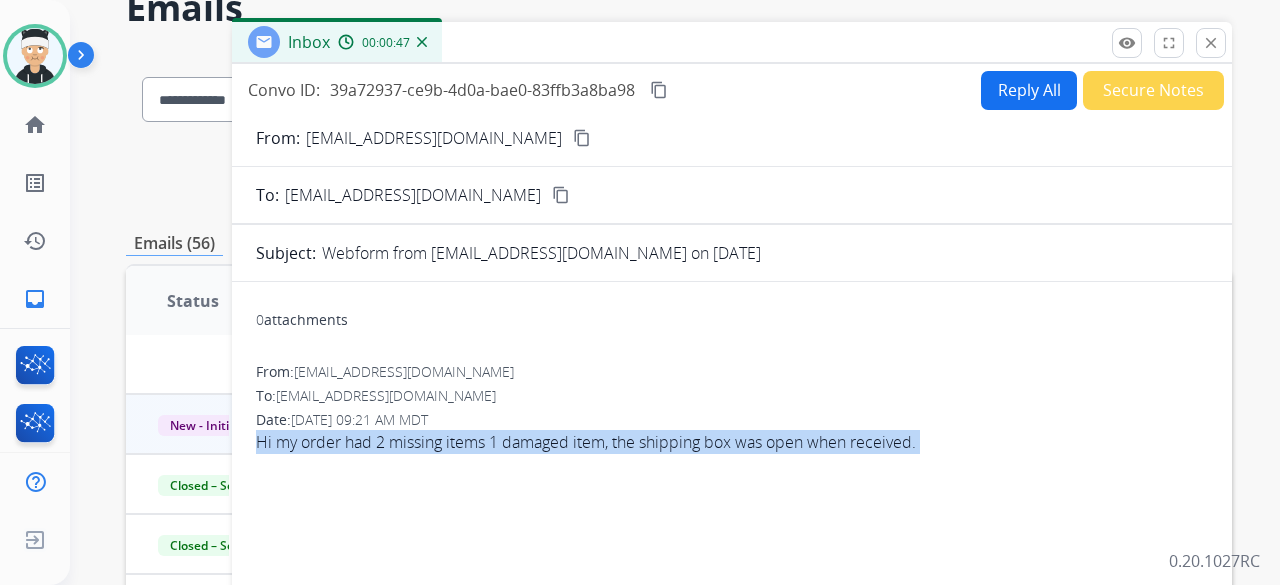 drag, startPoint x: 262, startPoint y: 441, endPoint x: 946, endPoint y: 445, distance: 684.0117 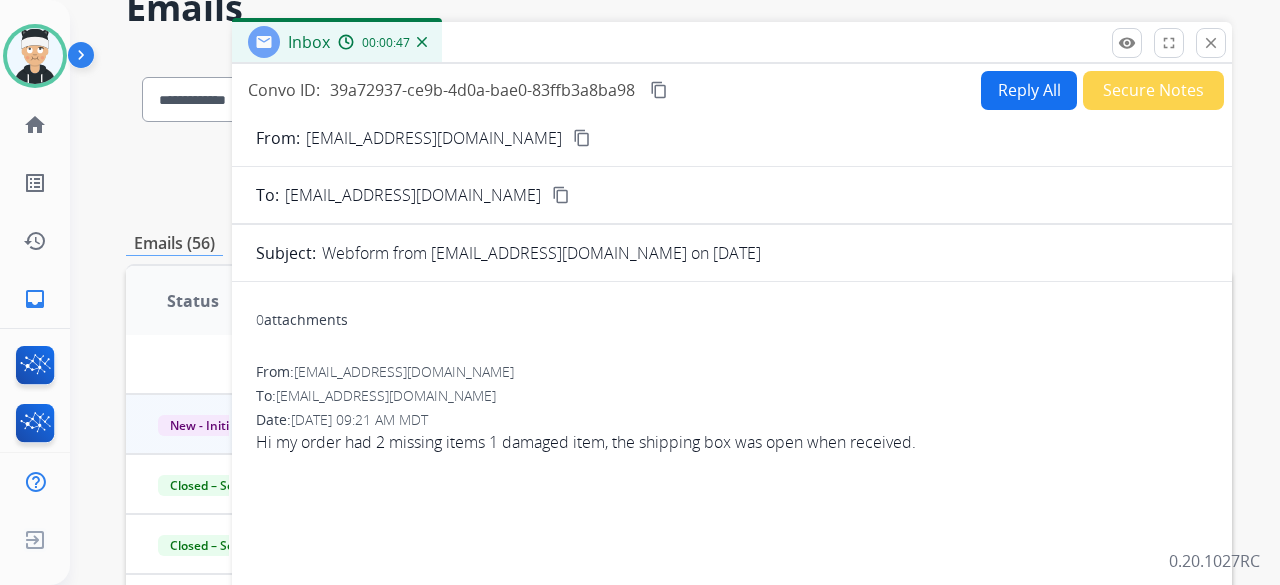 click on "Date:  [DATE] 09:21 AM MDT" at bounding box center [732, 420] 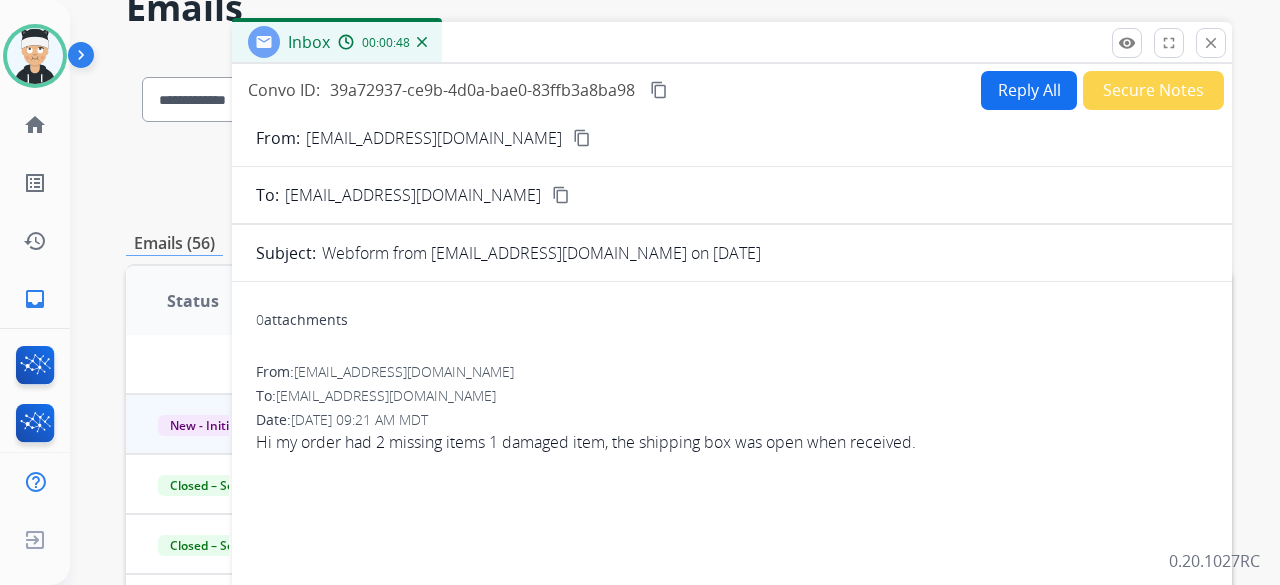 click on "Reply All" at bounding box center [1029, 90] 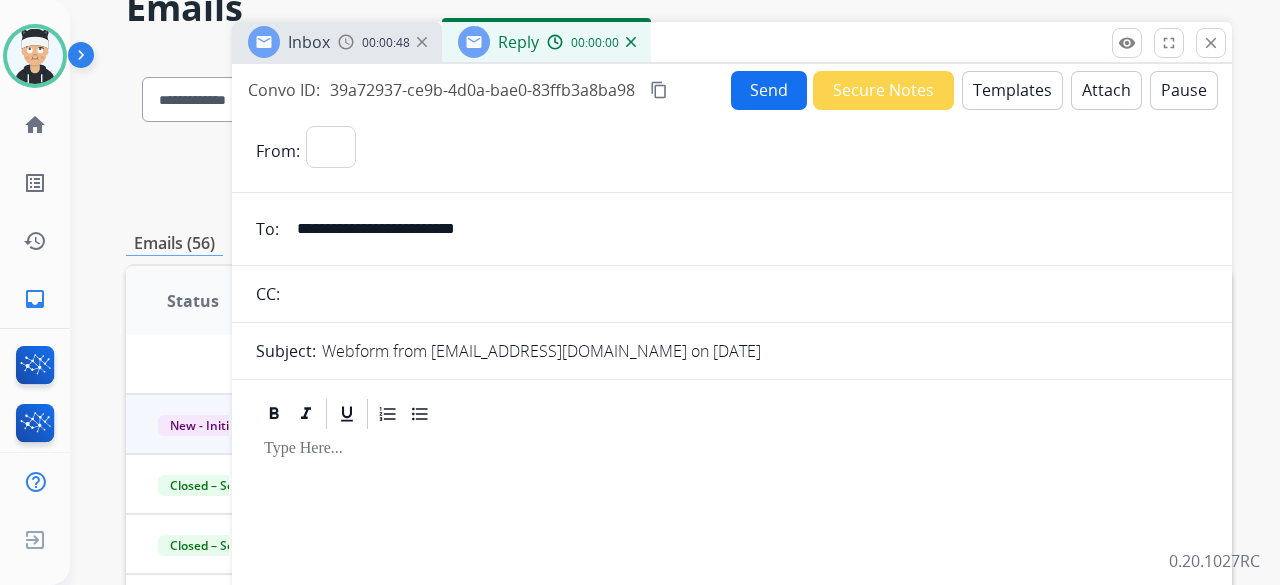 select on "**********" 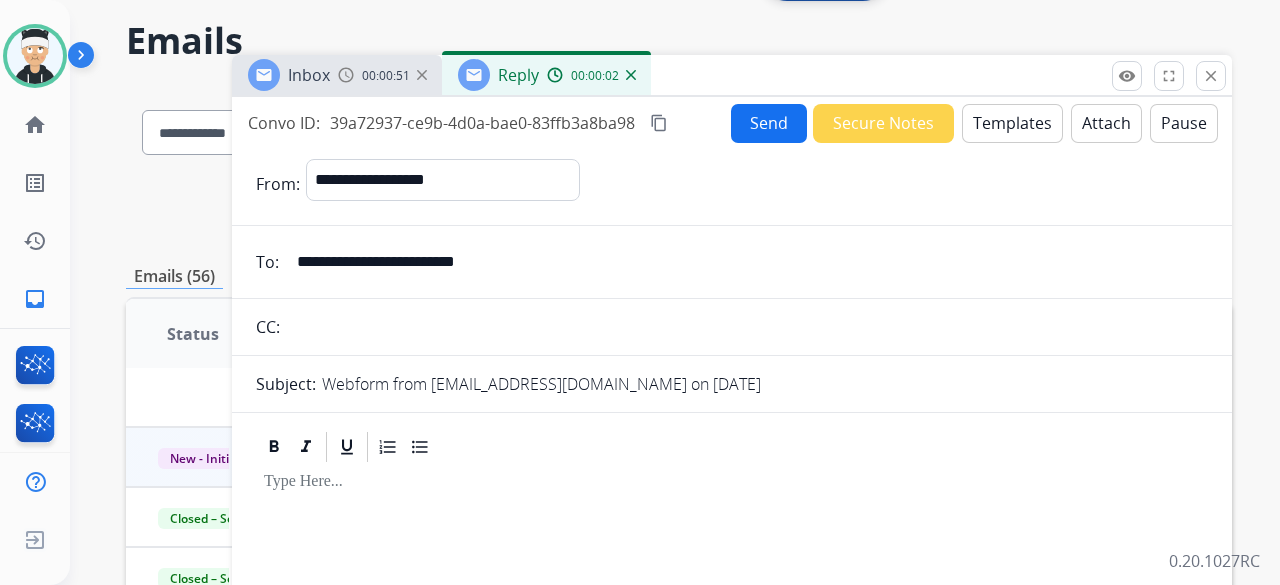 scroll, scrollTop: 0, scrollLeft: 0, axis: both 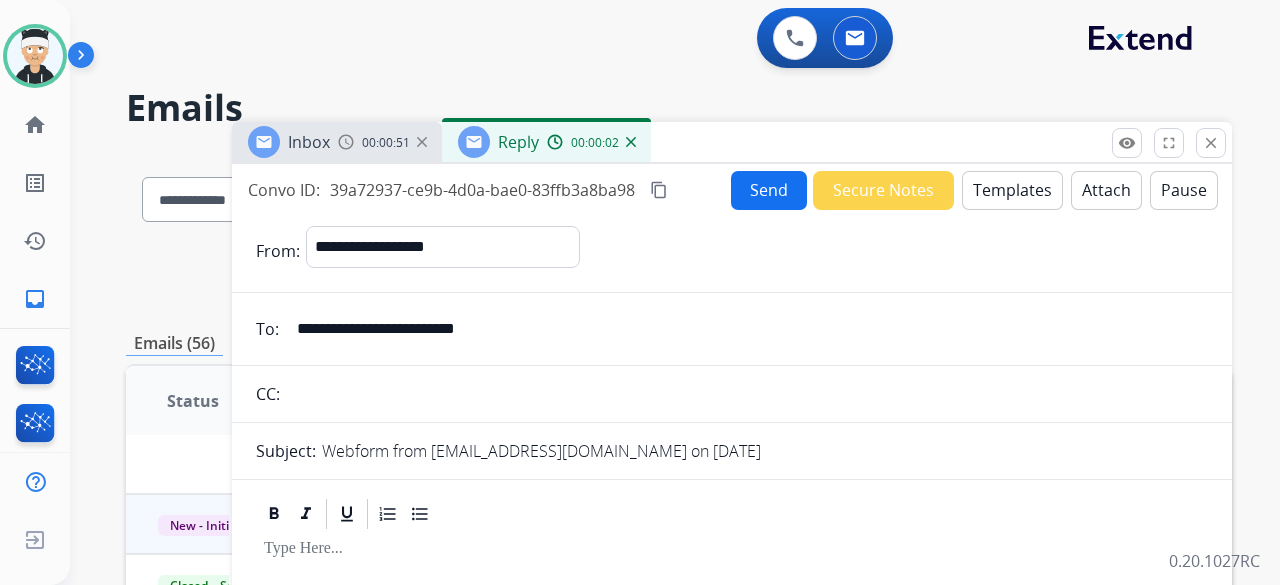 click on "Templates" at bounding box center (1012, 190) 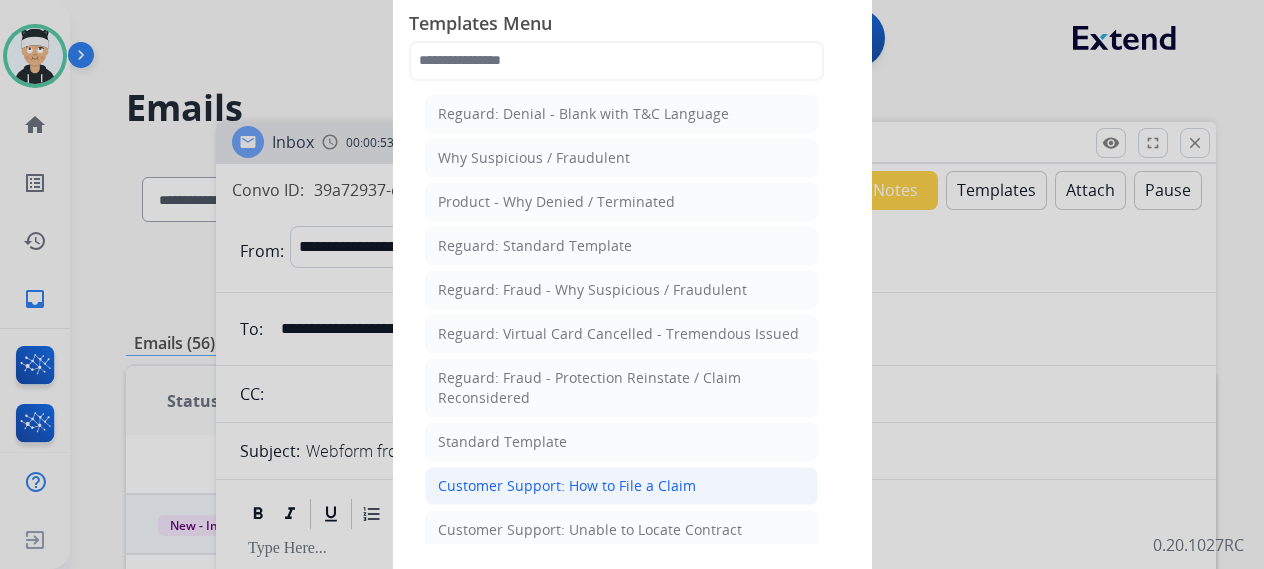click on "Customer Support: How to File a Claim" 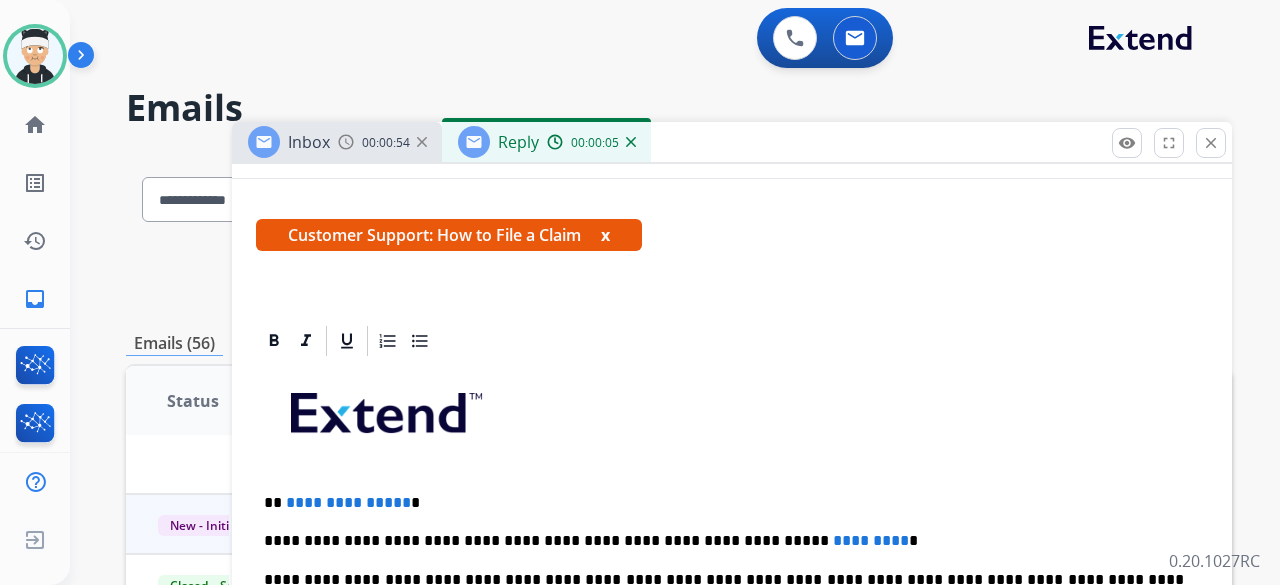 scroll, scrollTop: 475, scrollLeft: 0, axis: vertical 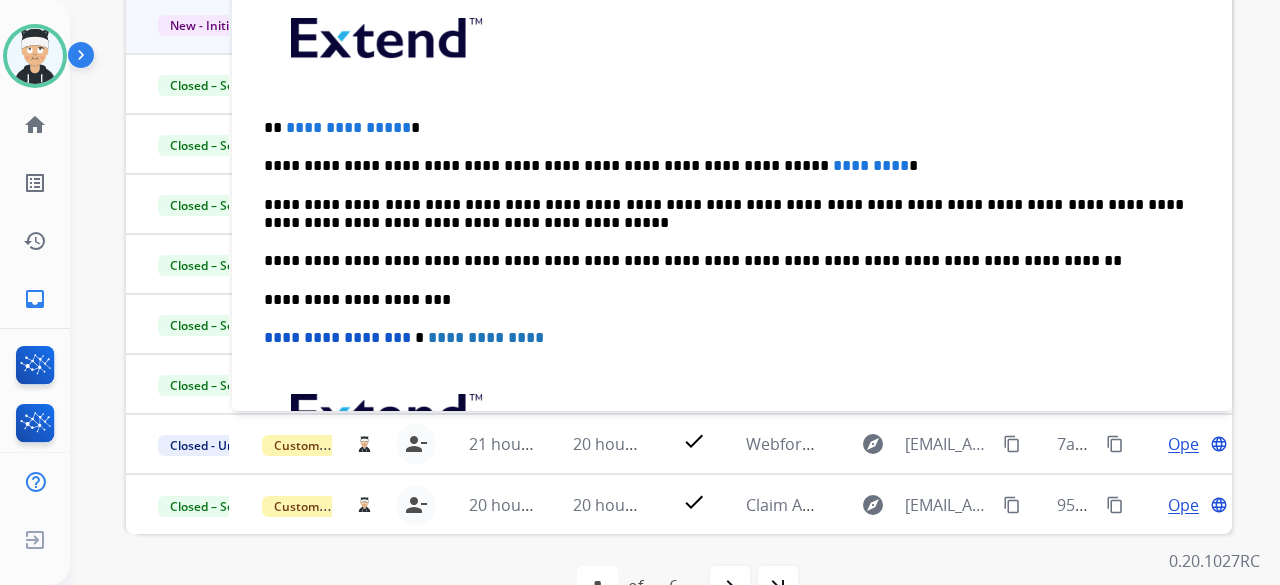 click on "**********" at bounding box center [348, 127] 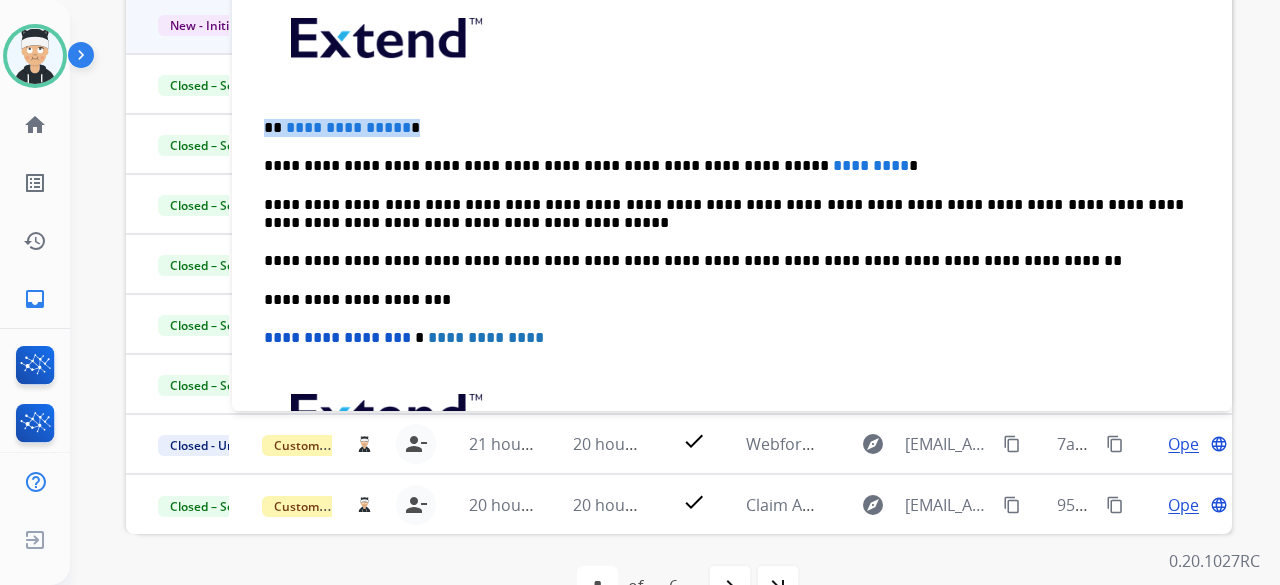 click on "**********" at bounding box center [348, 127] 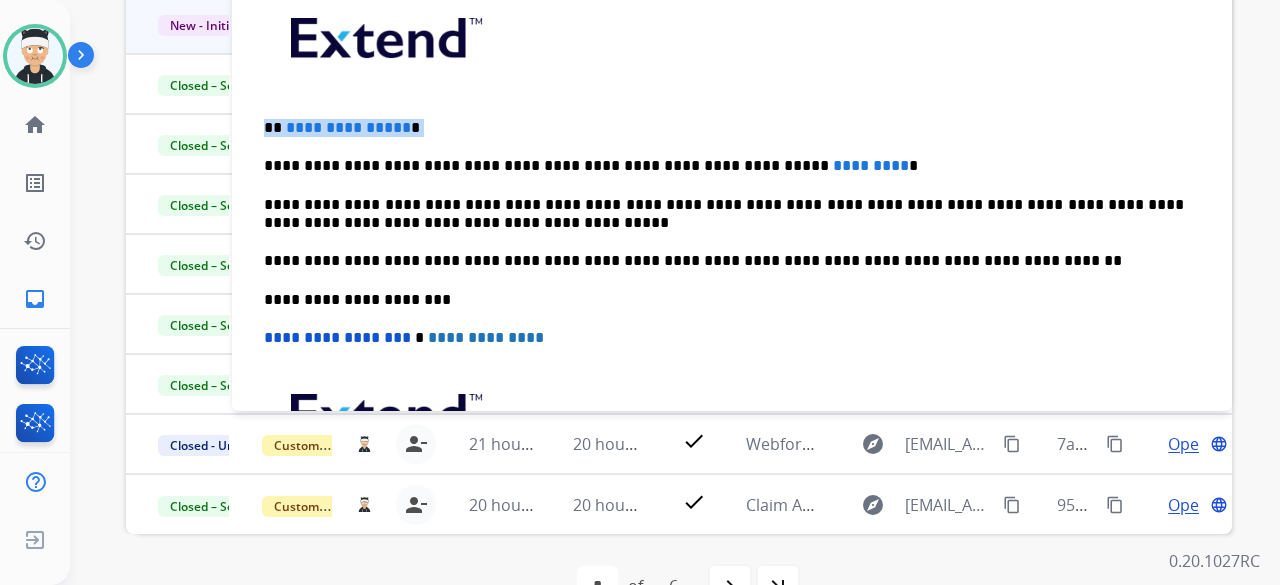 click on "**********" at bounding box center (348, 127) 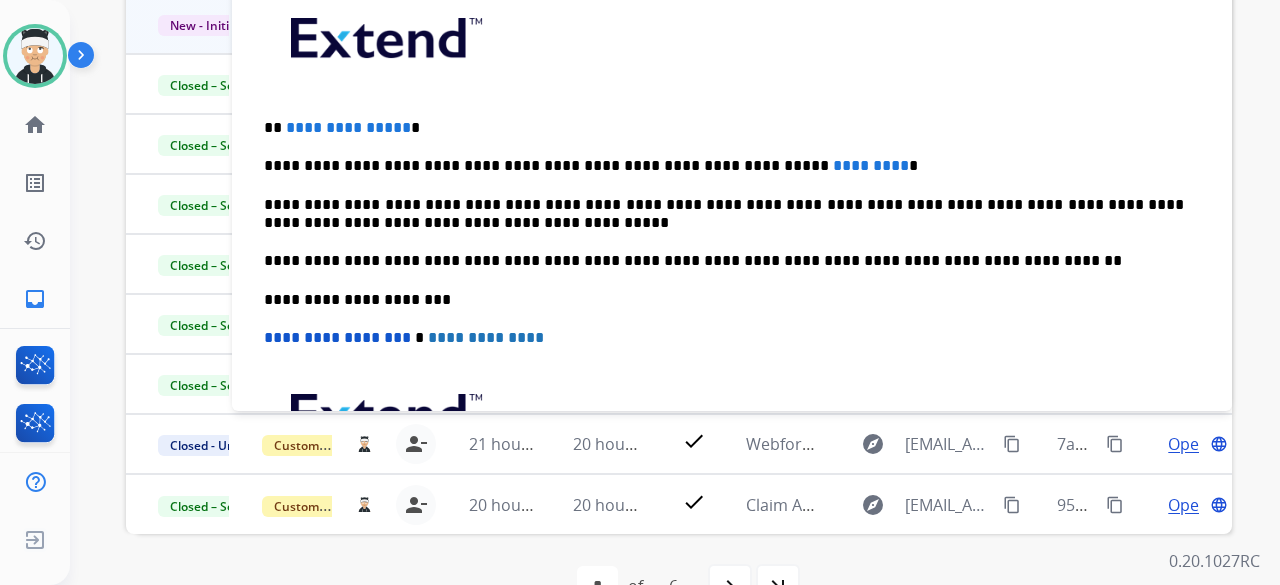 type 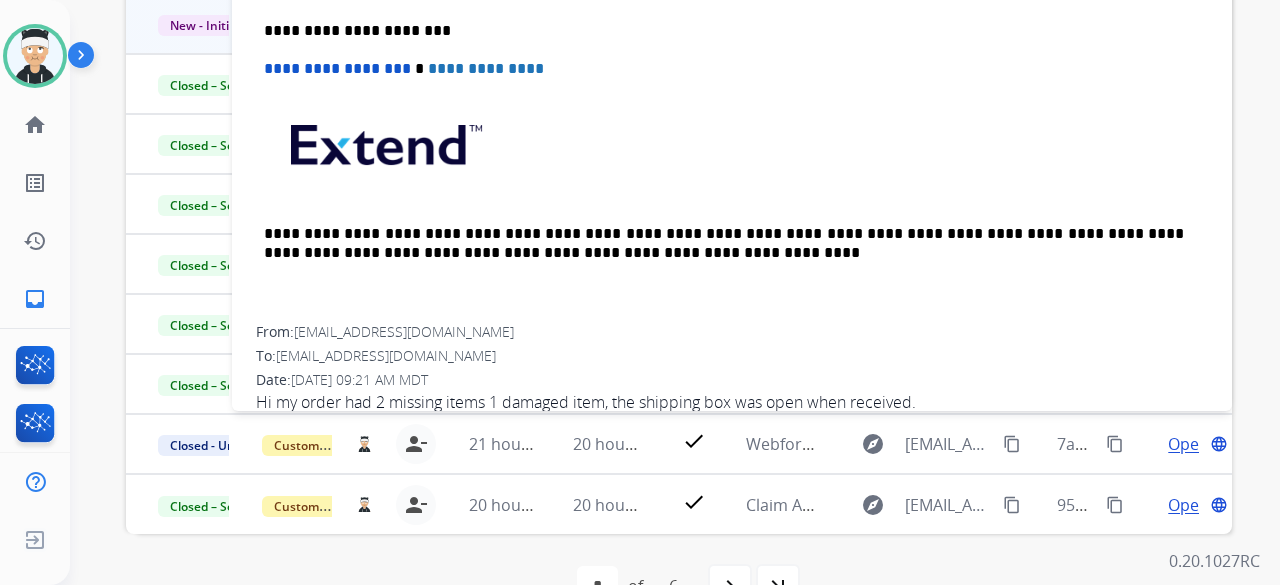 scroll, scrollTop: 475, scrollLeft: 0, axis: vertical 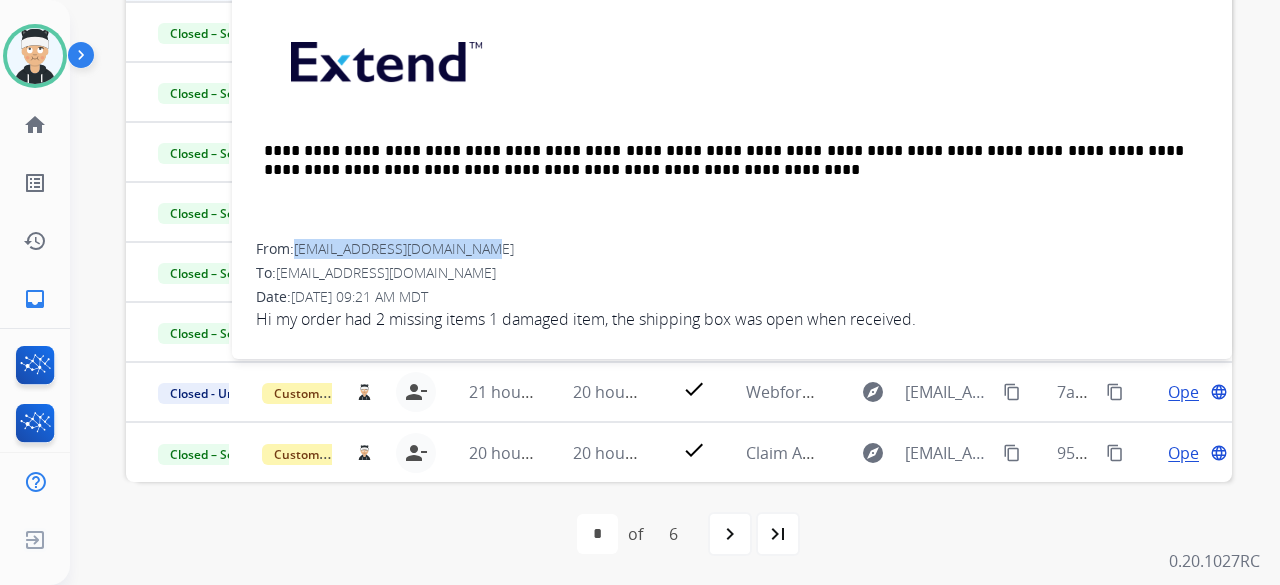drag, startPoint x: 503, startPoint y: 247, endPoint x: 296, endPoint y: 248, distance: 207.00241 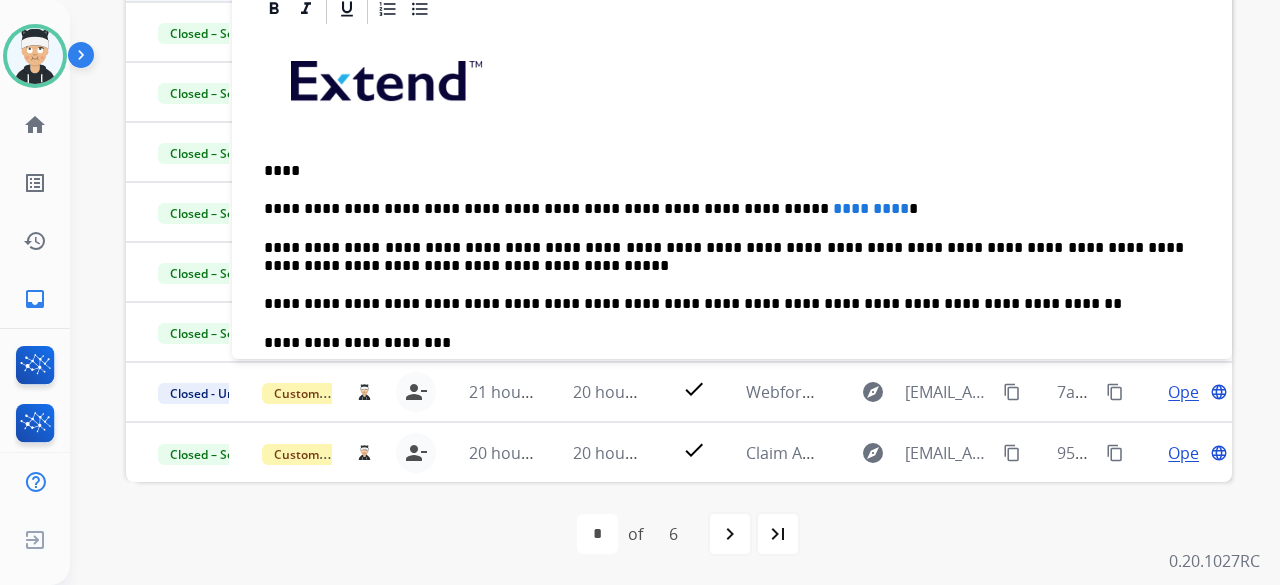 scroll, scrollTop: 75, scrollLeft: 0, axis: vertical 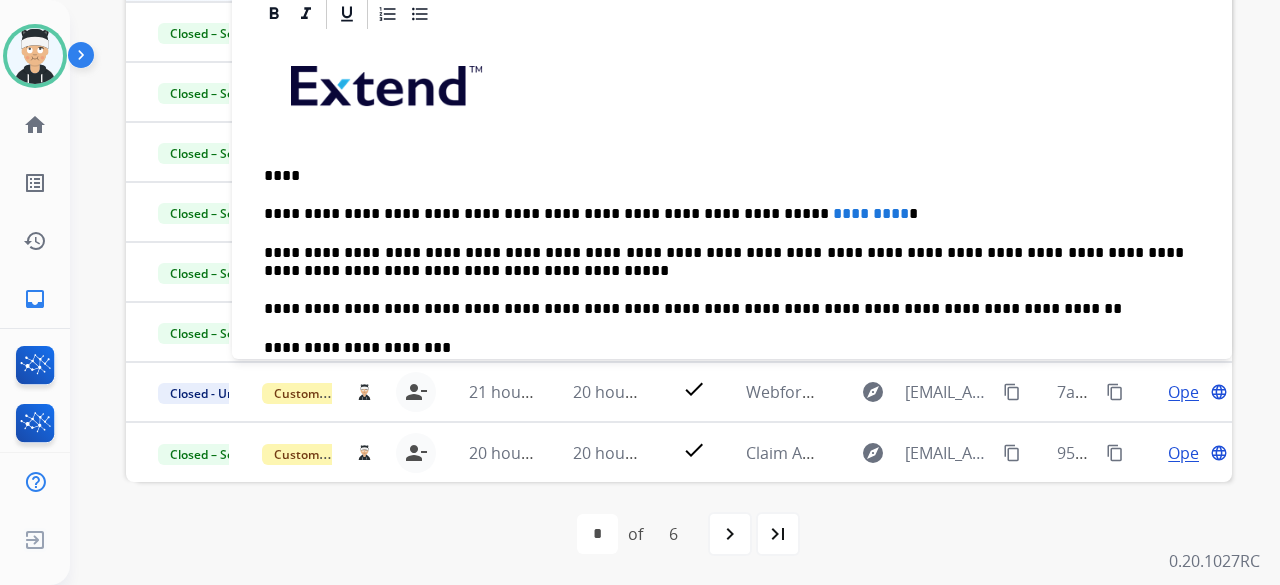 click on "****" at bounding box center (724, 176) 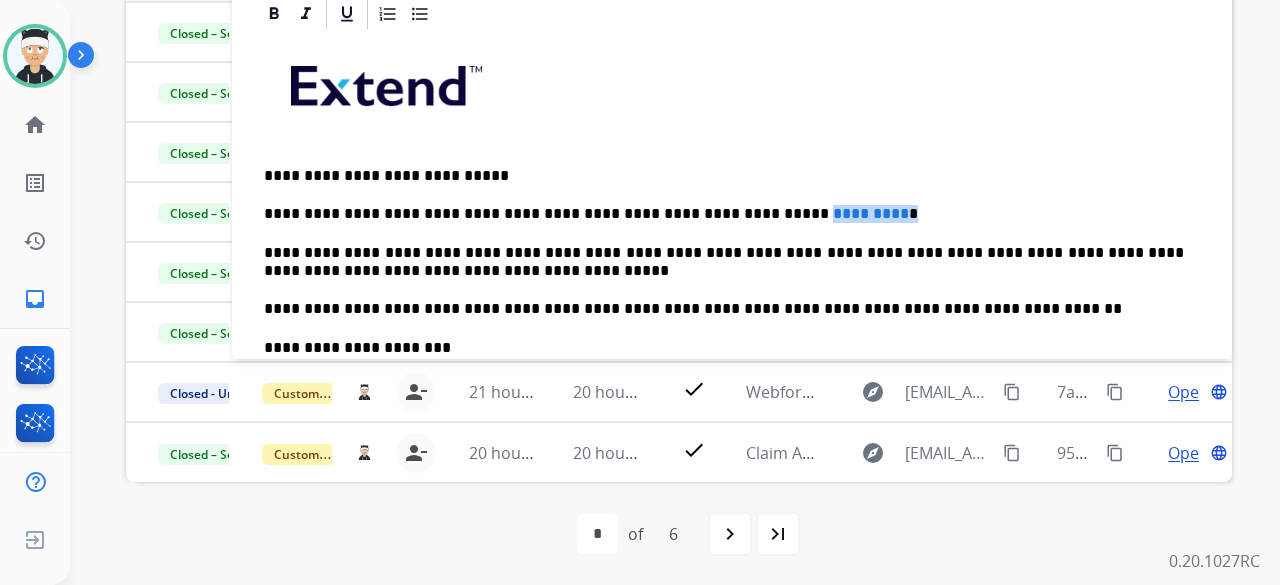 scroll, scrollTop: 0, scrollLeft: 0, axis: both 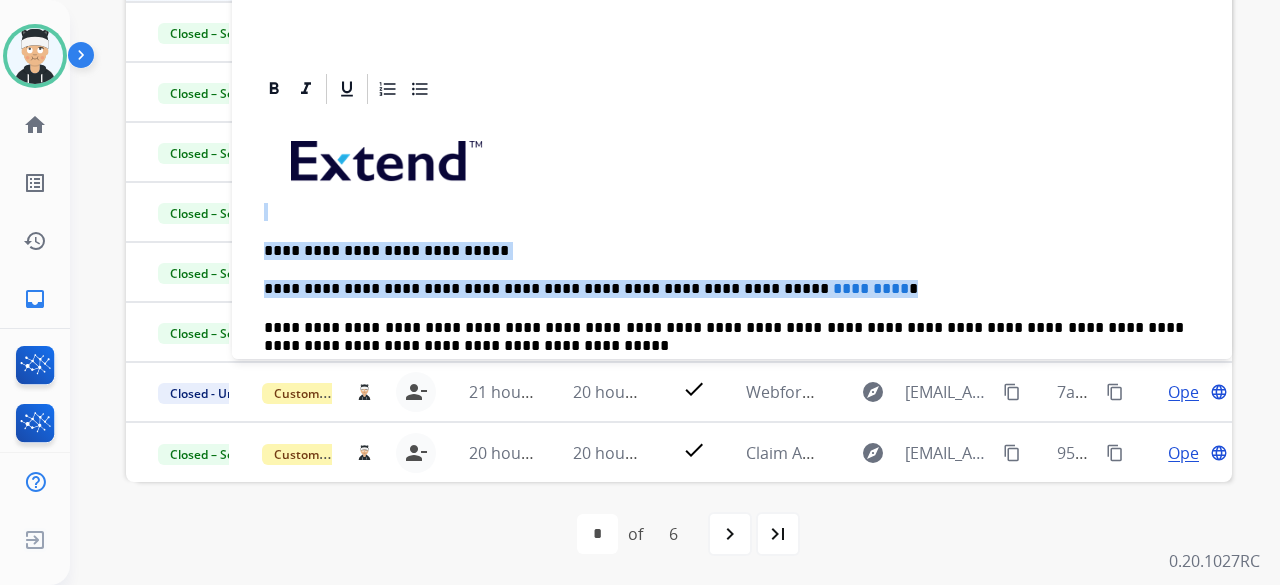 drag, startPoint x: 831, startPoint y: 202, endPoint x: 723, endPoint y: 218, distance: 109.17875 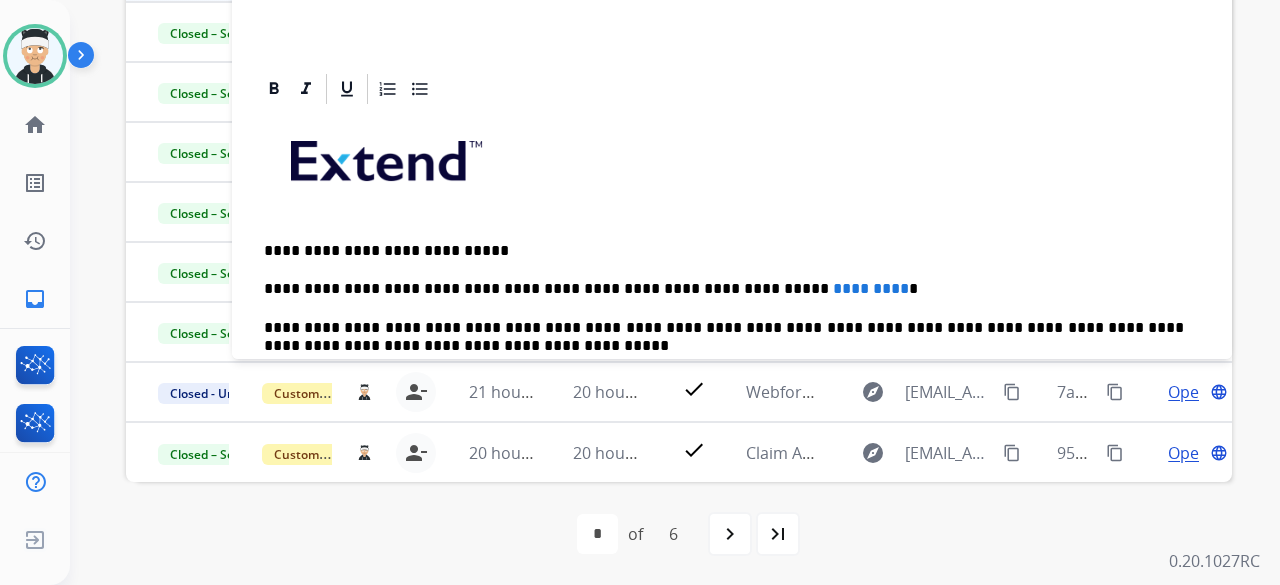 click on "**********" at bounding box center [724, 251] 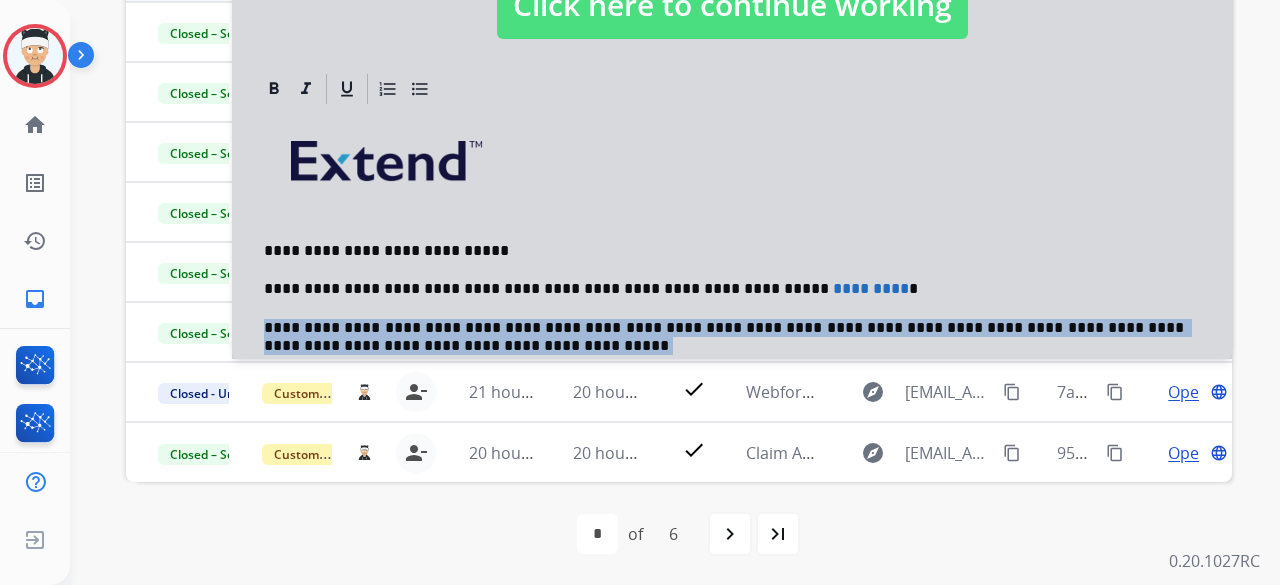 drag, startPoint x: 835, startPoint y: 284, endPoint x: 725, endPoint y: 286, distance: 110.01818 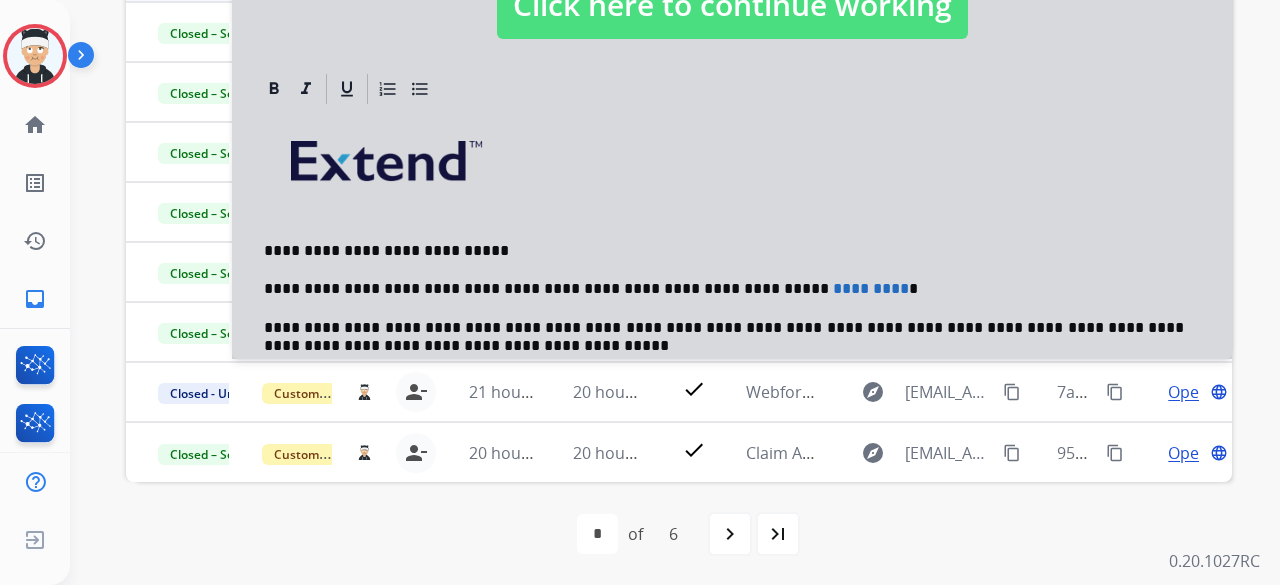 drag, startPoint x: 597, startPoint y: 135, endPoint x: 550, endPoint y: 70, distance: 80.21222 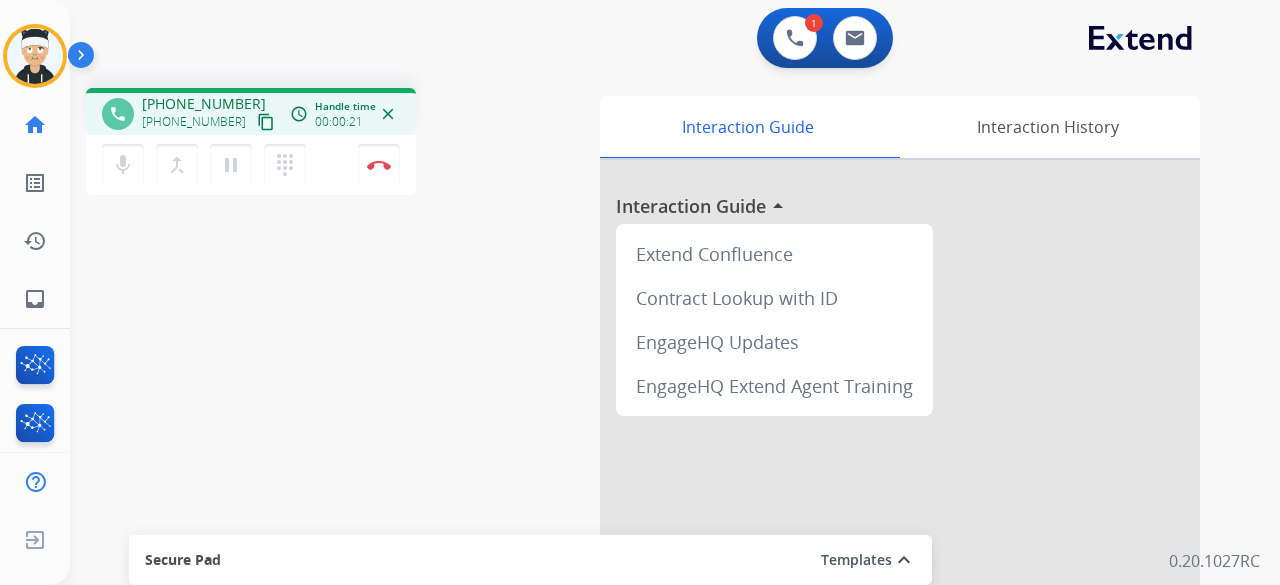 click on "content_copy" at bounding box center (266, 122) 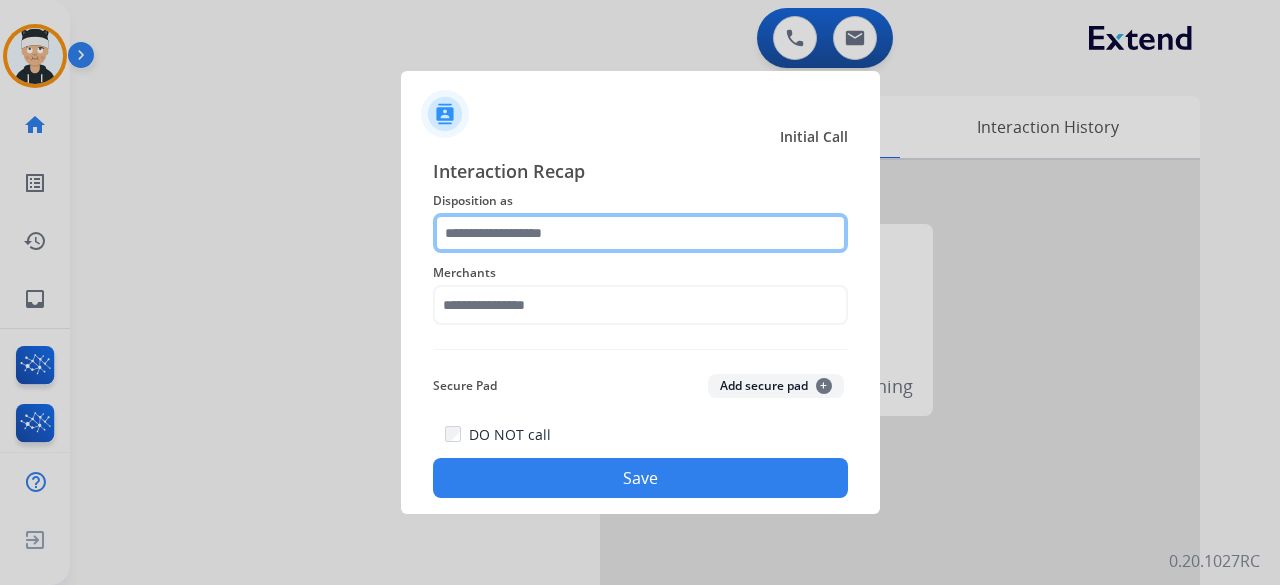 click 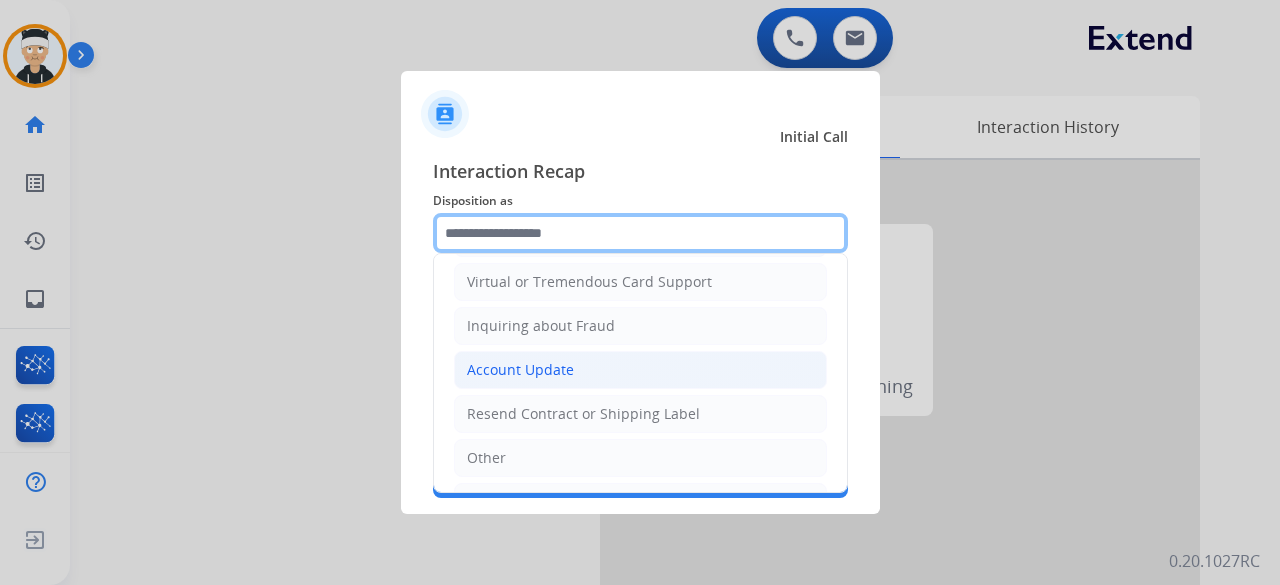 scroll, scrollTop: 300, scrollLeft: 0, axis: vertical 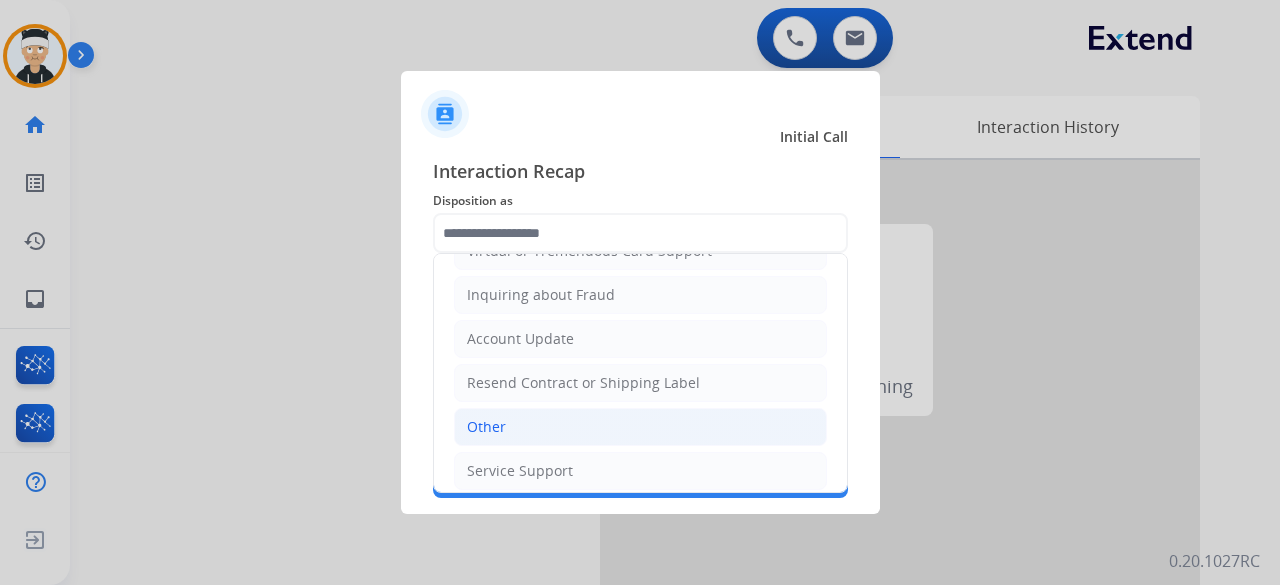 click on "Other" 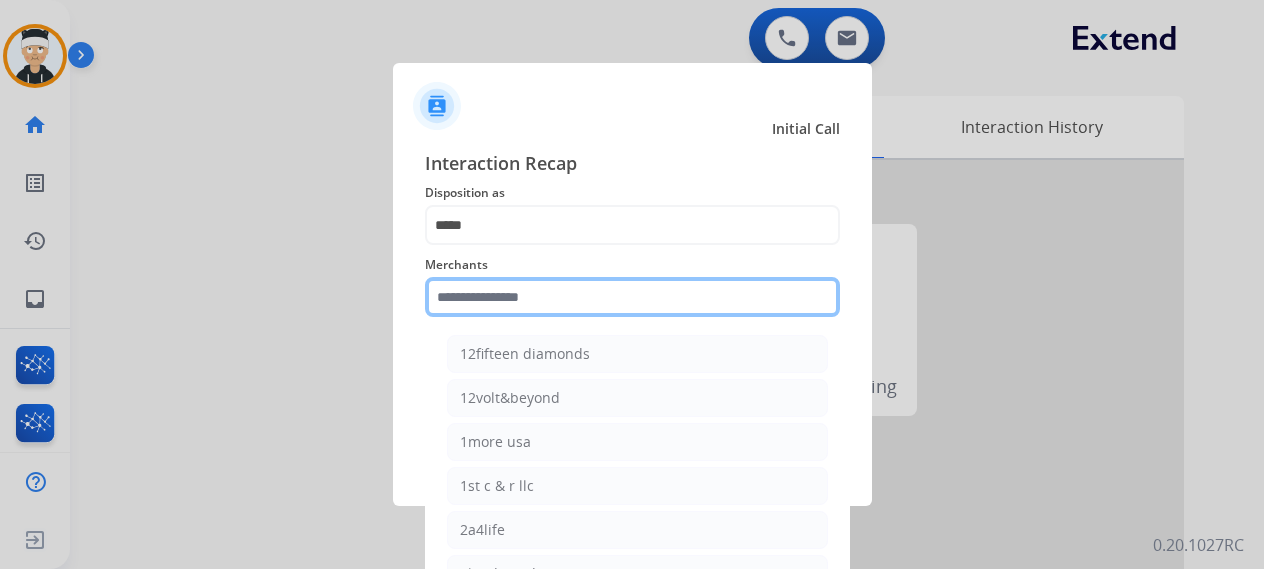 click 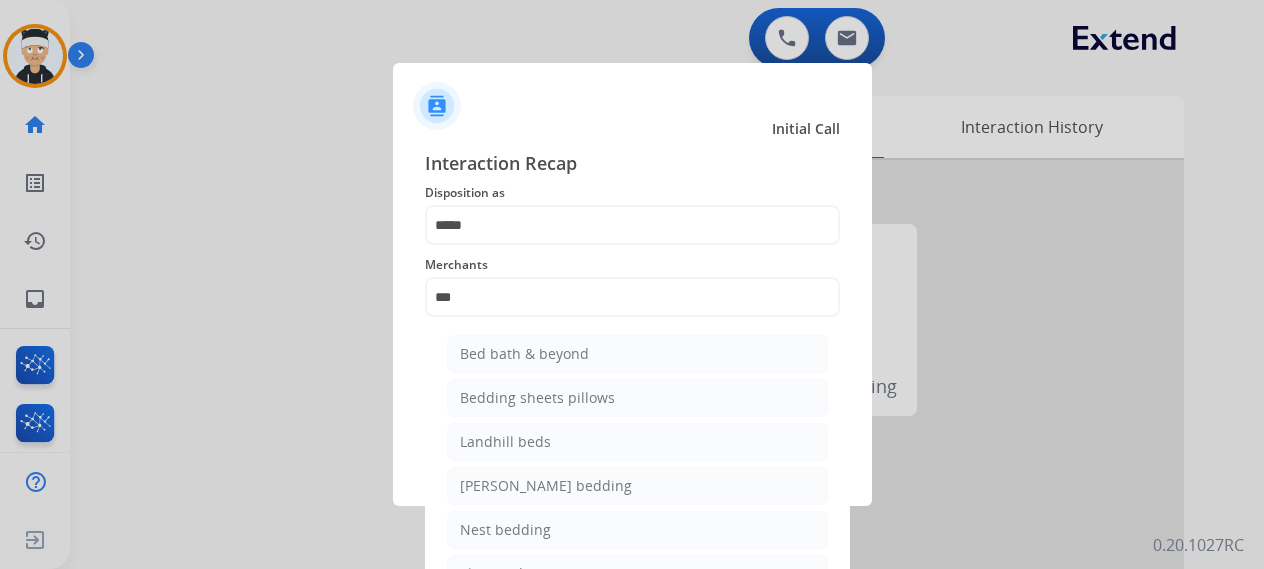 click on "Bed bath & beyond" 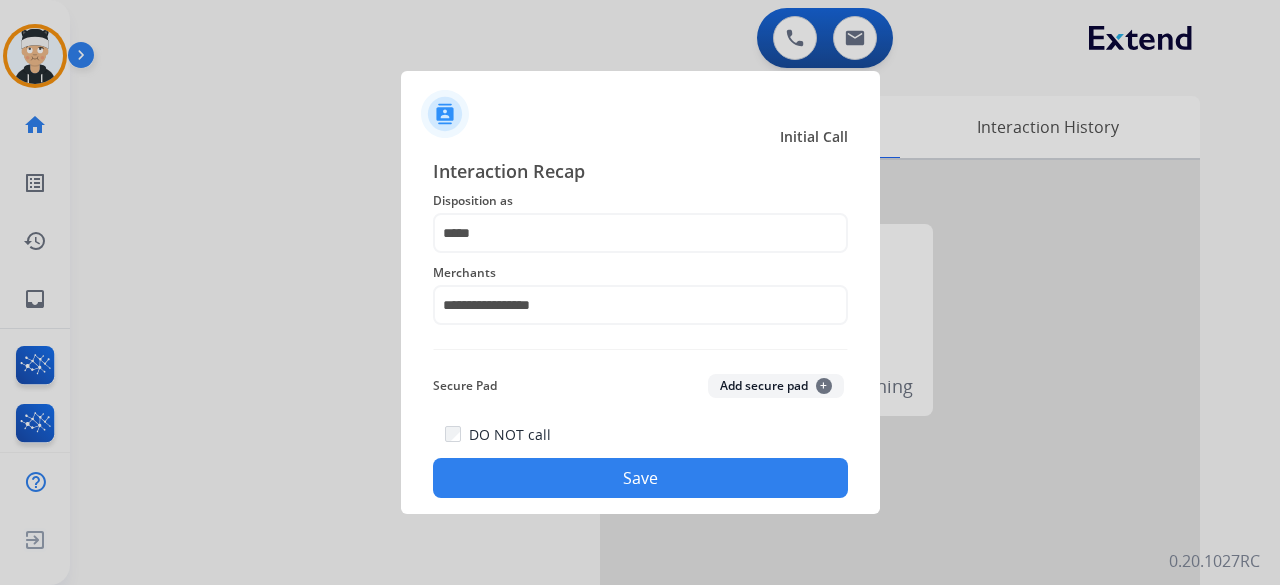 click on "Save" 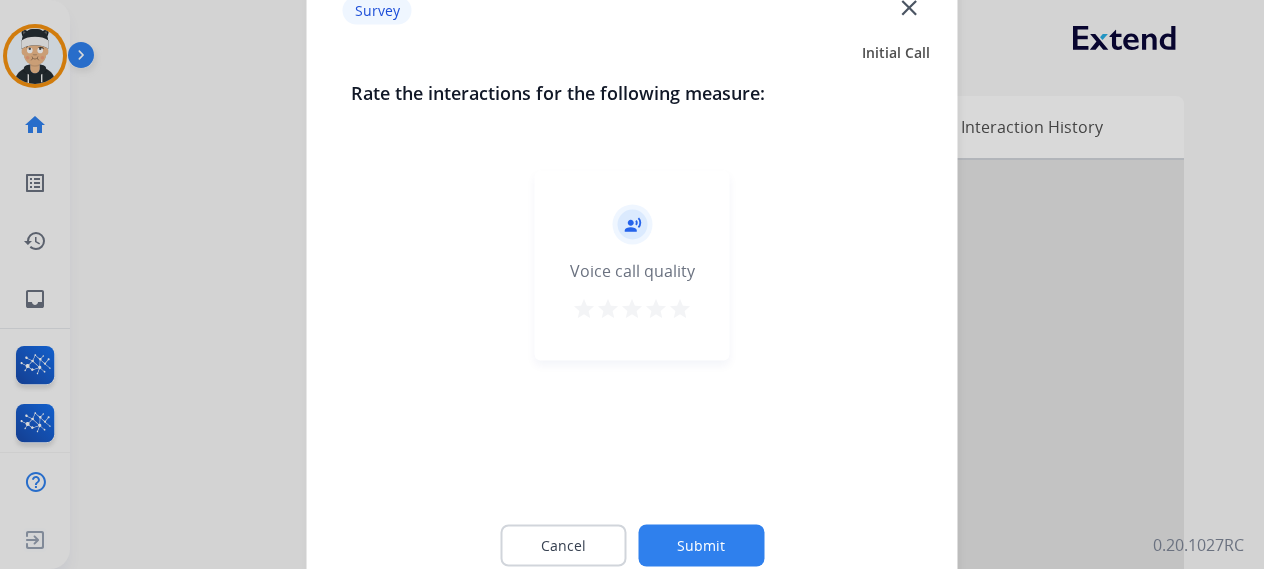 click on "star" at bounding box center [680, 308] 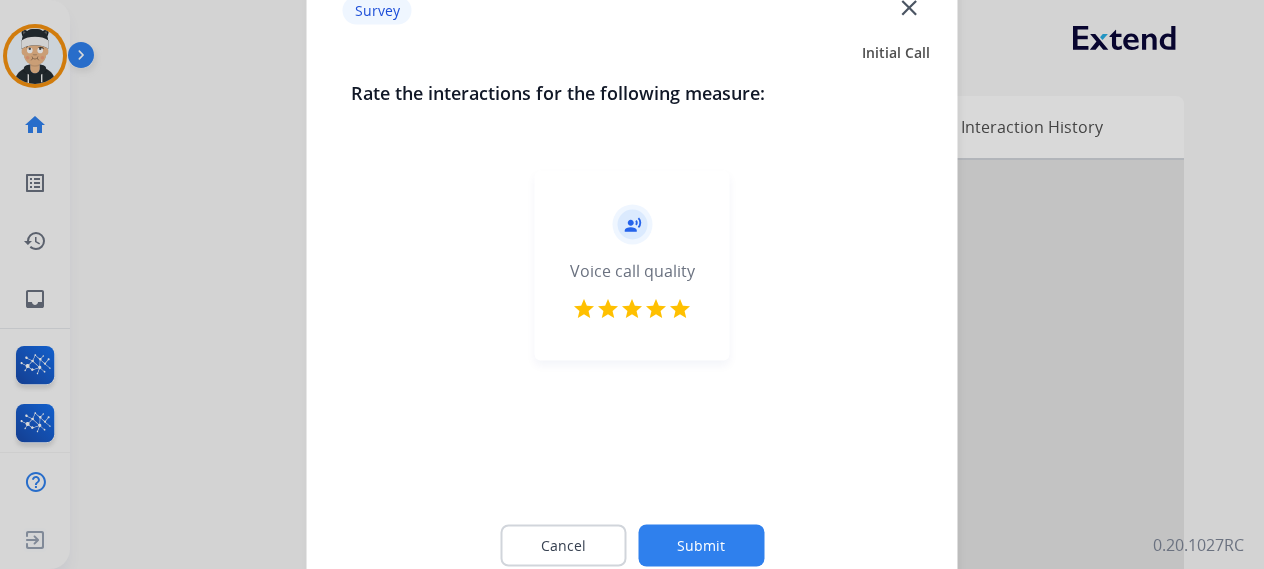 click on "Submit" 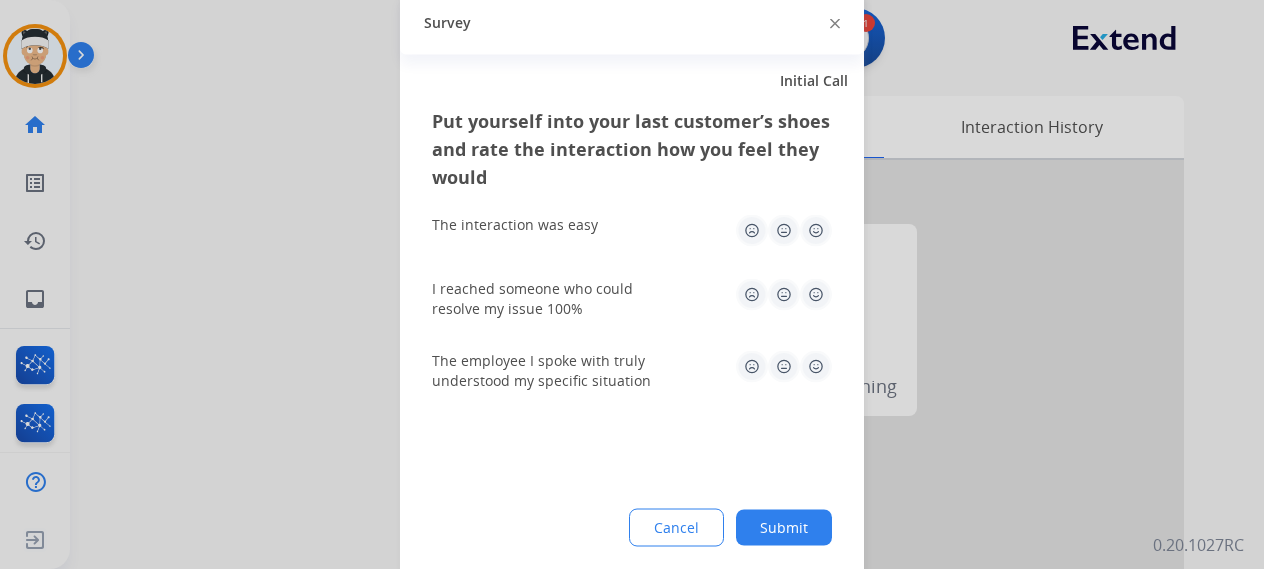 click 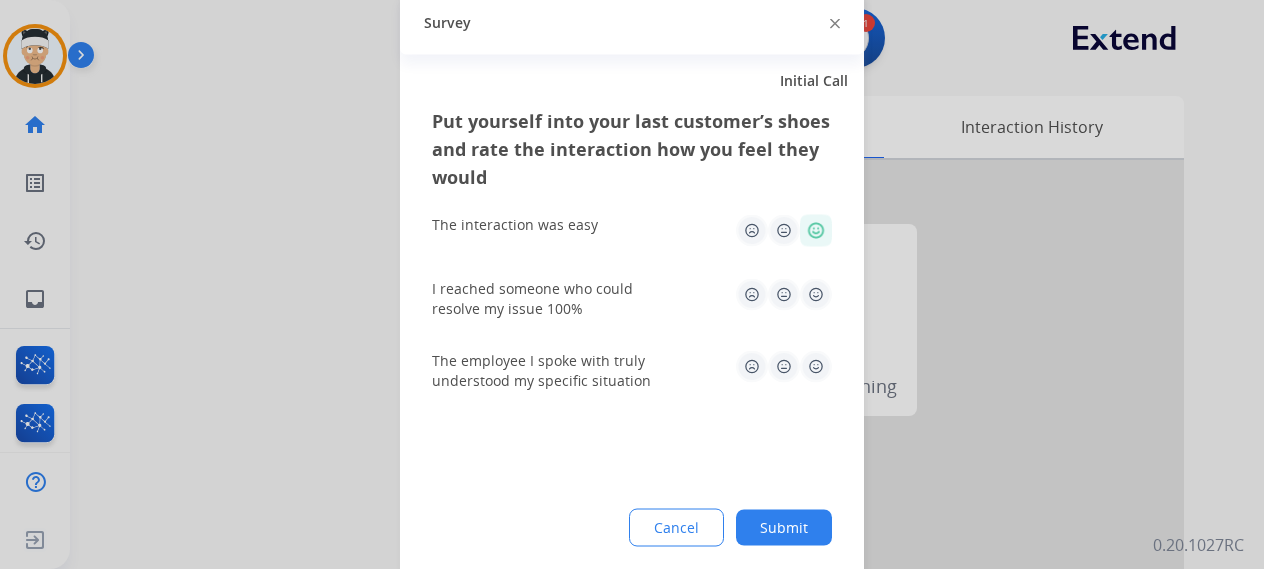 click 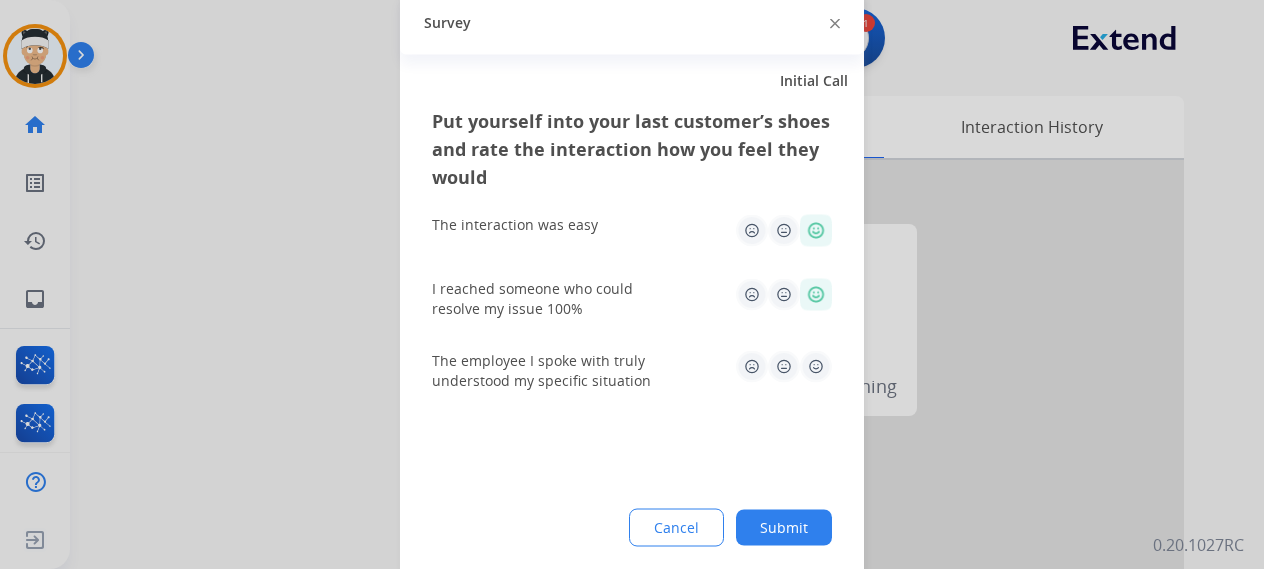 click 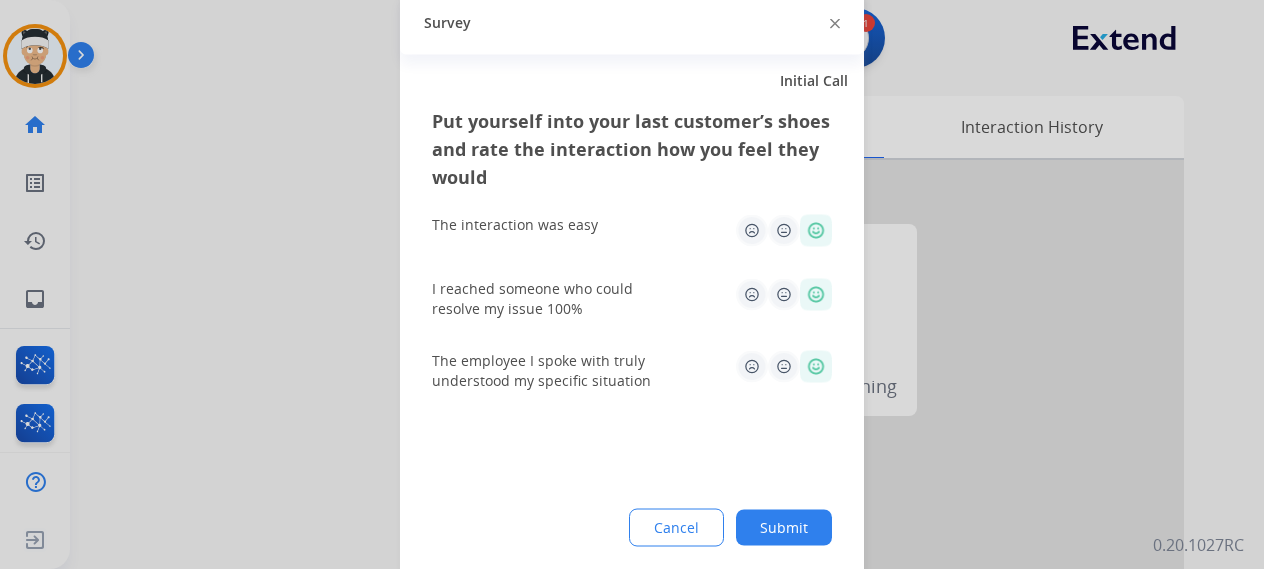 click on "Submit" 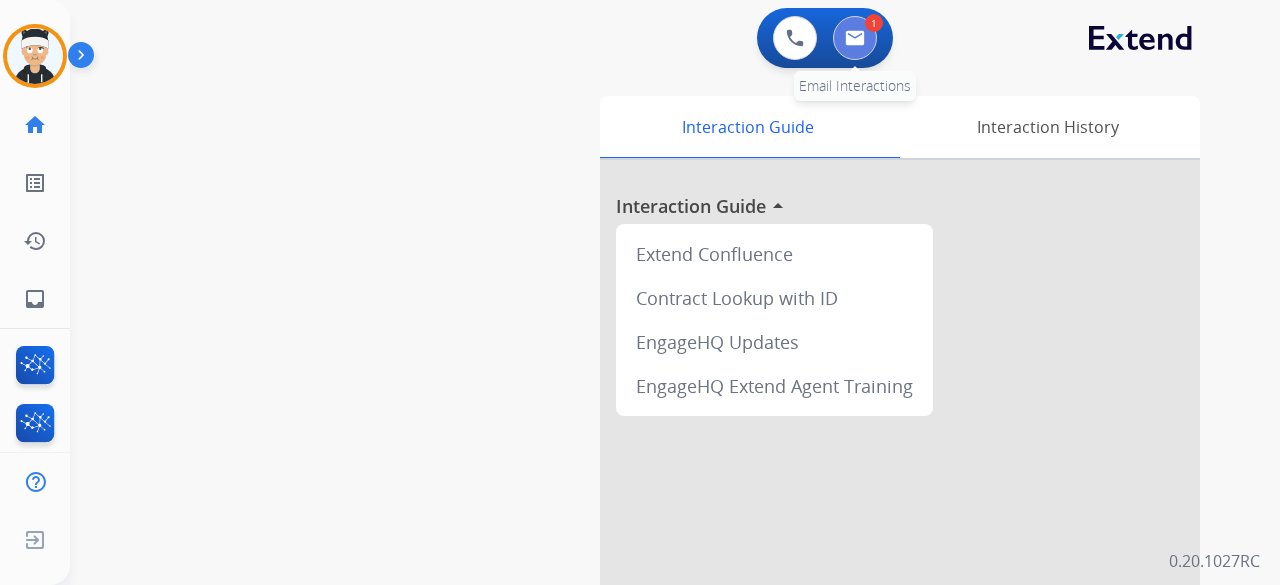 click at bounding box center (855, 38) 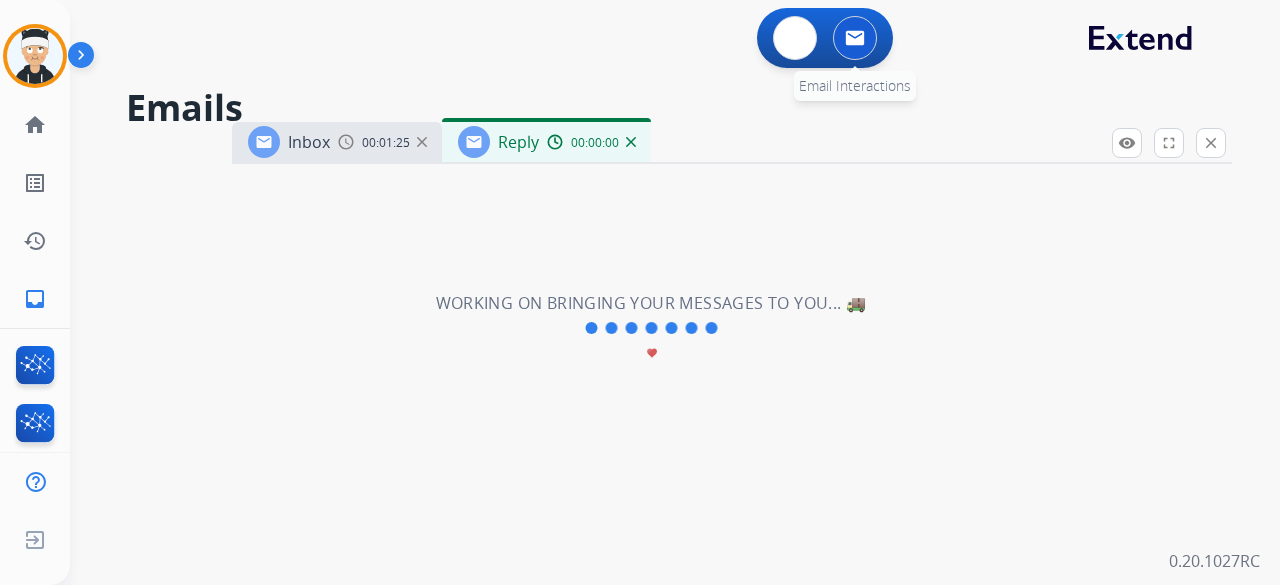 select on "**********" 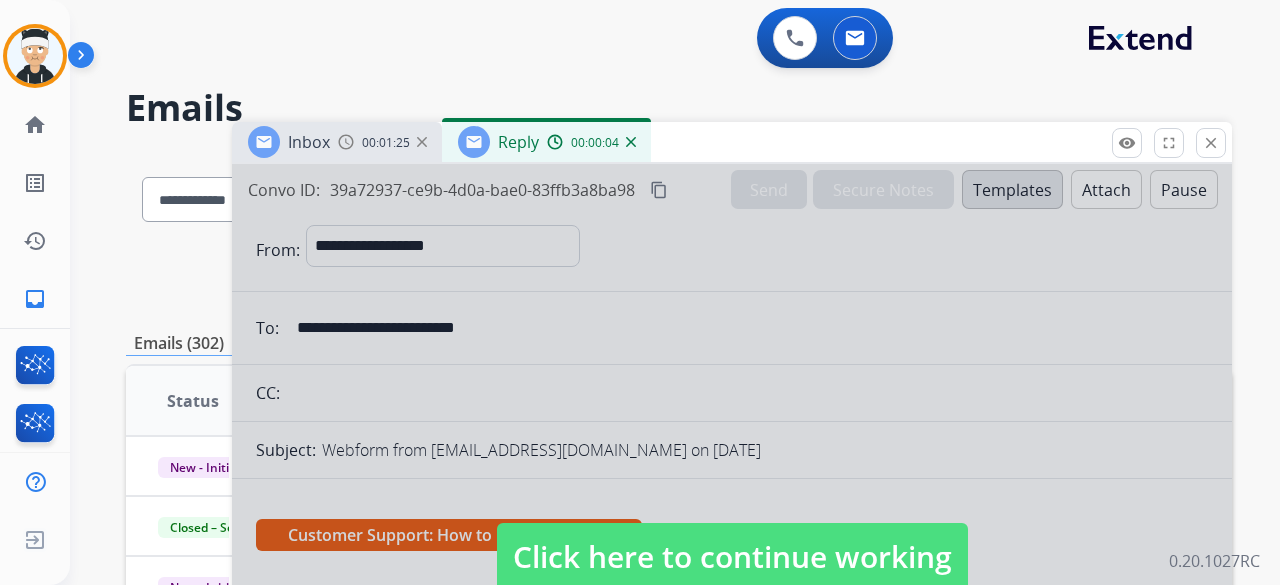 click on "Click here to continue working" at bounding box center (732, 557) 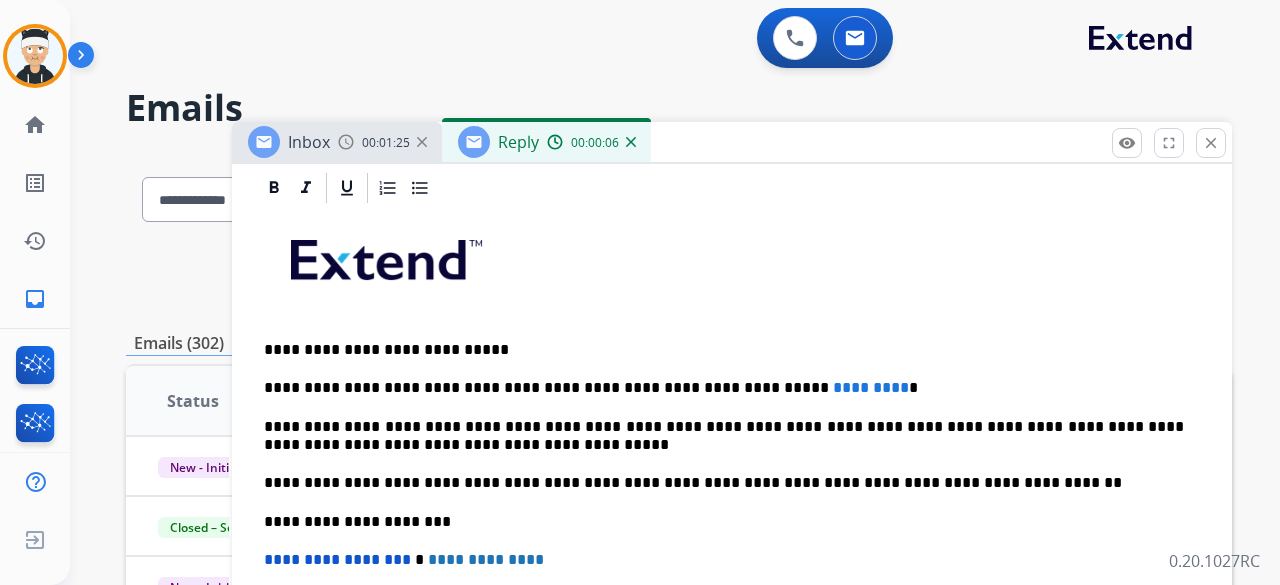 scroll, scrollTop: 475, scrollLeft: 0, axis: vertical 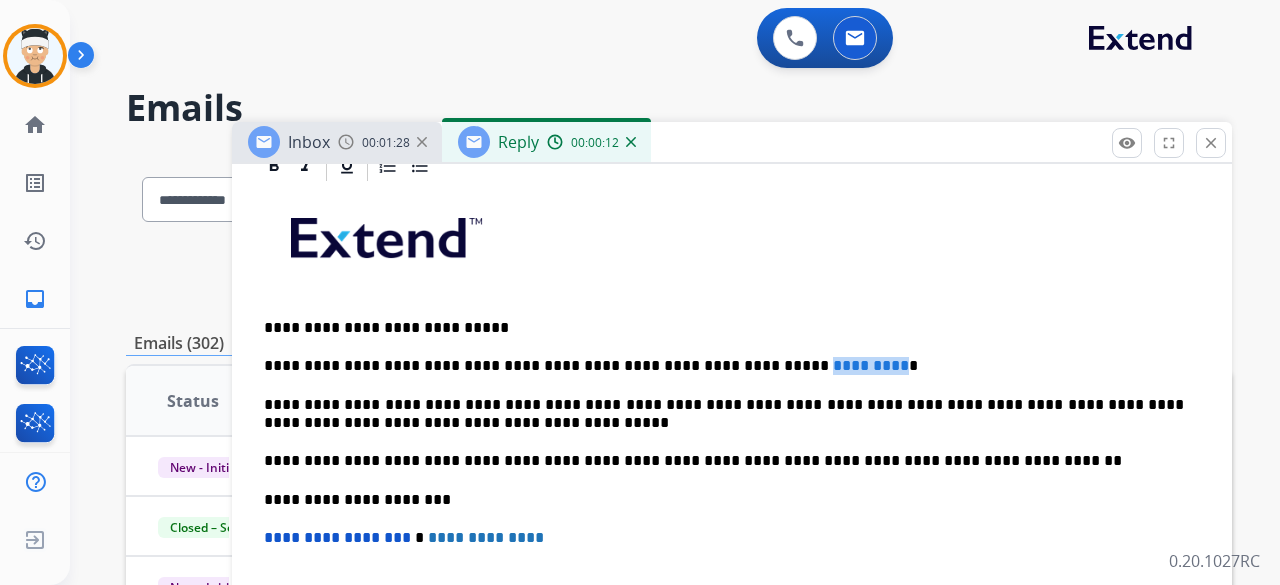 drag, startPoint x: 810, startPoint y: 360, endPoint x: 723, endPoint y: 367, distance: 87.28116 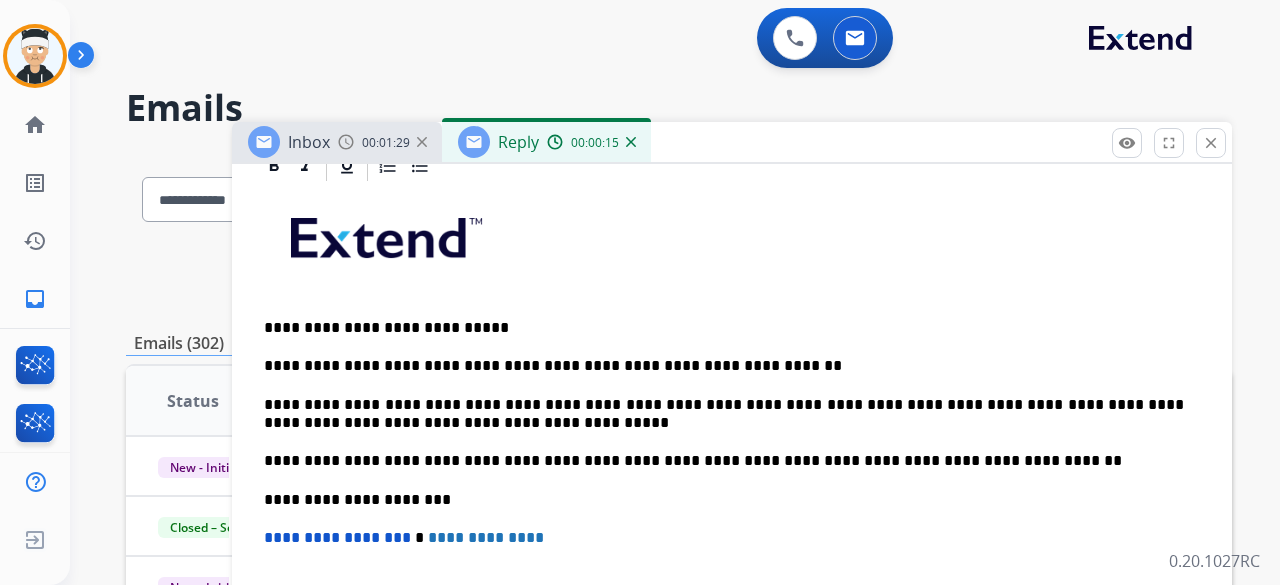 type 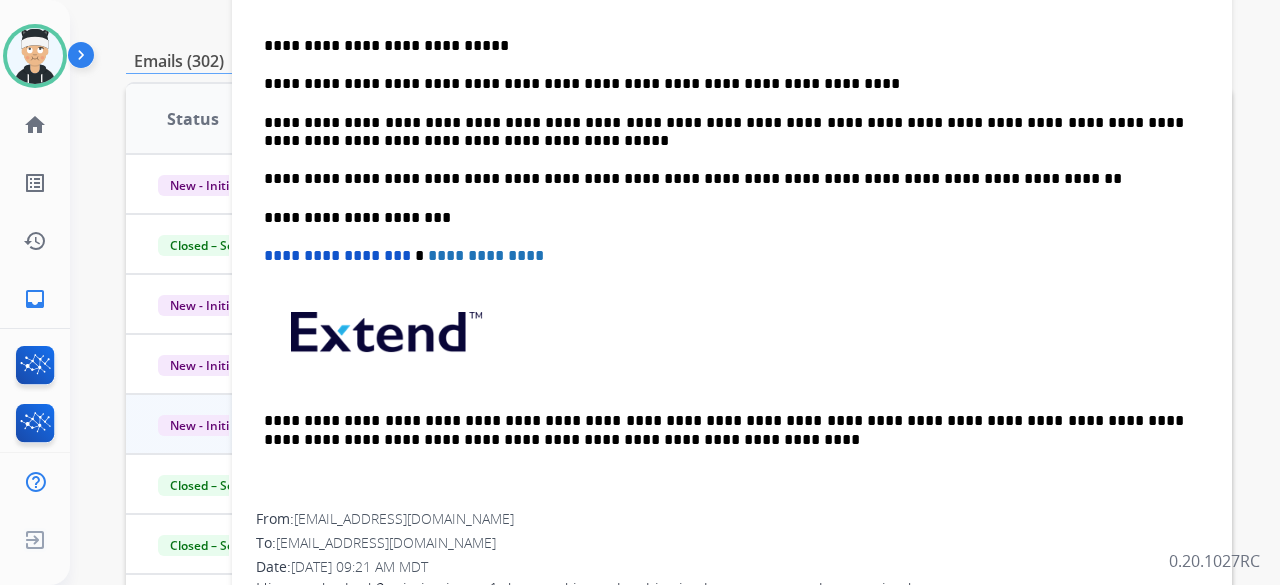 scroll, scrollTop: 400, scrollLeft: 0, axis: vertical 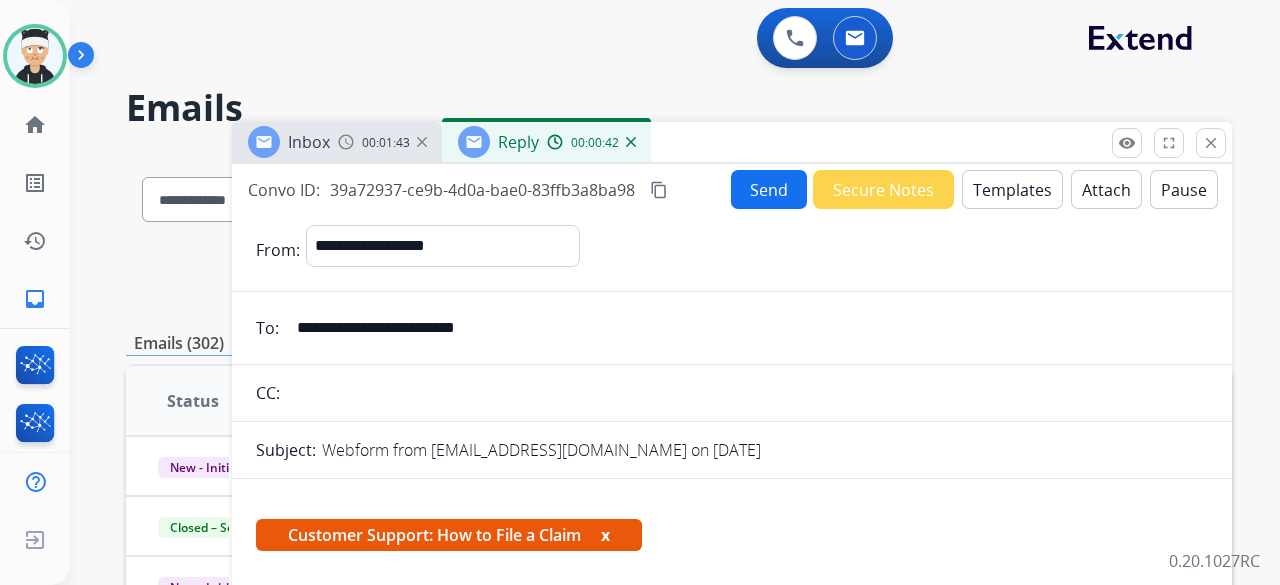 click on "Send" at bounding box center (769, 189) 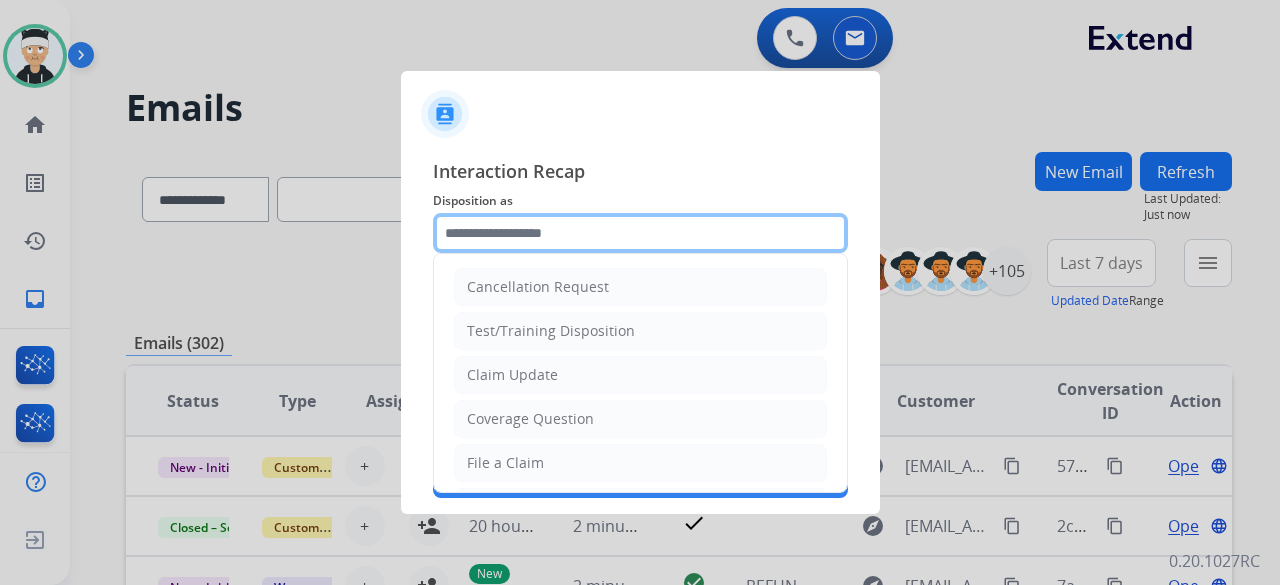 click 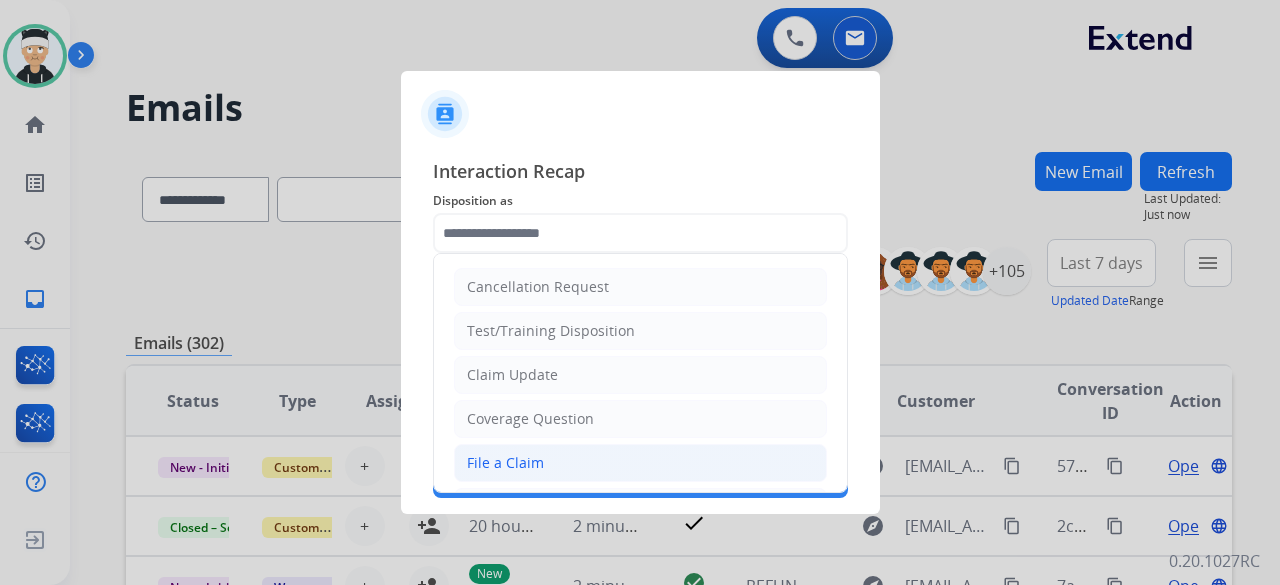 click on "File a Claim" 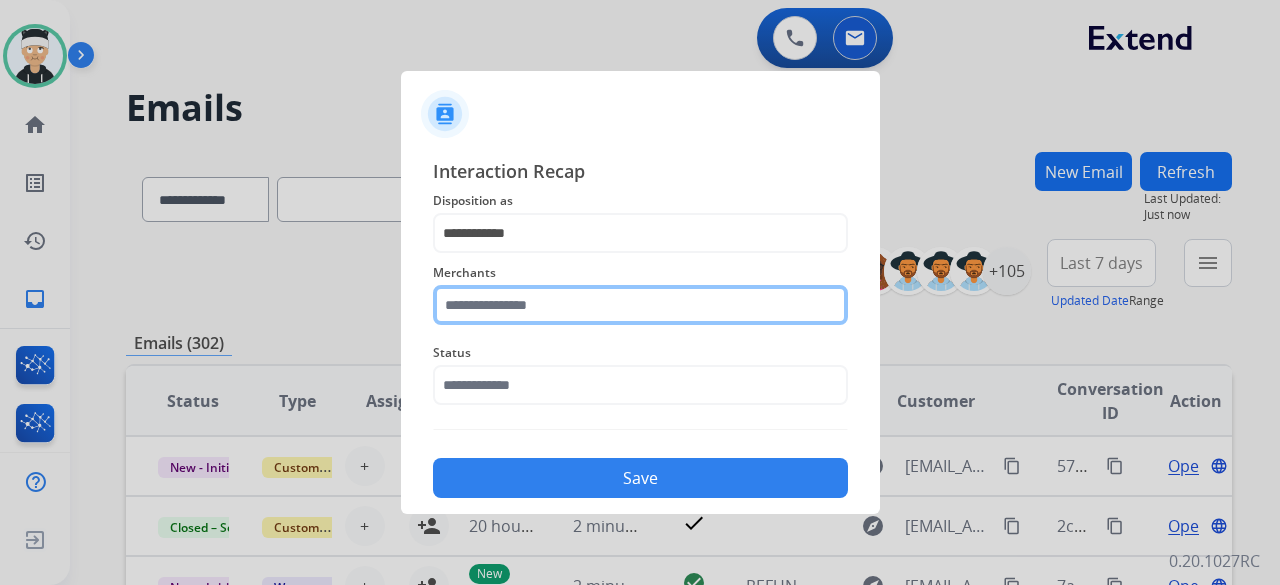 click 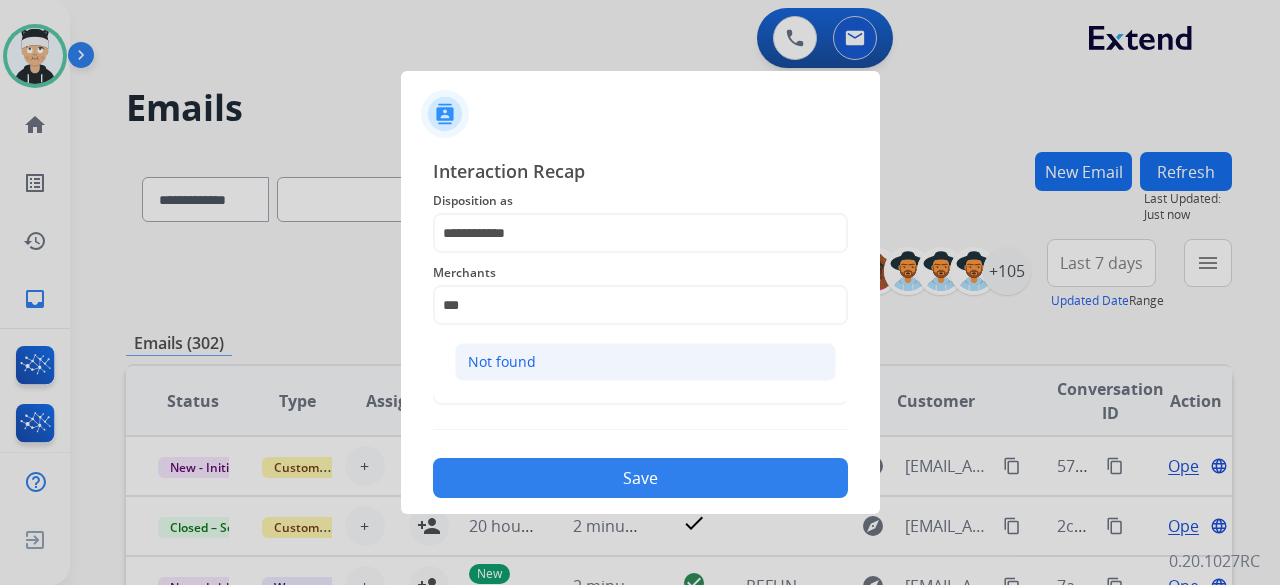 click on "Not found" 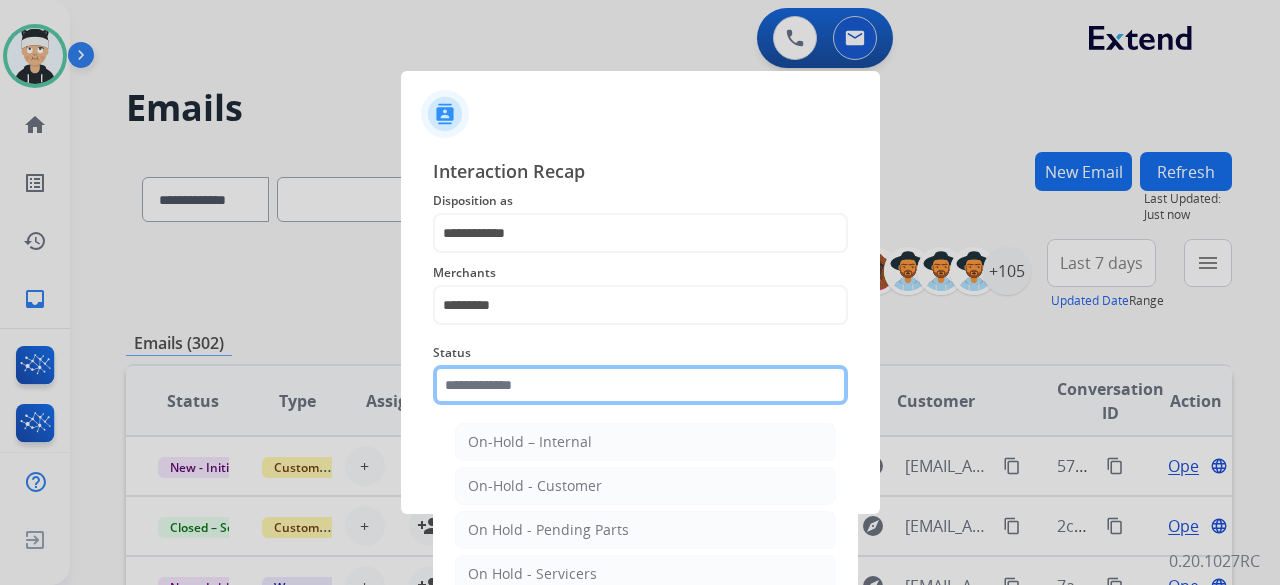 click on "Status    On-Hold – Internal   On-Hold - Customer   On Hold - Pending Parts   On Hold - Servicers   Closed - Unresolved   Closed – Solved   Closed – Merchant Transfer   New - Initial   New - Reply" 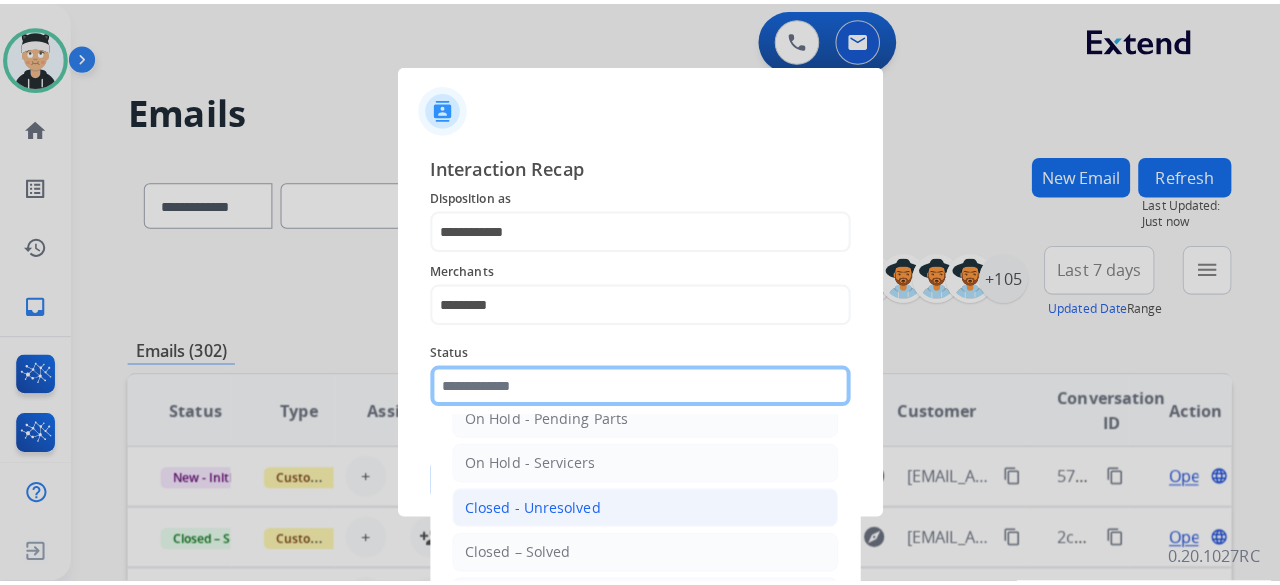 scroll, scrollTop: 114, scrollLeft: 0, axis: vertical 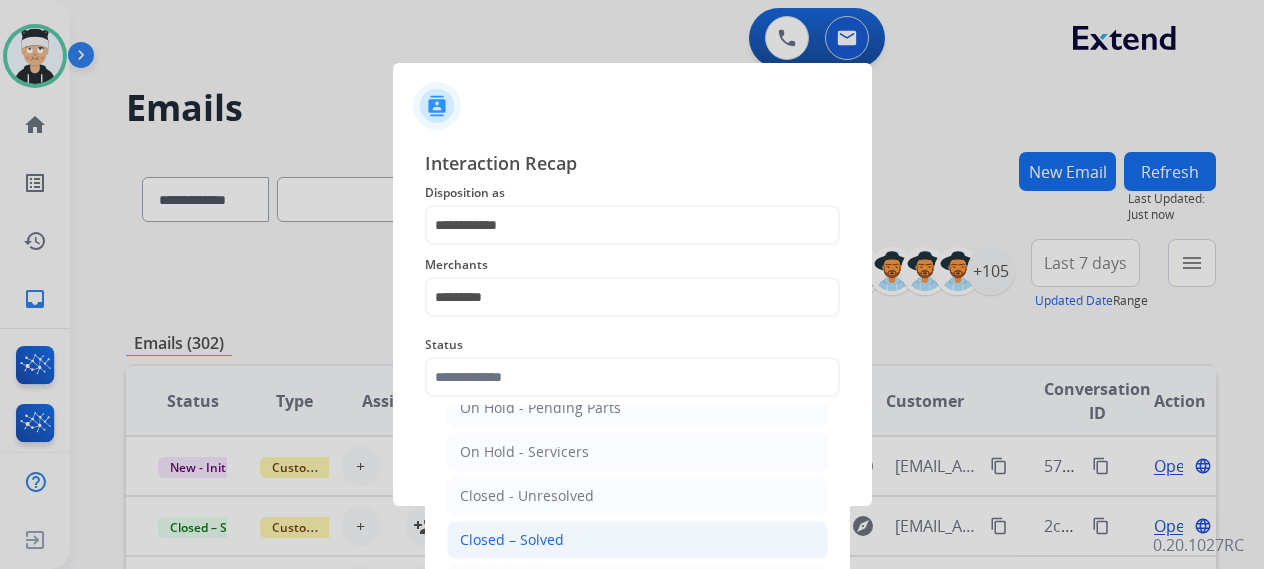 click on "Closed – Solved" 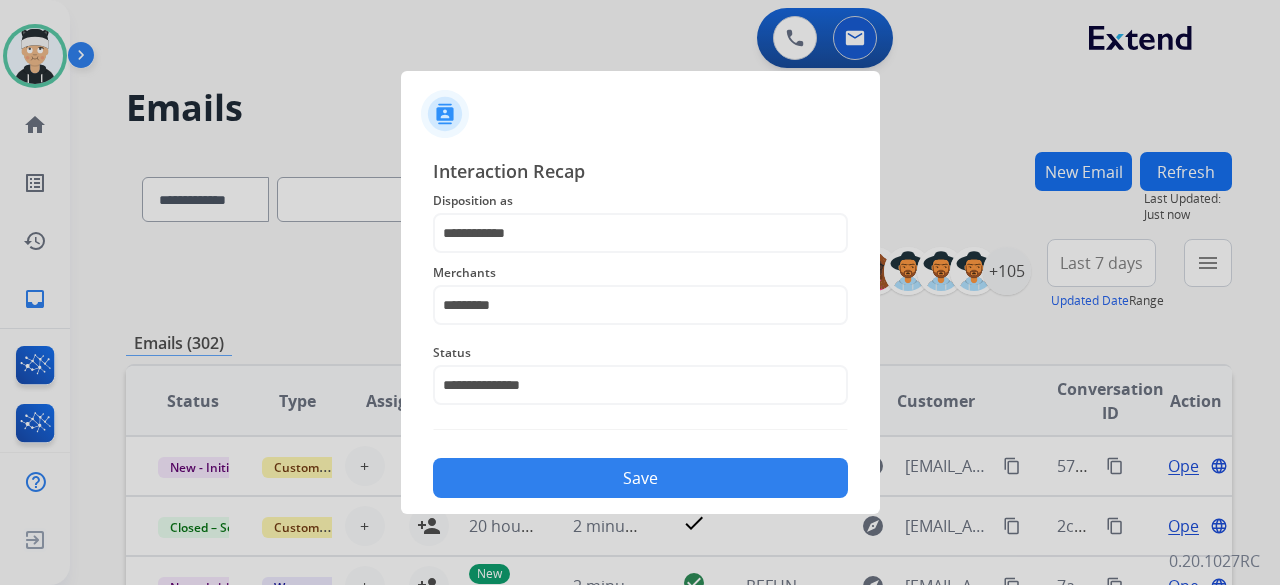 click on "Save" 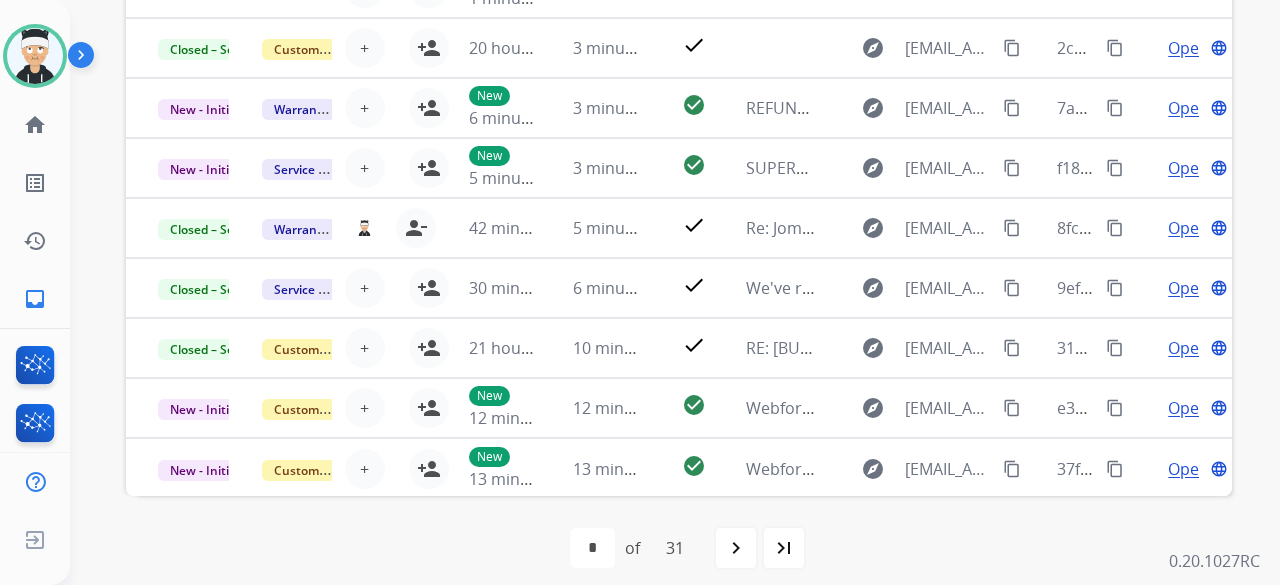 scroll, scrollTop: 552, scrollLeft: 0, axis: vertical 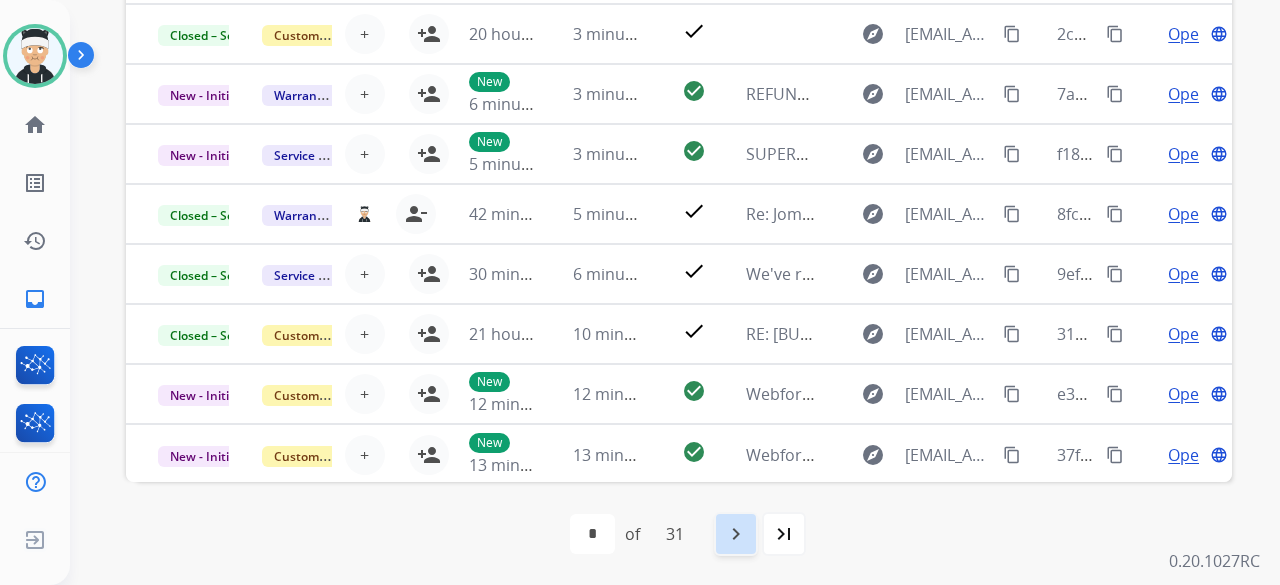 click on "navigate_next" at bounding box center [736, 534] 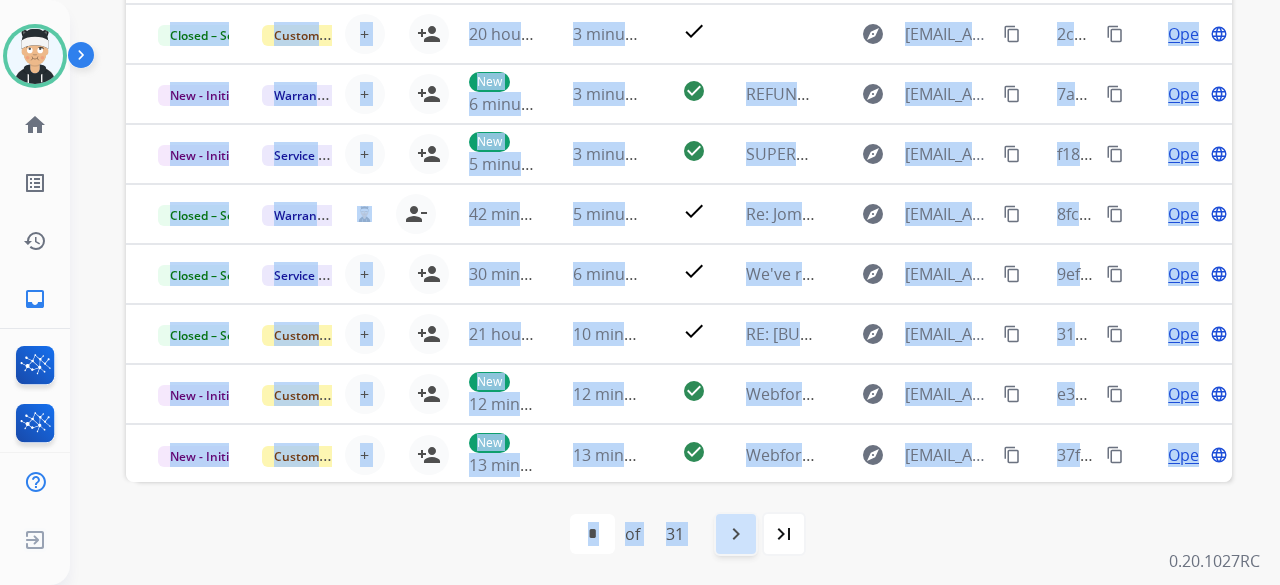 click on "**********" at bounding box center (651, -188) 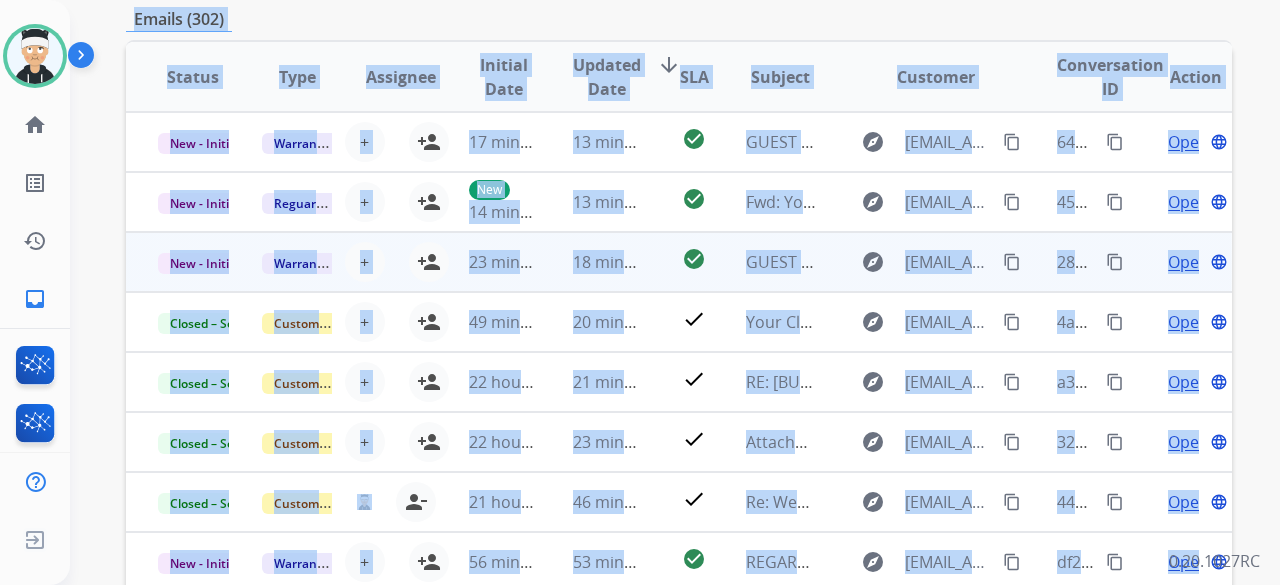 scroll, scrollTop: 400, scrollLeft: 0, axis: vertical 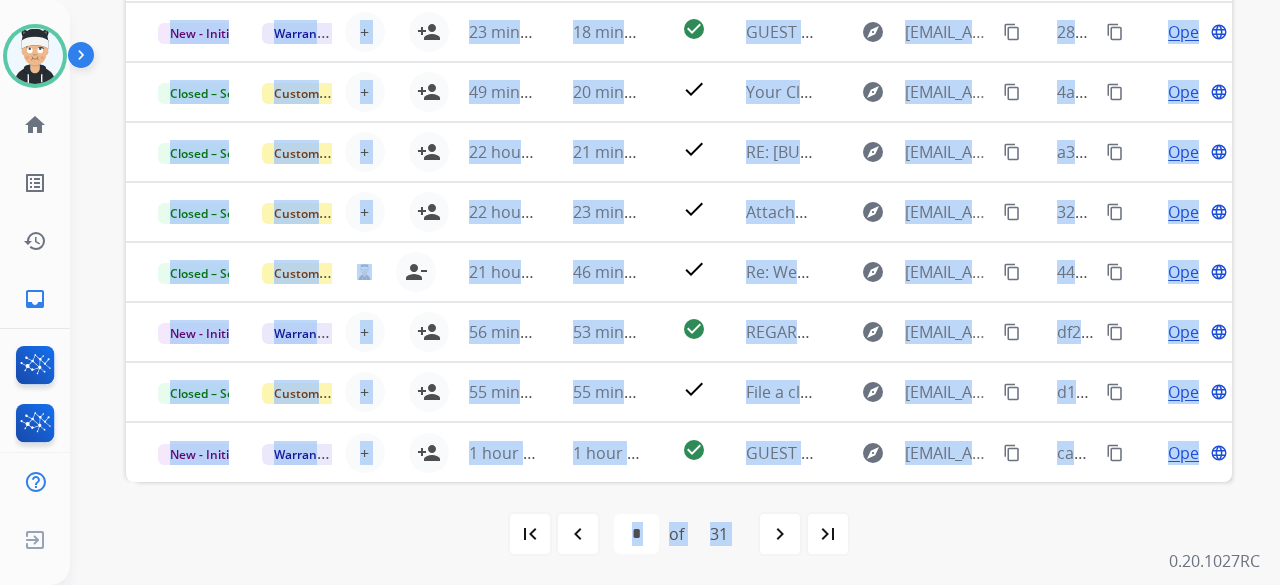 click on "first_page navigate_before * * * * * * * * * ** ** ** ** ** ** ** ** ** ** ** ** ** ** ** ** ** ** ** ** ** ** of 31 navigate_next last_page" at bounding box center (679, 534) 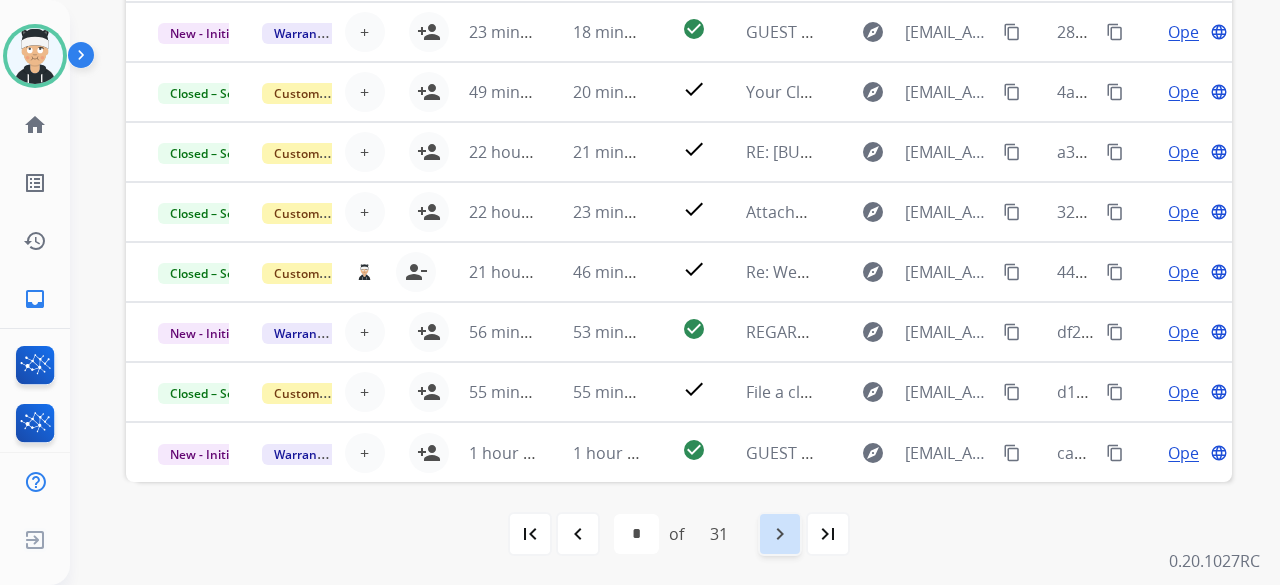 click on "navigate_next" at bounding box center (780, 534) 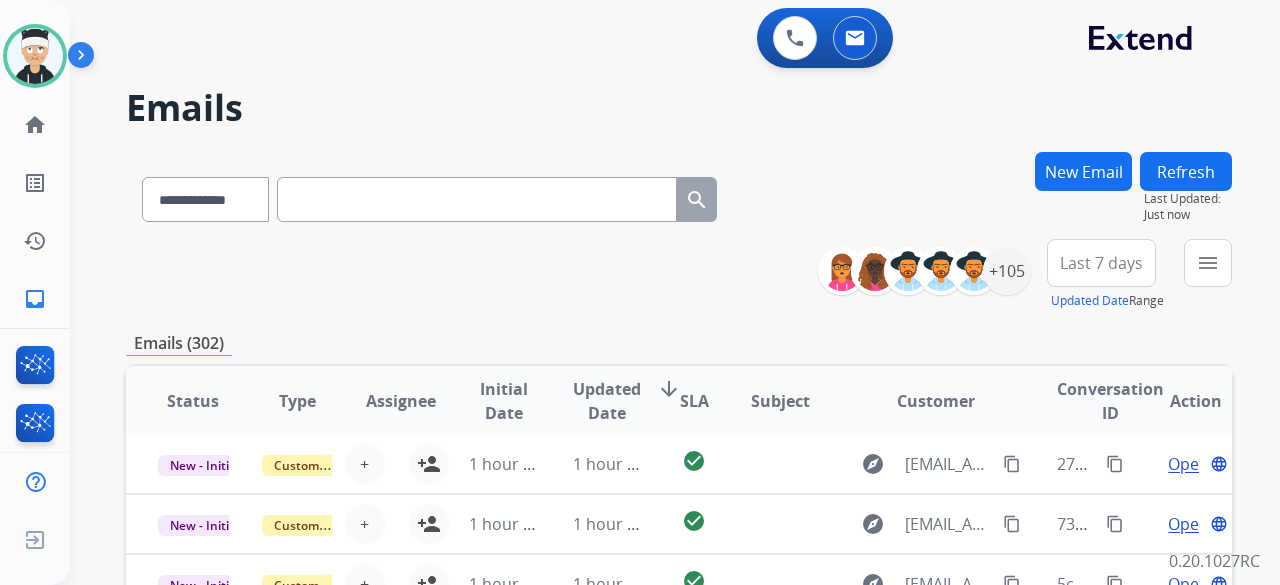scroll, scrollTop: 552, scrollLeft: 0, axis: vertical 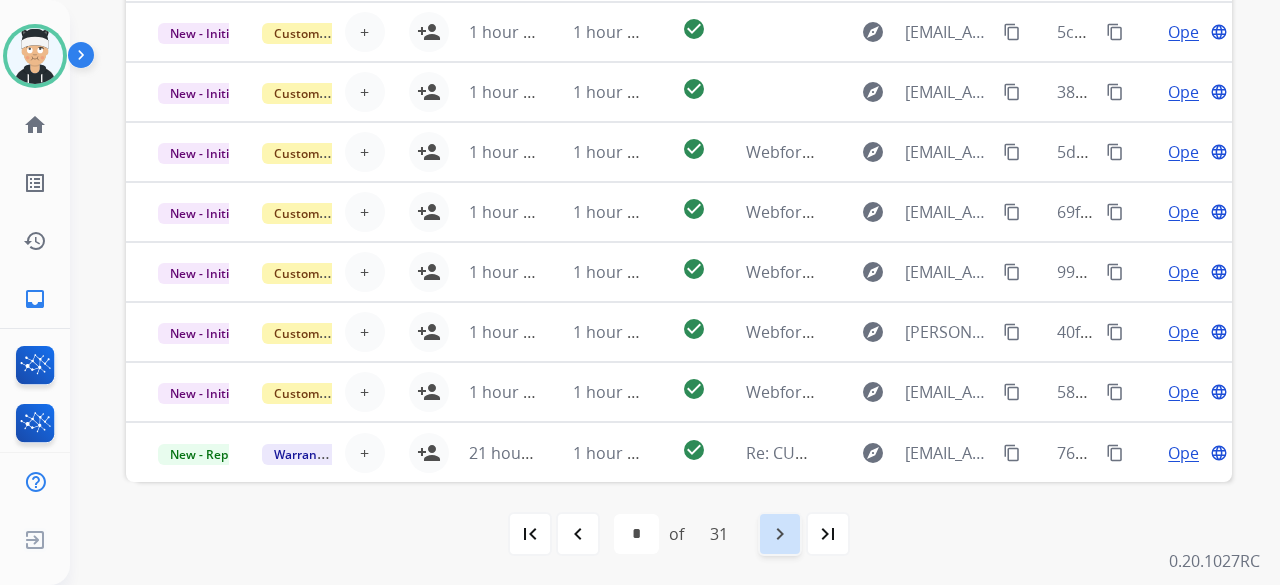 click on "navigate_next" at bounding box center (780, 534) 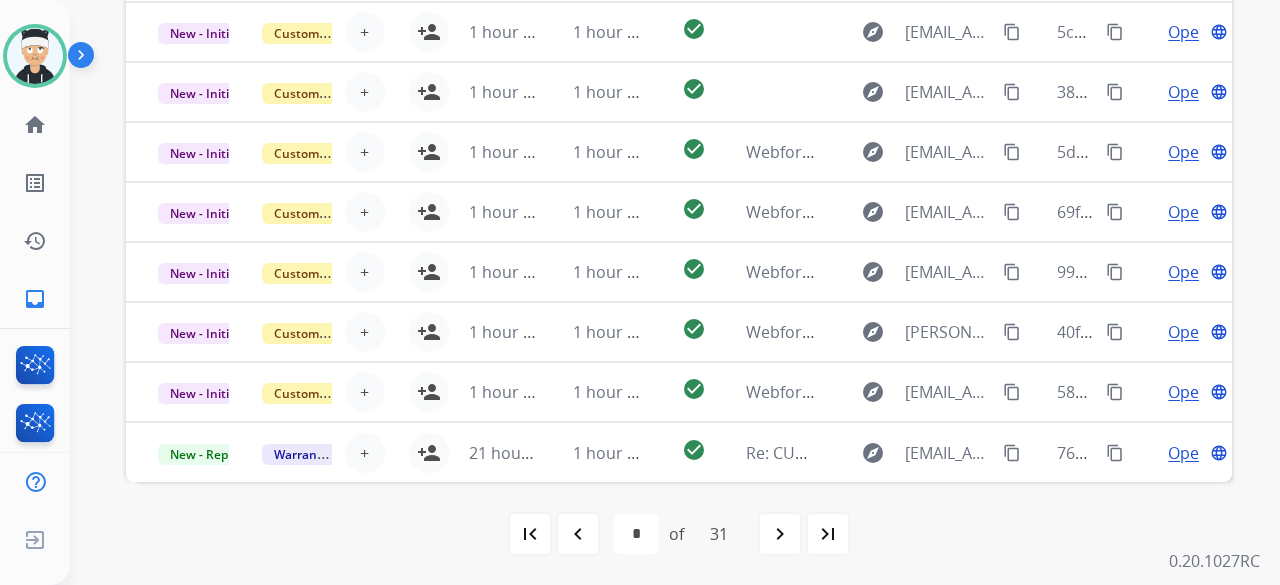 click on "**********" at bounding box center (651, -188) 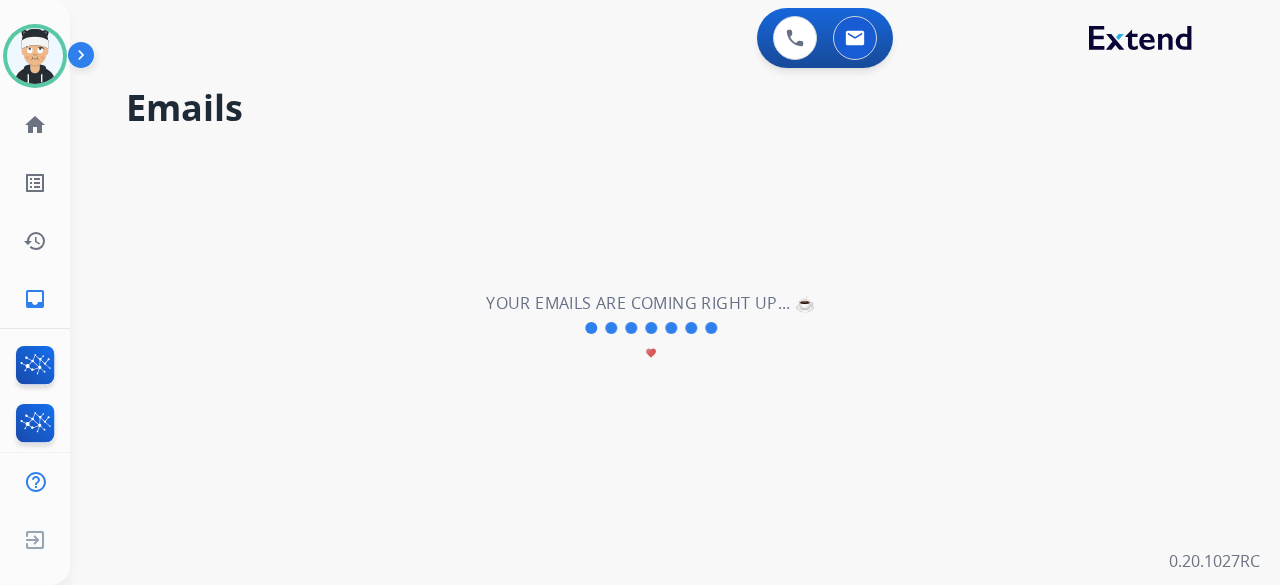 scroll, scrollTop: 0, scrollLeft: 0, axis: both 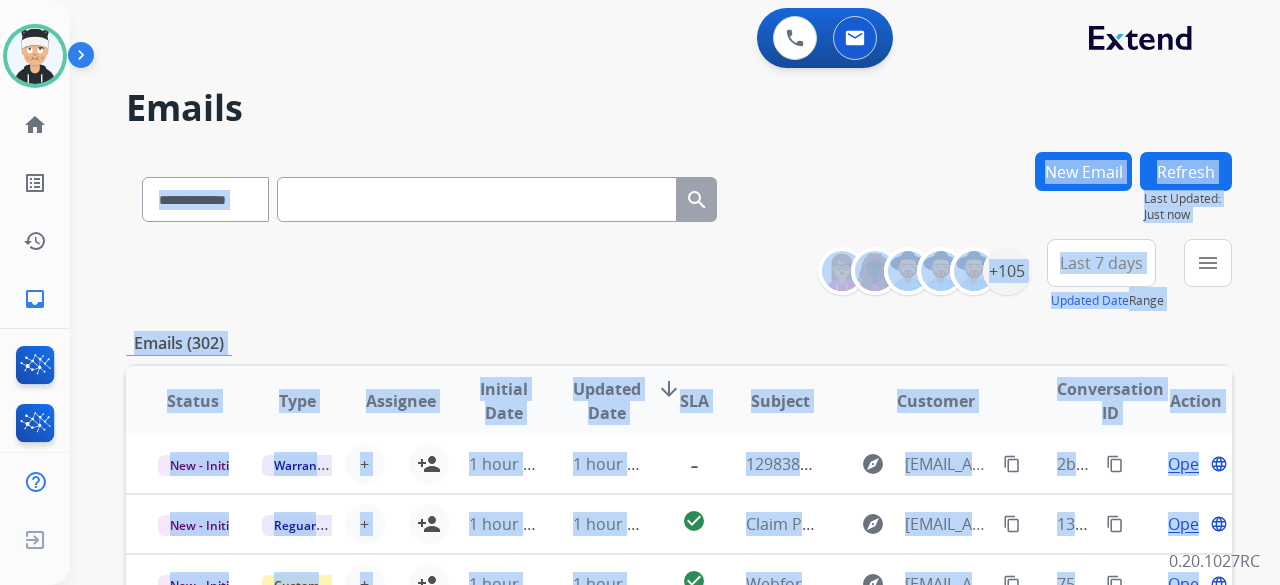 click on "**********" at bounding box center [679, 275] 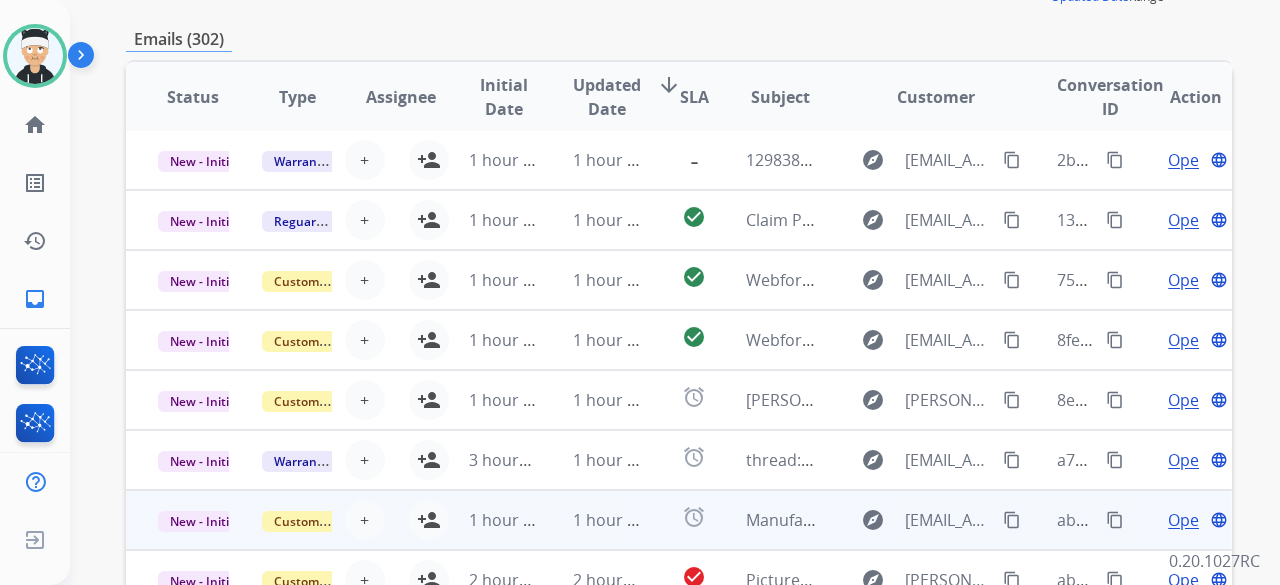 scroll, scrollTop: 552, scrollLeft: 0, axis: vertical 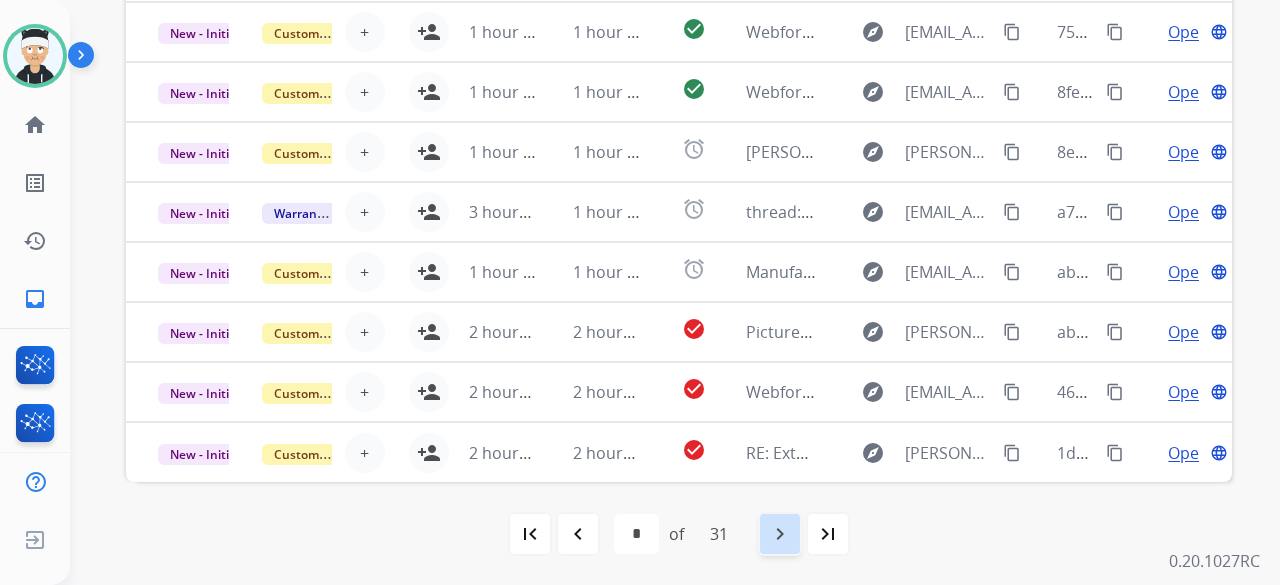 click on "navigate_next" at bounding box center [780, 534] 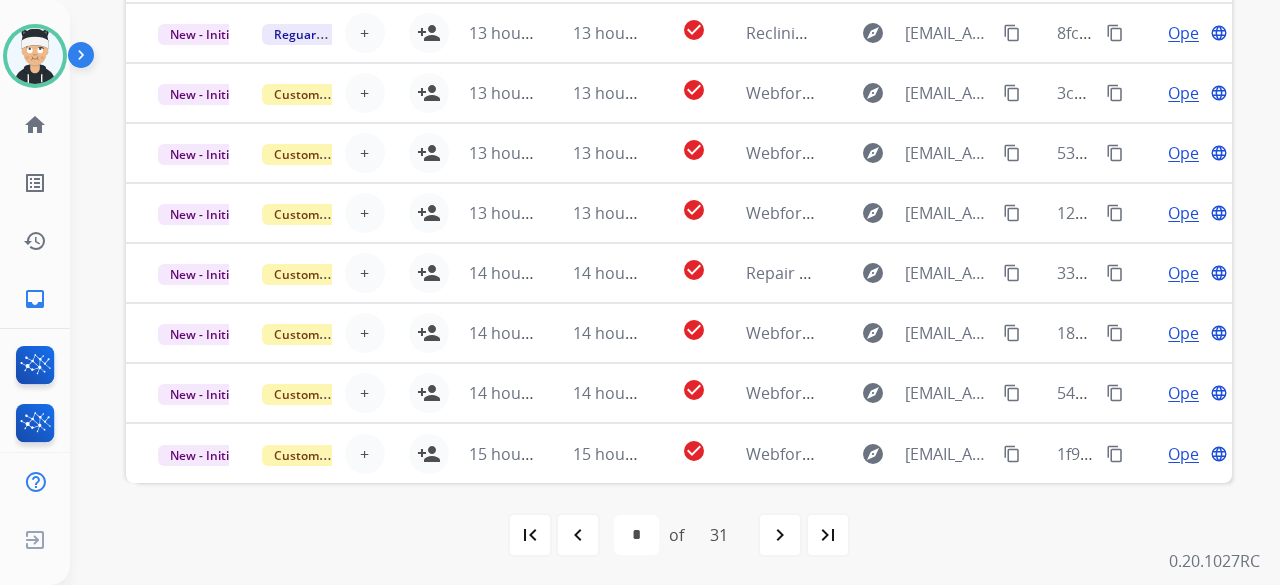 scroll, scrollTop: 552, scrollLeft: 0, axis: vertical 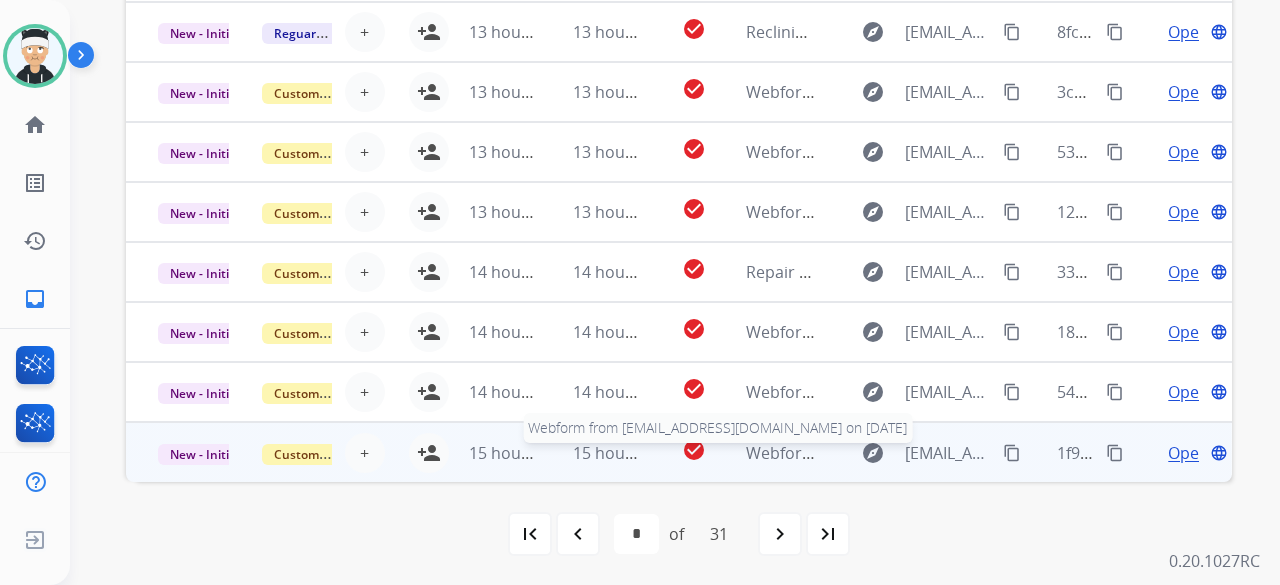 click on "Webform from [EMAIL_ADDRESS][DOMAIN_NAME] on [DATE]" at bounding box center (972, 453) 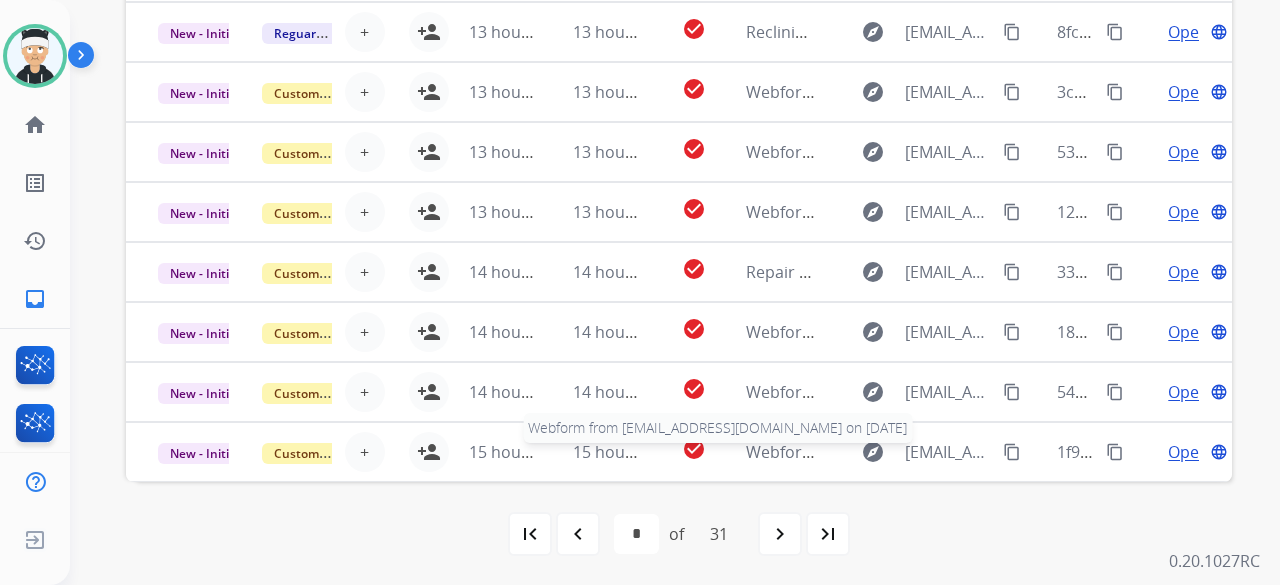 scroll, scrollTop: 90, scrollLeft: 0, axis: vertical 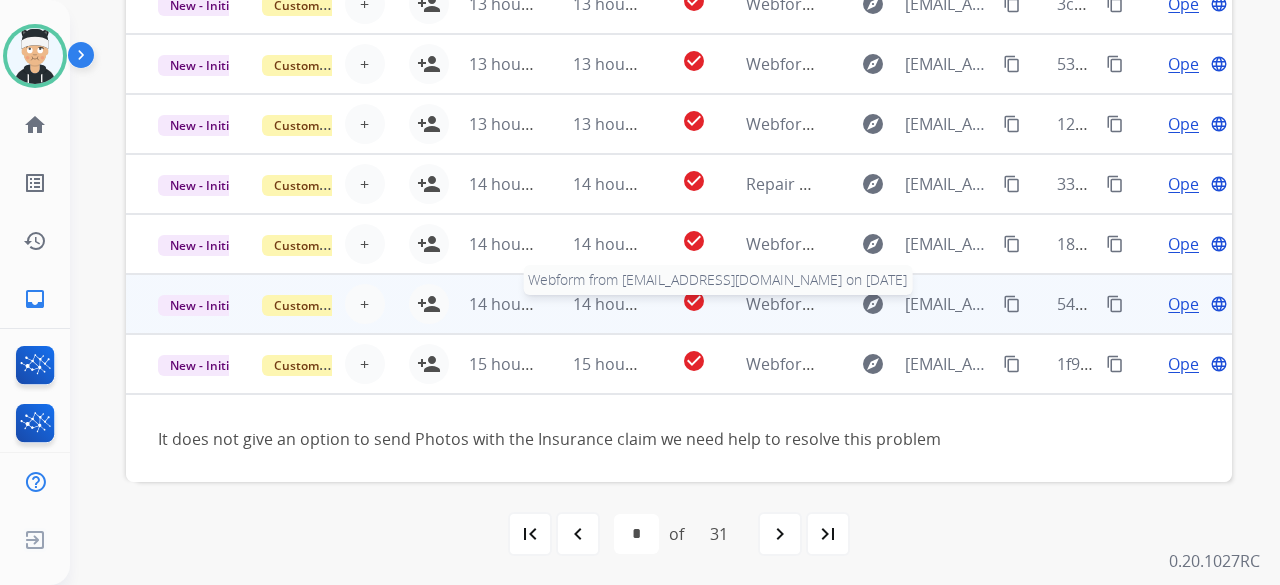 click on "Webform from [EMAIL_ADDRESS][DOMAIN_NAME] on [DATE]" at bounding box center [972, 304] 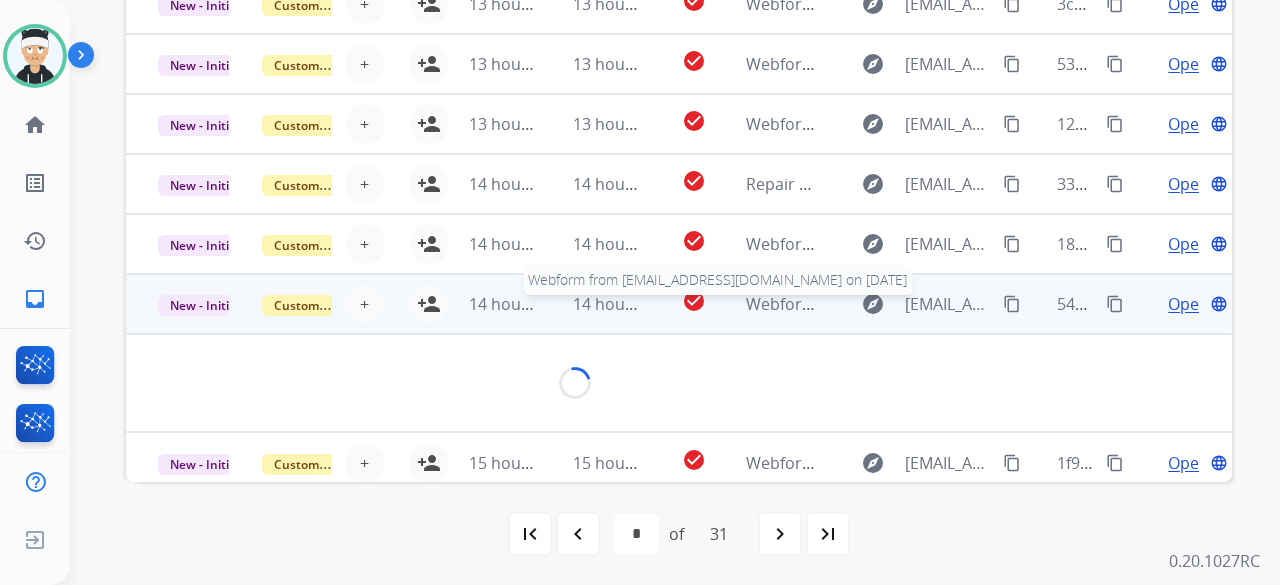 scroll, scrollTop: 92, scrollLeft: 0, axis: vertical 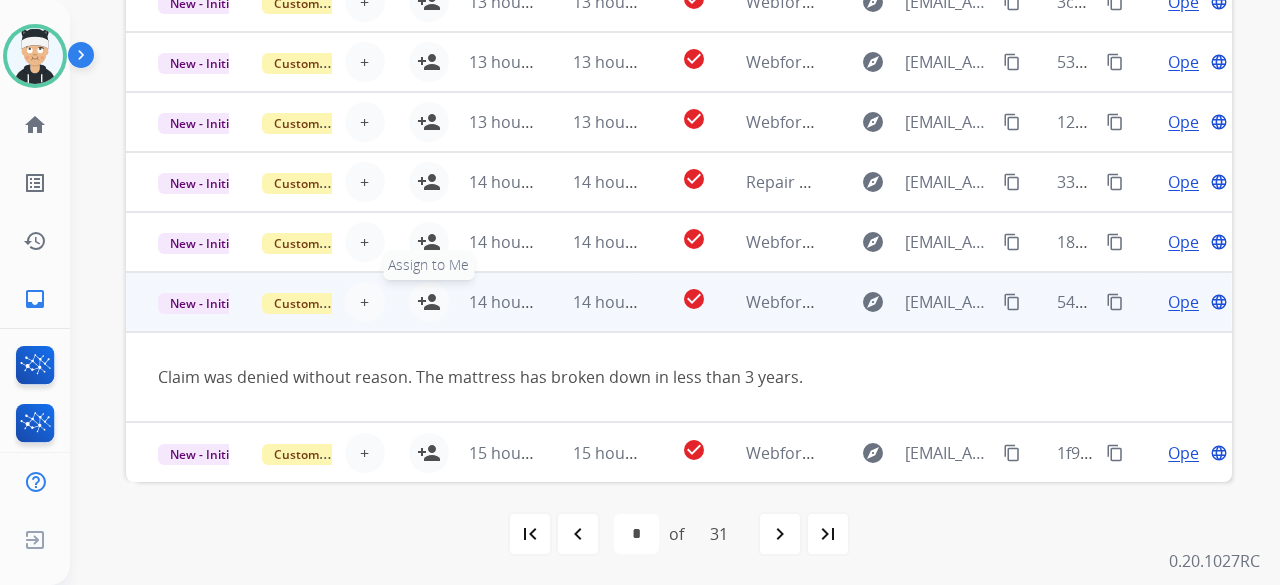 click on "person_add" at bounding box center [429, 302] 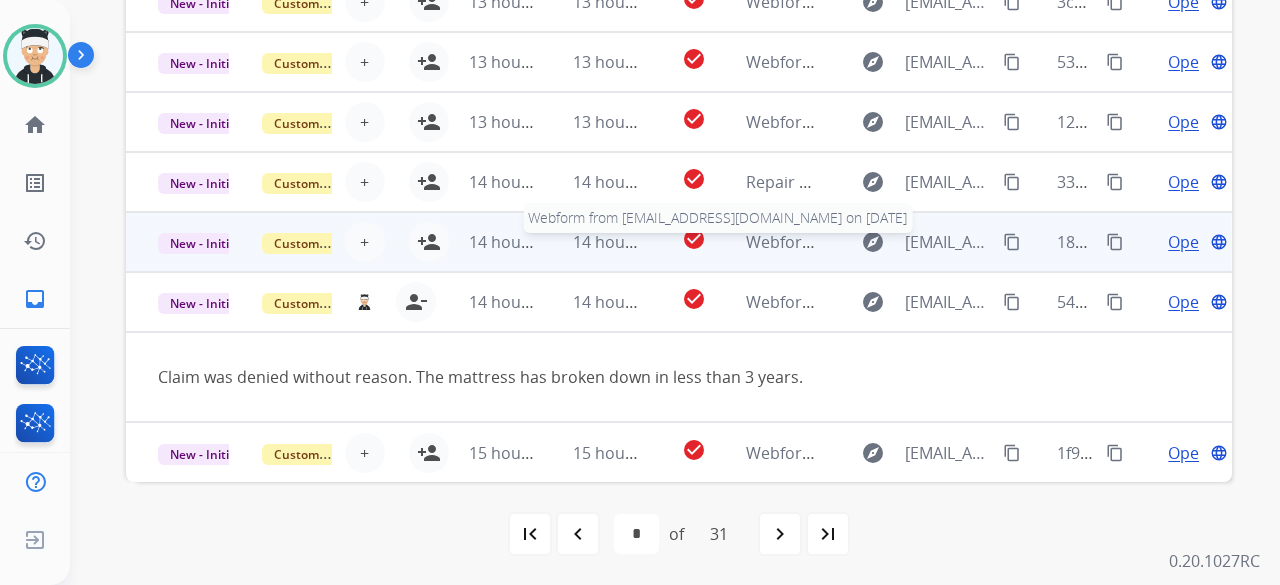 click on "Webform from [EMAIL_ADDRESS][DOMAIN_NAME] on [DATE]" at bounding box center (972, 242) 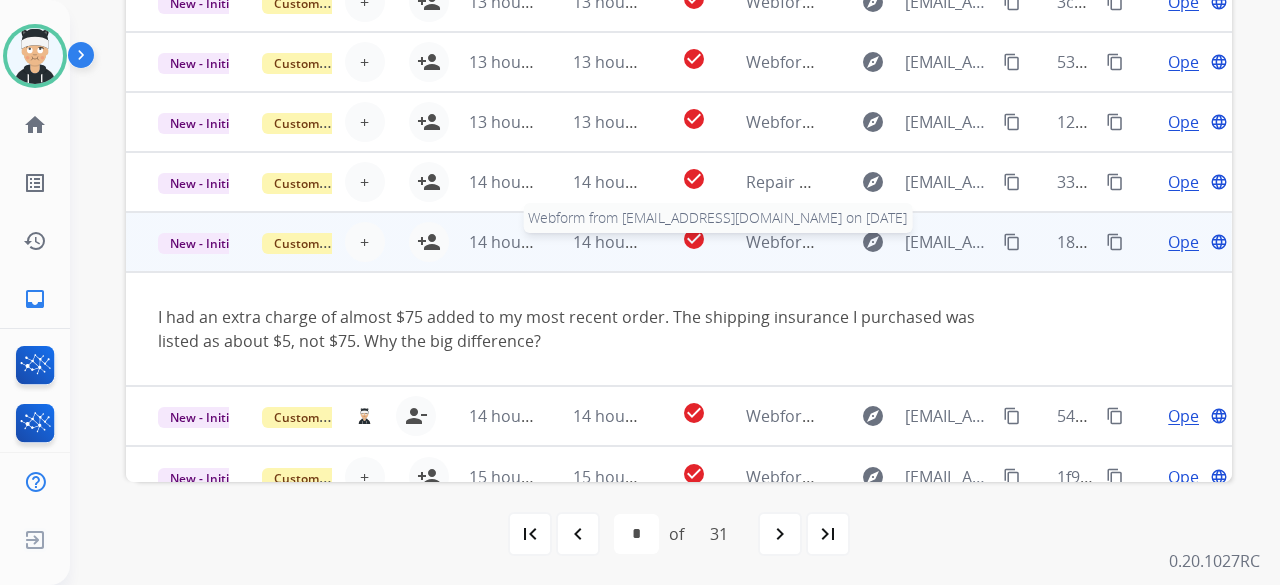 scroll, scrollTop: 116, scrollLeft: 0, axis: vertical 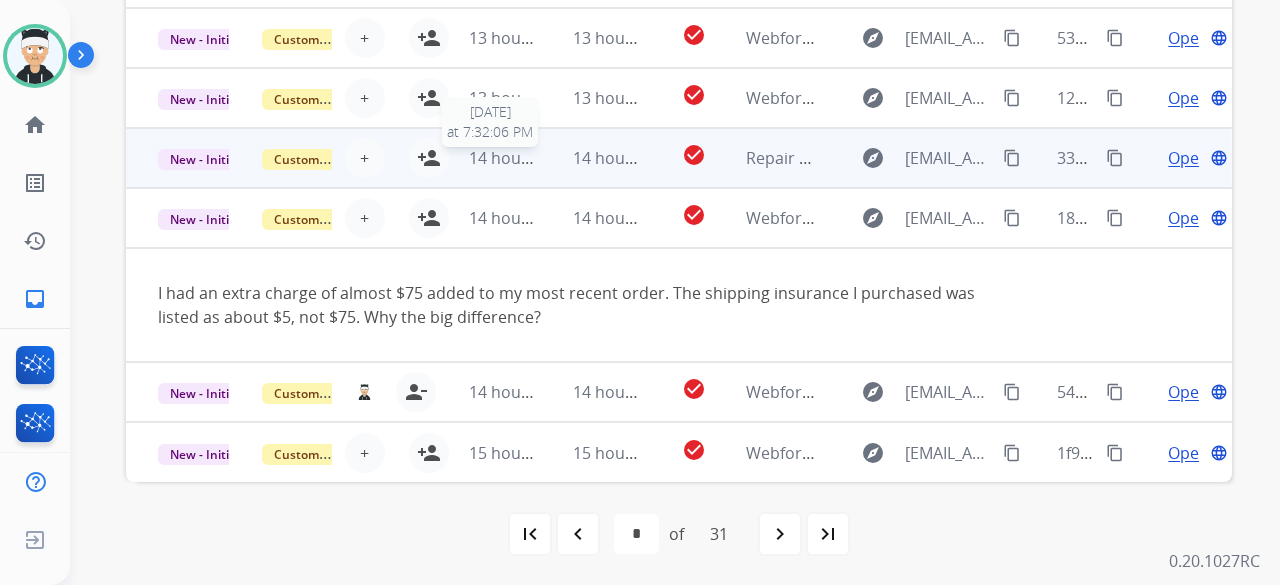 click on "14 hours ago" at bounding box center [518, 158] 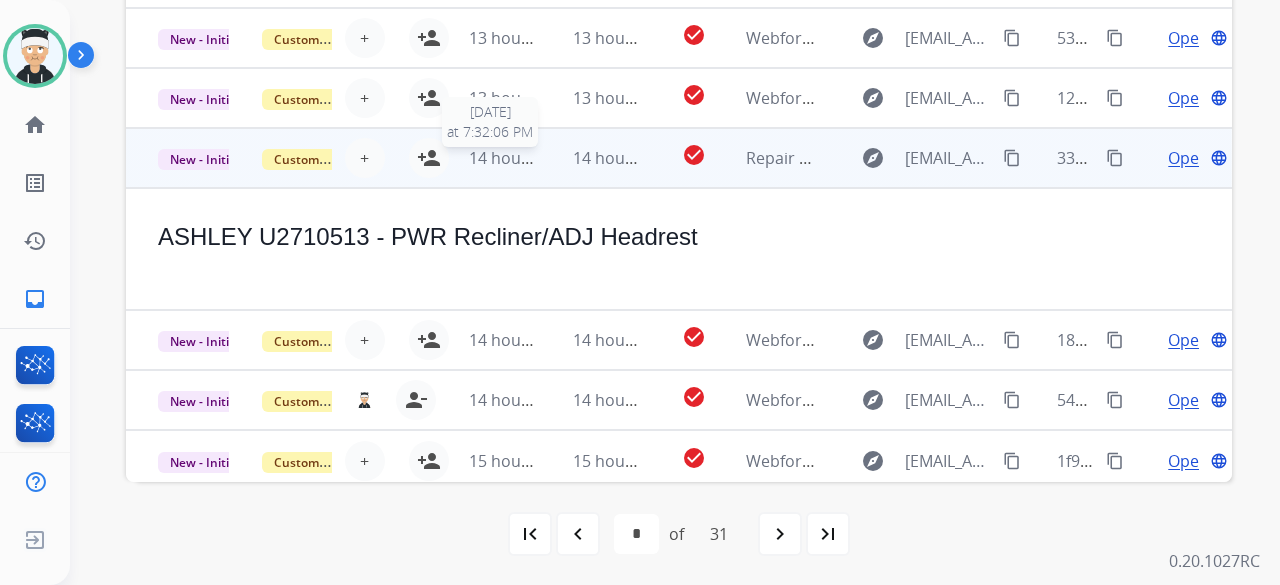 scroll, scrollTop: 124, scrollLeft: 0, axis: vertical 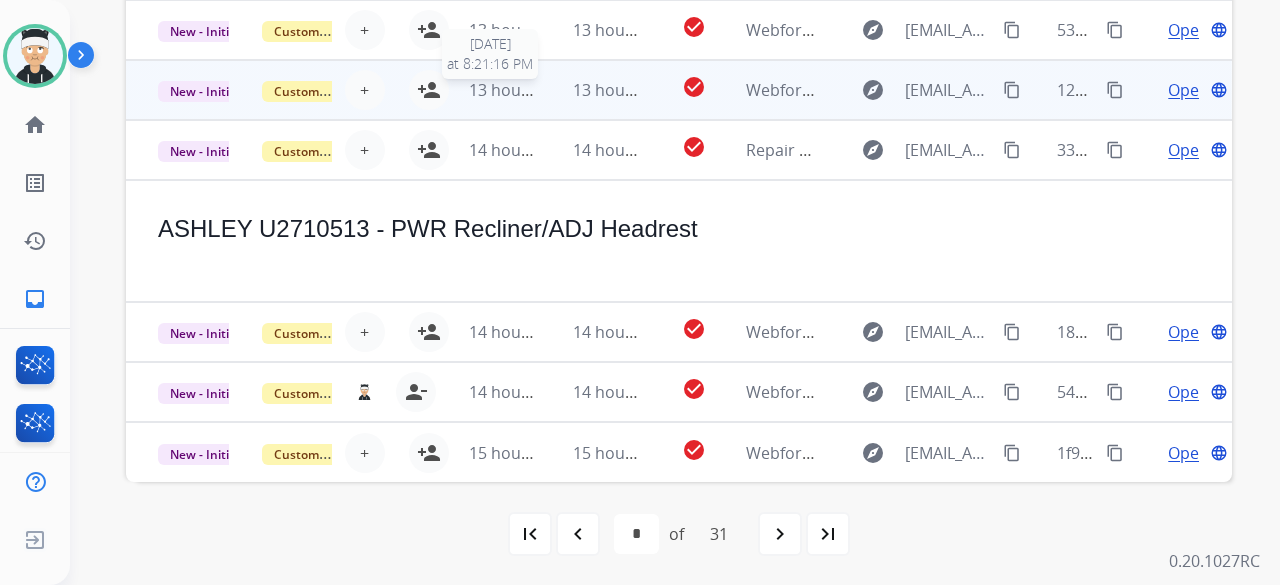 click on "13 hours ago" at bounding box center [518, 90] 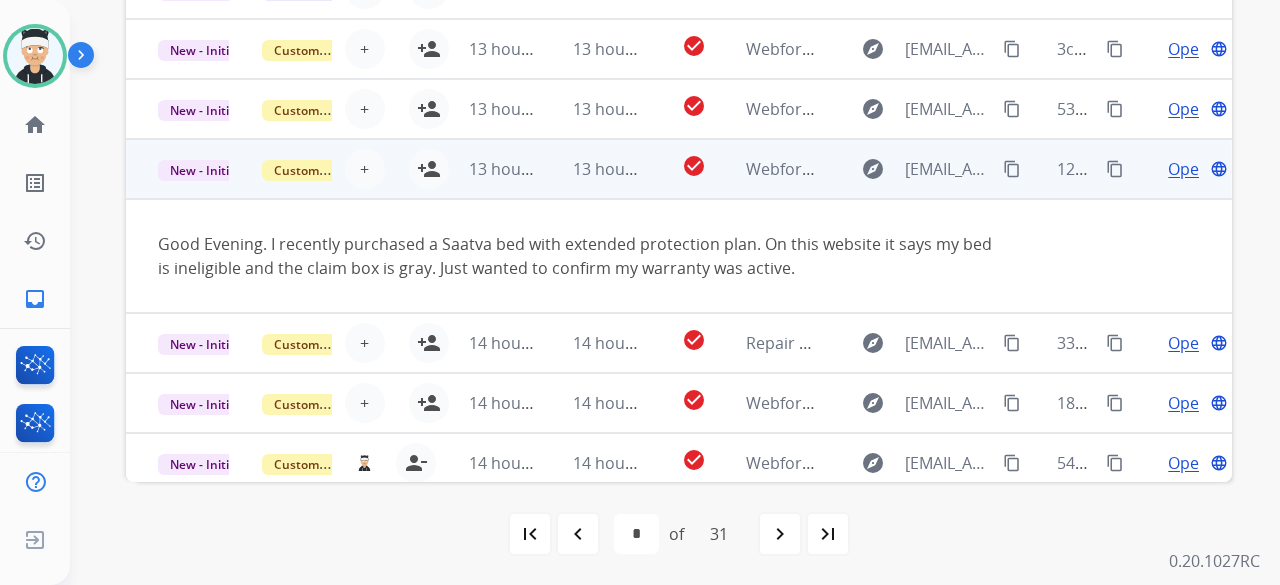 scroll, scrollTop: 16, scrollLeft: 0, axis: vertical 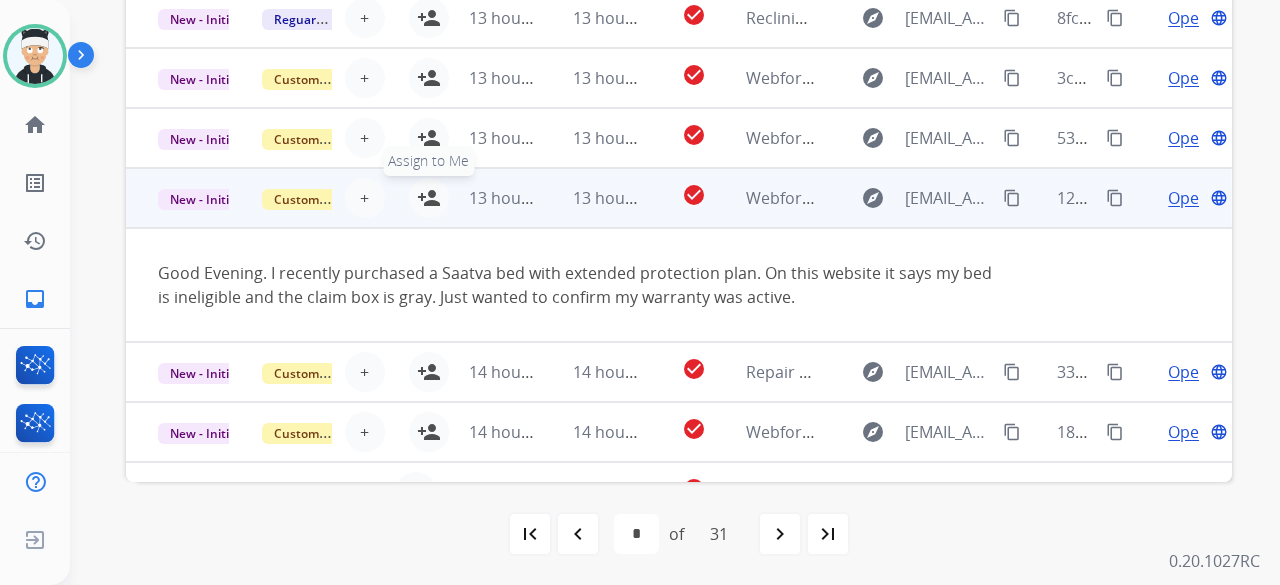 click on "person_add" at bounding box center (429, 198) 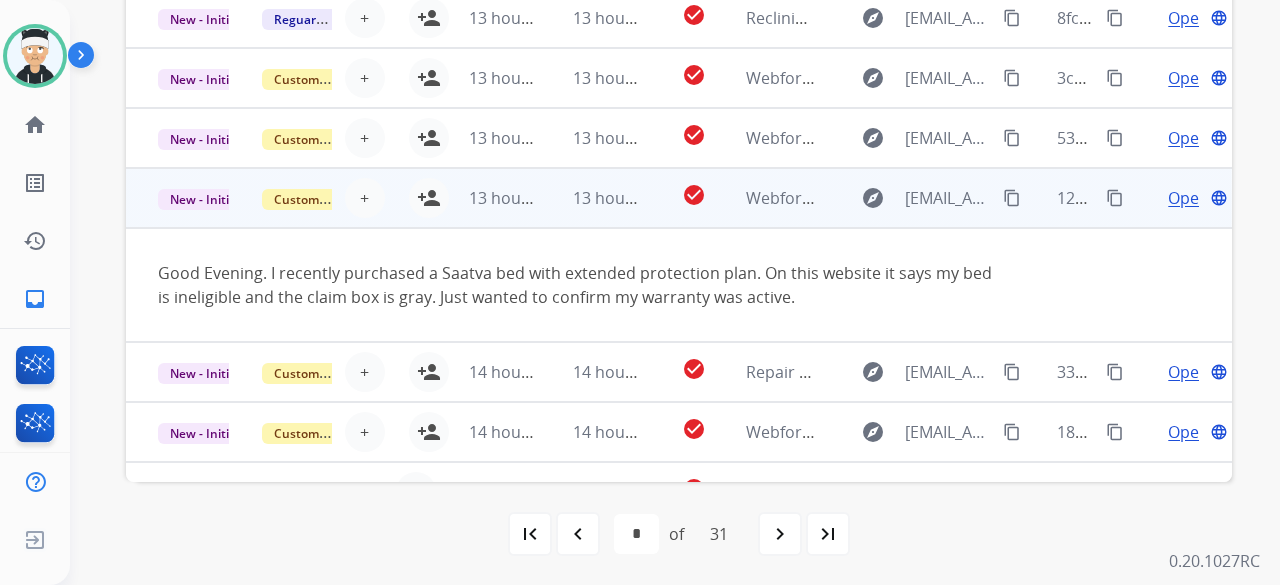 click on "13 hours ago" at bounding box center (489, 198) 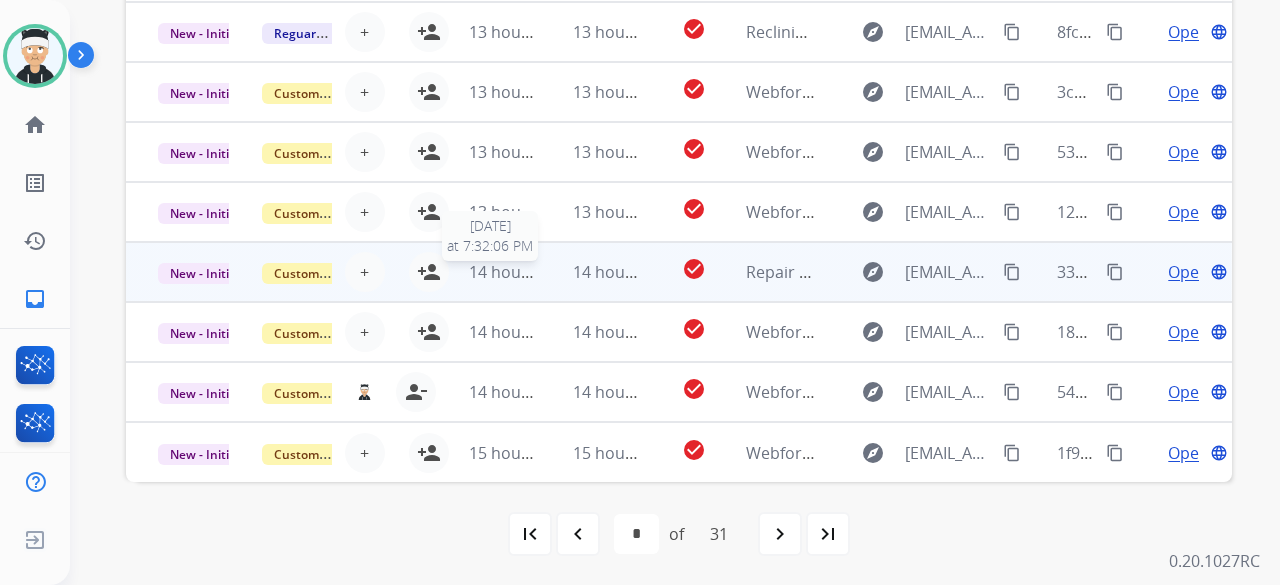 click on "14 hours ago" at bounding box center (518, 272) 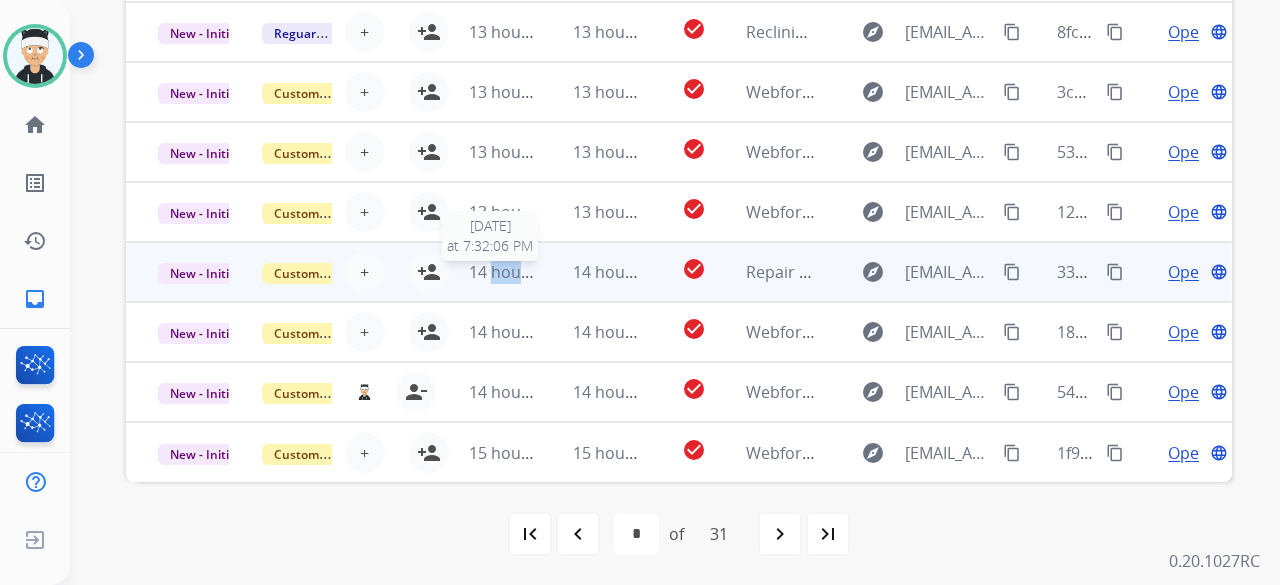 click on "14 hours ago [DATE] 7:32:06 PM" at bounding box center (489, 272) 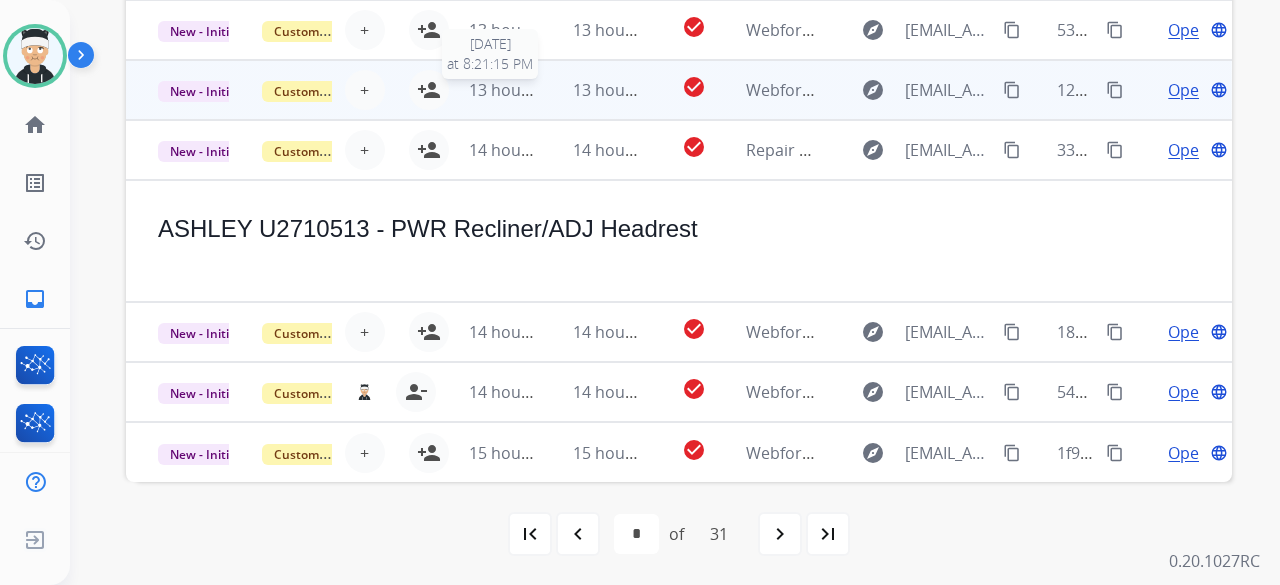 click on "13 hours ago" at bounding box center (518, 90) 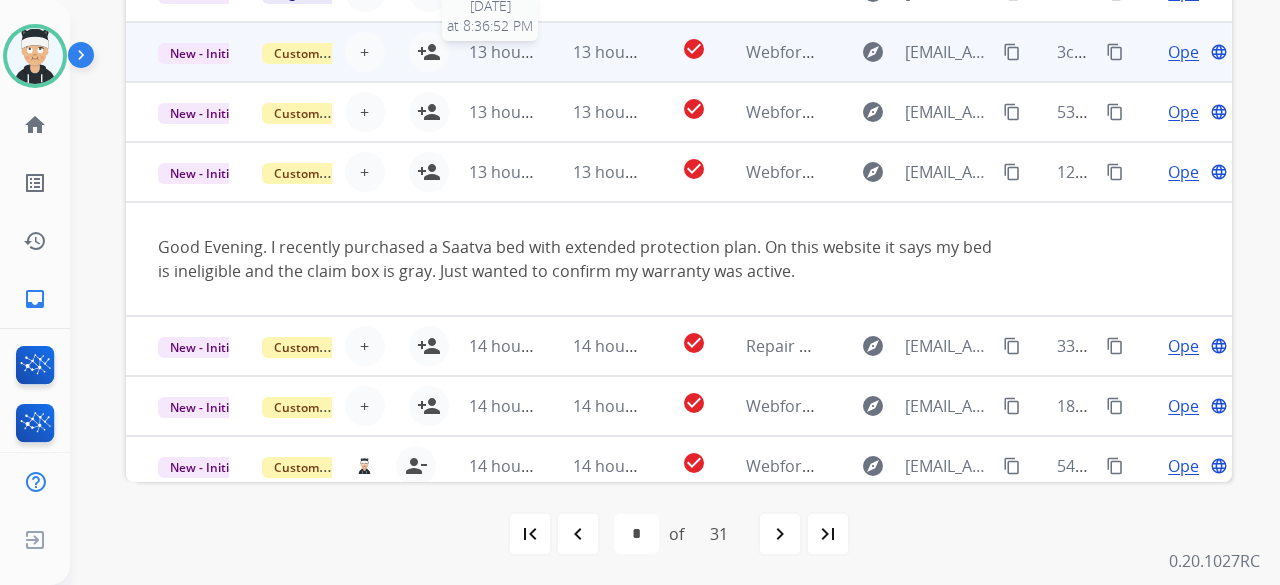 scroll, scrollTop: 16, scrollLeft: 0, axis: vertical 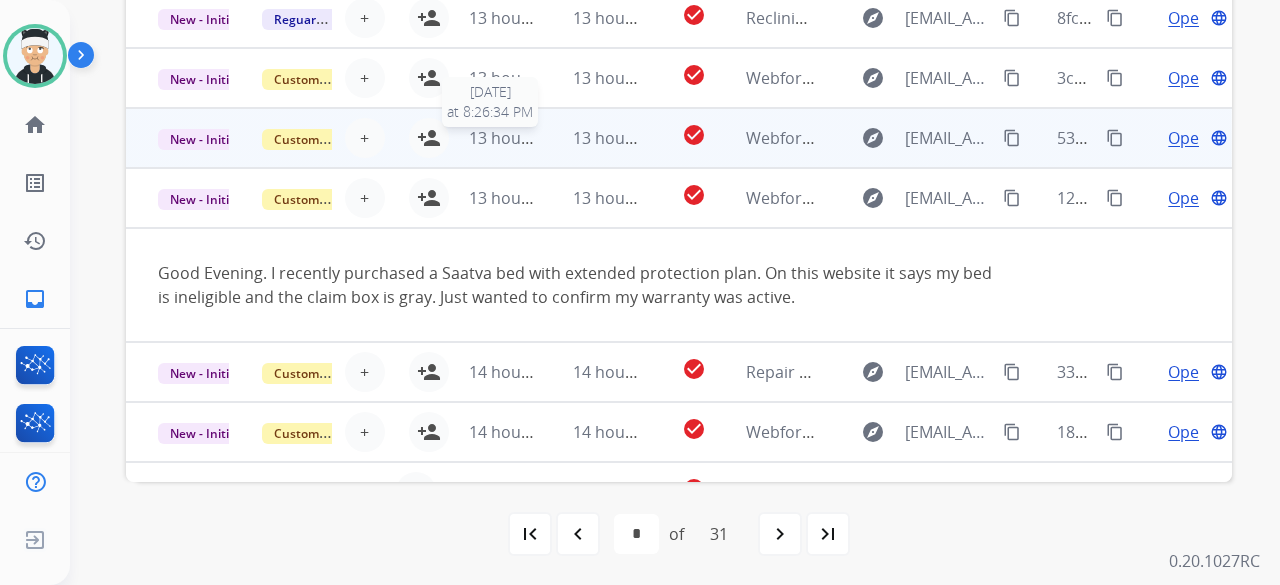 click on "13 hours ago" at bounding box center [518, 138] 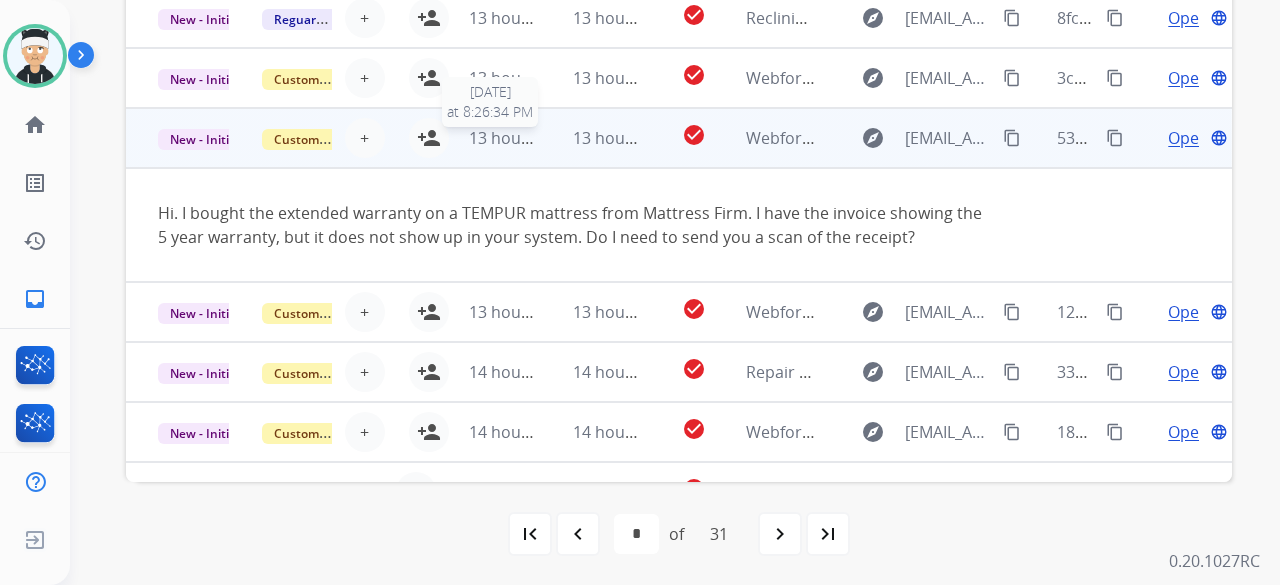 scroll, scrollTop: 116, scrollLeft: 0, axis: vertical 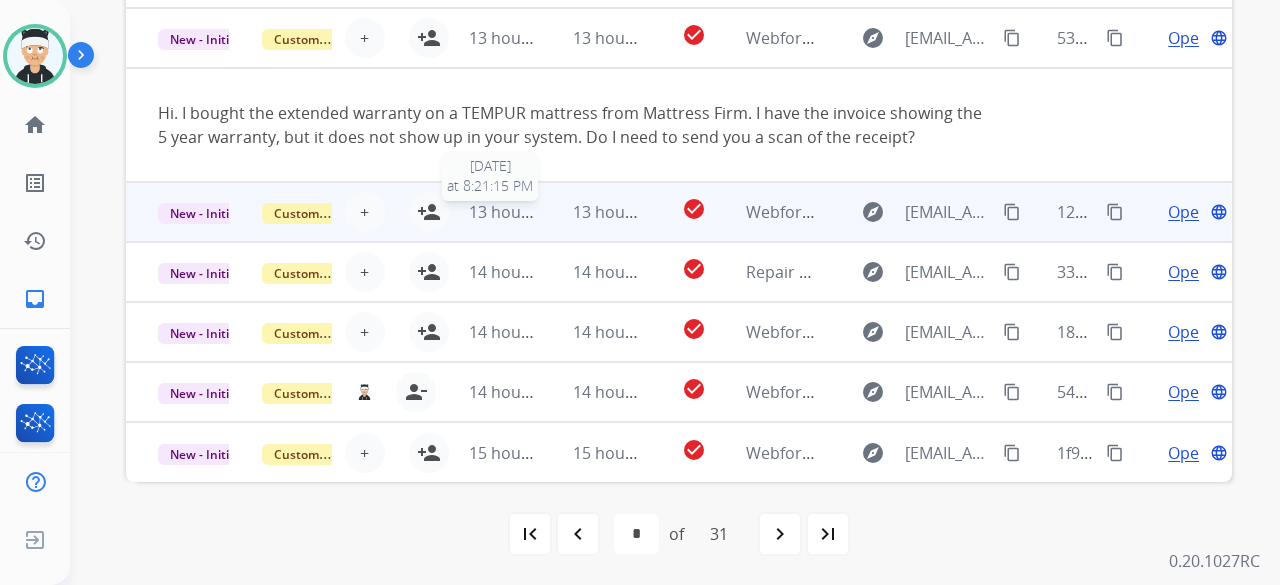 click on "13 hours ago" at bounding box center [518, 212] 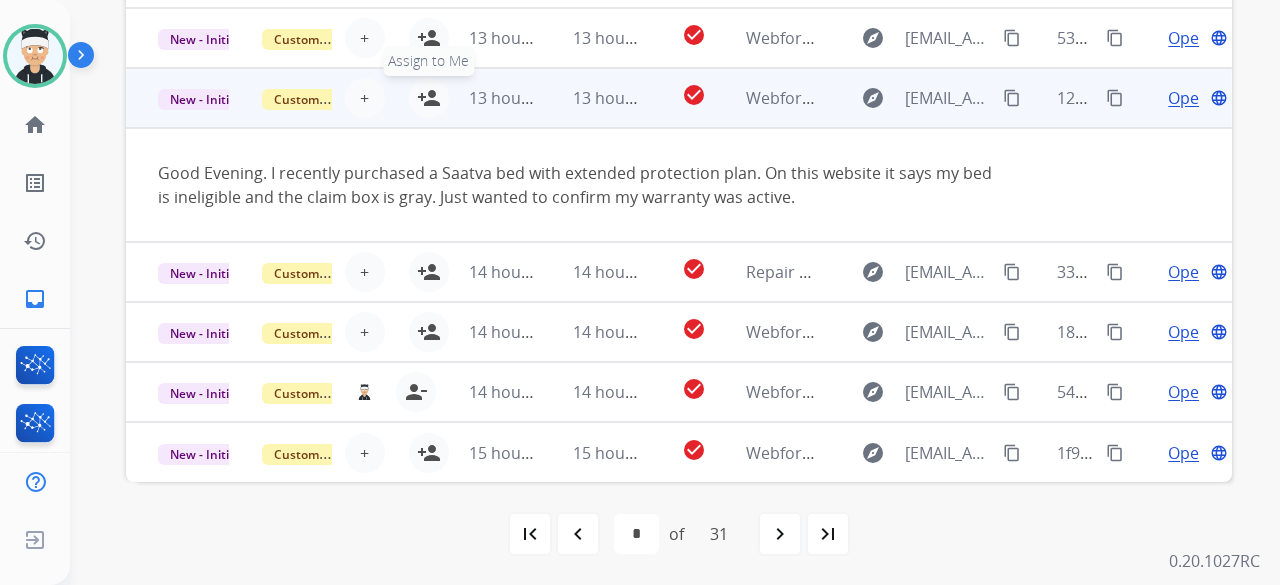 click on "person_add" at bounding box center (429, 98) 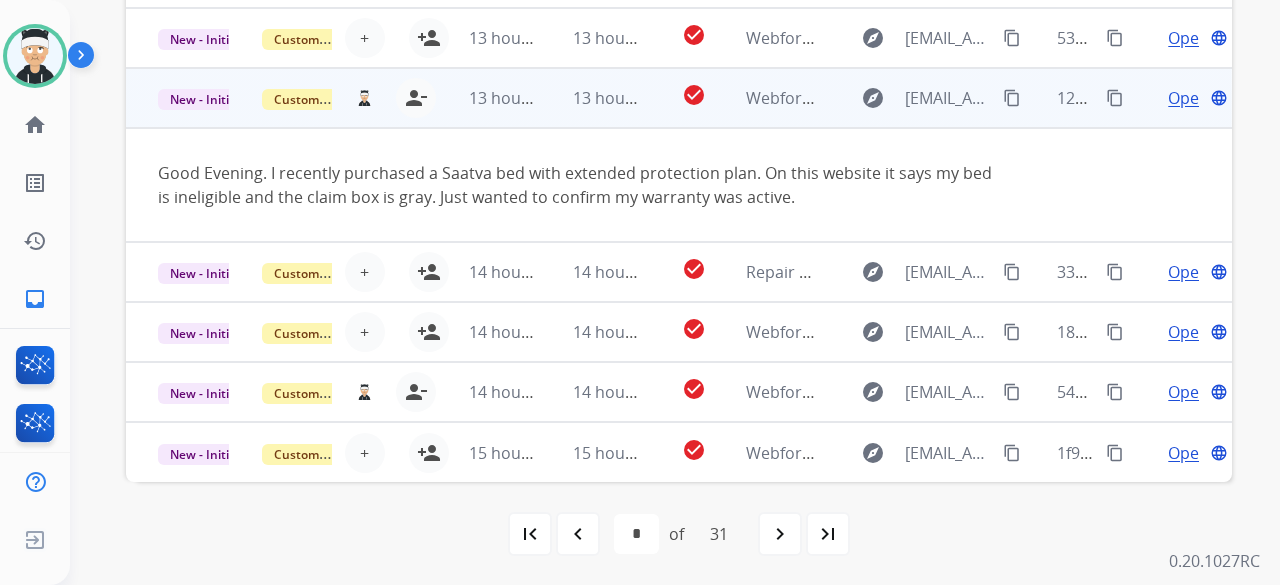 click on "Open" at bounding box center (1188, 98) 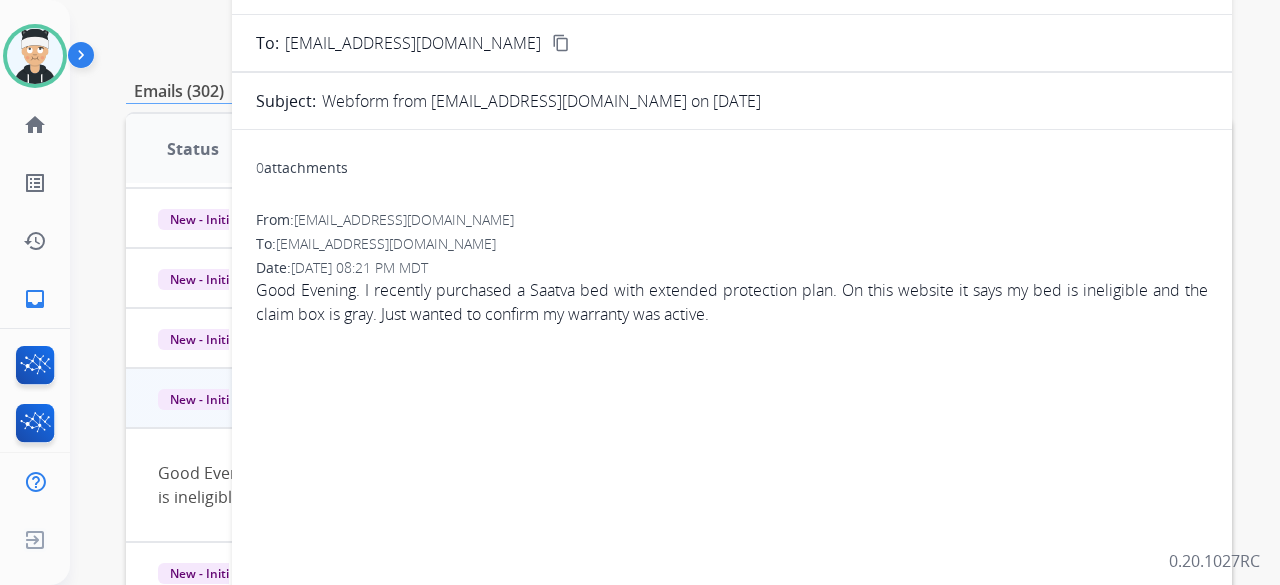 scroll, scrollTop: 152, scrollLeft: 0, axis: vertical 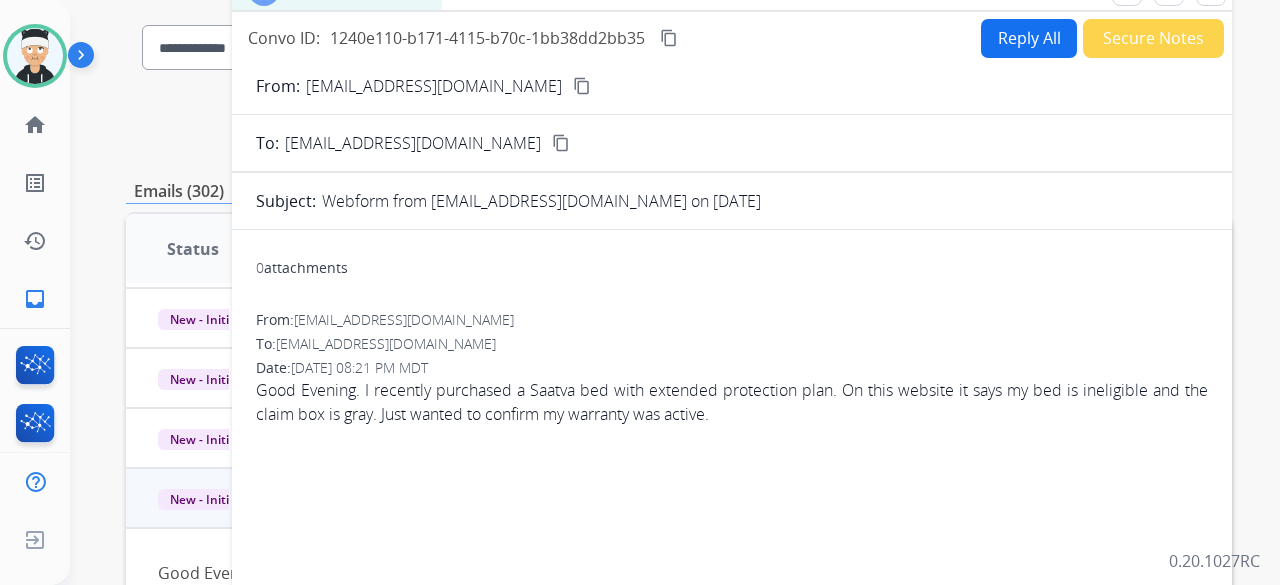 click on "content_copy" at bounding box center [582, 86] 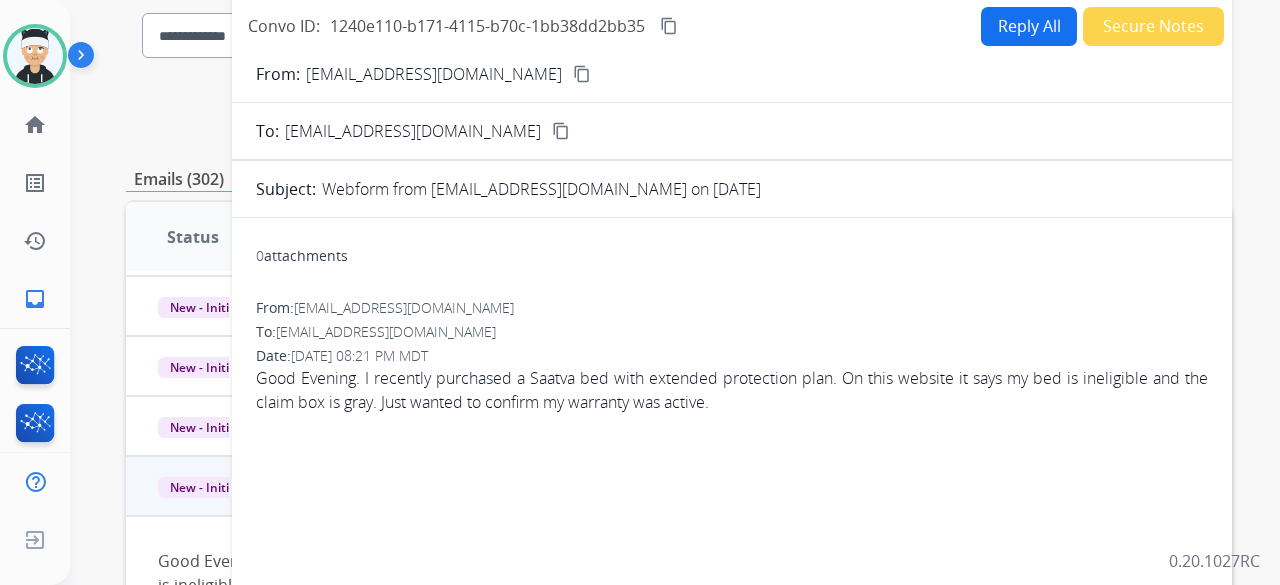 scroll, scrollTop: 52, scrollLeft: 0, axis: vertical 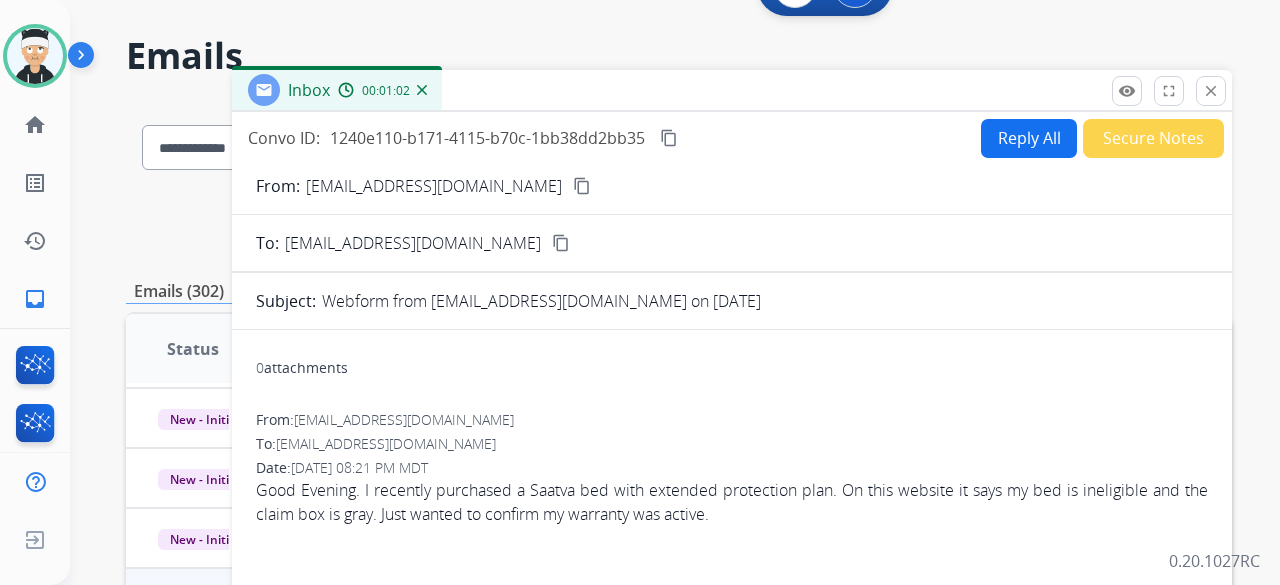 click on "Reply All" at bounding box center [1029, 138] 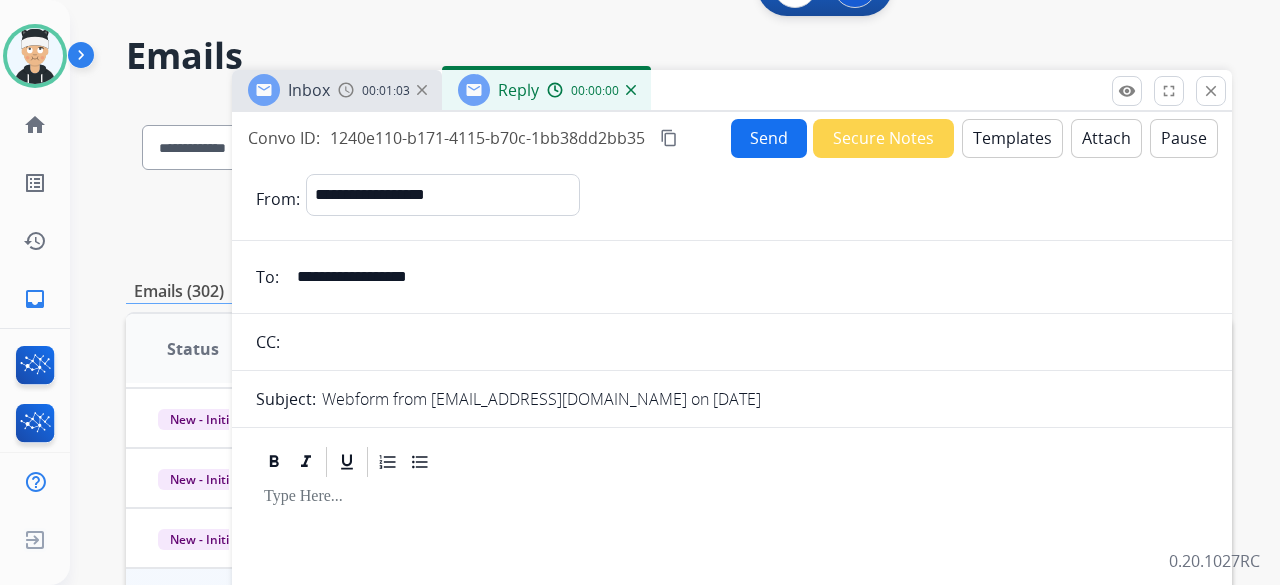scroll, scrollTop: 152, scrollLeft: 0, axis: vertical 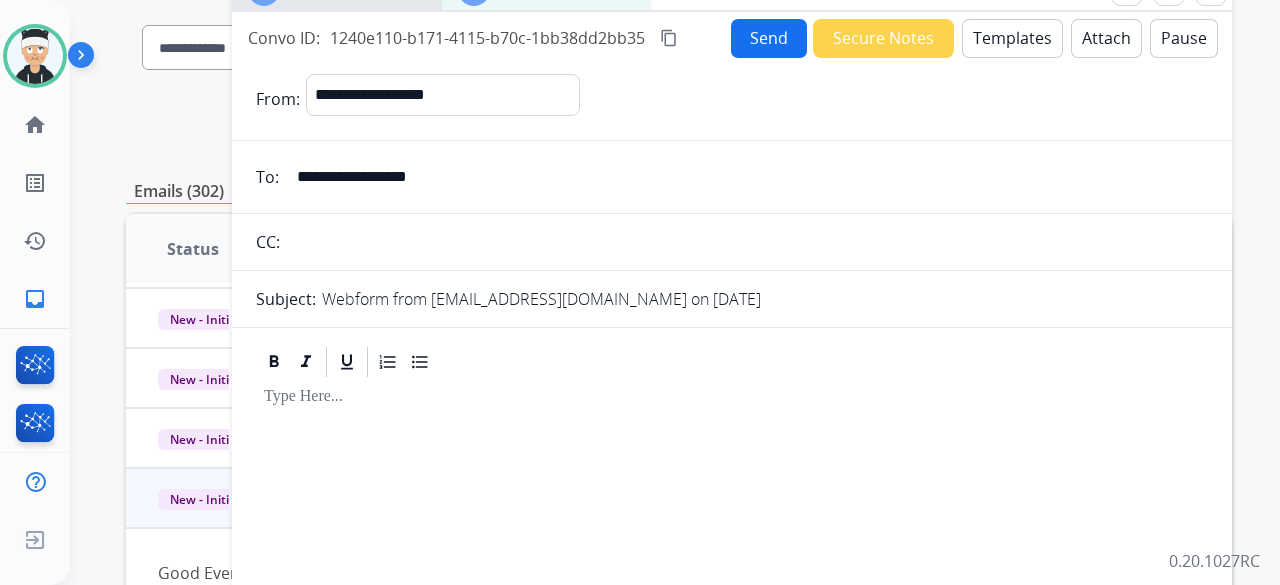 click on "Templates" at bounding box center (1012, 38) 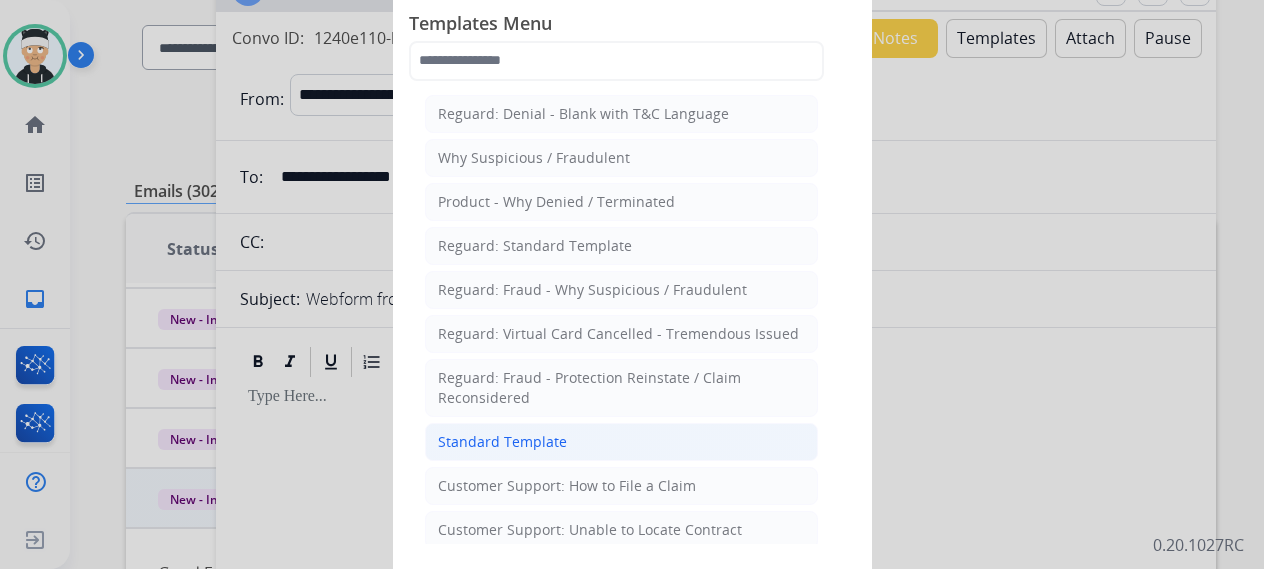 click on "Standard Template" 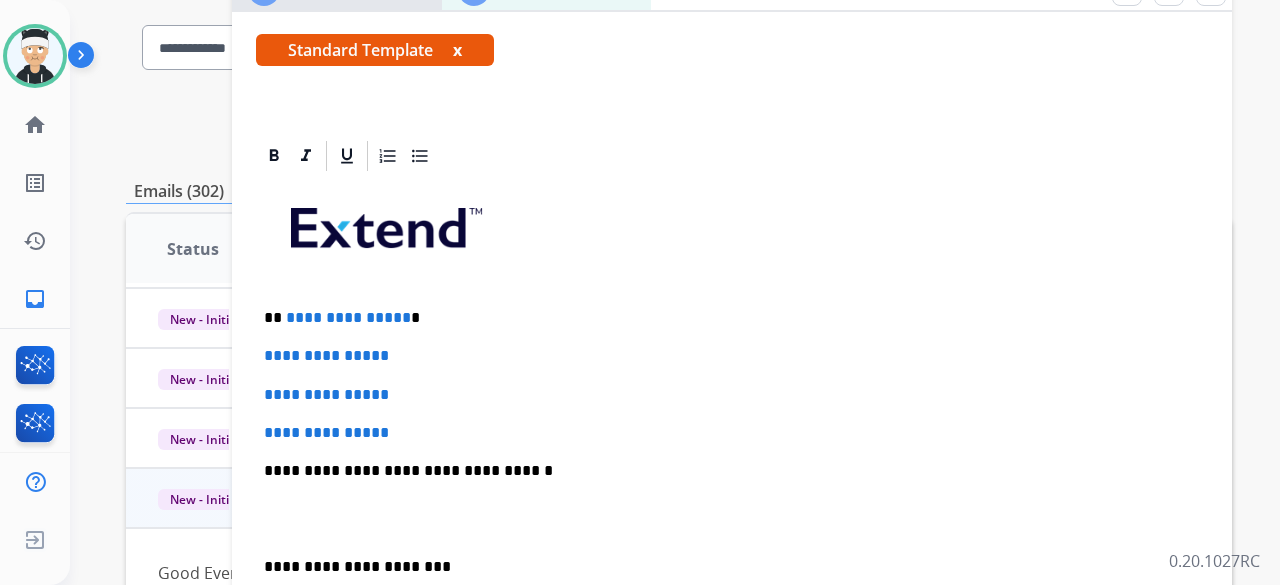 scroll, scrollTop: 500, scrollLeft: 0, axis: vertical 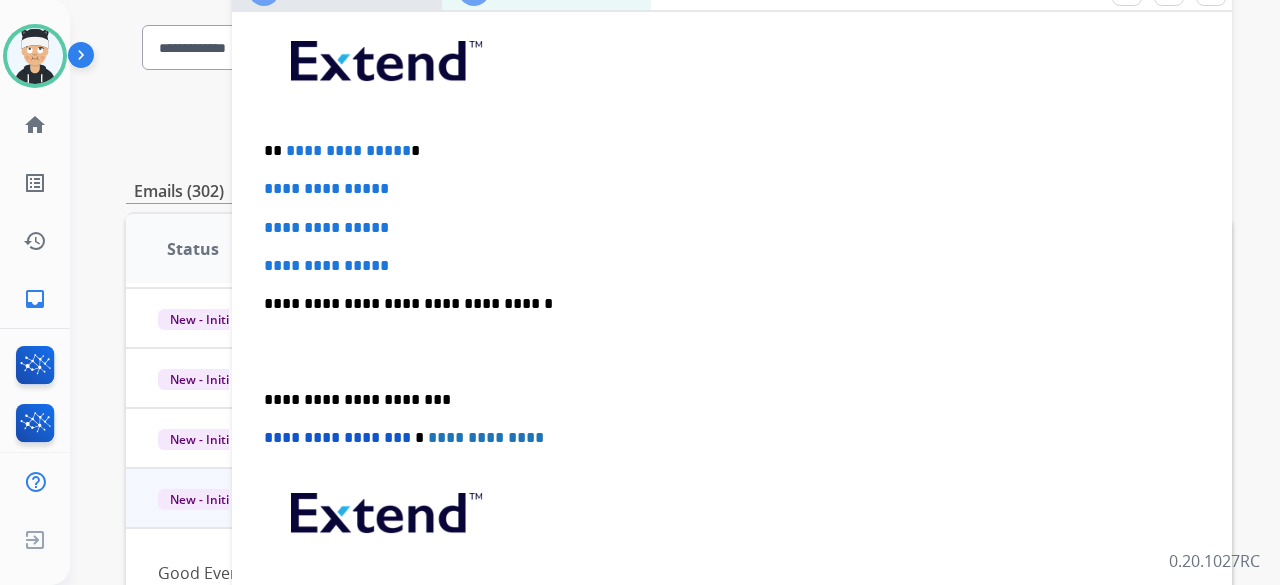 click on "**********" at bounding box center (348, 150) 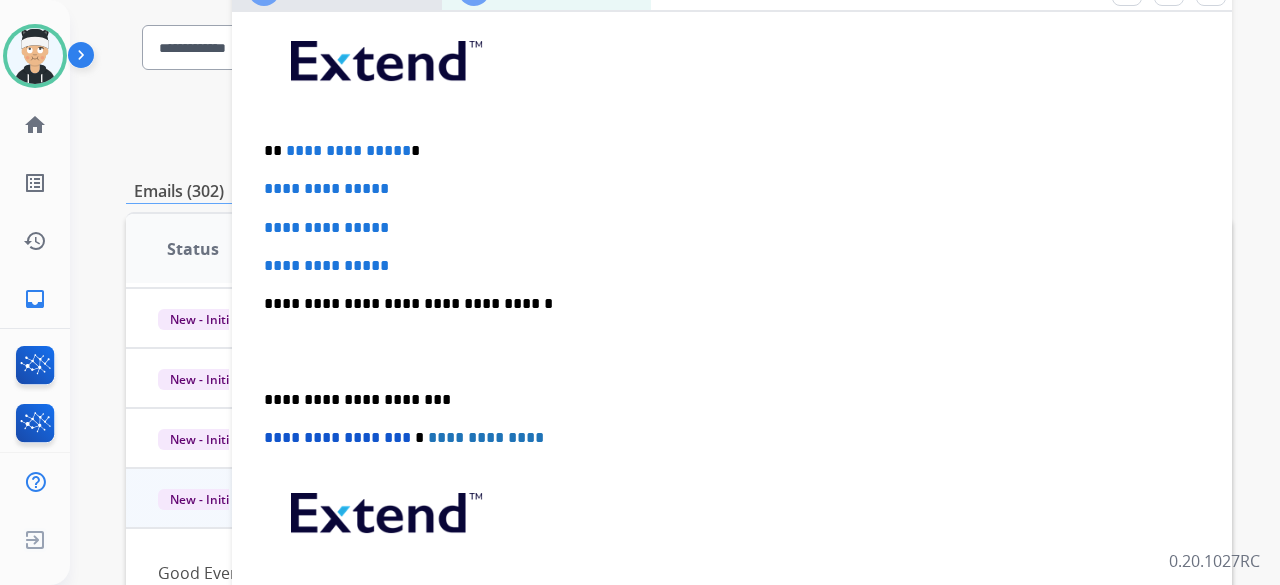type 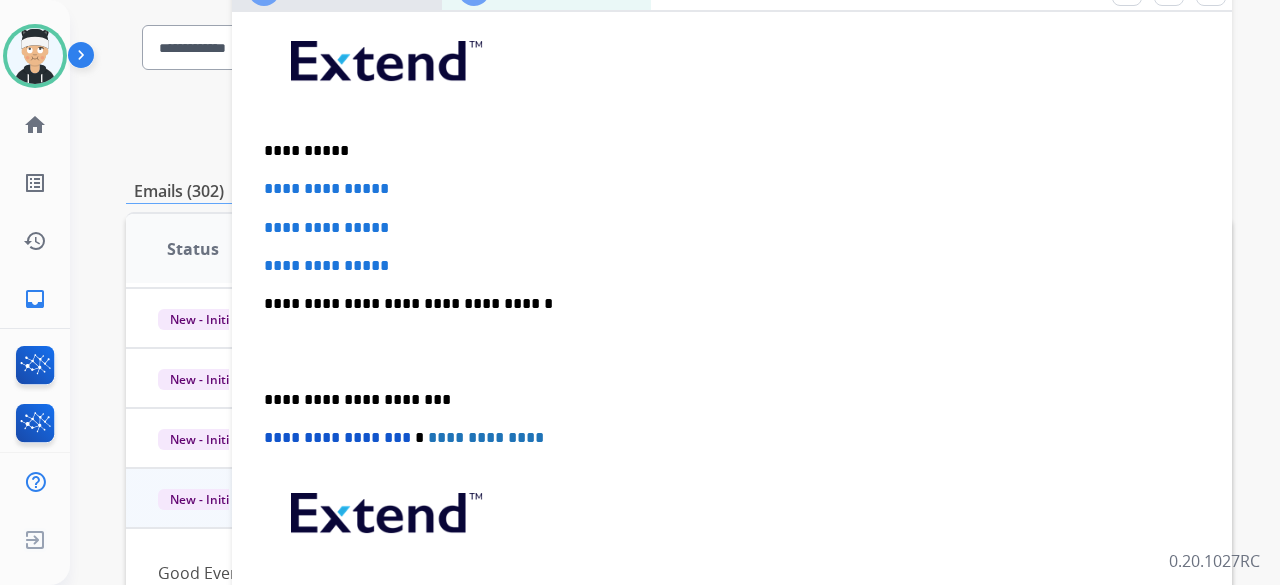 click on "**********" at bounding box center (732, 266) 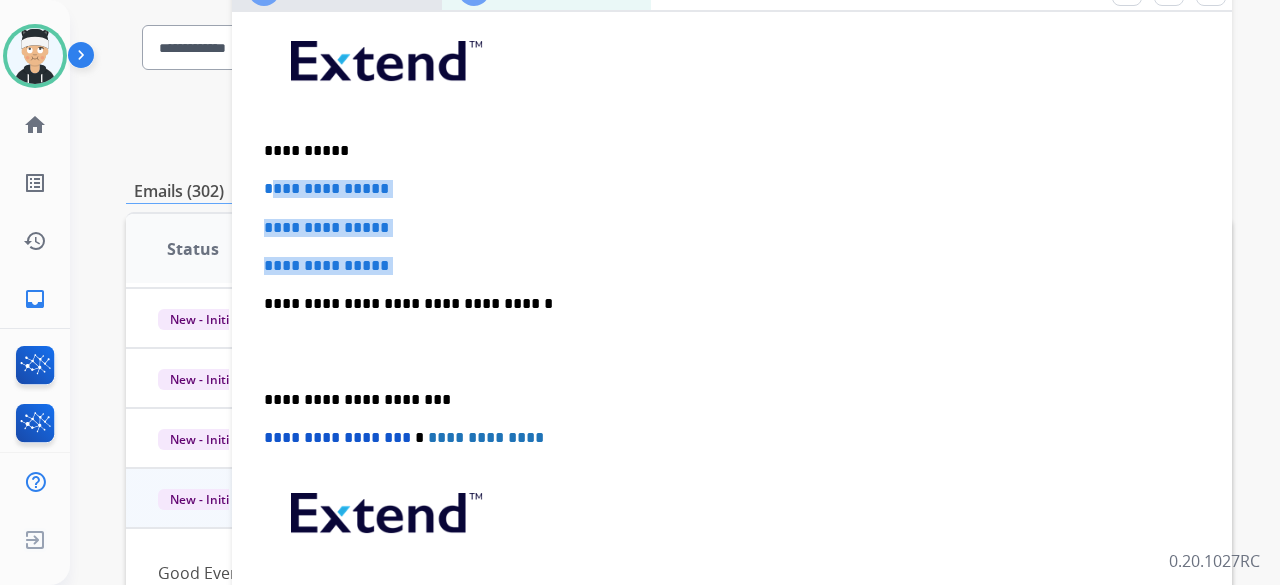 drag, startPoint x: 398, startPoint y: 264, endPoint x: 267, endPoint y: 187, distance: 151.95393 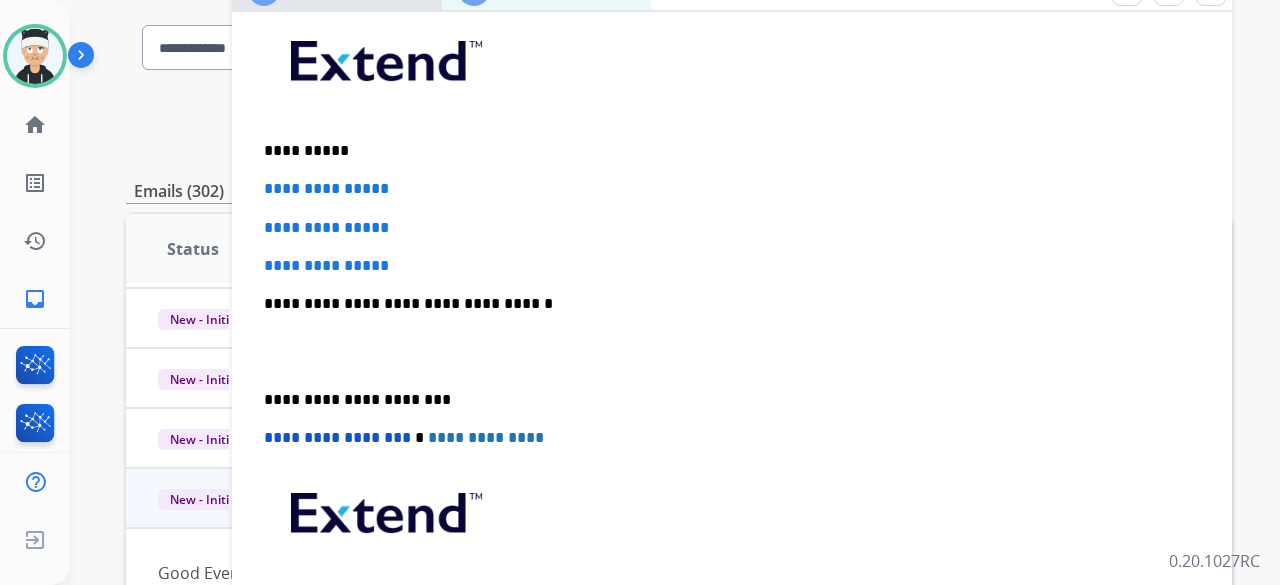 click on "**********" at bounding box center [732, 266] 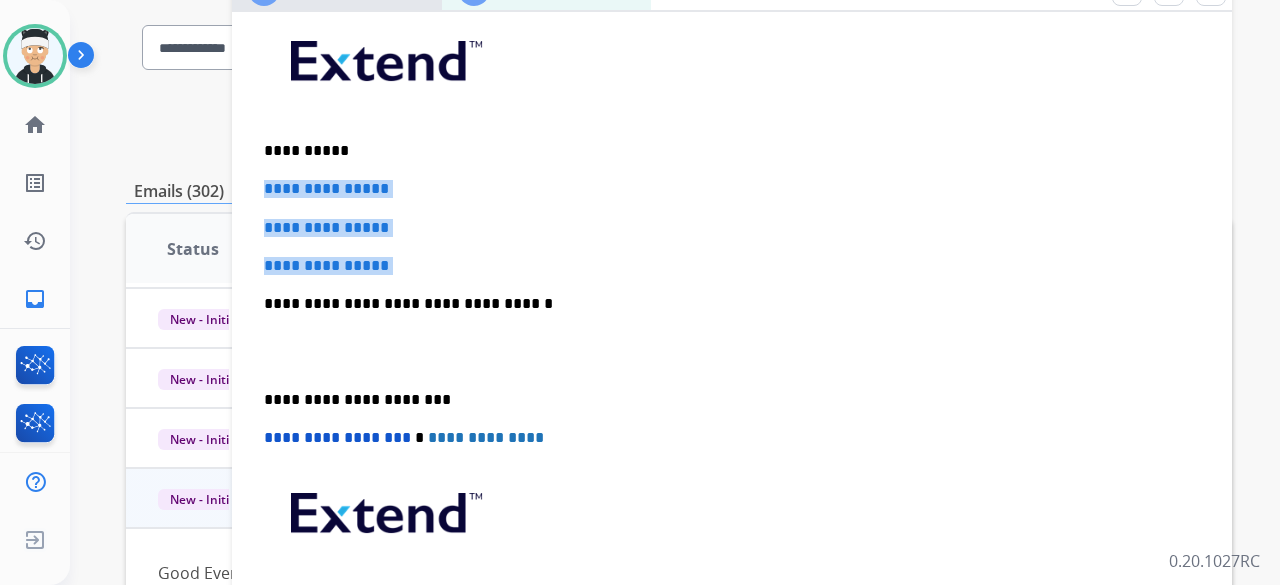 drag, startPoint x: 404, startPoint y: 268, endPoint x: 260, endPoint y: 169, distance: 174.7484 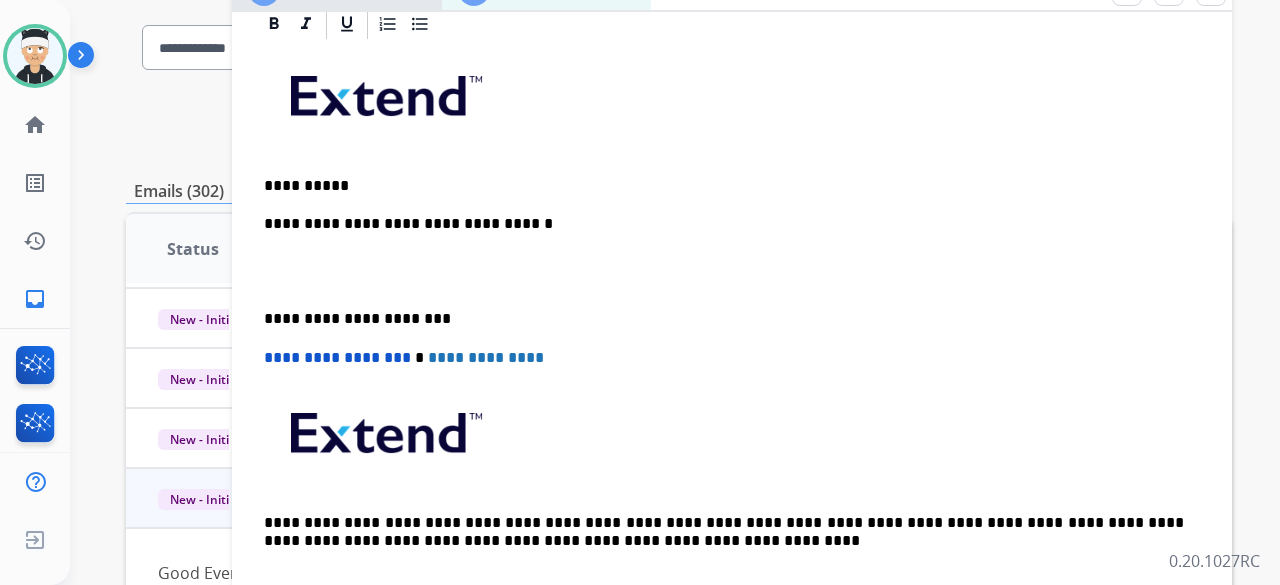 scroll, scrollTop: 461, scrollLeft: 0, axis: vertical 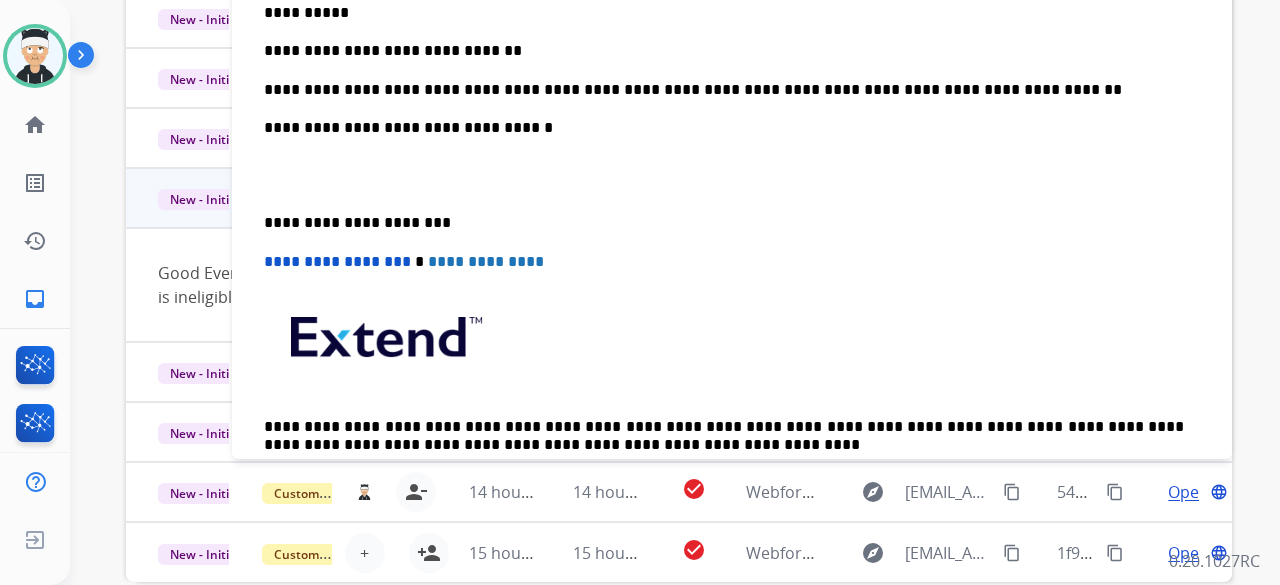 click on "**********" at bounding box center [724, 90] 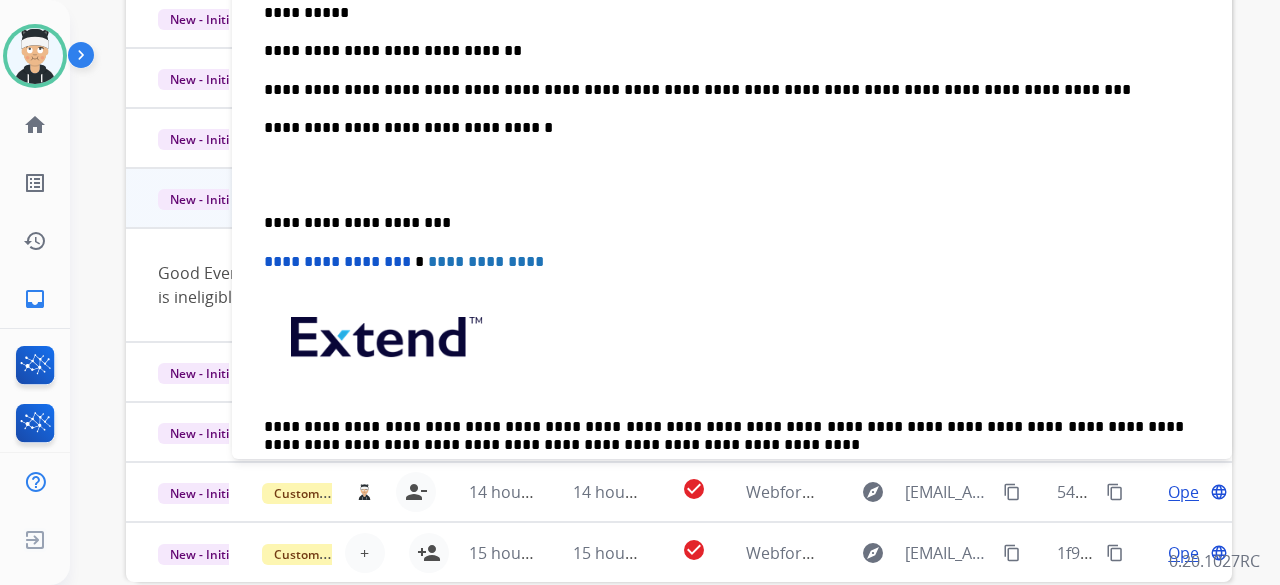 click on "**********" at bounding box center [724, 90] 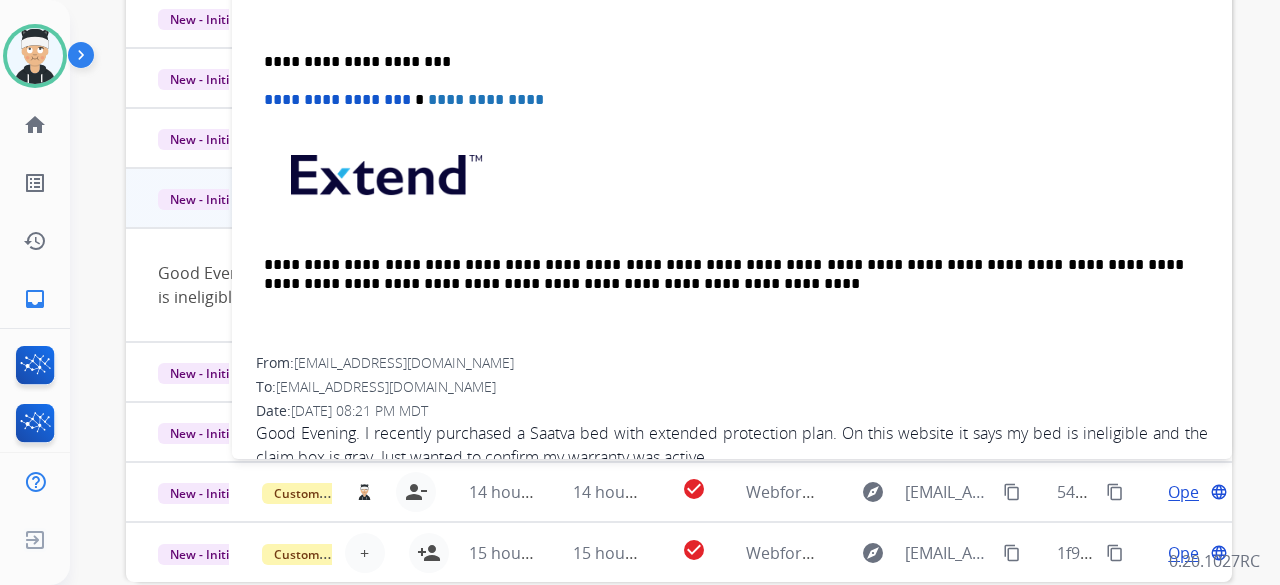 scroll, scrollTop: 576, scrollLeft: 0, axis: vertical 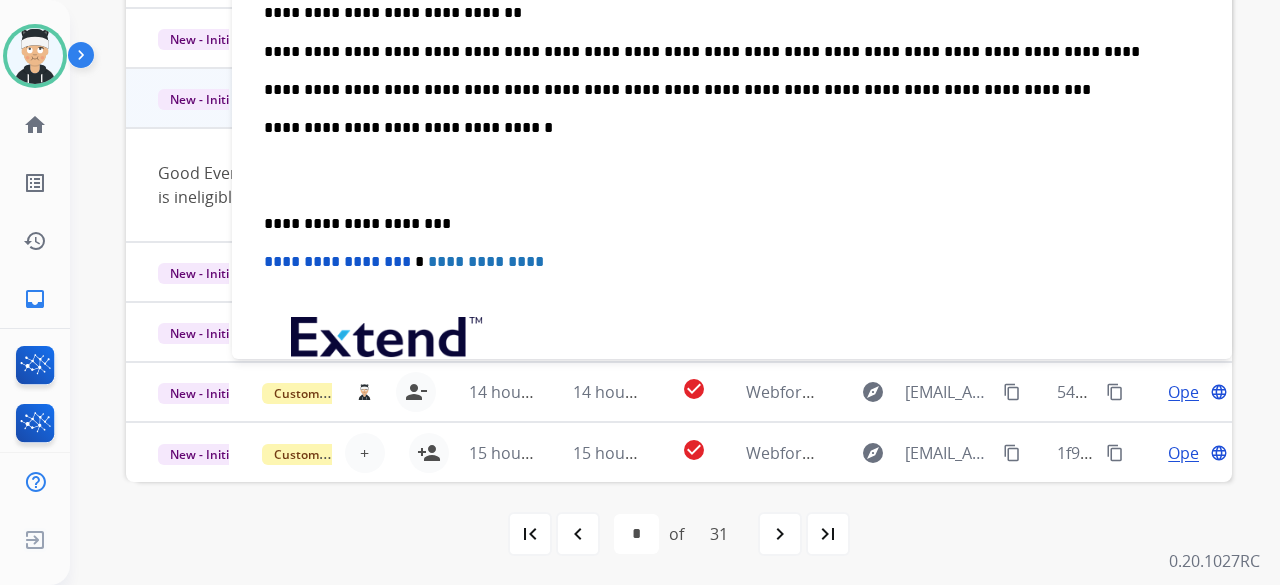 click on "**********" at bounding box center (724, 90) 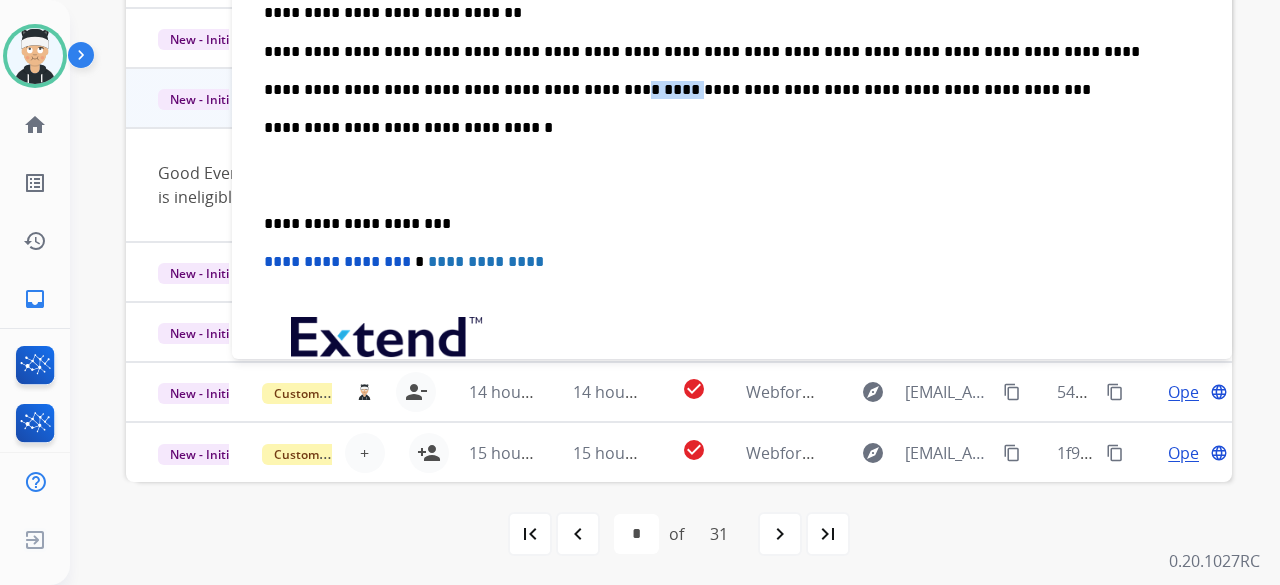 click on "**********" at bounding box center (724, 90) 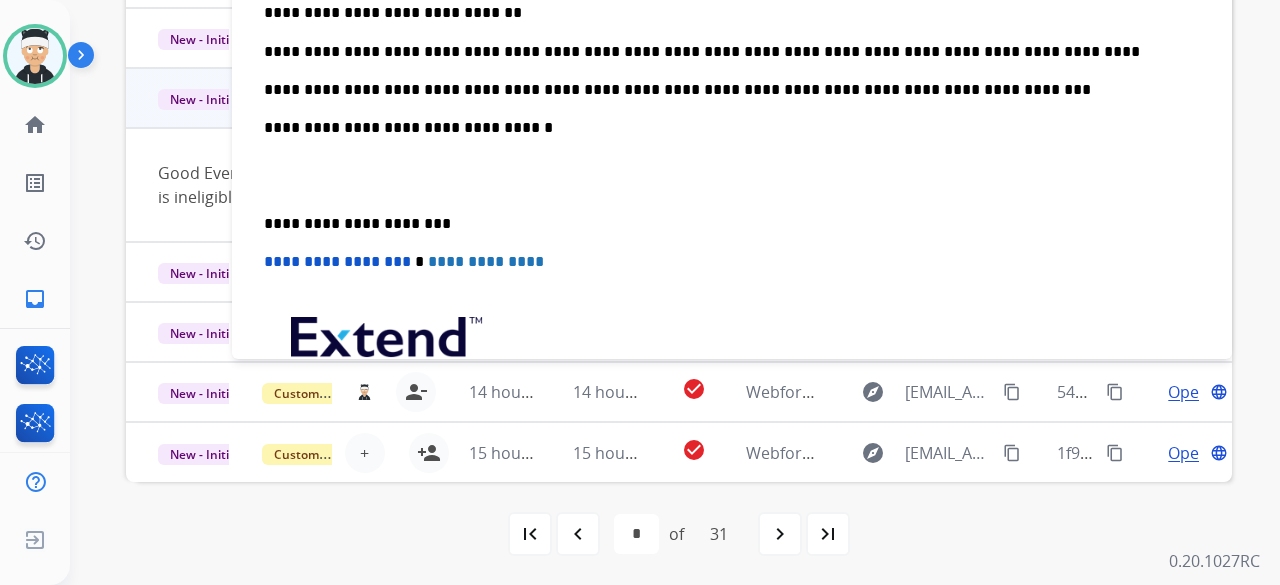 click on "**********" at bounding box center [724, 128] 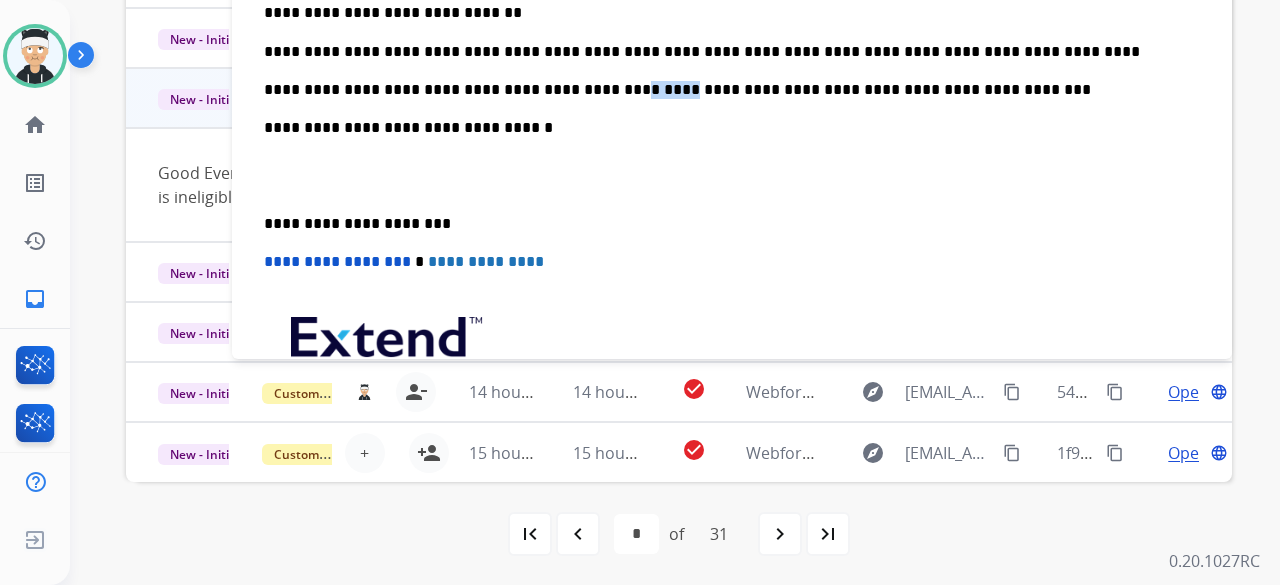 click on "**********" at bounding box center [724, 90] 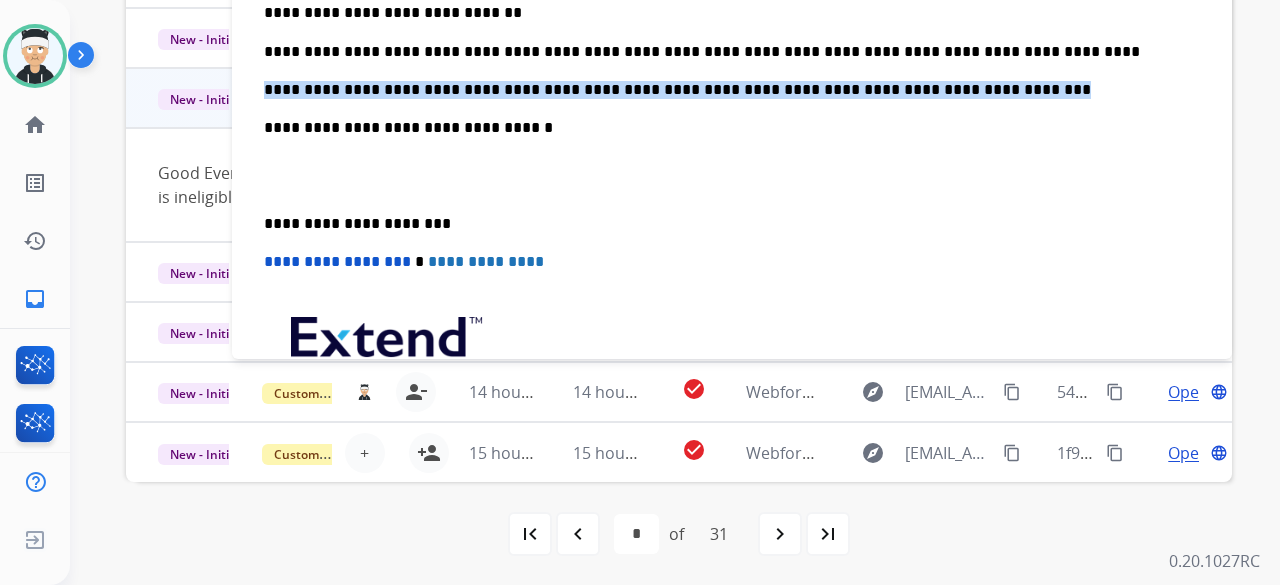 click on "**********" at bounding box center [724, 90] 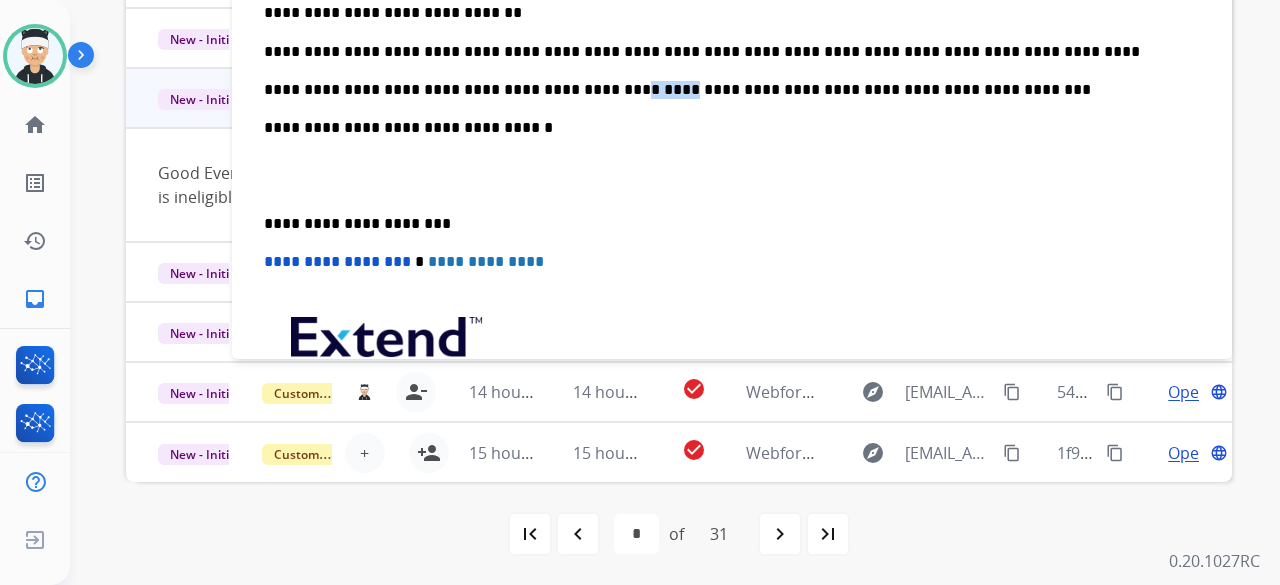 click on "**********" at bounding box center (724, 90) 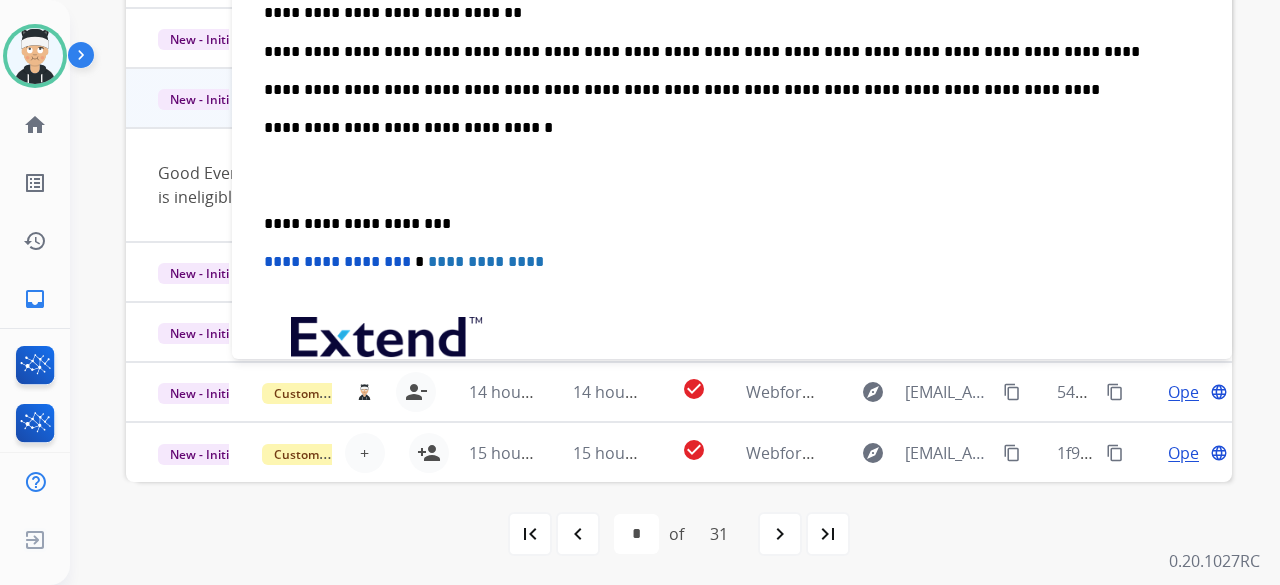 click on "**********" at bounding box center (724, 90) 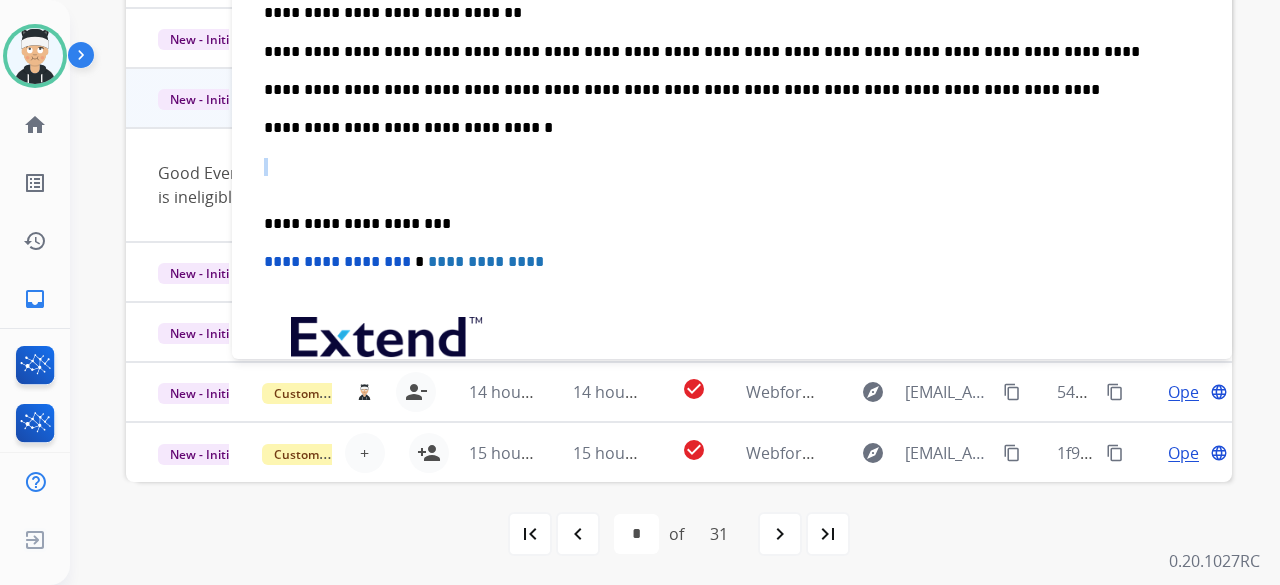 click on "**********" at bounding box center [724, 90] 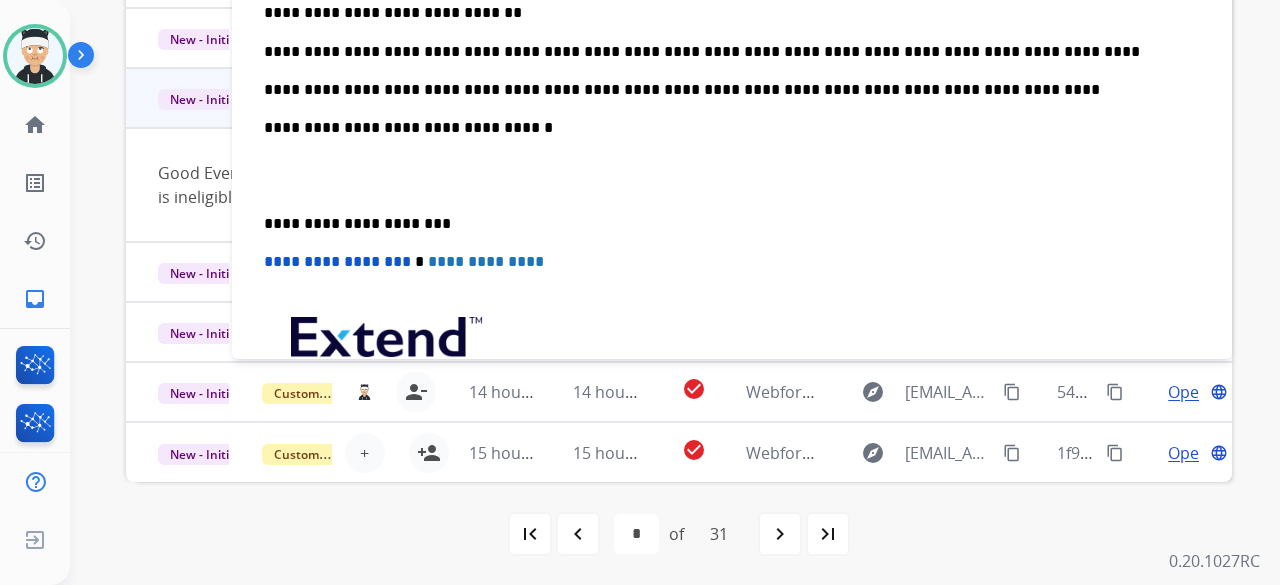click on "**********" at bounding box center [724, 90] 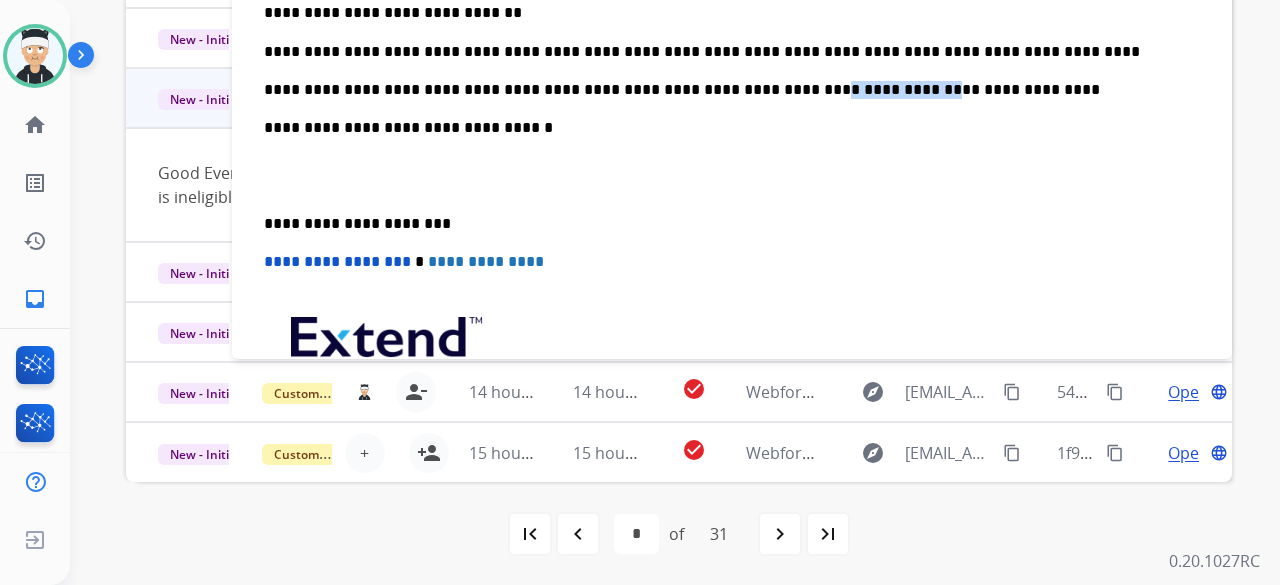click on "**********" at bounding box center [724, 90] 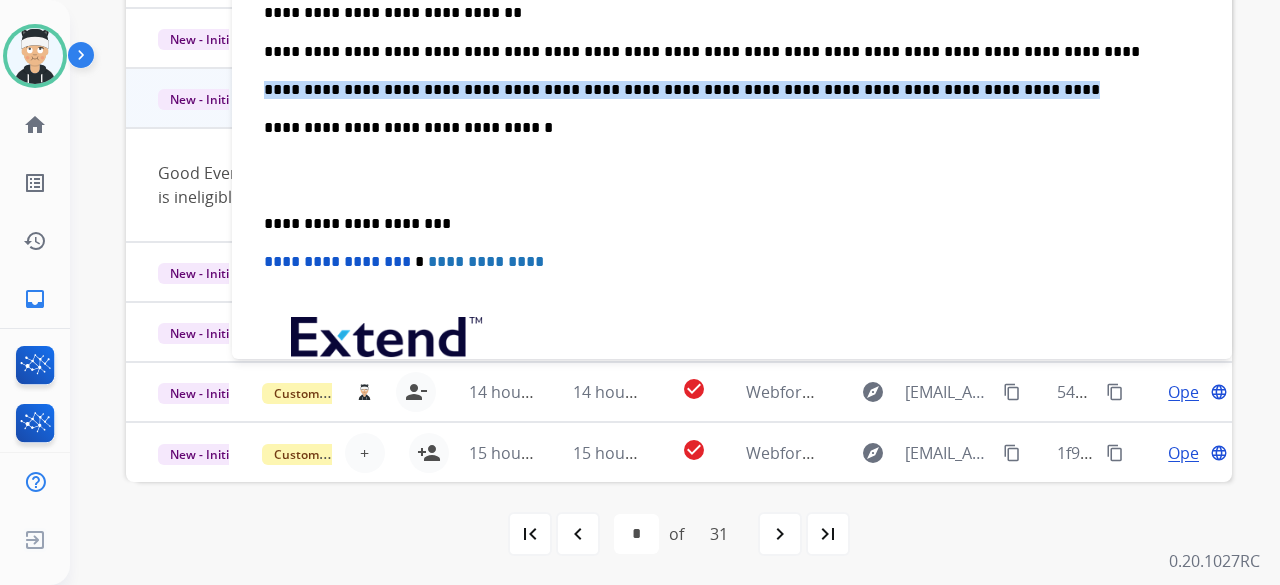 click on "**********" at bounding box center (724, 90) 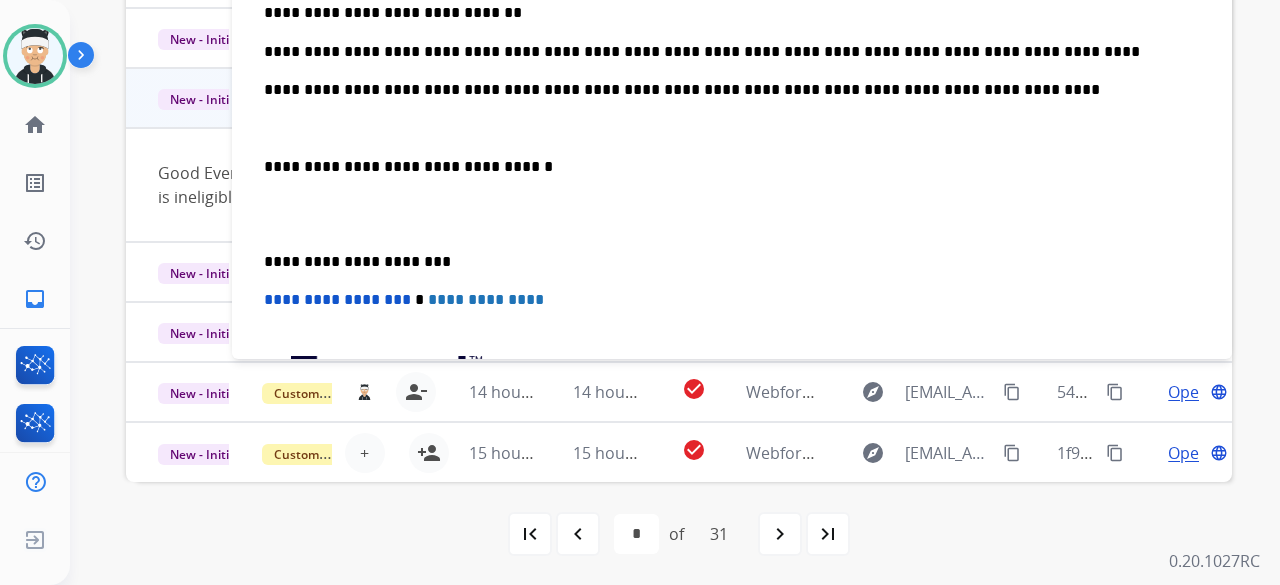 click on "**********" at bounding box center [724, 90] 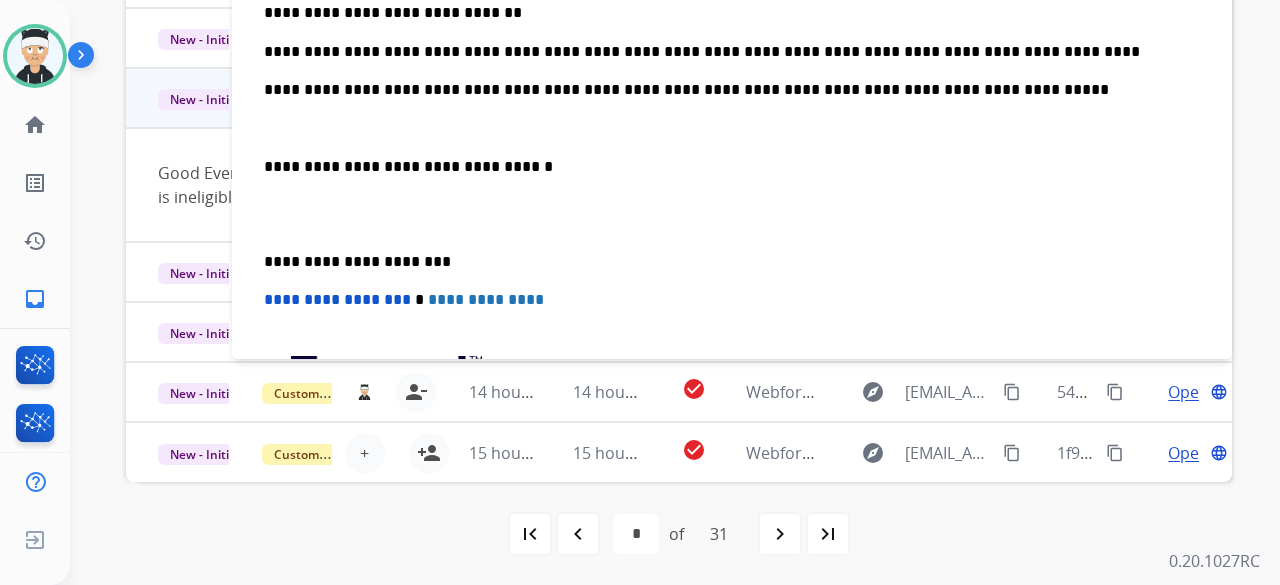 click on "**********" at bounding box center [724, 90] 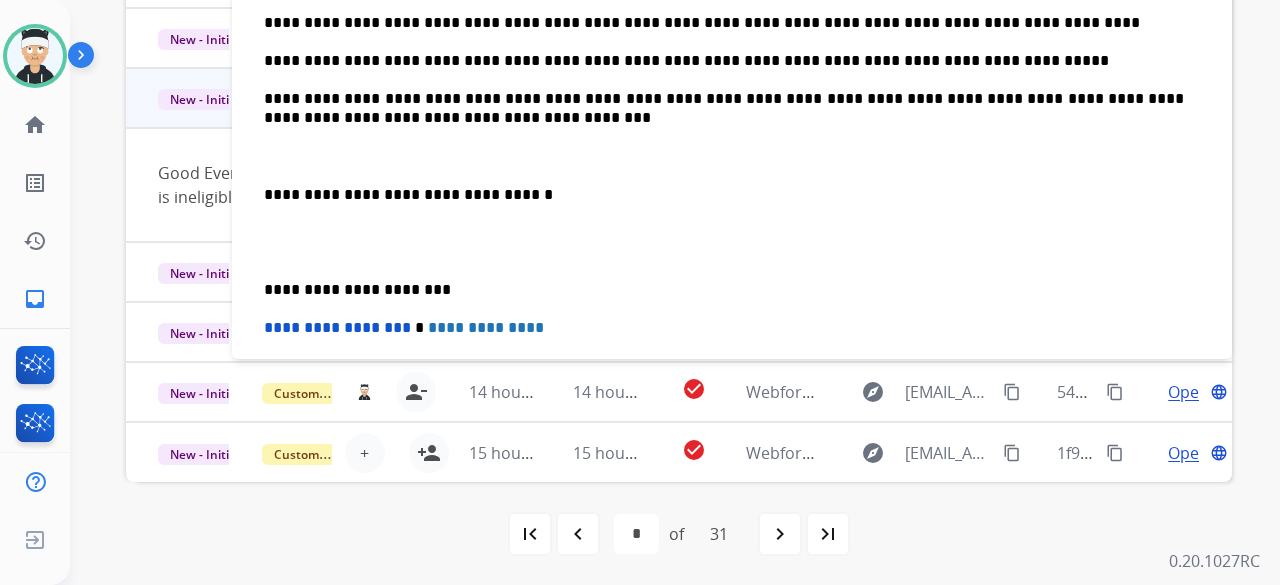 scroll, scrollTop: 276, scrollLeft: 0, axis: vertical 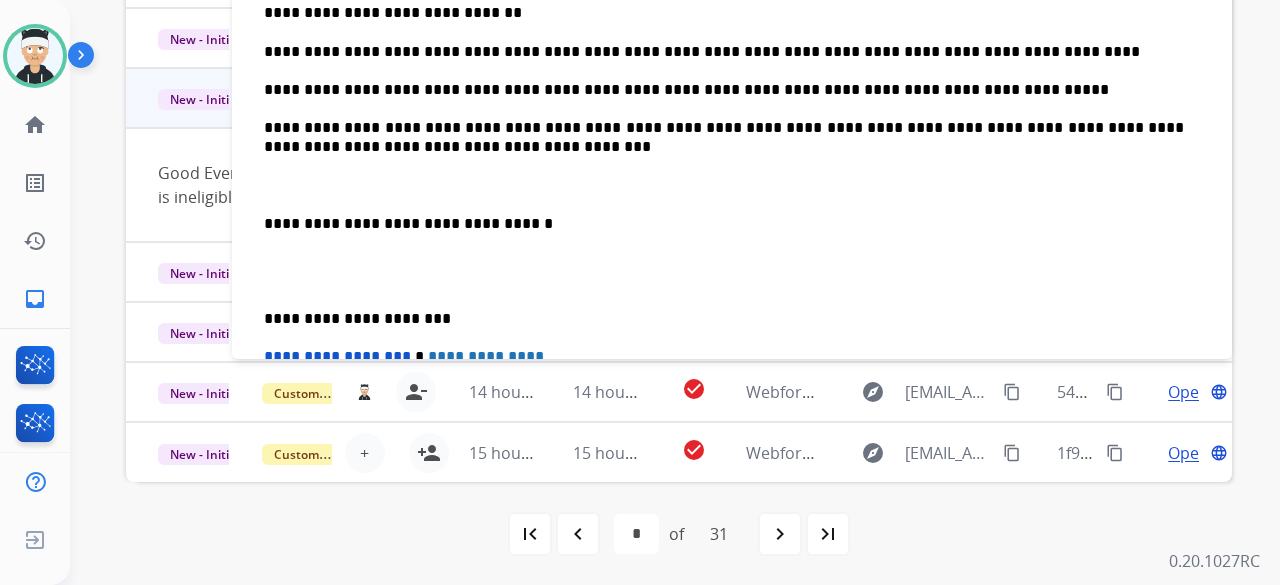 click on "**********" at bounding box center (724, 137) 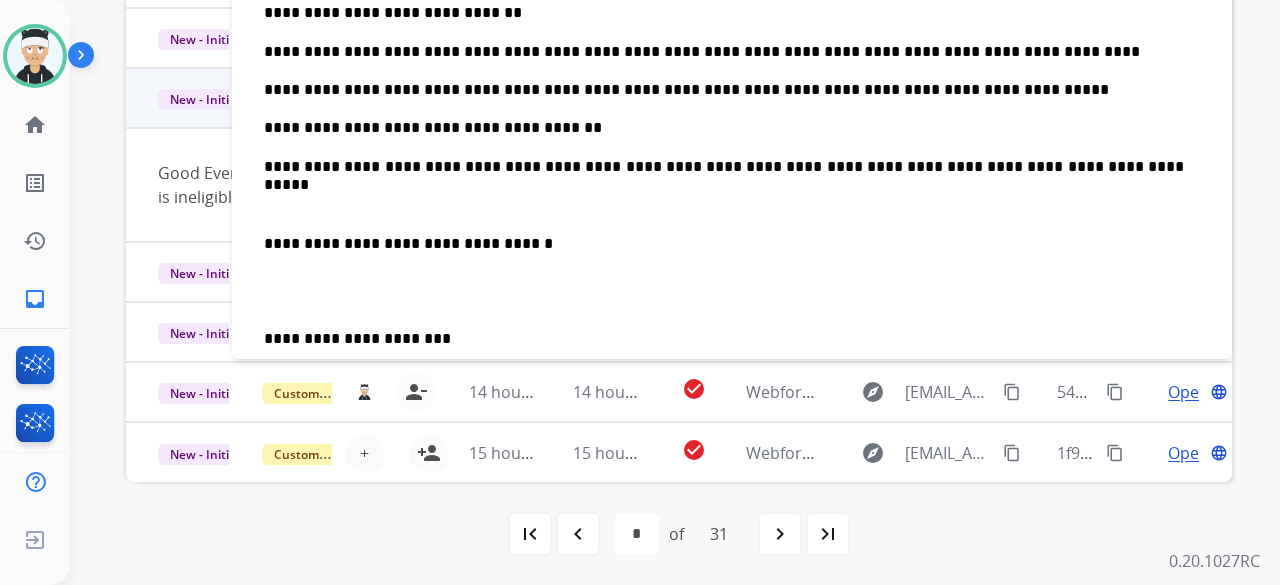 click on "**********" at bounding box center [732, 232] 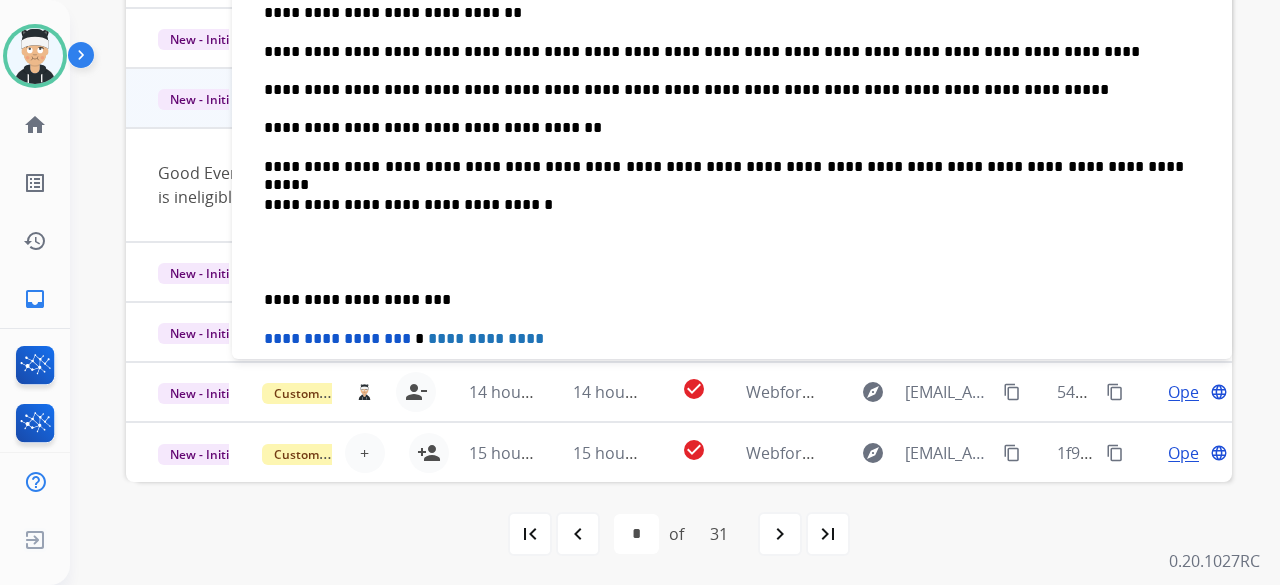 click on "**********" at bounding box center [724, 300] 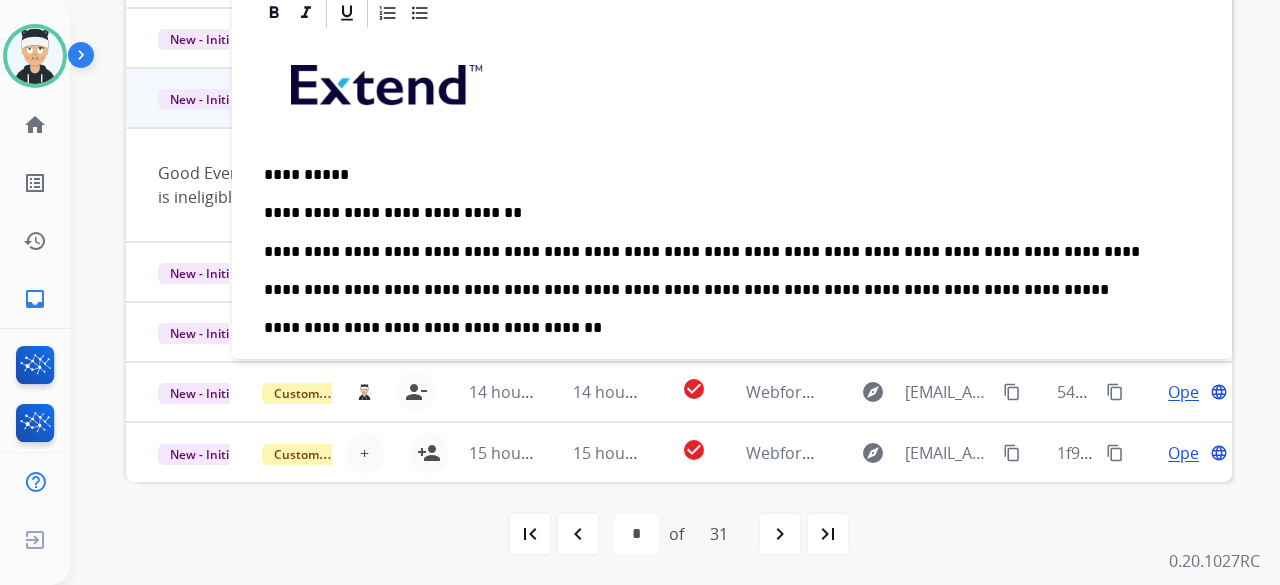scroll, scrollTop: 0, scrollLeft: 0, axis: both 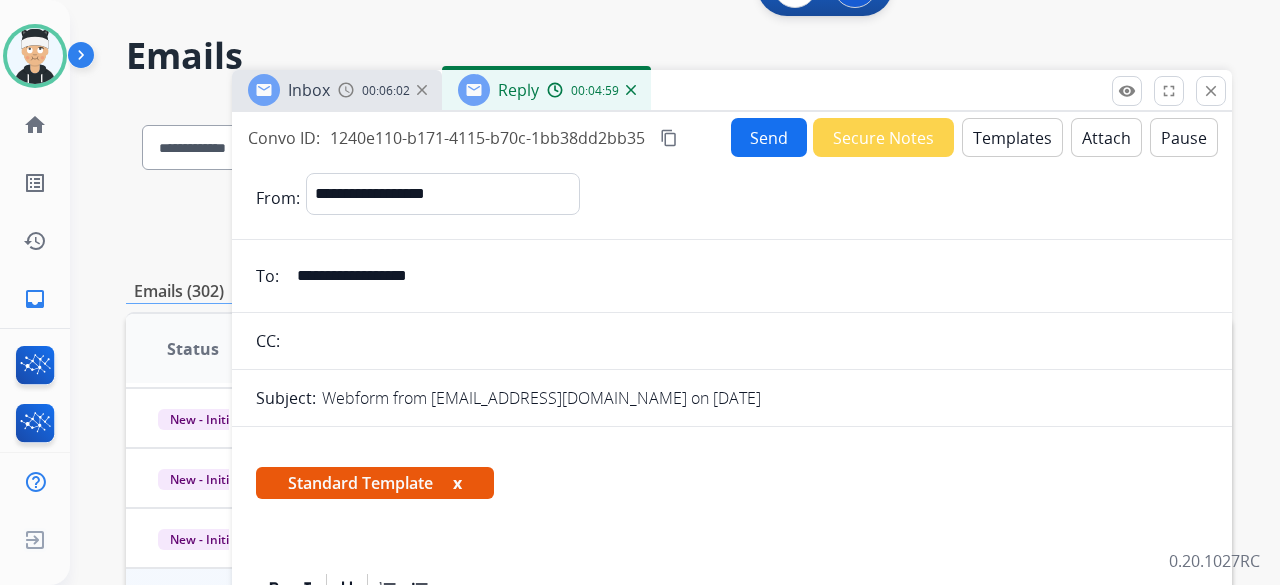 click on "Send" at bounding box center [769, 137] 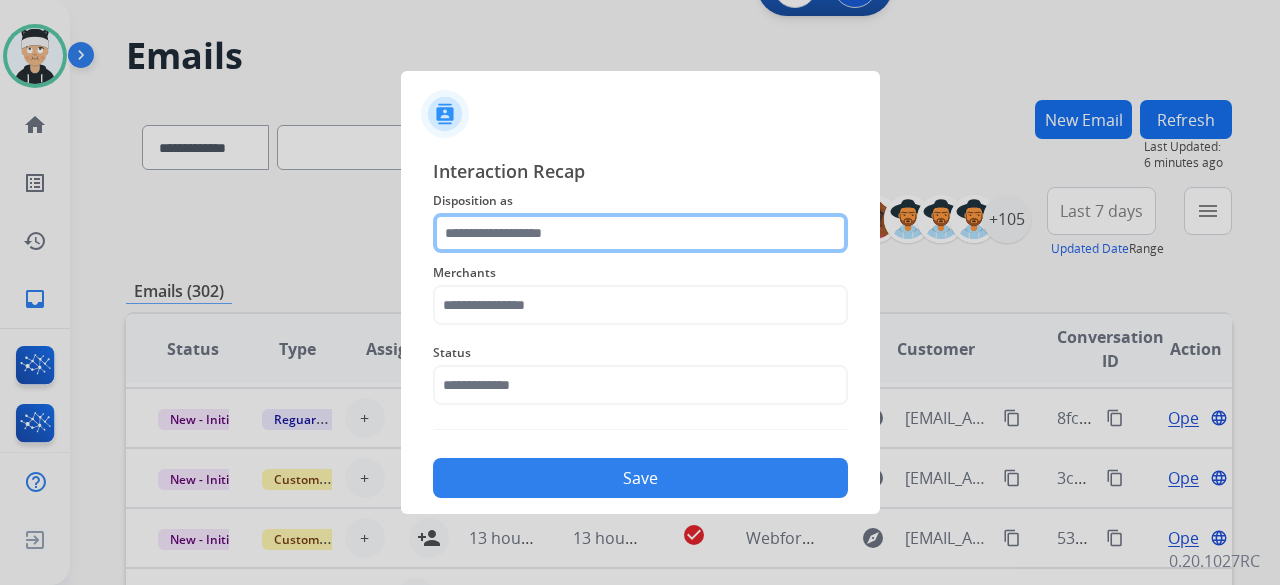 click 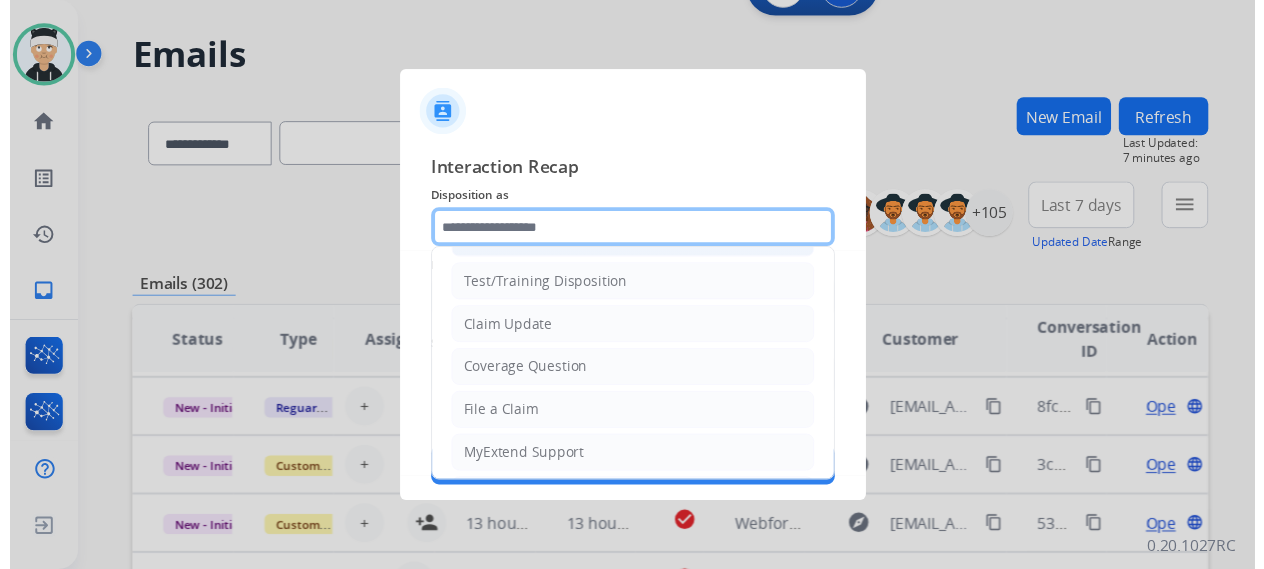 scroll, scrollTop: 100, scrollLeft: 0, axis: vertical 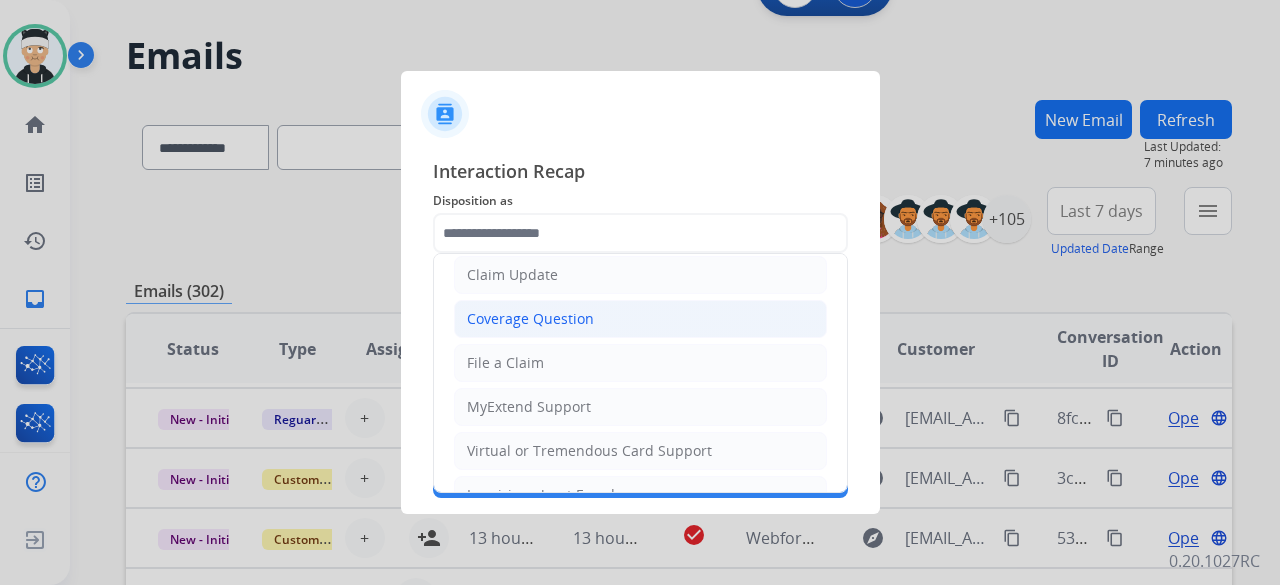 click on "Coverage Question" 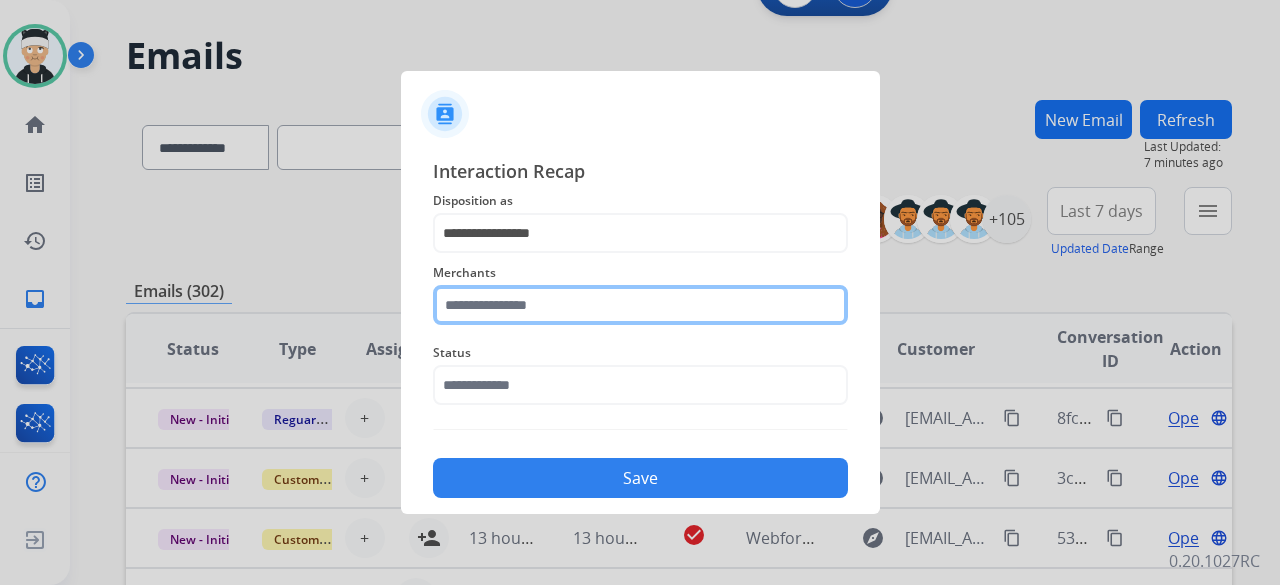 click 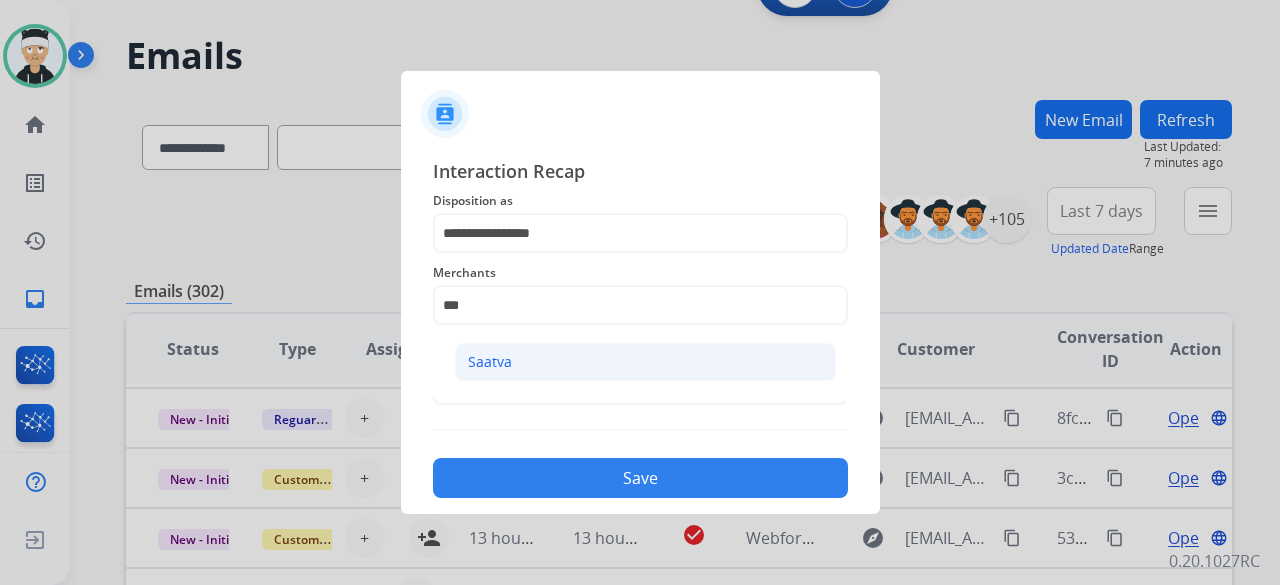 click on "Saatva" 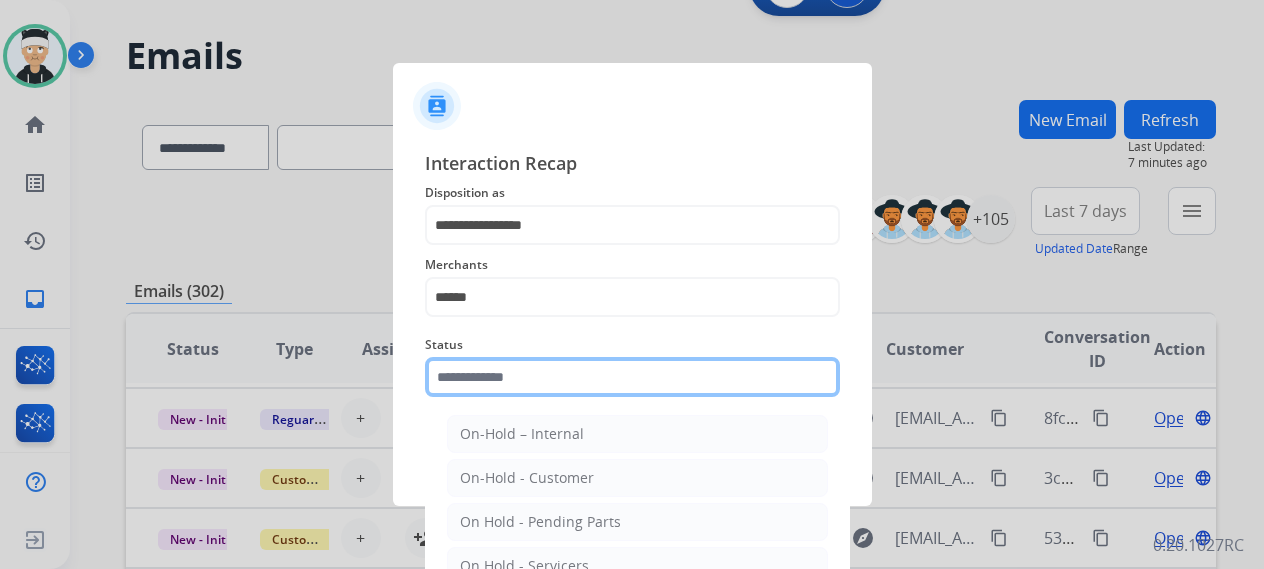click 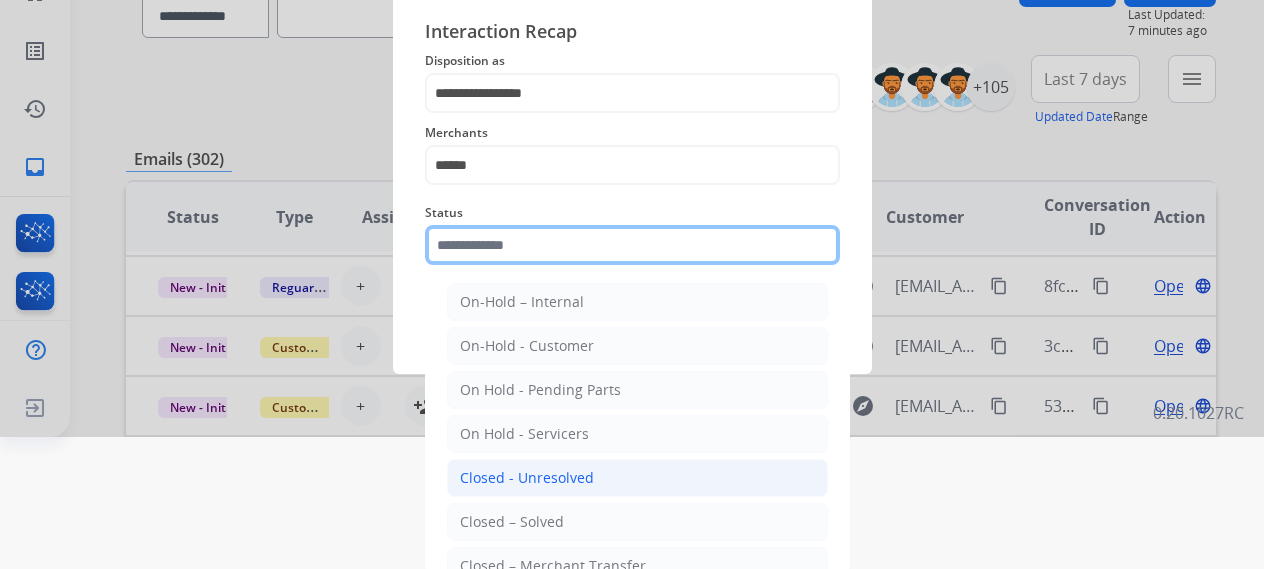 scroll, scrollTop: 136, scrollLeft: 0, axis: vertical 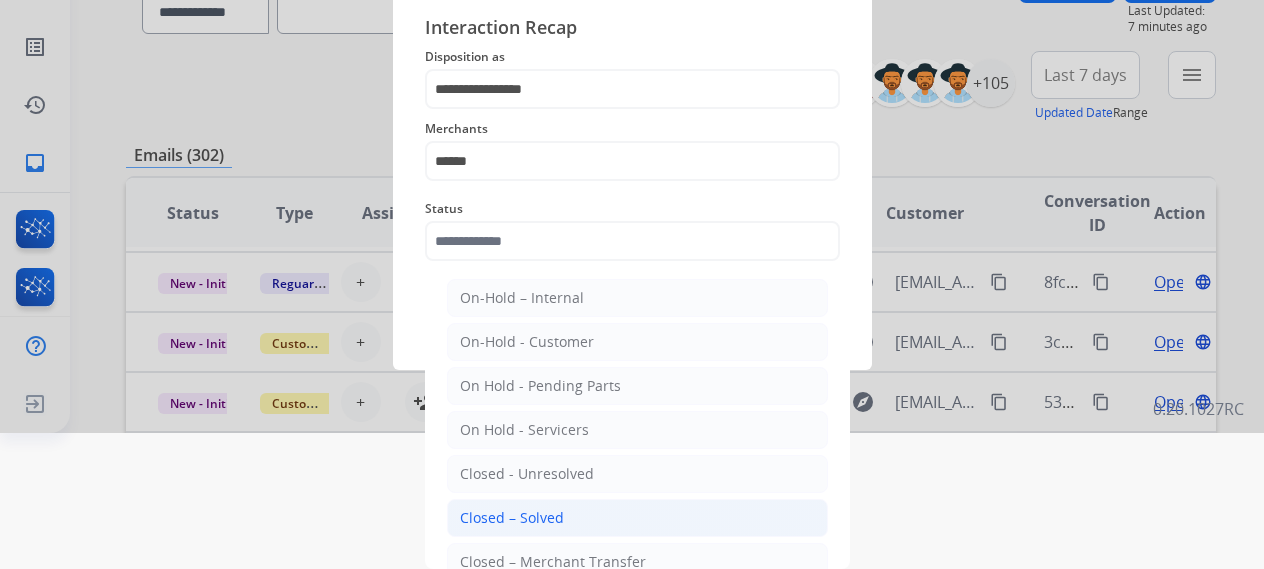 click on "Closed – Solved" 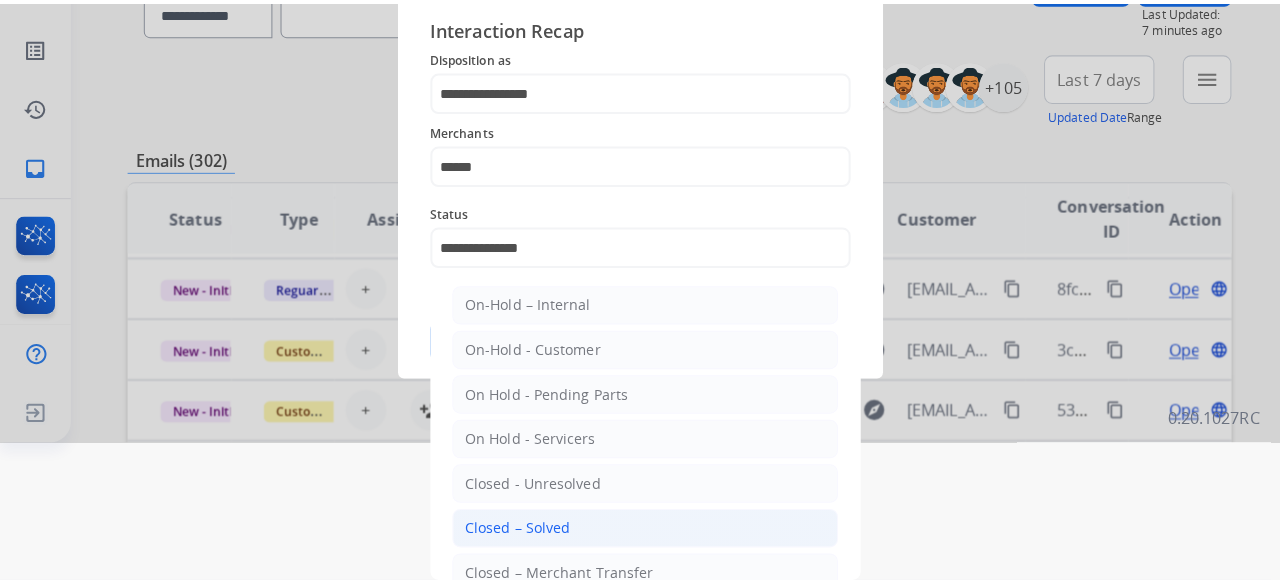 scroll, scrollTop: 0, scrollLeft: 0, axis: both 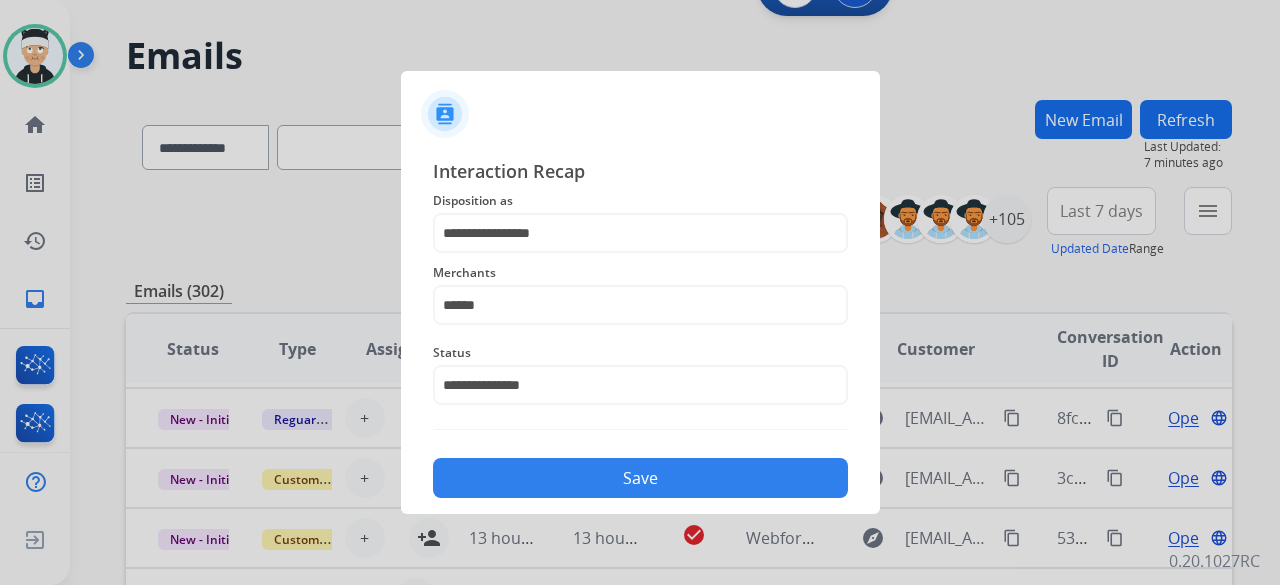 click on "Save" 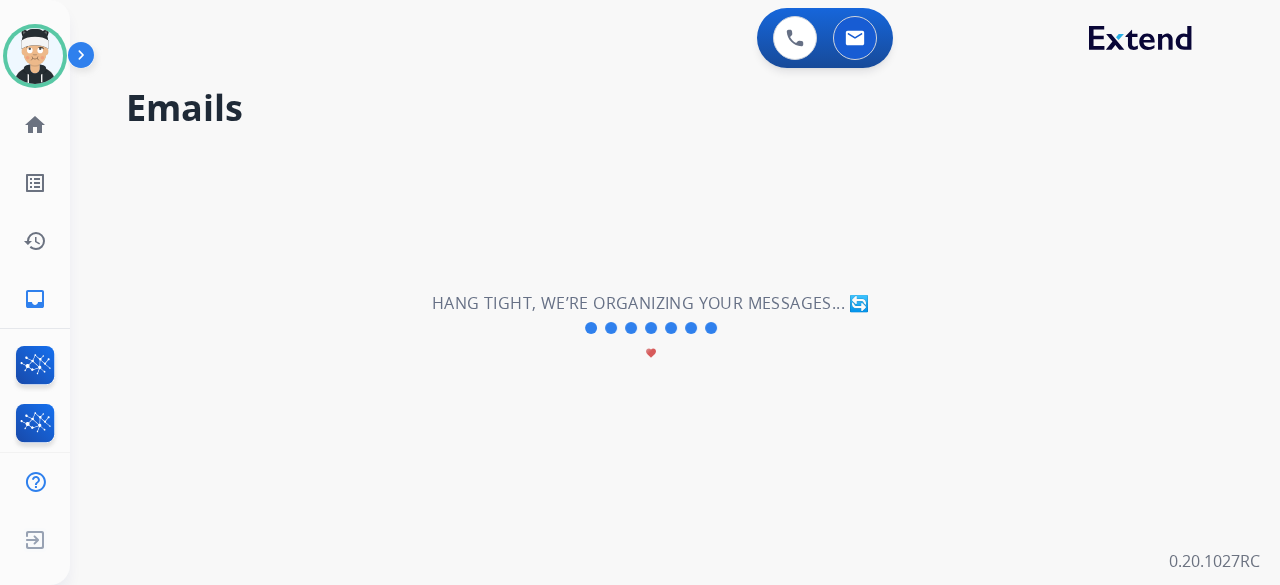 scroll, scrollTop: 0, scrollLeft: 0, axis: both 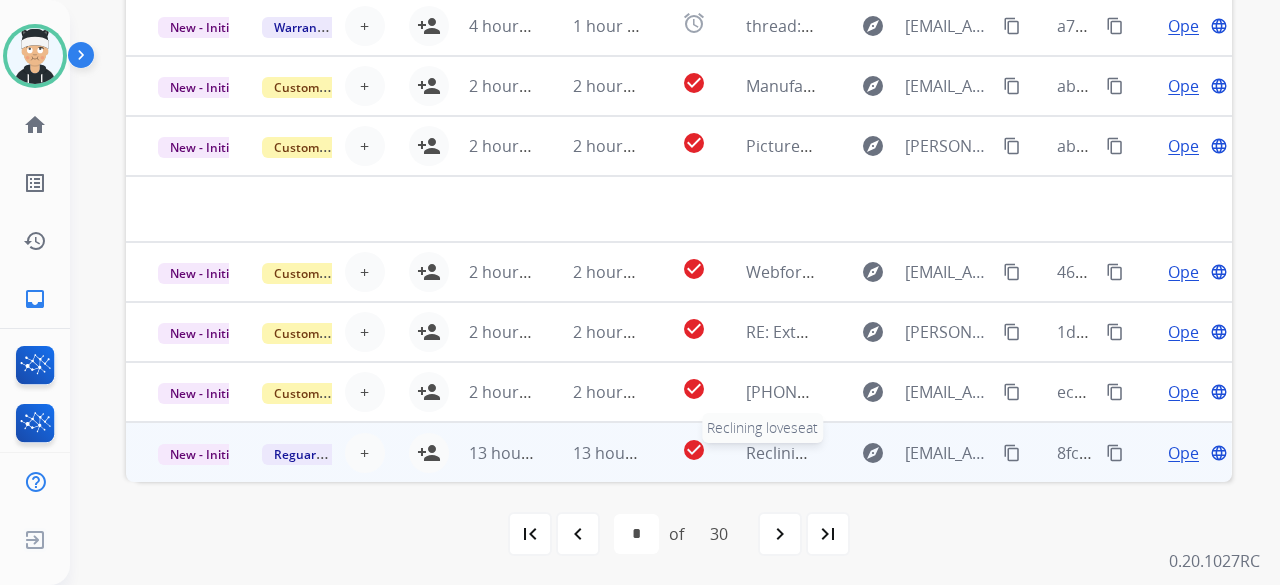 click on "Reclining loveseat" at bounding box center (813, 453) 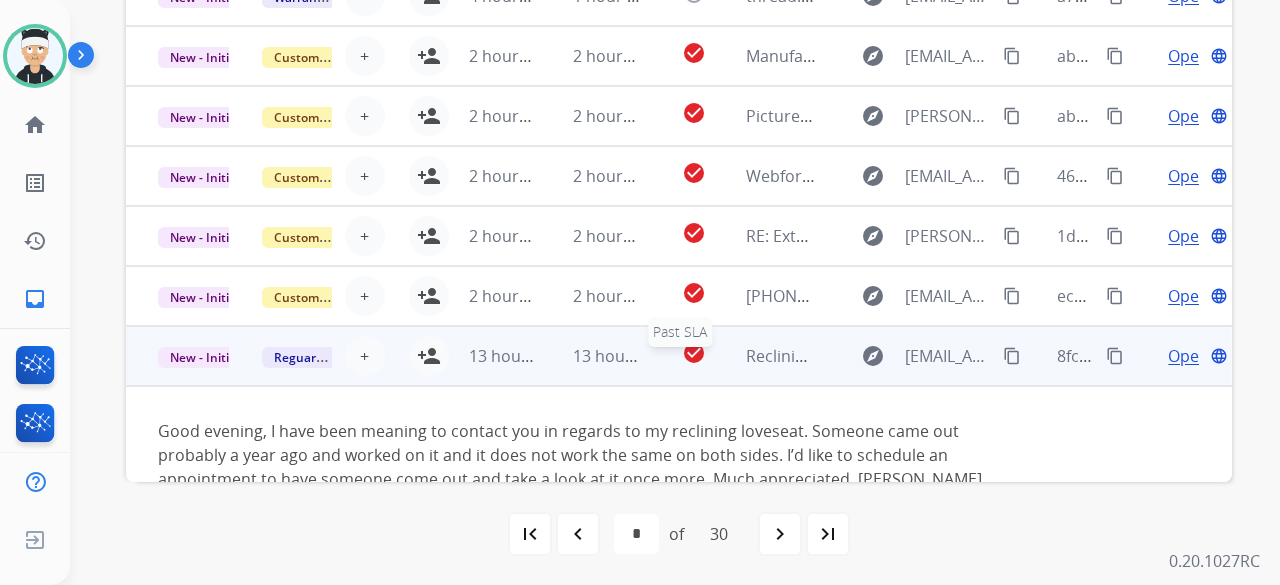 scroll, scrollTop: 162, scrollLeft: 0, axis: vertical 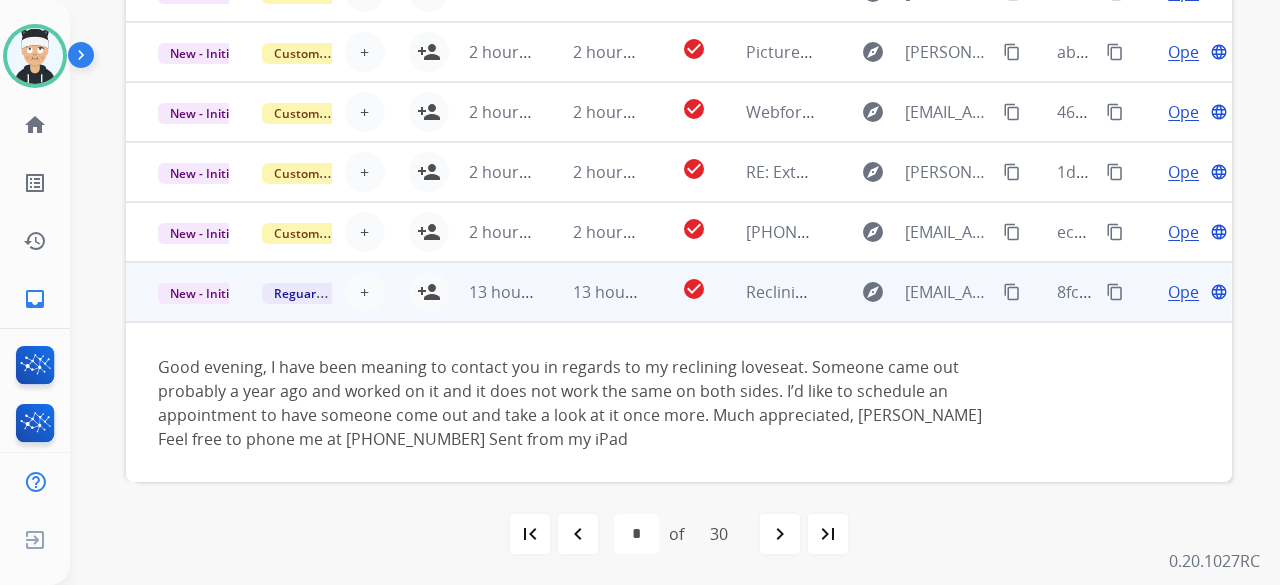 click on "13 hours ago" at bounding box center (489, 292) 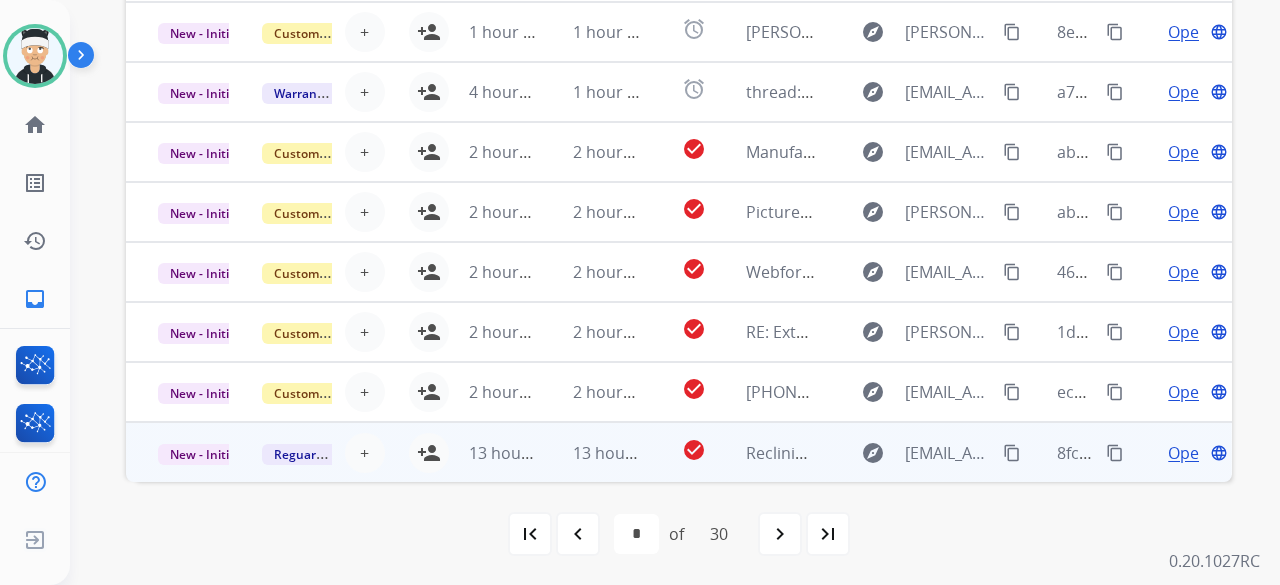 scroll, scrollTop: 2, scrollLeft: 0, axis: vertical 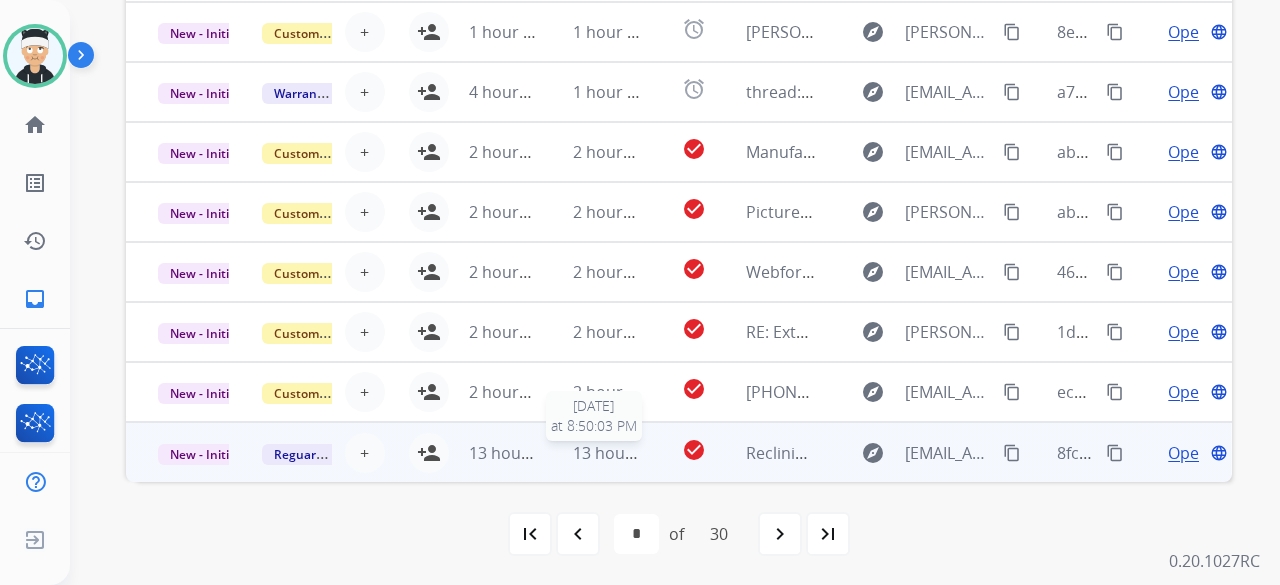 click on "13 hours ago" at bounding box center [622, 453] 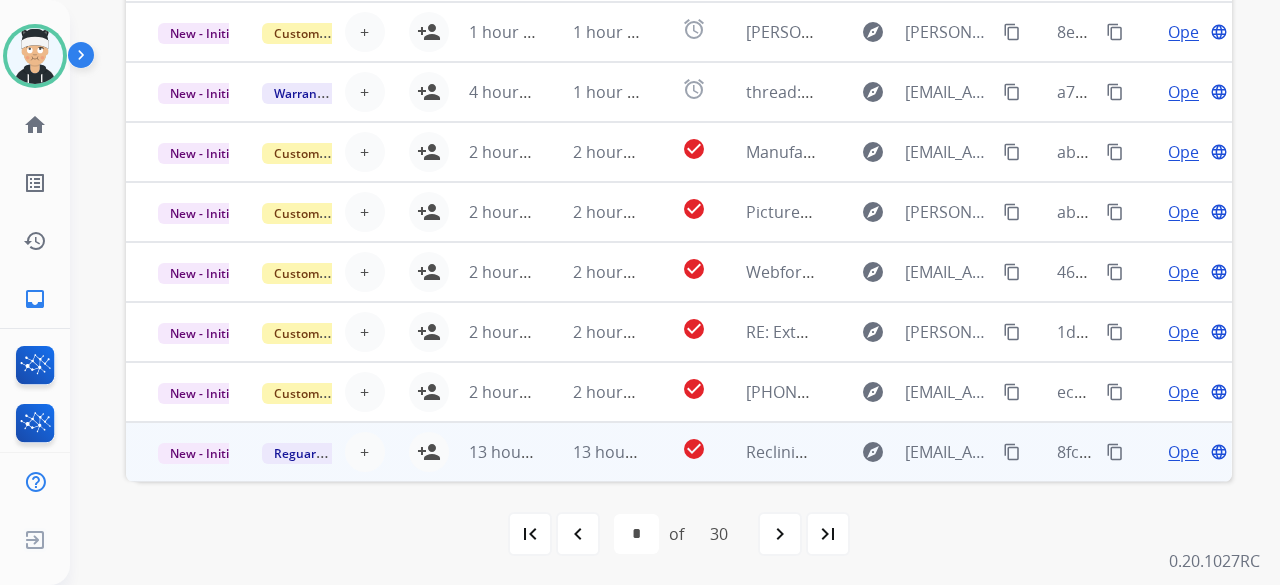scroll, scrollTop: 162, scrollLeft: 0, axis: vertical 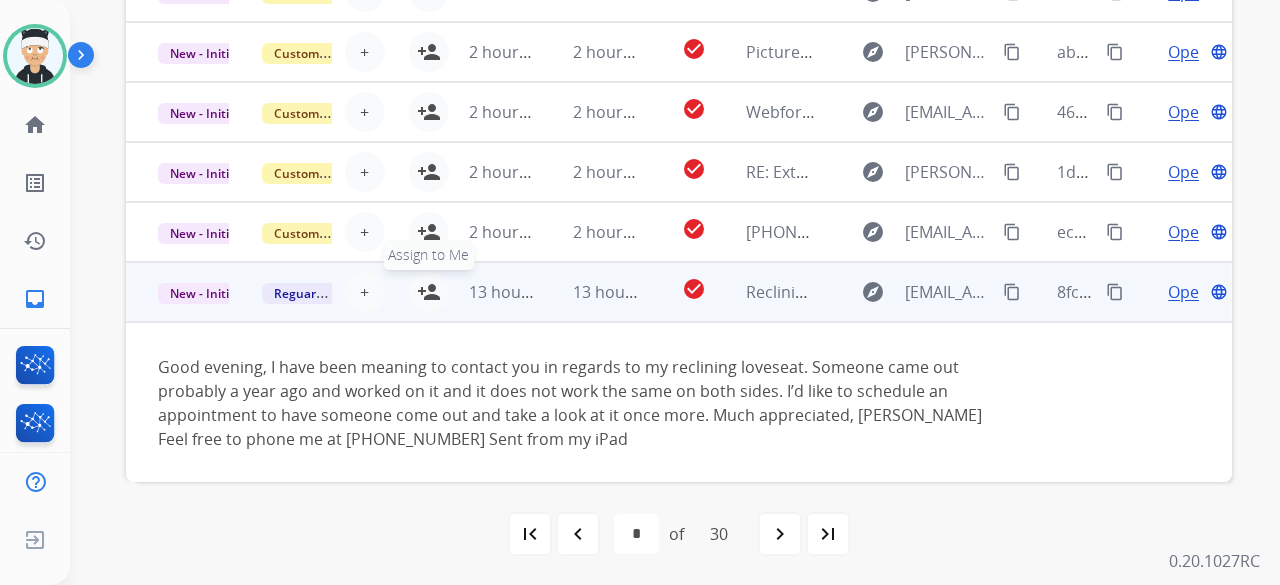 click on "person_add" at bounding box center (429, 292) 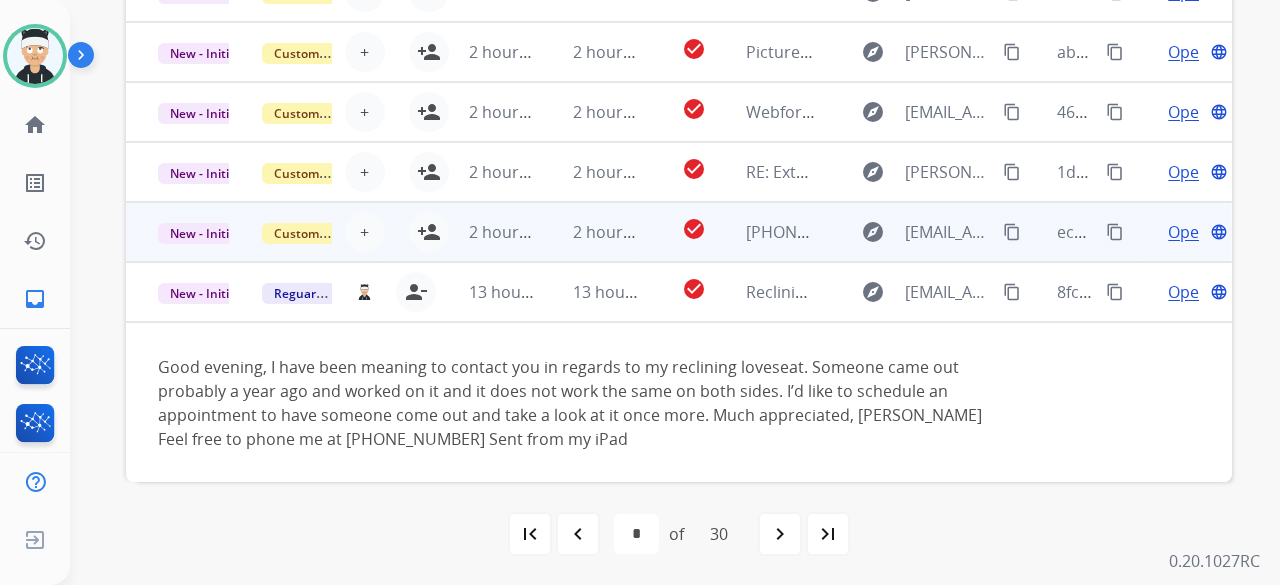 click on "2 hours ago" at bounding box center (593, 232) 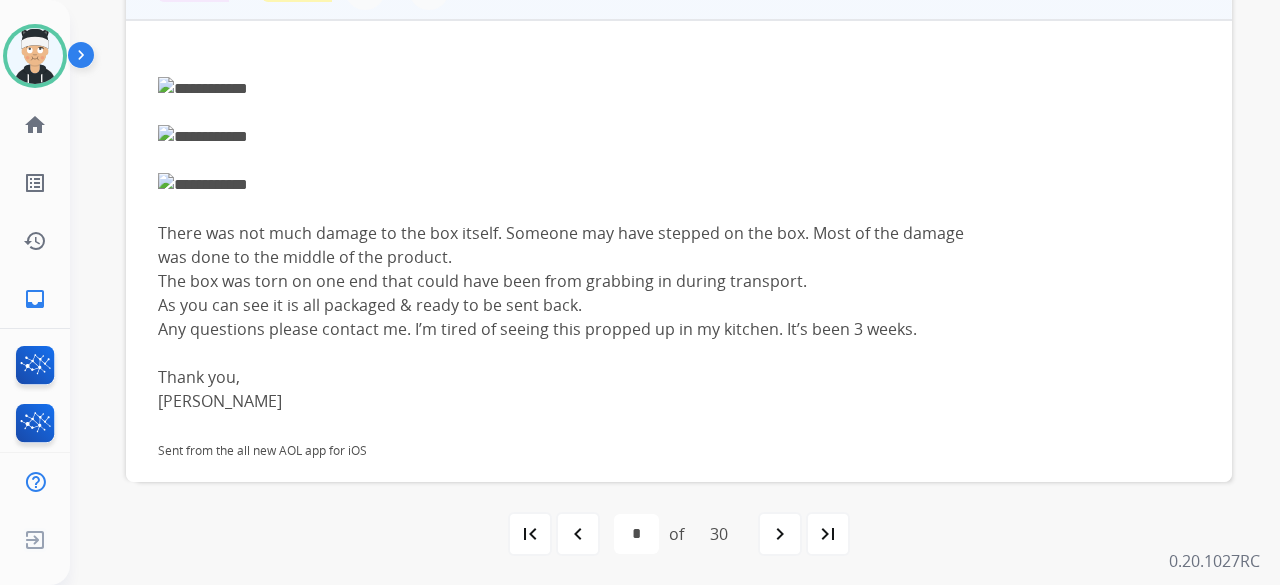 scroll, scrollTop: 376, scrollLeft: 0, axis: vertical 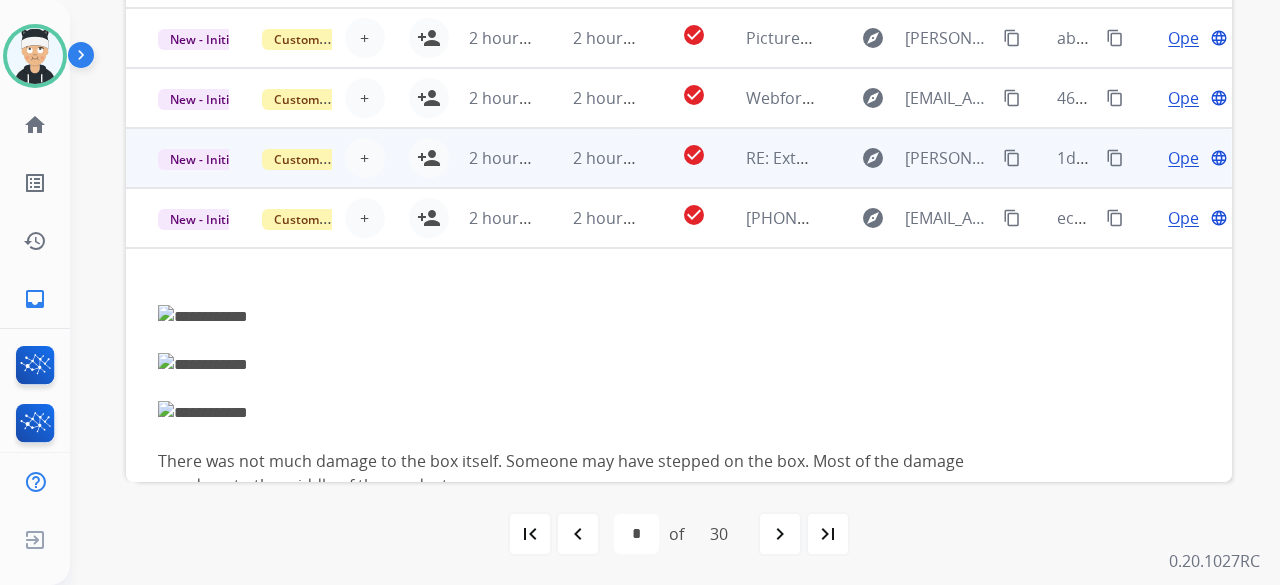 click on "2 hours ago" at bounding box center (593, 158) 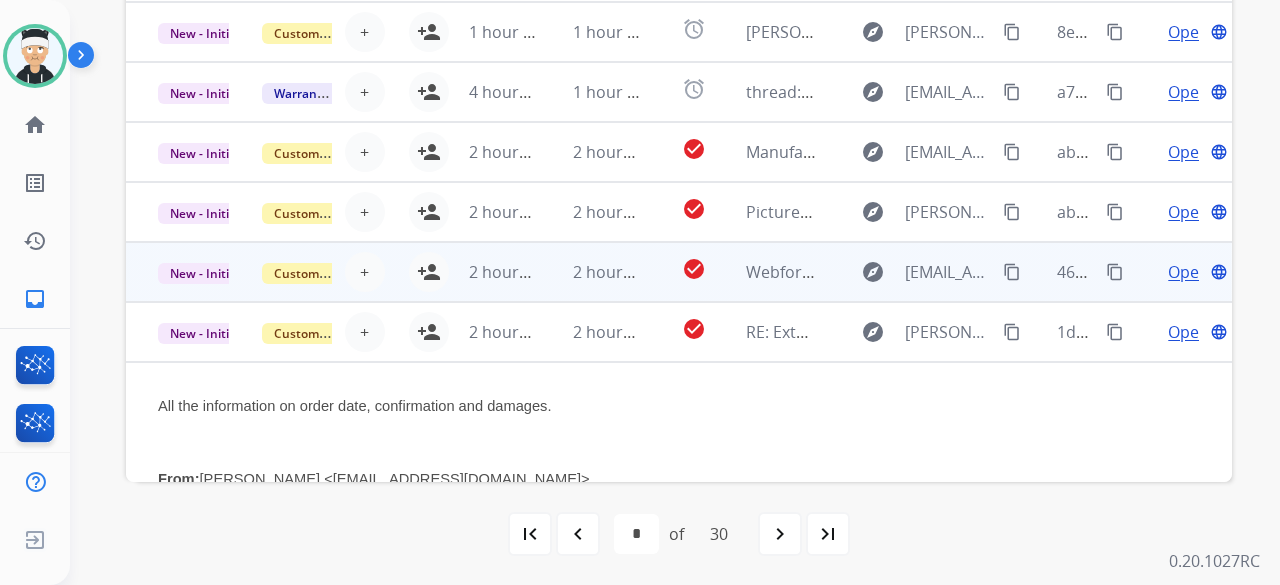scroll, scrollTop: 0, scrollLeft: 0, axis: both 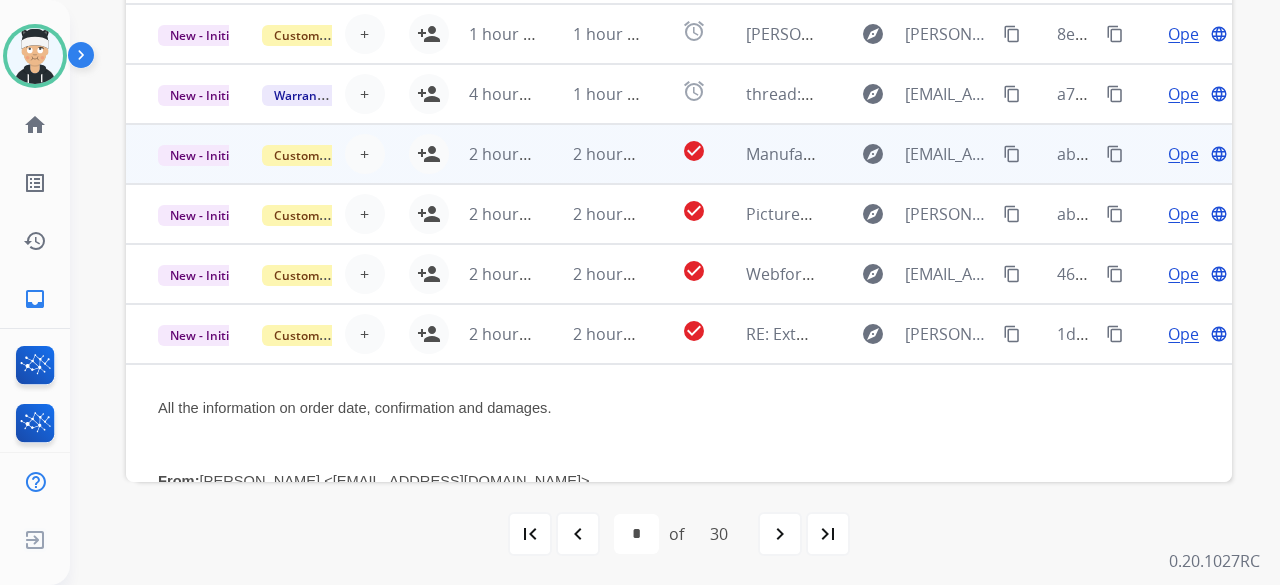 click on "check_circle" at bounding box center (678, 154) 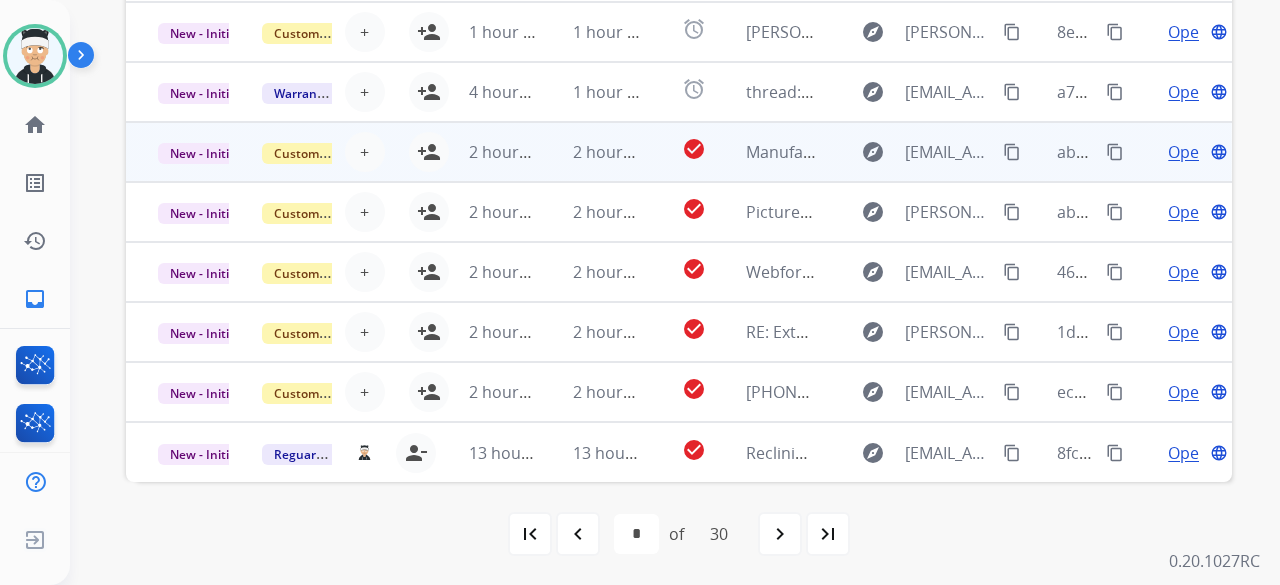 click on "2 hours ago" at bounding box center [593, 152] 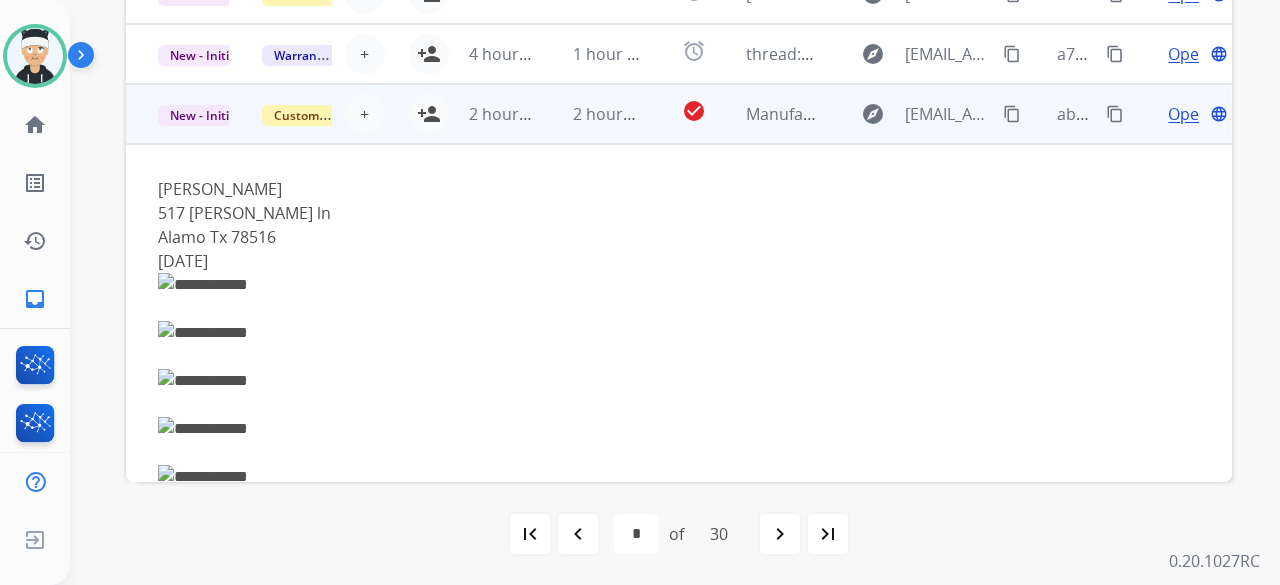 scroll, scrollTop: 0, scrollLeft: 0, axis: both 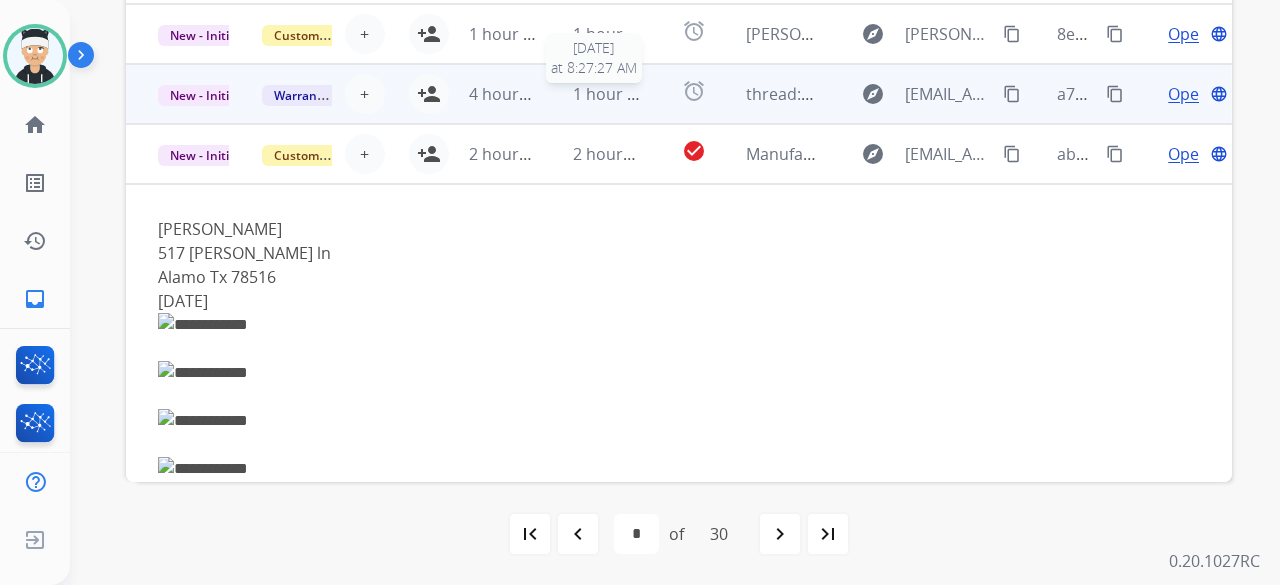 click on "1 hour ago" at bounding box center (614, 94) 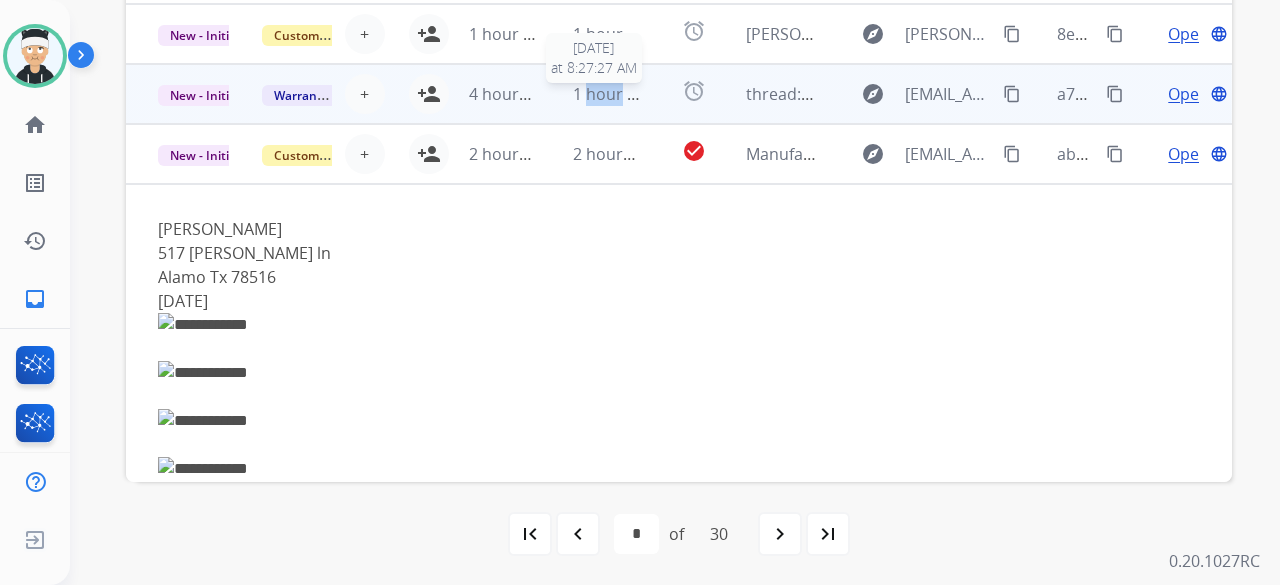 click on "1 hour ago" at bounding box center (614, 94) 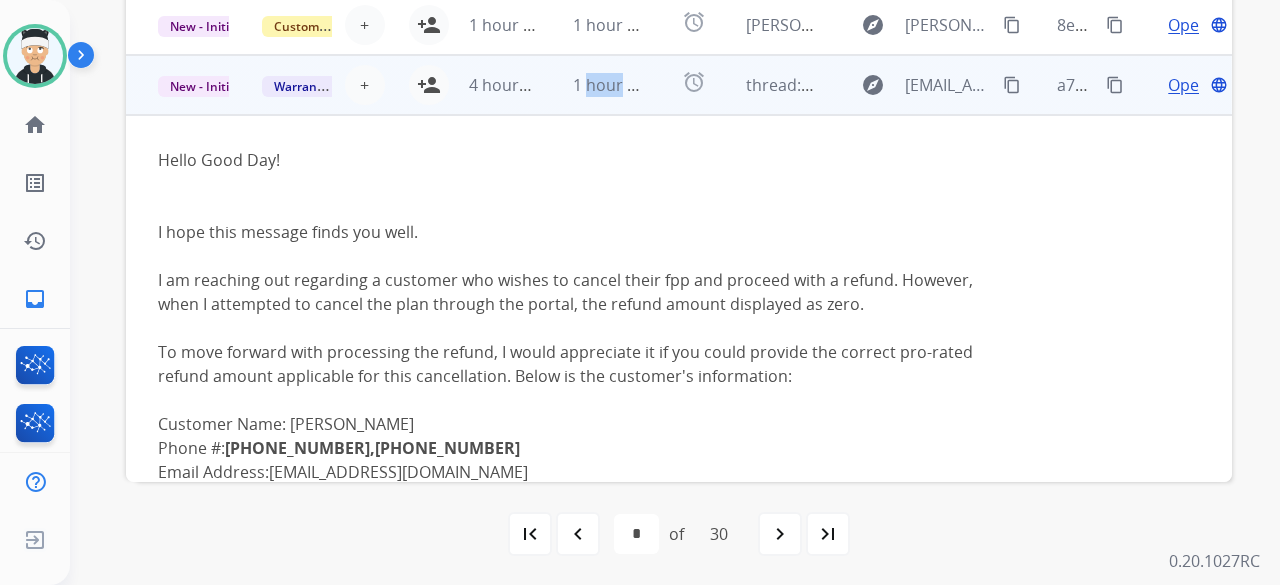 scroll, scrollTop: 0, scrollLeft: 0, axis: both 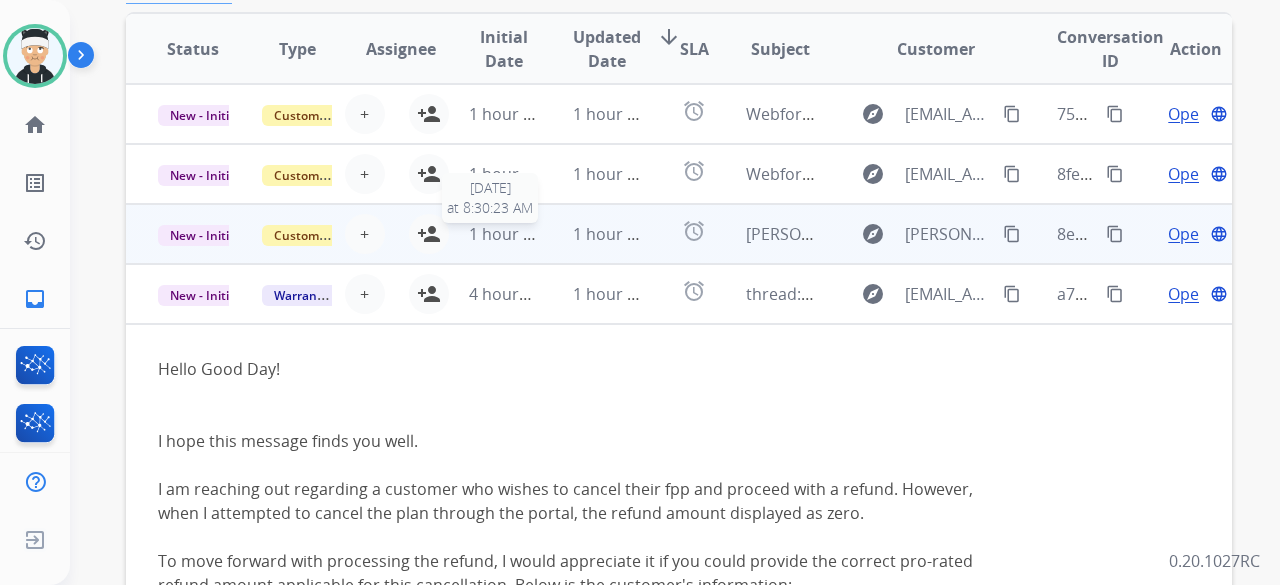 click on "1 hour ago" at bounding box center [510, 234] 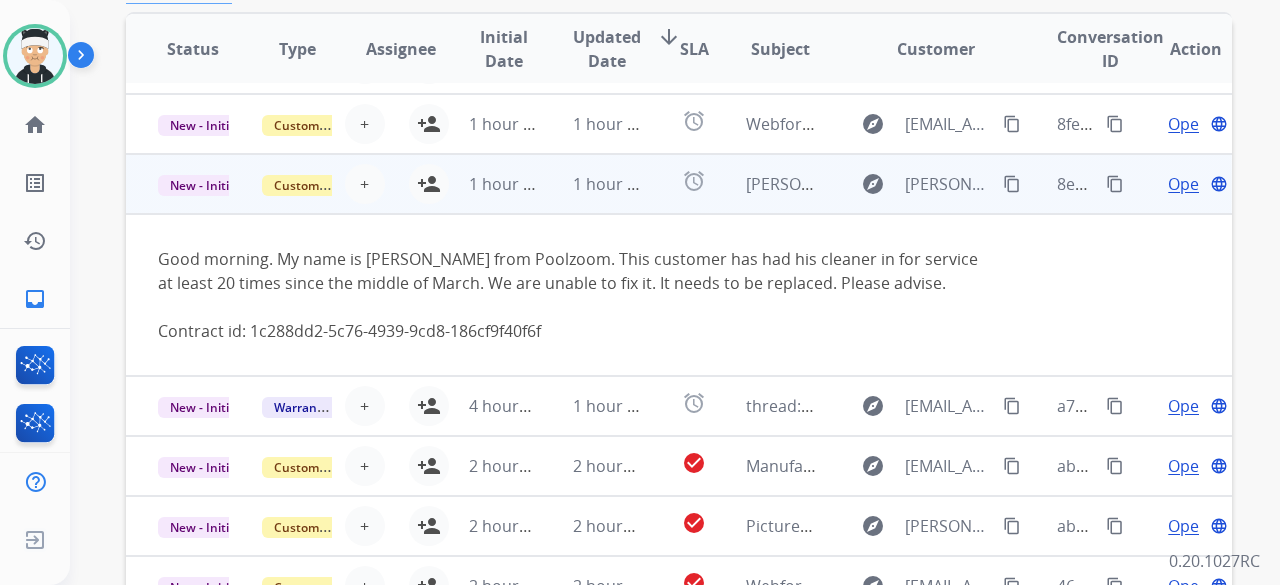 scroll, scrollTop: 20, scrollLeft: 0, axis: vertical 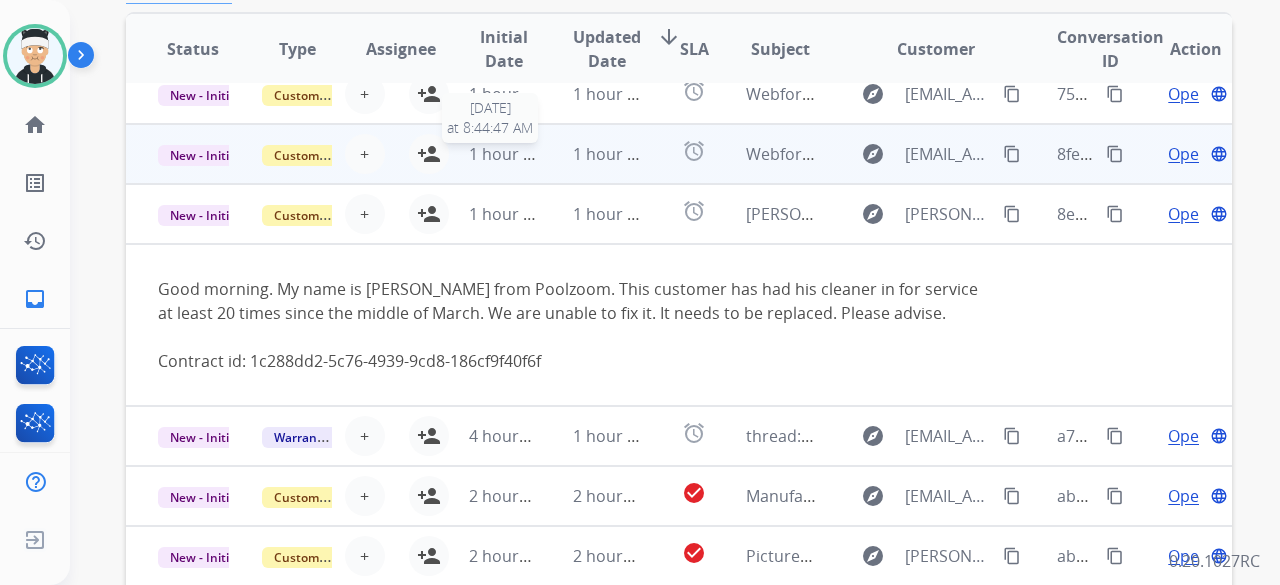 click on "1 hour ago" at bounding box center (510, 154) 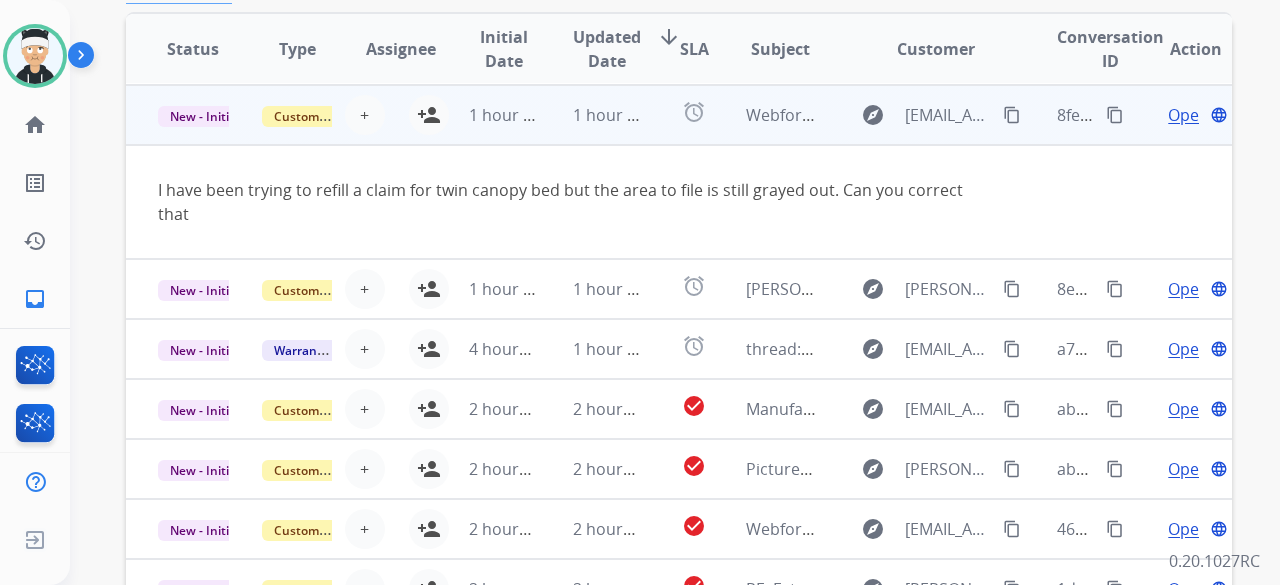 scroll, scrollTop: 60, scrollLeft: 0, axis: vertical 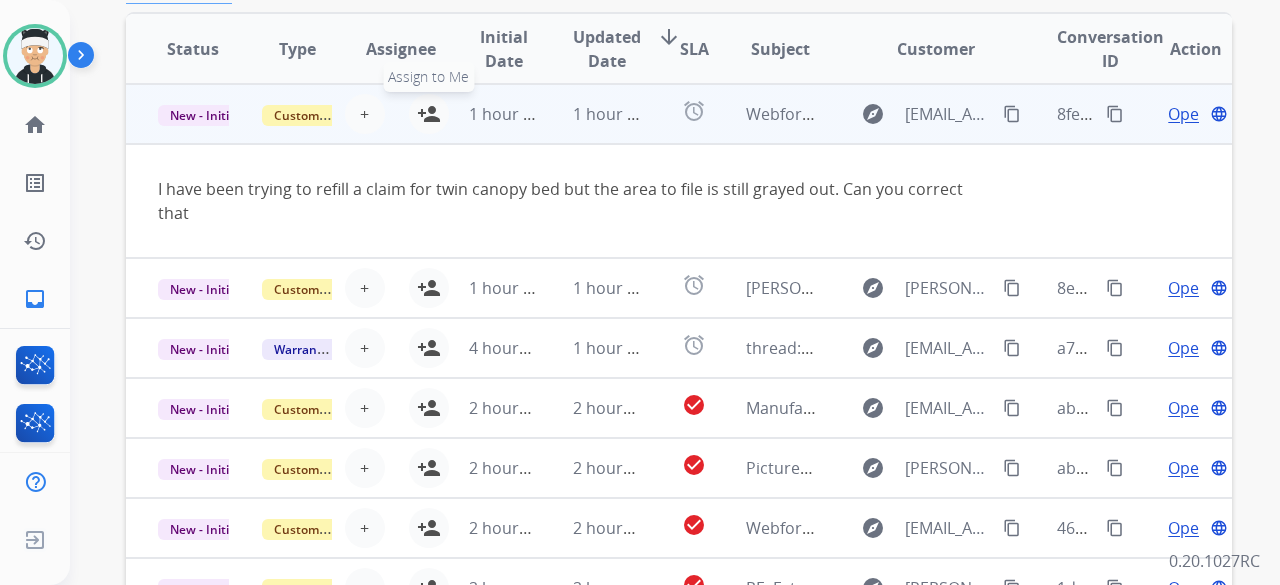 click on "person_add" at bounding box center (429, 114) 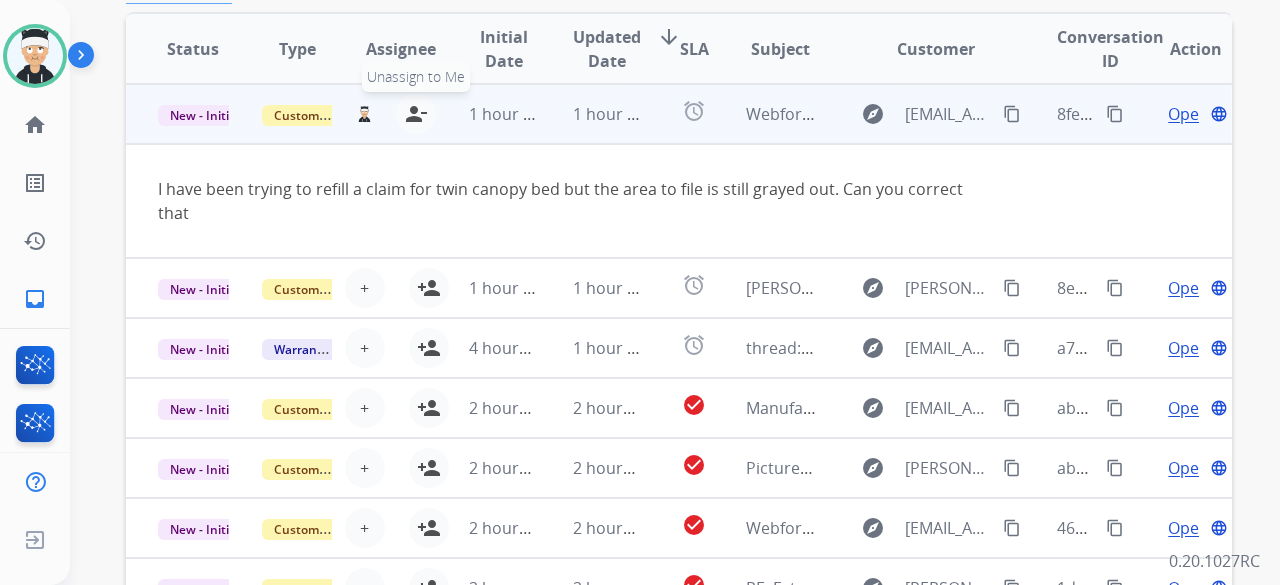 click on "person_remove [PERSON_NAME] to Me" at bounding box center [416, 114] 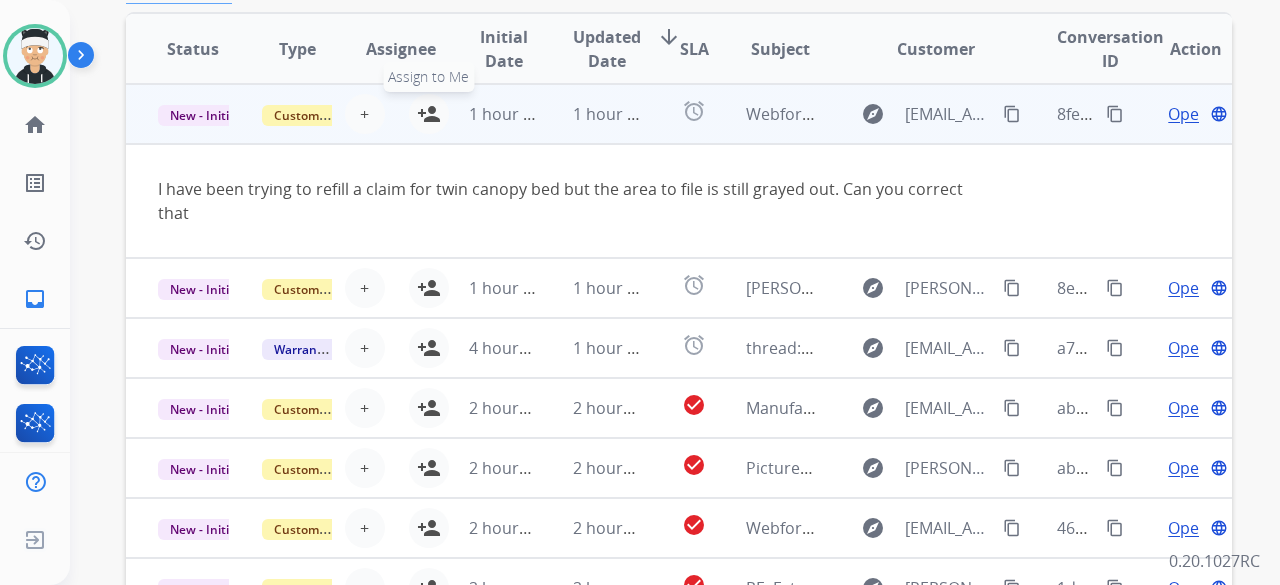 click on "person_add" at bounding box center (429, 114) 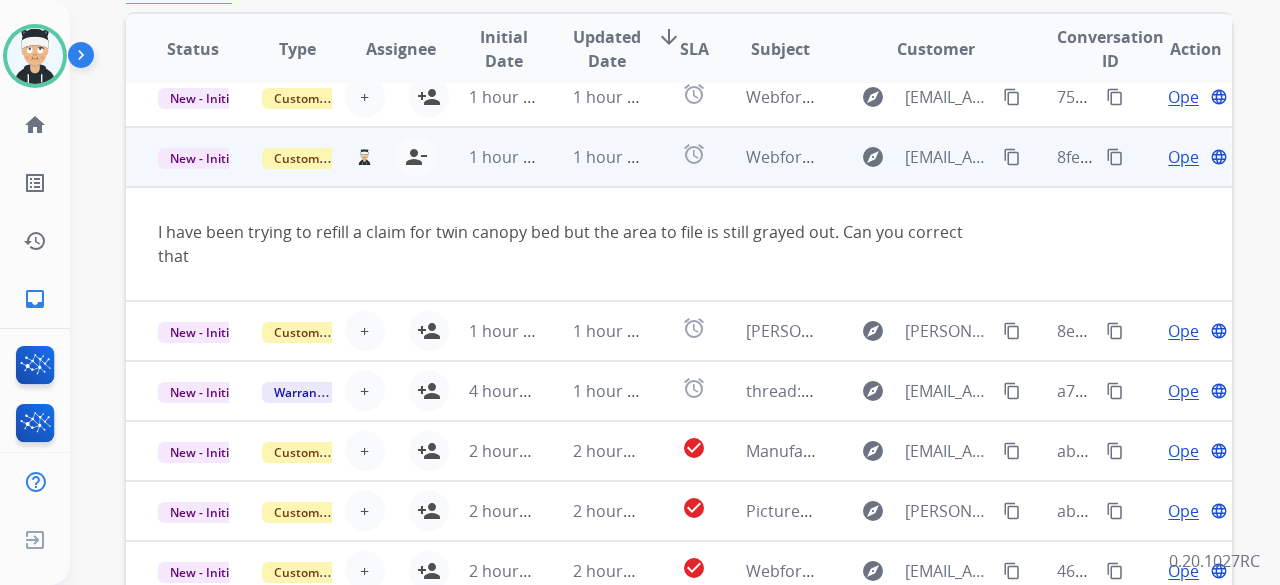 scroll, scrollTop: 0, scrollLeft: 0, axis: both 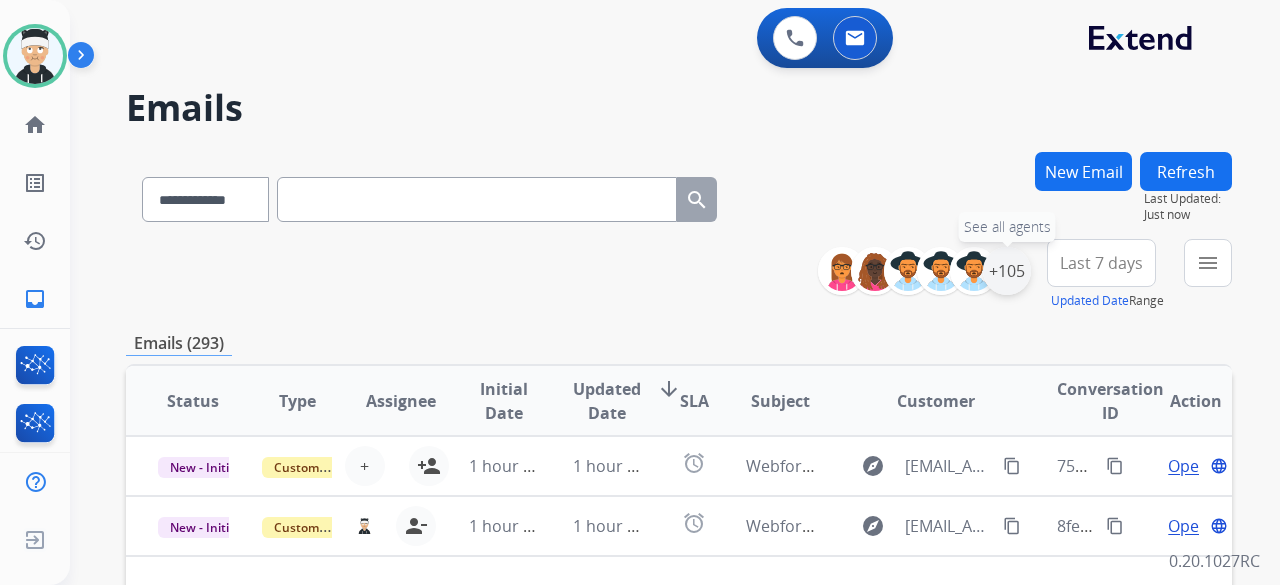 click on "+105" at bounding box center [1007, 271] 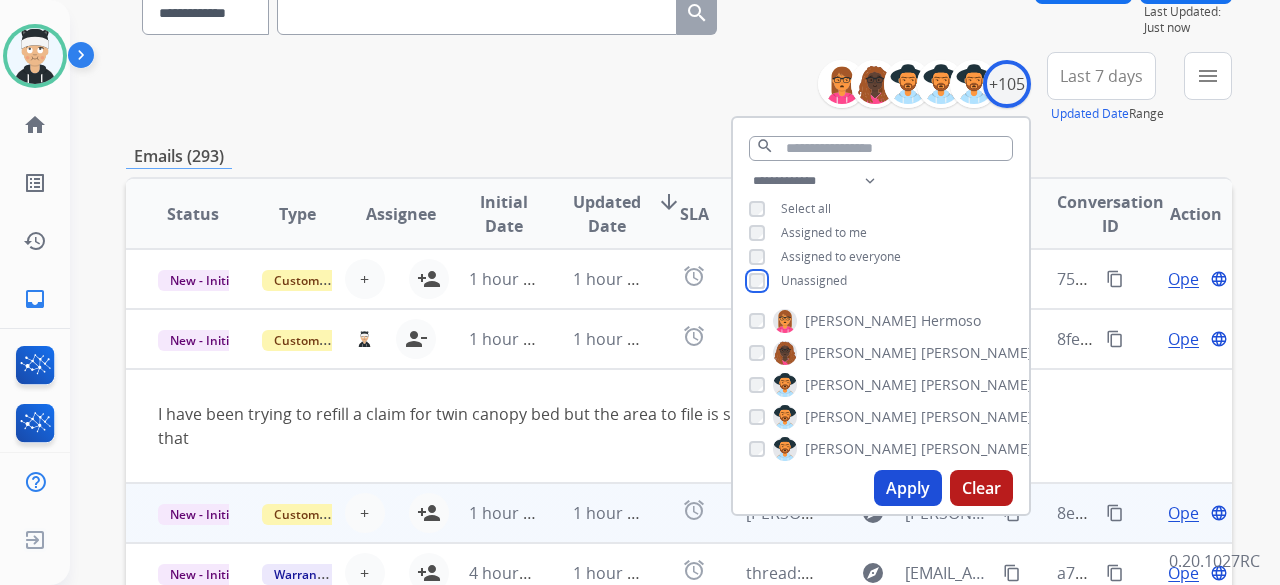 scroll, scrollTop: 300, scrollLeft: 0, axis: vertical 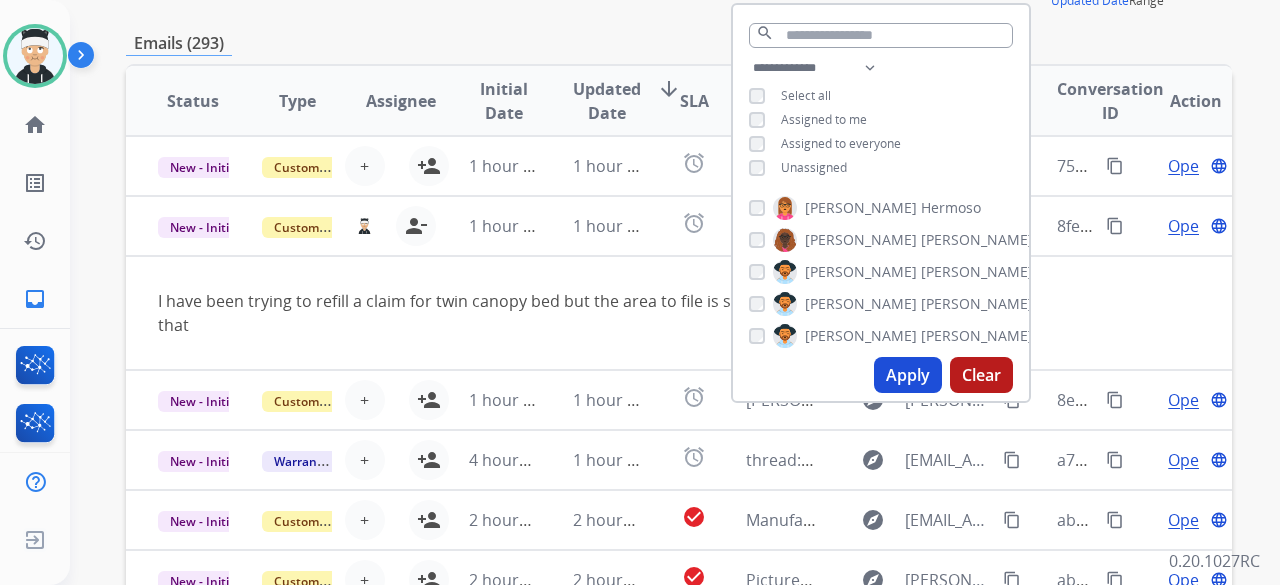 click on "Apply" at bounding box center (908, 375) 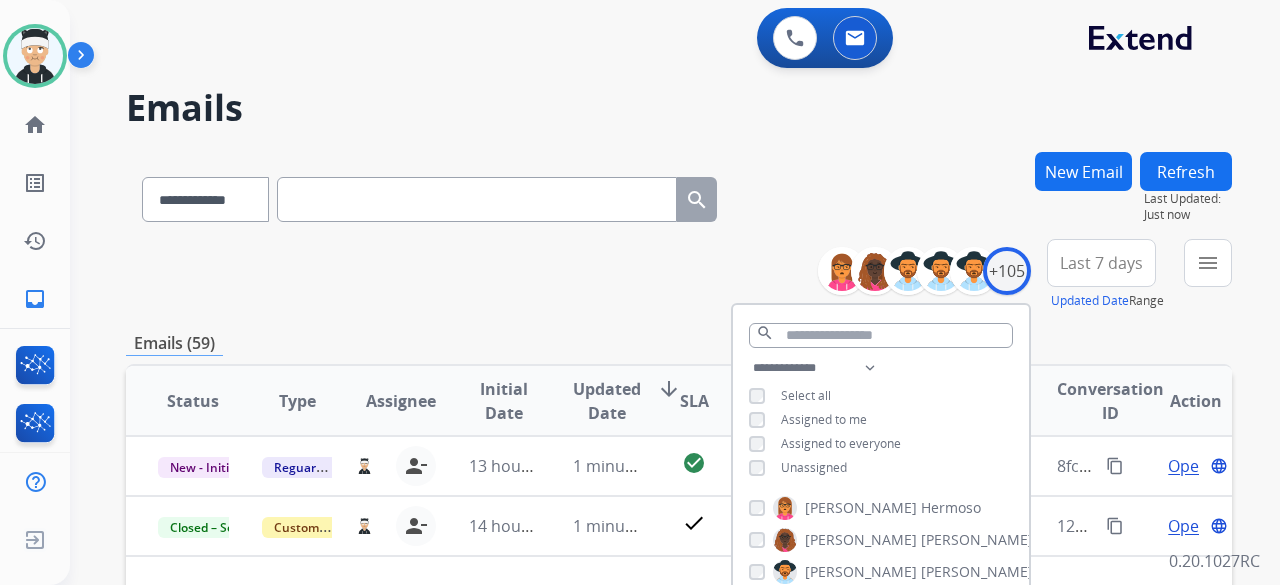click on "**********" at bounding box center (679, 275) 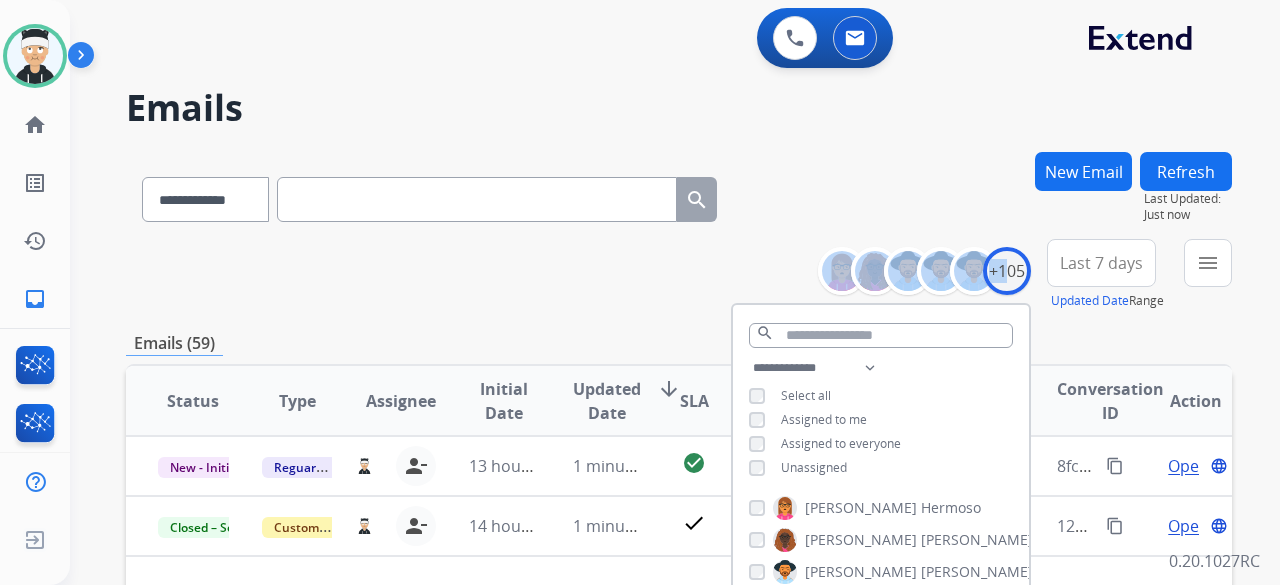 click on "**********" at bounding box center [679, 275] 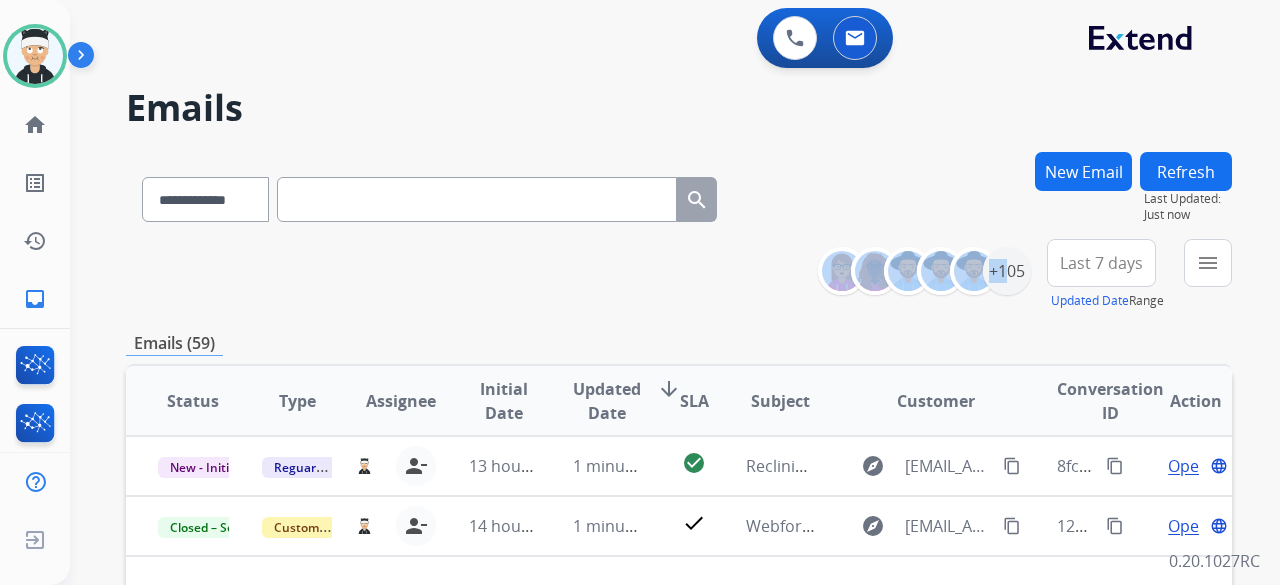 scroll, scrollTop: 200, scrollLeft: 0, axis: vertical 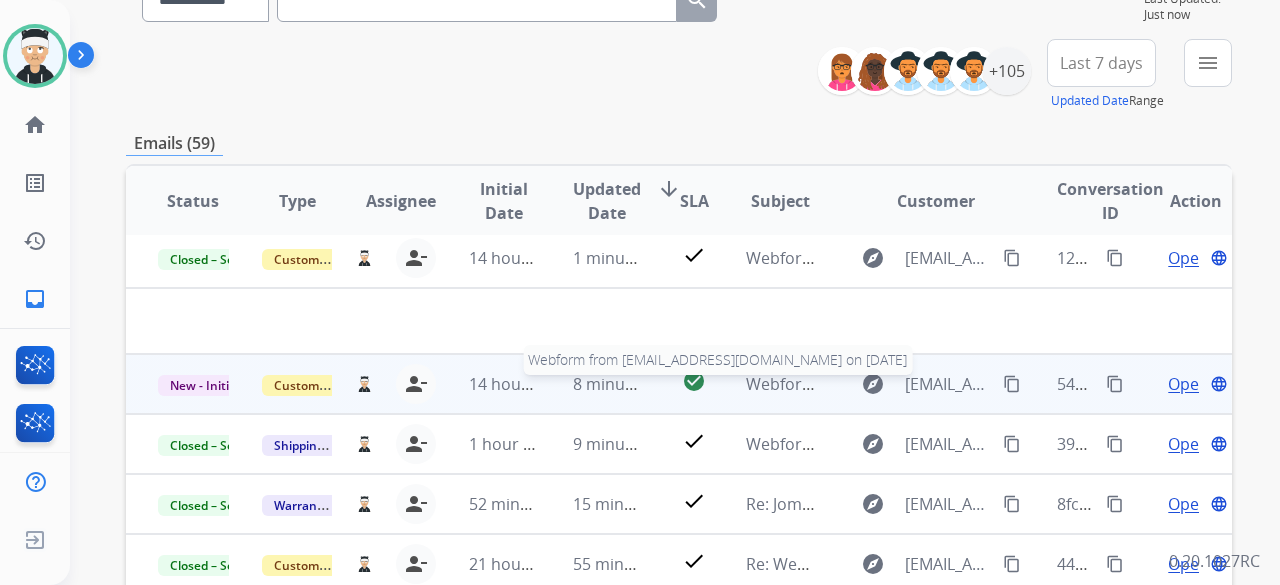 click on "Webform from [EMAIL_ADDRESS][DOMAIN_NAME] on [DATE]" at bounding box center [972, 384] 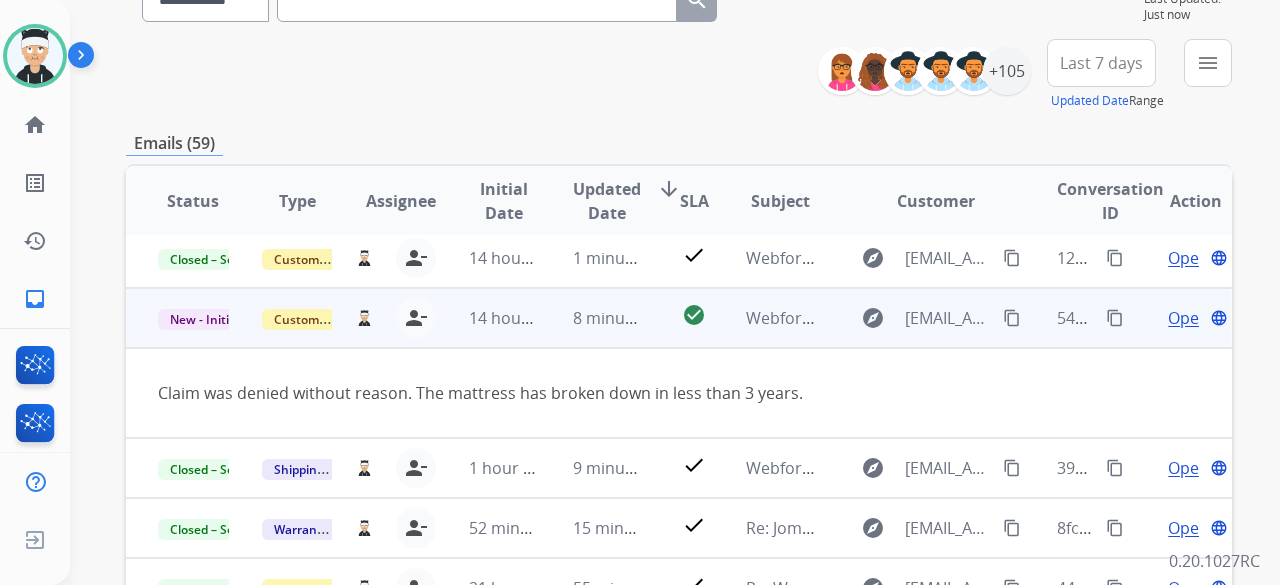 scroll, scrollTop: 92, scrollLeft: 0, axis: vertical 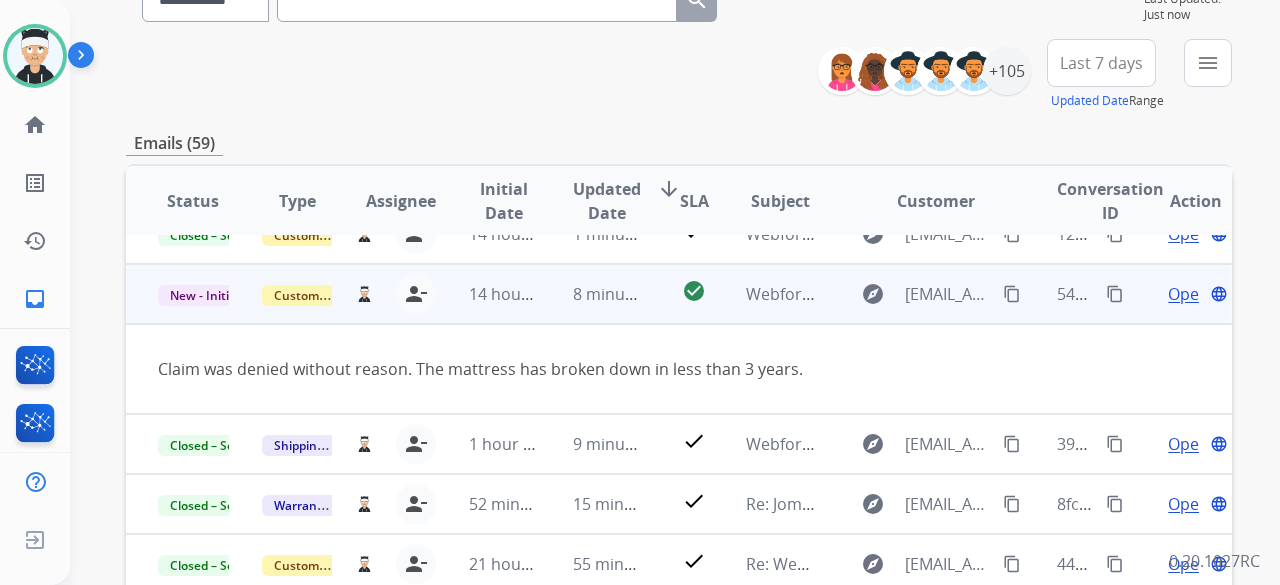 click on "Open" at bounding box center (1188, 294) 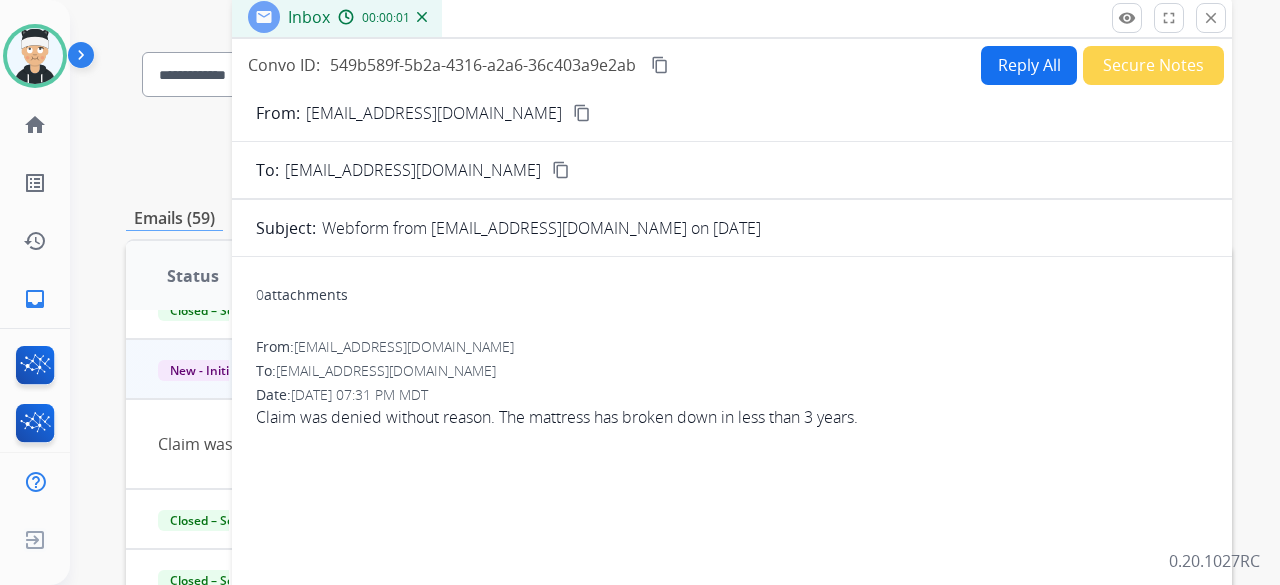 scroll, scrollTop: 100, scrollLeft: 0, axis: vertical 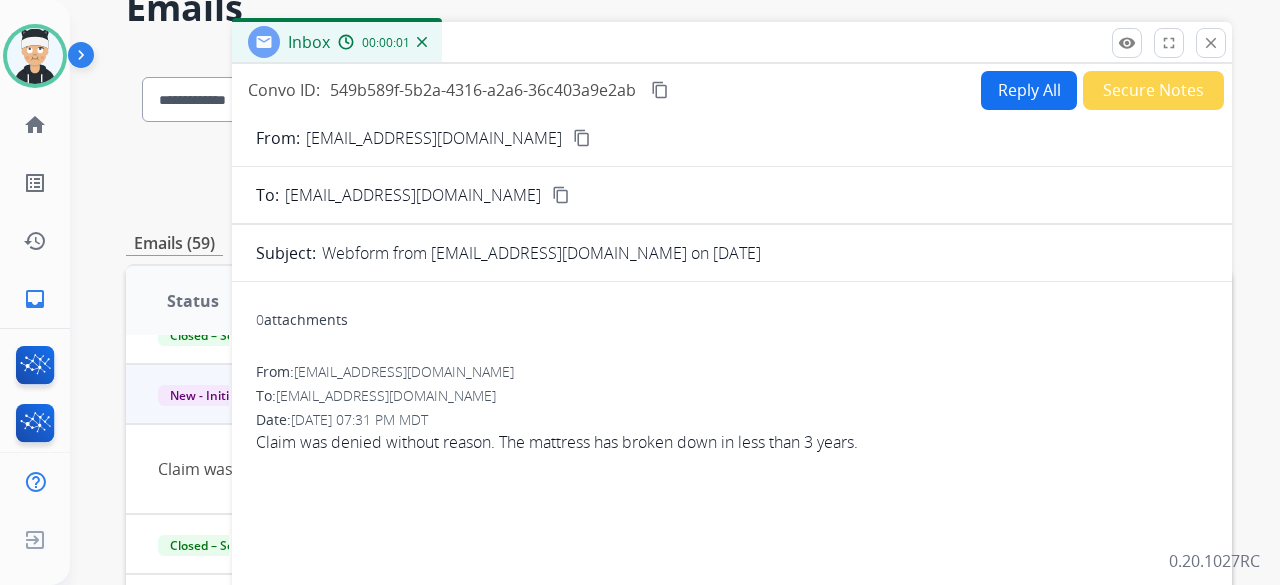 click on "content_copy" at bounding box center (582, 138) 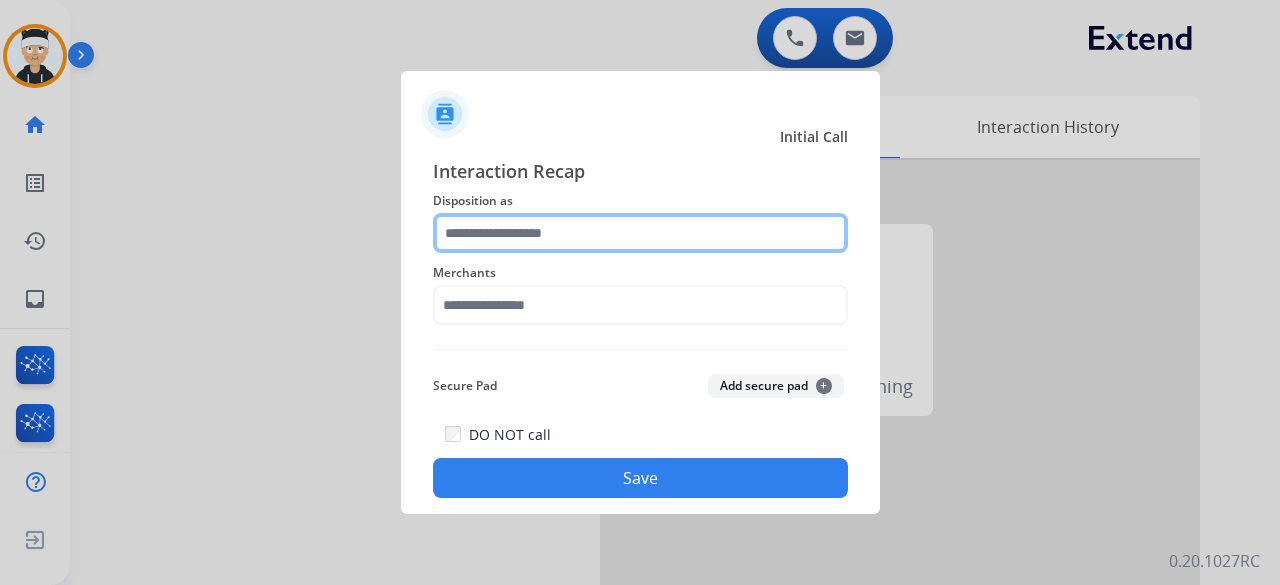 click 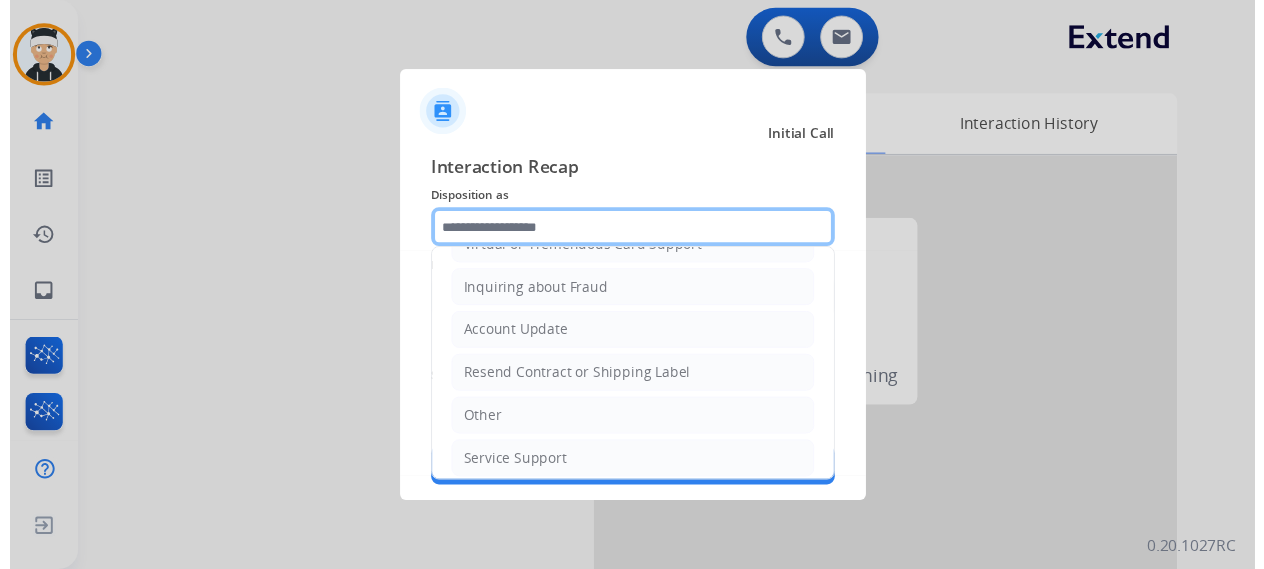 scroll, scrollTop: 303, scrollLeft: 0, axis: vertical 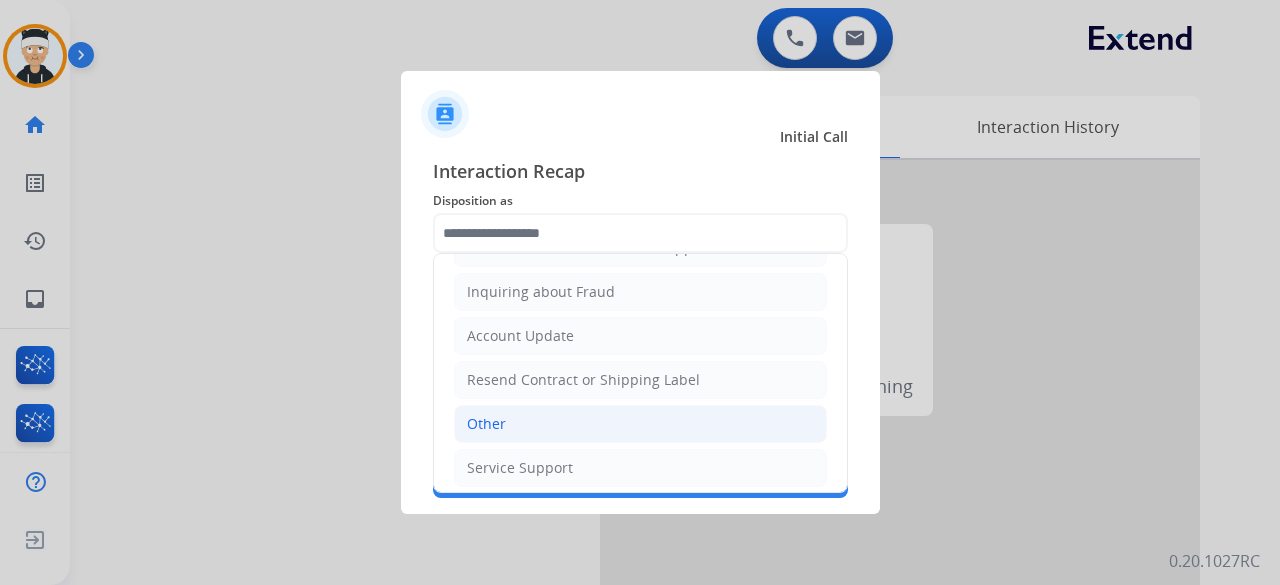click on "Other" 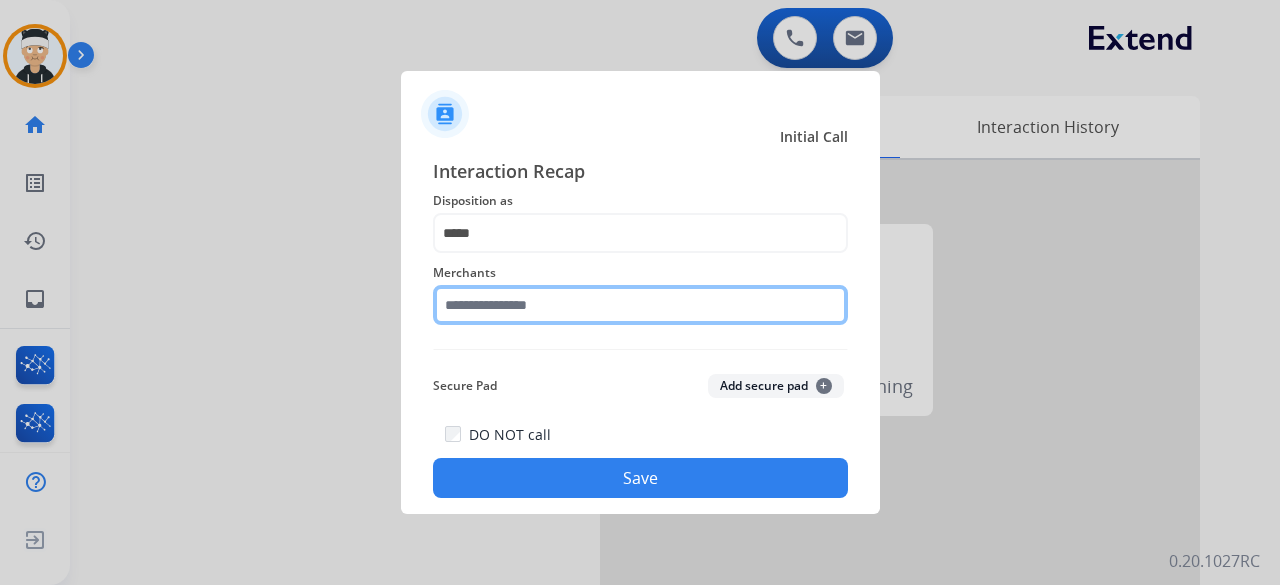 click 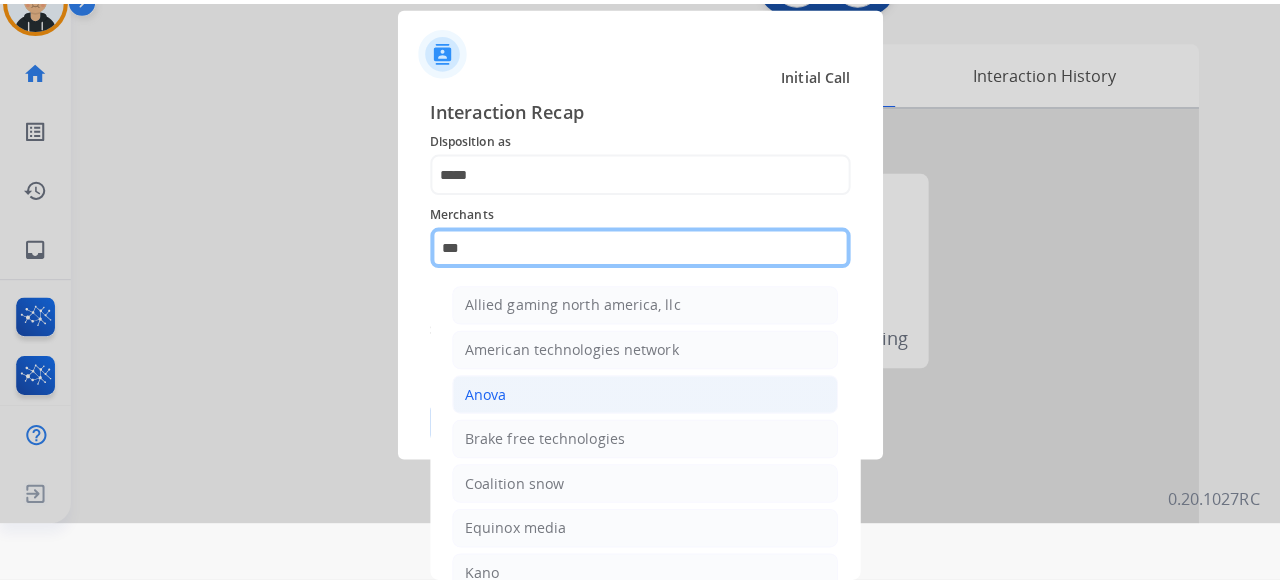 scroll, scrollTop: 0, scrollLeft: 0, axis: both 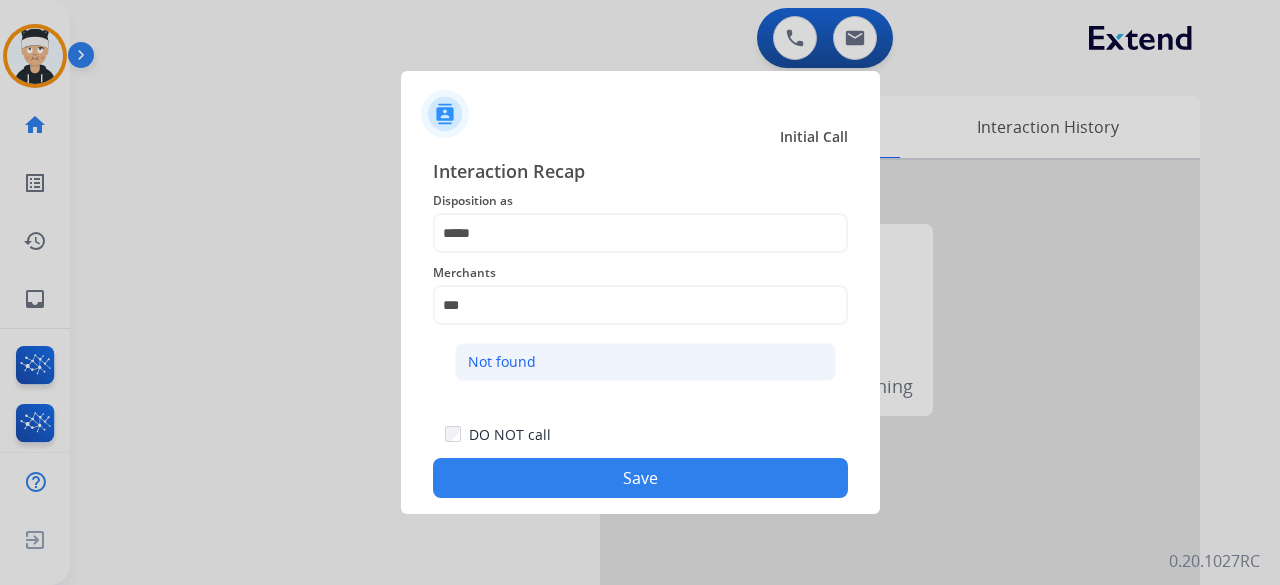 click on "Not found" 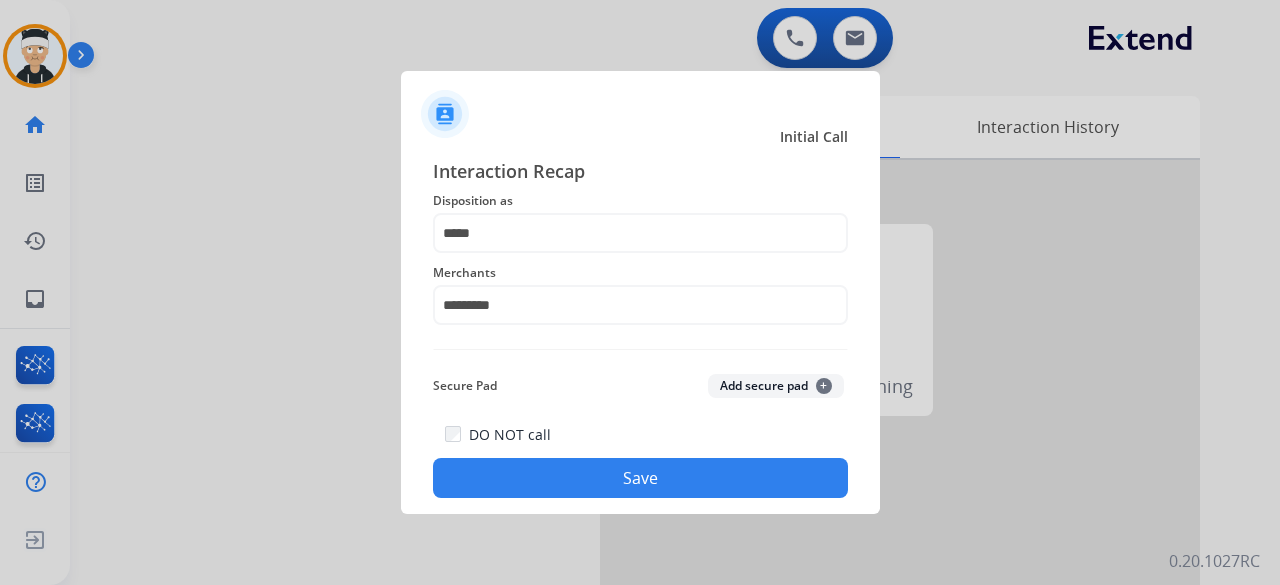 click on "Save" 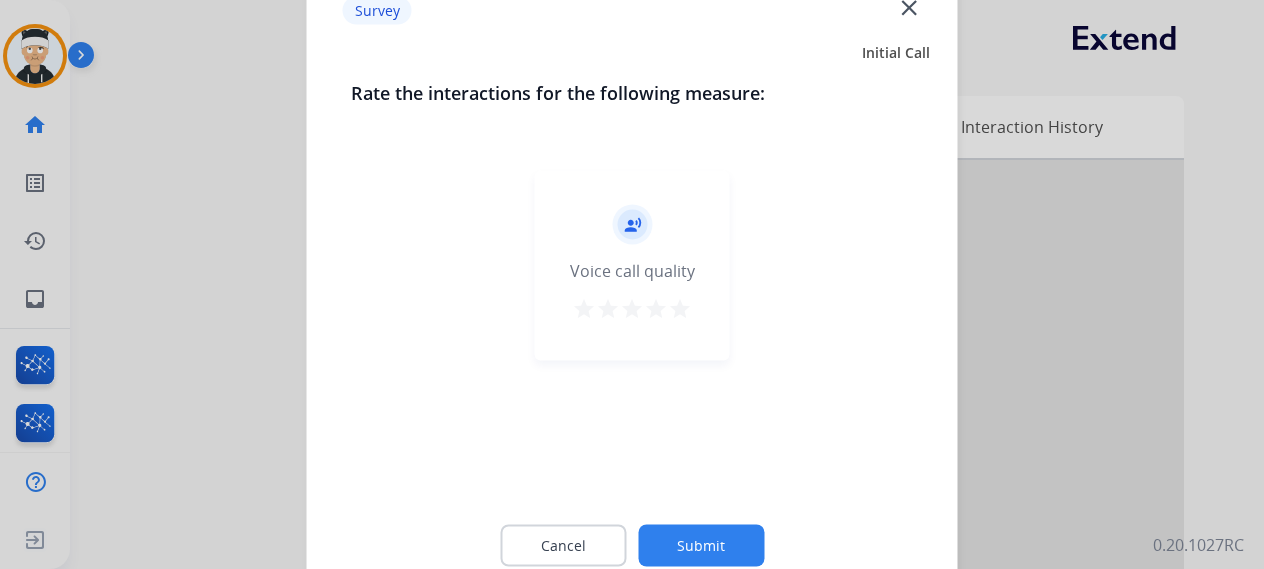 click on "star" at bounding box center (680, 308) 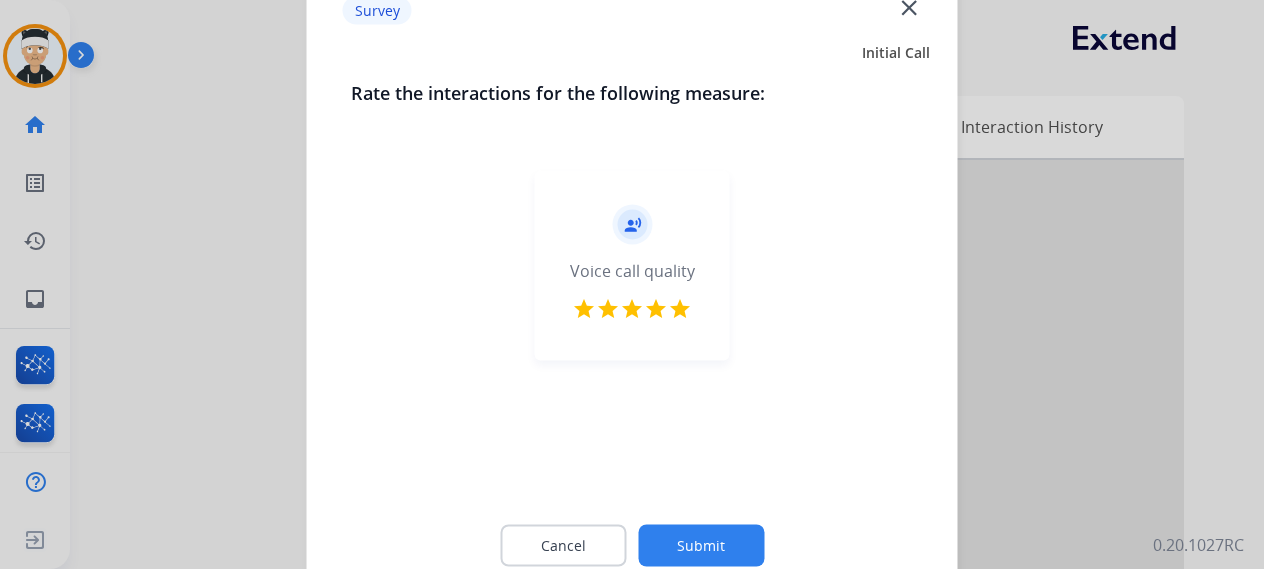 click on "Submit" 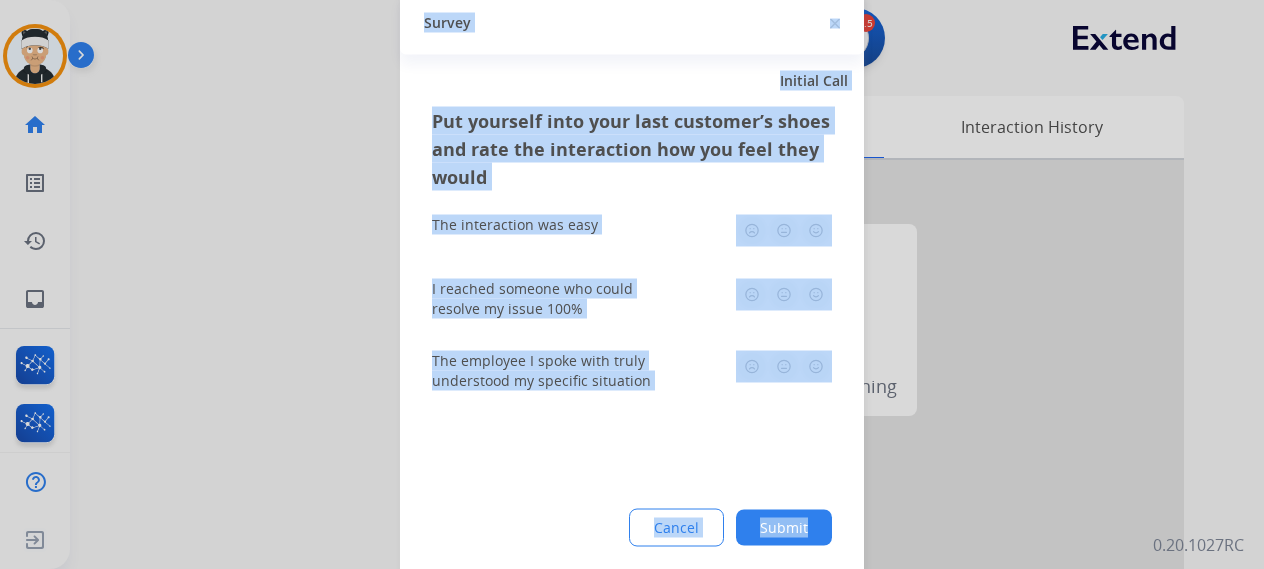 click 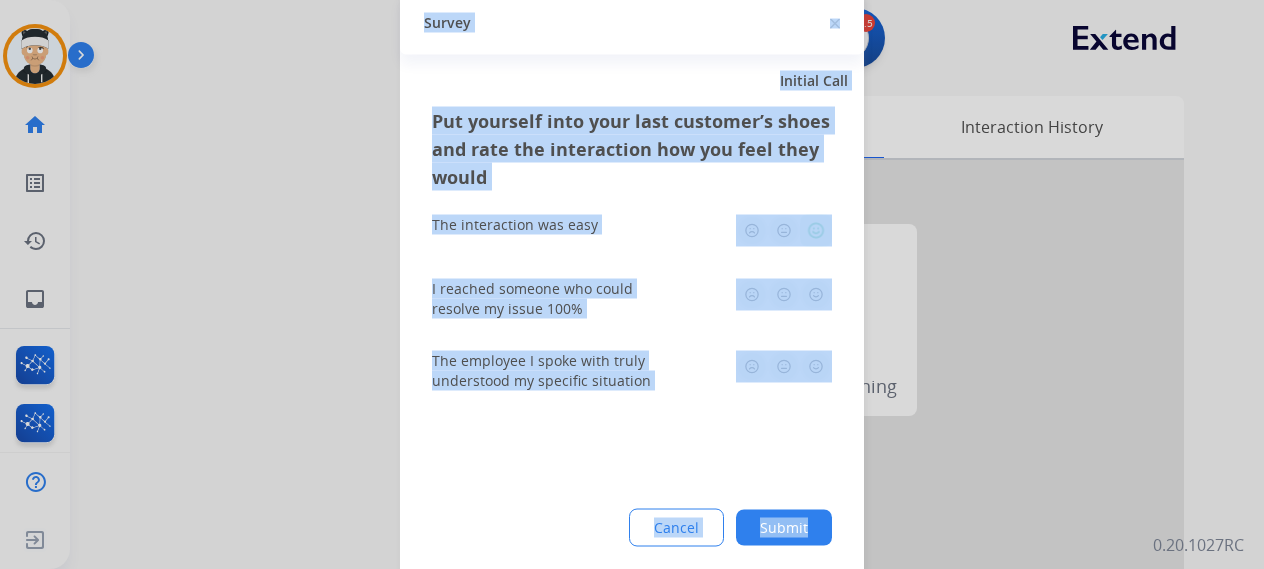 click 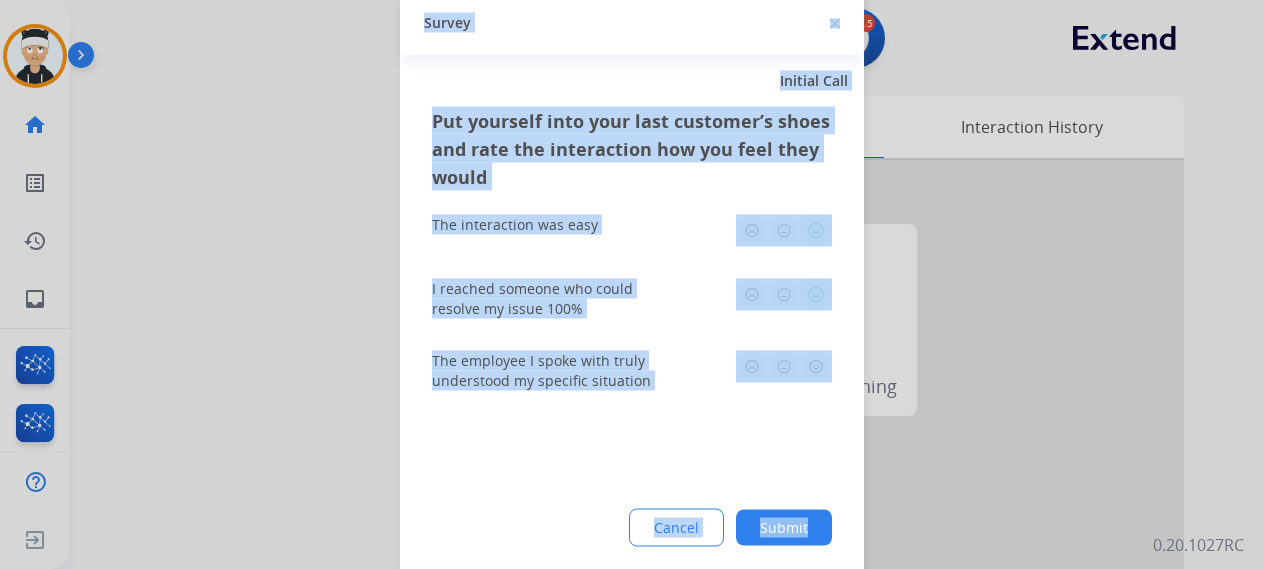 click 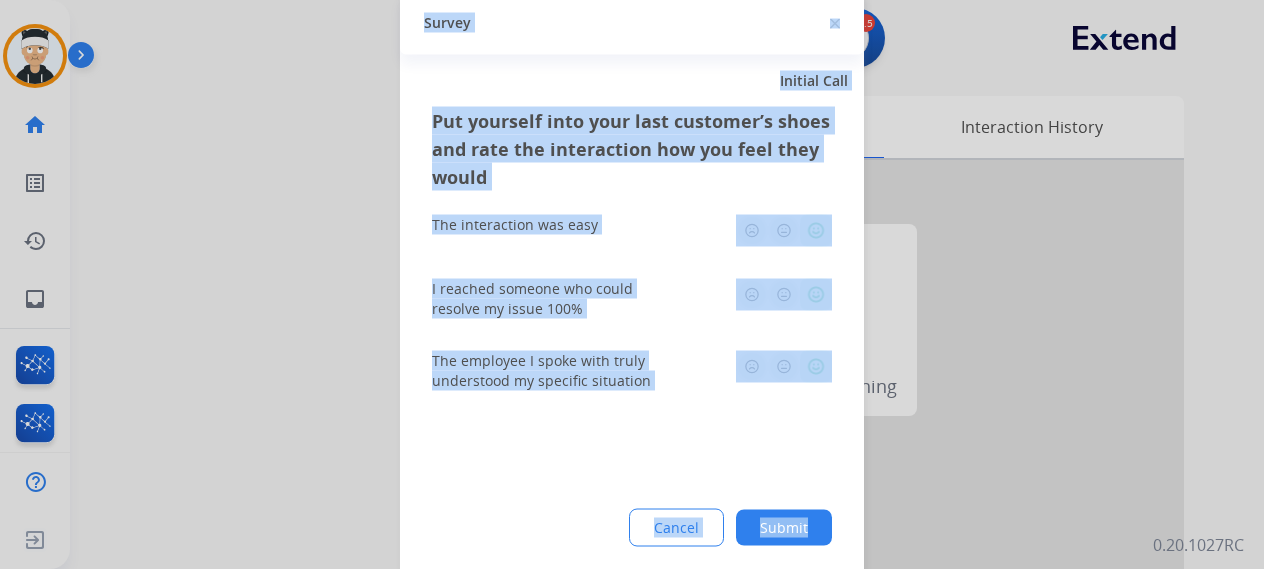 click on "Submit" 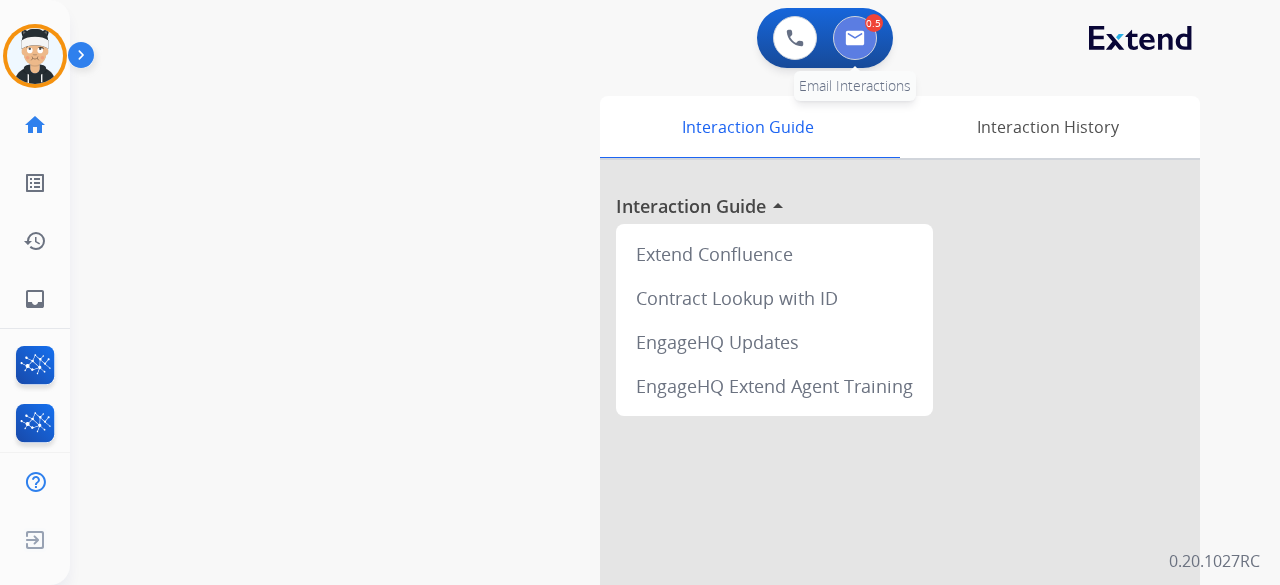 click at bounding box center [855, 38] 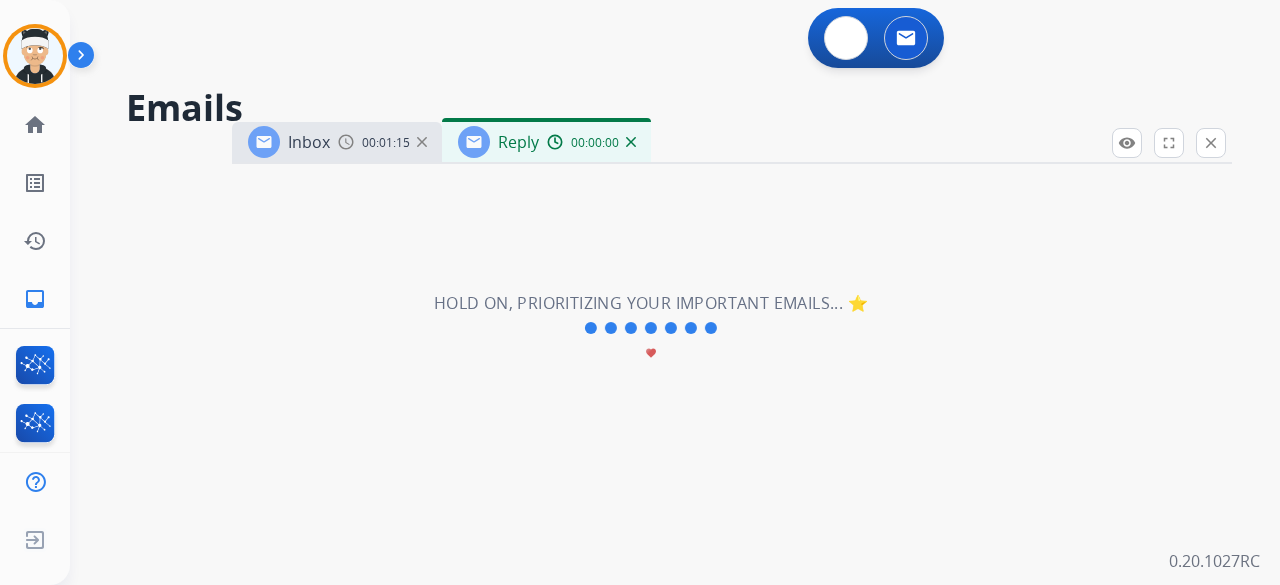 select on "**********" 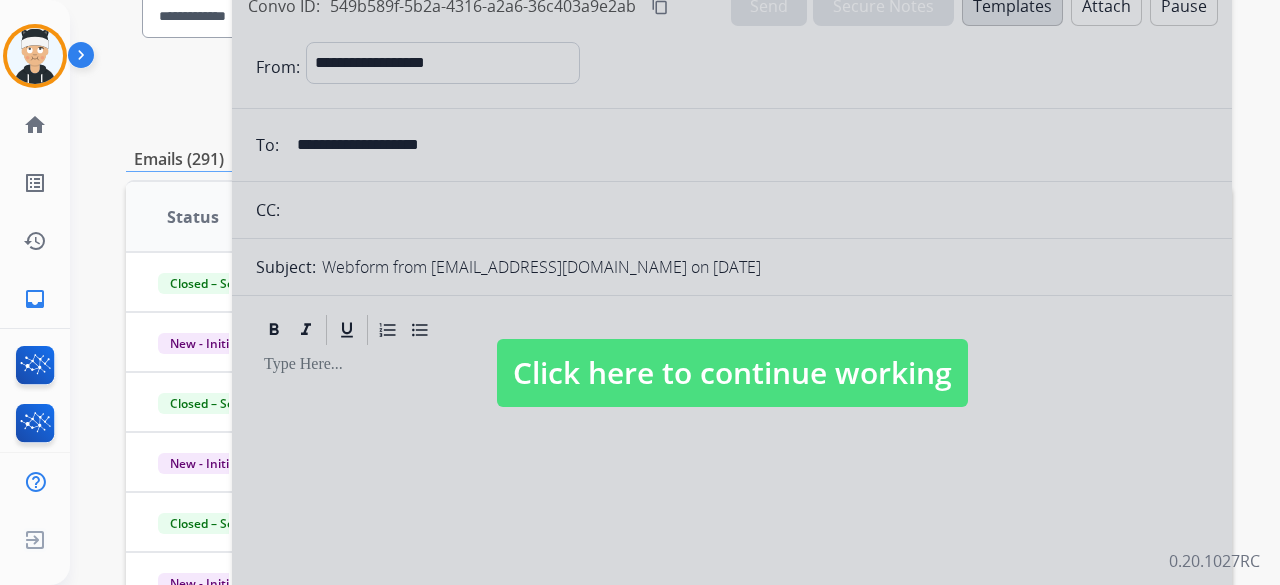scroll, scrollTop: 200, scrollLeft: 0, axis: vertical 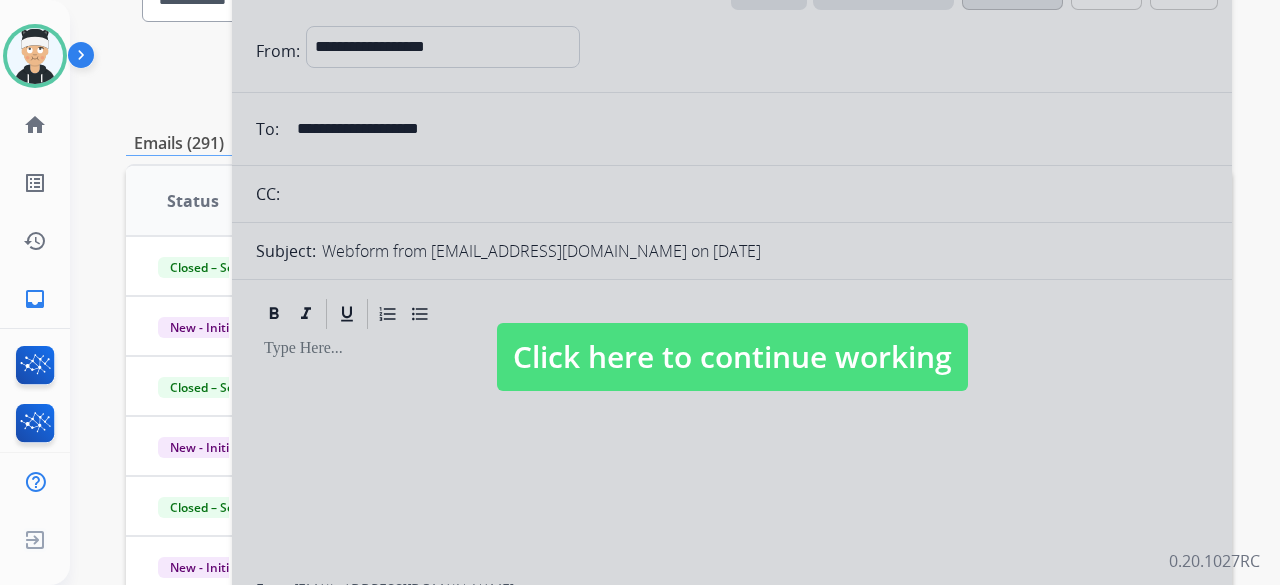 click on "Click here to continue working" at bounding box center [732, 357] 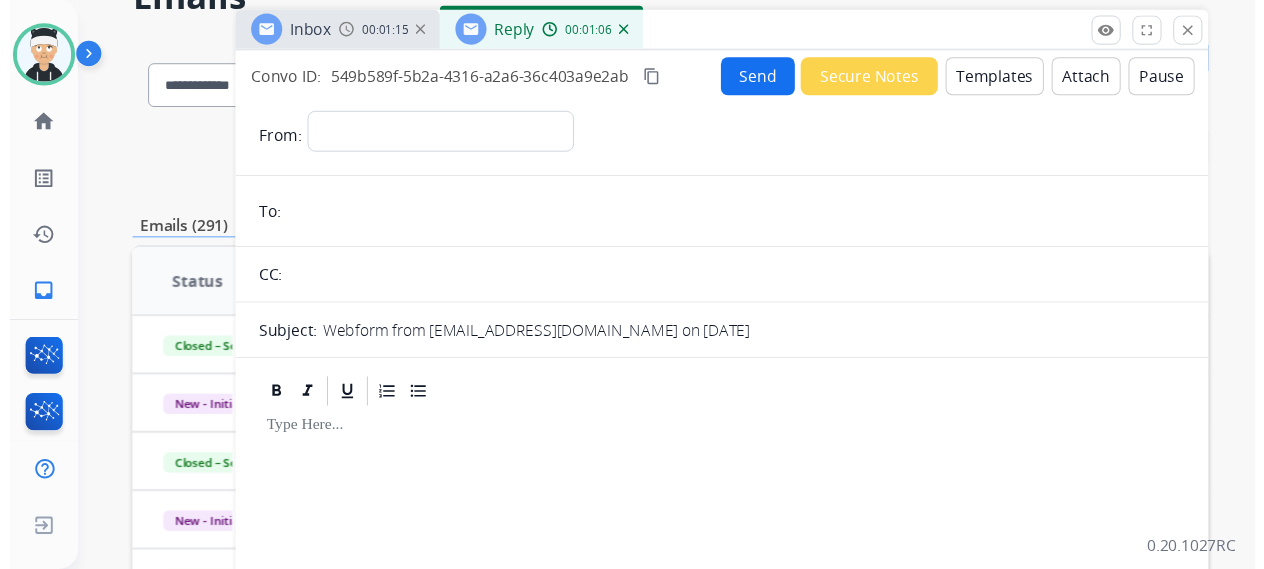 scroll, scrollTop: 0, scrollLeft: 0, axis: both 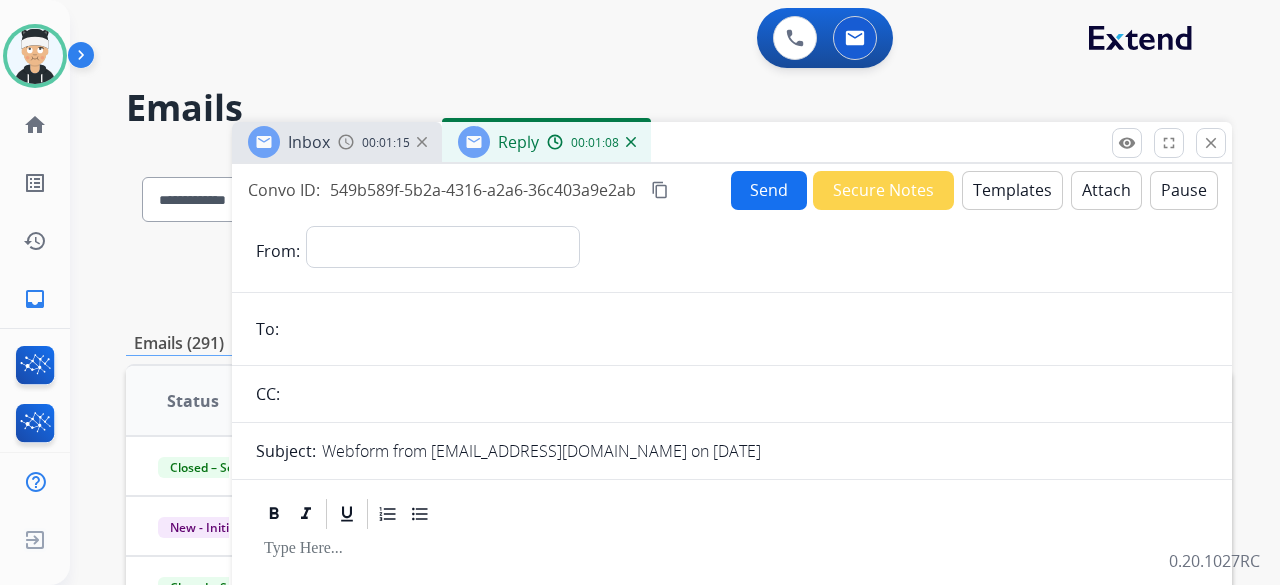 click on "Templates" at bounding box center [1012, 190] 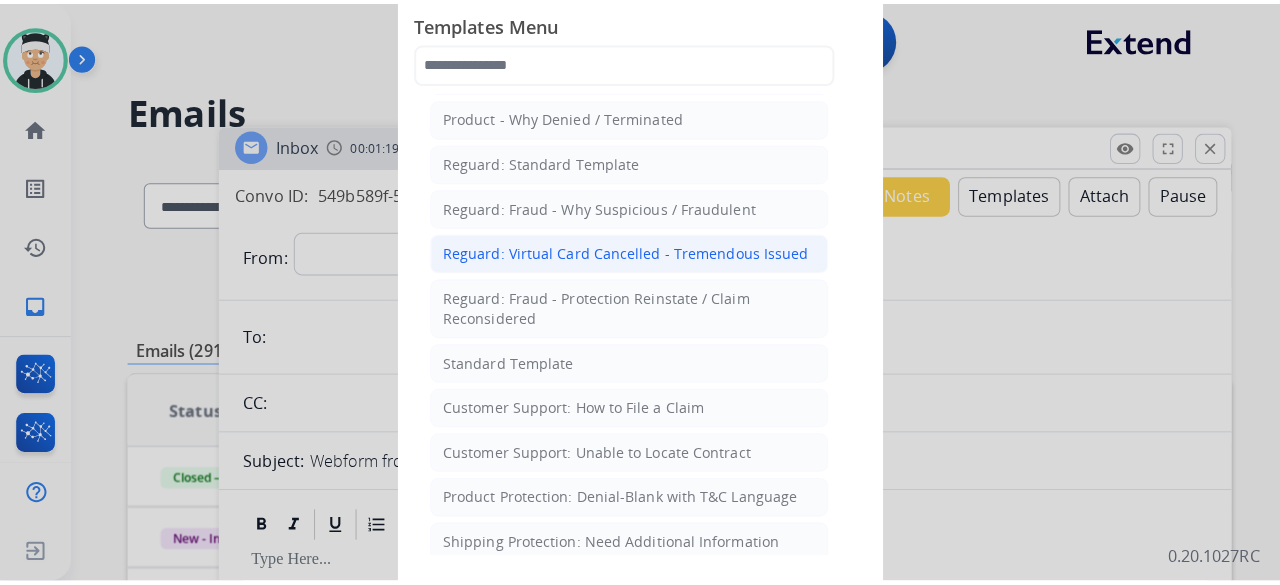 scroll, scrollTop: 200, scrollLeft: 0, axis: vertical 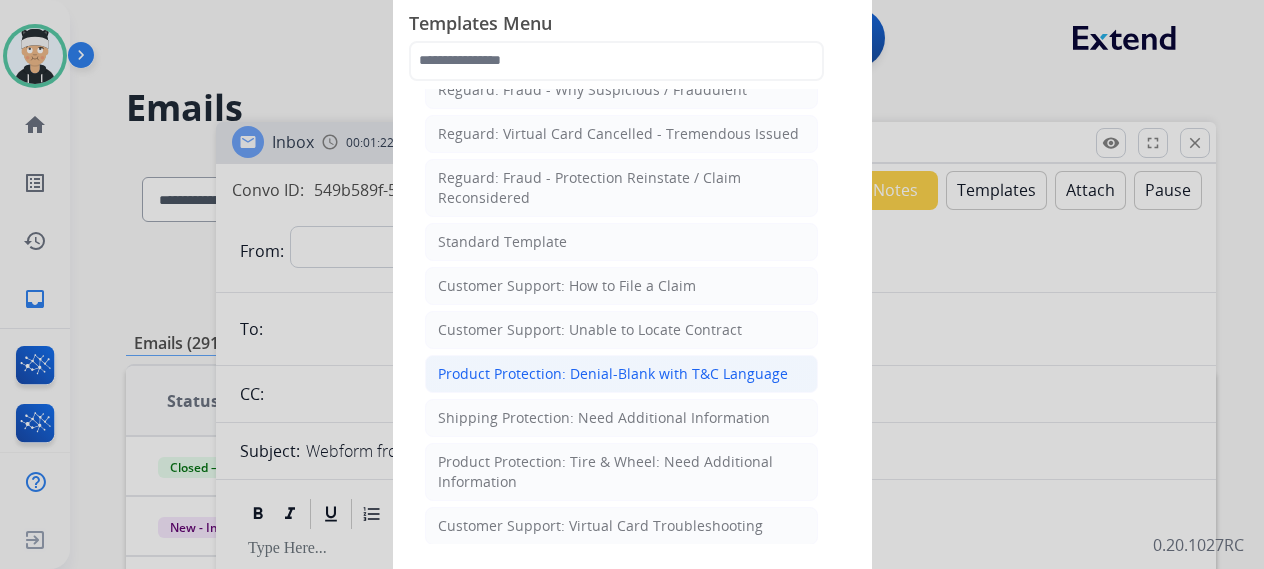 click on "Product Protection: Denial-Blank with T&C Language" 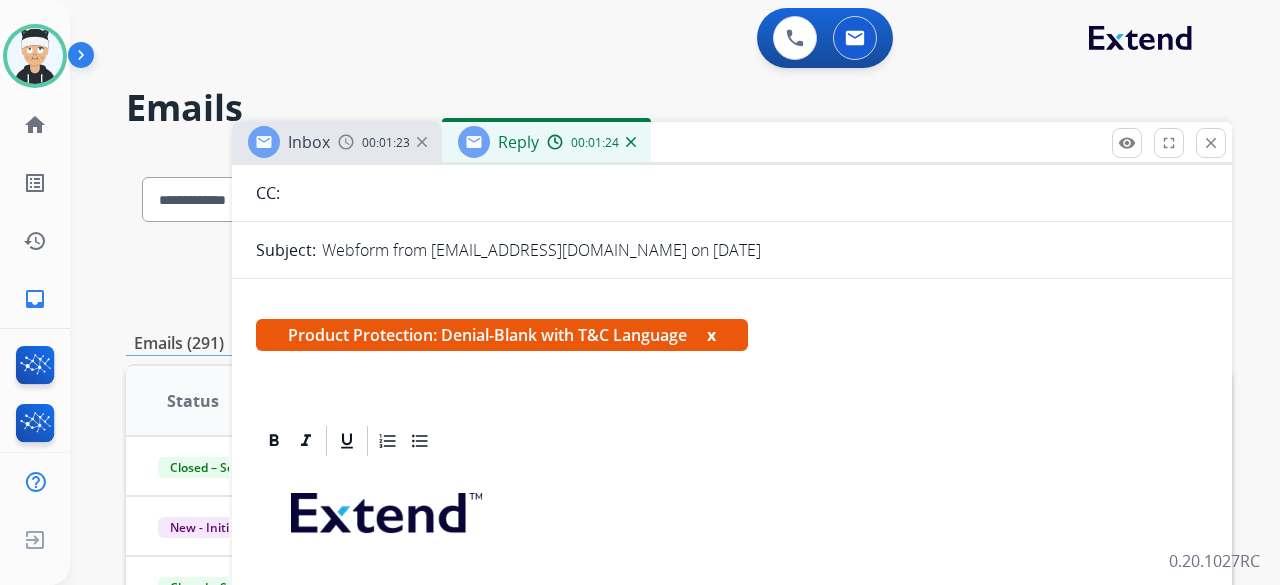scroll, scrollTop: 534, scrollLeft: 0, axis: vertical 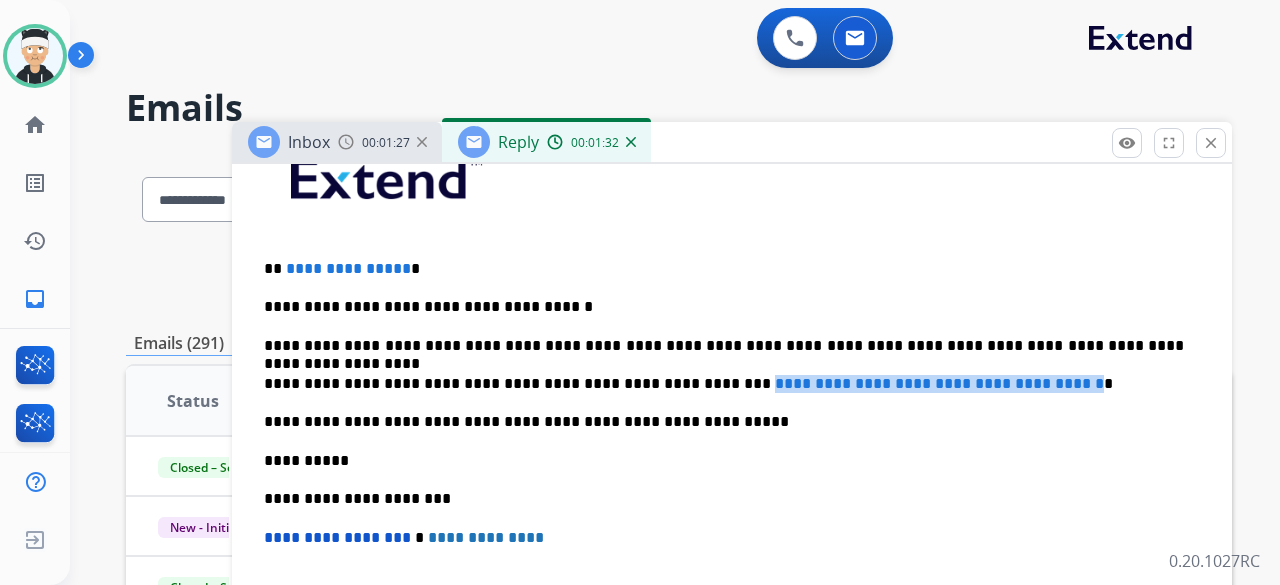 drag, startPoint x: 1066, startPoint y: 381, endPoint x: 675, endPoint y: 379, distance: 391.00513 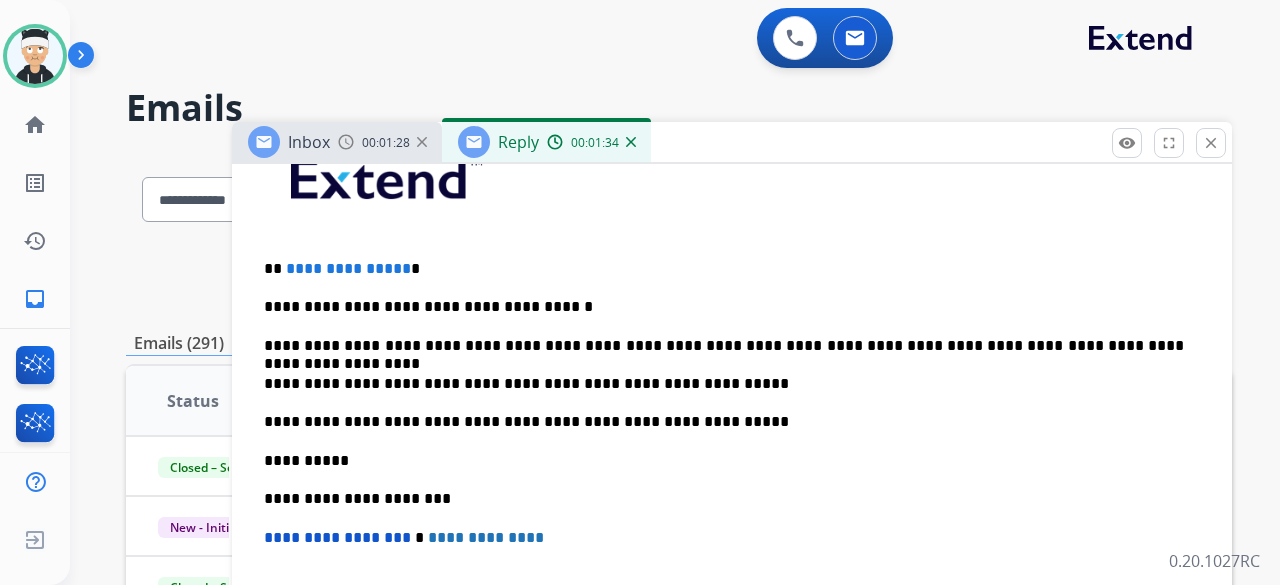 type 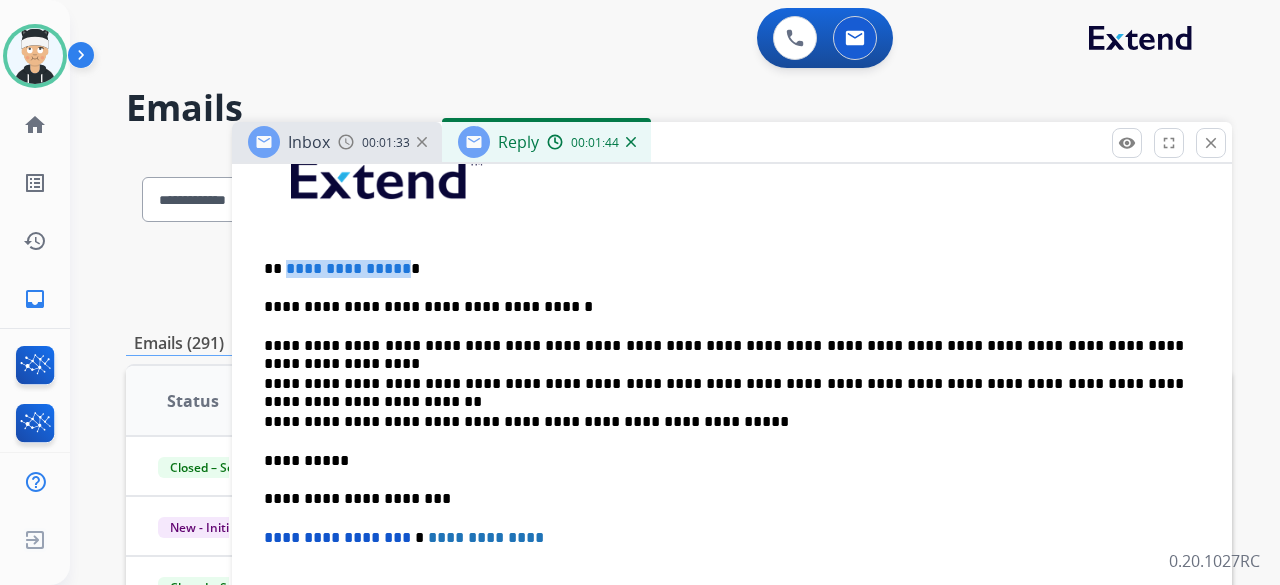 drag, startPoint x: 399, startPoint y: 267, endPoint x: 284, endPoint y: 268, distance: 115.00435 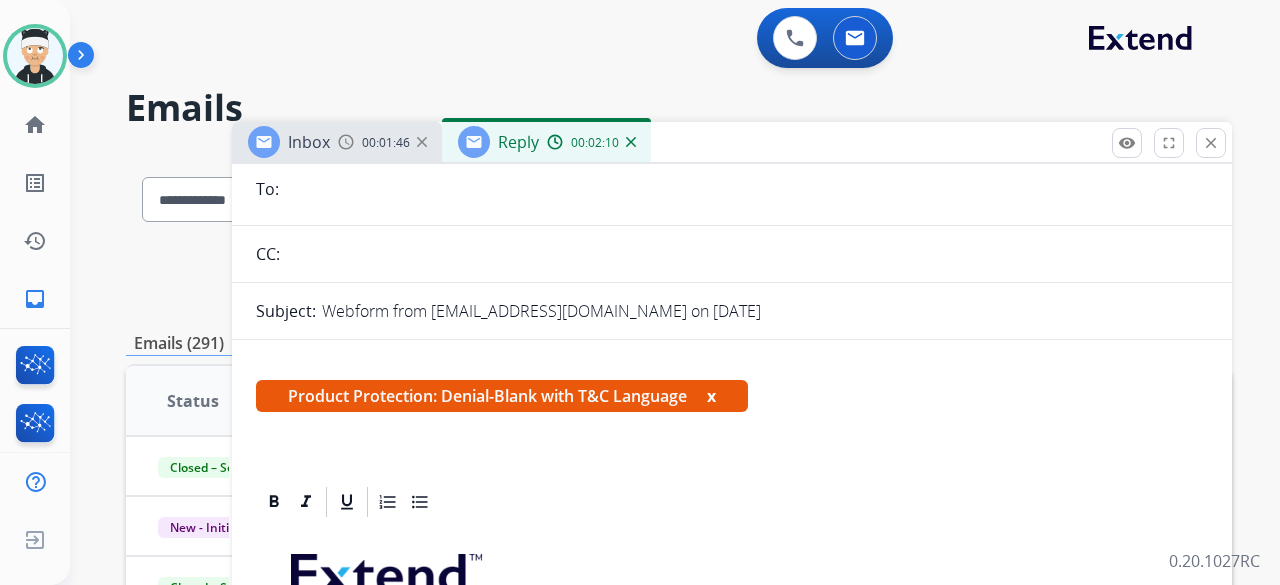 scroll, scrollTop: 134, scrollLeft: 0, axis: vertical 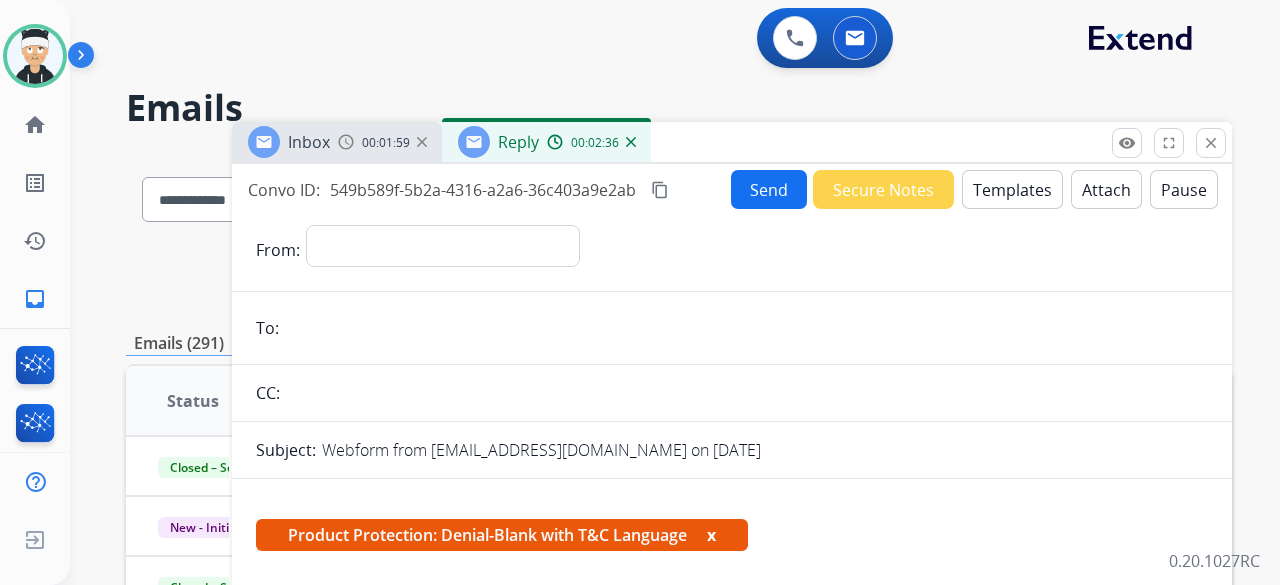 click on "Attach" at bounding box center (1106, 189) 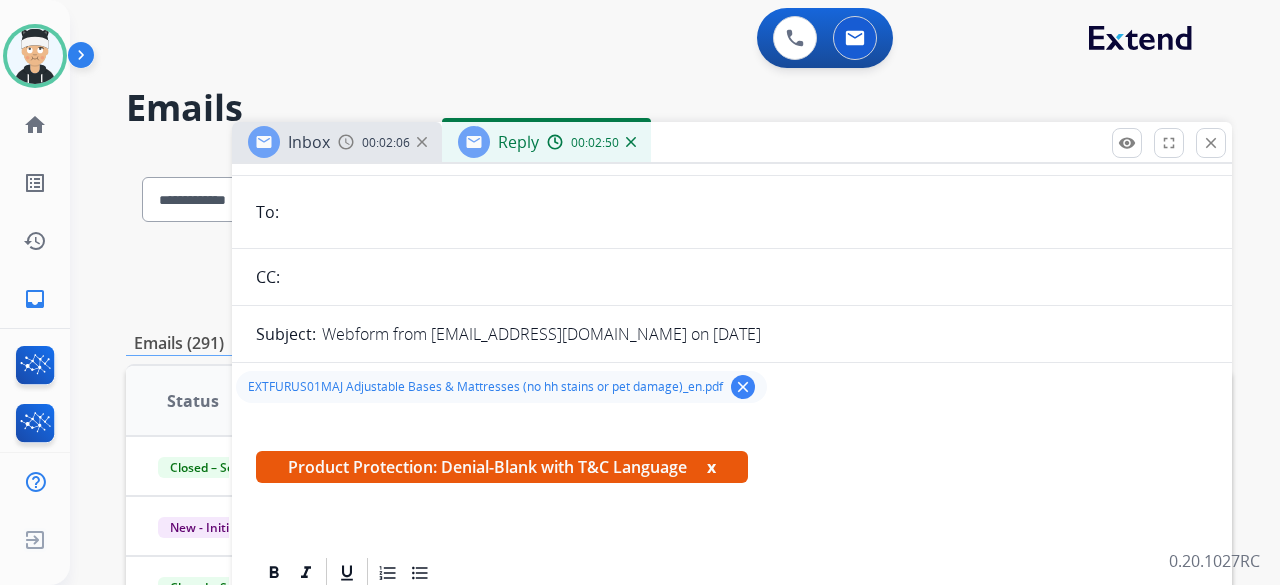 scroll, scrollTop: 0, scrollLeft: 0, axis: both 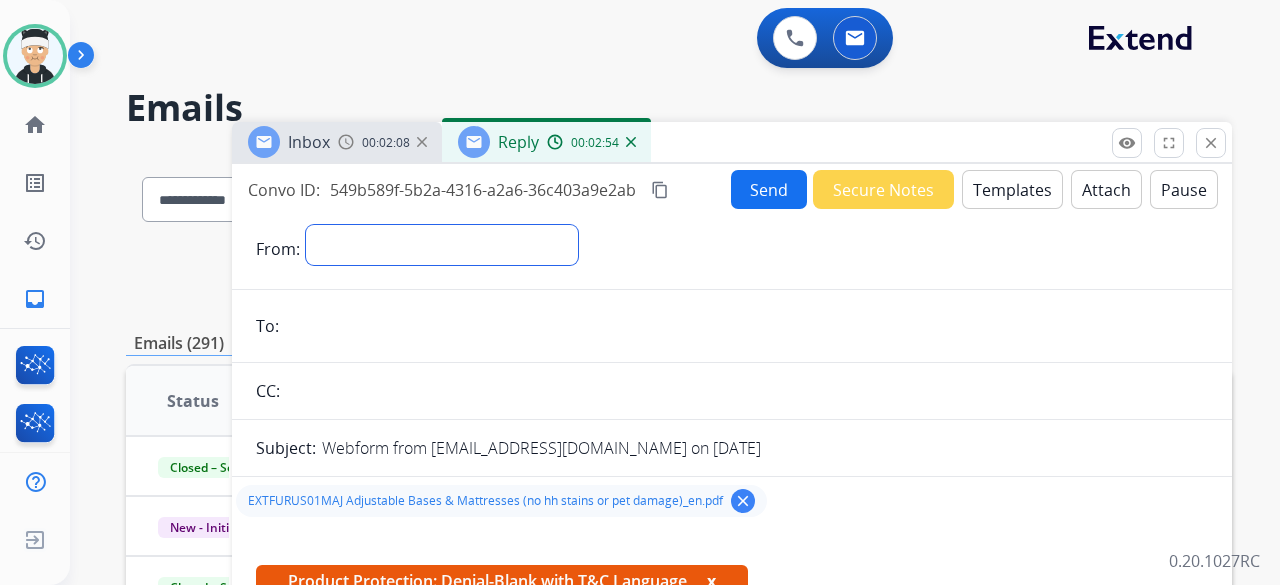 click on "**********" at bounding box center [442, 245] 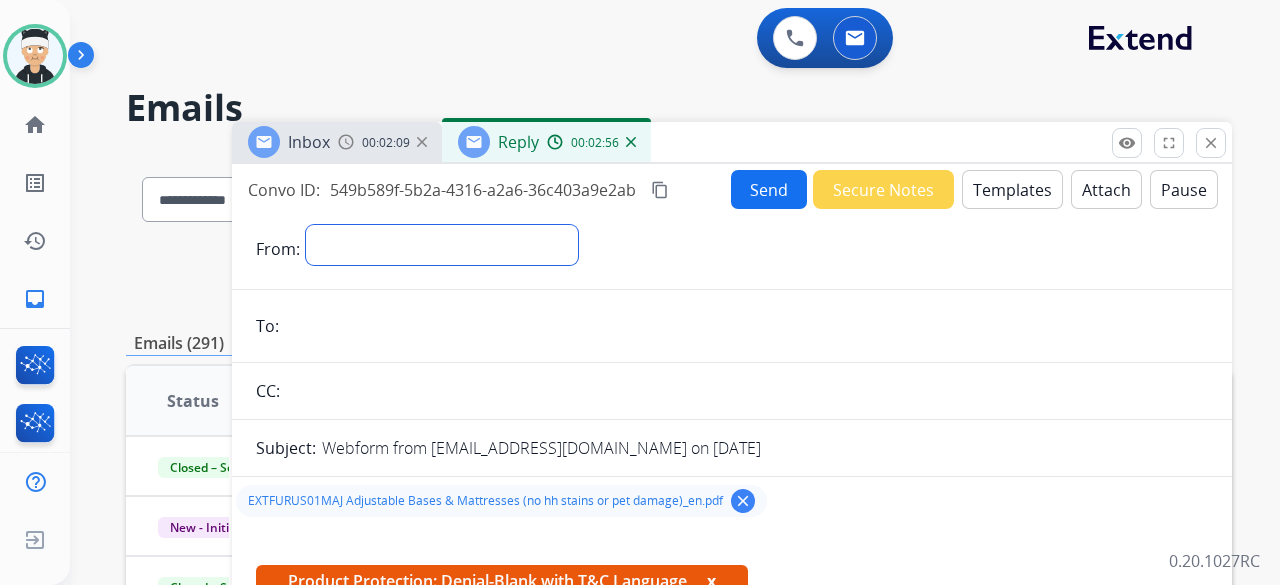 select on "**********" 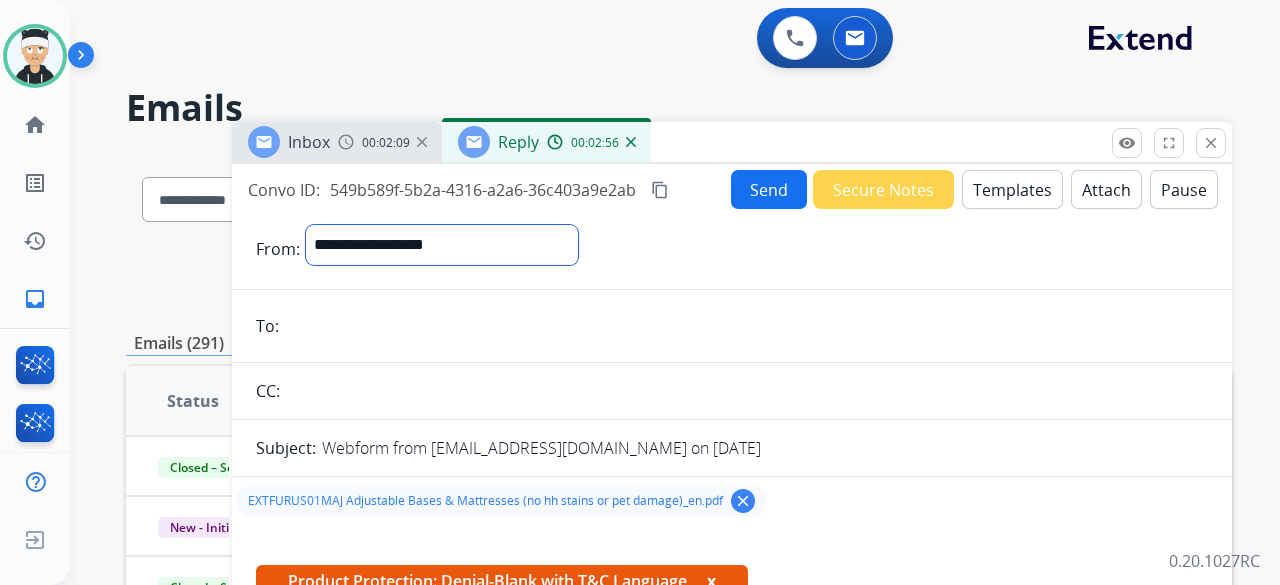 click on "**********" at bounding box center (442, 245) 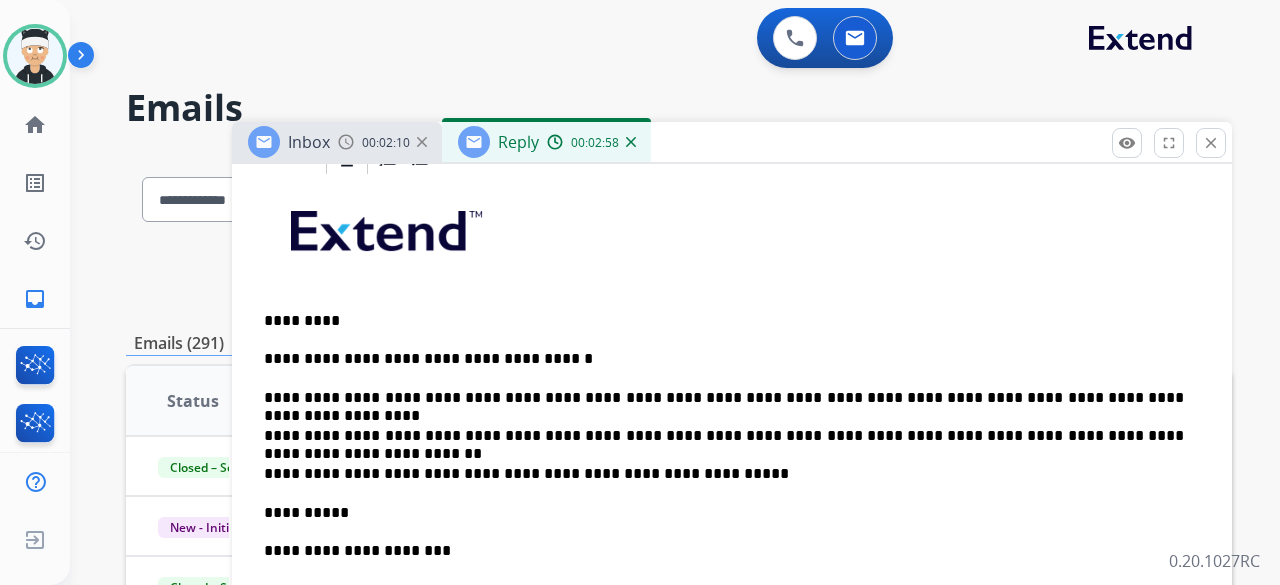 scroll, scrollTop: 580, scrollLeft: 0, axis: vertical 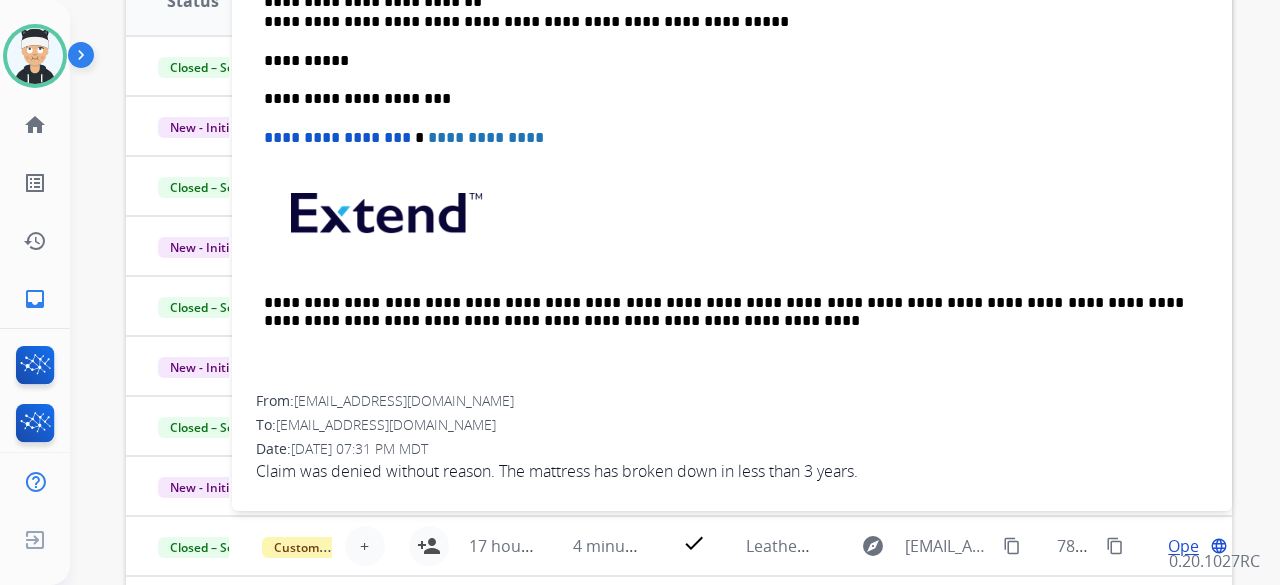 click on "[EMAIL_ADDRESS][DOMAIN_NAME]" at bounding box center (404, 400) 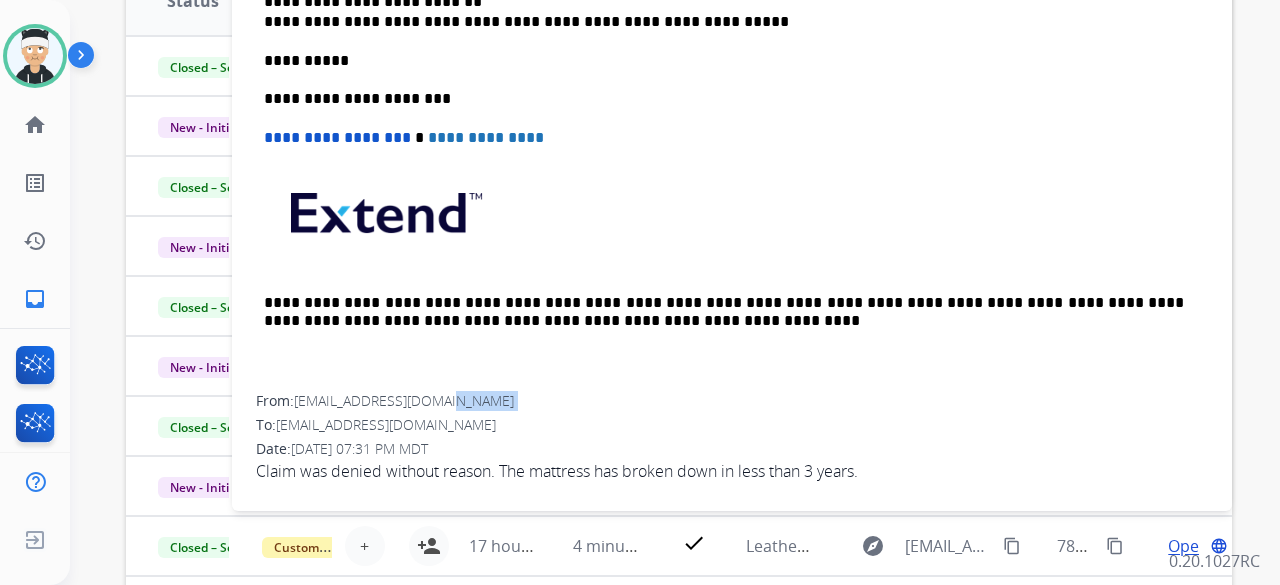 drag, startPoint x: 451, startPoint y: 396, endPoint x: 436, endPoint y: 399, distance: 15.297058 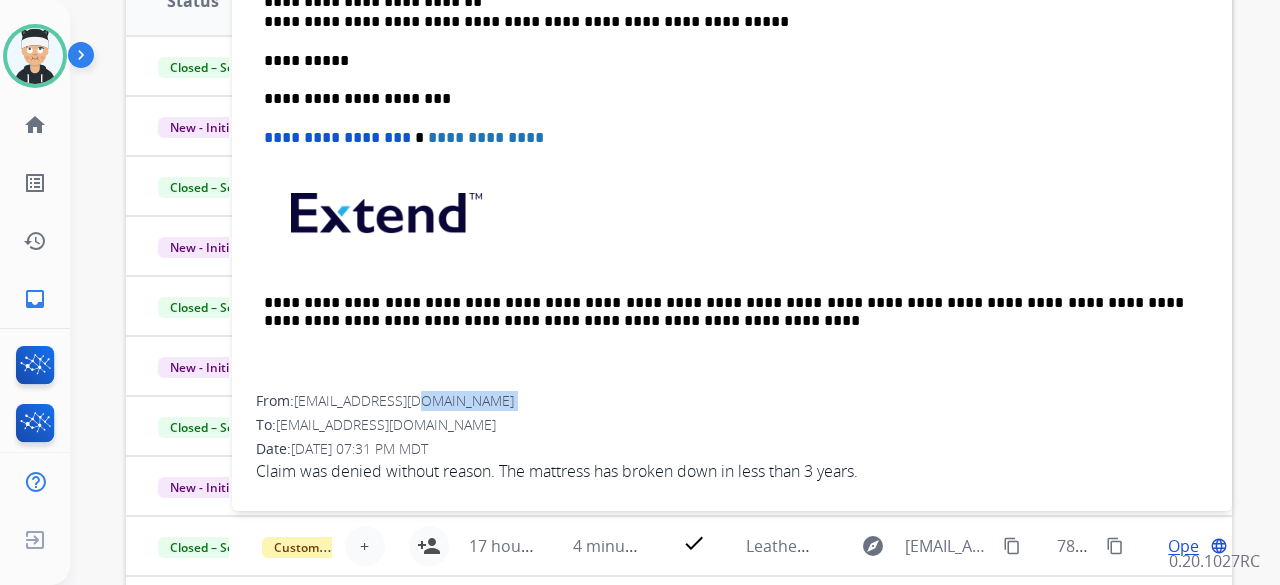 click on "[EMAIL_ADDRESS][DOMAIN_NAME]" at bounding box center (404, 400) 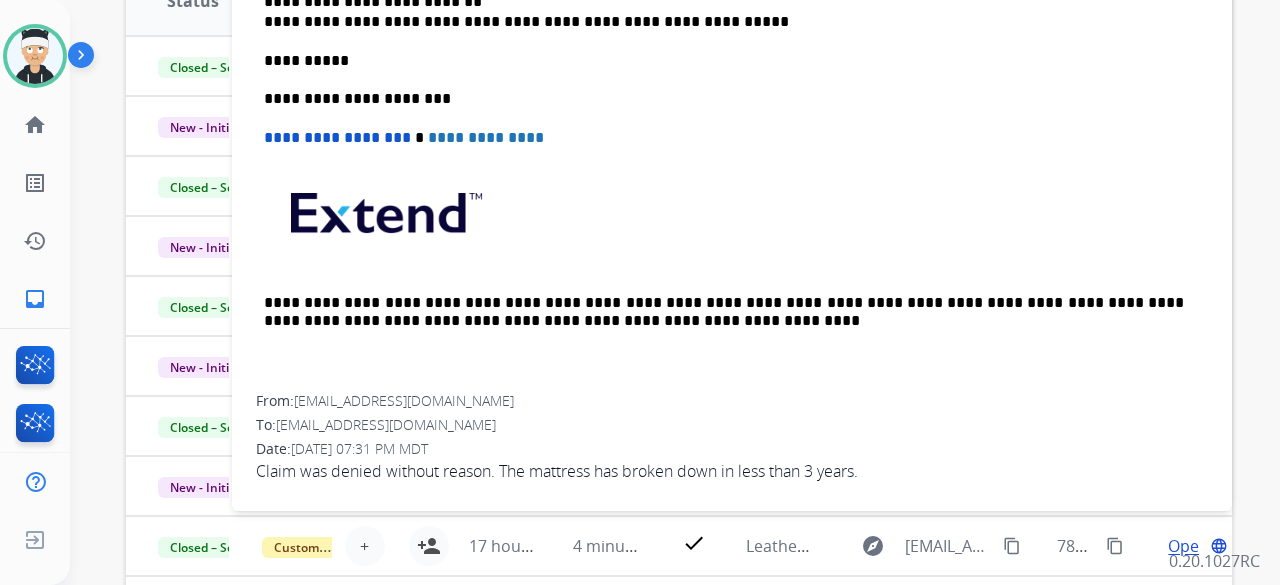 click on "**********" at bounding box center (732, 60) 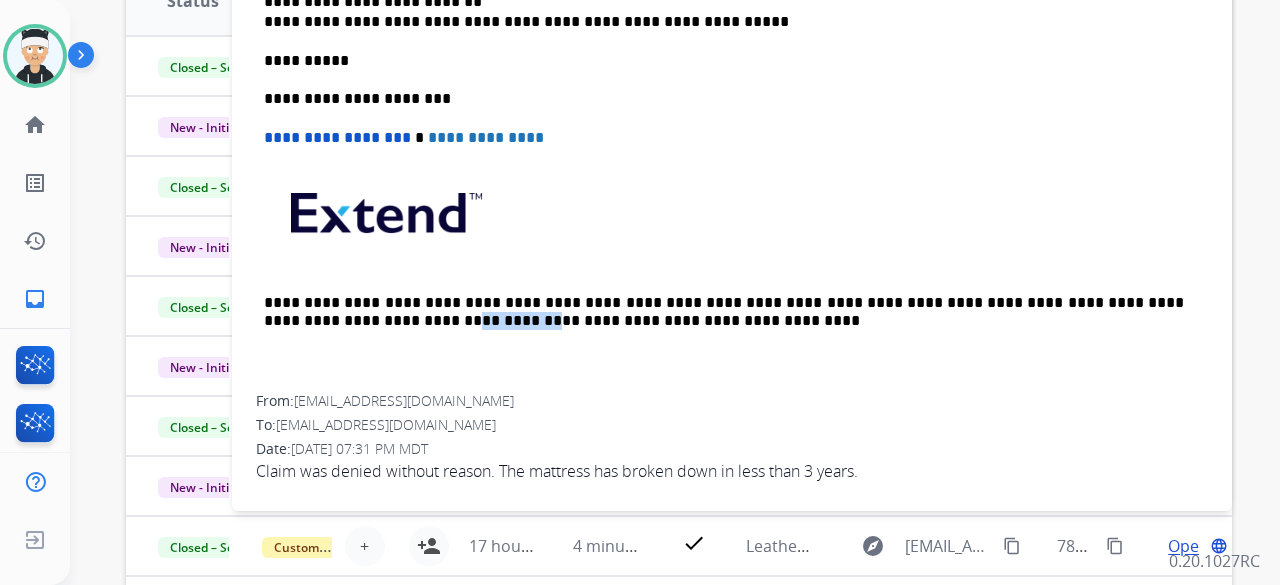 drag, startPoint x: 453, startPoint y: 395, endPoint x: 286, endPoint y: 402, distance: 167.14664 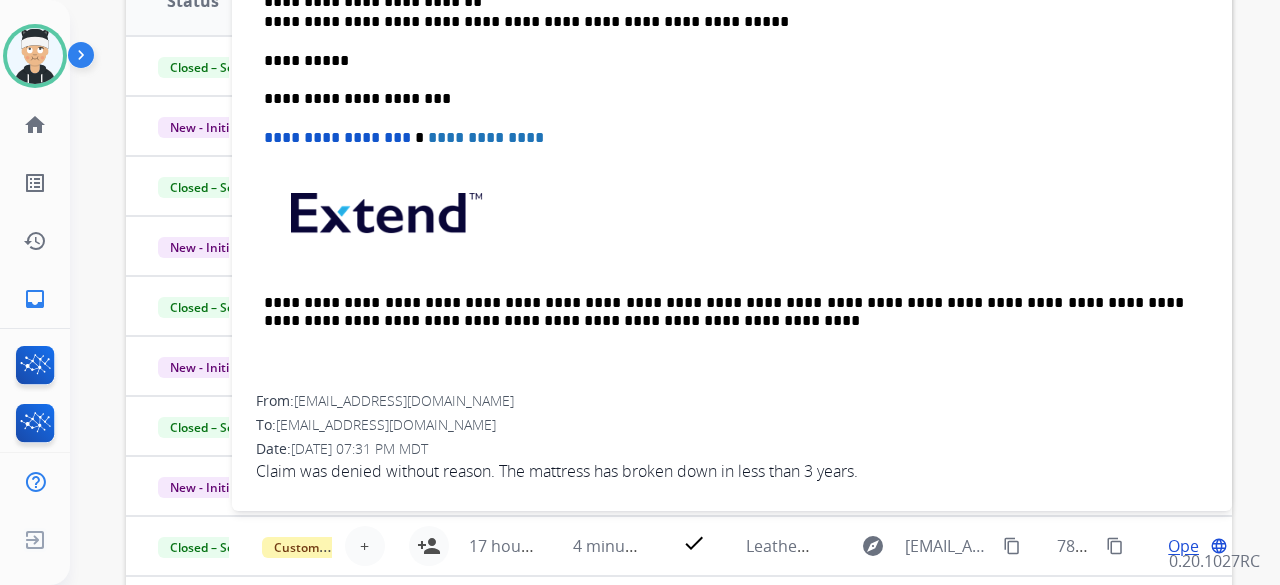 click on "From:  [EMAIL_ADDRESS][DOMAIN_NAME]" at bounding box center (732, 401) 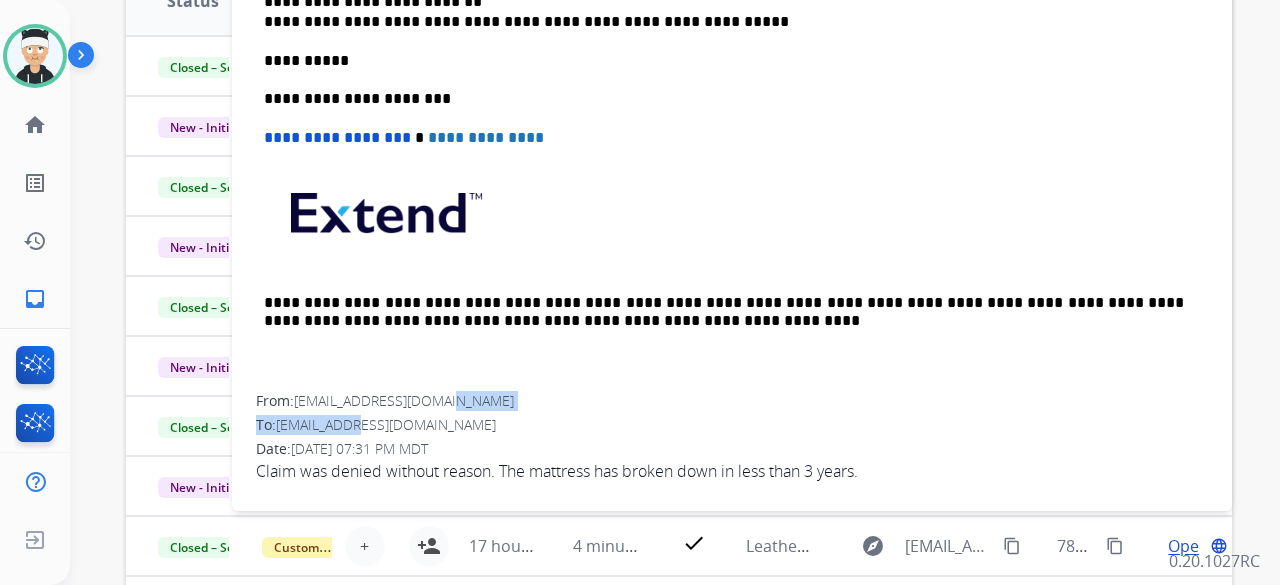 drag, startPoint x: 461, startPoint y: 406, endPoint x: 360, endPoint y: 417, distance: 101.597244 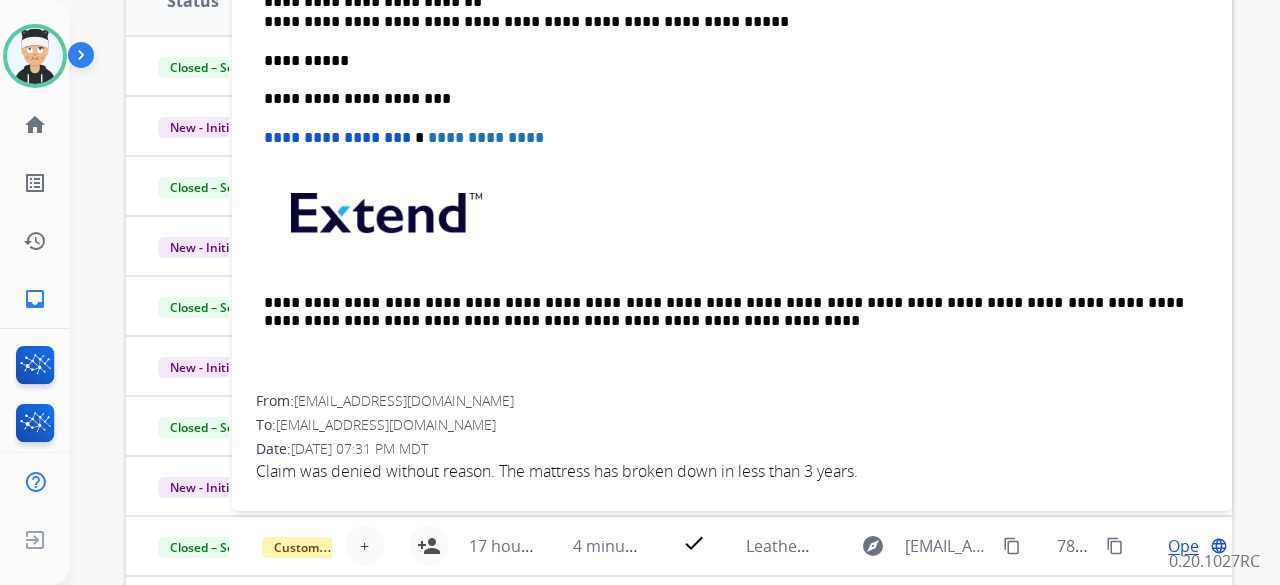 click on "From:  [EMAIL_ADDRESS][DOMAIN_NAME]" at bounding box center (732, 401) 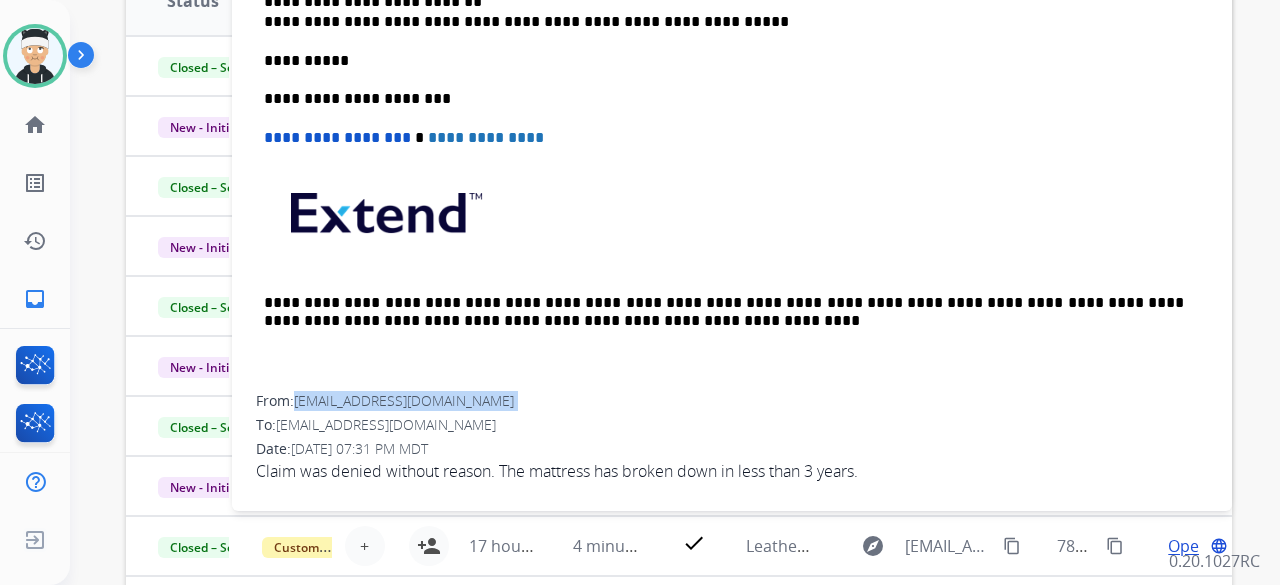 drag, startPoint x: 461, startPoint y: 401, endPoint x: 319, endPoint y: 405, distance: 142.05632 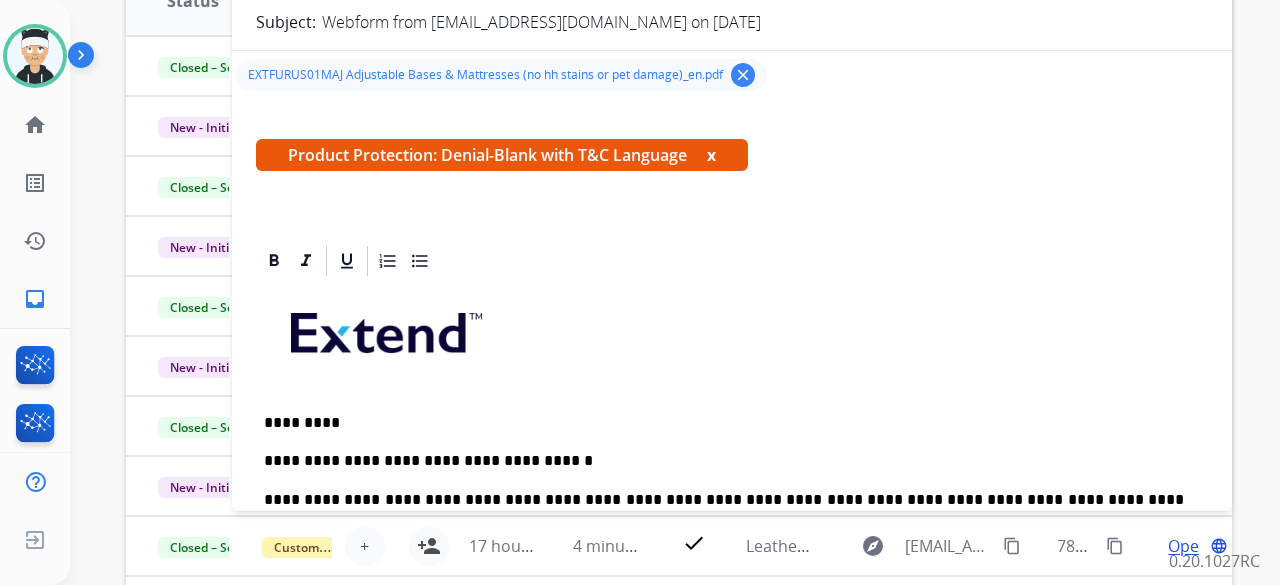 scroll, scrollTop: 0, scrollLeft: 0, axis: both 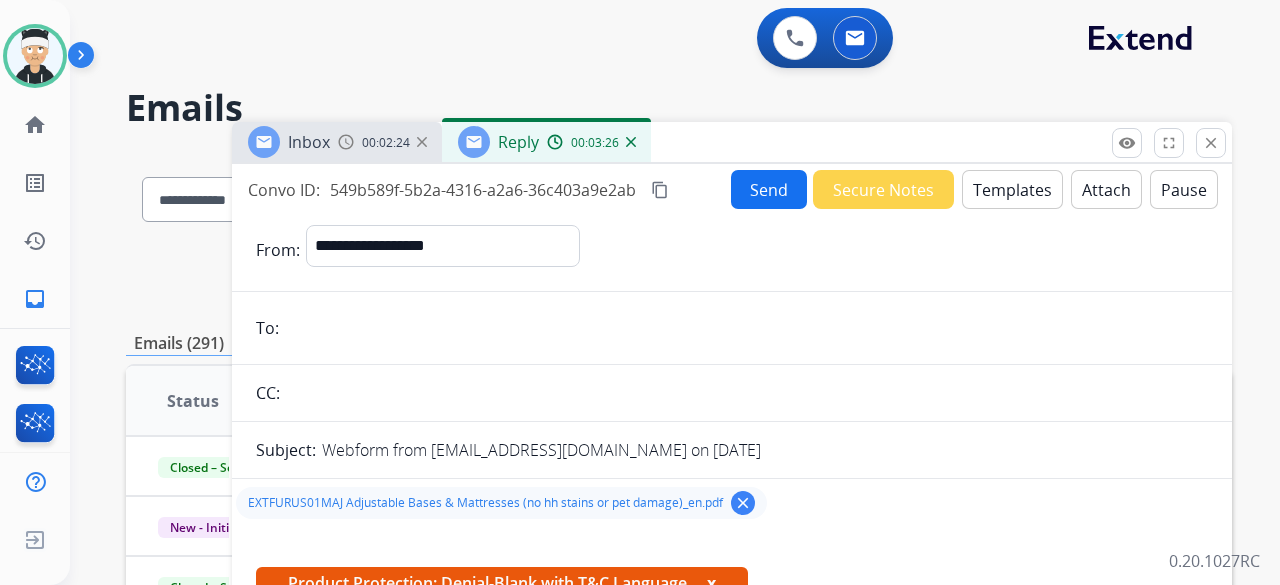 click at bounding box center [746, 328] 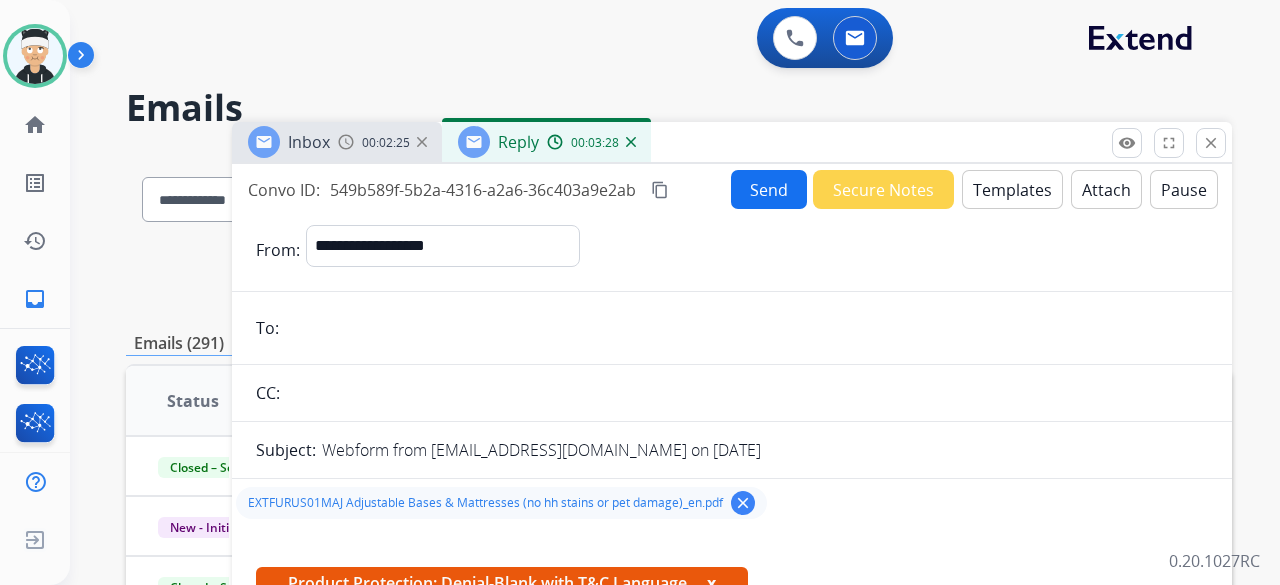 paste on "**********" 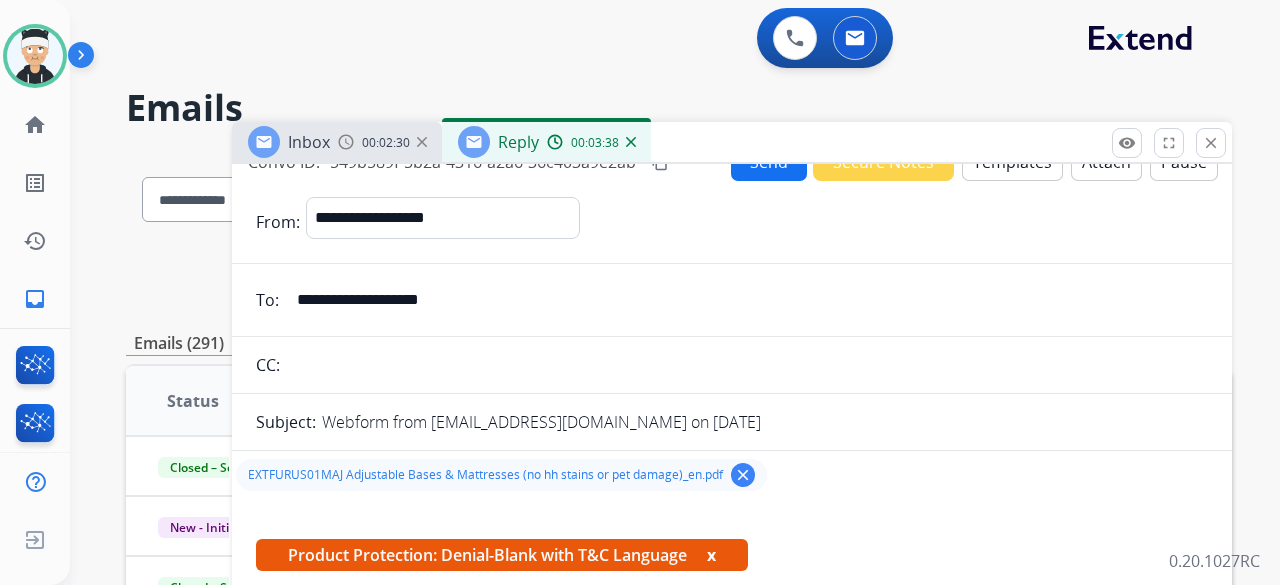 scroll, scrollTop: 0, scrollLeft: 0, axis: both 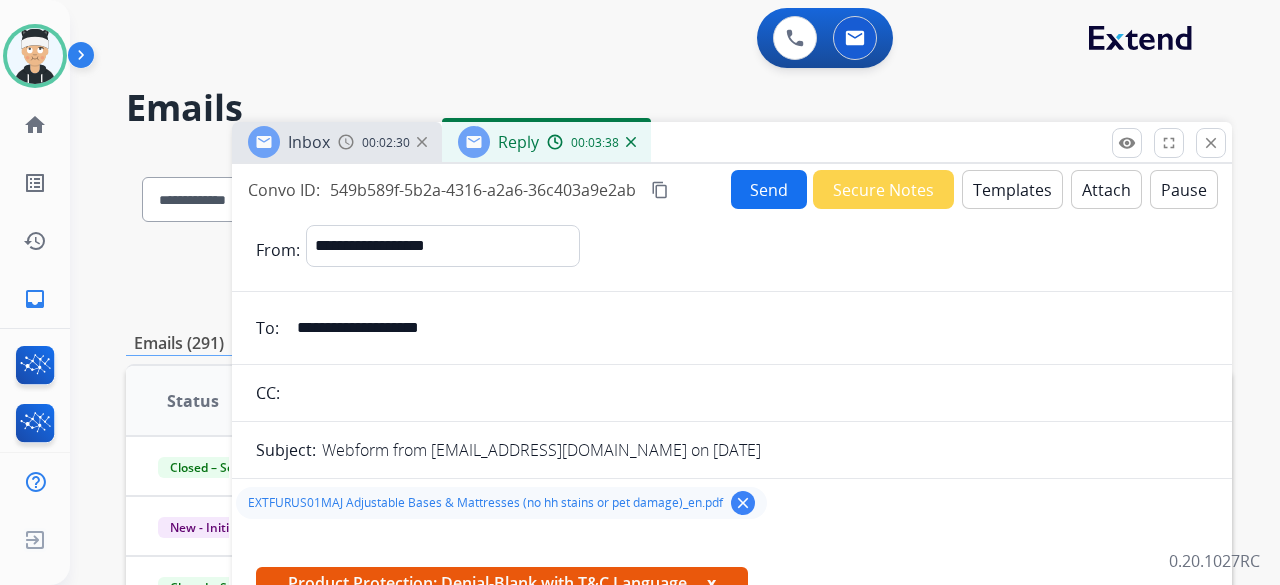 type on "**********" 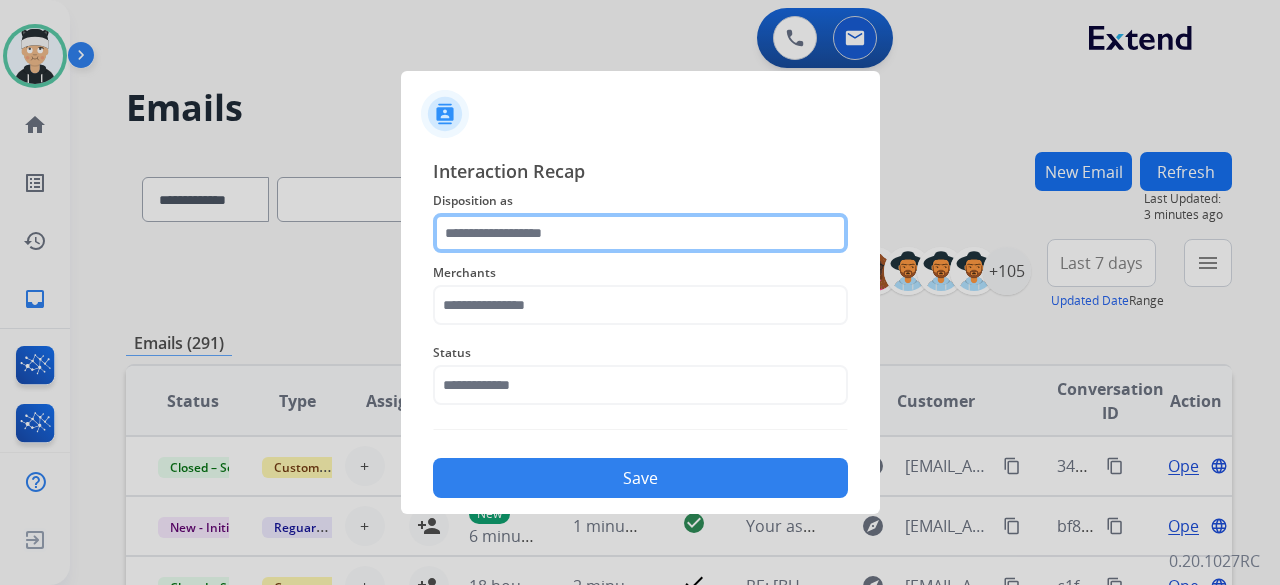 click 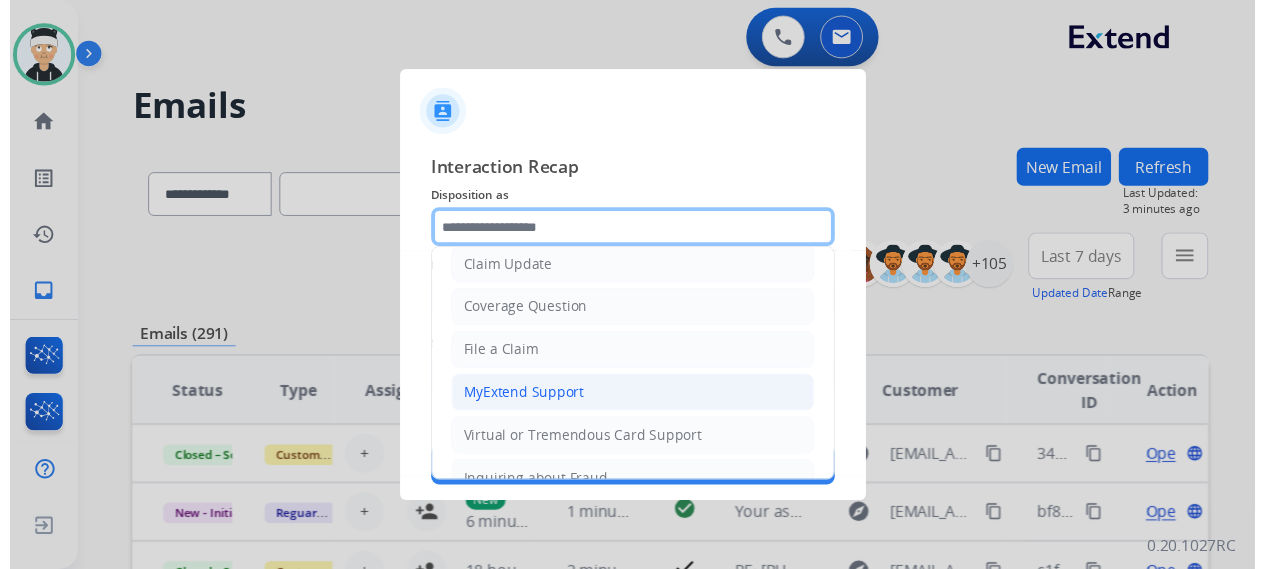 scroll, scrollTop: 103, scrollLeft: 0, axis: vertical 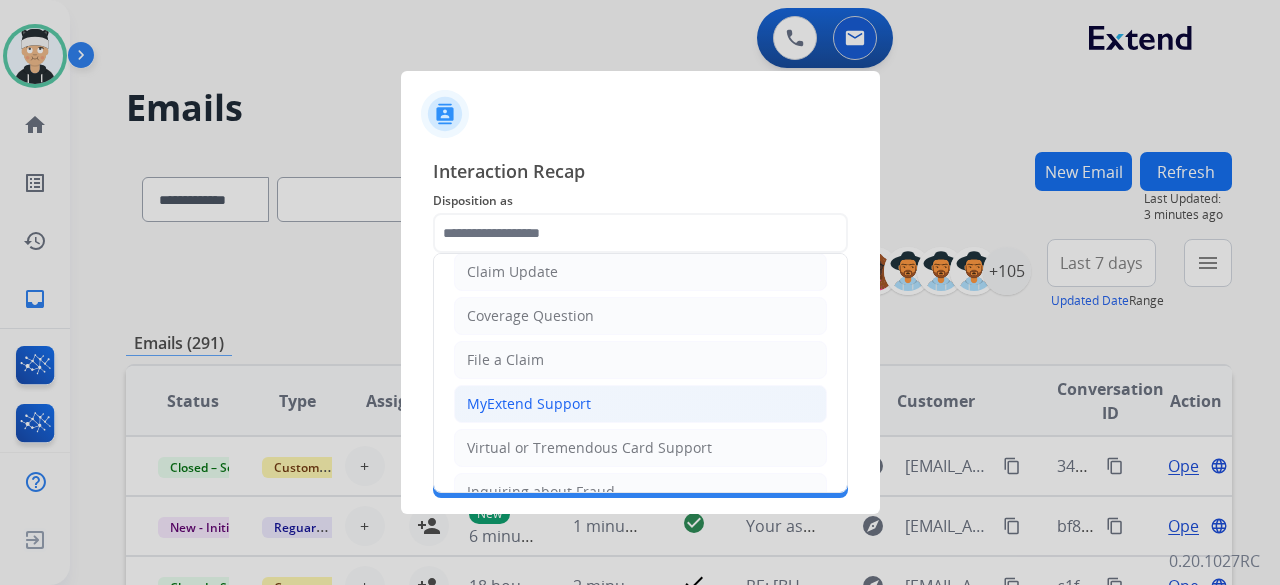 click on "MyExtend Support" 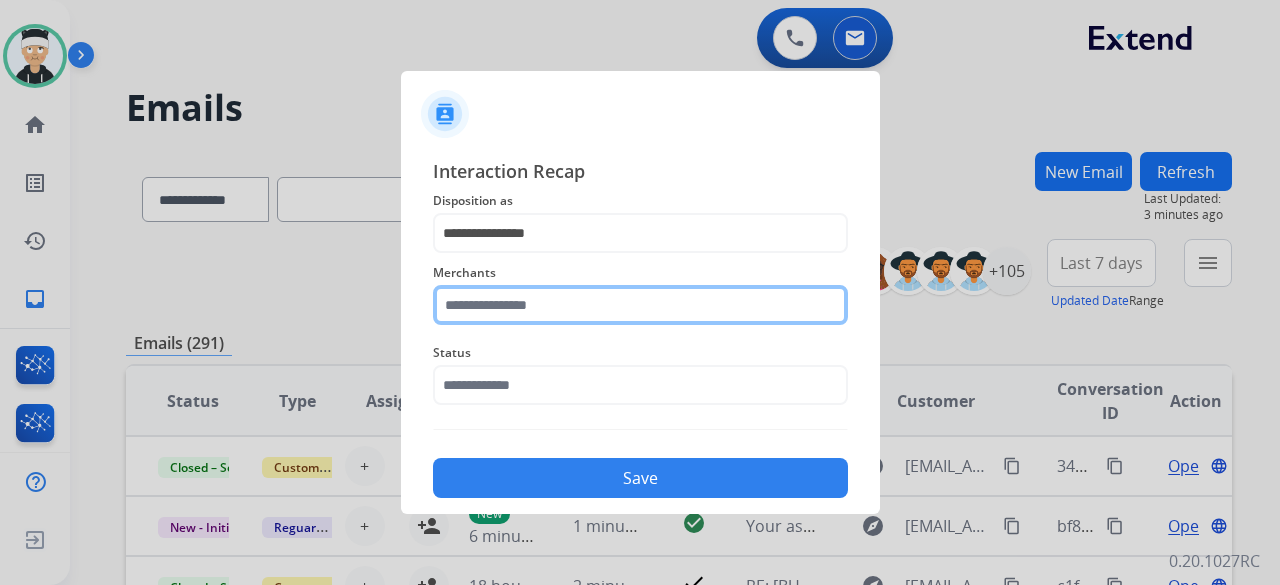 click 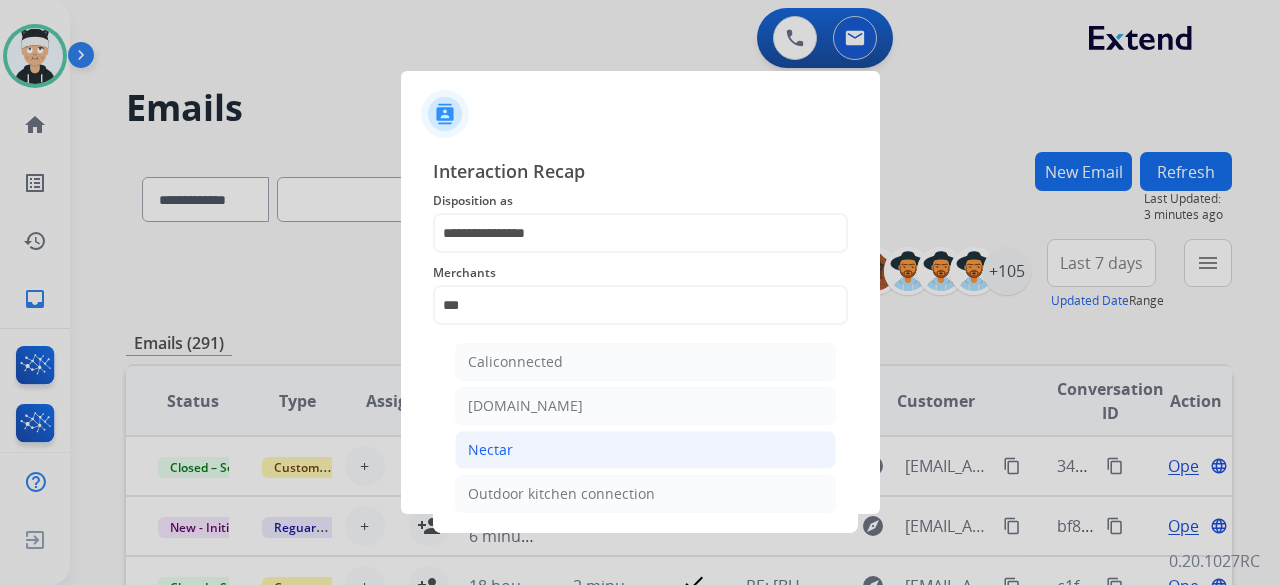 click on "Nectar" 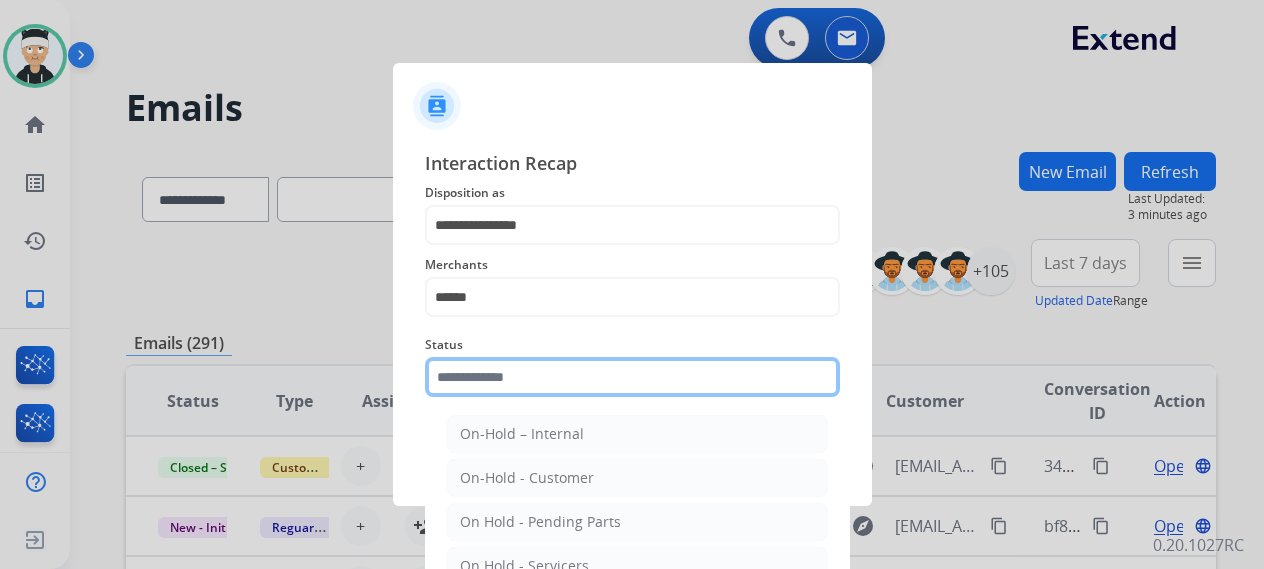 click 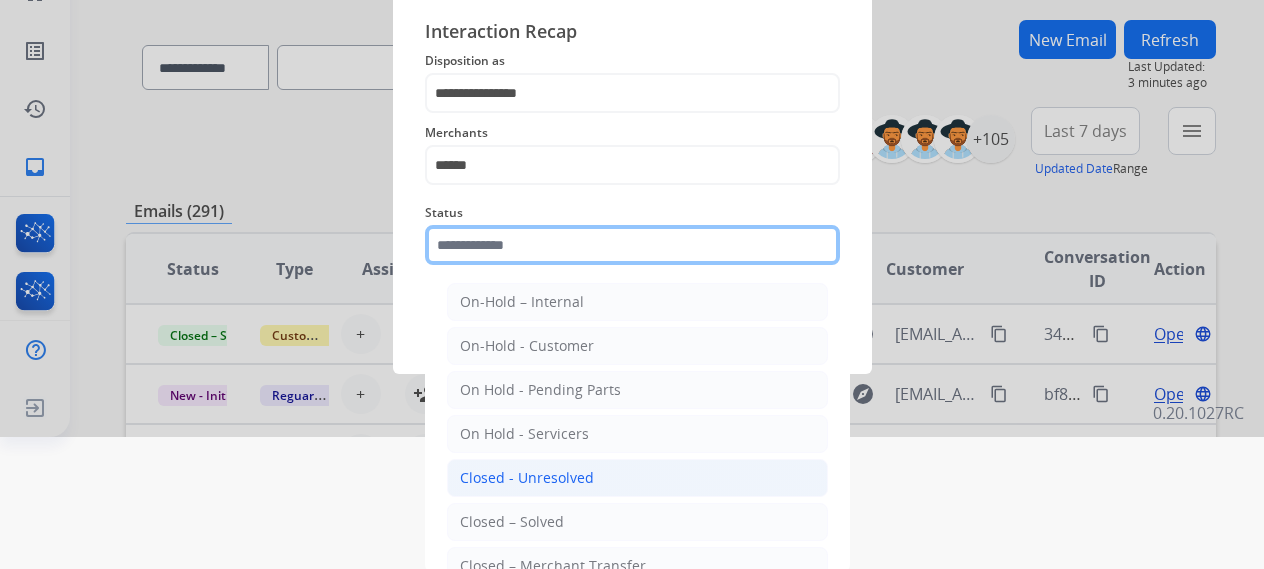 scroll, scrollTop: 136, scrollLeft: 0, axis: vertical 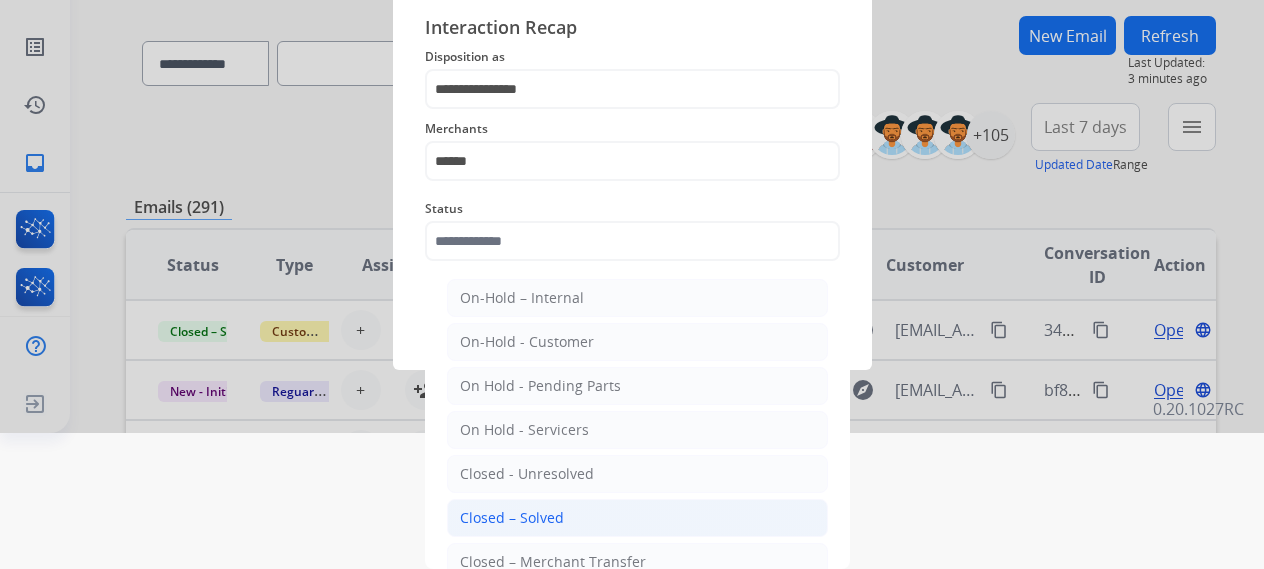 click on "Closed – Solved" 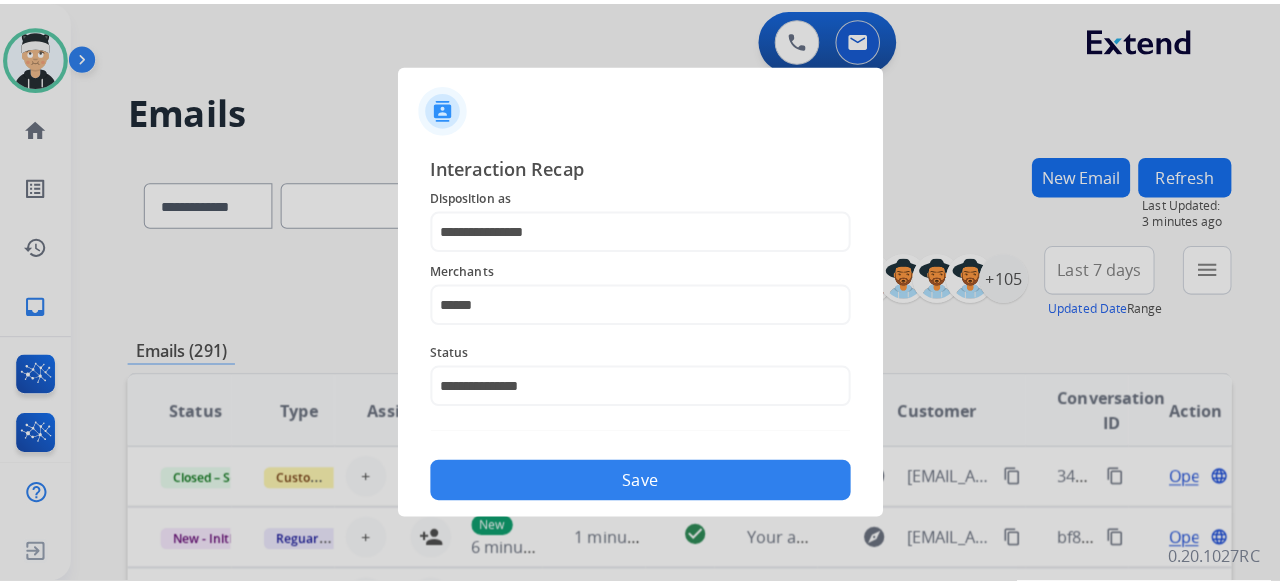 scroll, scrollTop: 0, scrollLeft: 0, axis: both 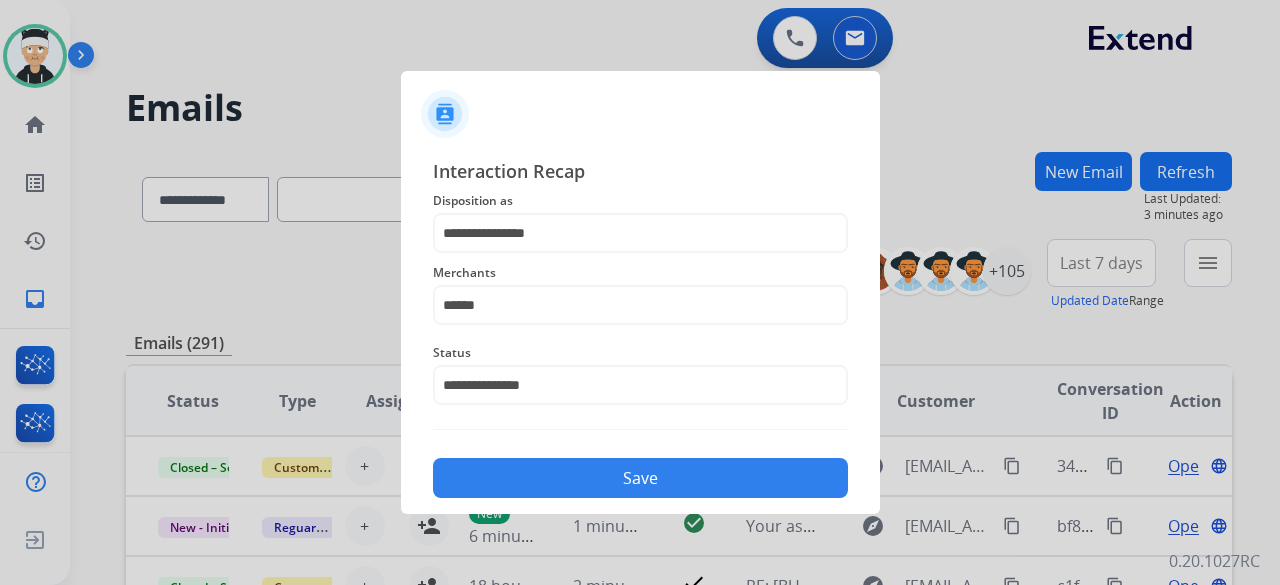 click on "Save" 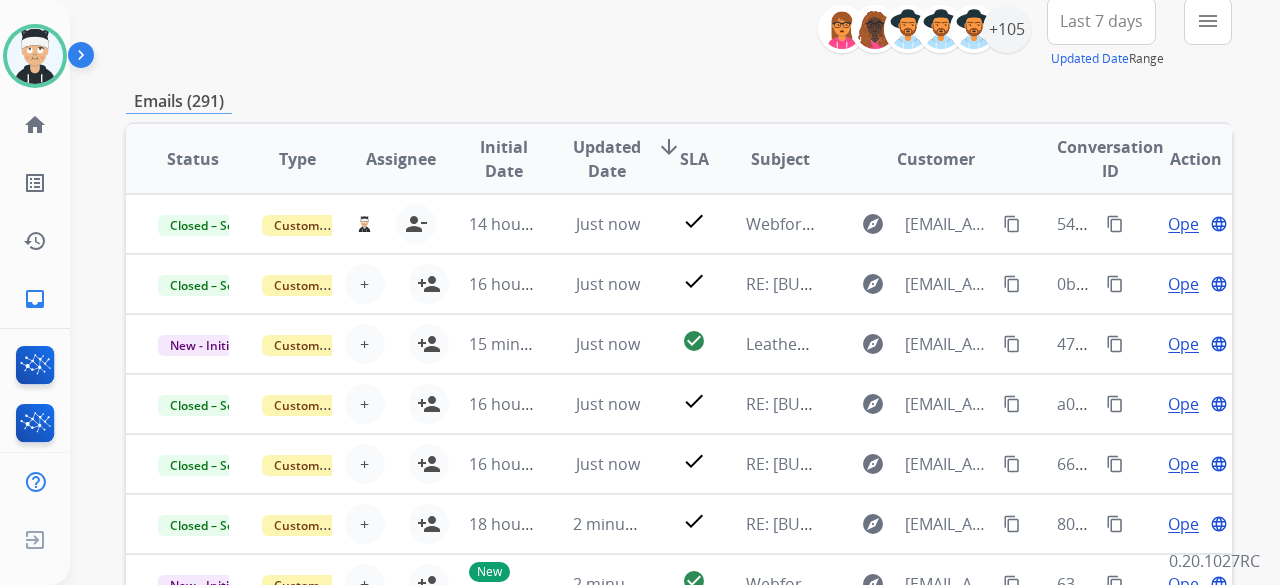 scroll, scrollTop: 300, scrollLeft: 0, axis: vertical 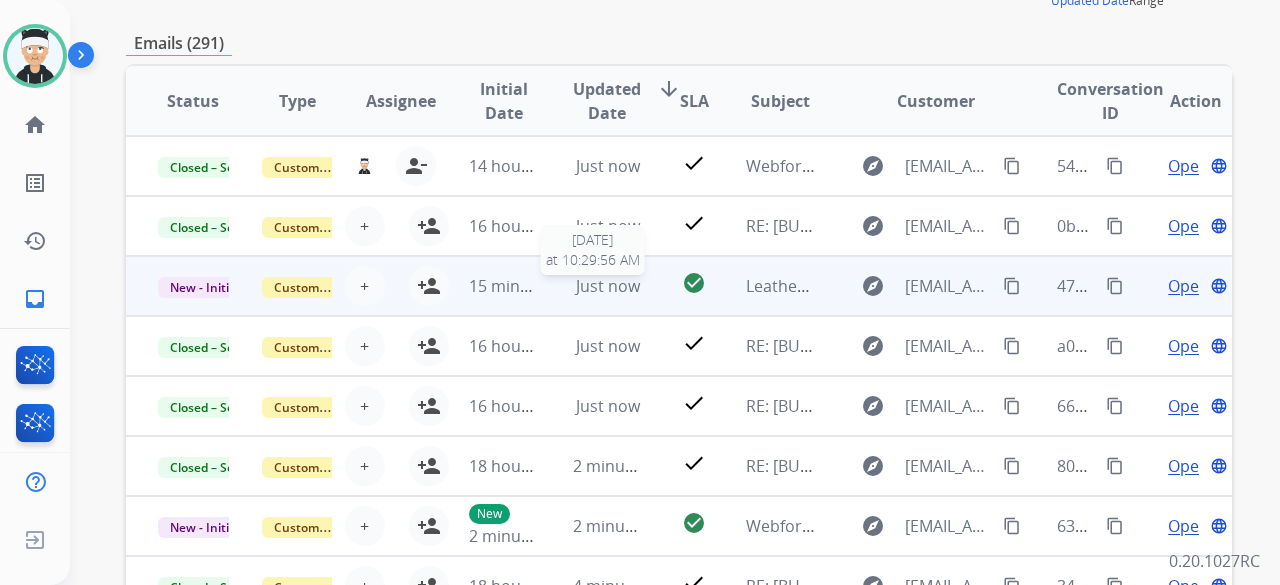 click on "Just now" at bounding box center [608, 286] 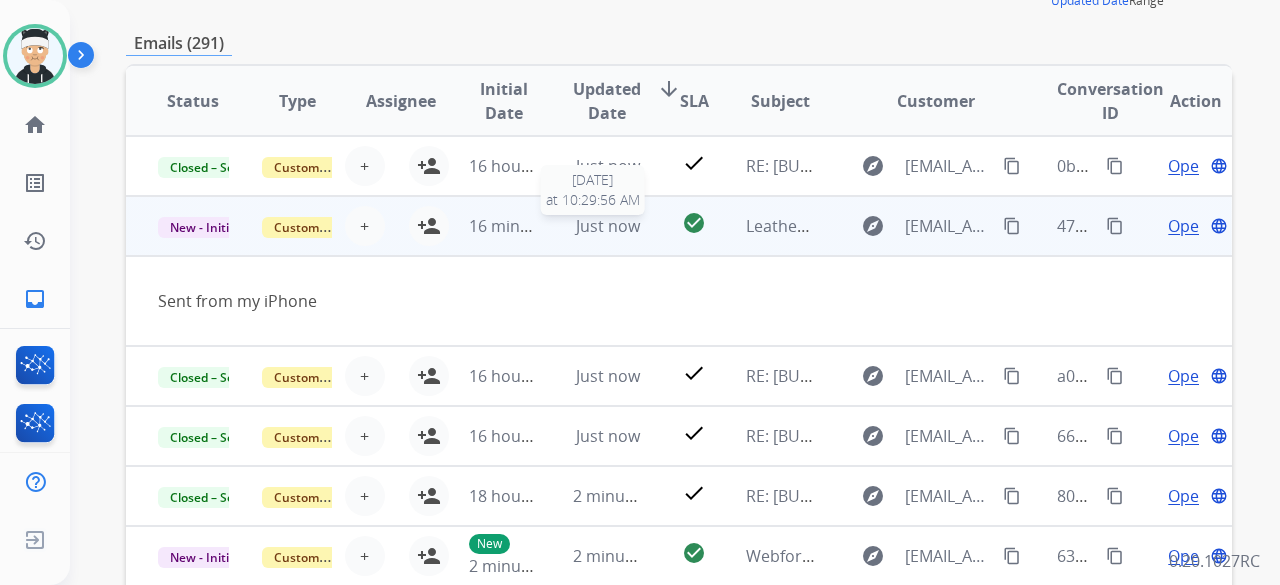 scroll, scrollTop: 92, scrollLeft: 0, axis: vertical 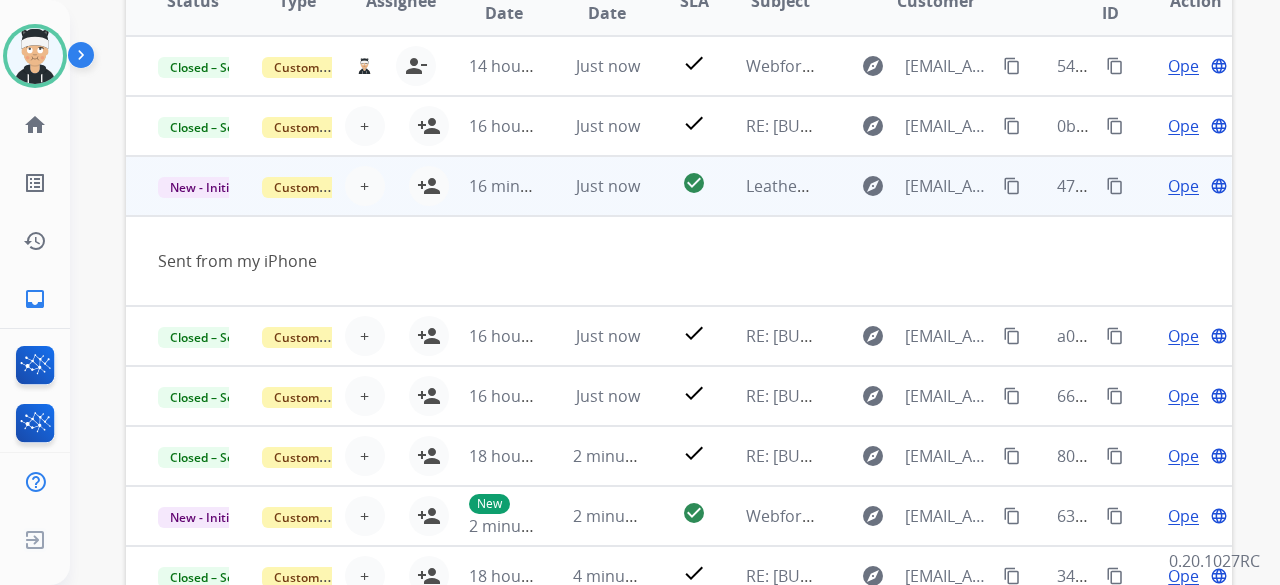click on "Open" at bounding box center [1188, 186] 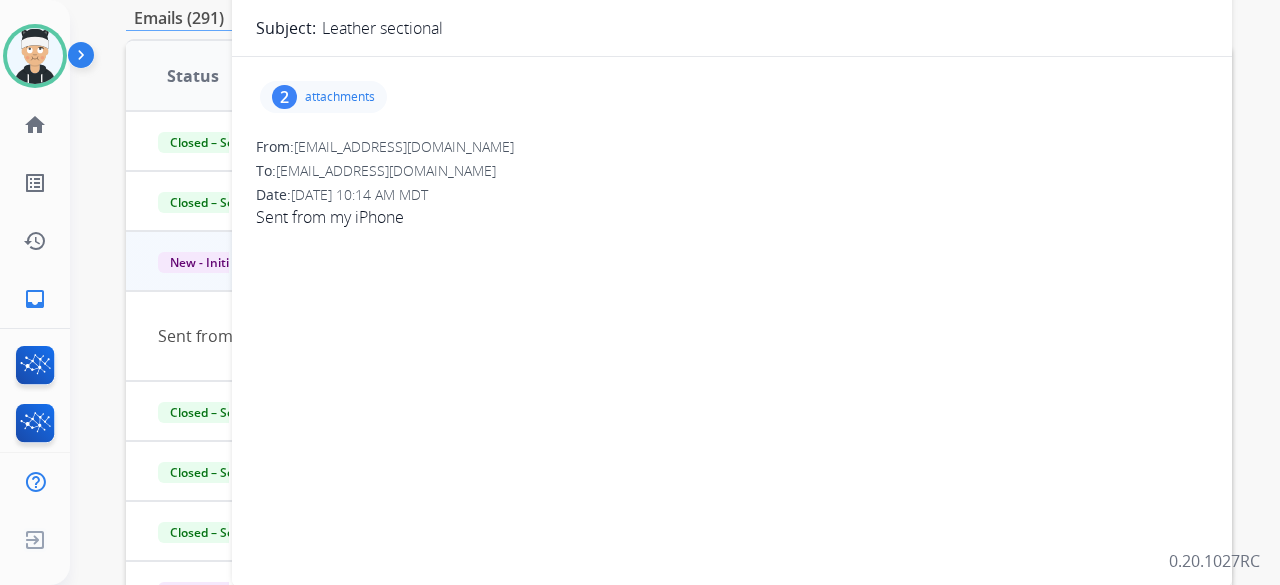 scroll, scrollTop: 200, scrollLeft: 0, axis: vertical 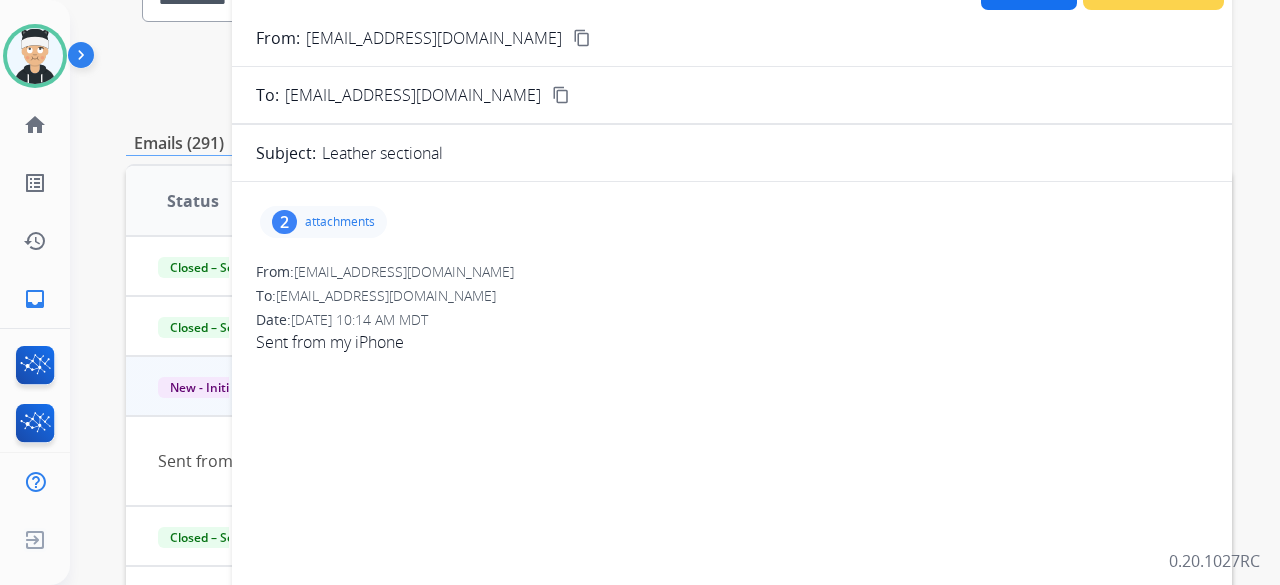 click on "attachments" at bounding box center (340, 222) 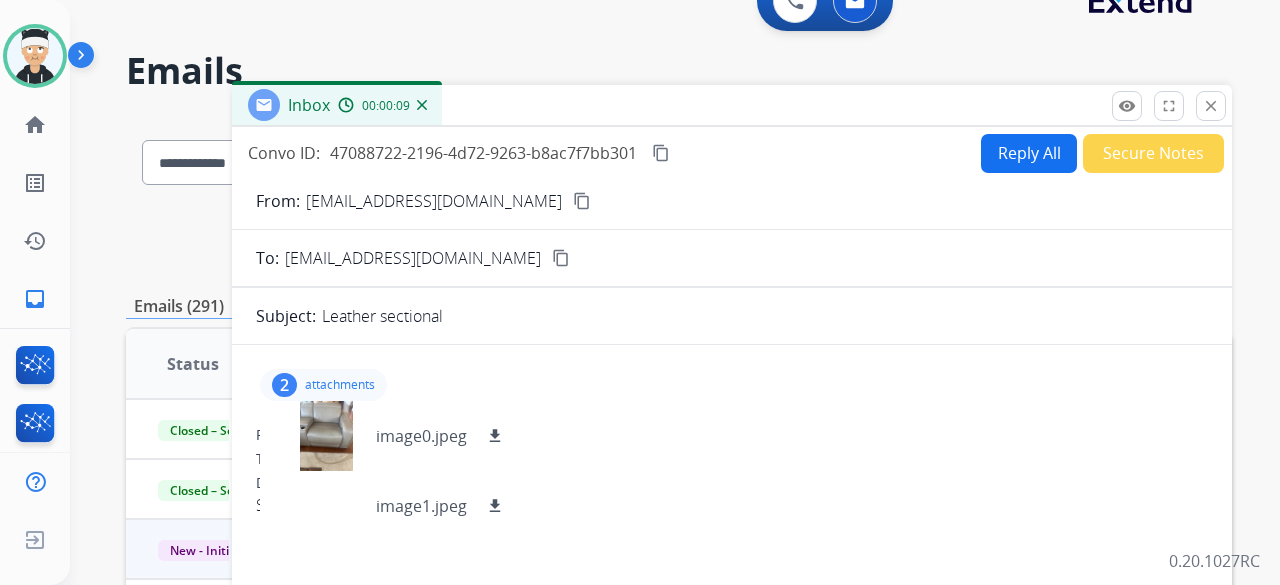 scroll, scrollTop: 0, scrollLeft: 0, axis: both 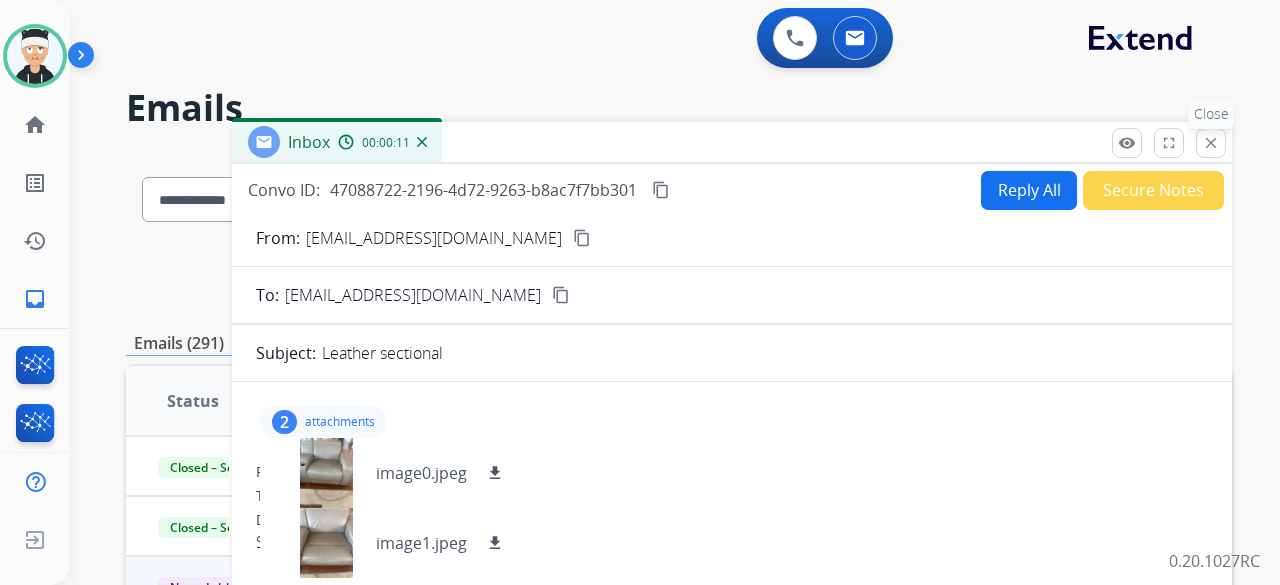 click on "close" at bounding box center (1211, 143) 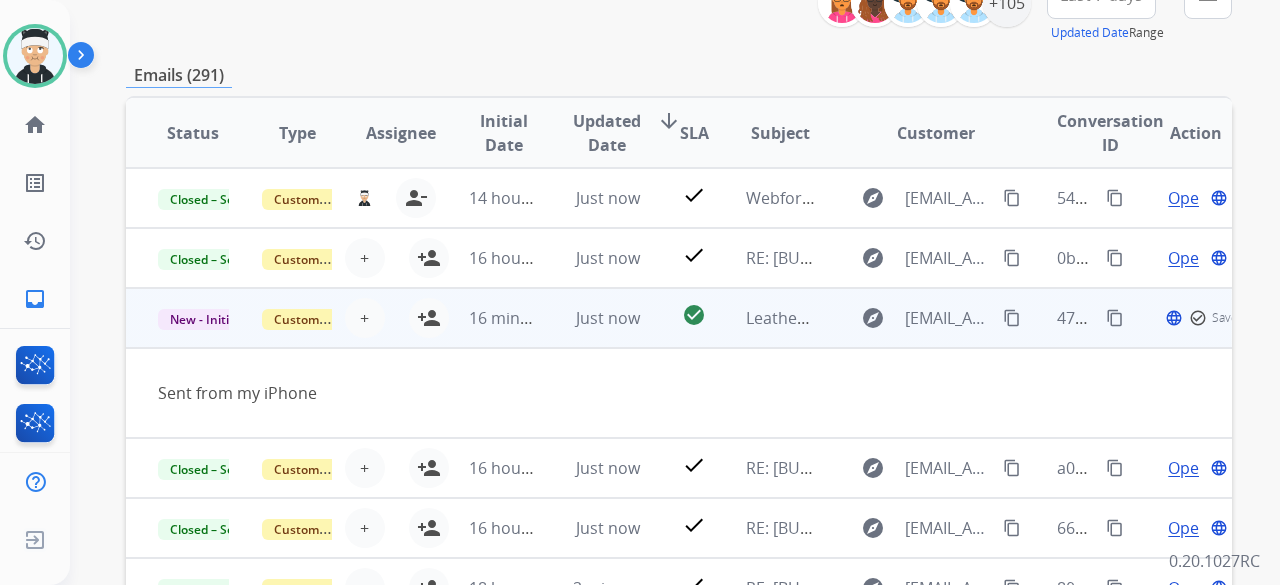 scroll, scrollTop: 300, scrollLeft: 0, axis: vertical 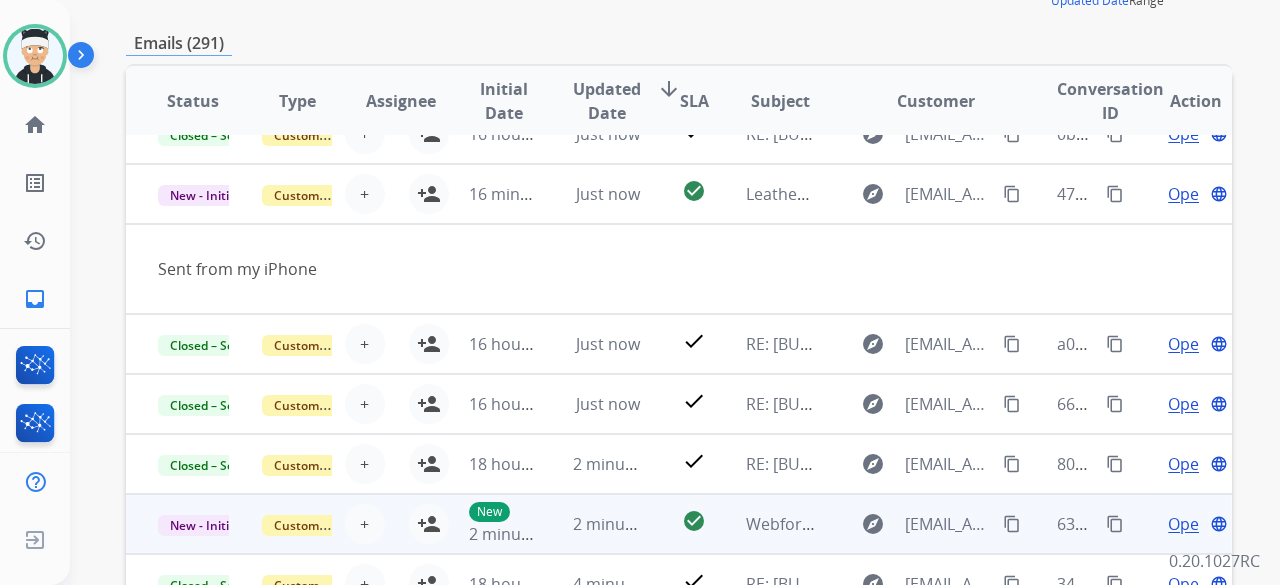 click on "2 minutes ago" at bounding box center (593, 524) 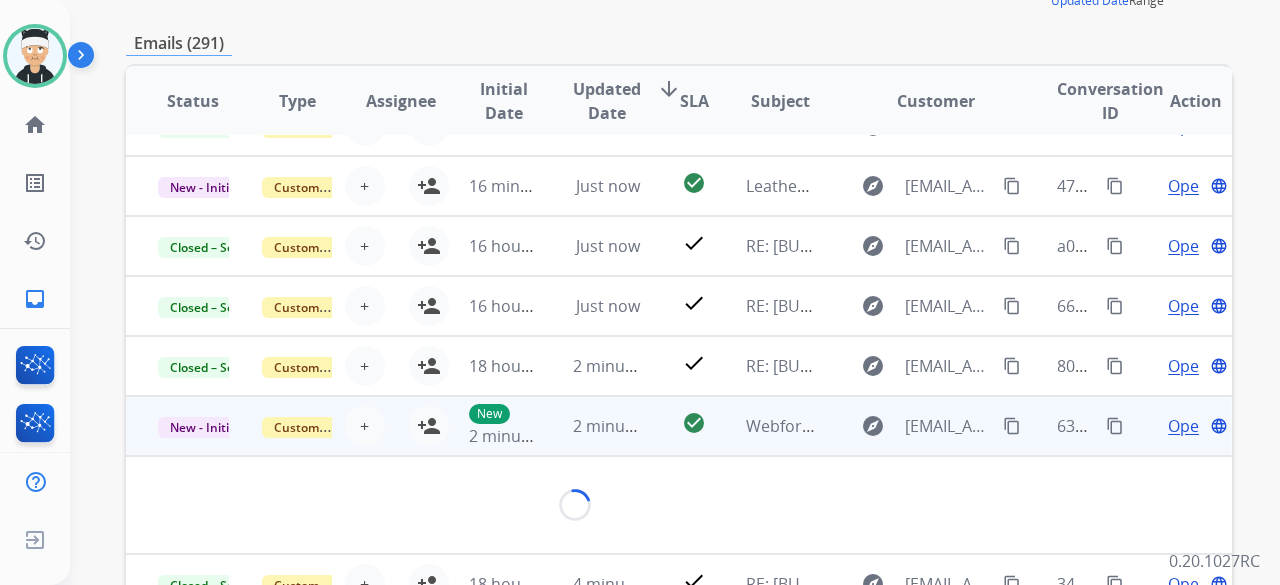 scroll, scrollTop: 92, scrollLeft: 0, axis: vertical 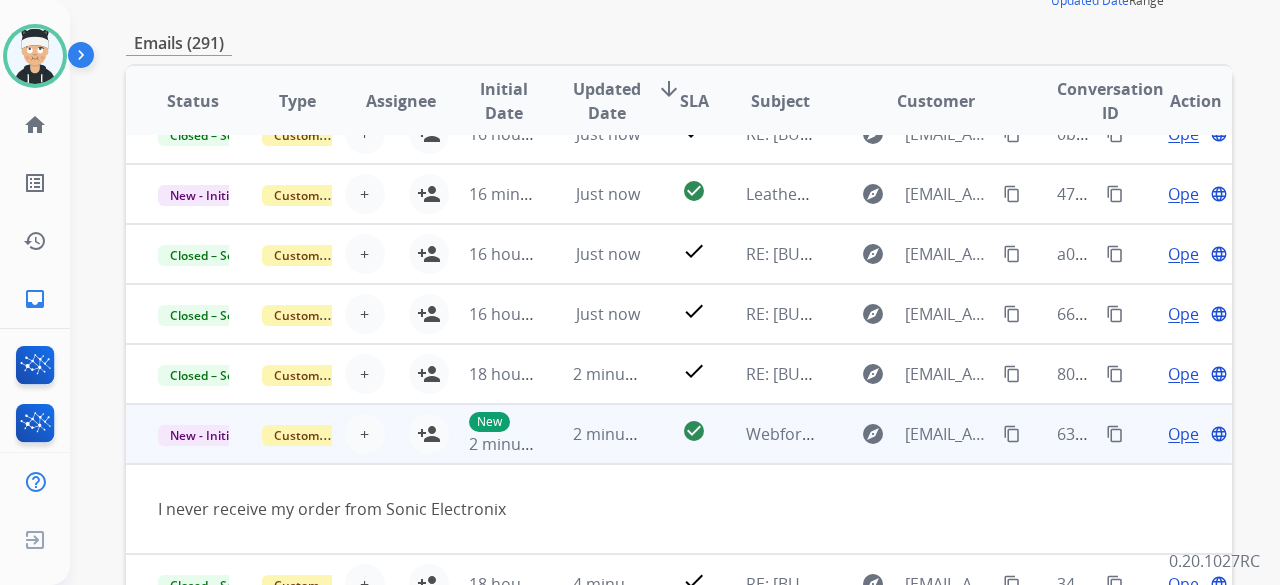 click on "Open" at bounding box center [1188, 434] 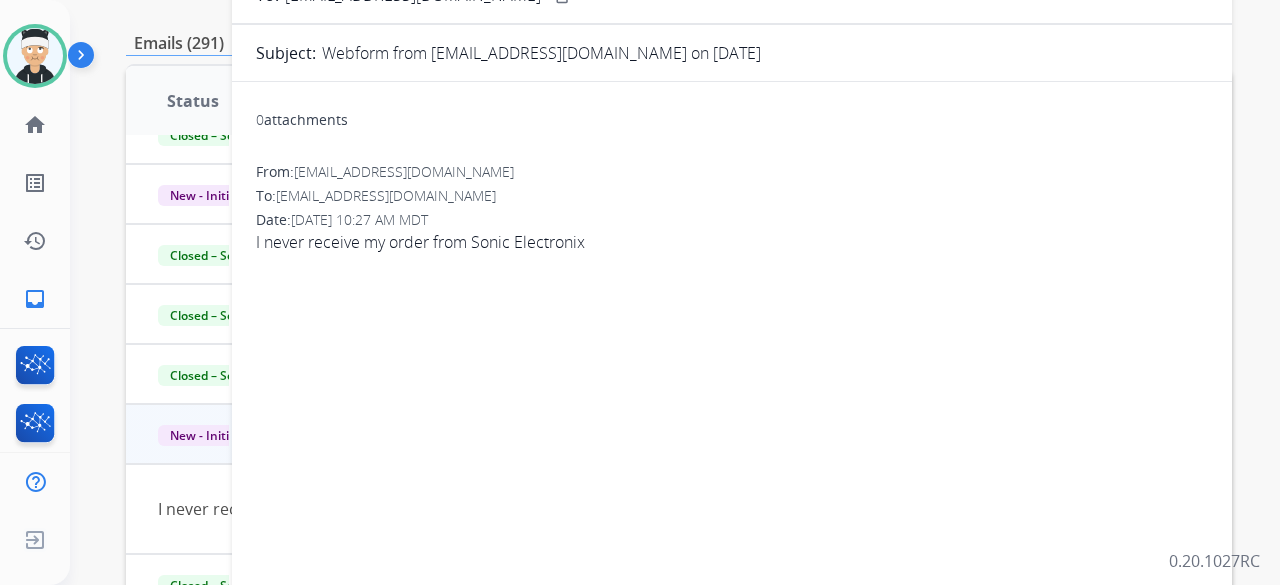 click on "0  attachments  From:  [EMAIL_ADDRESS][DOMAIN_NAME]   To:  [EMAIL_ADDRESS][DOMAIN_NAME]  Date:  [DATE] 10:27 AM MDT I never receive my order from Sonic Electronix" at bounding box center [732, 342] 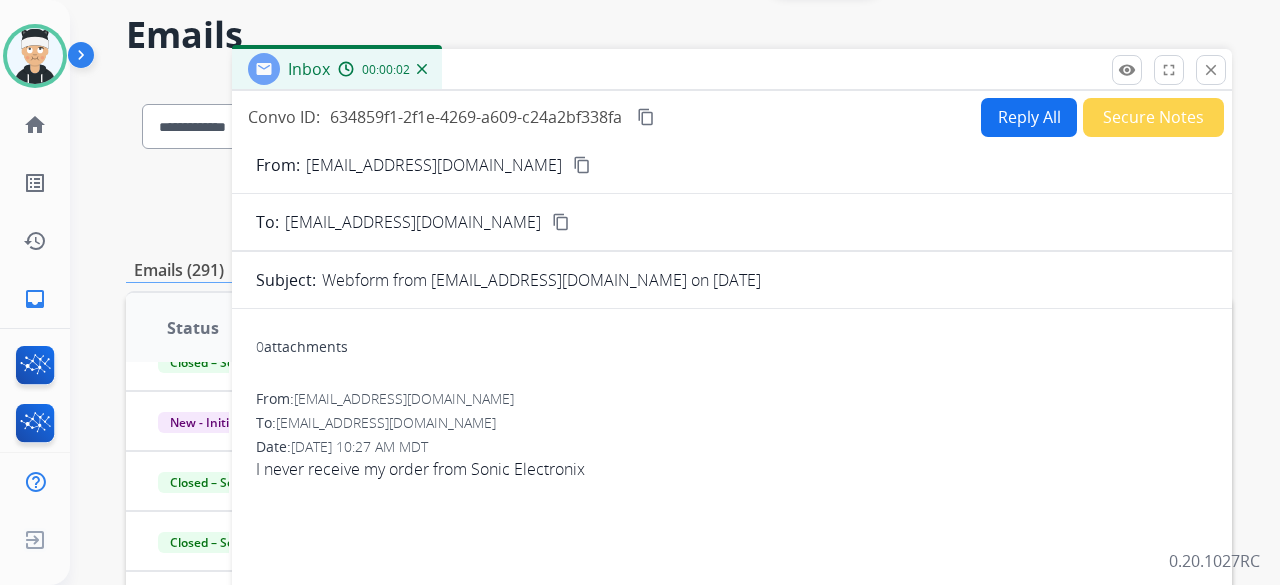 scroll, scrollTop: 100, scrollLeft: 0, axis: vertical 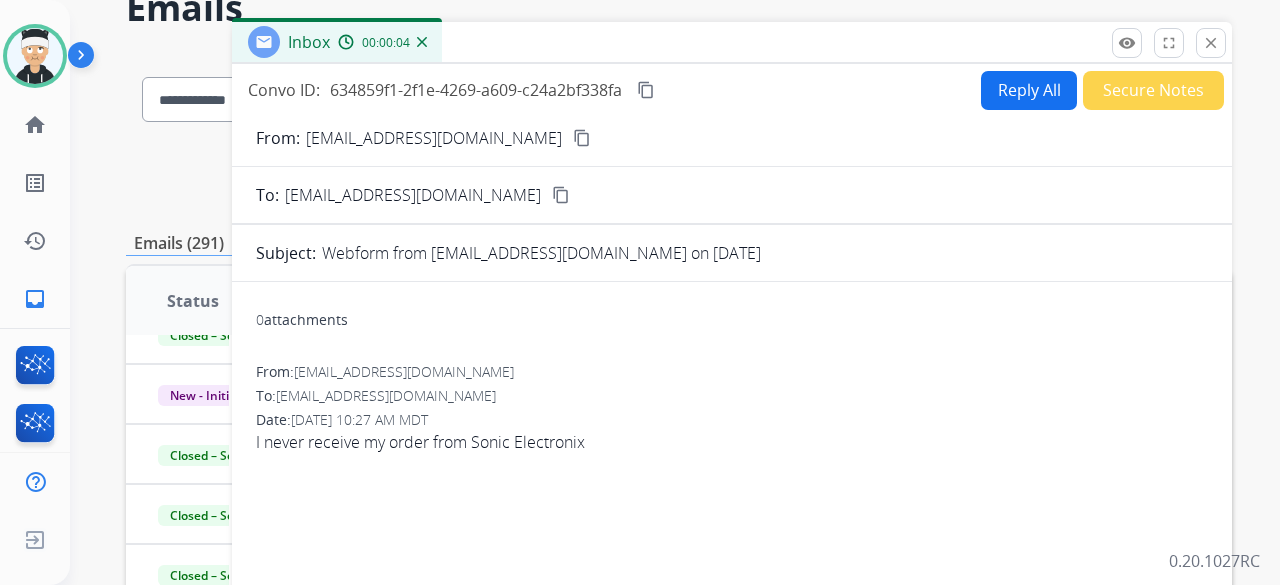 click on "content_copy" at bounding box center [582, 138] 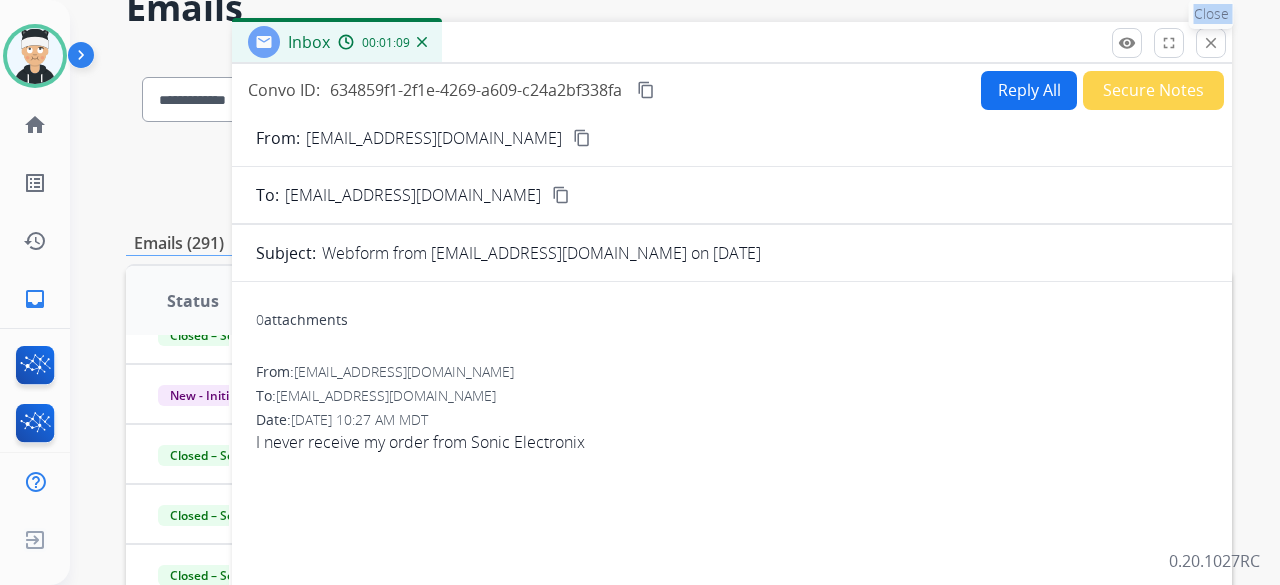 click on "close" at bounding box center [1211, 43] 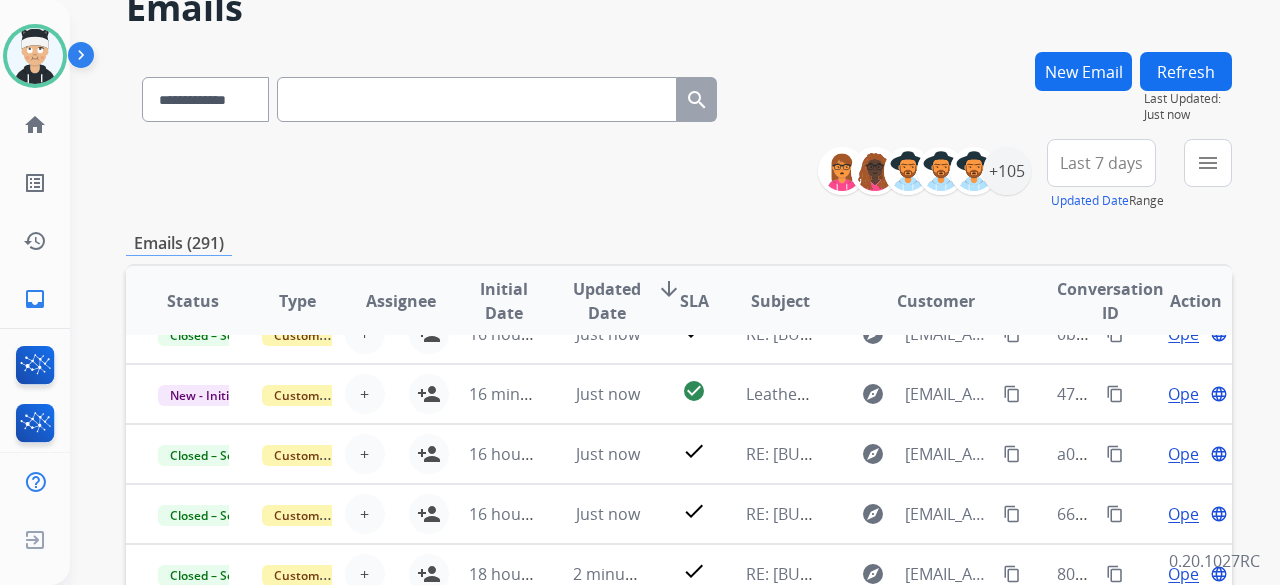 scroll, scrollTop: 108, scrollLeft: 0, axis: vertical 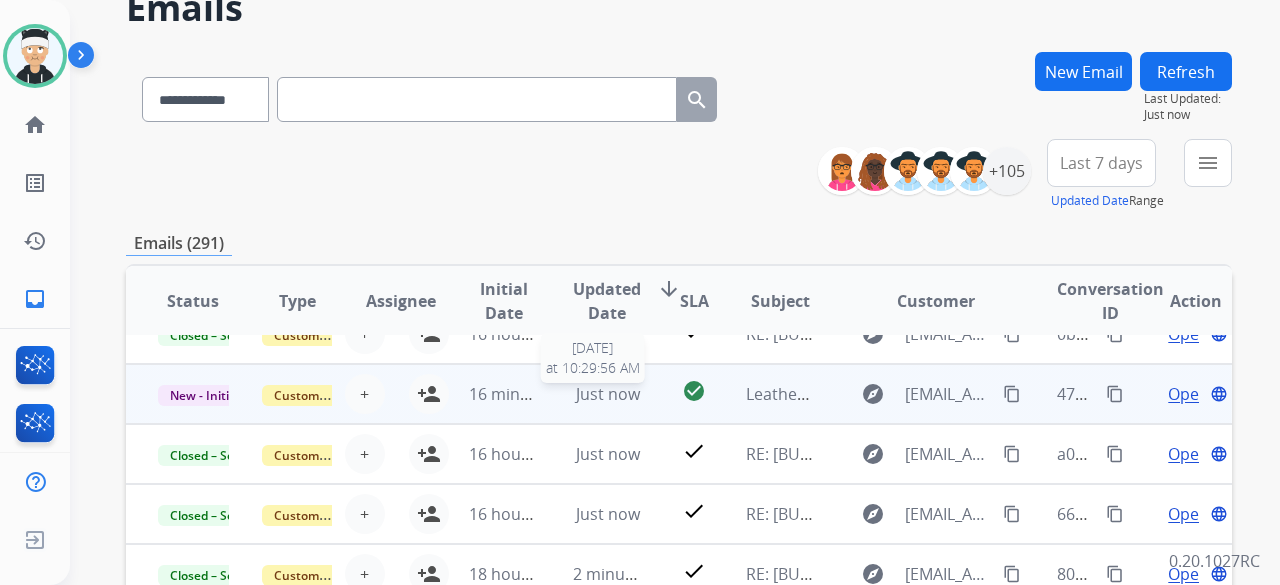 click on "Just now" at bounding box center (608, 394) 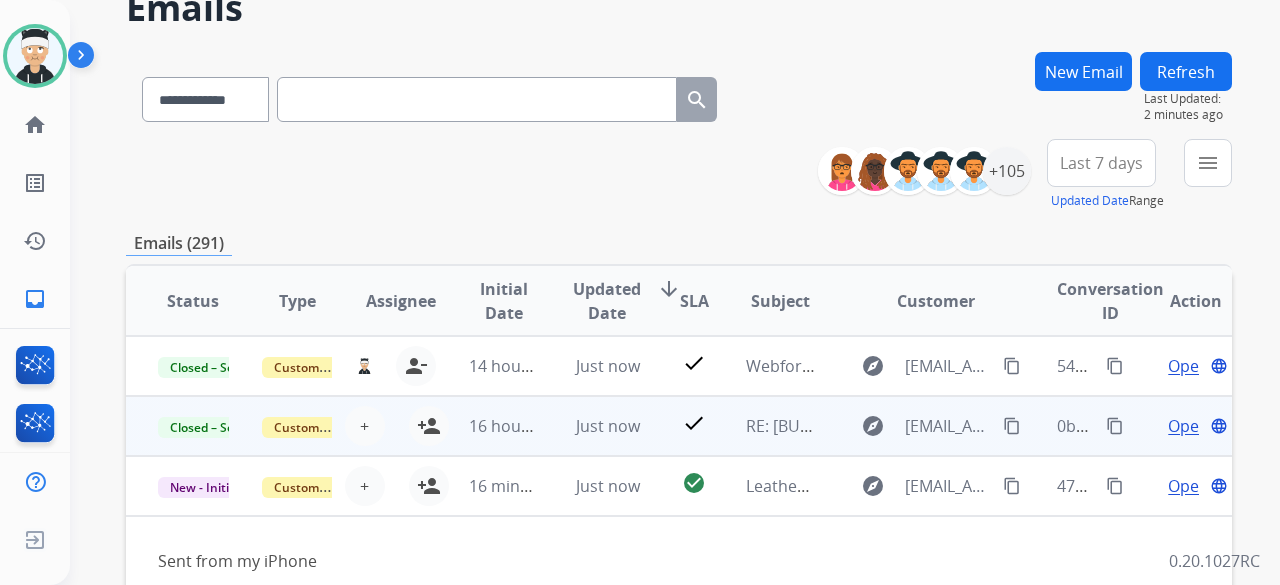 scroll, scrollTop: 92, scrollLeft: 0, axis: vertical 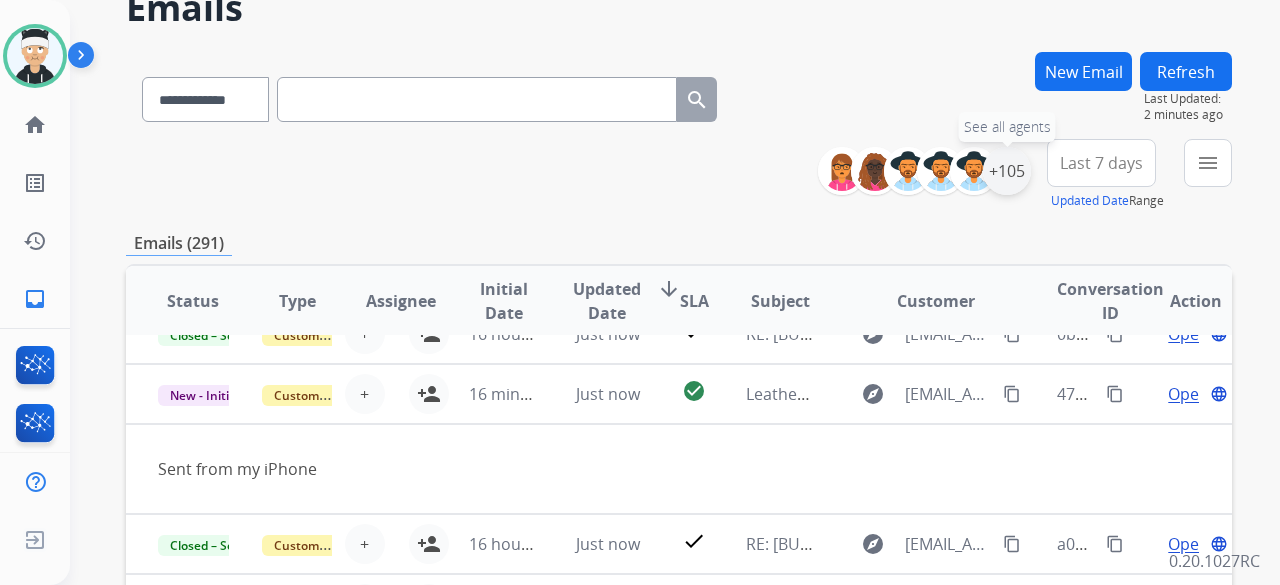 click on "+105" at bounding box center [1007, 171] 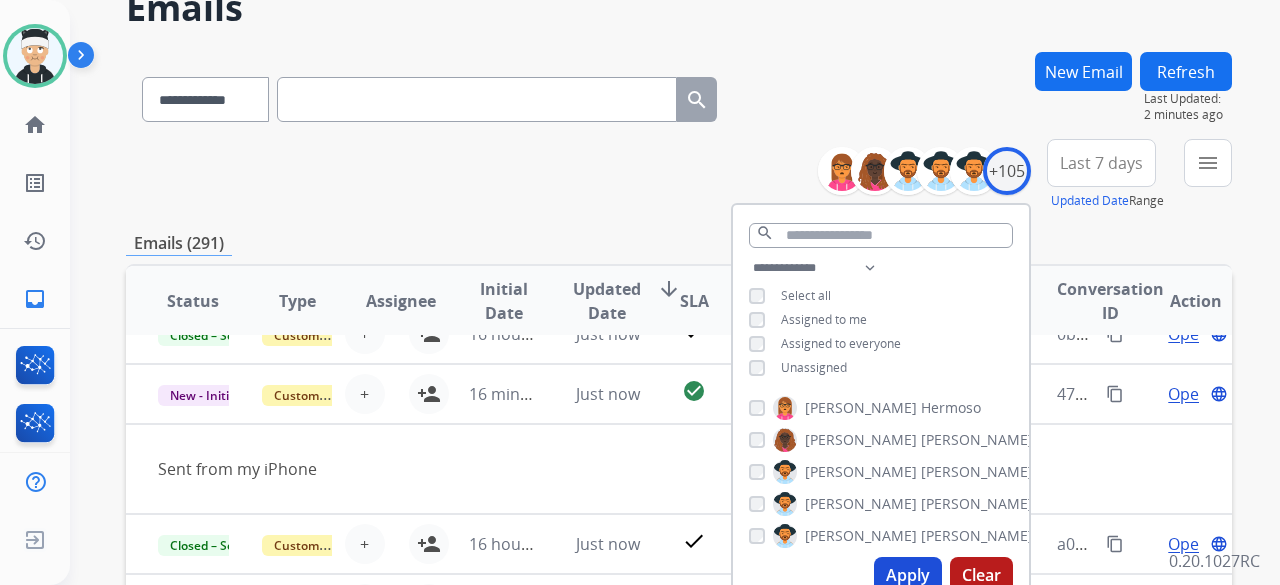 click on "Apply" at bounding box center [908, 575] 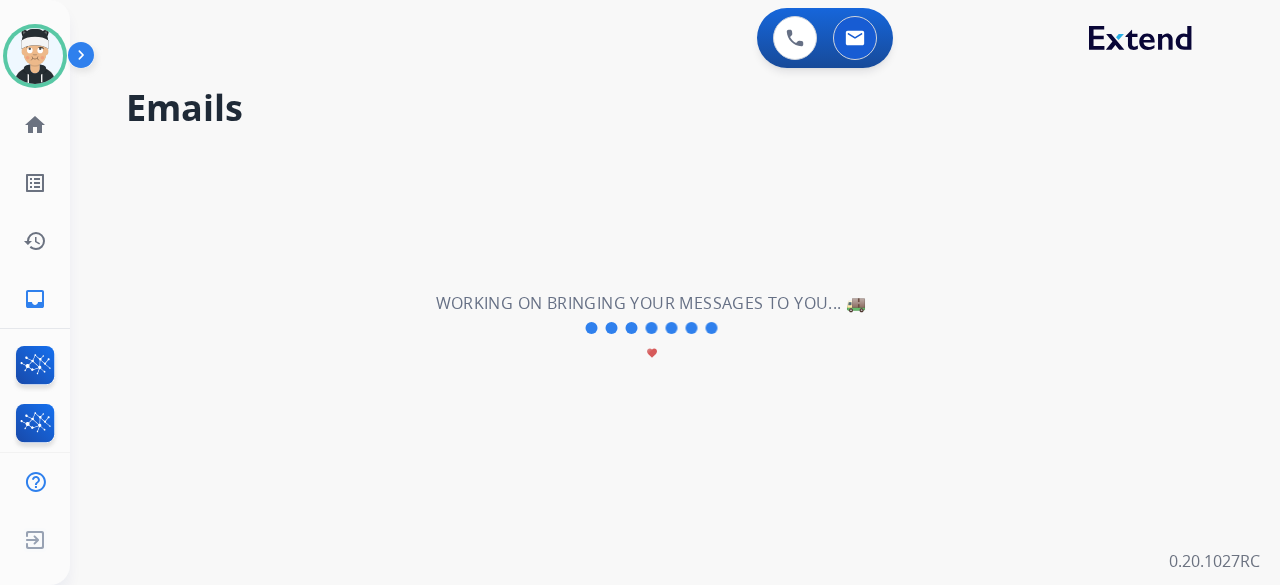 click on "**********" at bounding box center [651, 328] 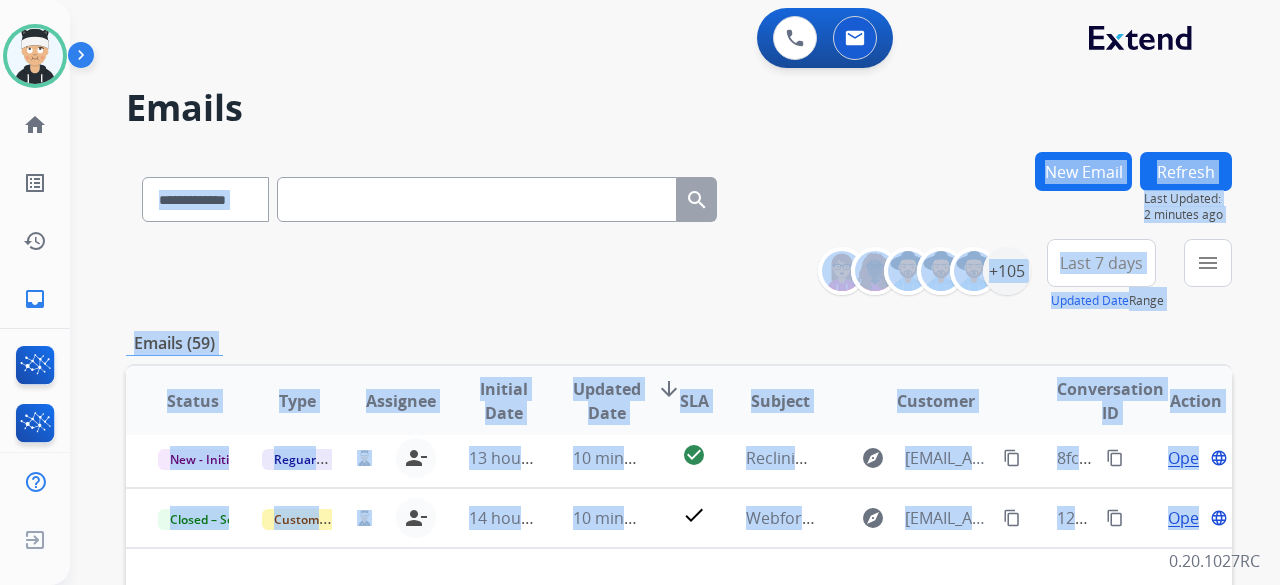 scroll, scrollTop: 68, scrollLeft: 0, axis: vertical 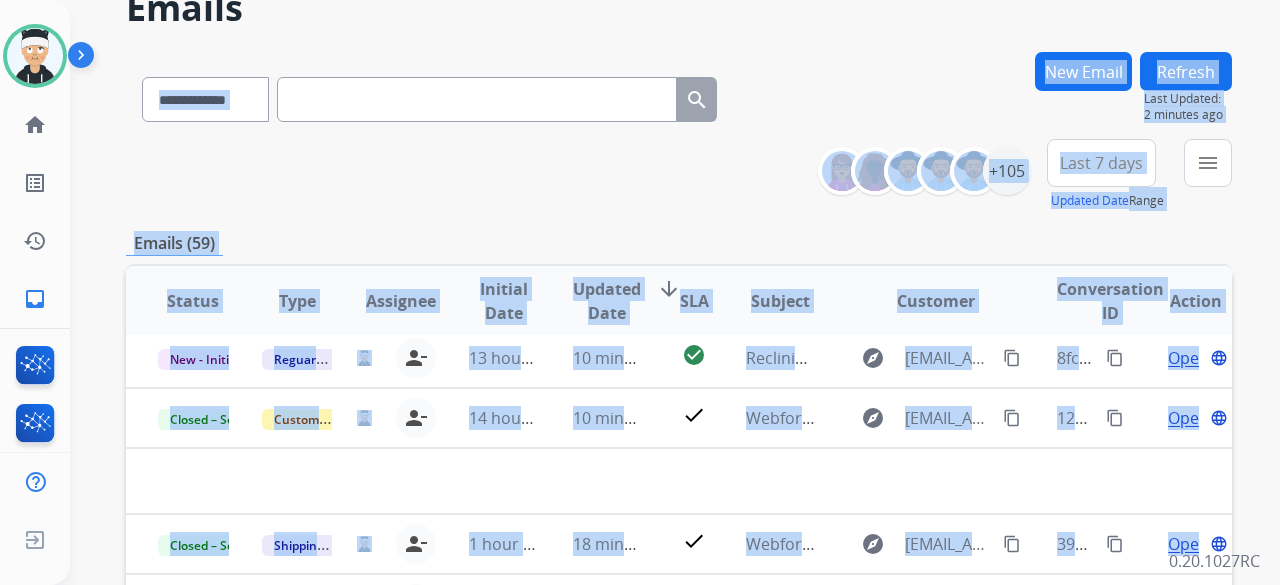 click on "**********" at bounding box center (679, 175) 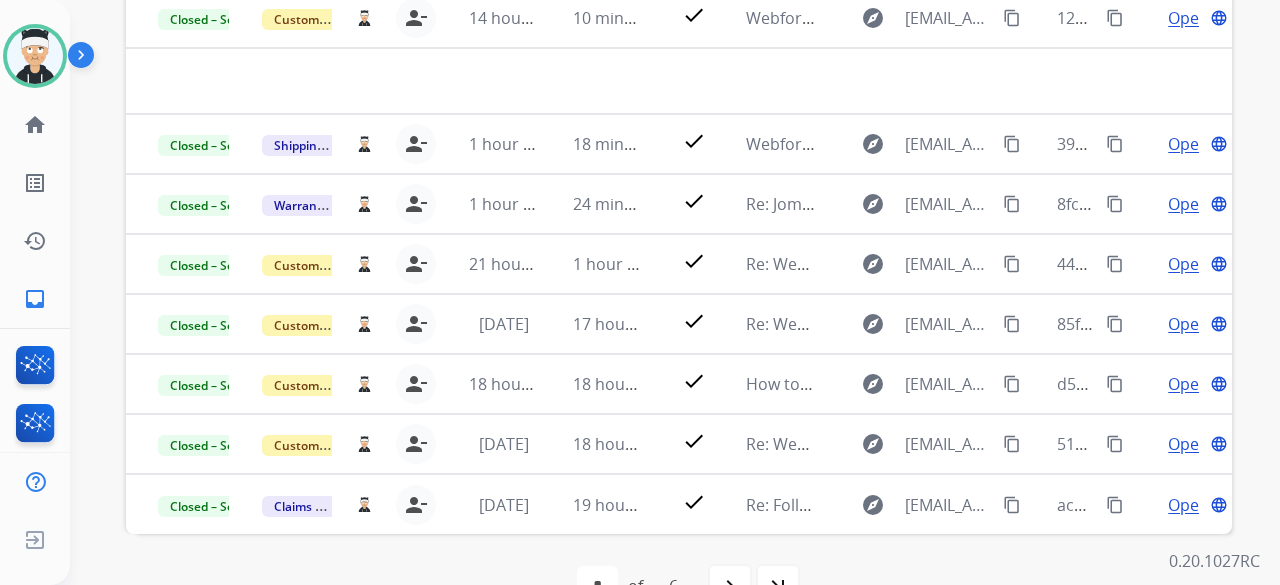 scroll, scrollTop: 552, scrollLeft: 0, axis: vertical 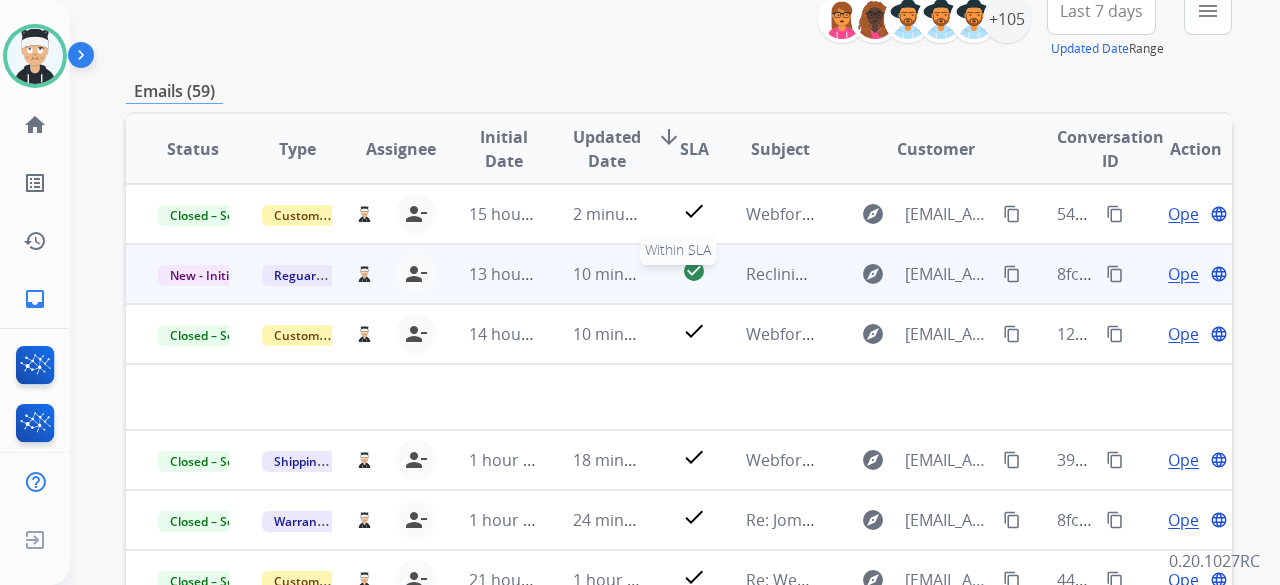 click on "check_circle" at bounding box center (694, 271) 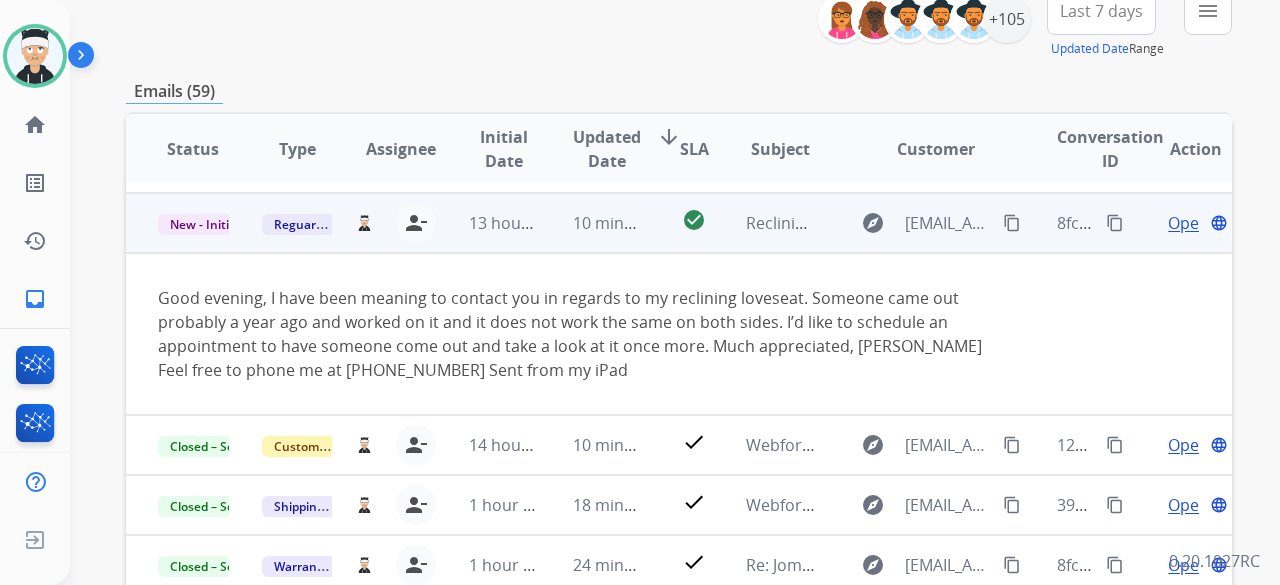 scroll, scrollTop: 60, scrollLeft: 0, axis: vertical 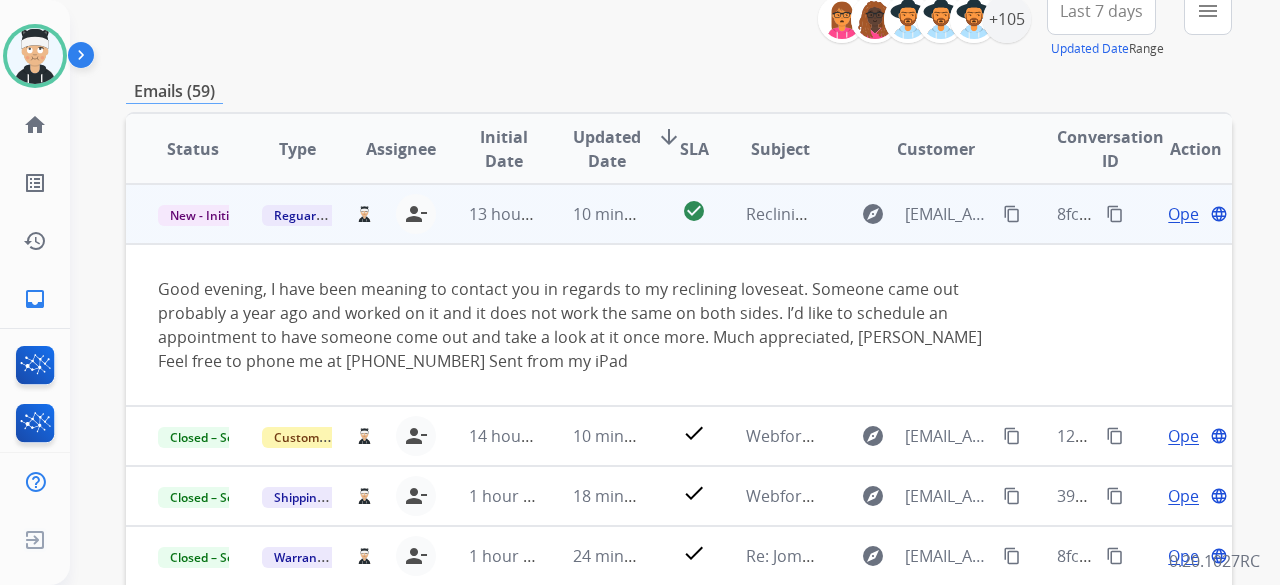 click on "Open" at bounding box center (1188, 214) 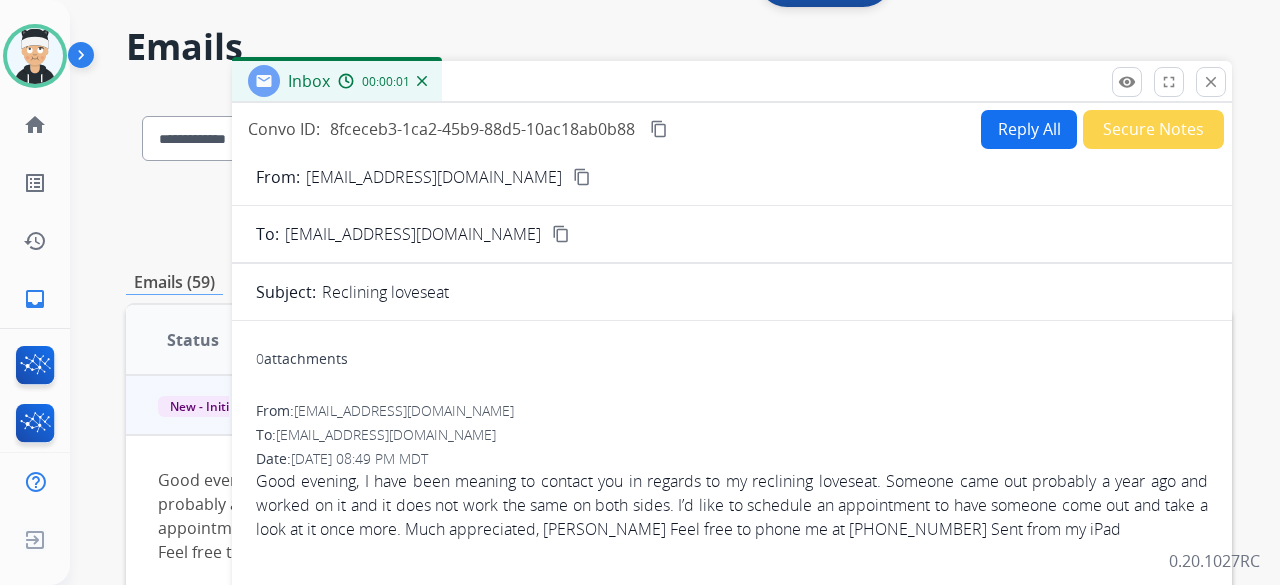 scroll, scrollTop: 52, scrollLeft: 0, axis: vertical 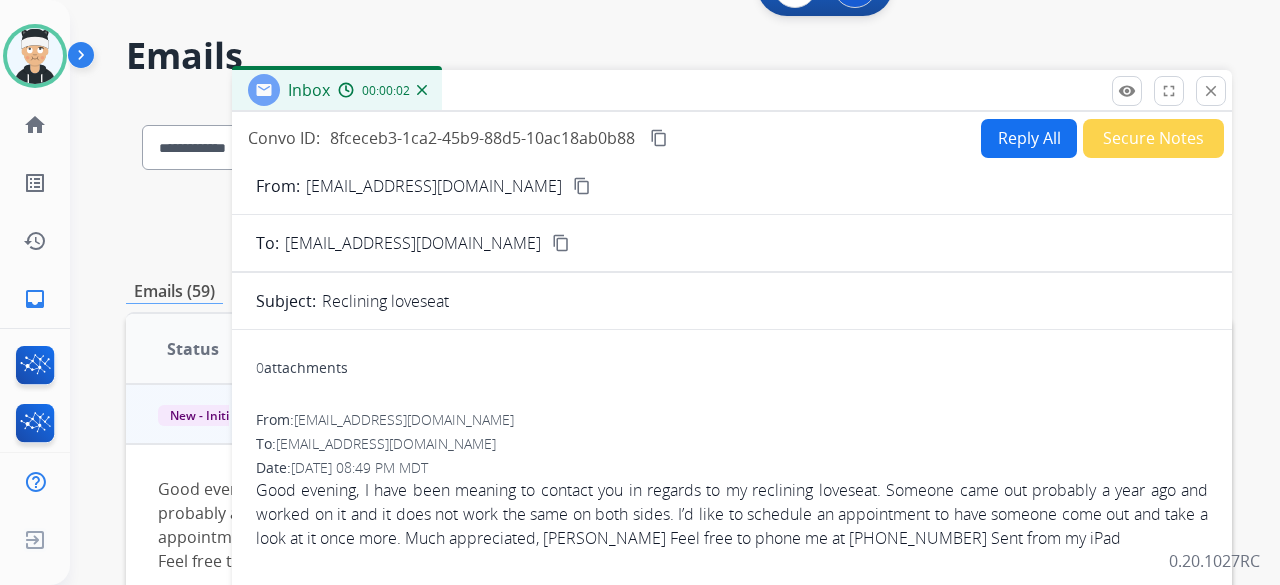 click on "content_copy" at bounding box center (582, 186) 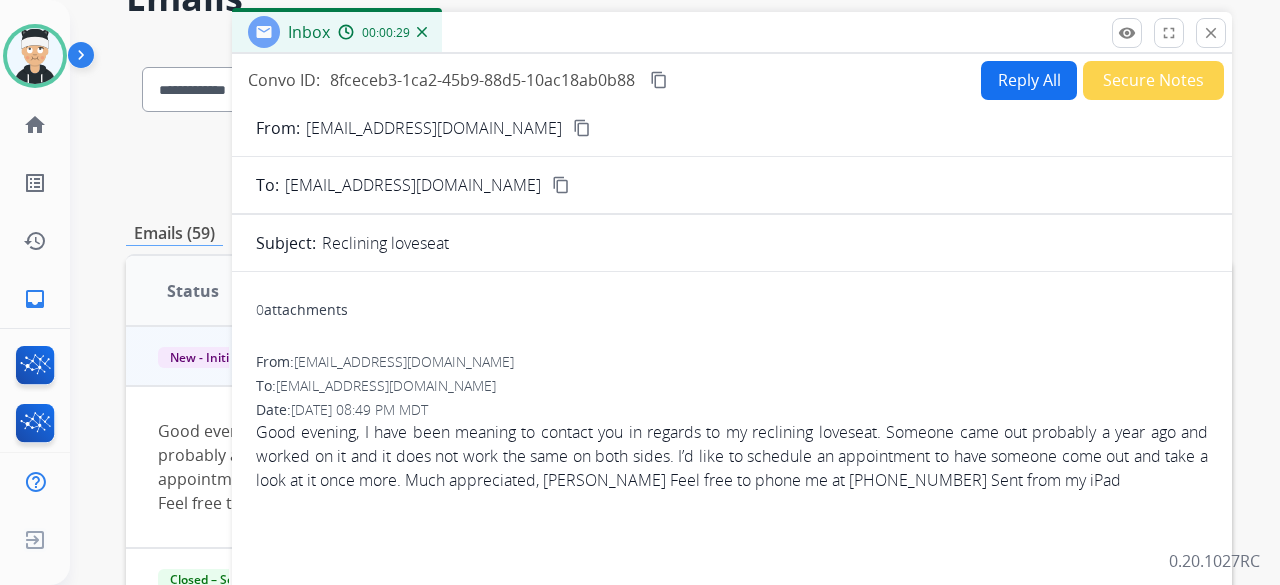 scroll, scrollTop: 152, scrollLeft: 0, axis: vertical 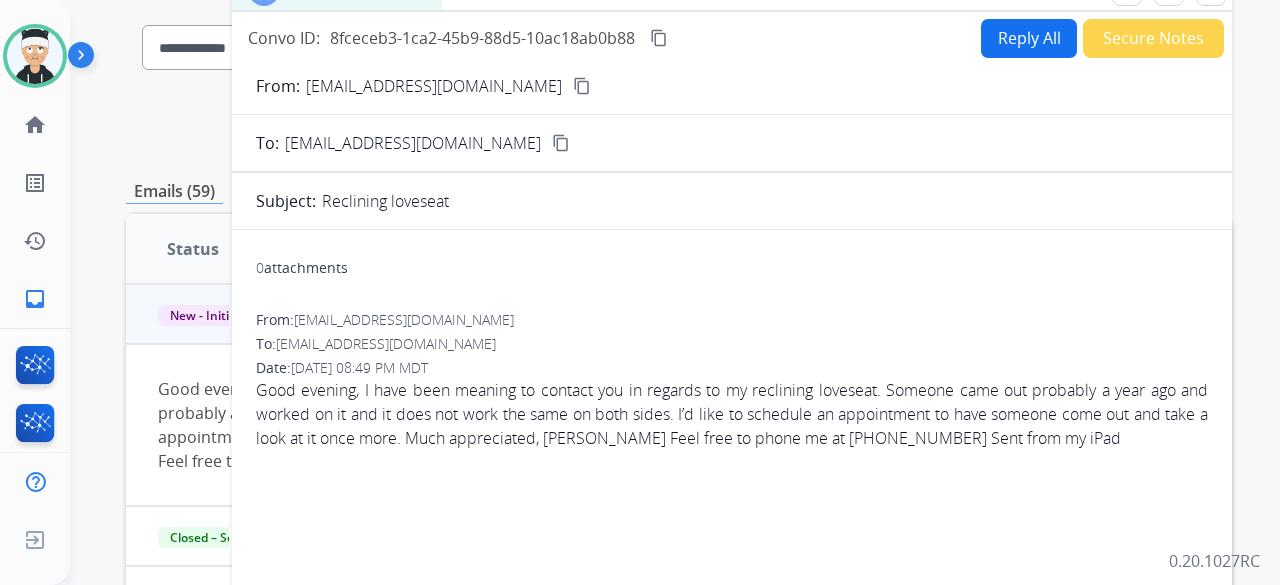 click on "Reply All" at bounding box center (1029, 38) 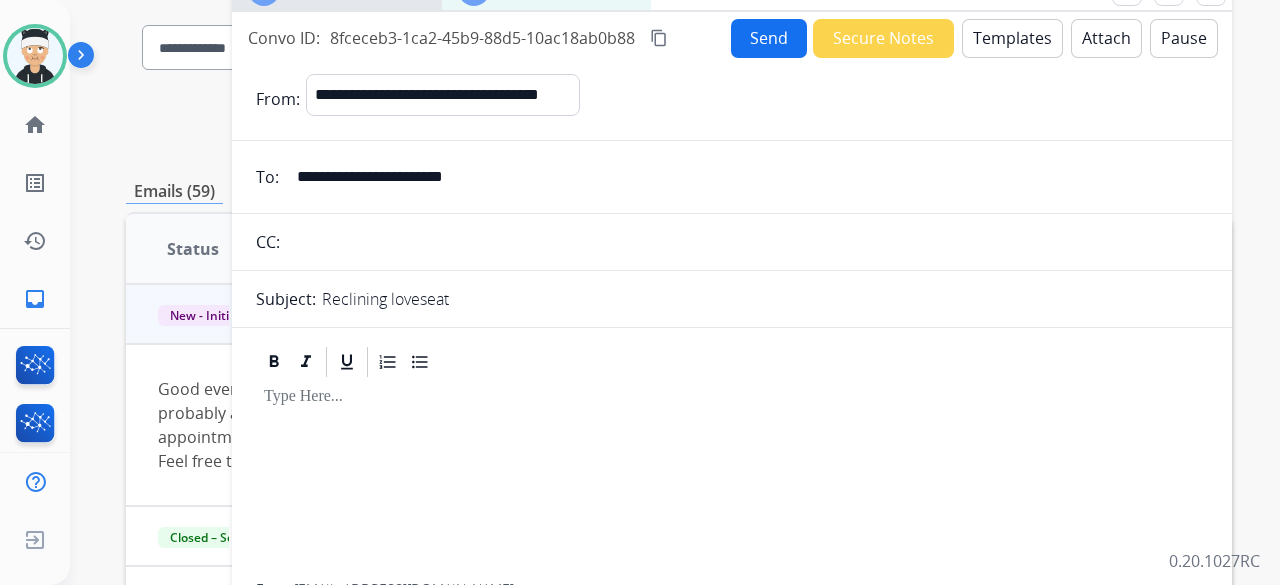 click on "Templates" at bounding box center [1012, 38] 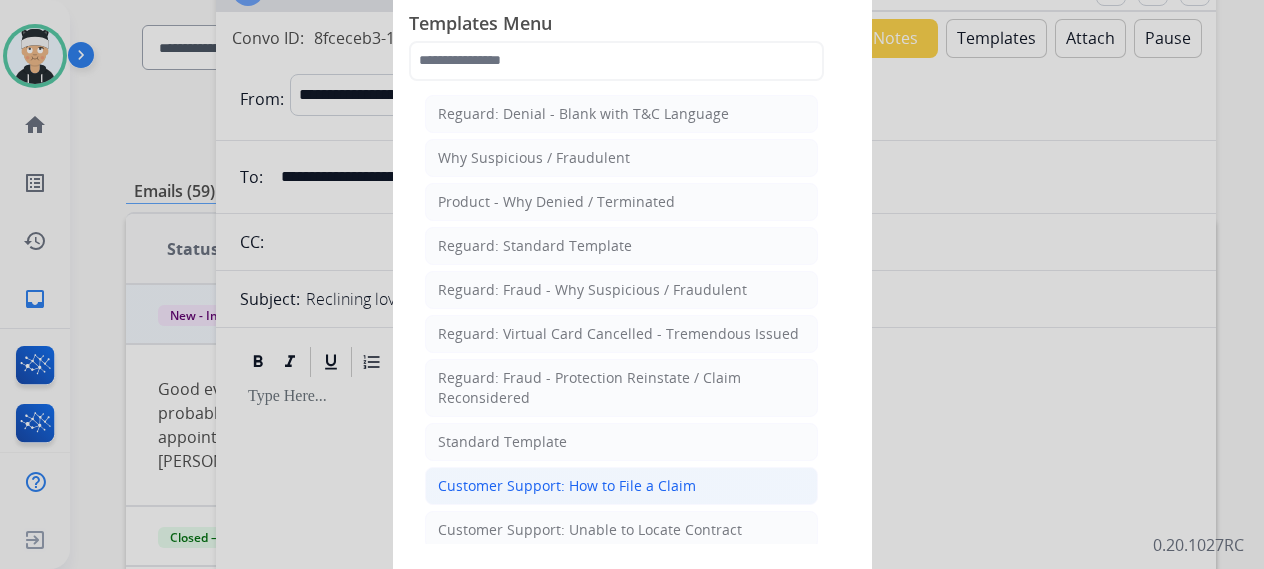 click on "Customer Support: How to File a Claim" 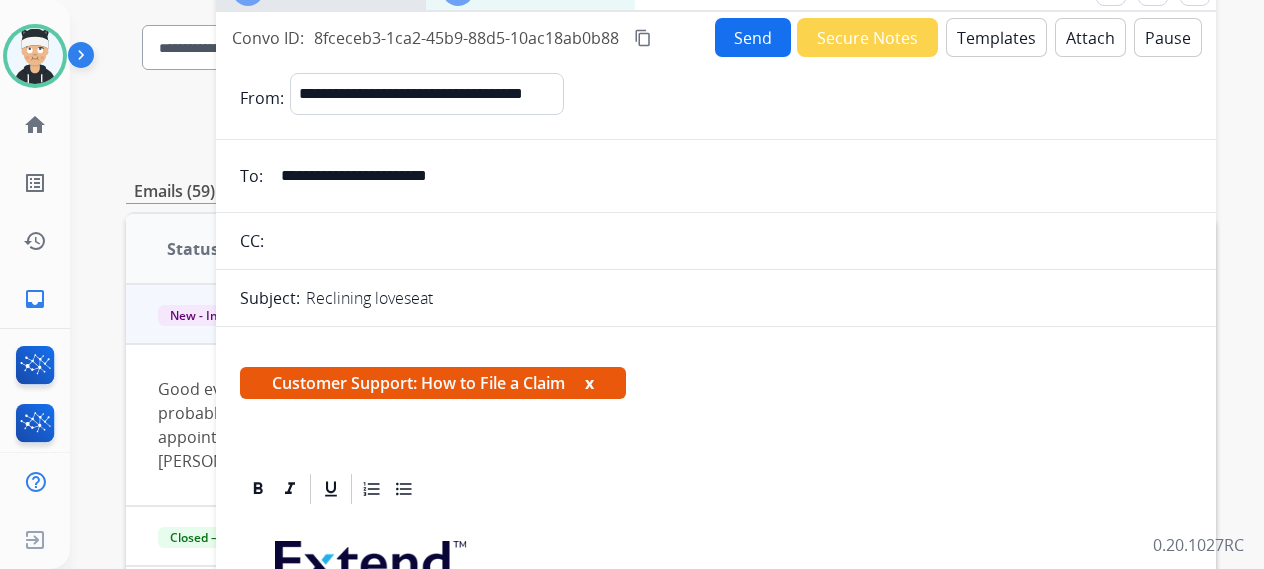click at bounding box center (716, 489) 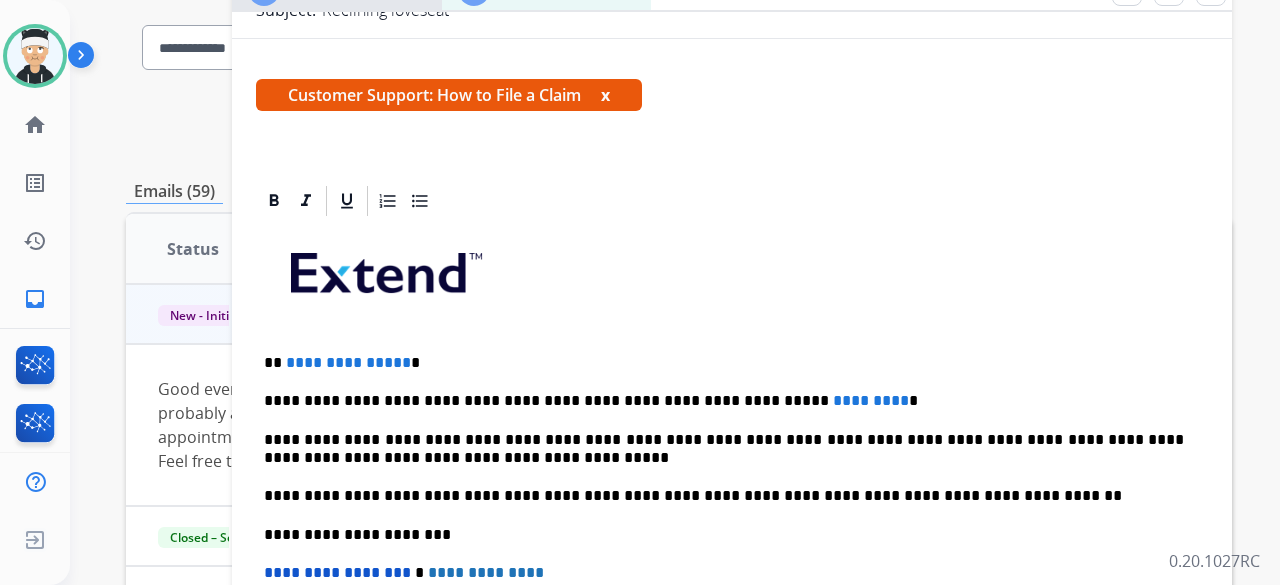 scroll, scrollTop: 400, scrollLeft: 0, axis: vertical 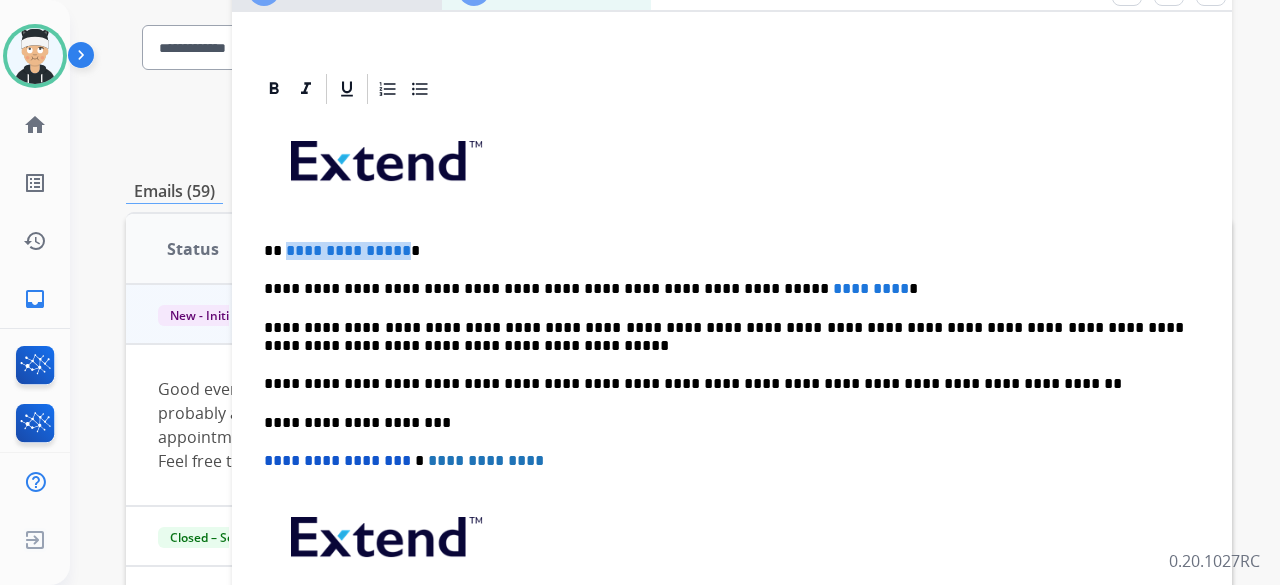 drag, startPoint x: 399, startPoint y: 241, endPoint x: 283, endPoint y: 251, distance: 116.43024 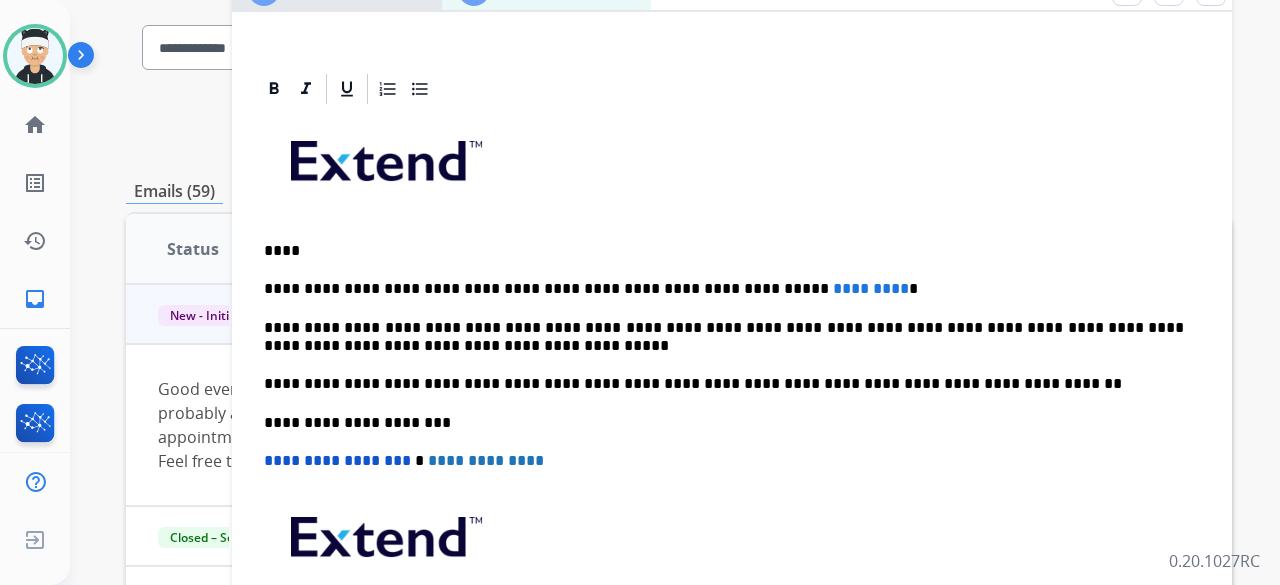 type 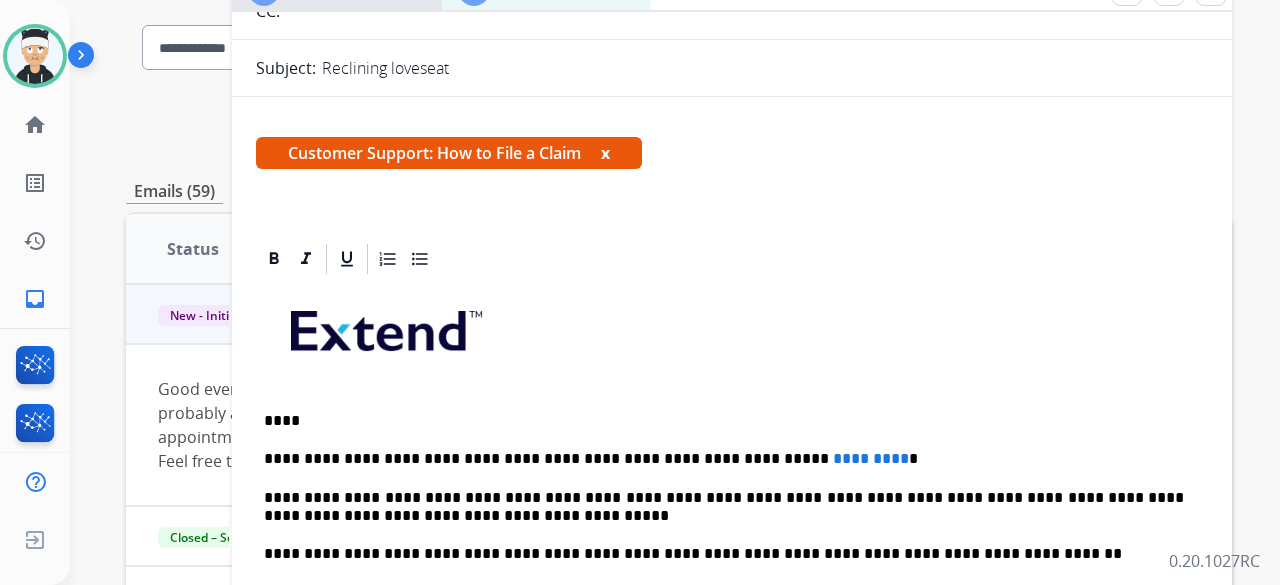 scroll, scrollTop: 423, scrollLeft: 0, axis: vertical 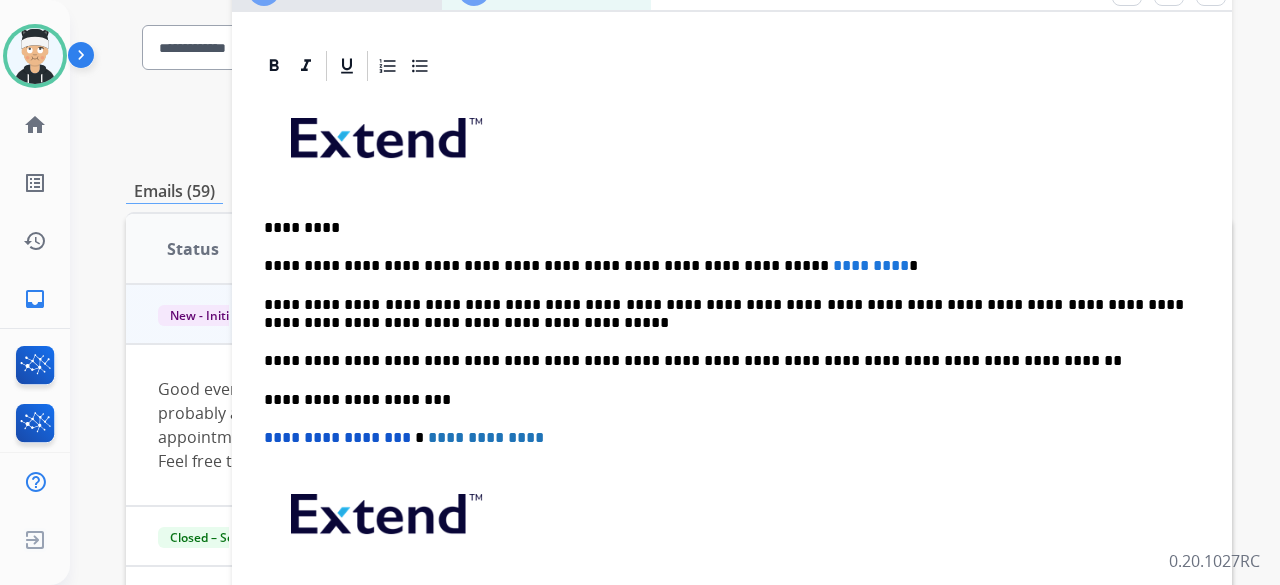 click on "*********" at bounding box center [871, 265] 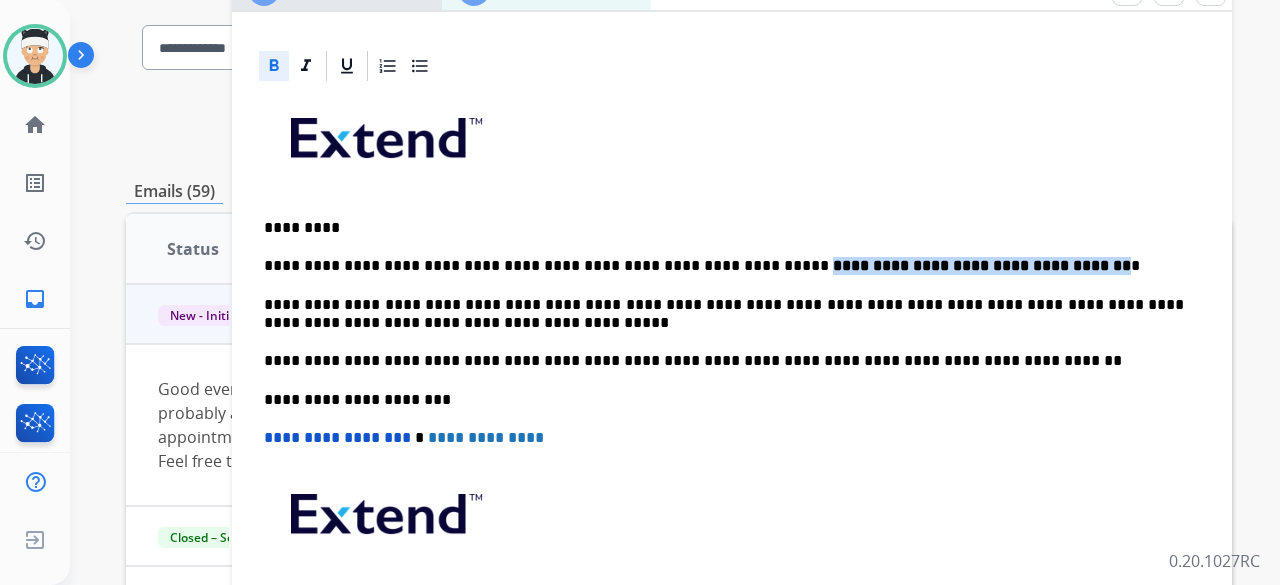 drag, startPoint x: 725, startPoint y: 260, endPoint x: 1009, endPoint y: 250, distance: 284.176 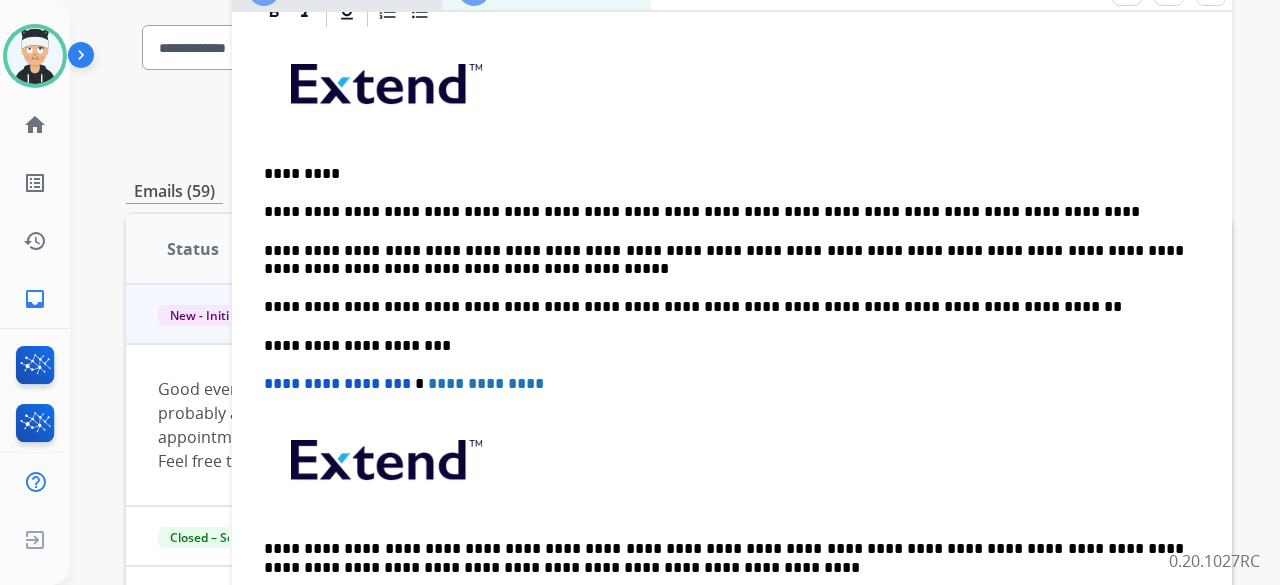 scroll, scrollTop: 523, scrollLeft: 0, axis: vertical 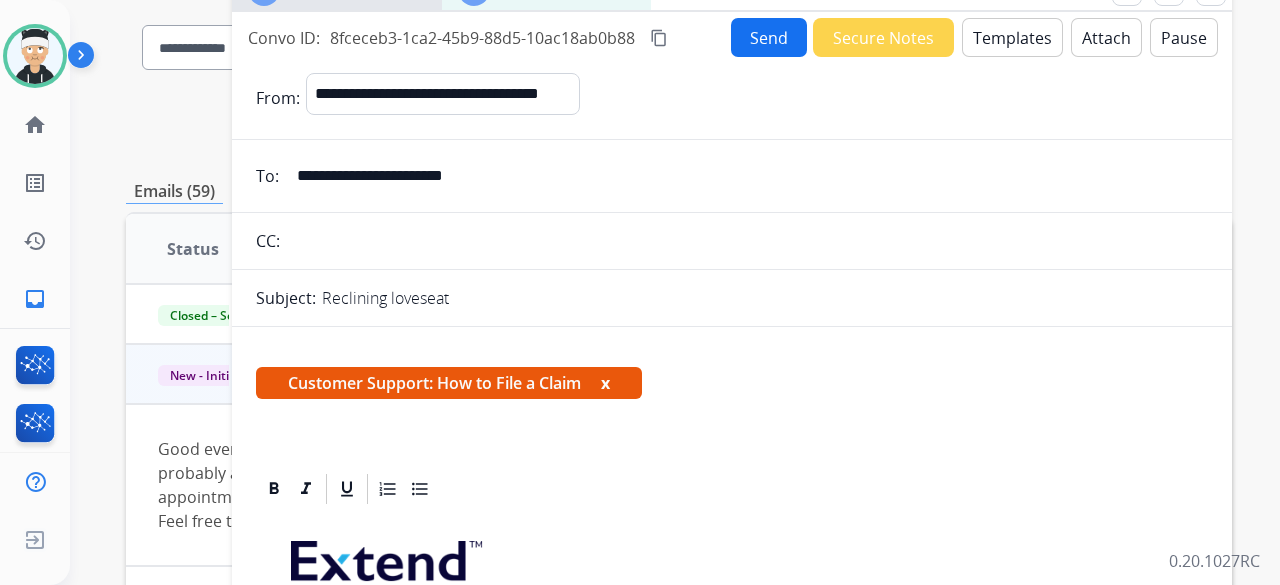 click on "Send" at bounding box center (769, 37) 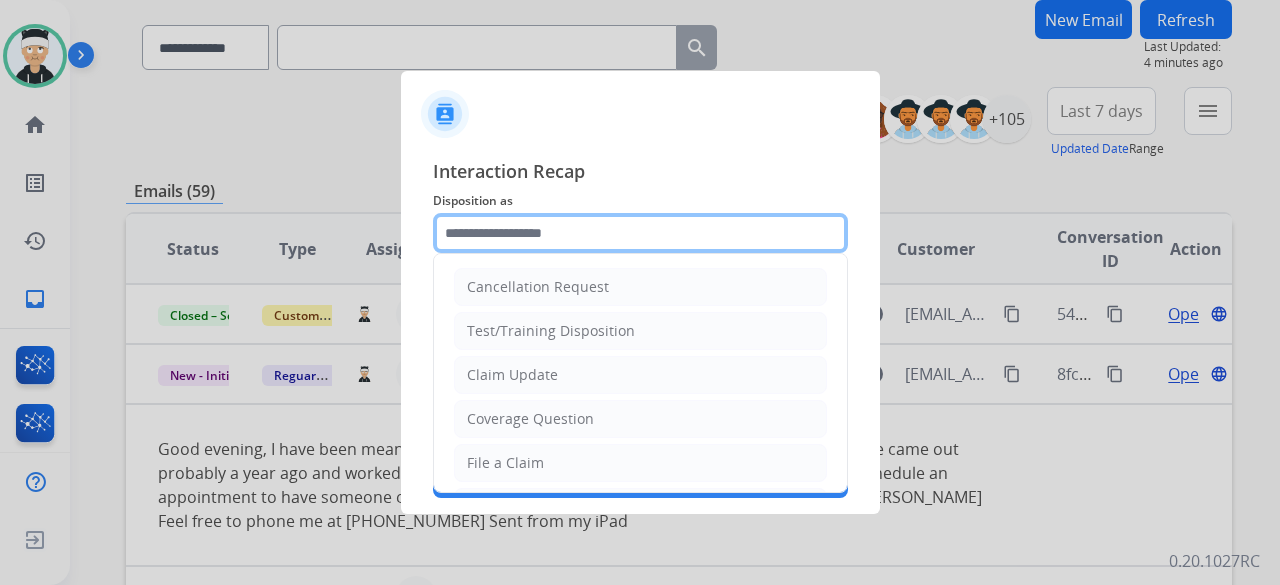 click 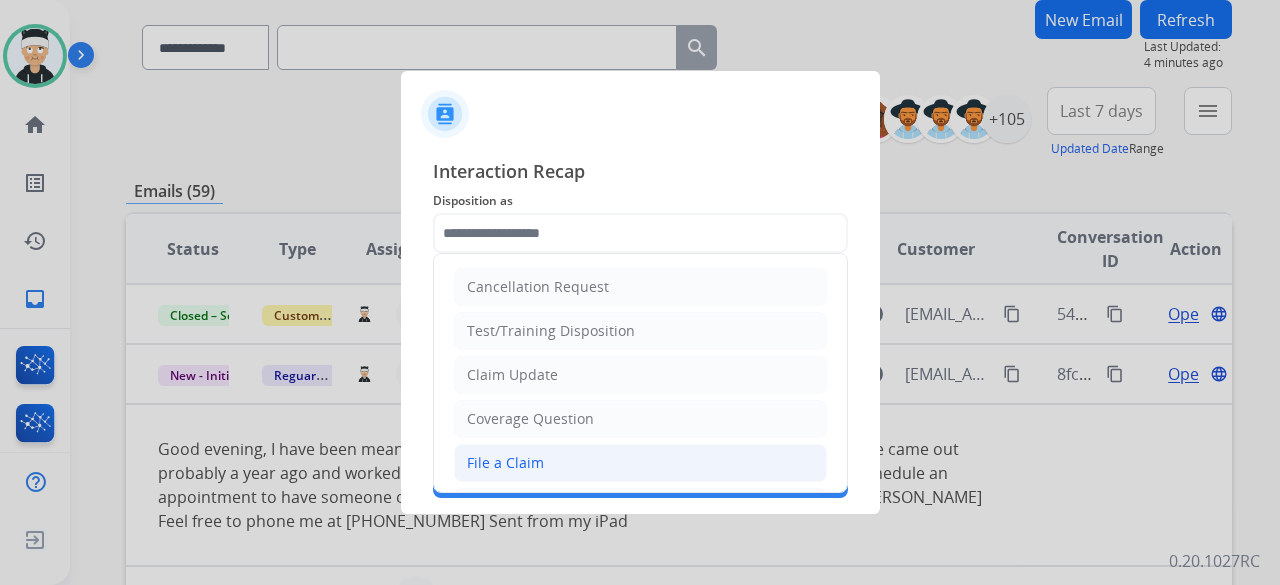 click on "File a Claim" 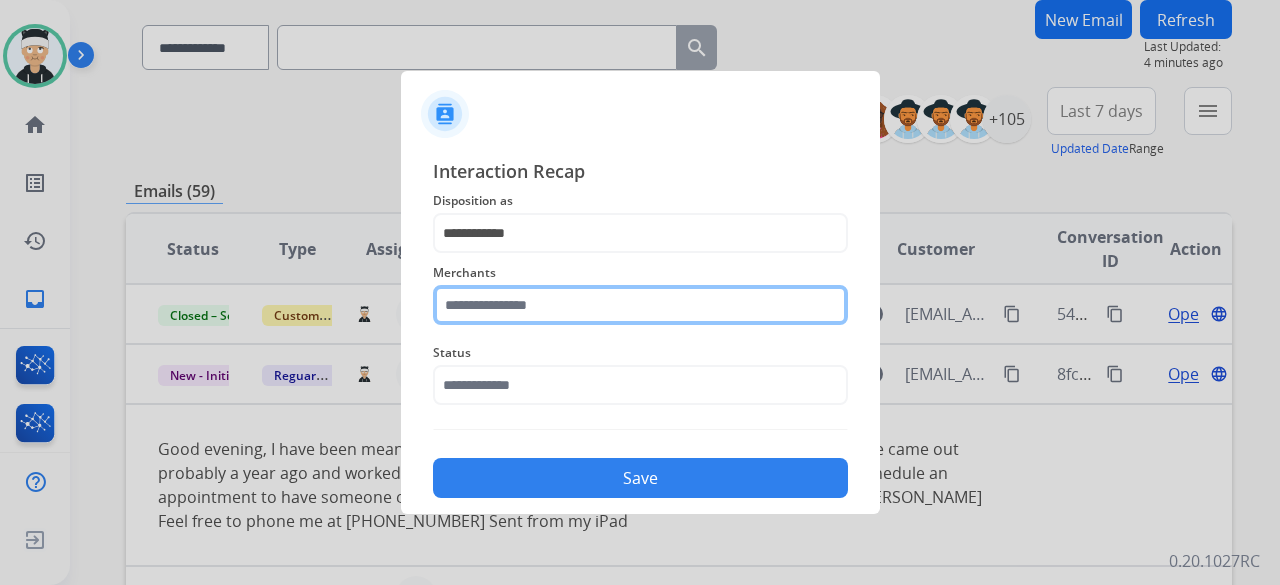 click 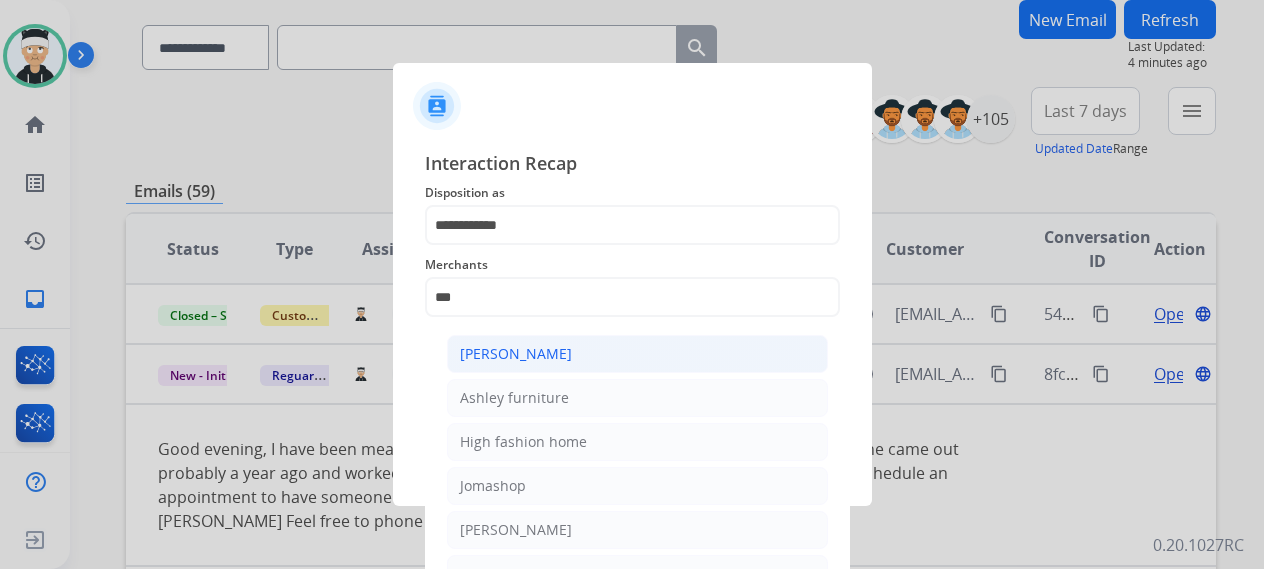 click on "[PERSON_NAME]" 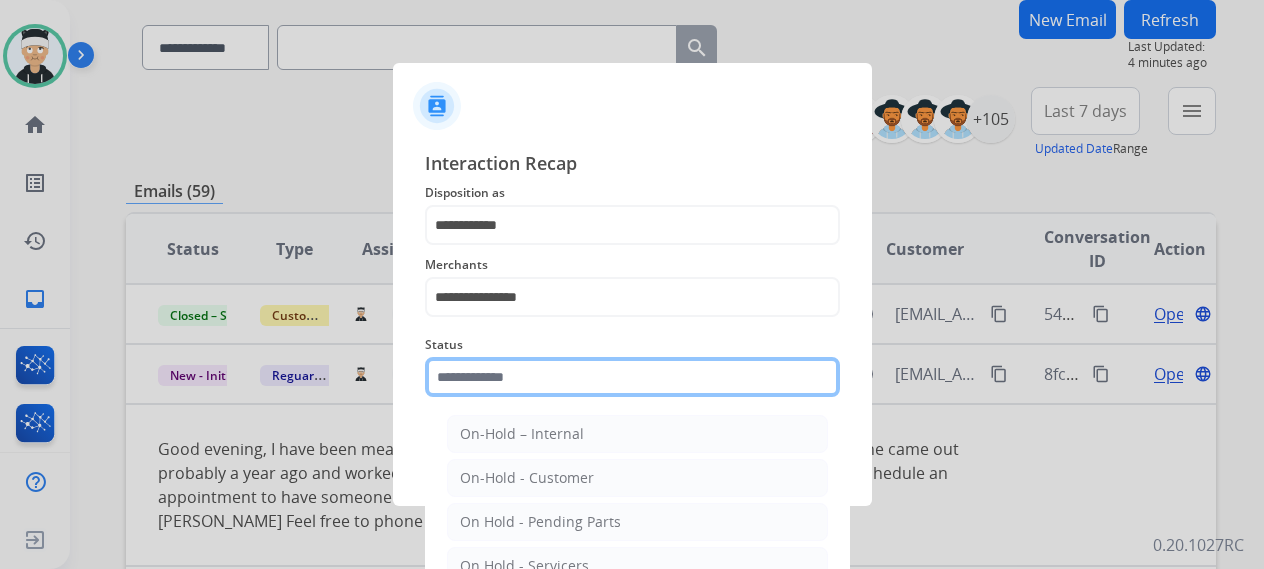 click 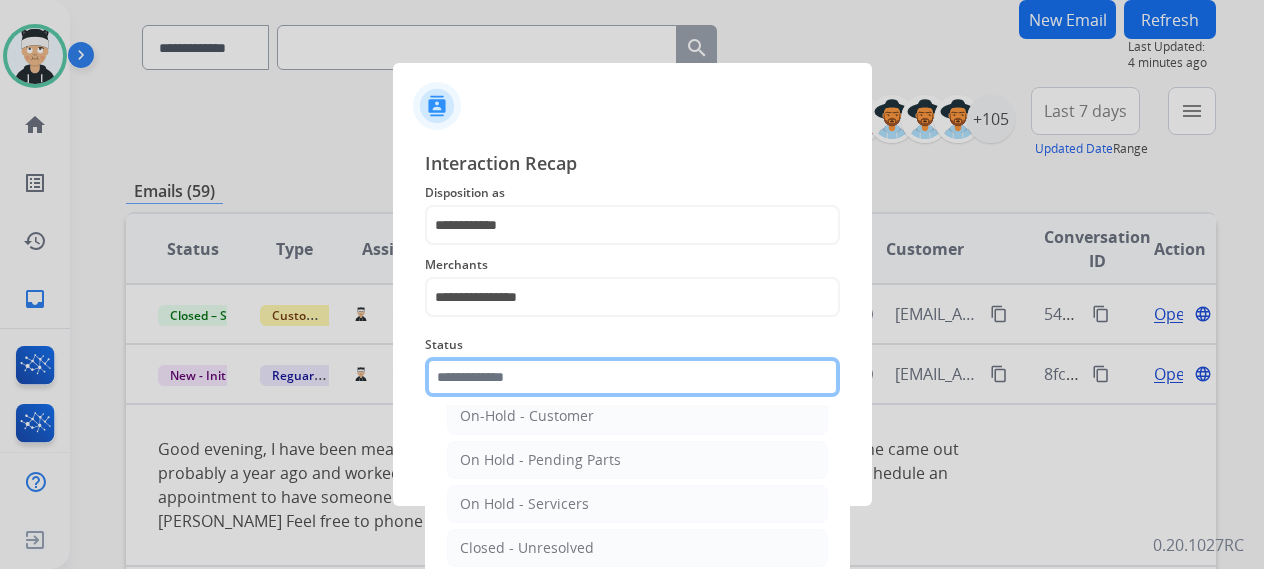 scroll, scrollTop: 114, scrollLeft: 0, axis: vertical 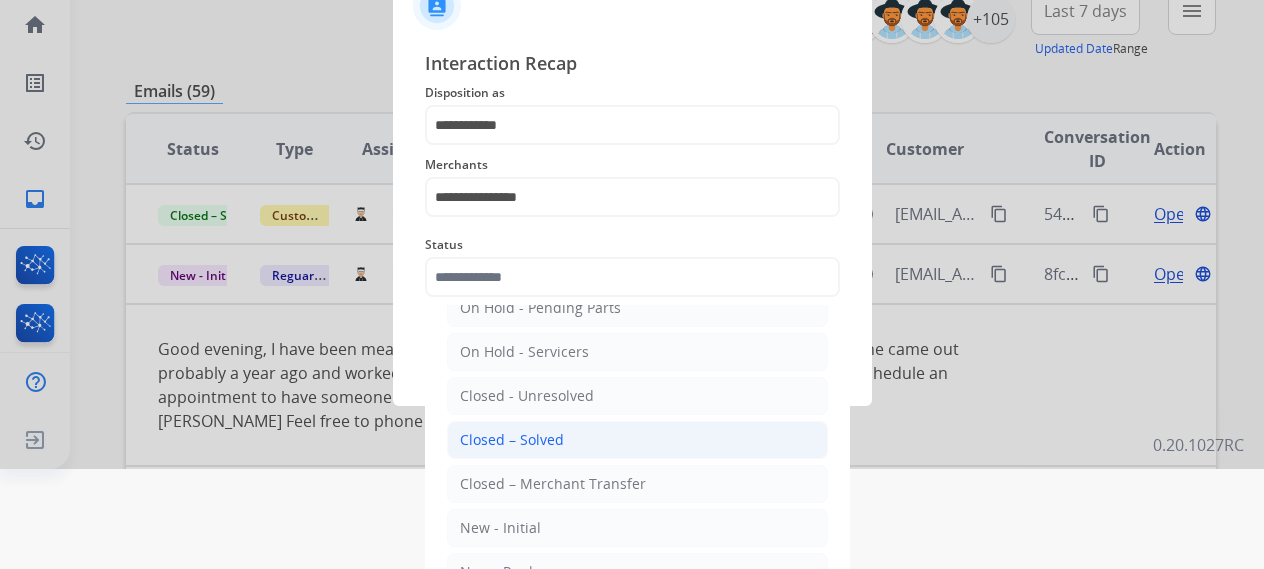 click on "Closed – Solved" 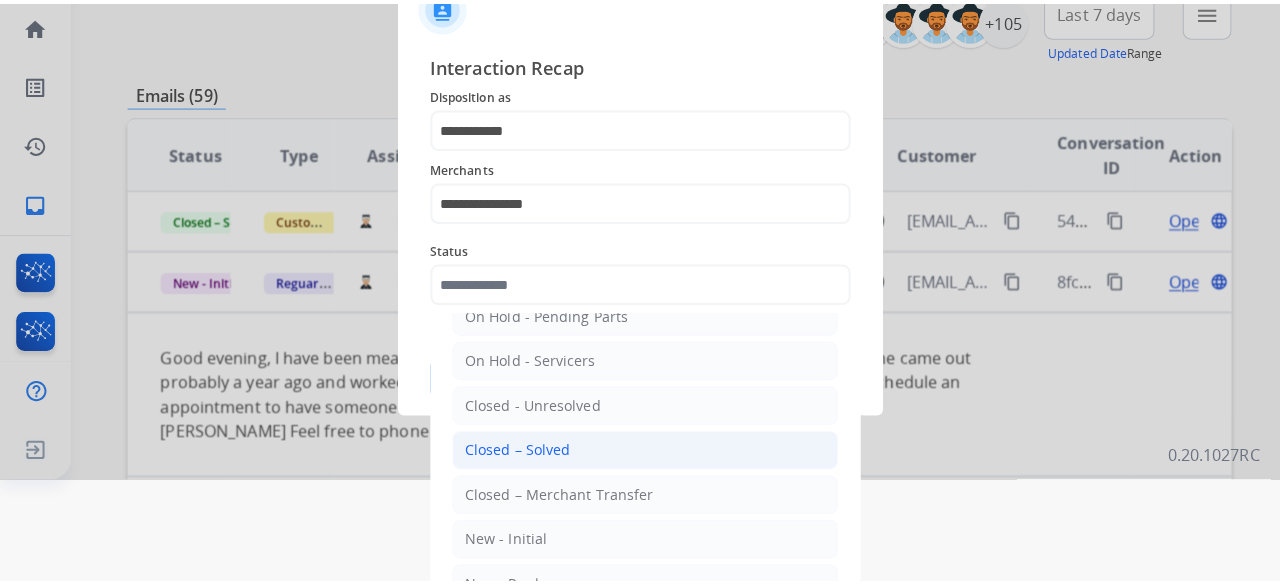 scroll, scrollTop: 0, scrollLeft: 0, axis: both 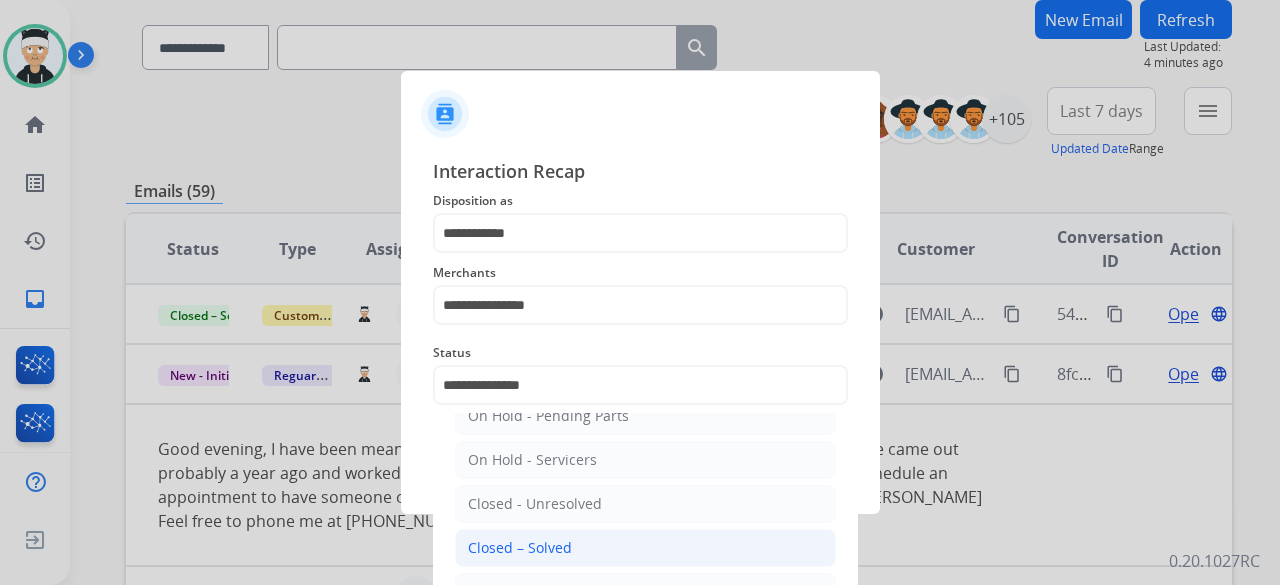 click on "**********" 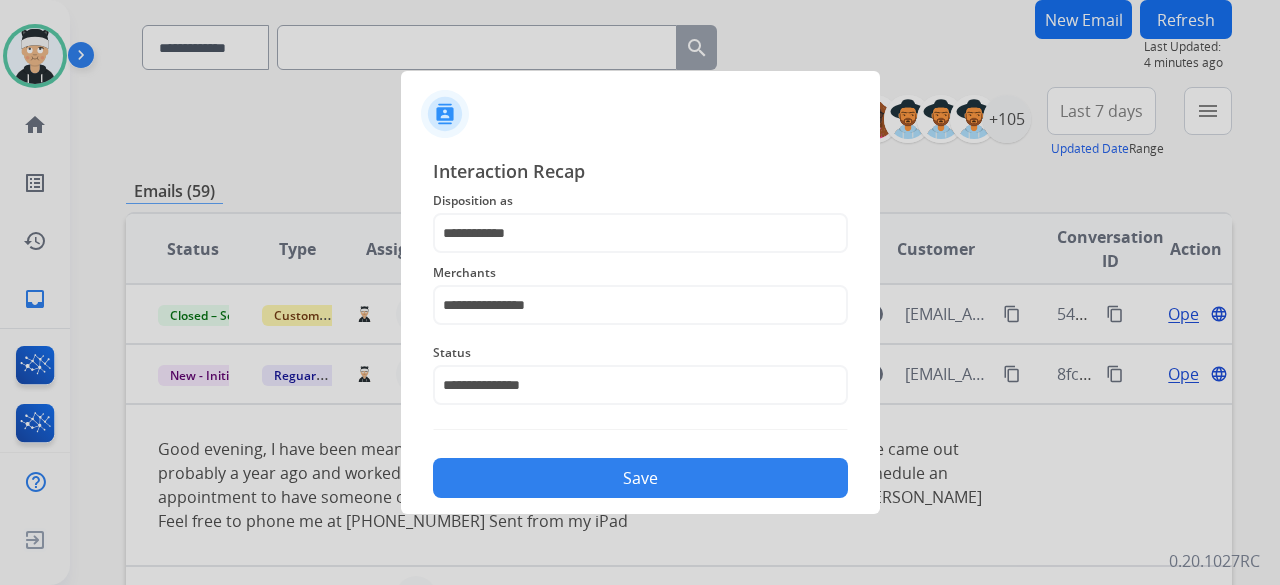 click on "Save" 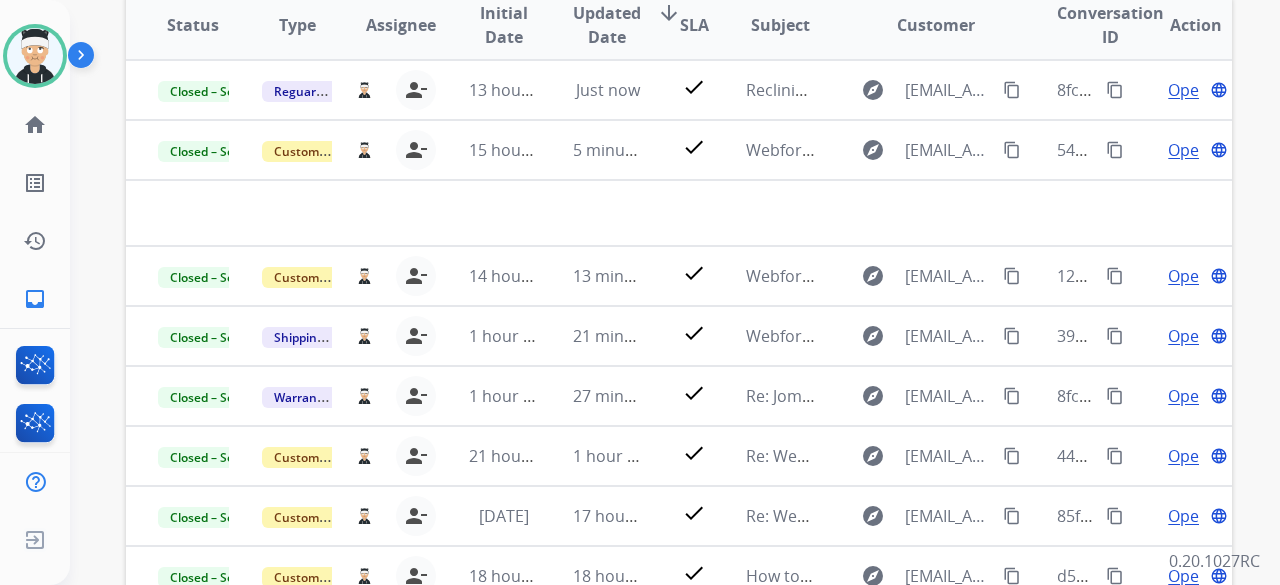 scroll, scrollTop: 400, scrollLeft: 0, axis: vertical 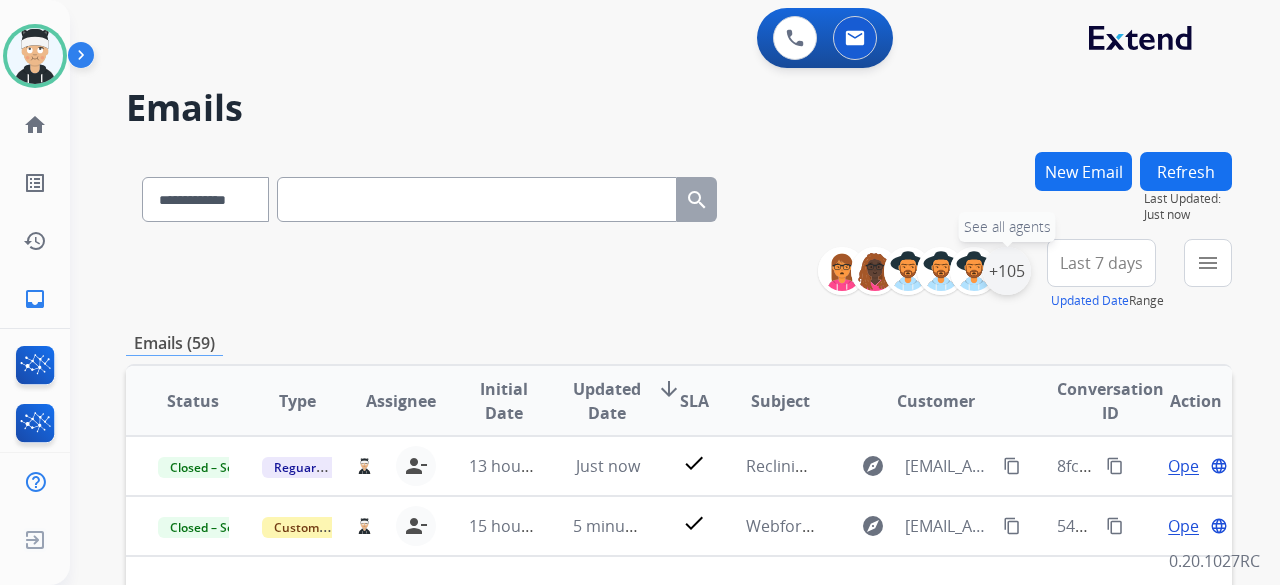 drag, startPoint x: 982, startPoint y: 266, endPoint x: 994, endPoint y: 266, distance: 12 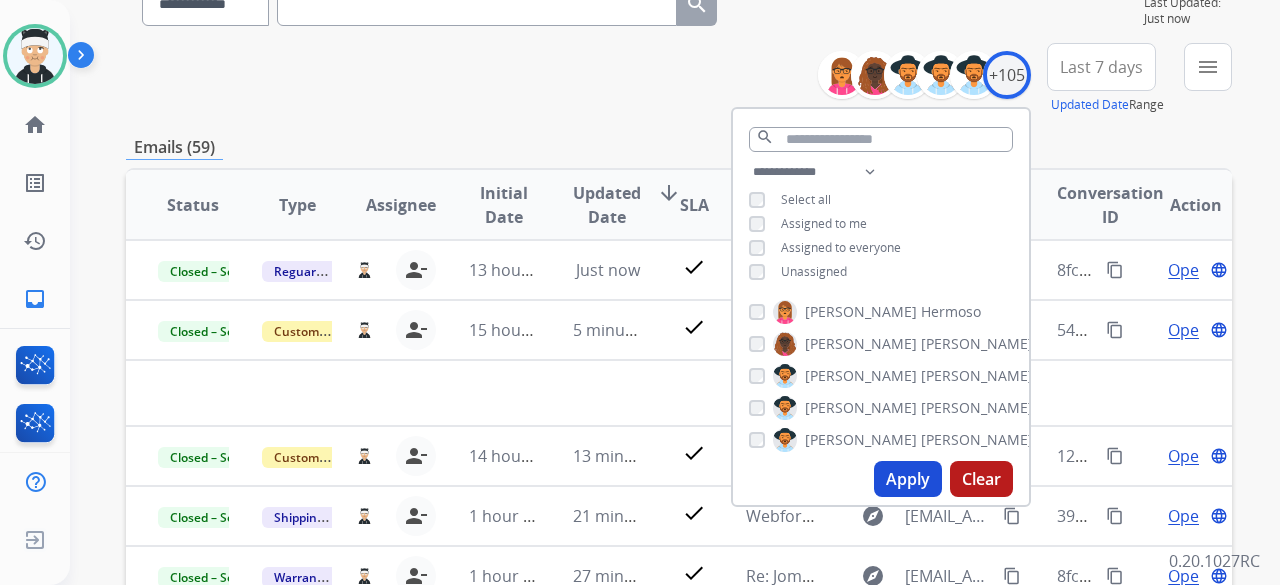 scroll, scrollTop: 200, scrollLeft: 0, axis: vertical 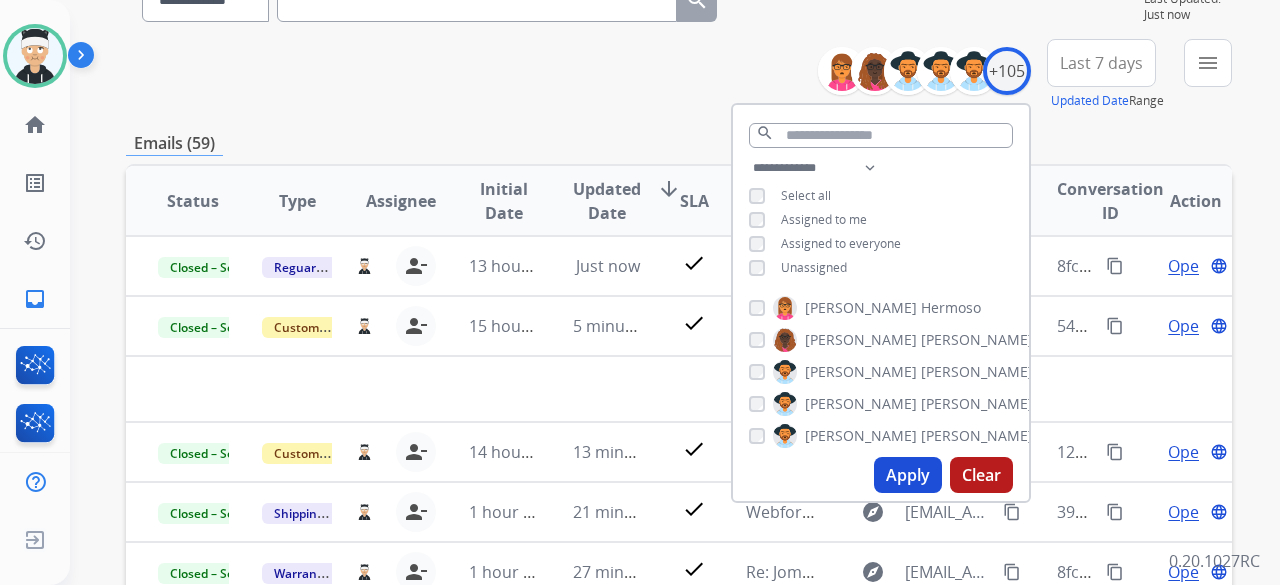 click on "Apply" at bounding box center [908, 475] 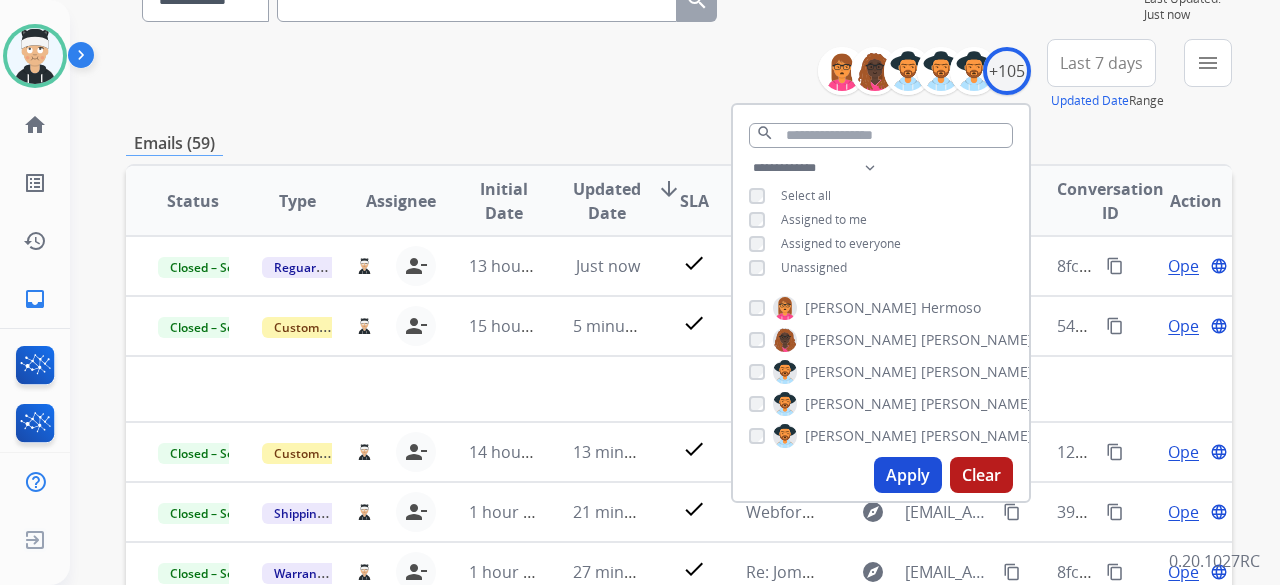 scroll, scrollTop: 0, scrollLeft: 0, axis: both 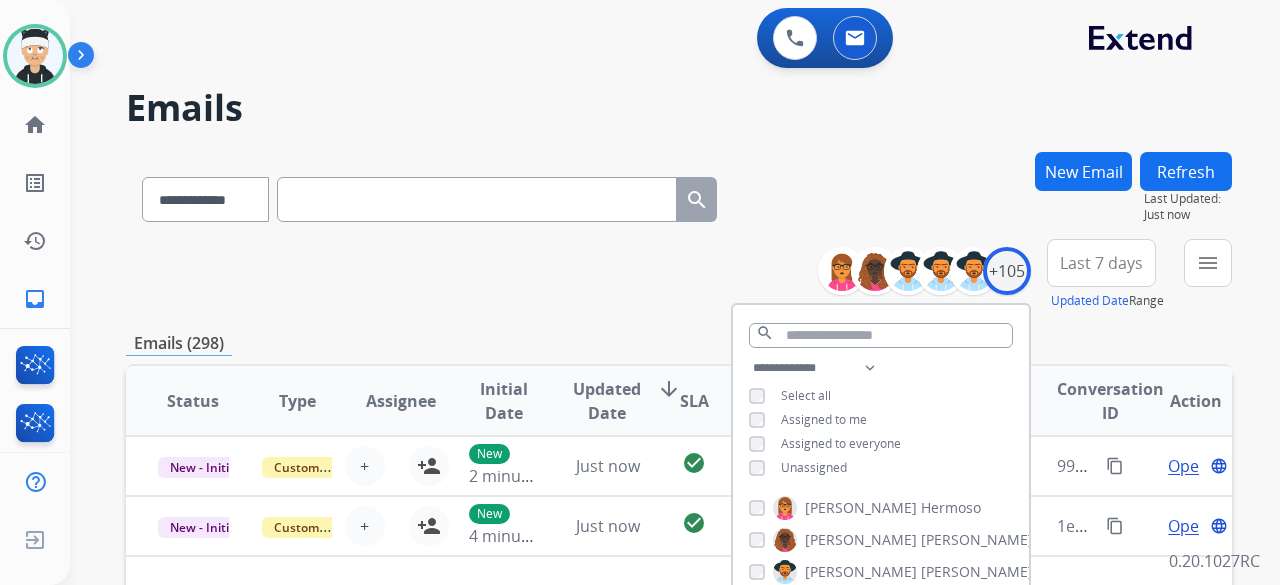 click on "**********" at bounding box center (679, 275) 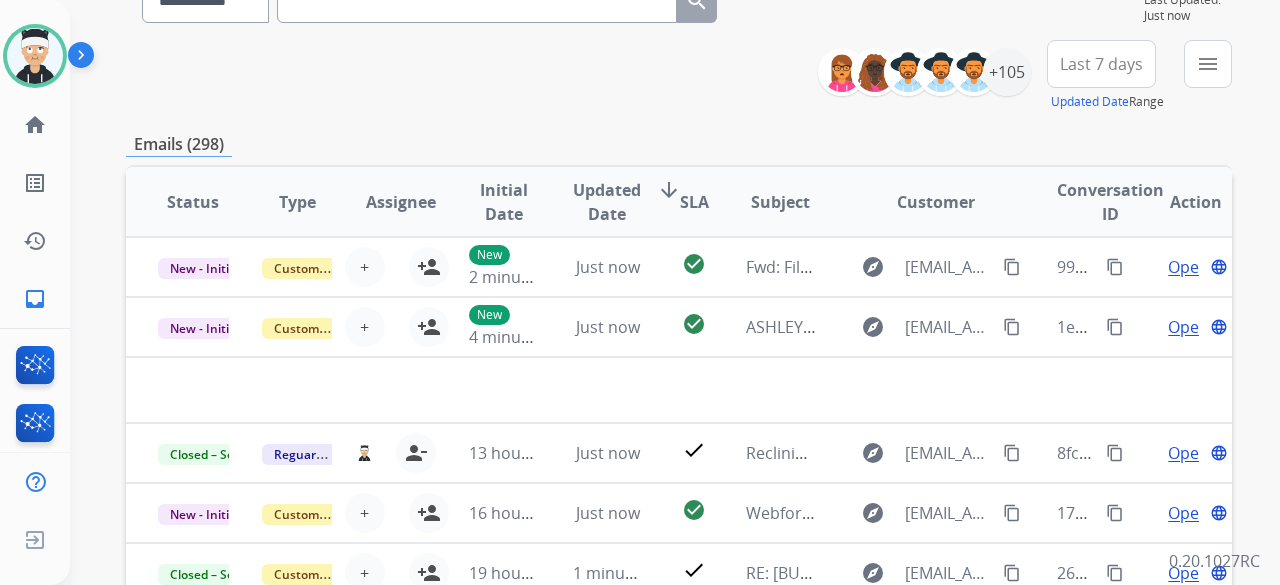 scroll, scrollTop: 200, scrollLeft: 0, axis: vertical 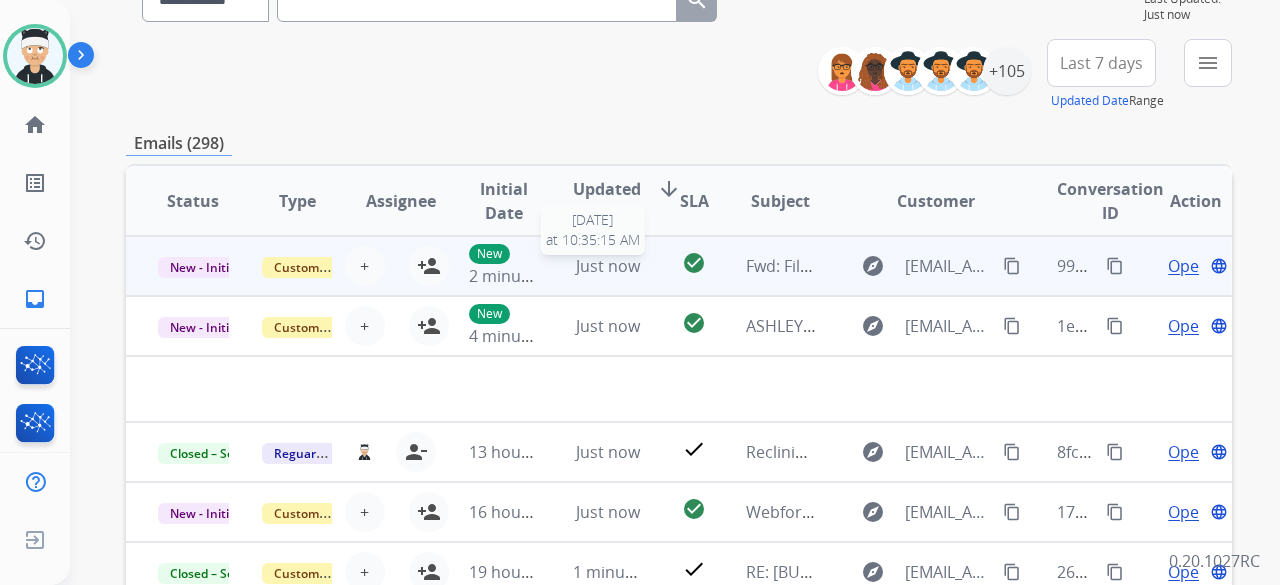 click on "Just now" at bounding box center (608, 266) 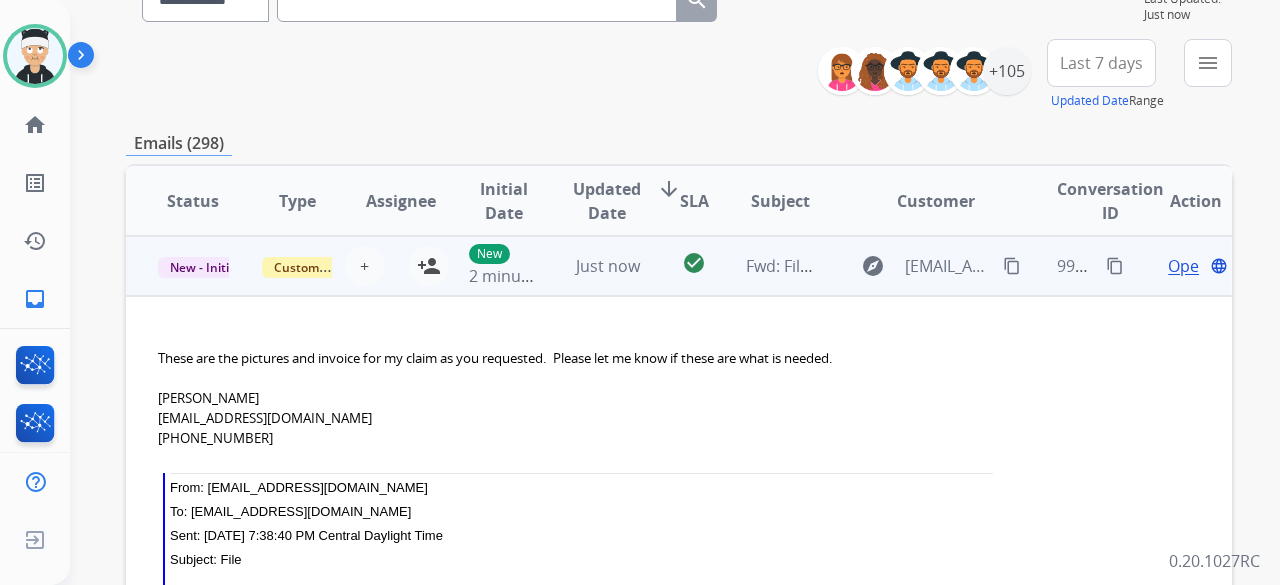 click on "Open" at bounding box center (1188, 266) 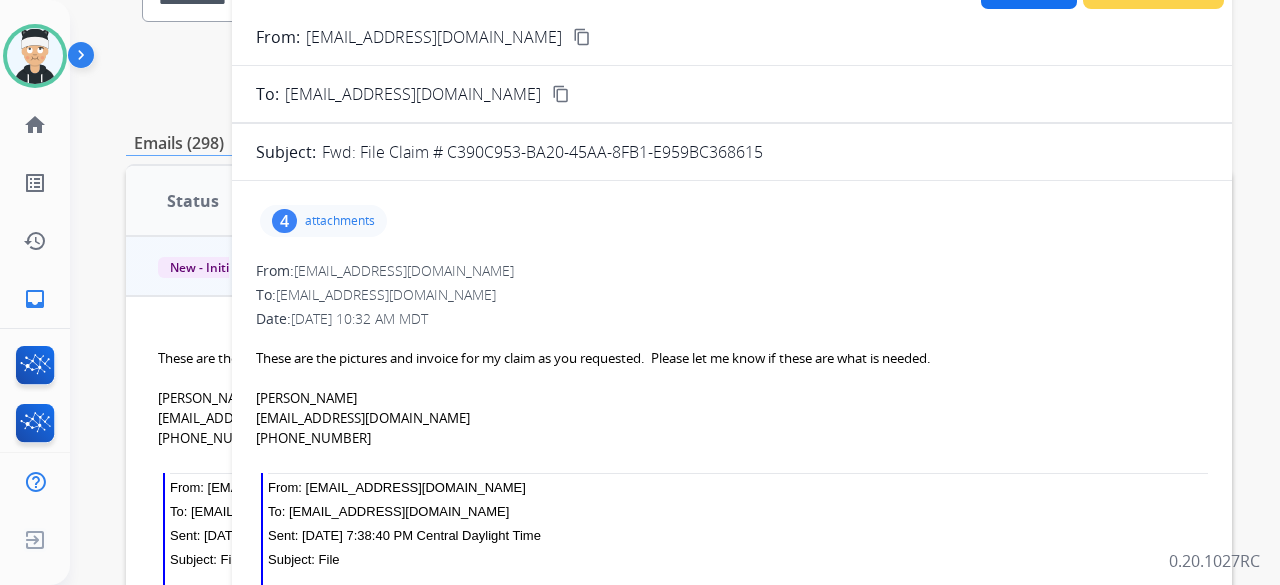 click on "attachments" at bounding box center (340, 221) 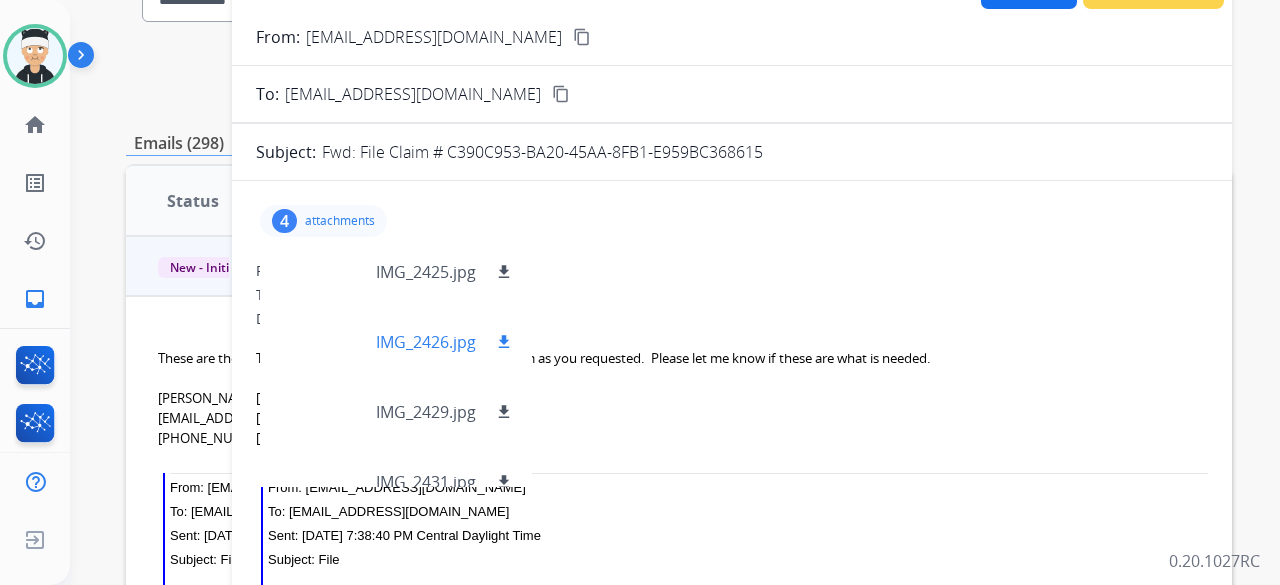 scroll, scrollTop: 30, scrollLeft: 0, axis: vertical 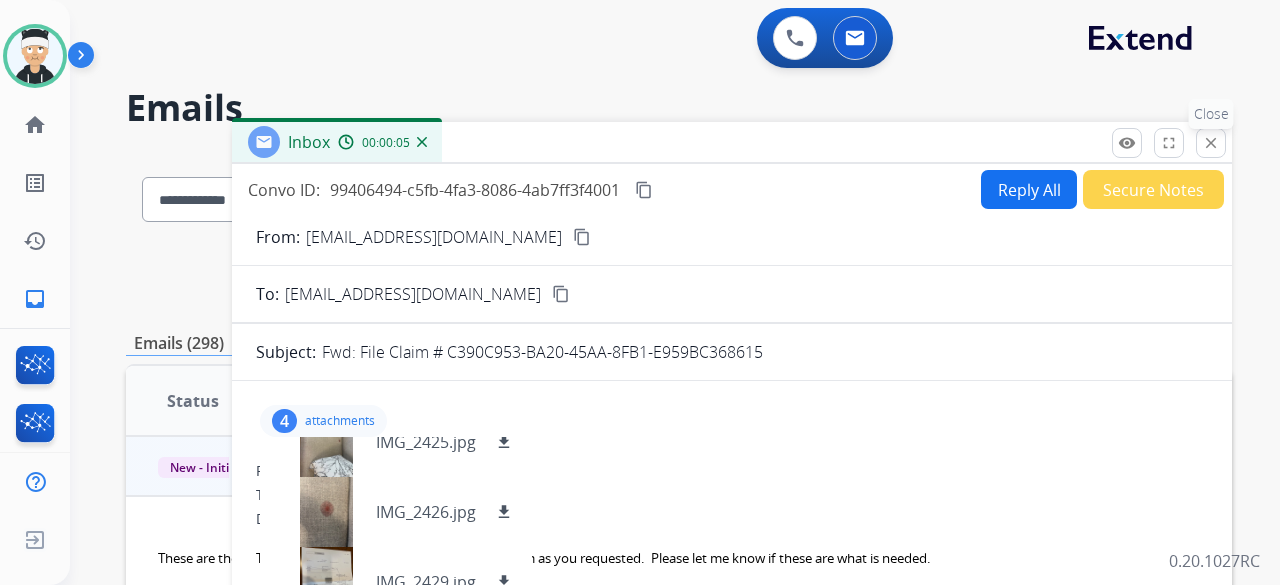 click on "close" at bounding box center (1211, 143) 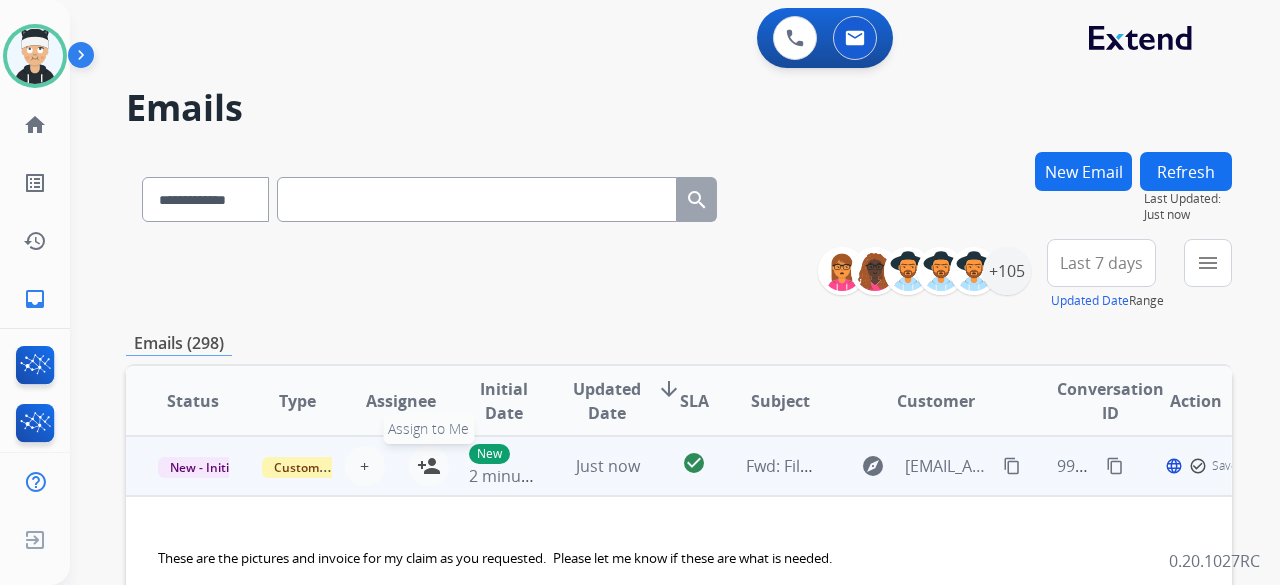 click on "person_add" at bounding box center [429, 466] 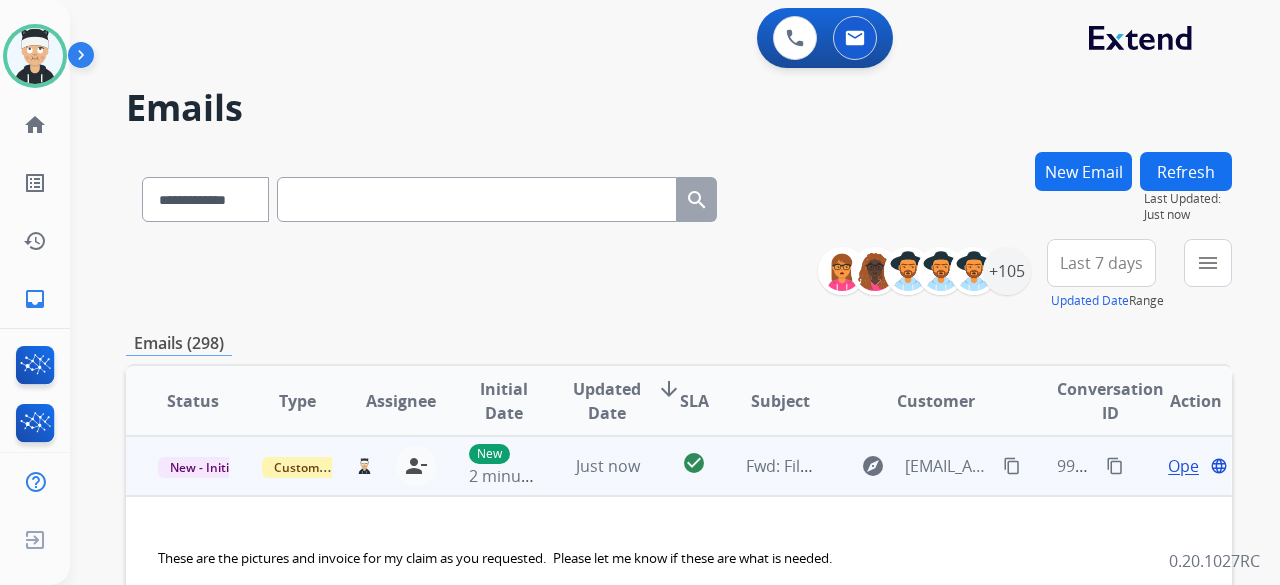 click on "Open language" at bounding box center [1195, 466] 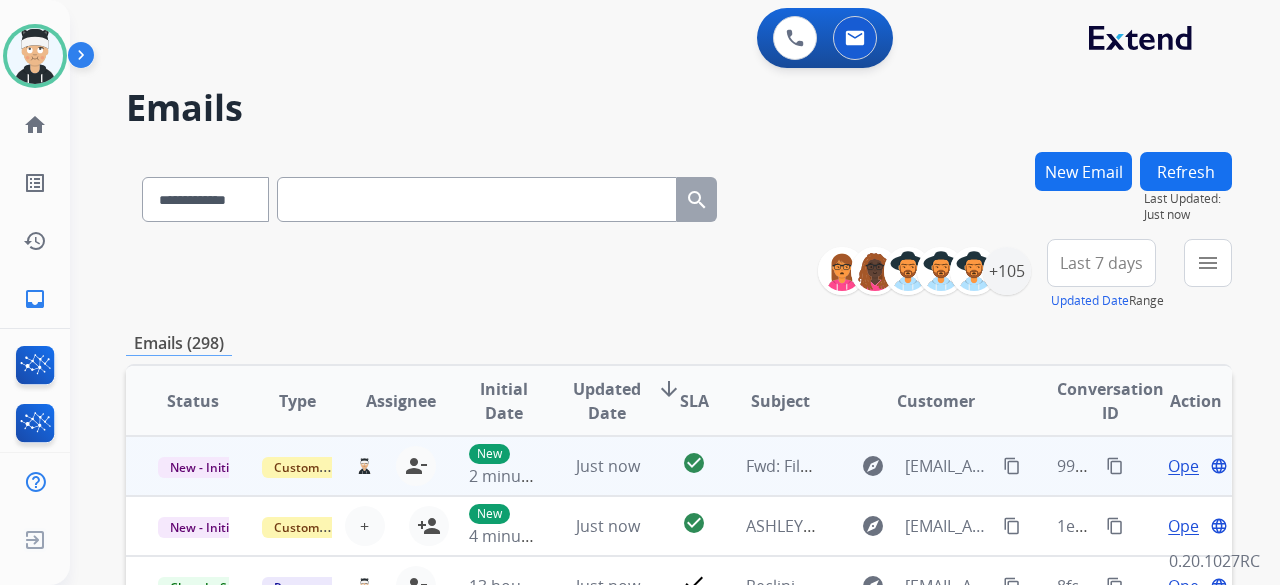 click on "Open" at bounding box center (1188, 466) 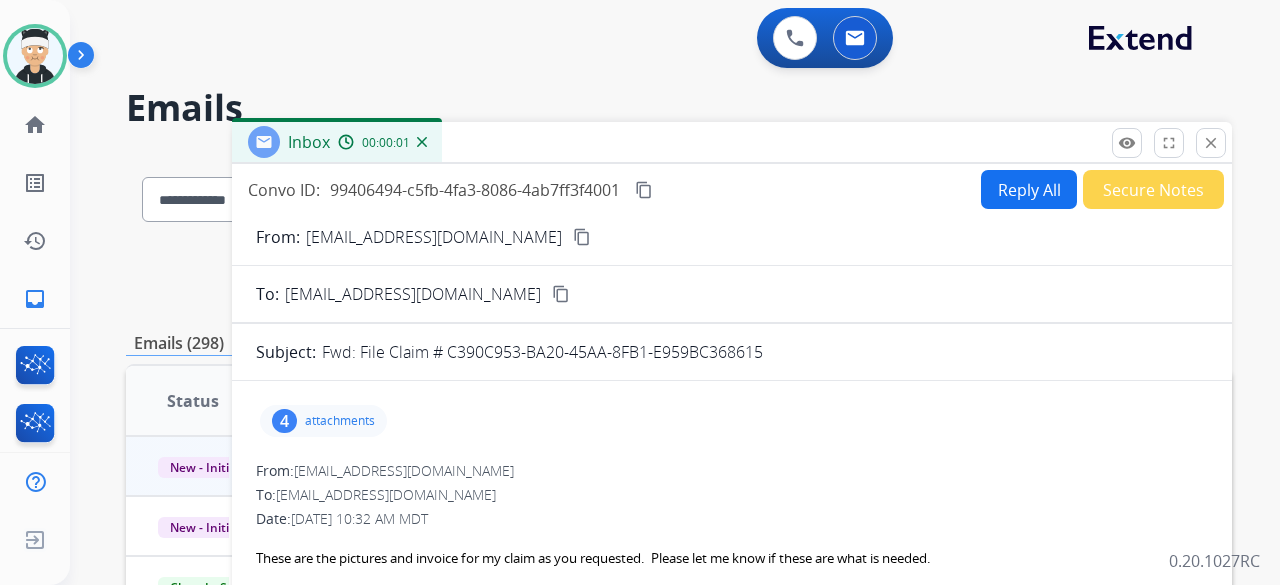 click on "content_copy" at bounding box center (582, 237) 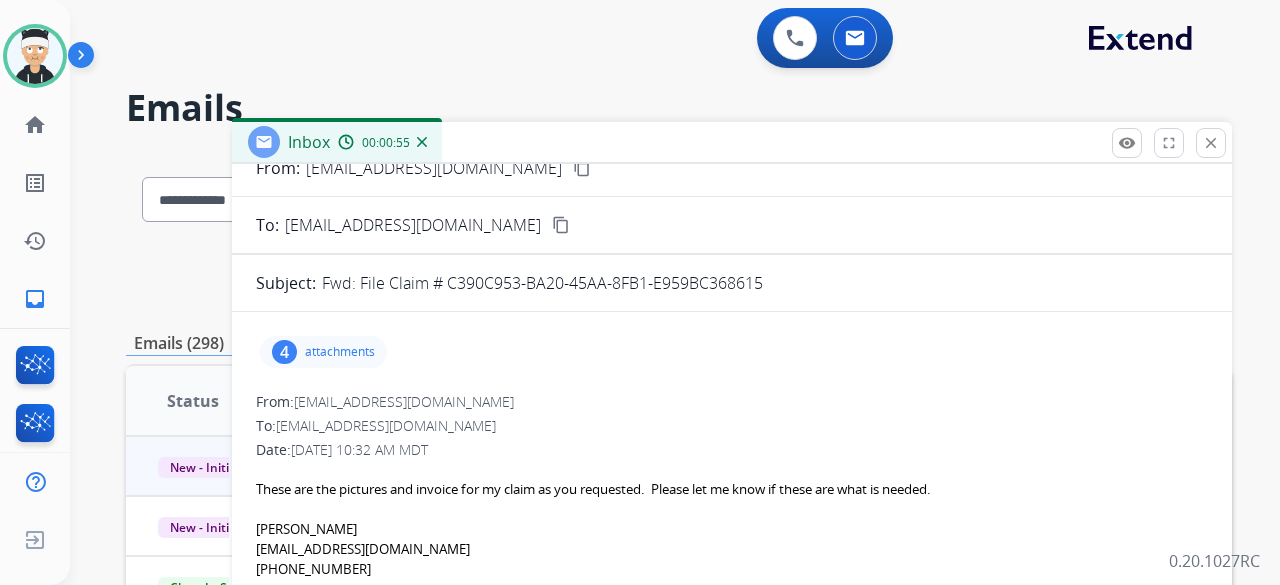 scroll, scrollTop: 100, scrollLeft: 0, axis: vertical 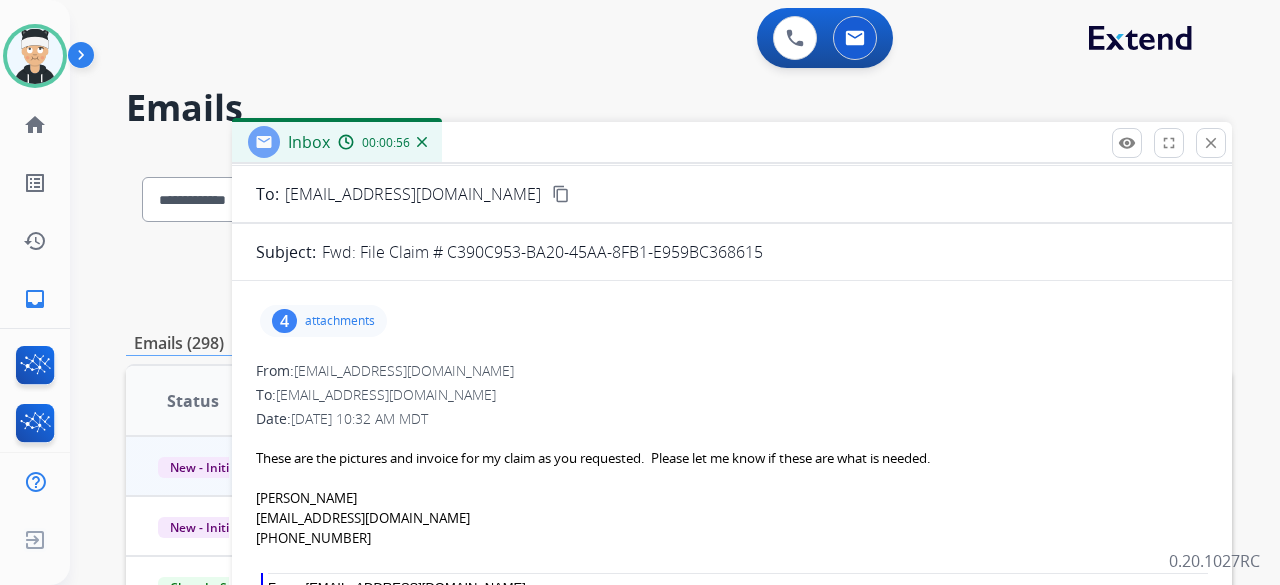 click on "attachments" at bounding box center (340, 321) 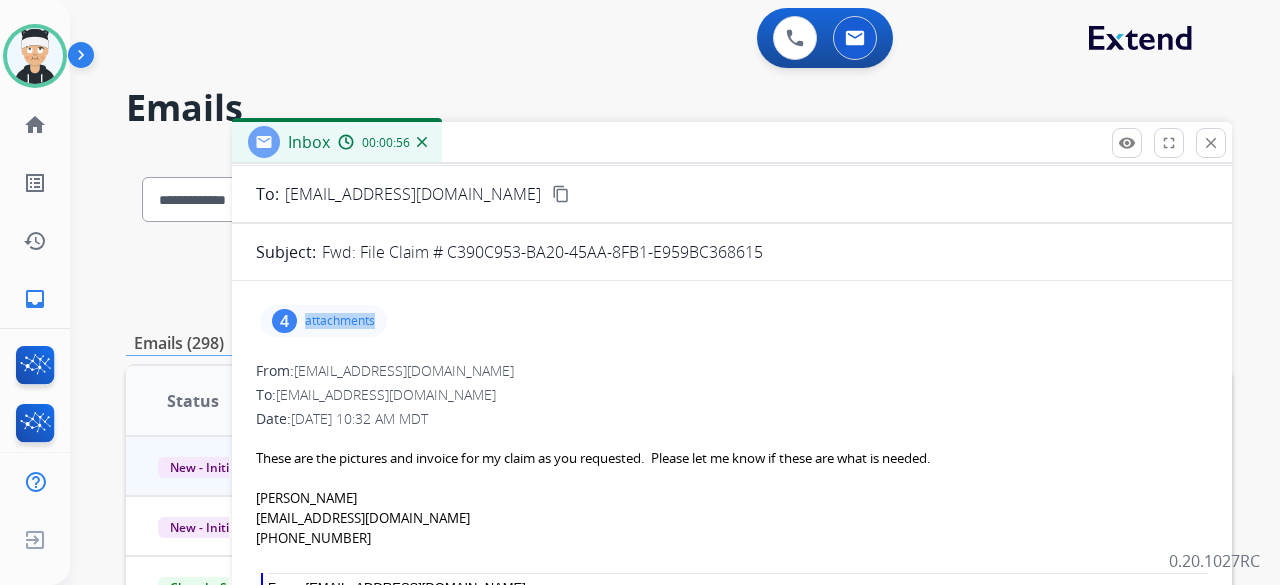 click on "attachments" at bounding box center [340, 321] 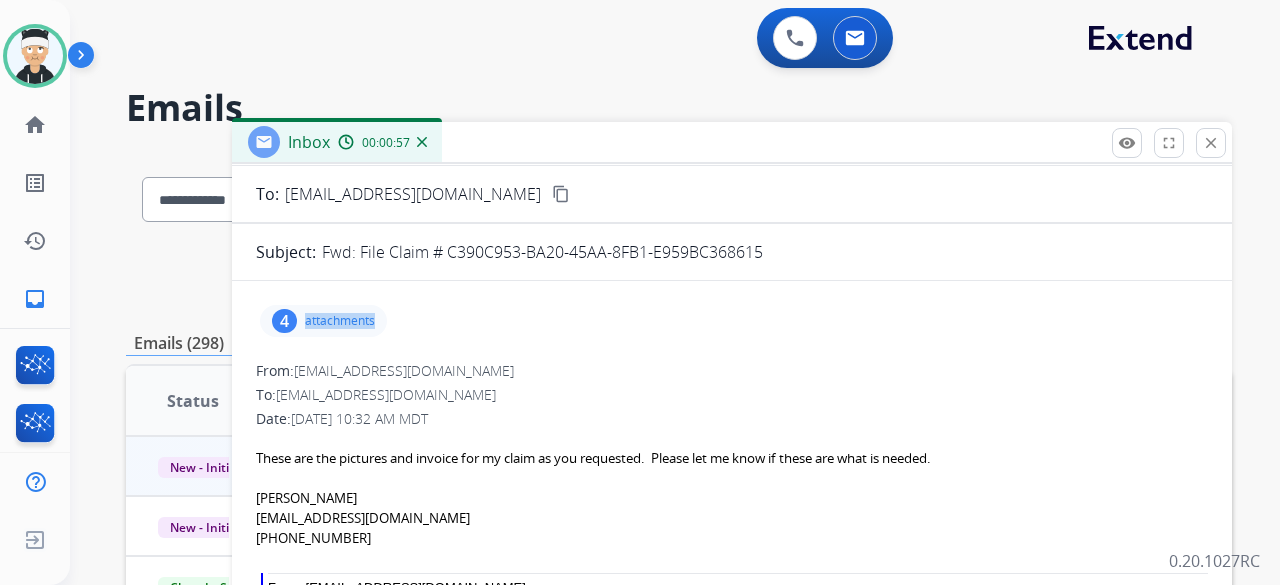 click on "attachments" at bounding box center (340, 321) 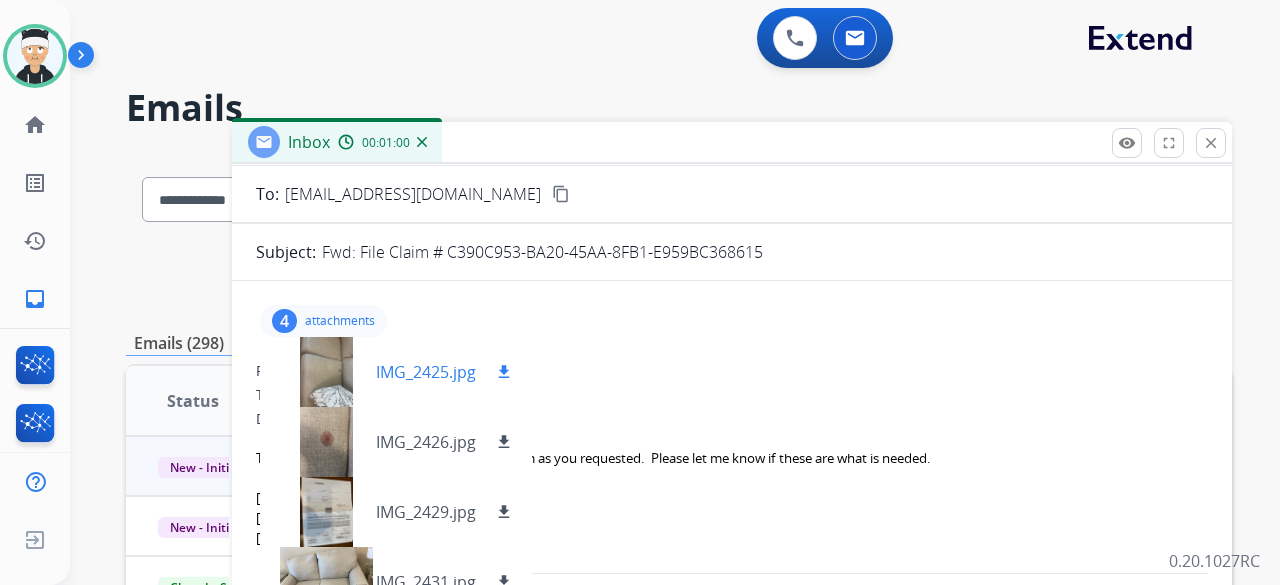 click at bounding box center (326, 372) 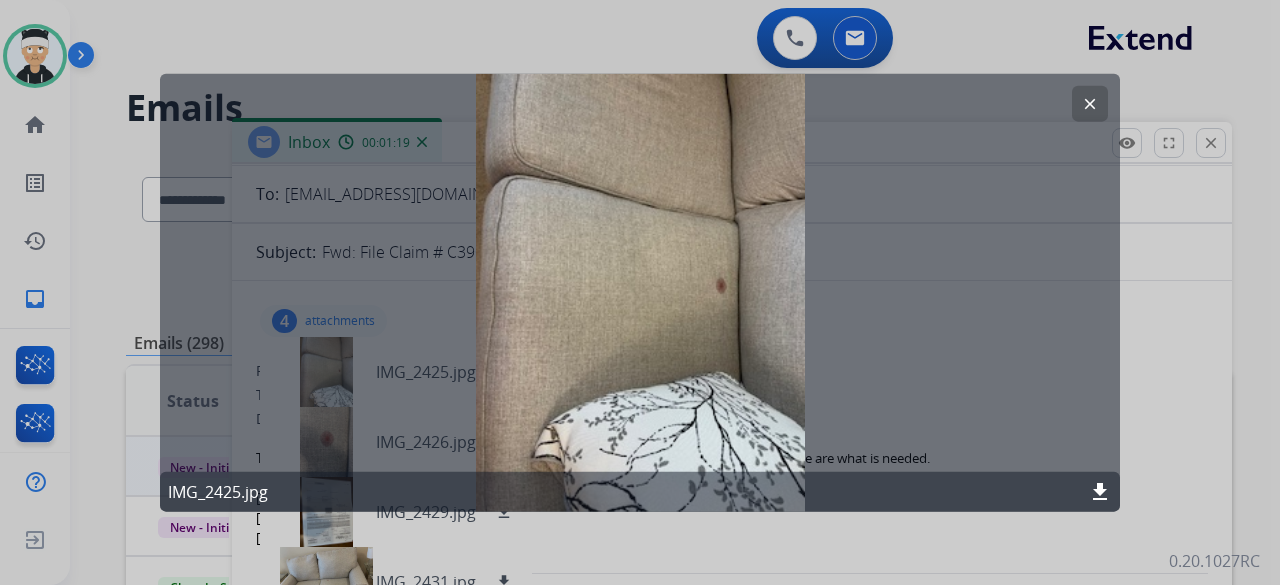 click on "clear" 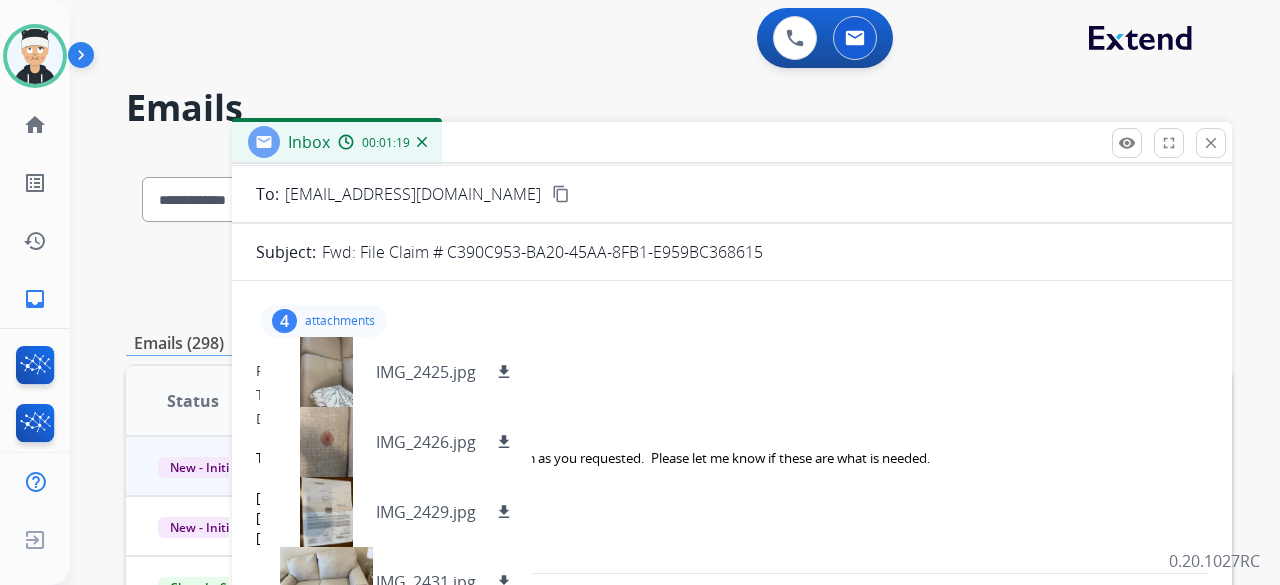 click on "Emails" at bounding box center (679, 108) 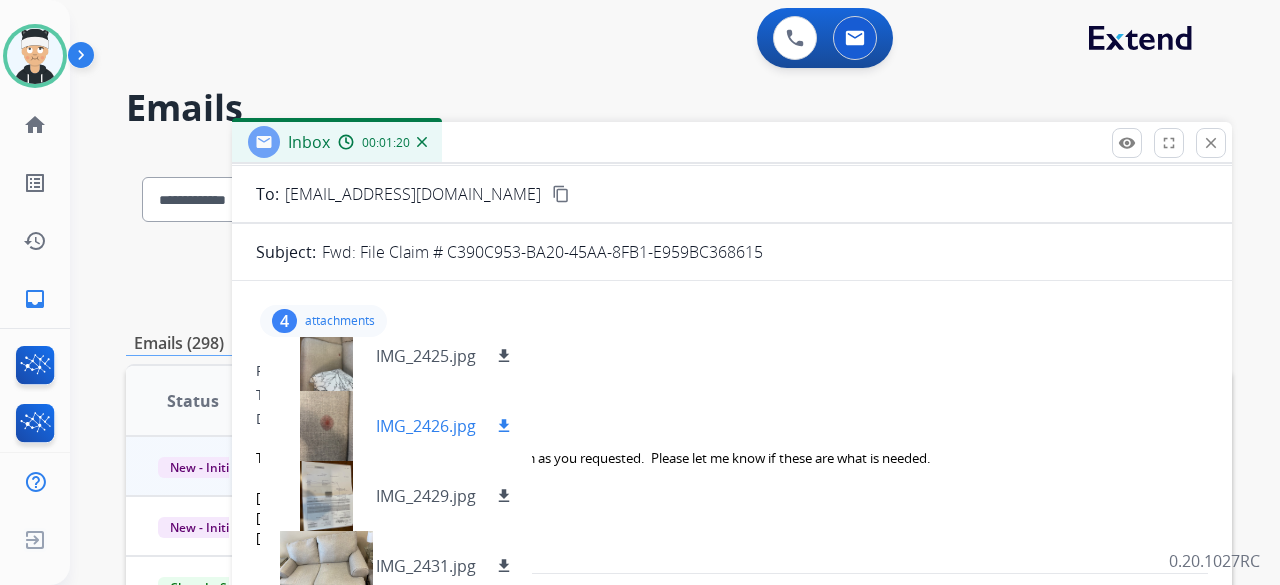 scroll, scrollTop: 30, scrollLeft: 0, axis: vertical 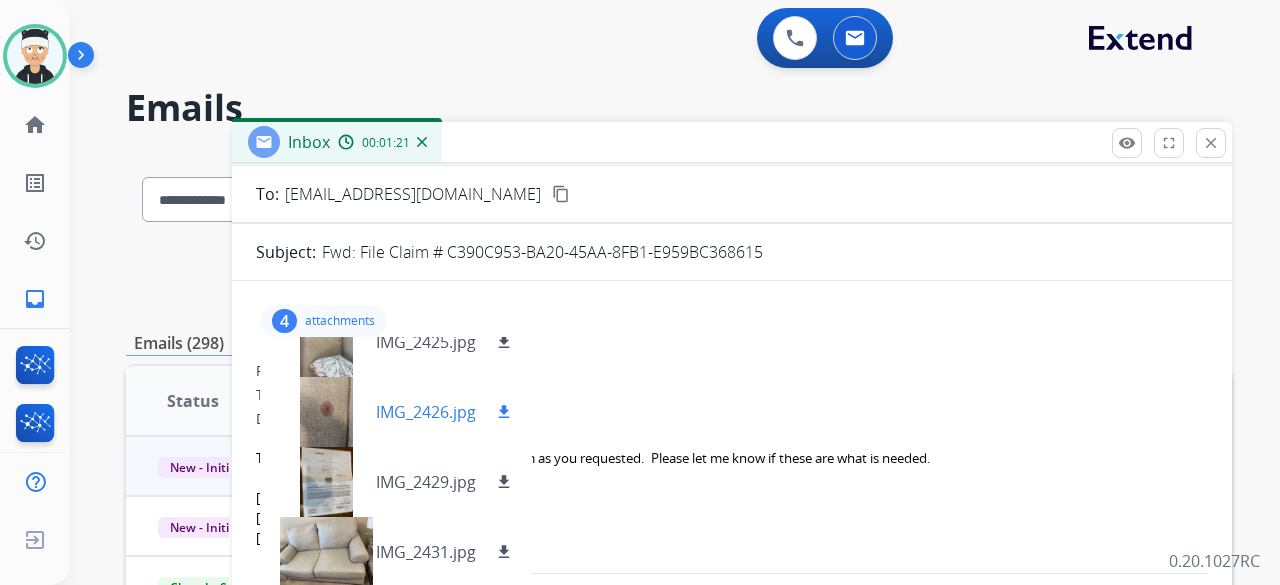 click at bounding box center [326, 412] 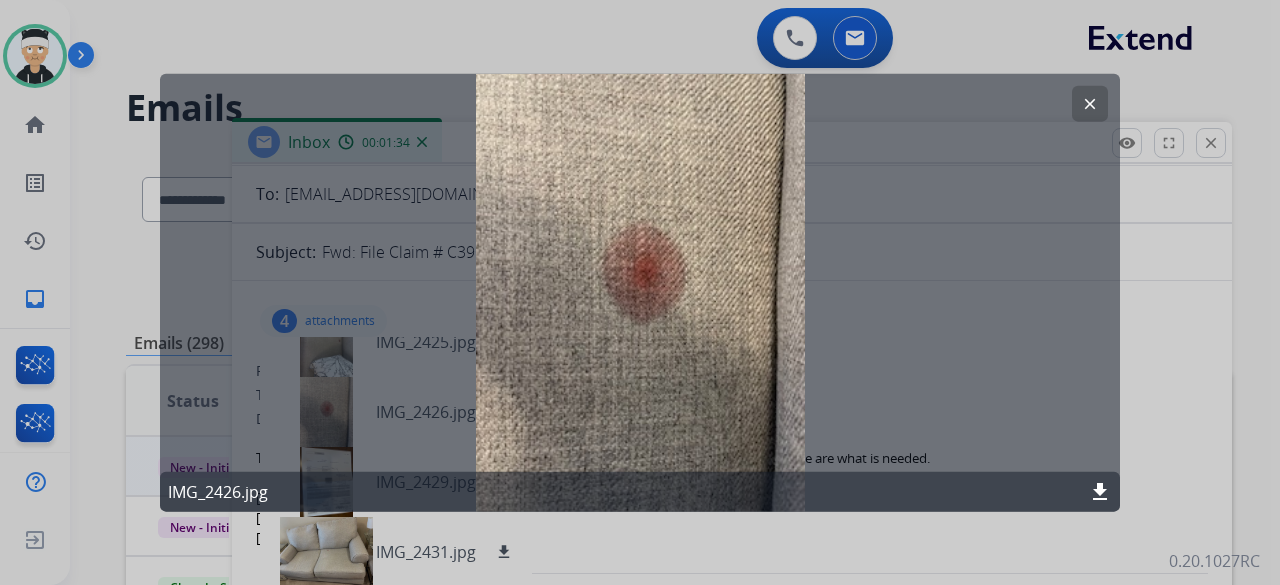 click on "clear" 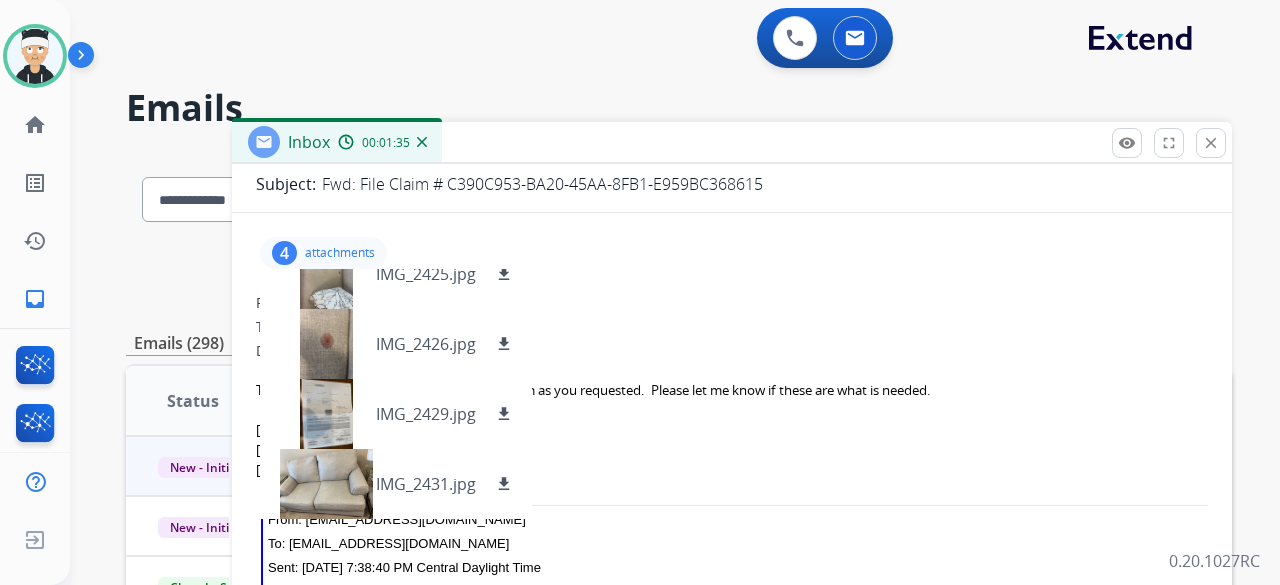 scroll, scrollTop: 200, scrollLeft: 0, axis: vertical 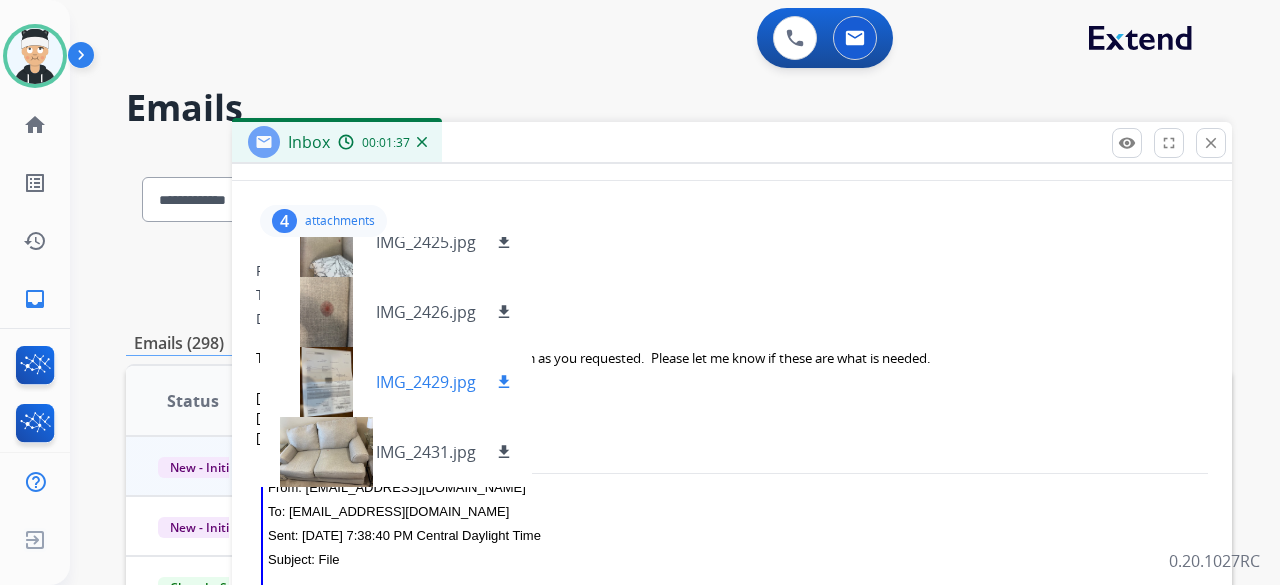 click at bounding box center [326, 382] 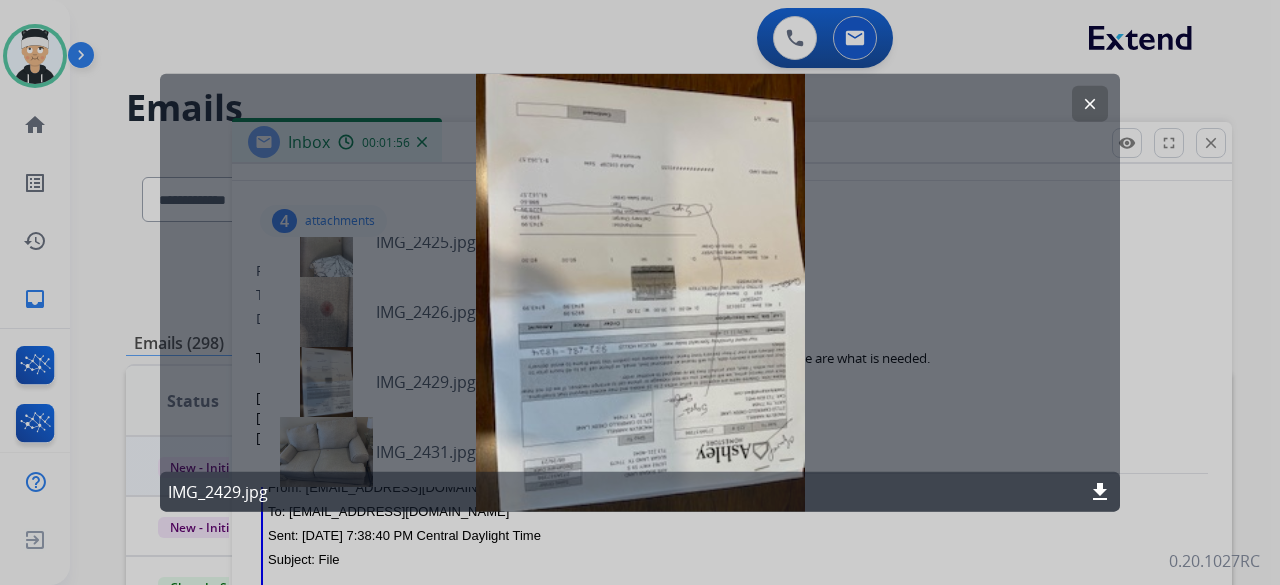 click on "clear" 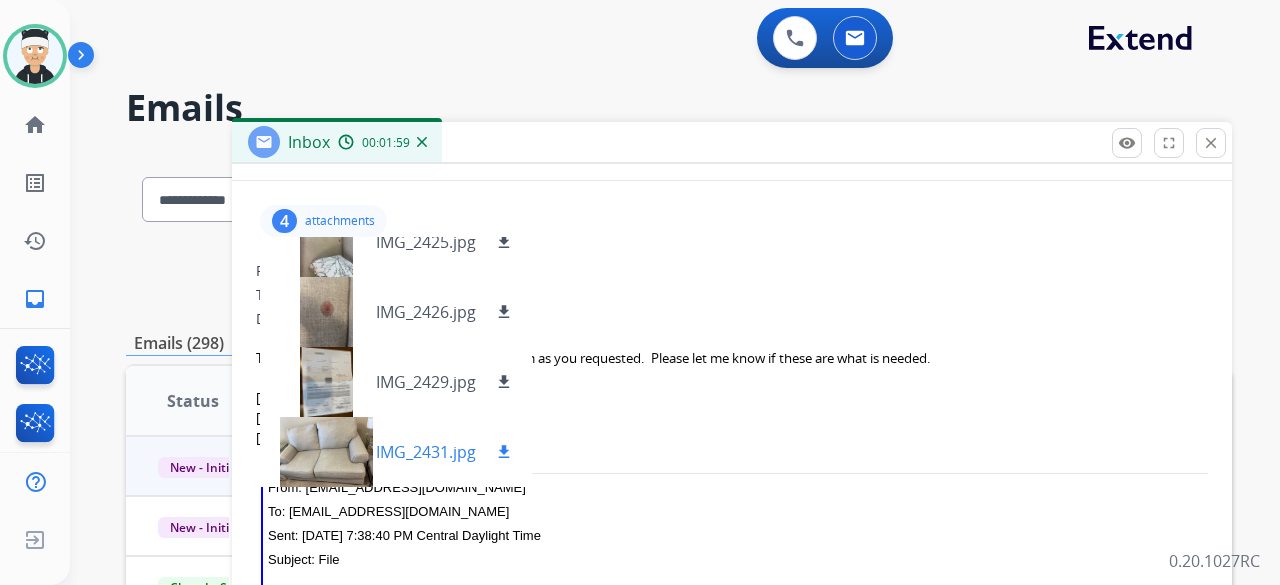 click at bounding box center (326, 452) 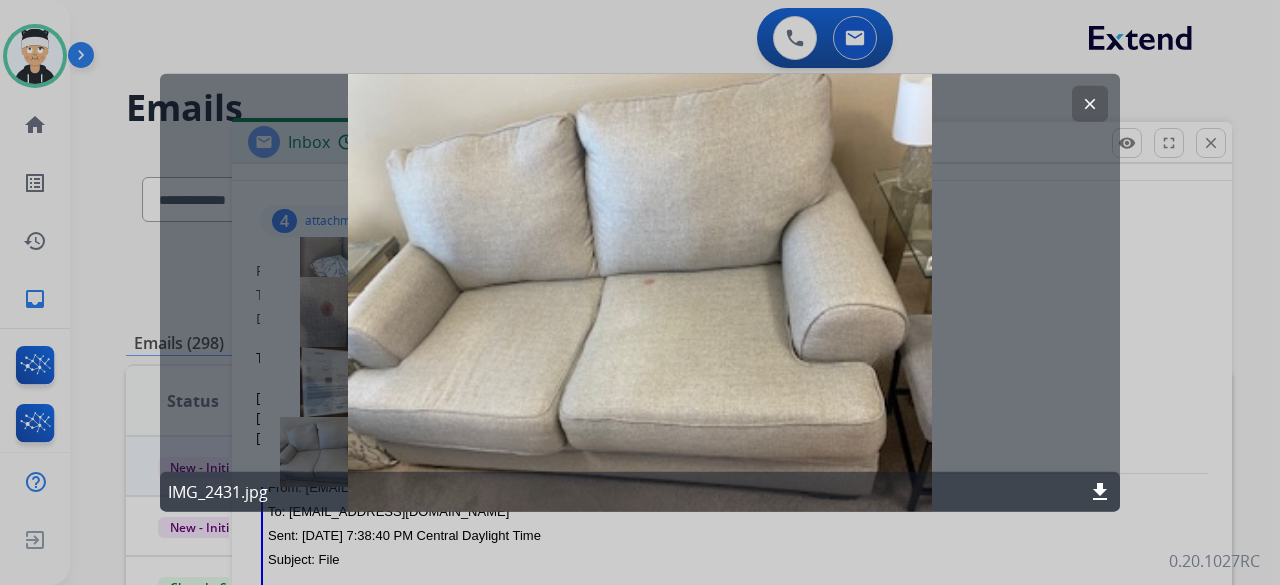 click on "clear" 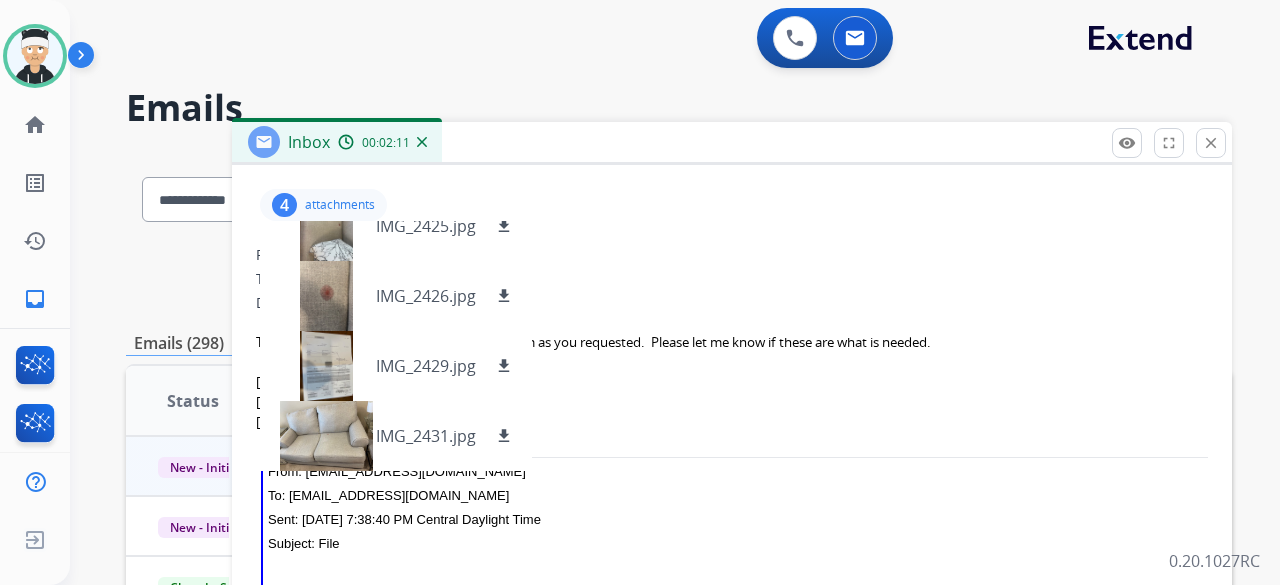 scroll, scrollTop: 226, scrollLeft: 0, axis: vertical 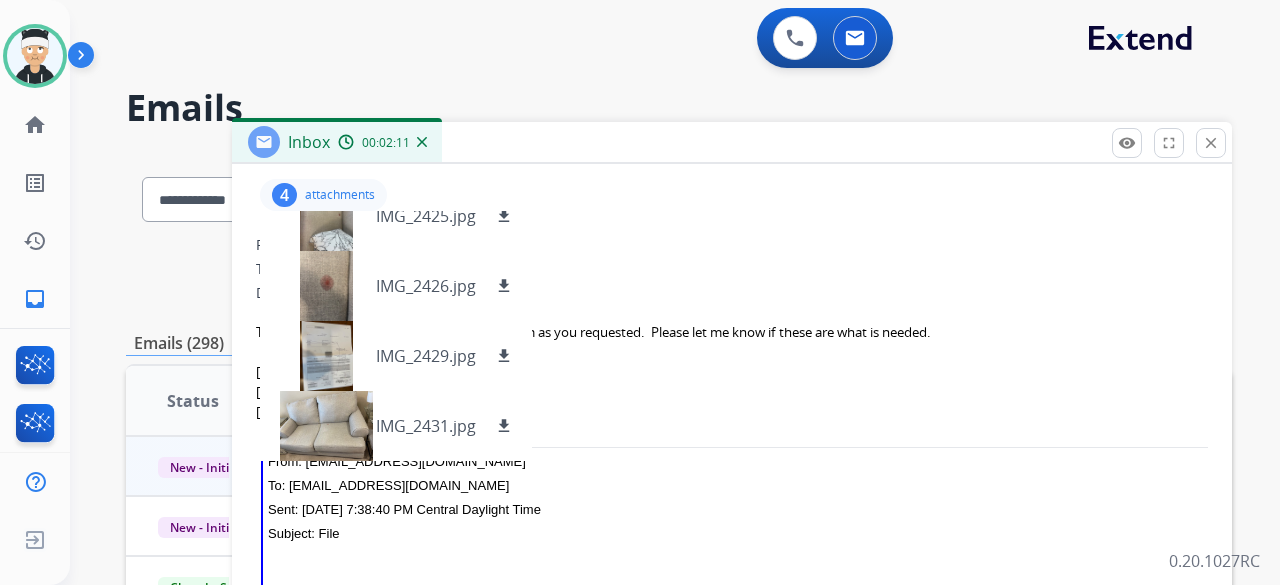 click on "From:  [EMAIL_ADDRESS][DOMAIN_NAME]   To:  [EMAIL_ADDRESS][DOMAIN_NAME]  Date:  [DATE] 10:32 AM MDT
These are the pictures and invoice for my claim as you requested.  Please let me know if these are what is needed.
[PERSON_NAME]
[PERSON_NAME][EMAIL_ADDRESS][DOMAIN_NAME]
[PHONE_NUMBER]
From: [EMAIL_ADDRESS][DOMAIN_NAME] To: [EMAIL_ADDRESS][DOMAIN_NAME] Sent: [DATE] 7:38:40 PM Central Daylight Time Subject: File
Sent from my iPhone" at bounding box center (732, 557) 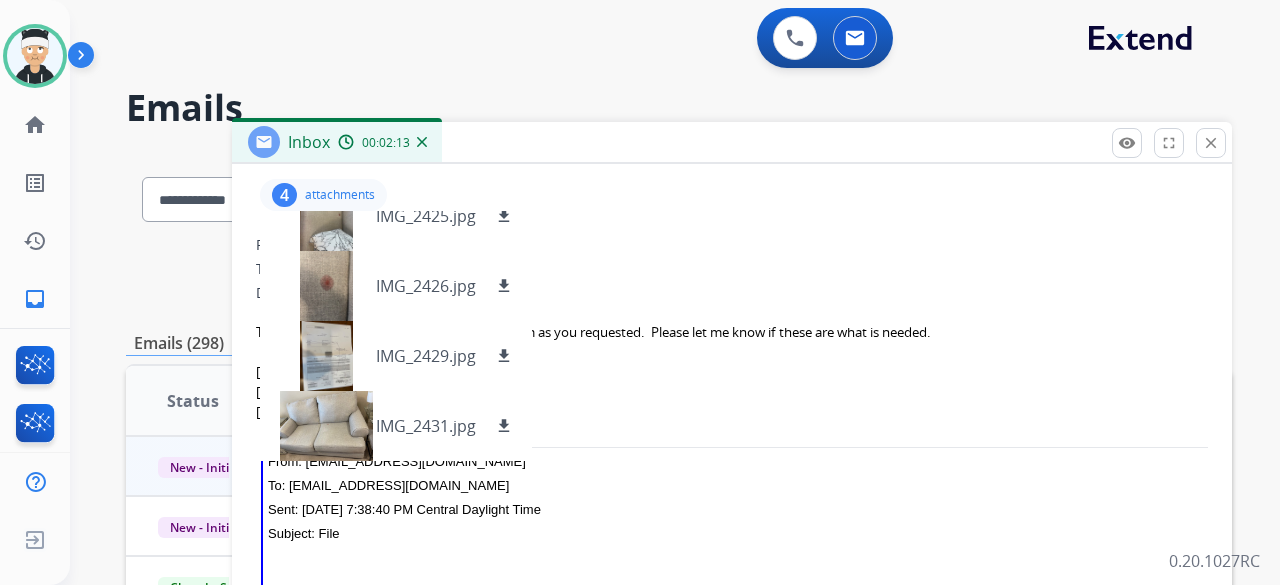 click on "attachments" at bounding box center [340, 195] 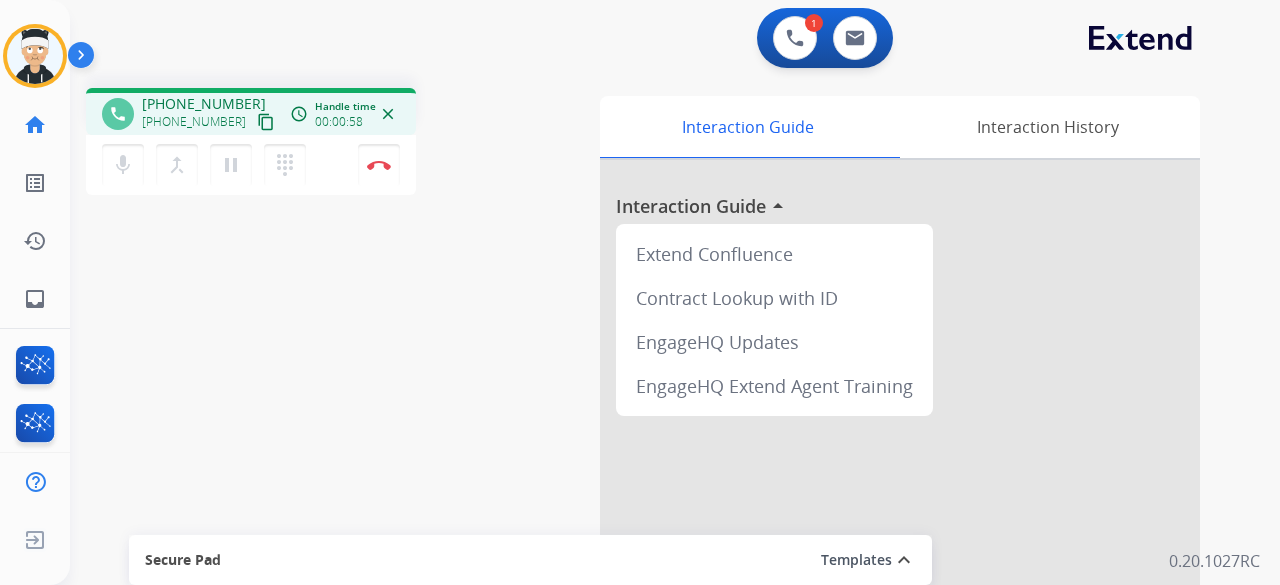 click on "content_copy" at bounding box center (266, 122) 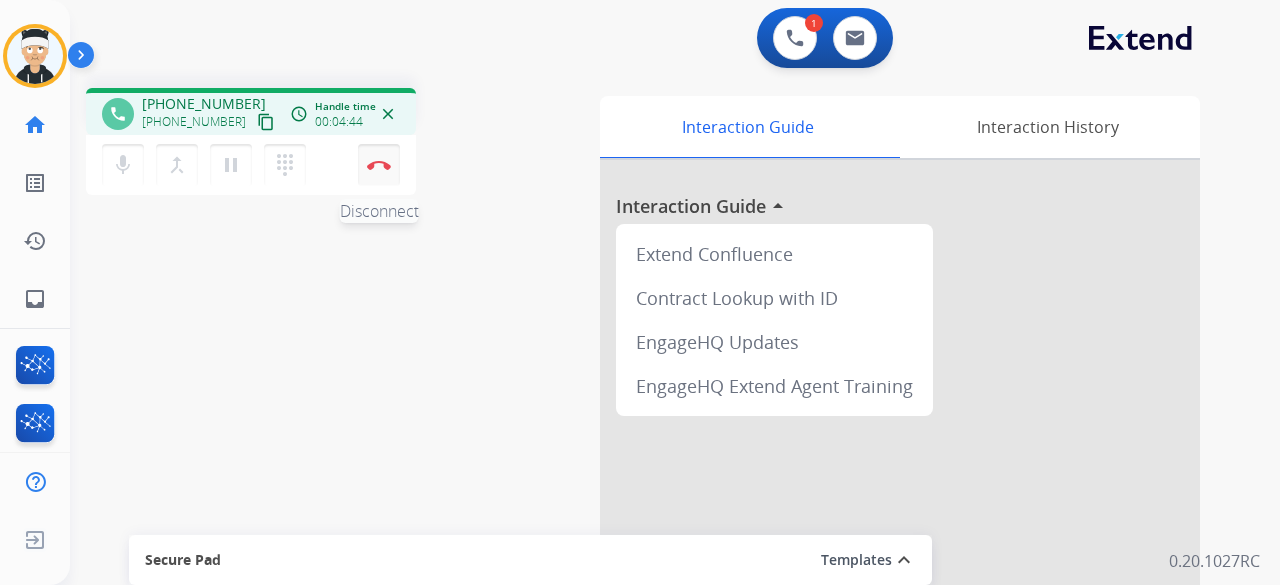 click on "Disconnect" at bounding box center (379, 165) 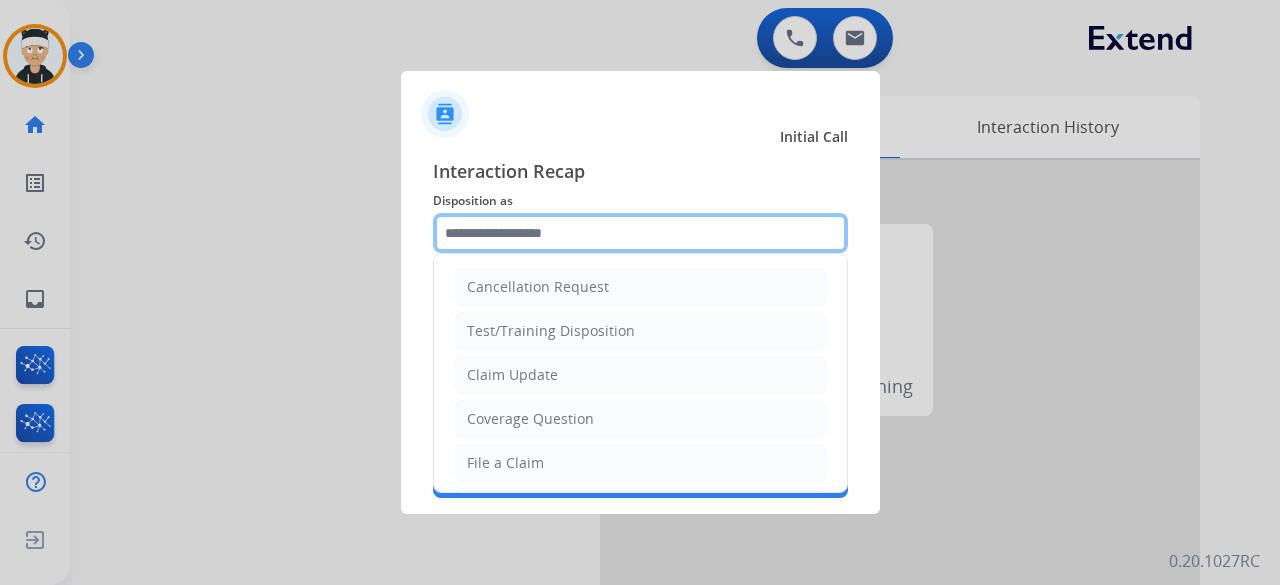 click 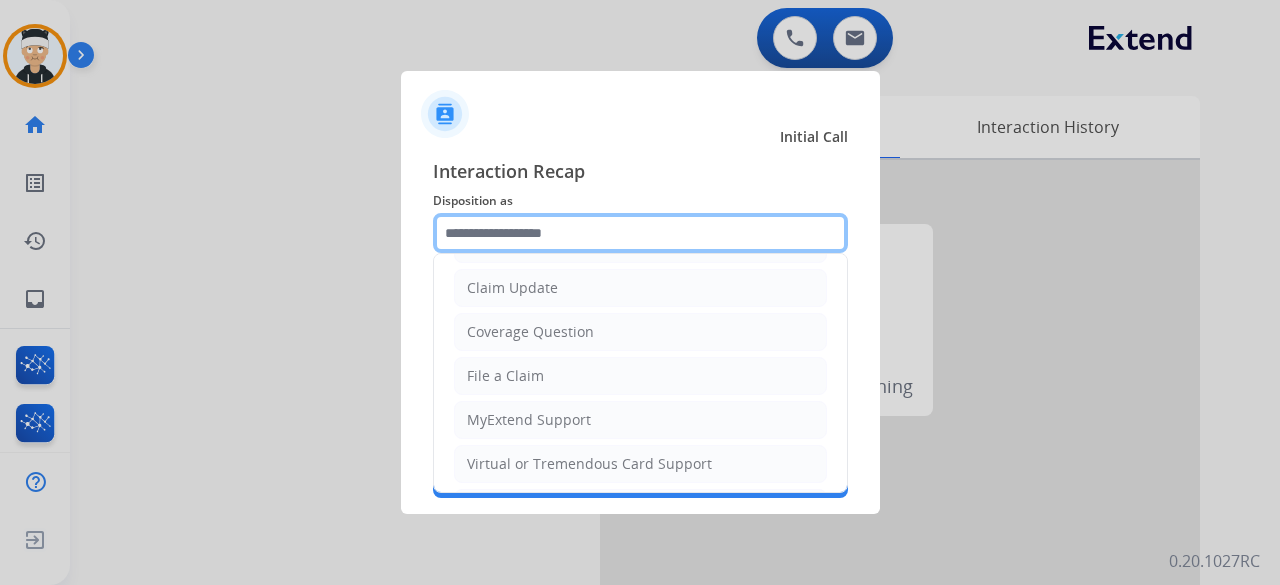 scroll, scrollTop: 303, scrollLeft: 0, axis: vertical 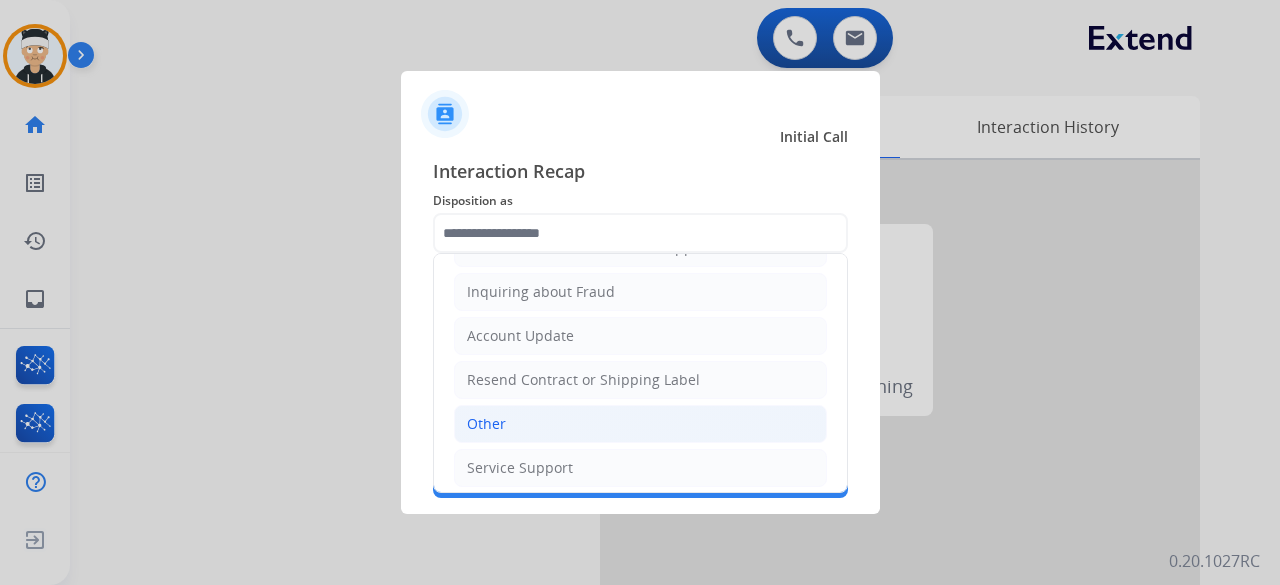 click on "Other" 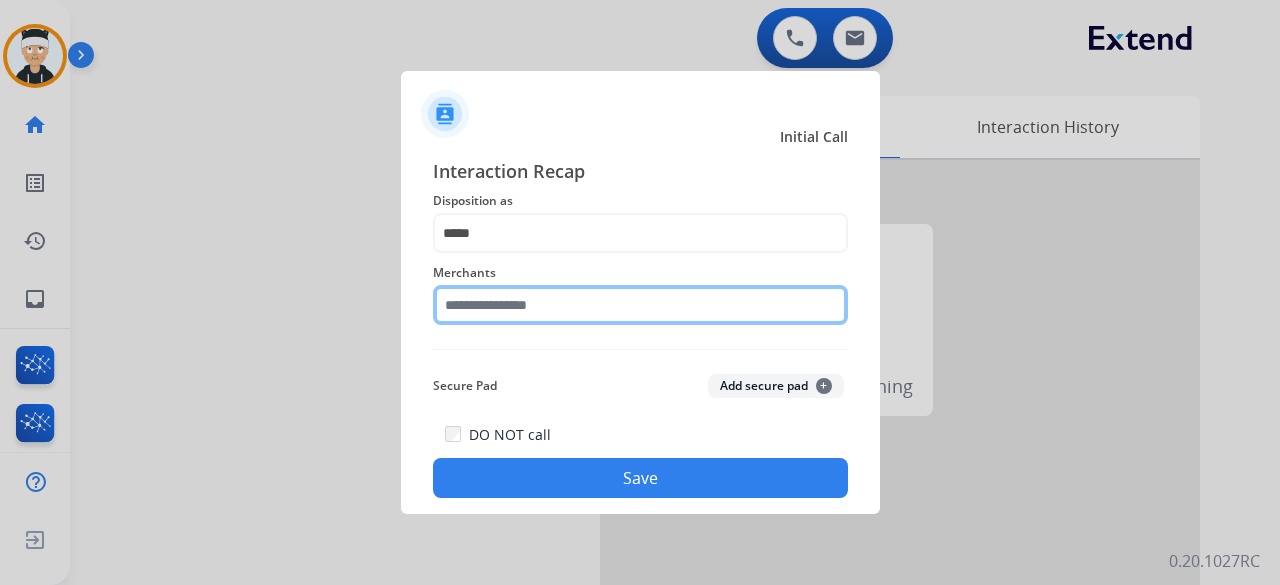click 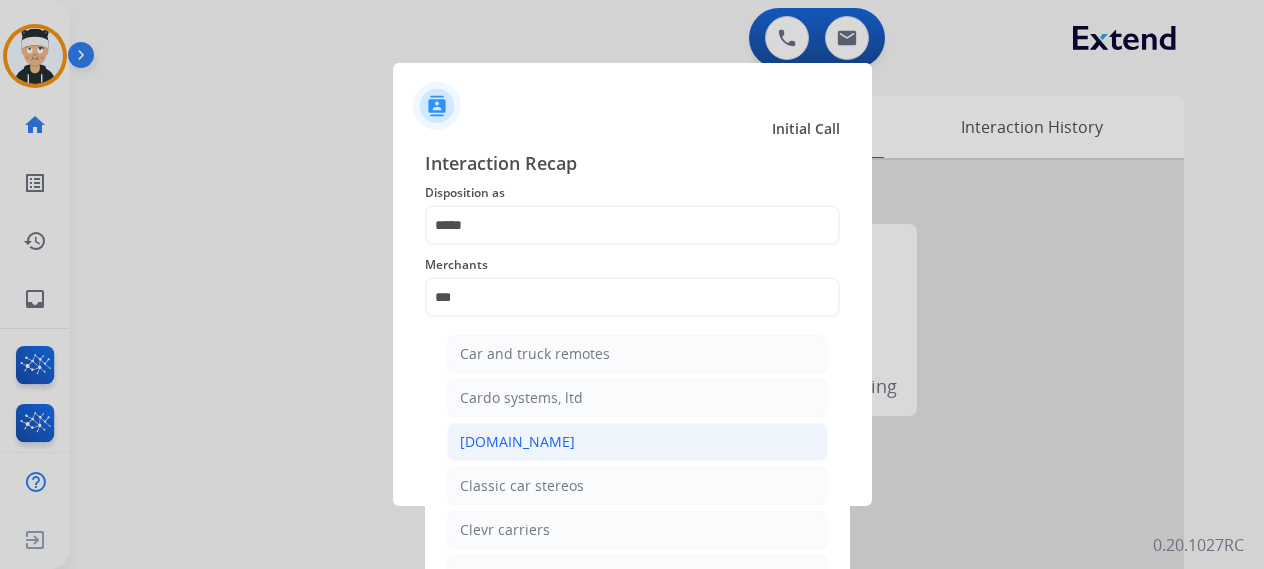 click on "[DOMAIN_NAME]" 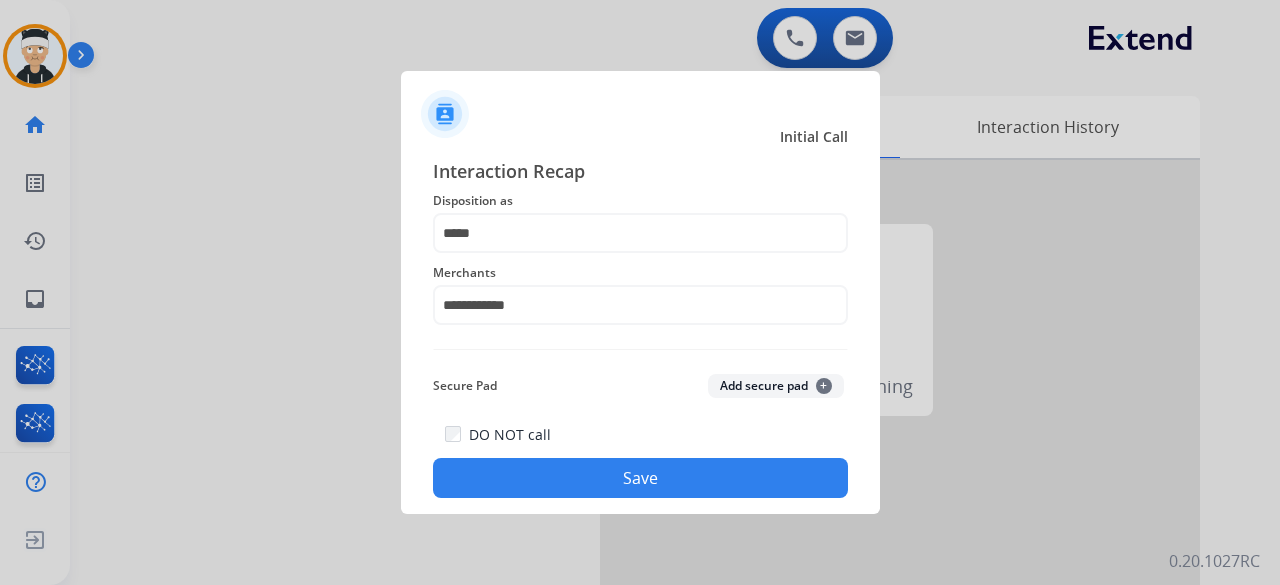 click on "Save" 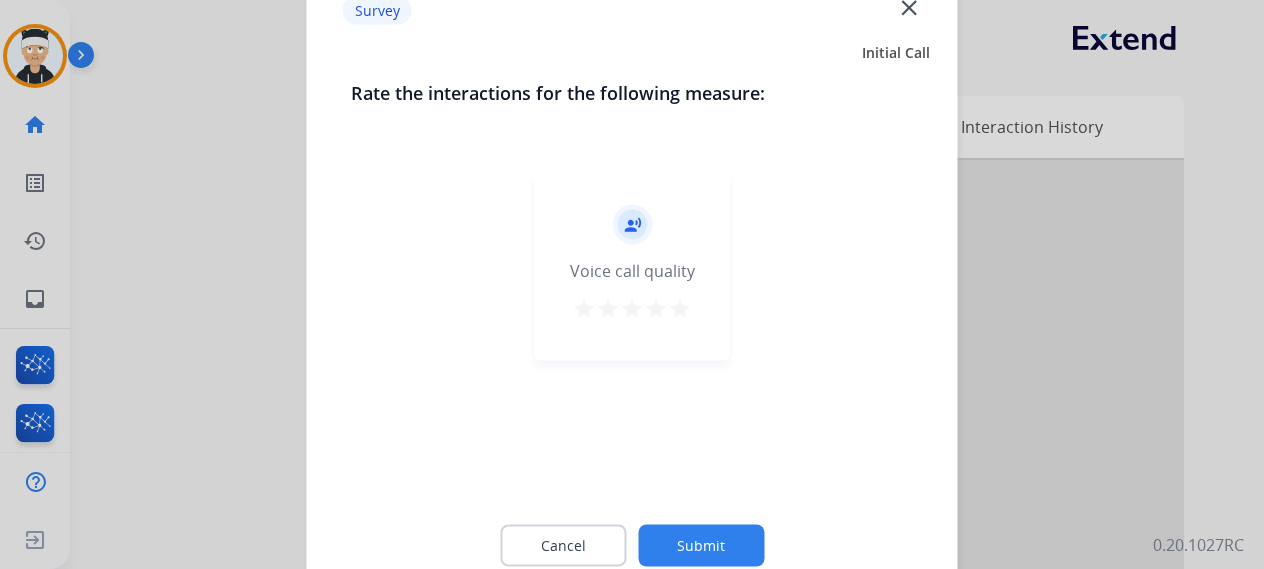 click on "star" at bounding box center [680, 308] 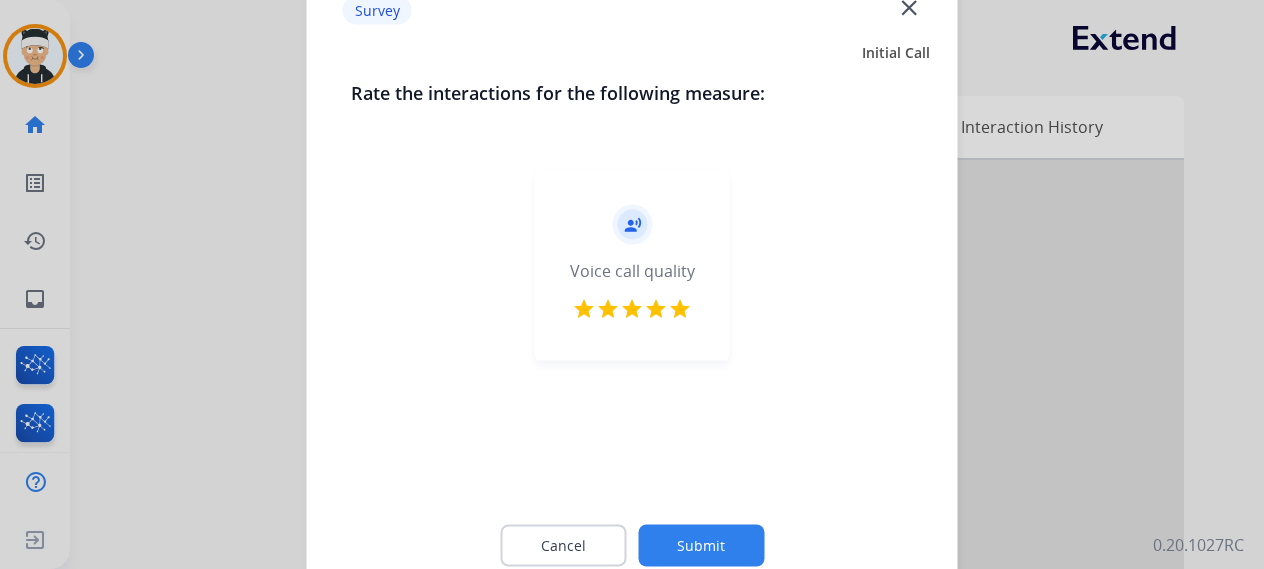 click on "Submit" 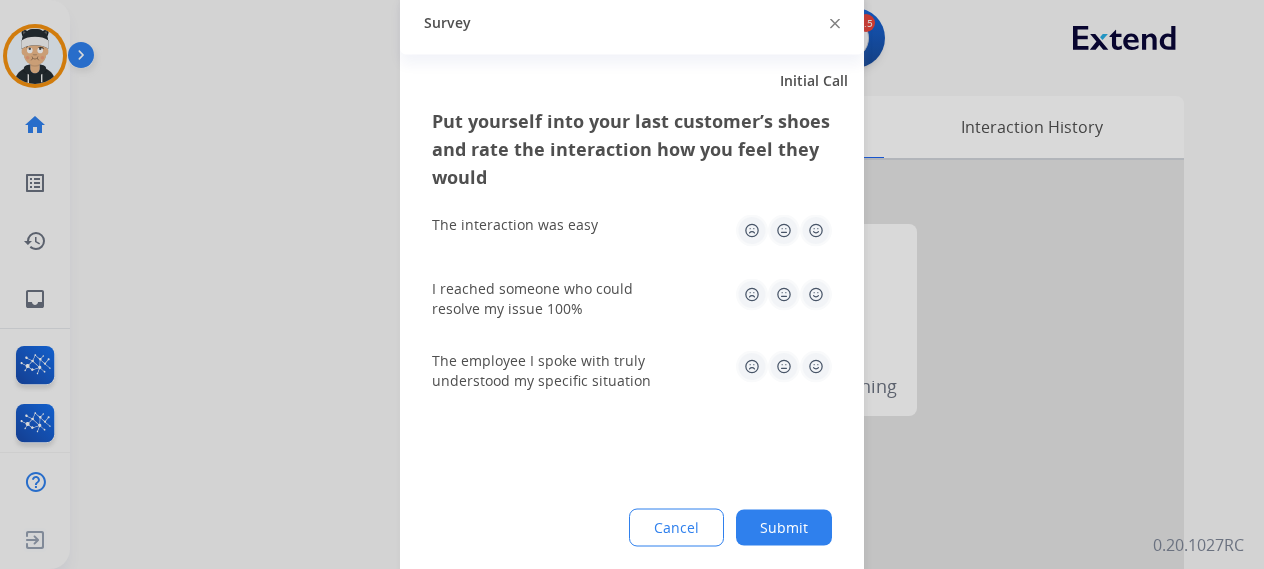 click 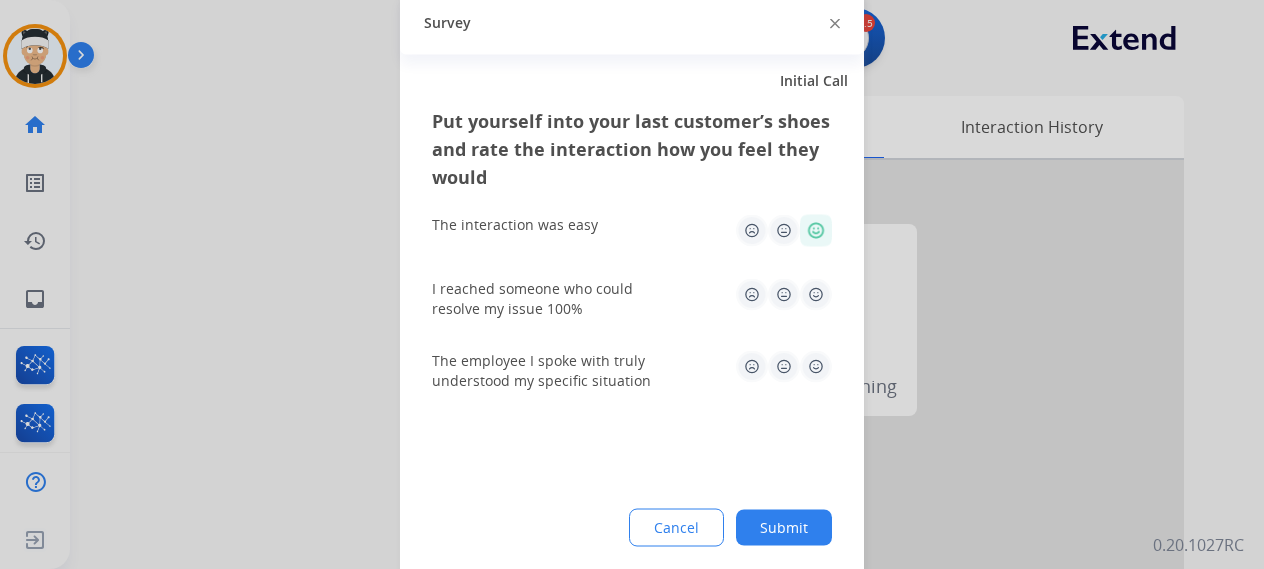 drag, startPoint x: 820, startPoint y: 297, endPoint x: 818, endPoint y: 310, distance: 13.152946 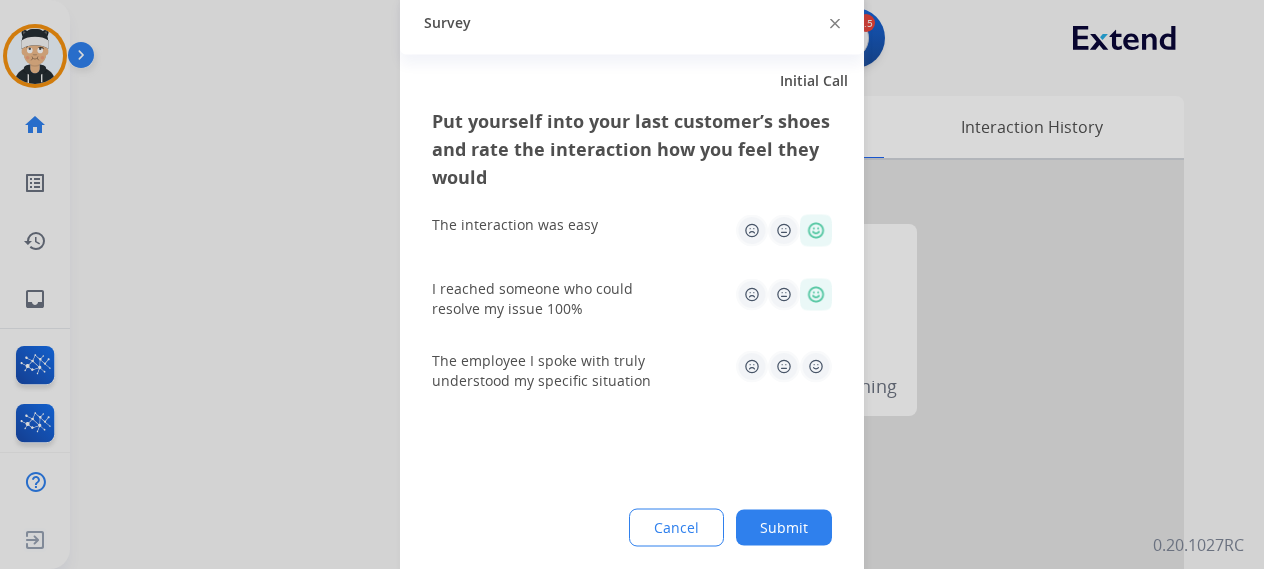 click 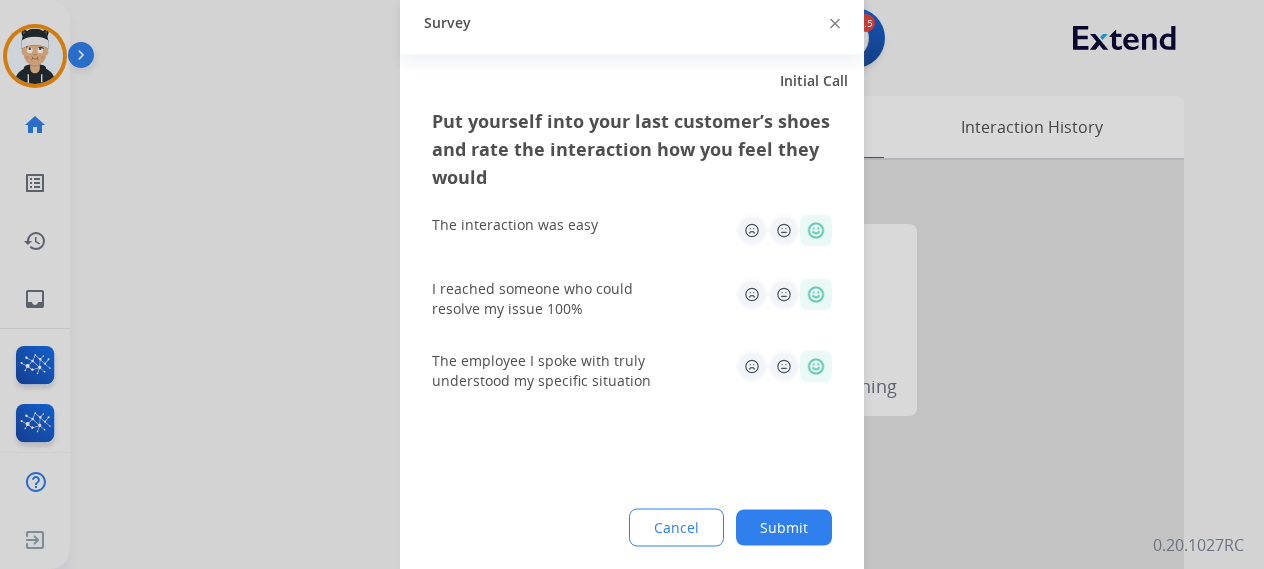 click on "Submit" 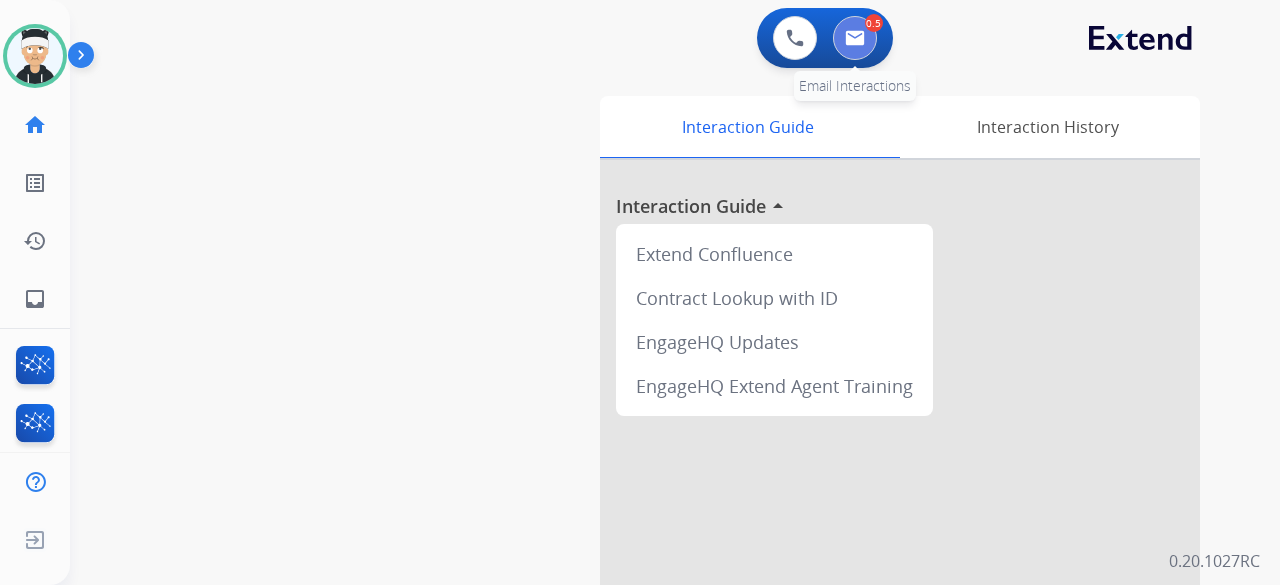 click at bounding box center (855, 38) 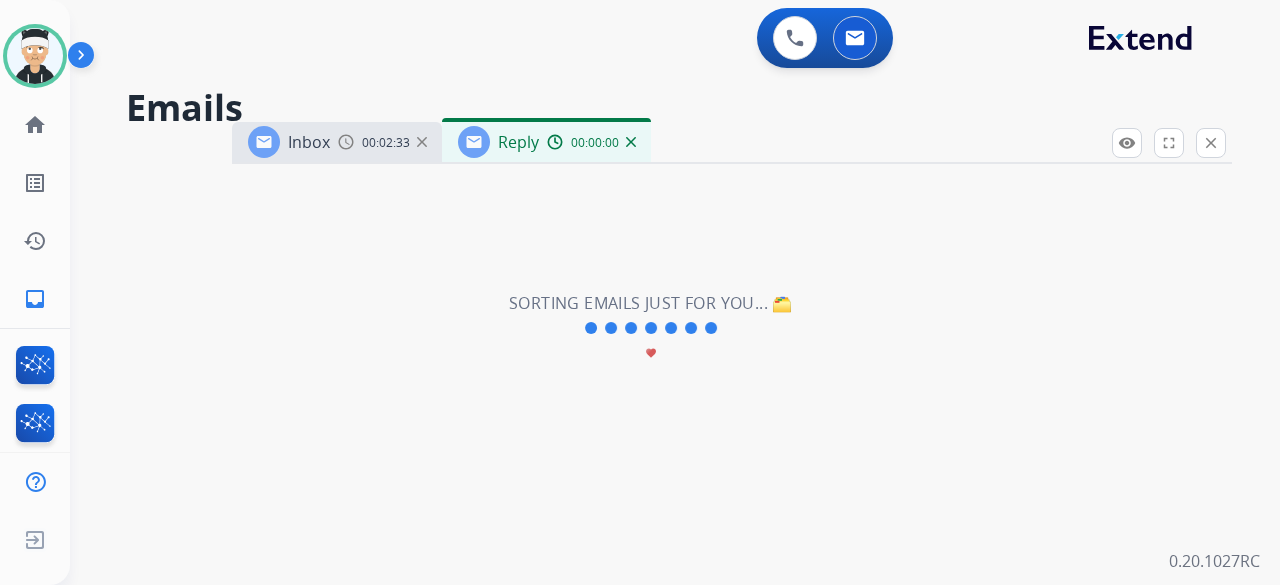 select on "**********" 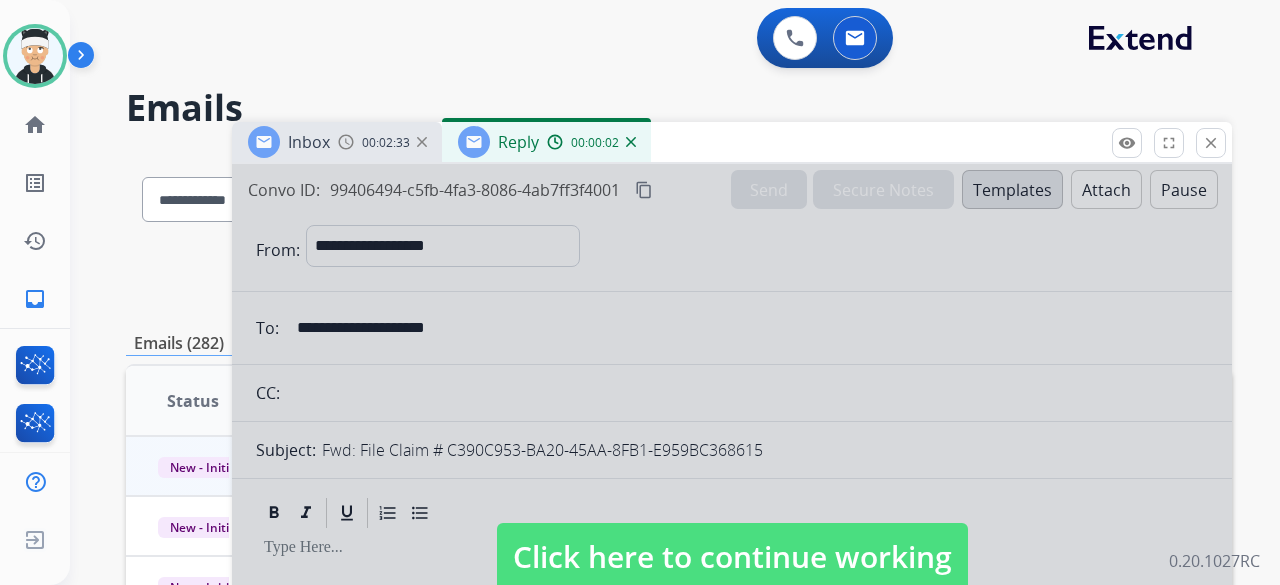 click on "Click here to continue working" at bounding box center [732, 557] 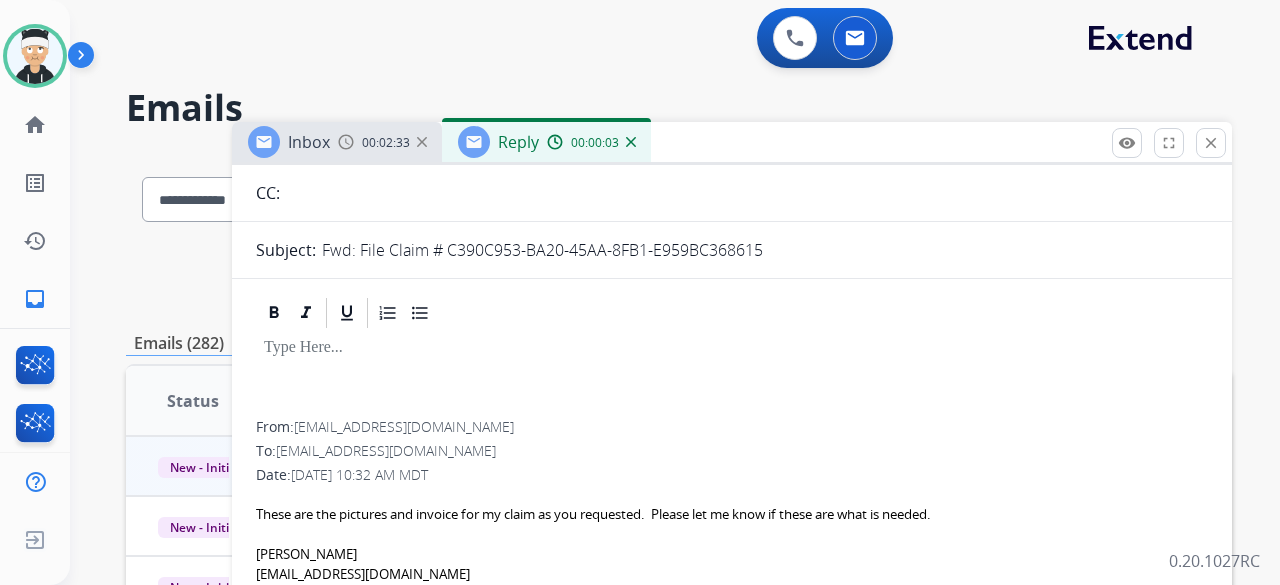 scroll, scrollTop: 381, scrollLeft: 0, axis: vertical 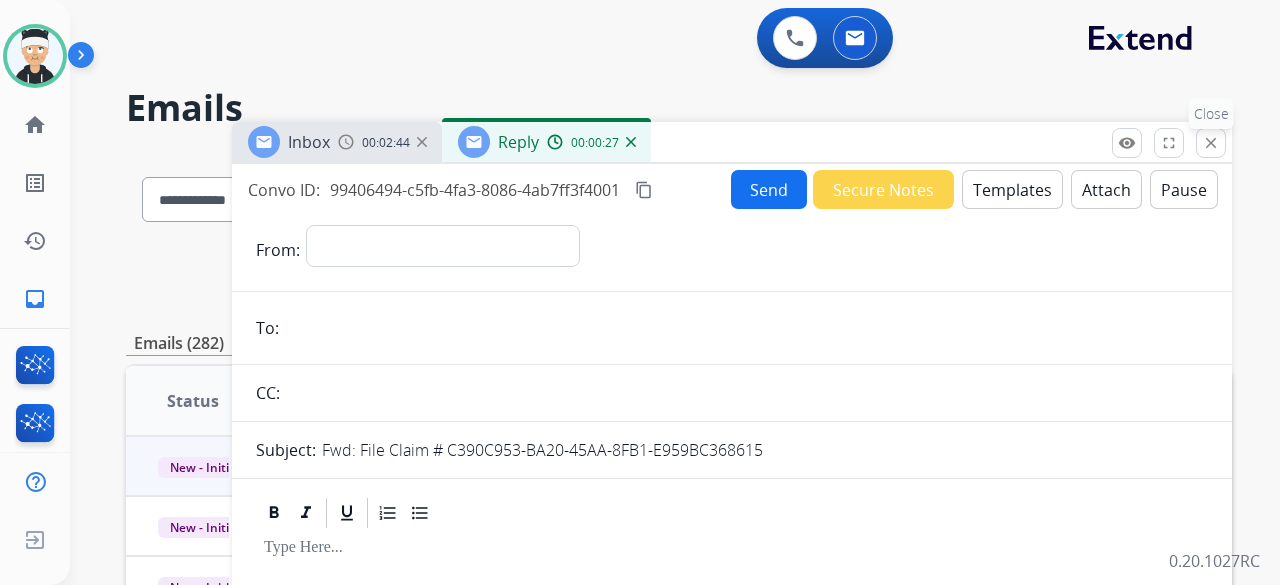 click on "close Close" at bounding box center [1211, 143] 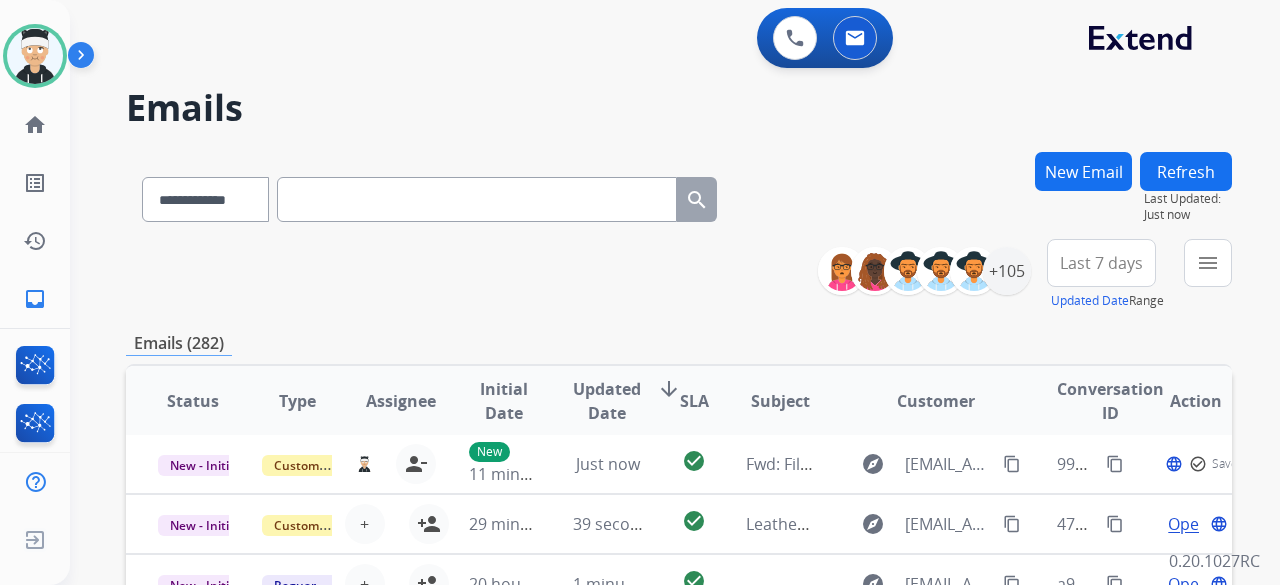 scroll, scrollTop: 0, scrollLeft: 0, axis: both 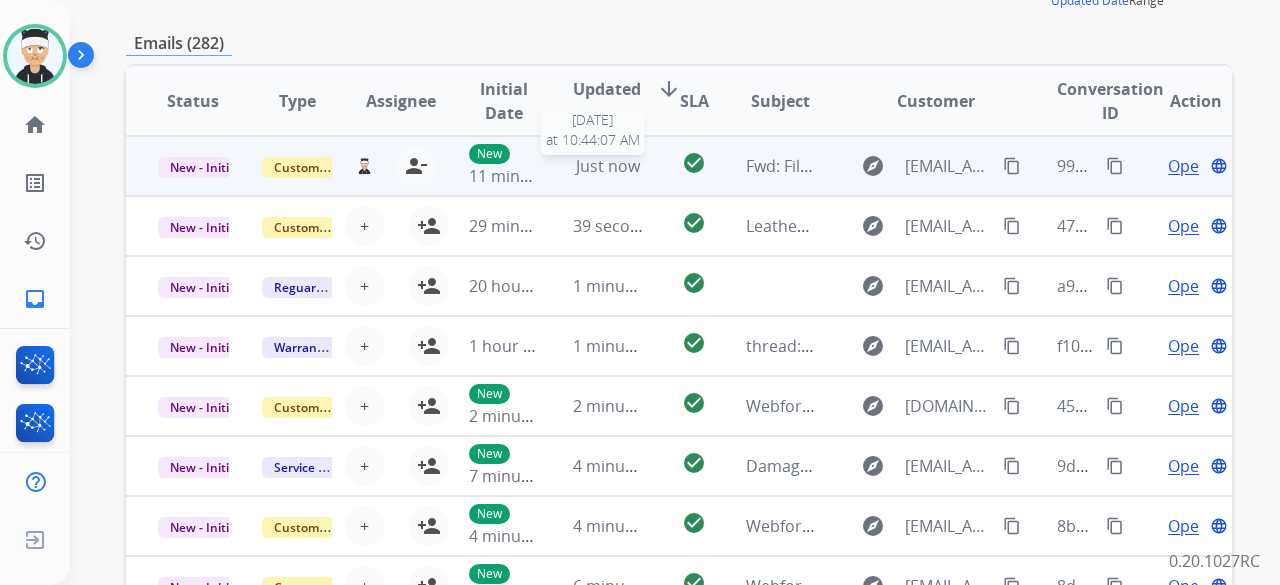 click on "Just now" at bounding box center [608, 166] 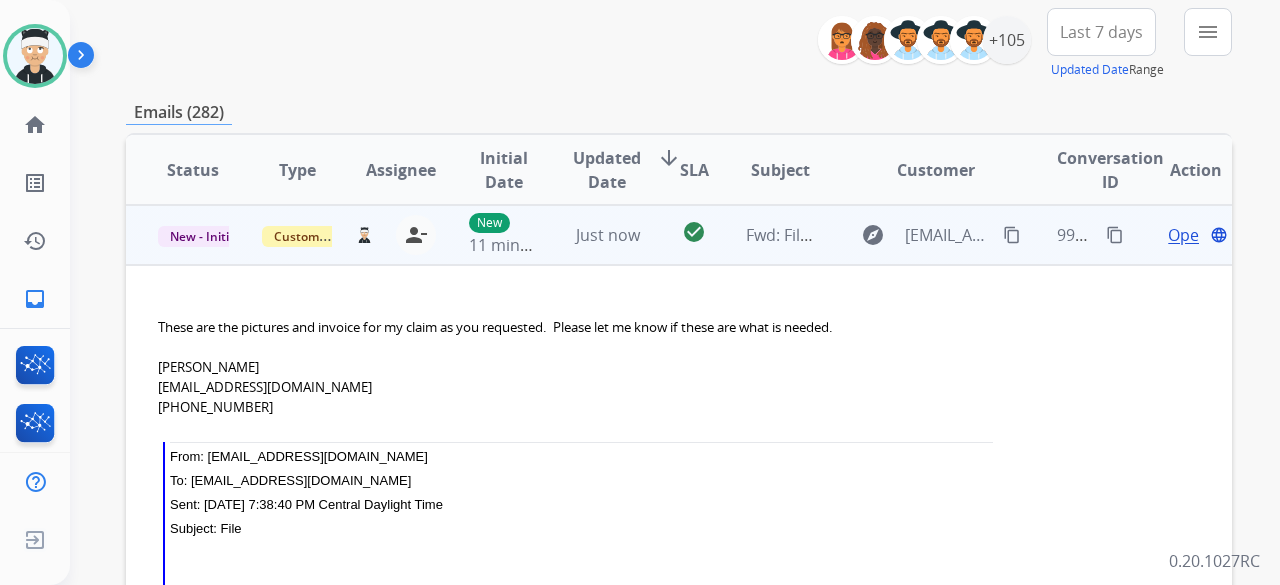 scroll, scrollTop: 200, scrollLeft: 0, axis: vertical 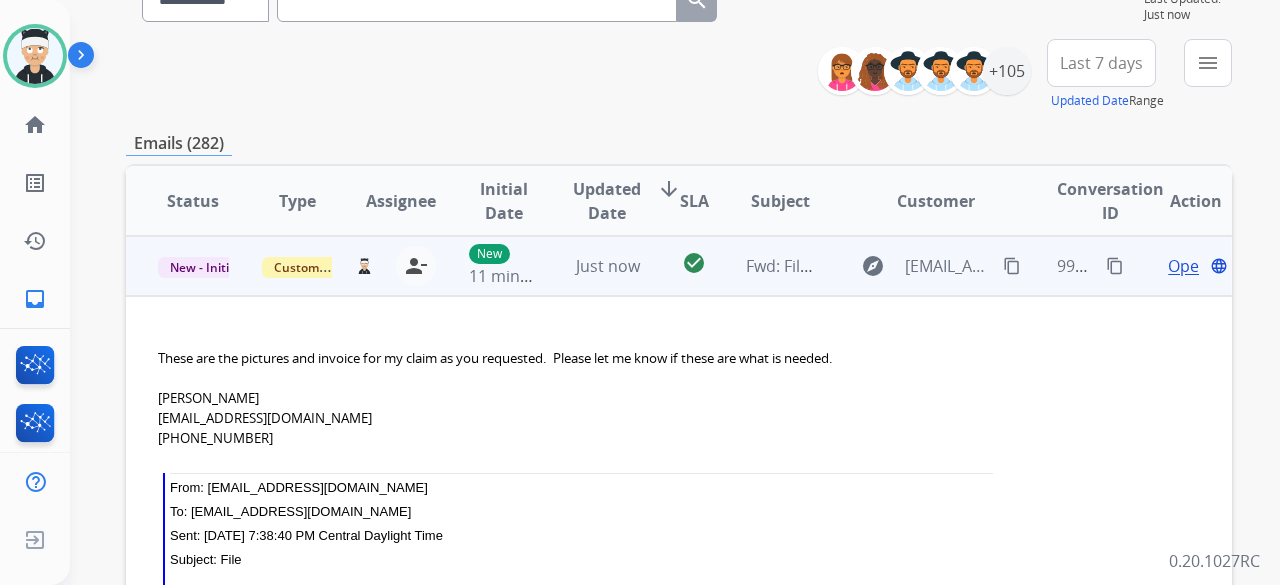 click on "Open" at bounding box center (1188, 266) 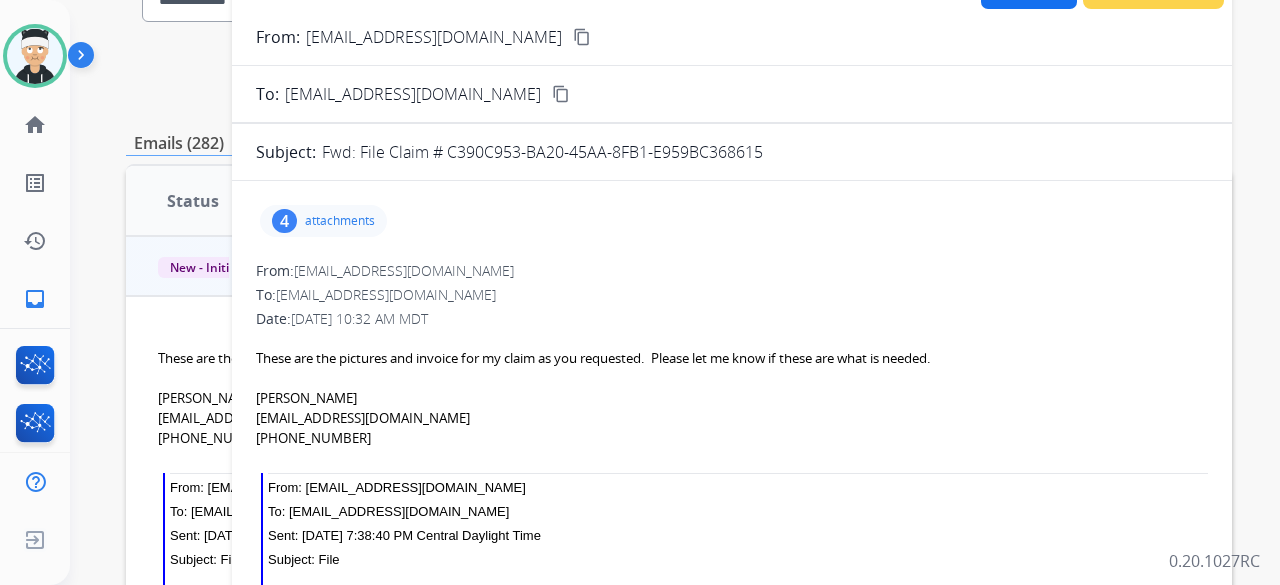 click on "attachments" at bounding box center [340, 221] 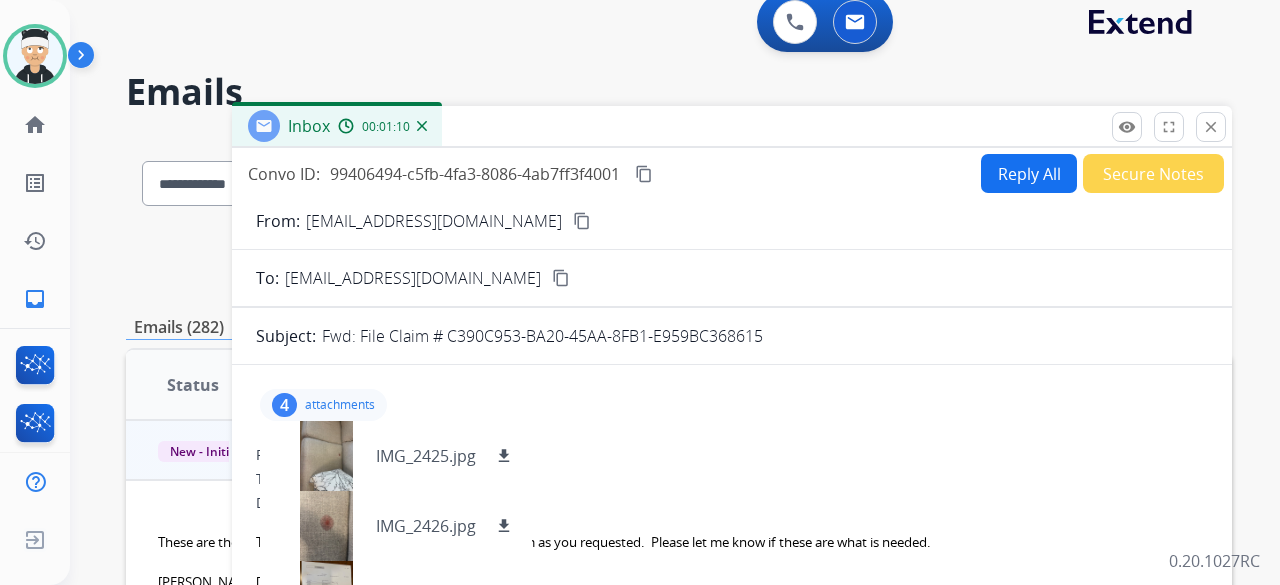 scroll, scrollTop: 0, scrollLeft: 0, axis: both 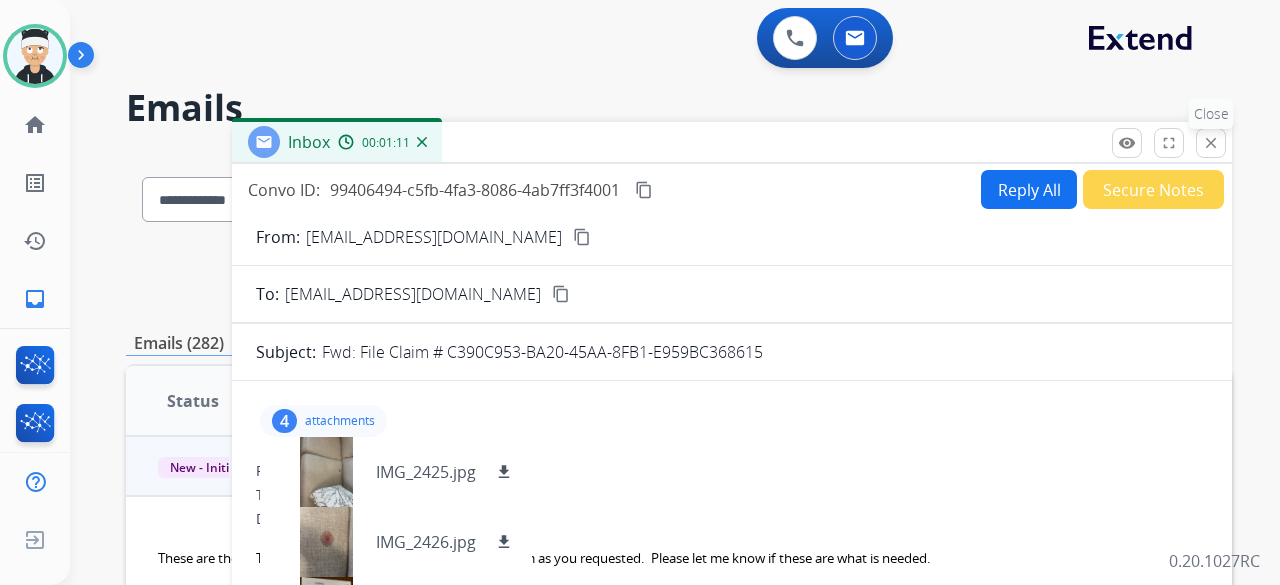 click on "close" at bounding box center (1211, 143) 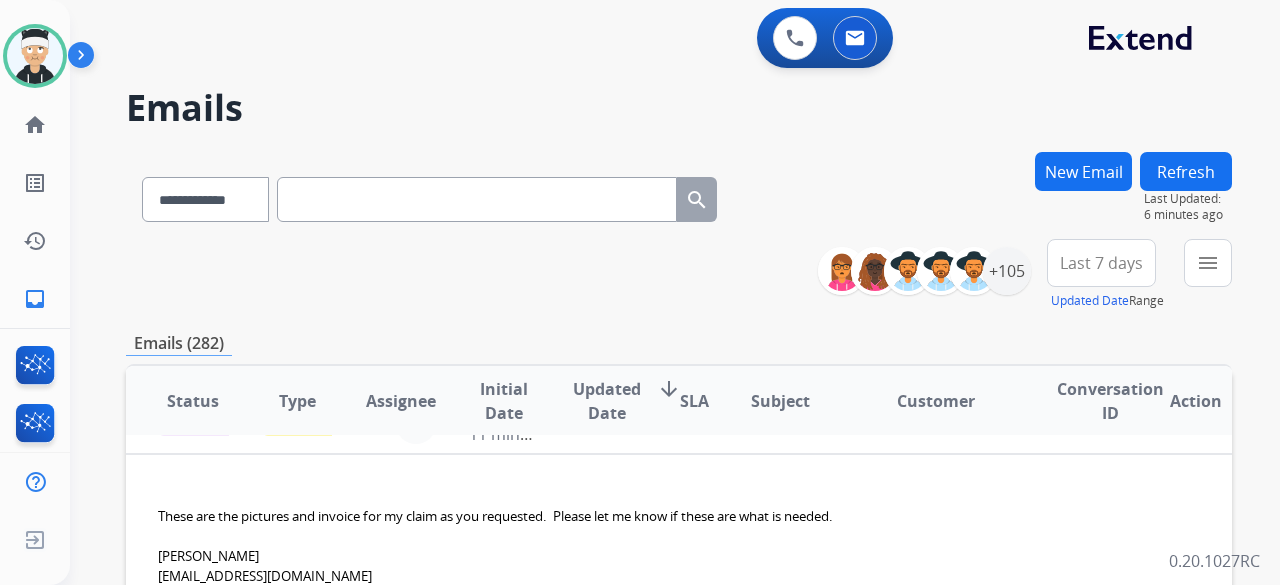 scroll, scrollTop: 0, scrollLeft: 0, axis: both 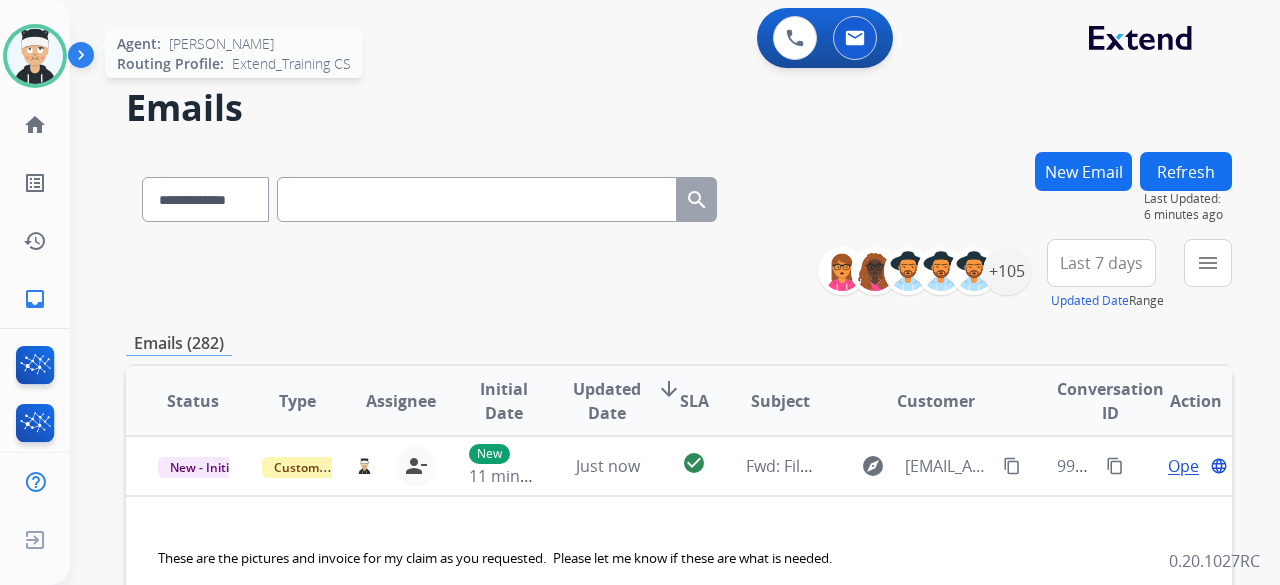 click at bounding box center [35, 56] 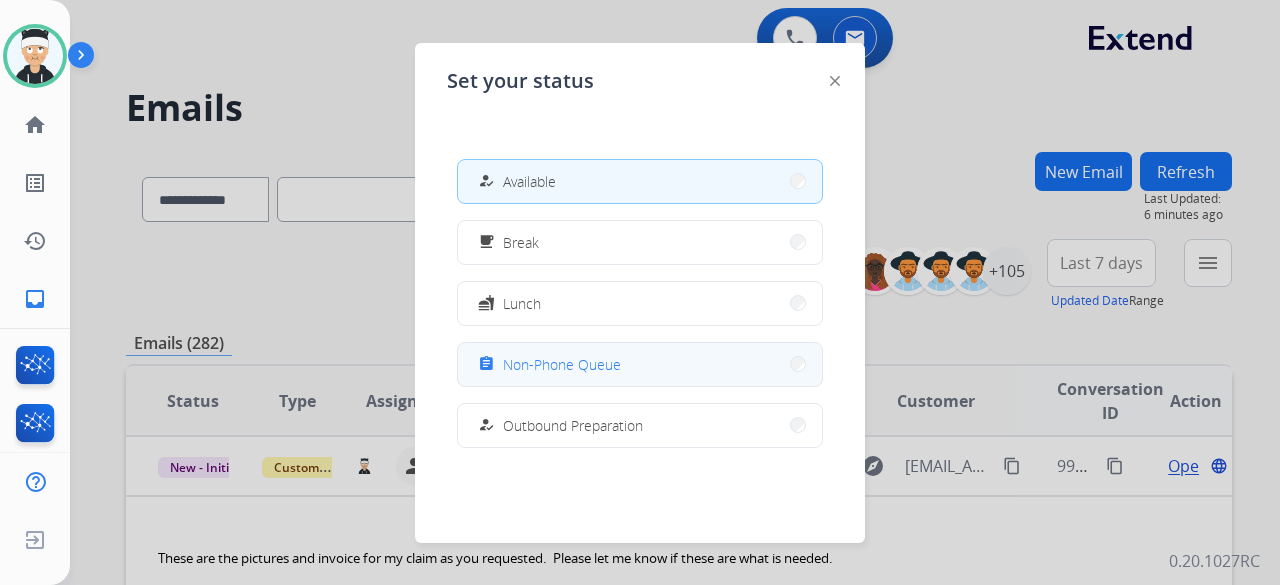 click on "assignment Non-Phone Queue" at bounding box center (640, 364) 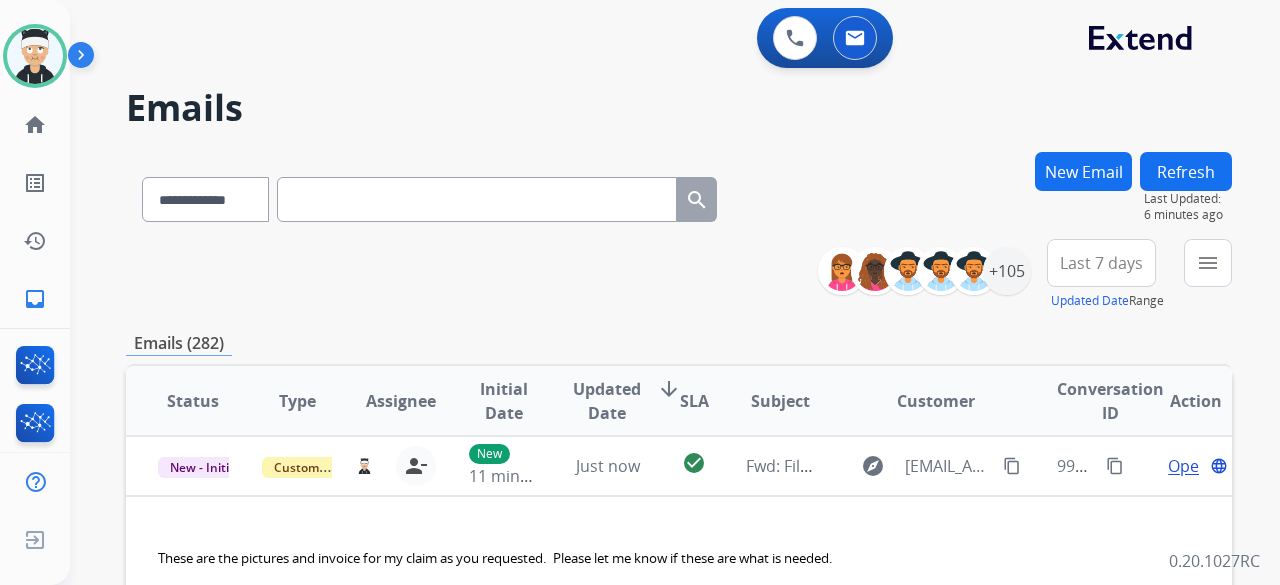 click on "Emails" at bounding box center (679, 108) 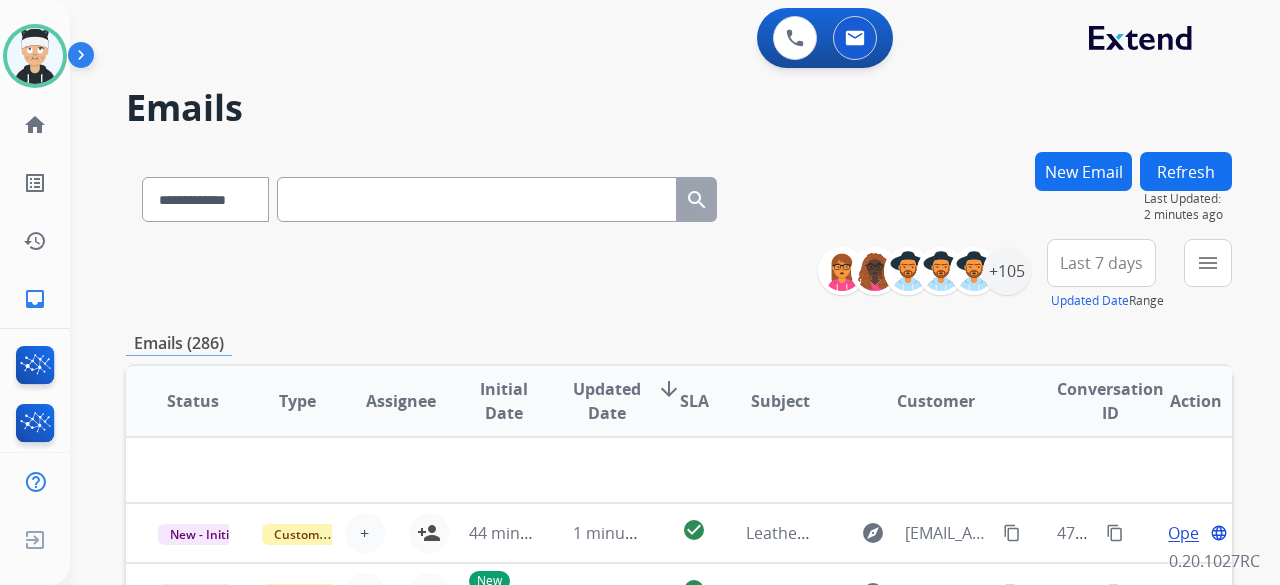 scroll, scrollTop: 68, scrollLeft: 0, axis: vertical 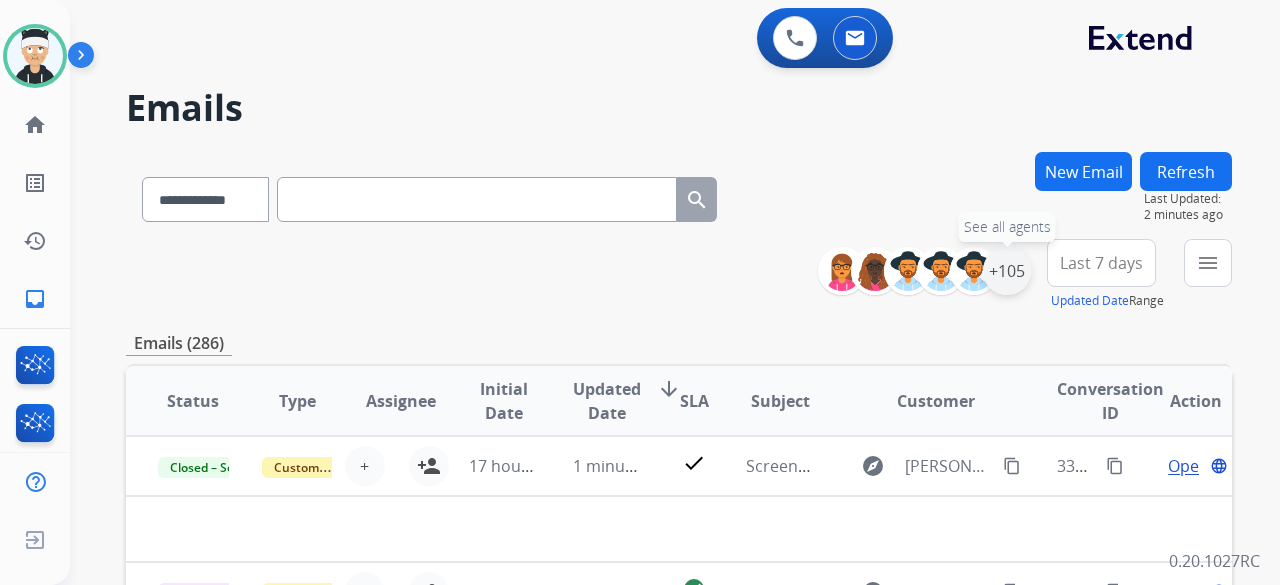 click on "+105" at bounding box center (1007, 271) 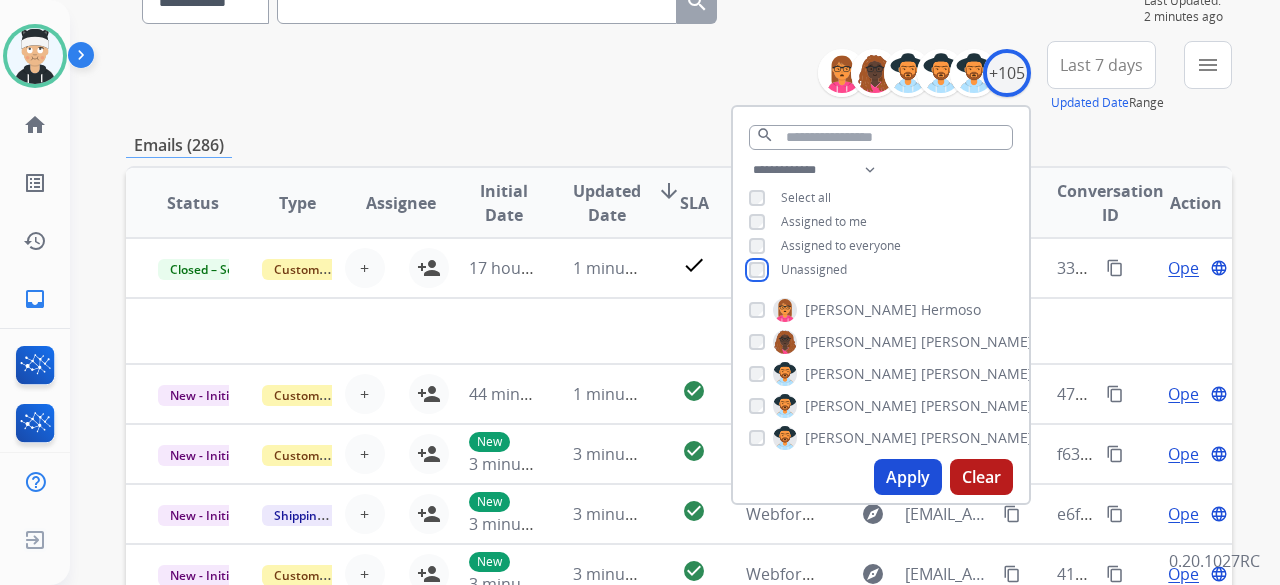 scroll, scrollTop: 200, scrollLeft: 0, axis: vertical 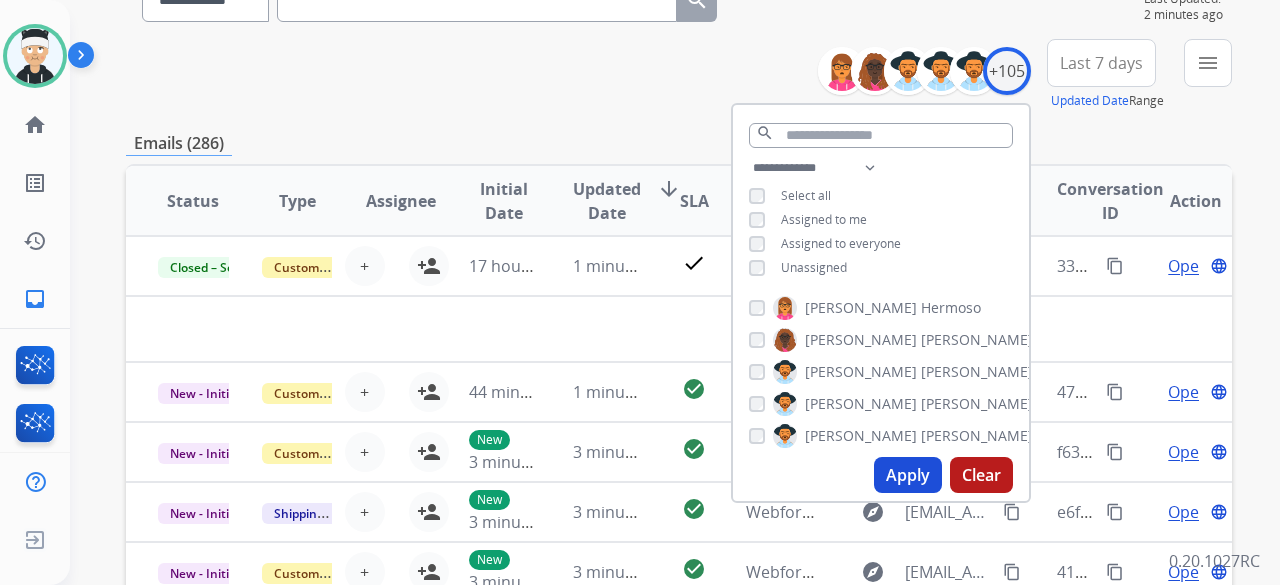 click on "Apply" at bounding box center (908, 475) 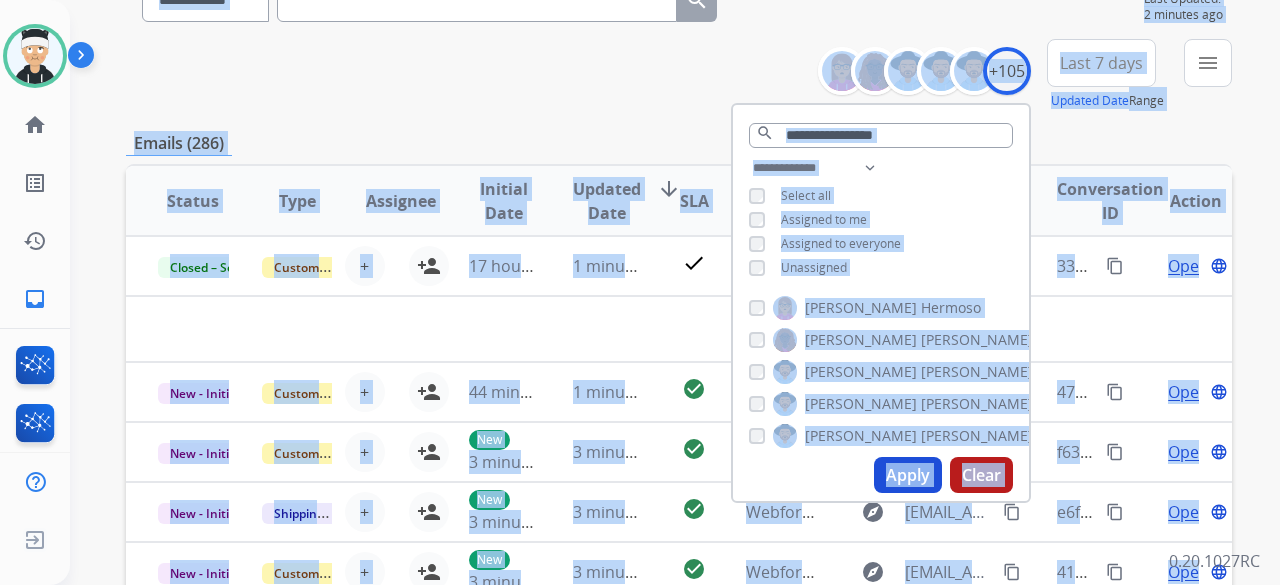 click on "**********" at bounding box center [651, 164] 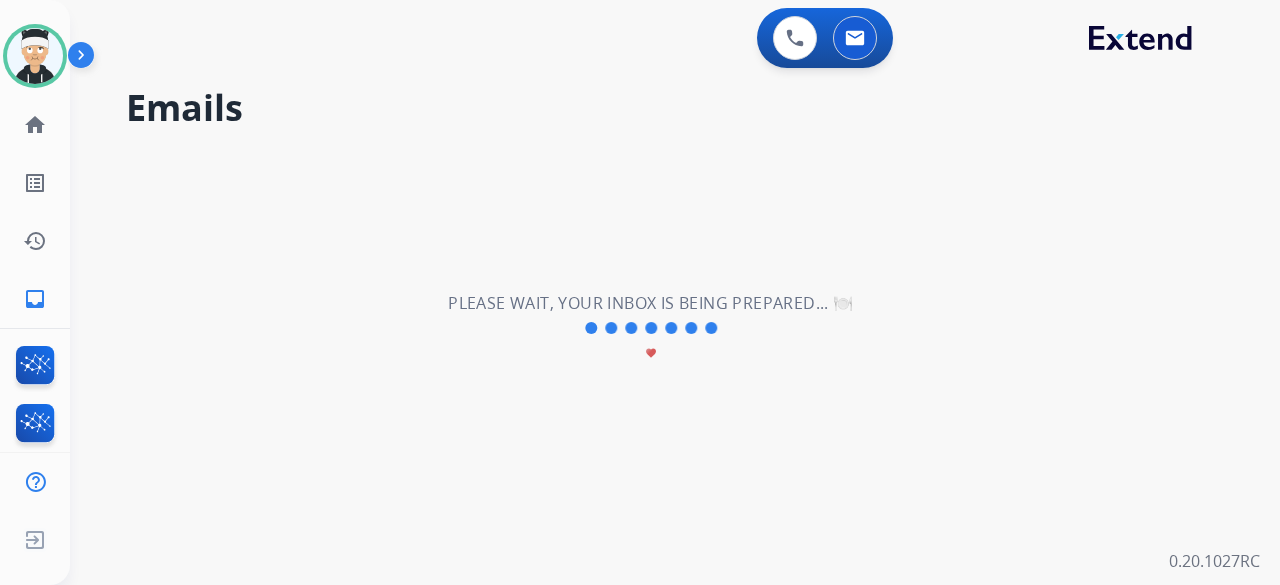 scroll, scrollTop: 0, scrollLeft: 0, axis: both 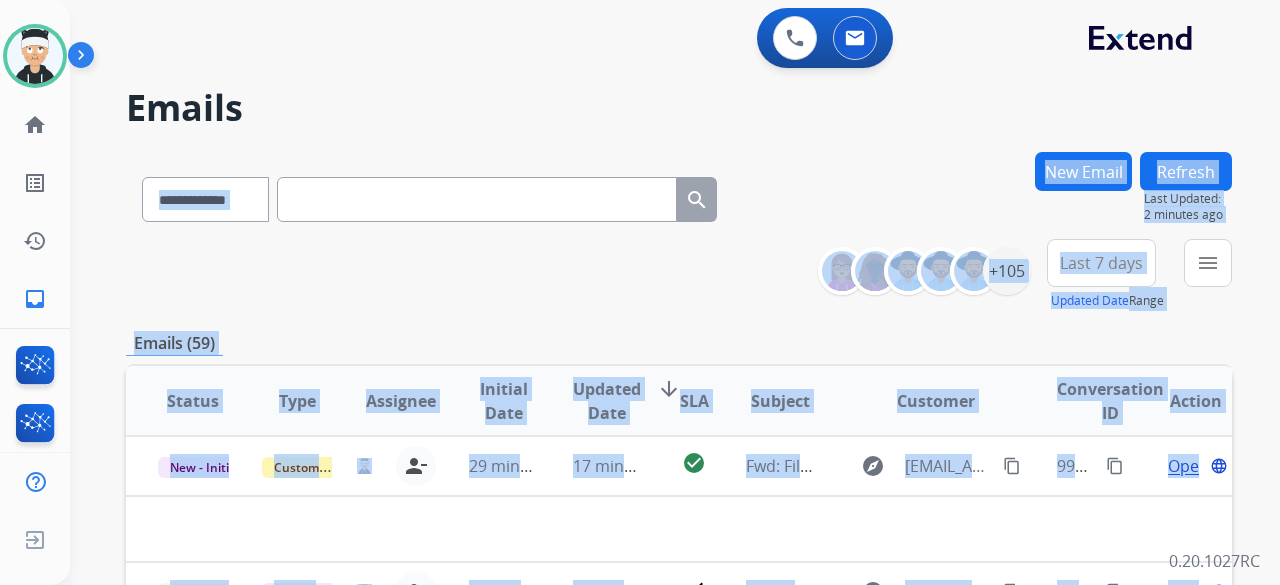 click on "**********" at bounding box center [679, 275] 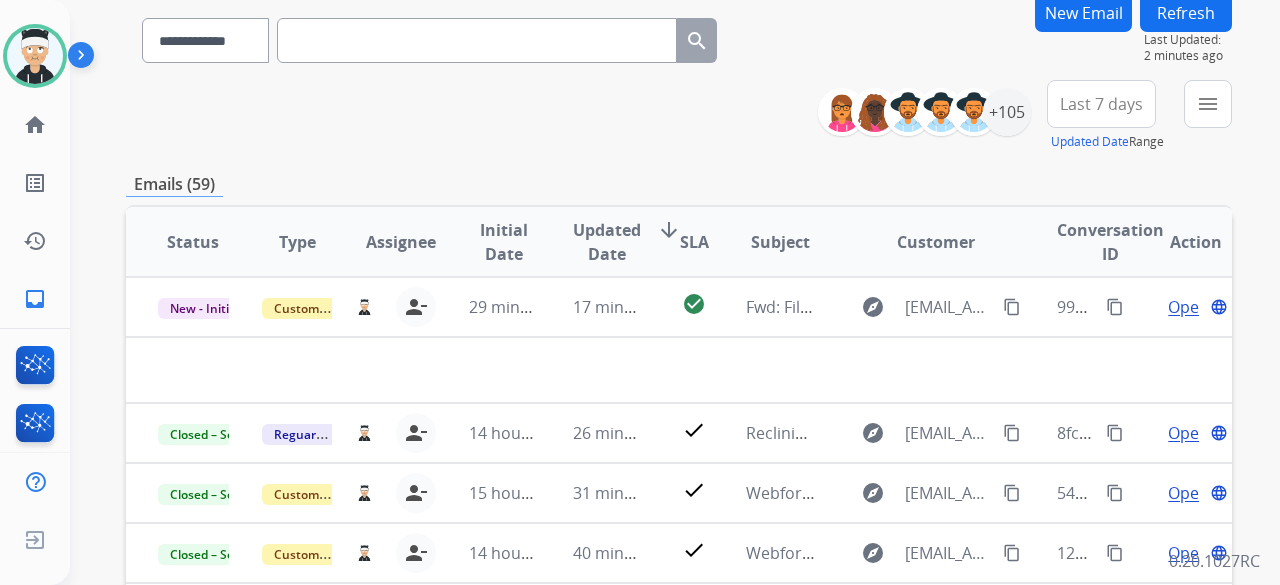 scroll, scrollTop: 200, scrollLeft: 0, axis: vertical 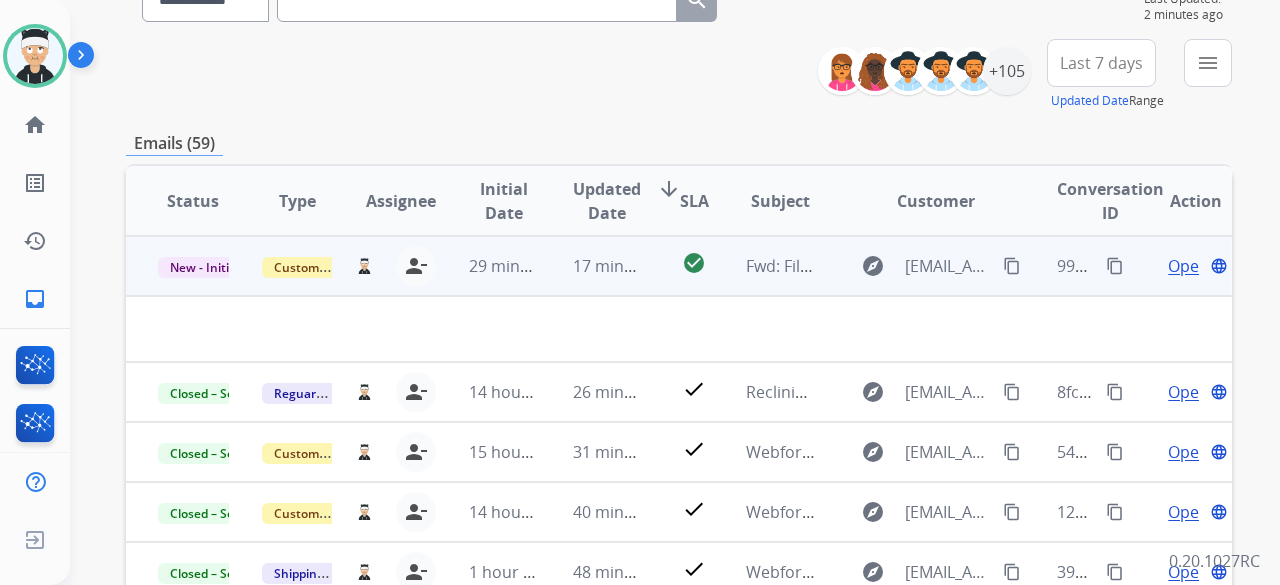 click on "Fwd: File  Claim # C390C953-BA20-45AA-8FB1-E959BC368615" at bounding box center (967, 266) 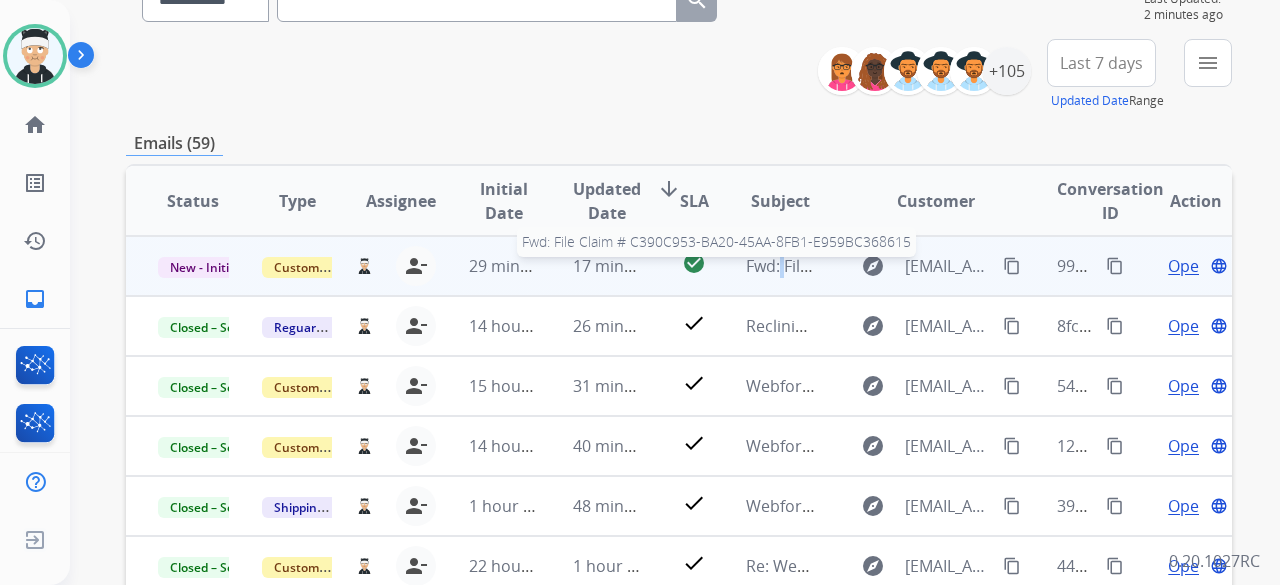 click on "Fwd: File  Claim # C390C953-BA20-45AA-8FB1-E959BC368615" at bounding box center (967, 266) 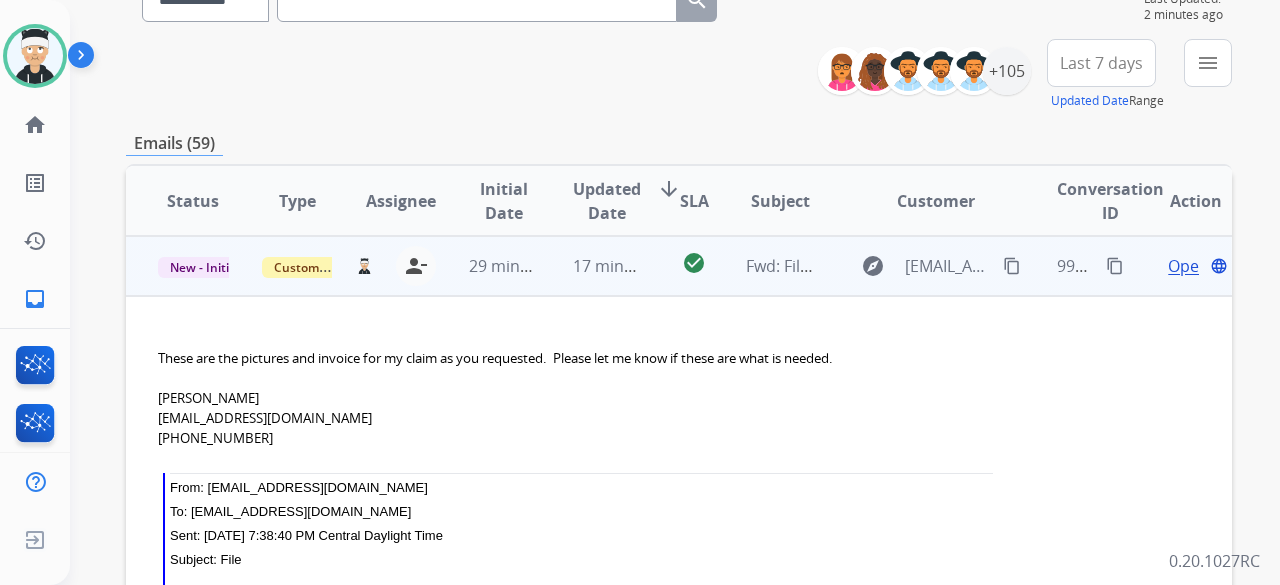 click on "Open" at bounding box center [1188, 266] 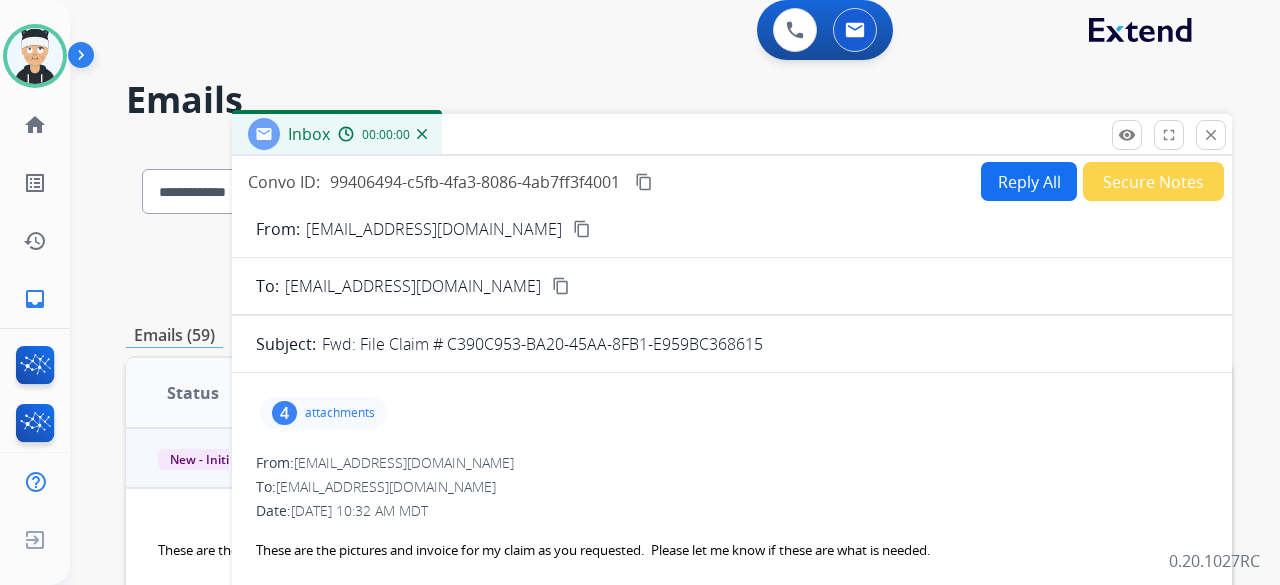 scroll, scrollTop: 0, scrollLeft: 0, axis: both 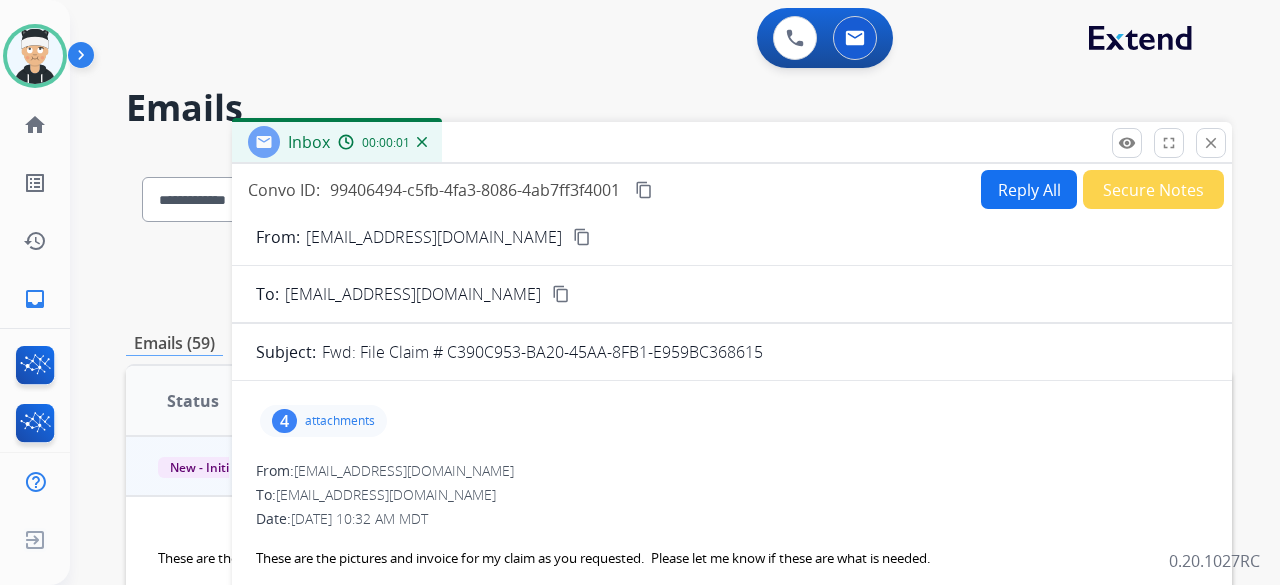 click on "Reply All" at bounding box center [1029, 189] 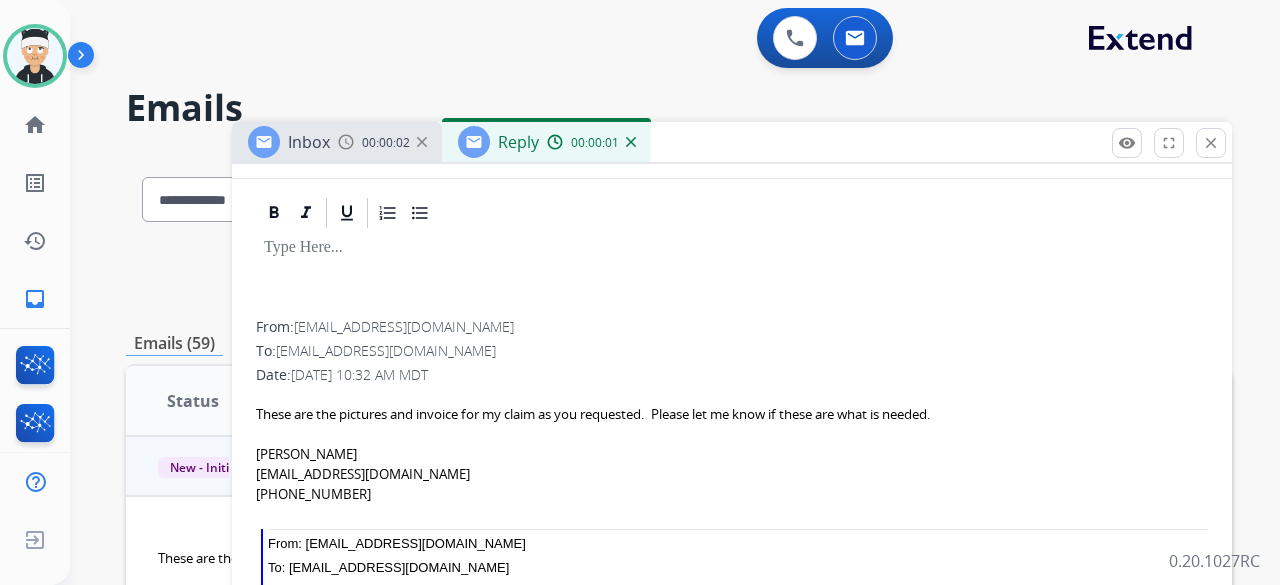 scroll, scrollTop: 381, scrollLeft: 0, axis: vertical 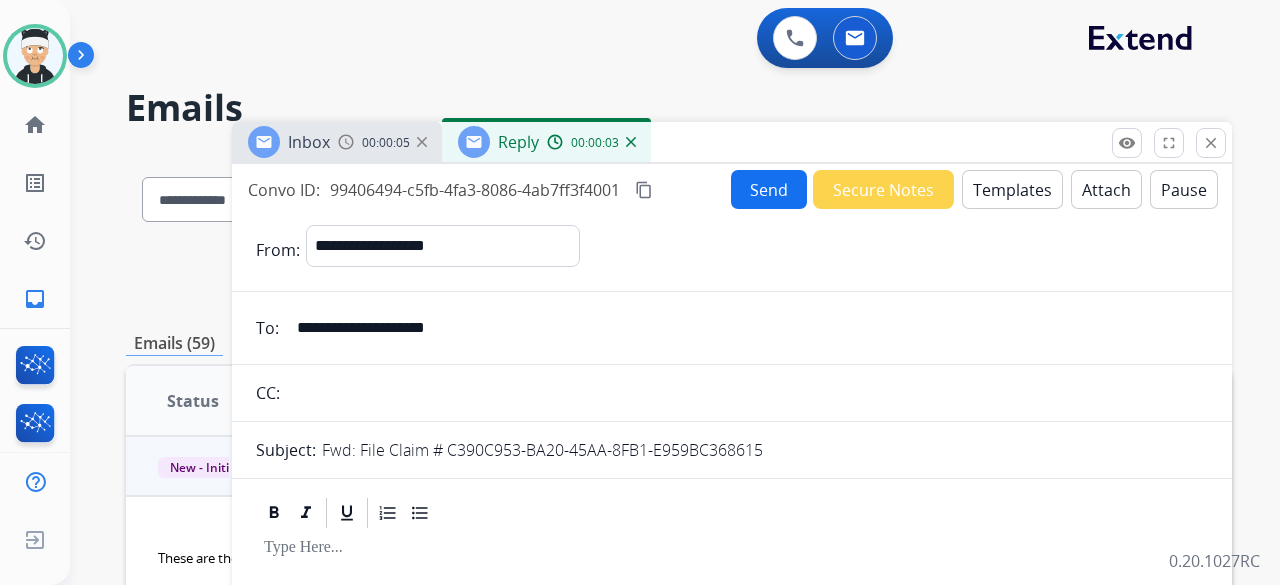 click on "Templates" at bounding box center [1012, 189] 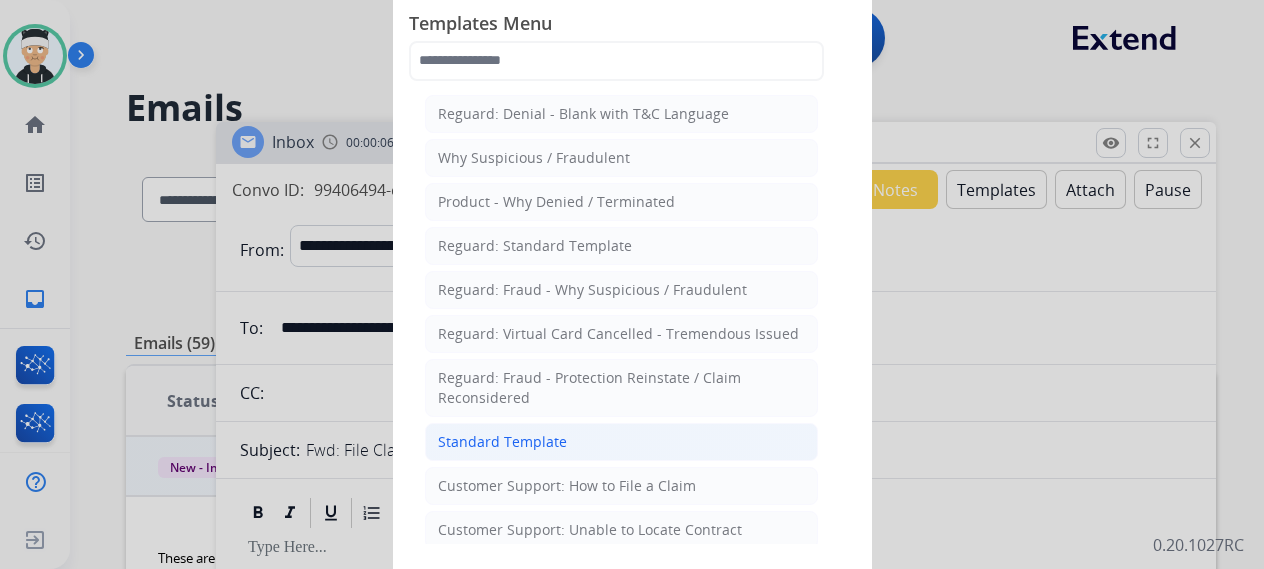 click on "Standard Template" 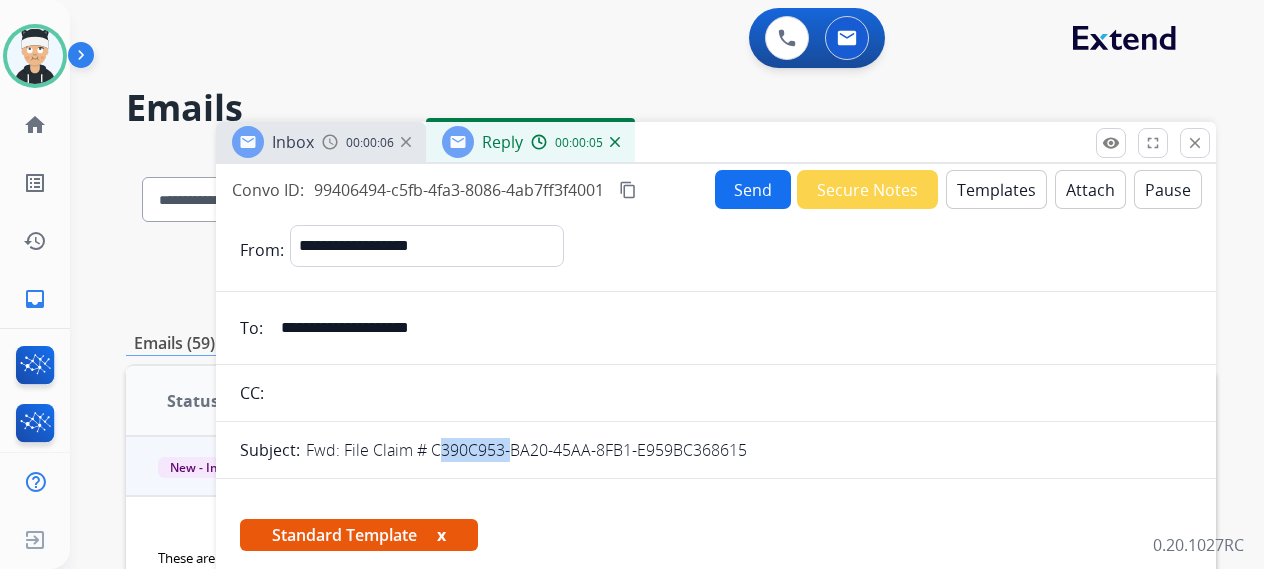 click on "Fwd: File  Claim # C390C953-BA20-45AA-8FB1-E959BC368615" at bounding box center (526, 450) 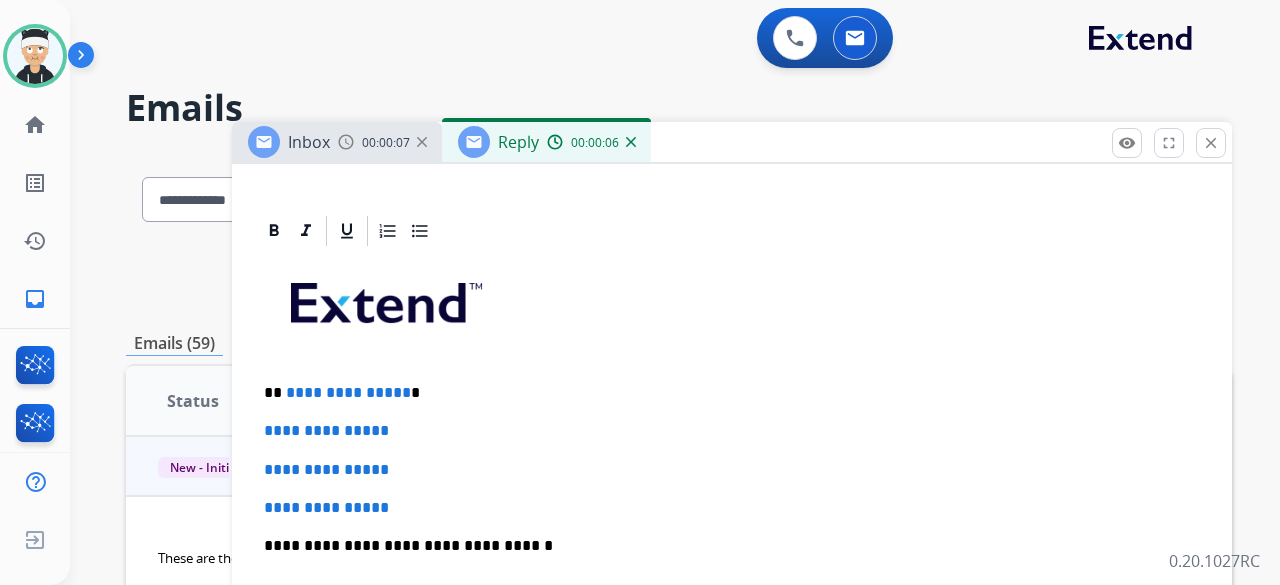 scroll, scrollTop: 500, scrollLeft: 0, axis: vertical 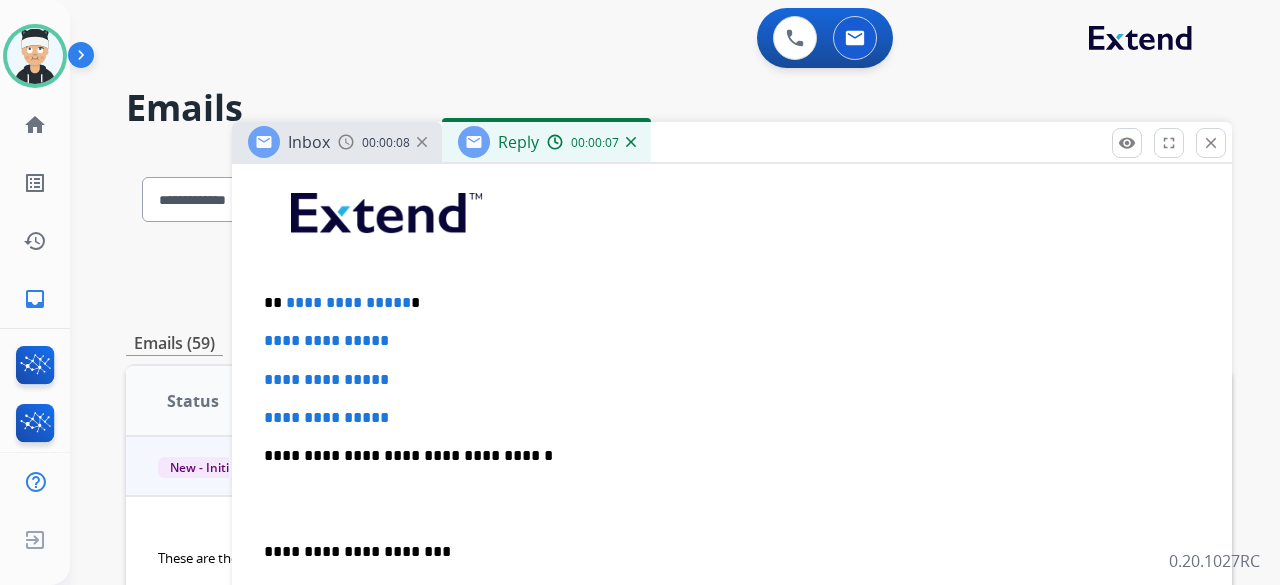 click on "**********" at bounding box center [348, 302] 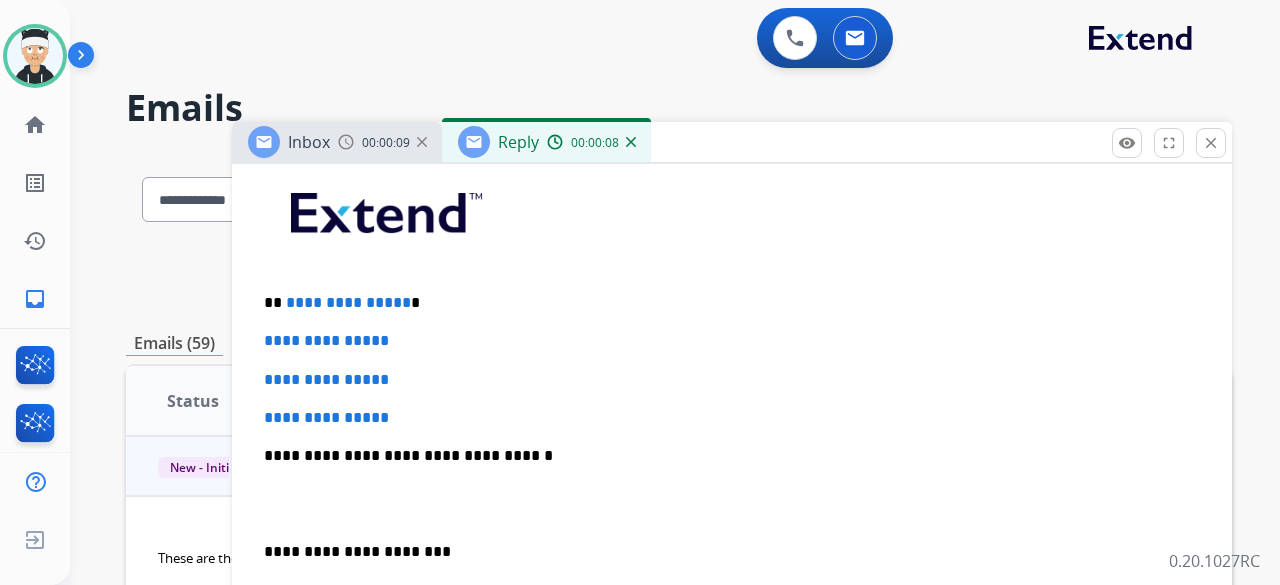 type 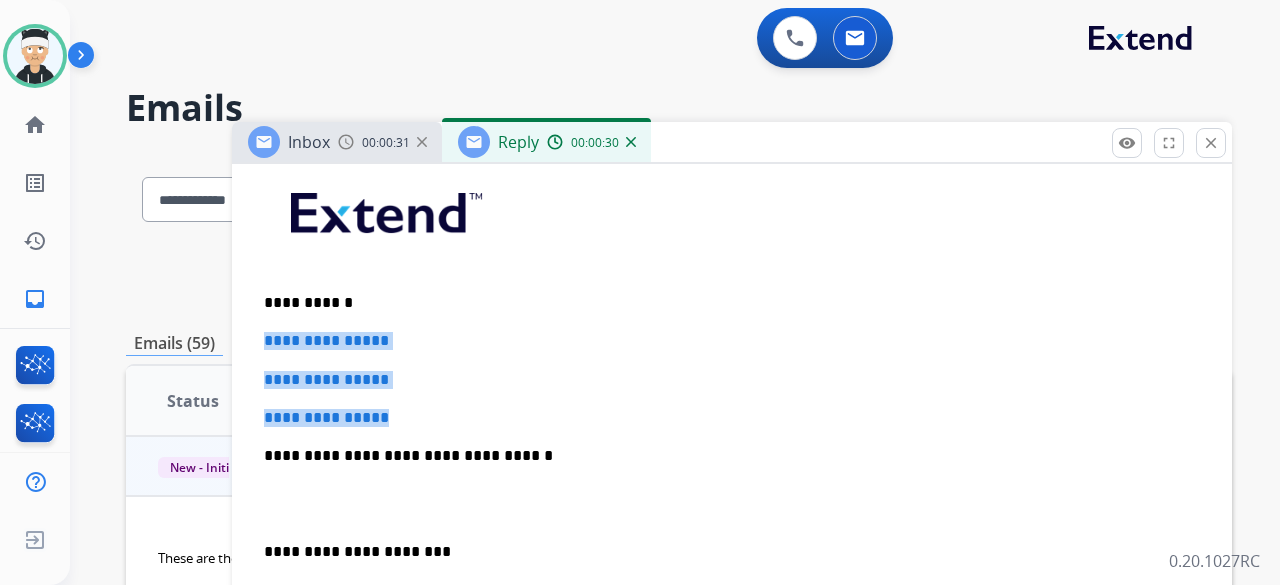 drag, startPoint x: 401, startPoint y: 422, endPoint x: 259, endPoint y: 339, distance: 164.47797 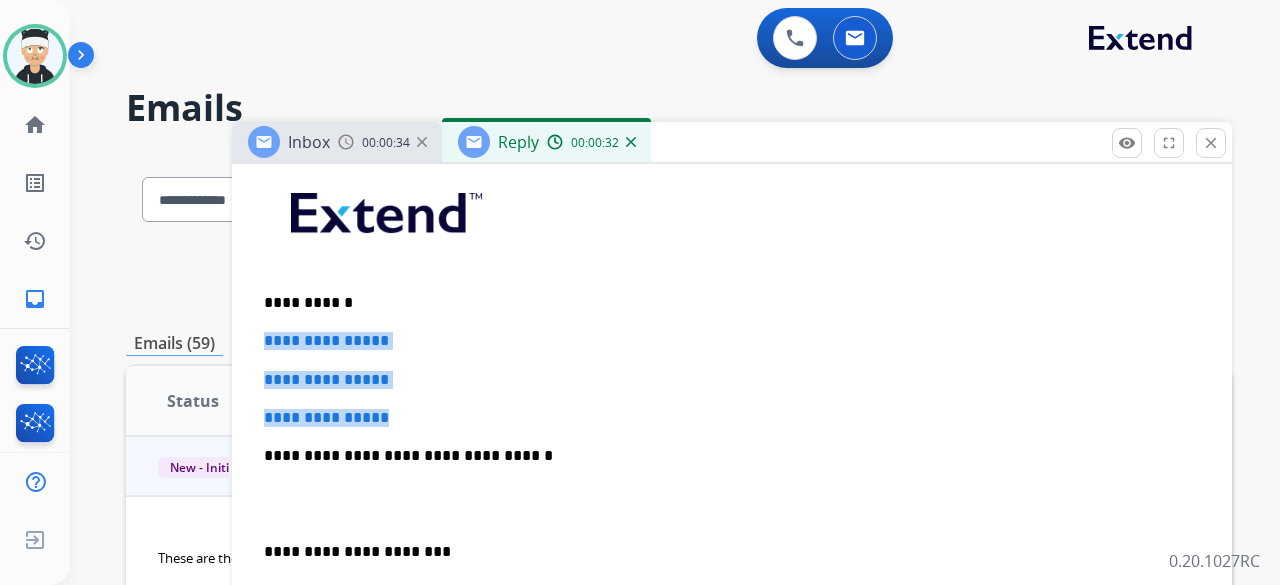 drag, startPoint x: 415, startPoint y: 415, endPoint x: 256, endPoint y: 331, distance: 179.82492 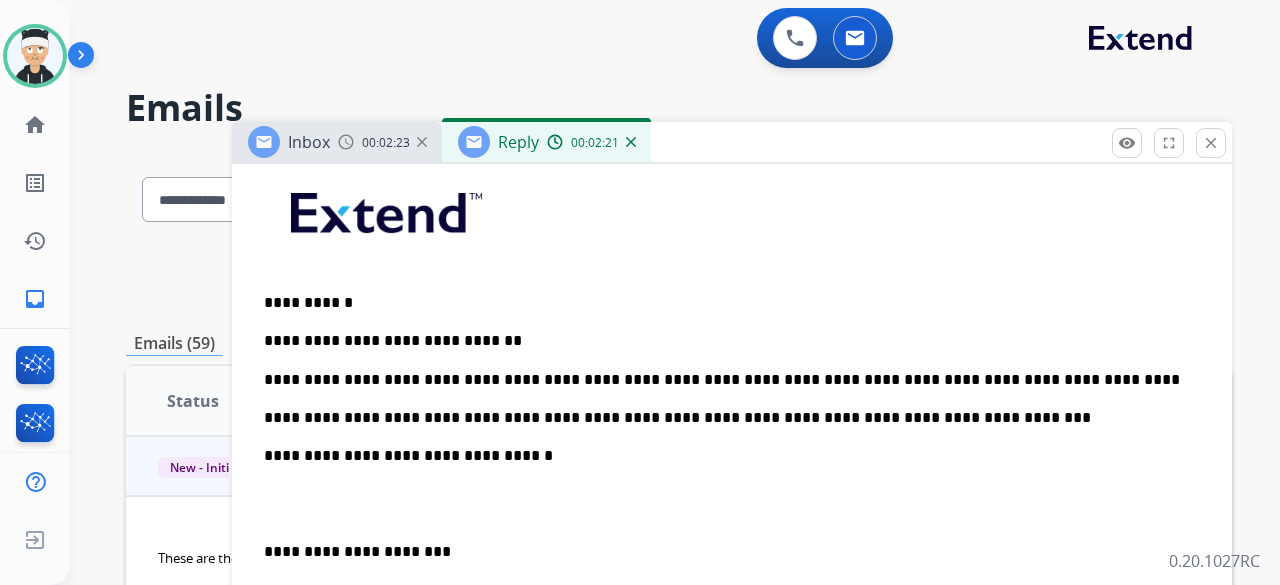click on "**********" at bounding box center (724, 341) 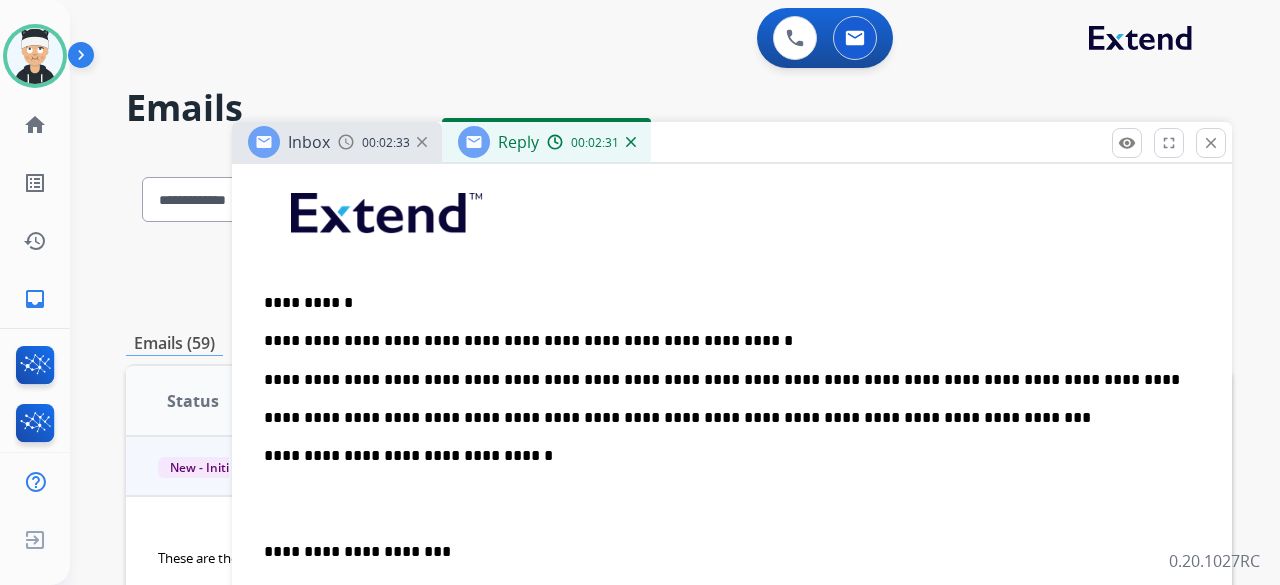 click on "**********" at bounding box center (724, 380) 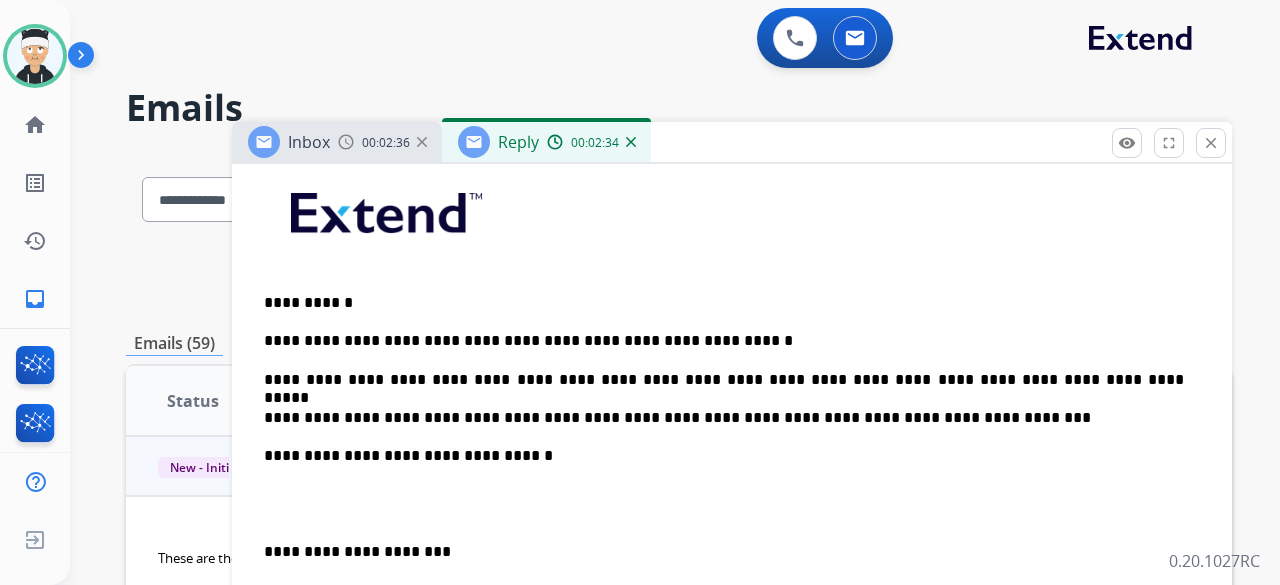 click on "**********" at bounding box center [724, 418] 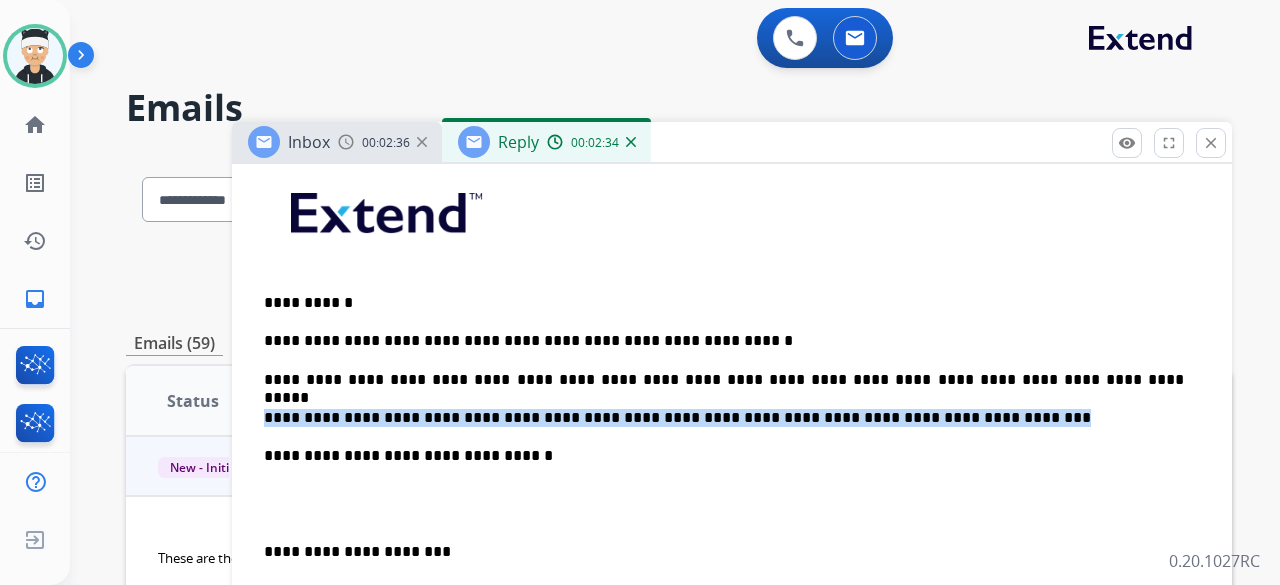 click on "**********" at bounding box center [724, 418] 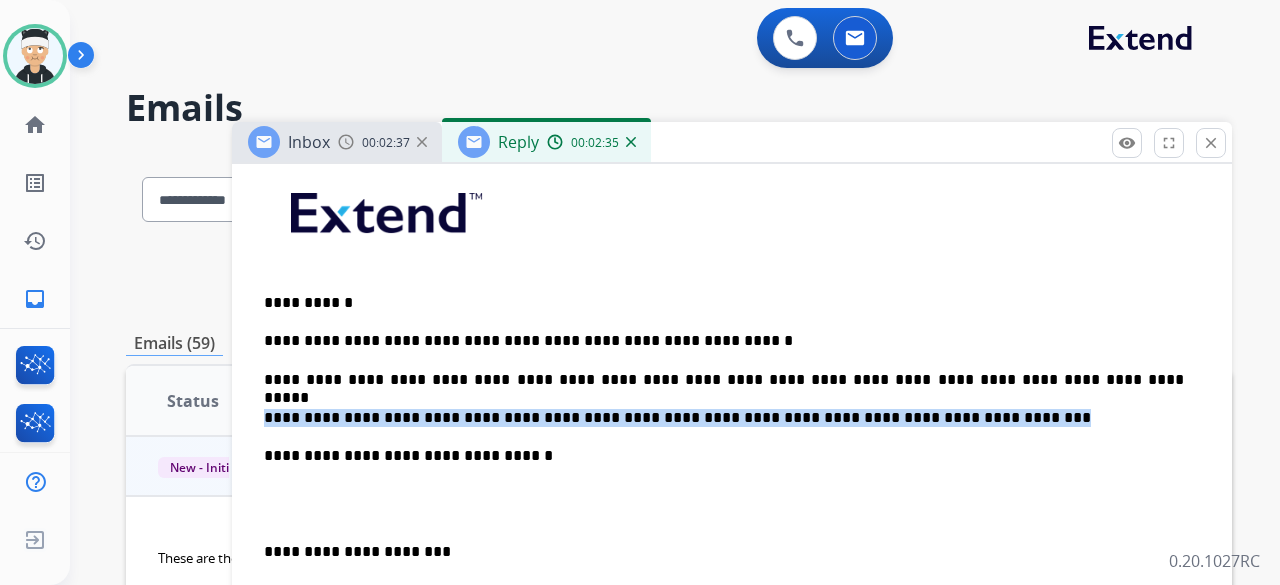 click on "**********" at bounding box center [724, 418] 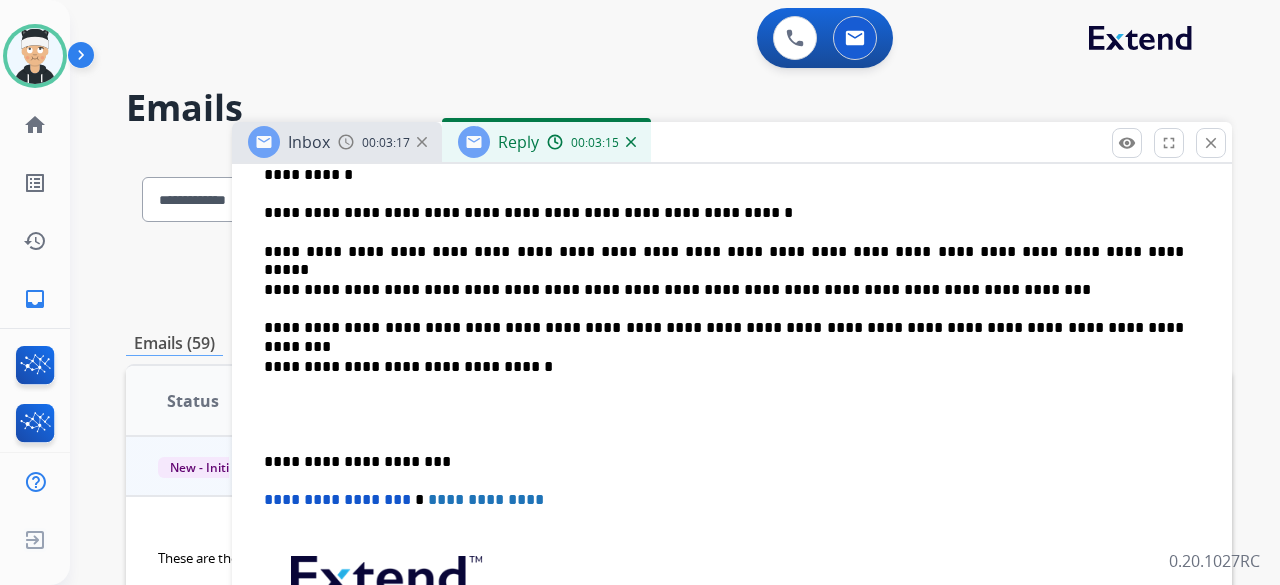 scroll, scrollTop: 700, scrollLeft: 0, axis: vertical 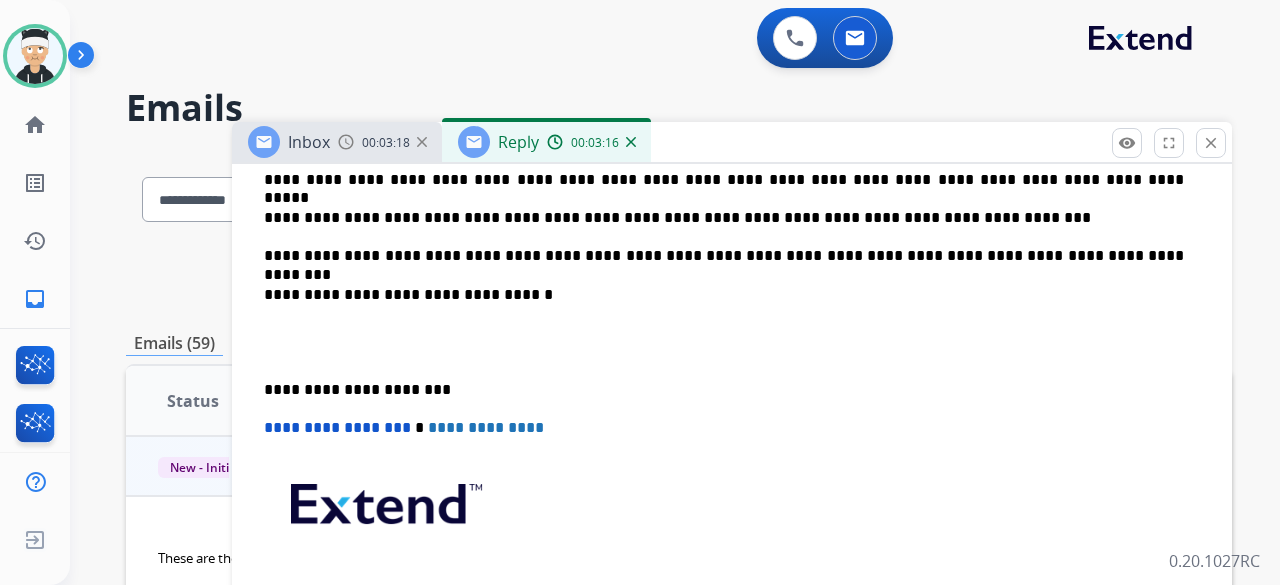 click on "**********" at bounding box center [732, 322] 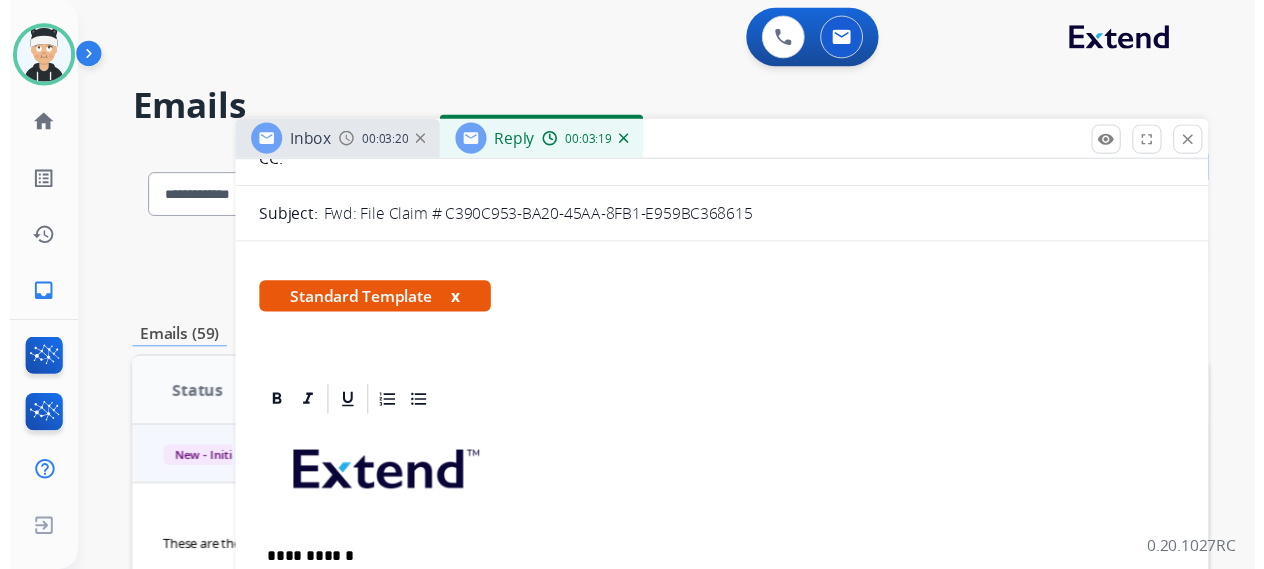 scroll, scrollTop: 0, scrollLeft: 0, axis: both 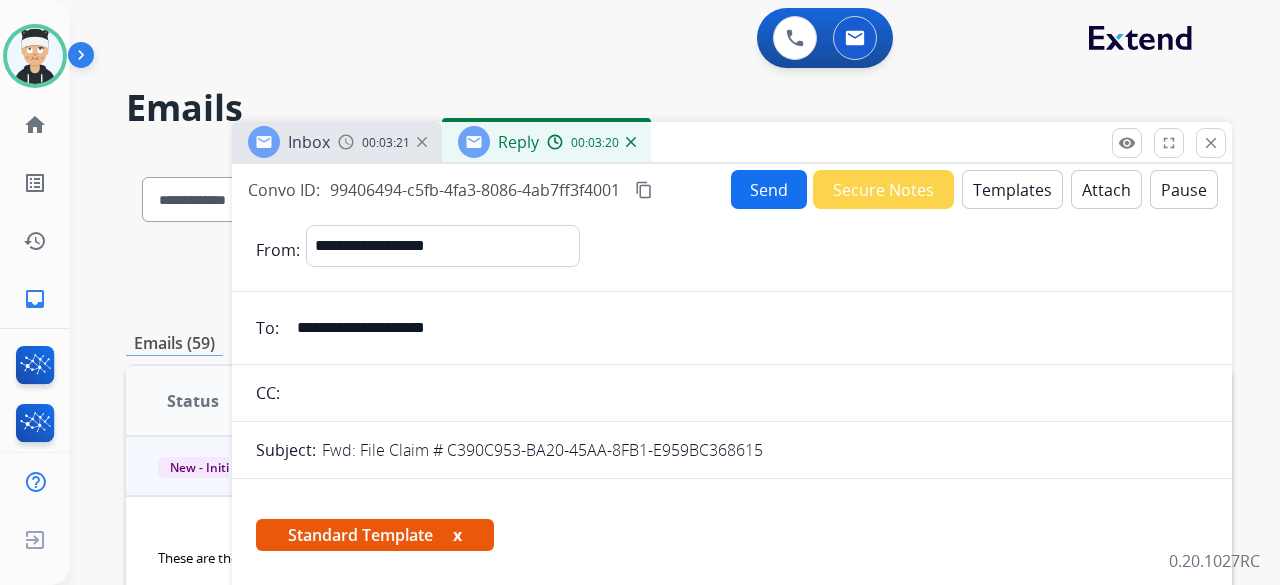 click on "Send" at bounding box center (769, 189) 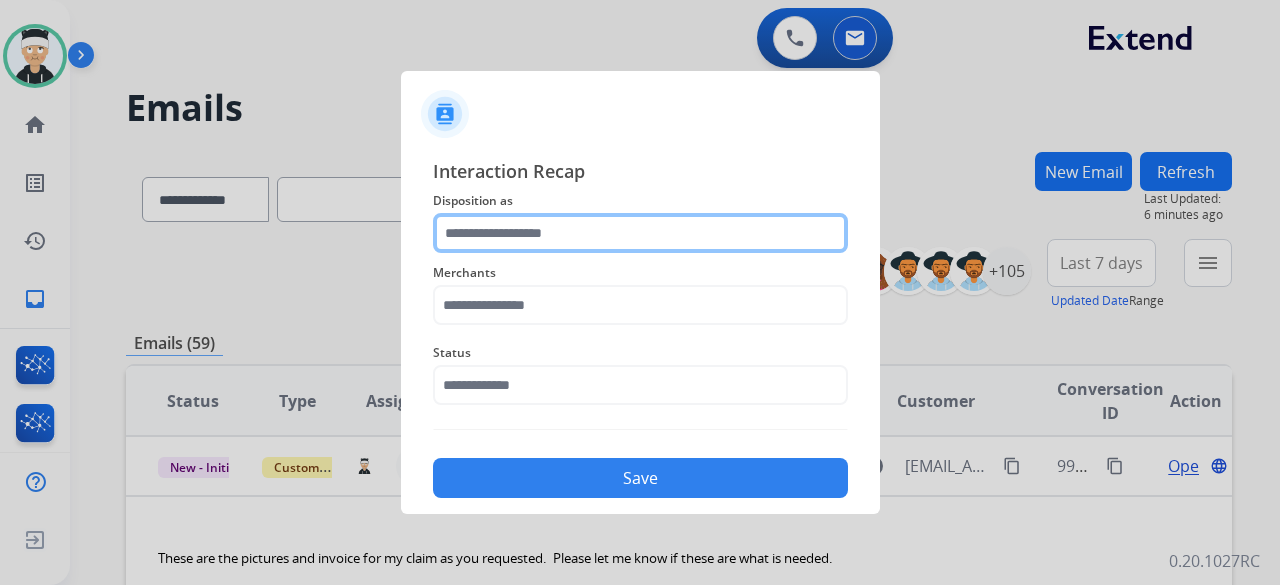 click 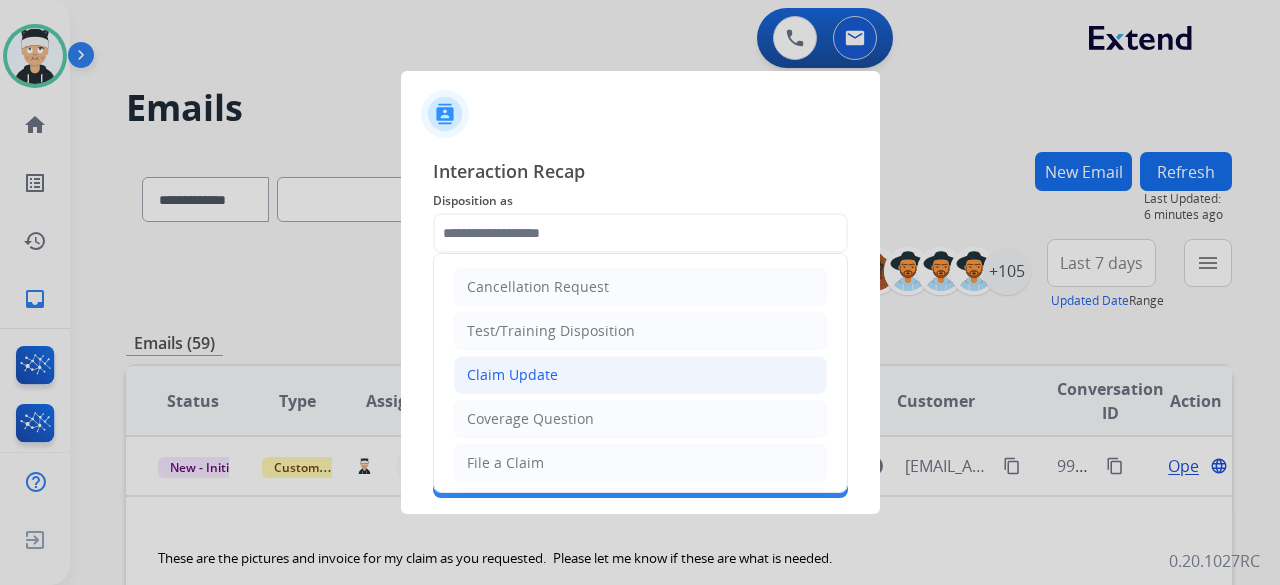 click on "Claim Update" 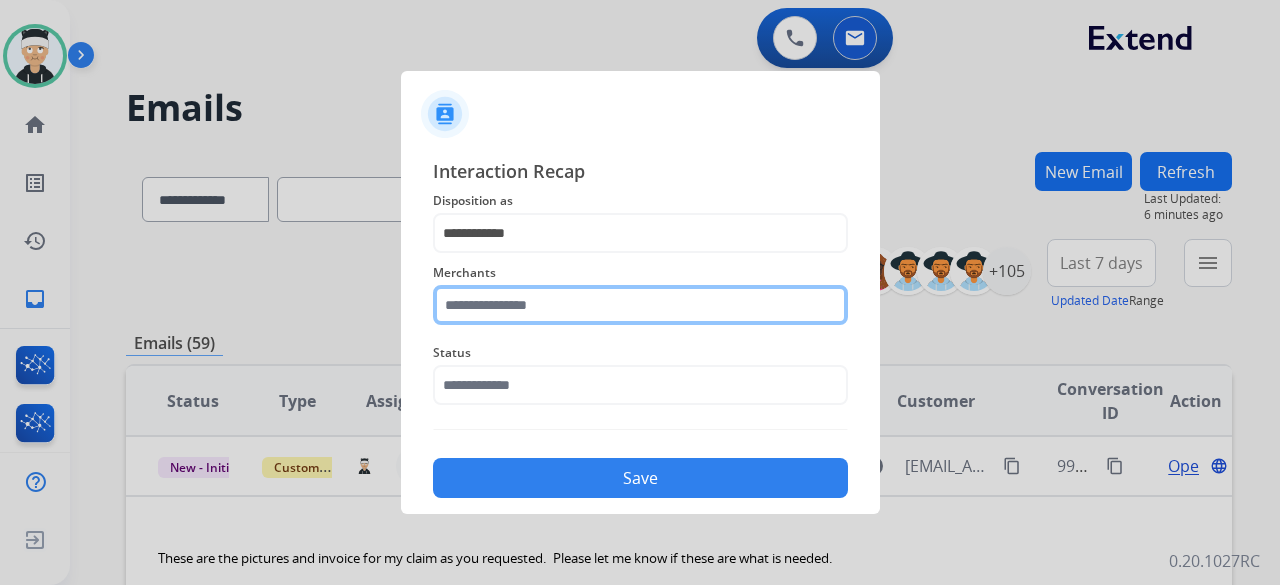 click 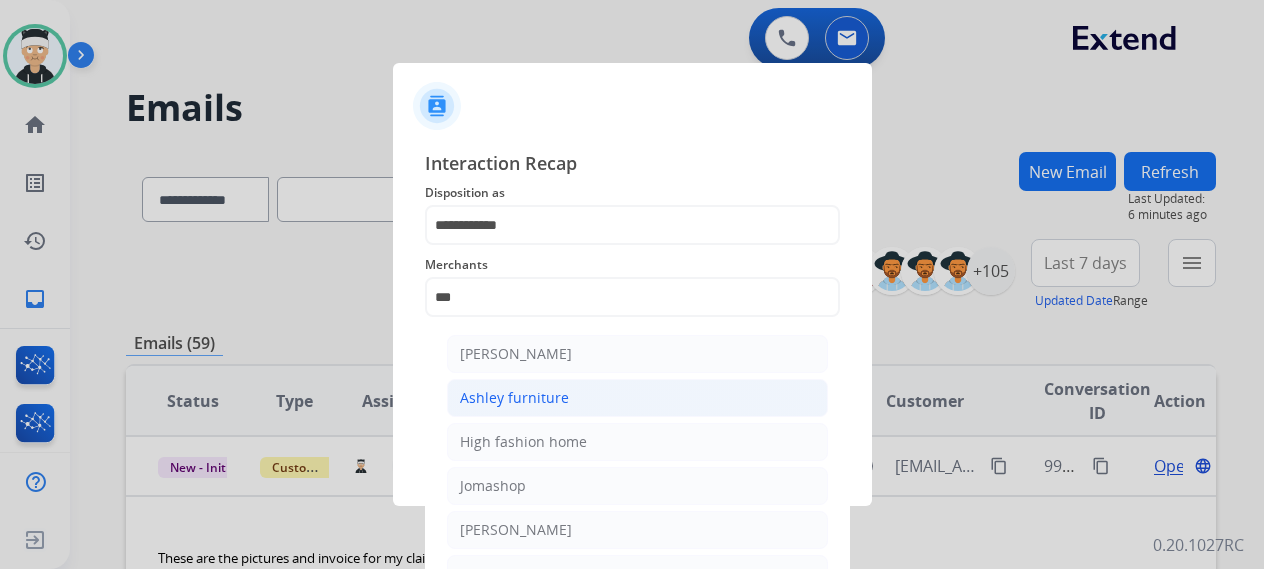 click on "Ashley furniture" 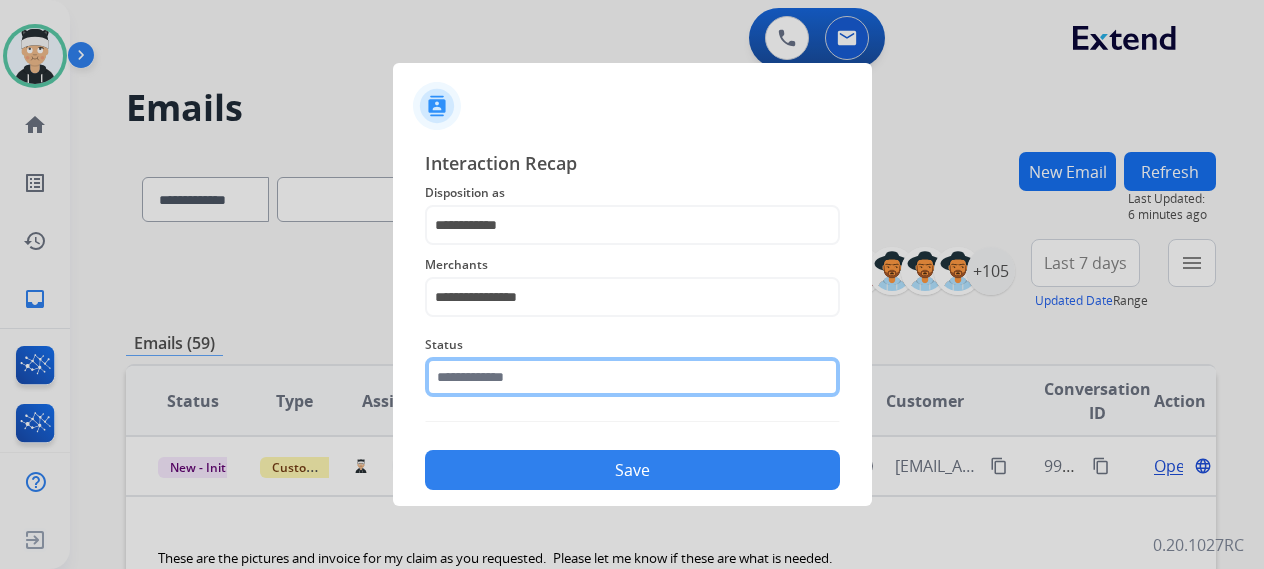 click 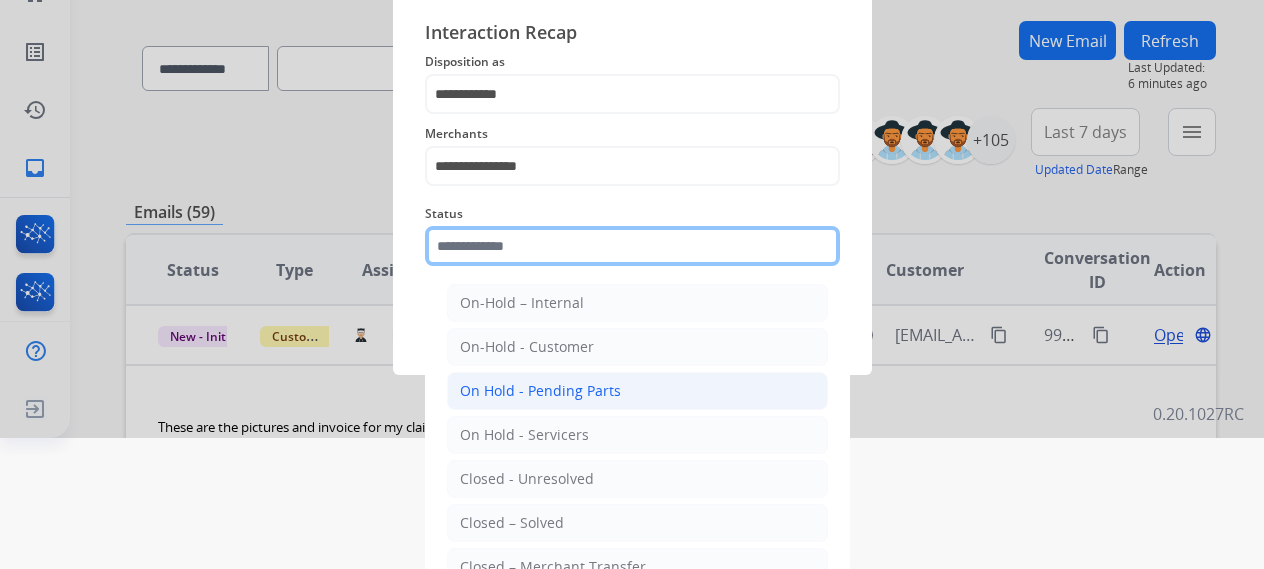 scroll, scrollTop: 136, scrollLeft: 0, axis: vertical 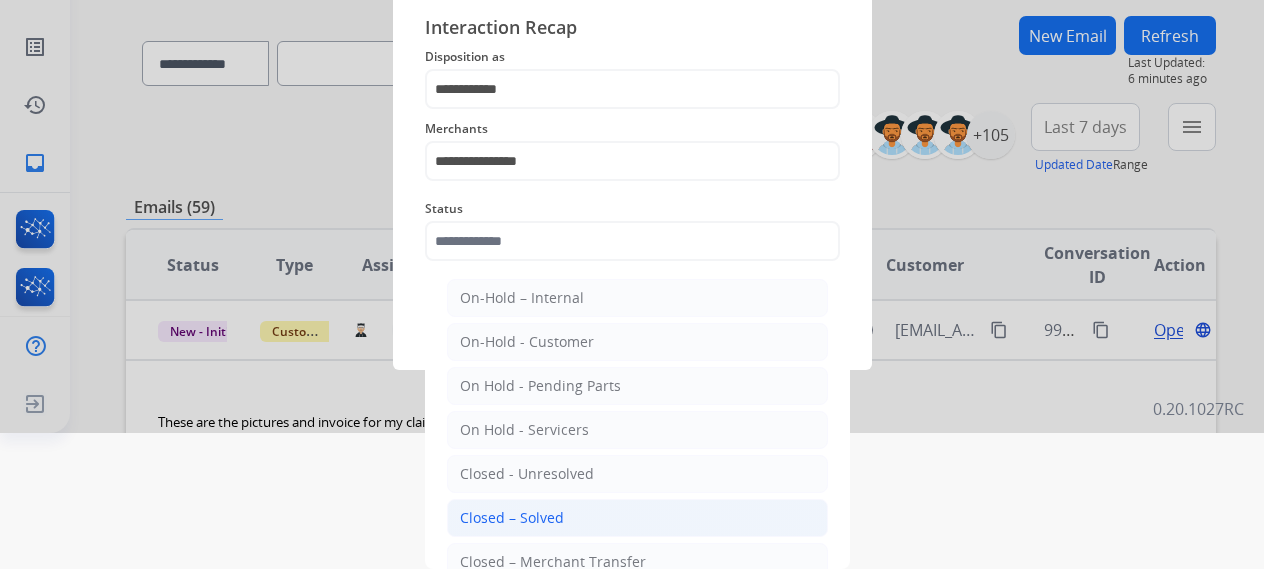 click on "Closed – Solved" 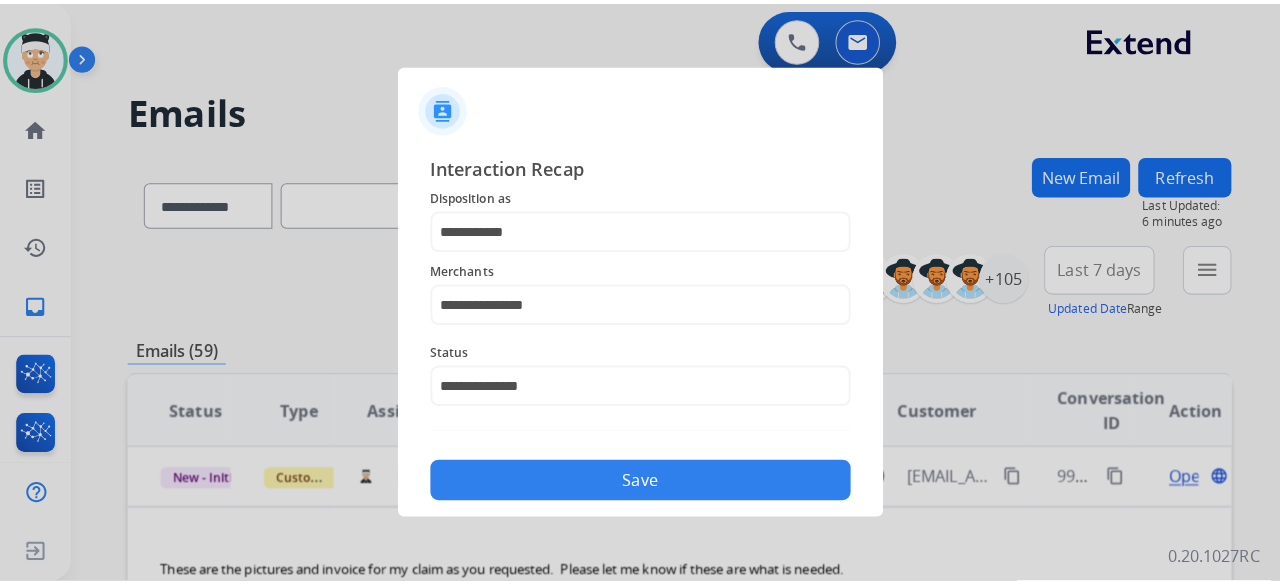 scroll, scrollTop: 0, scrollLeft: 0, axis: both 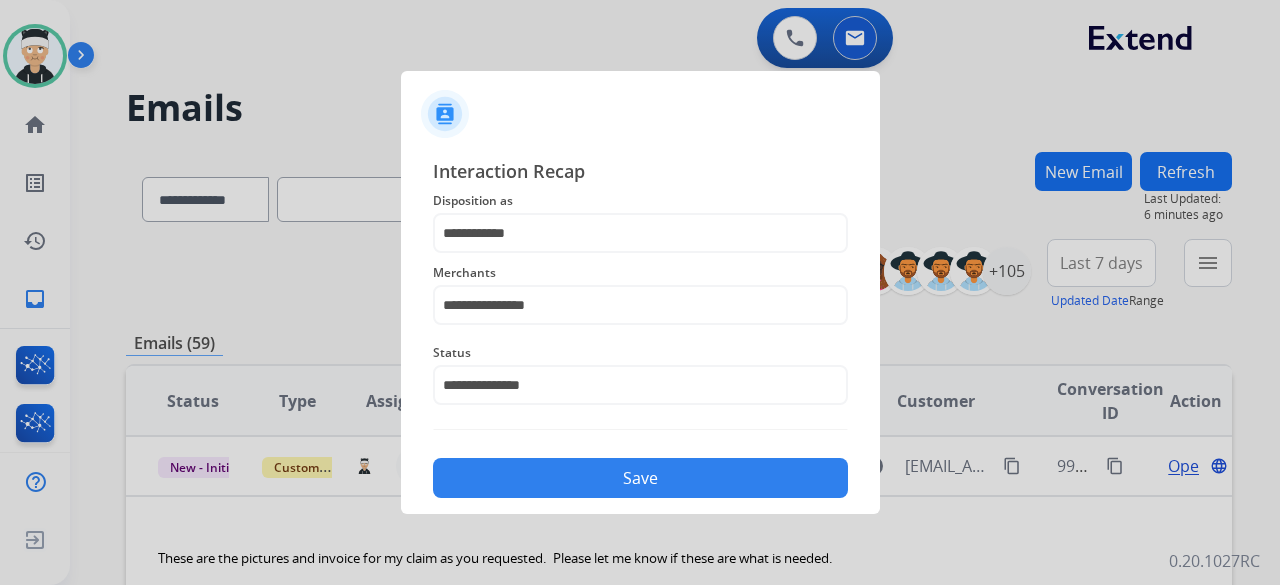 click on "Save" 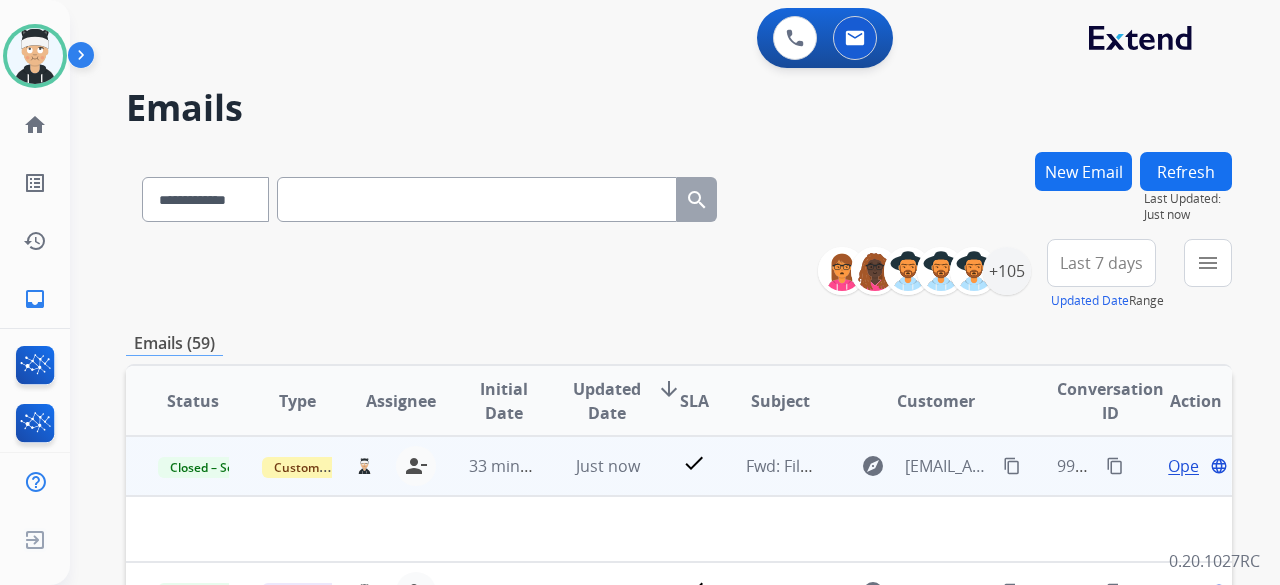 click on "content_copy" at bounding box center [1115, 466] 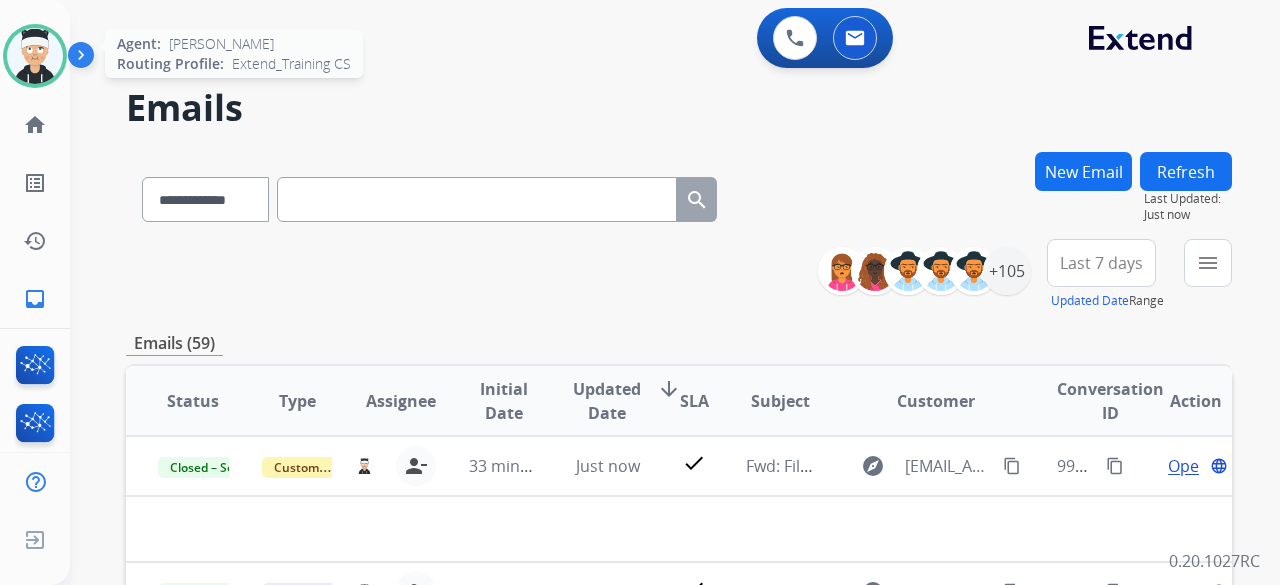 click at bounding box center [35, 56] 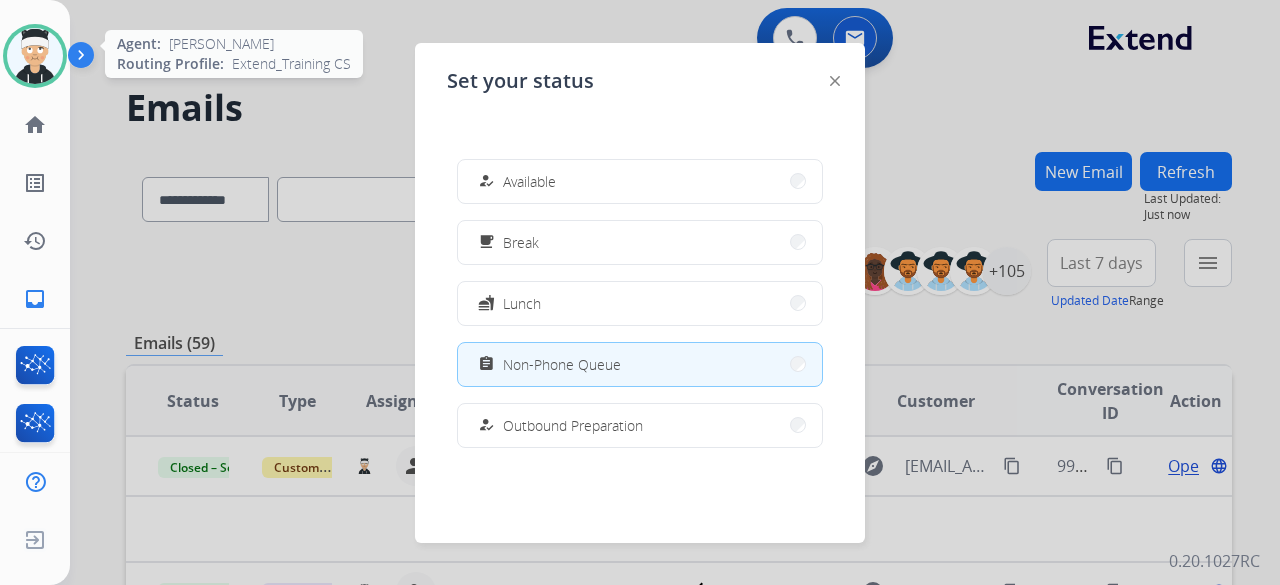 click at bounding box center [35, 56] 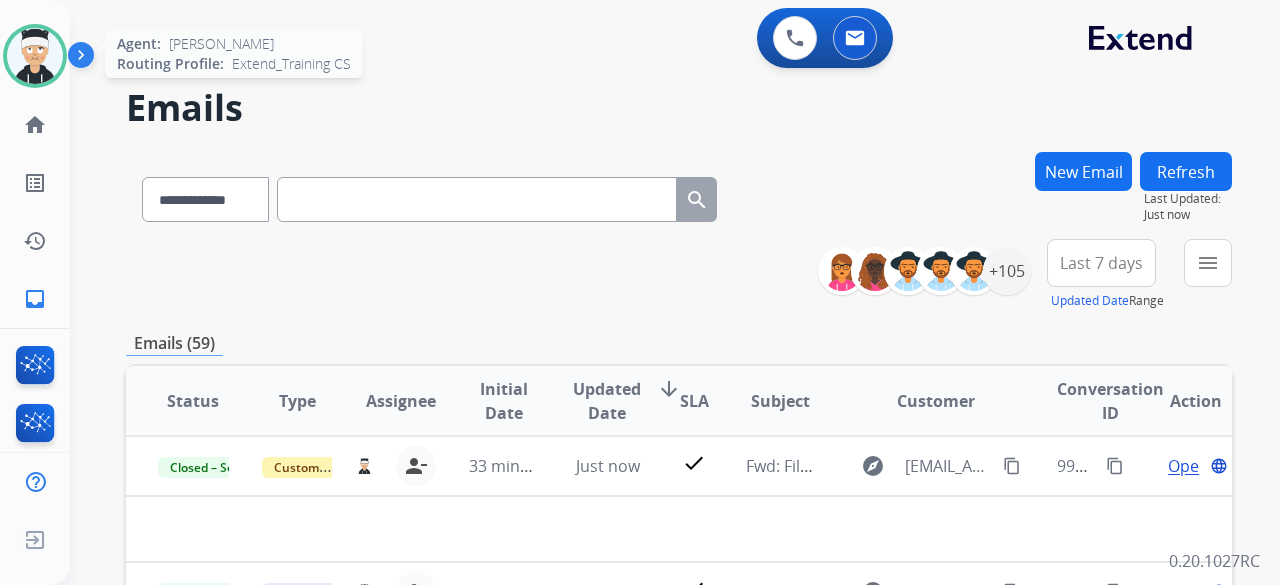 click at bounding box center [35, 56] 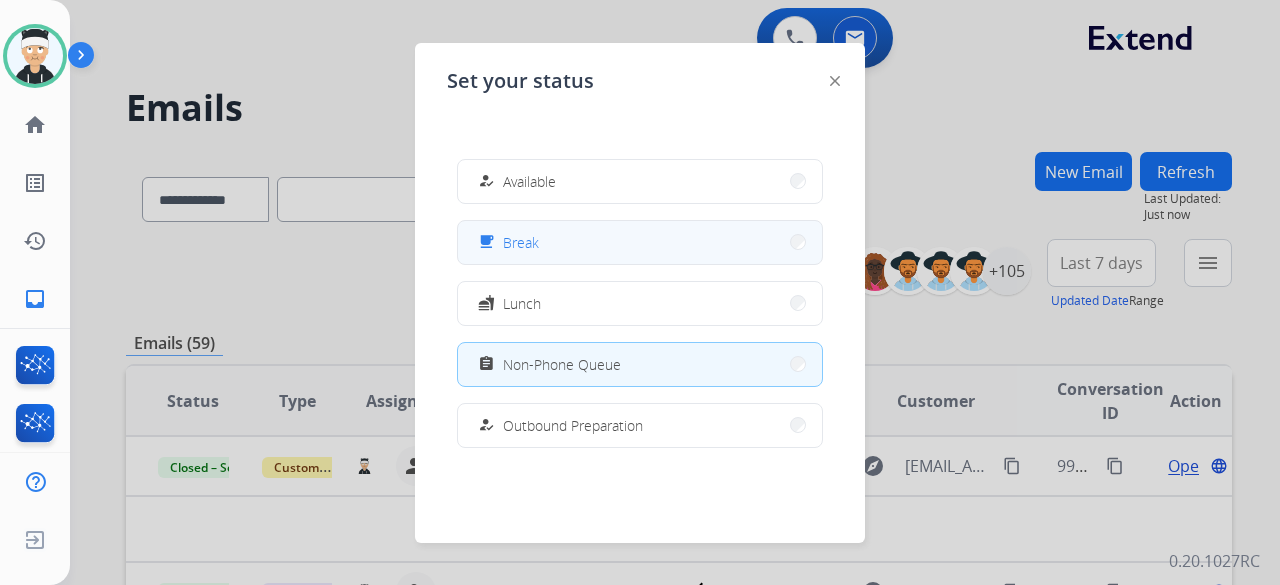 click on "free_breakfast Break" at bounding box center [640, 242] 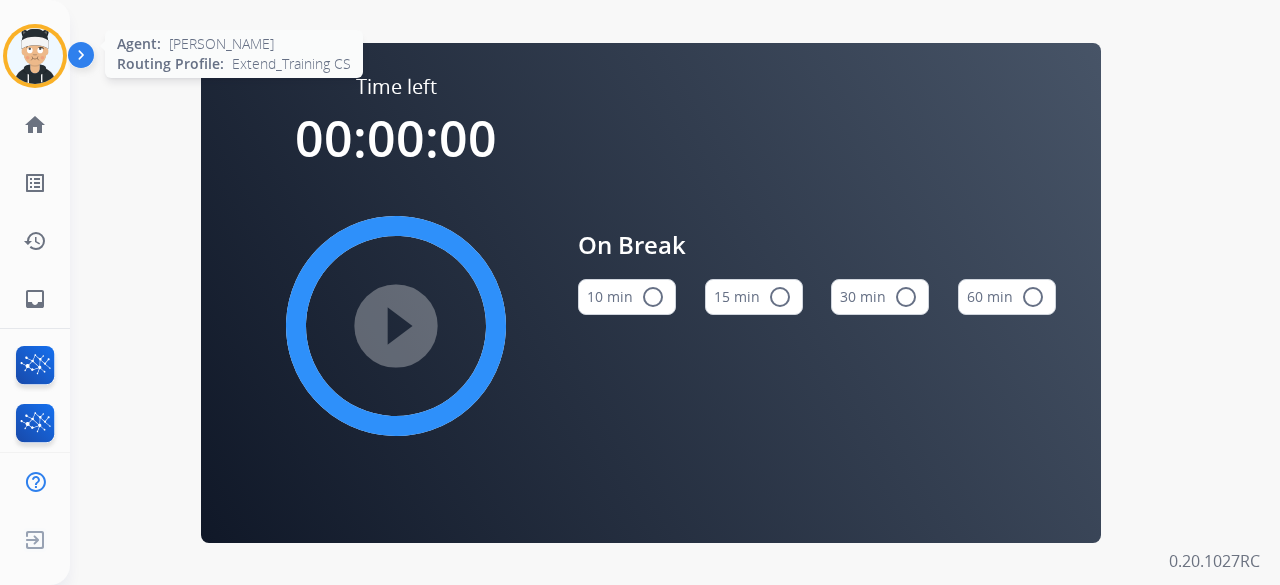 click at bounding box center (35, 56) 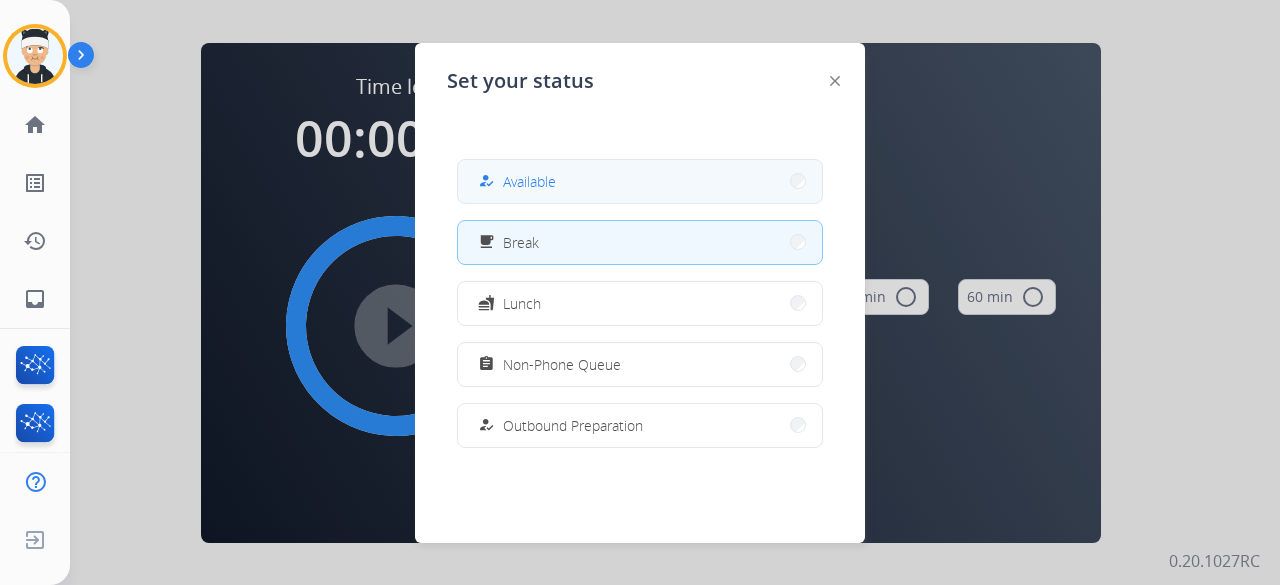 click on "how_to_reg Available" at bounding box center (640, 181) 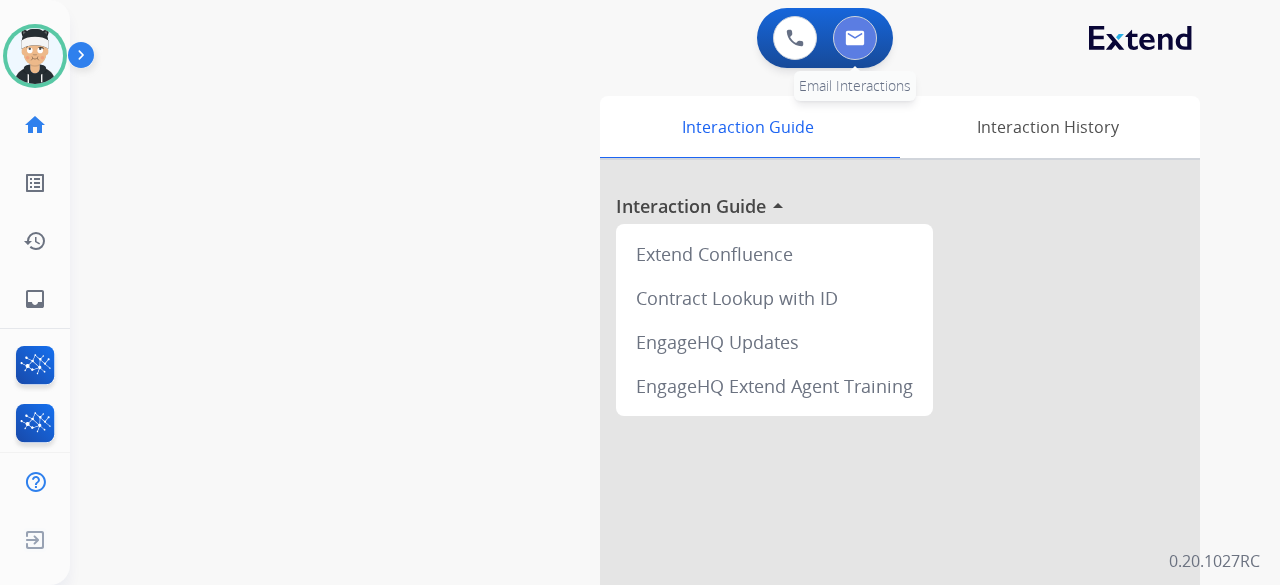 click at bounding box center (855, 38) 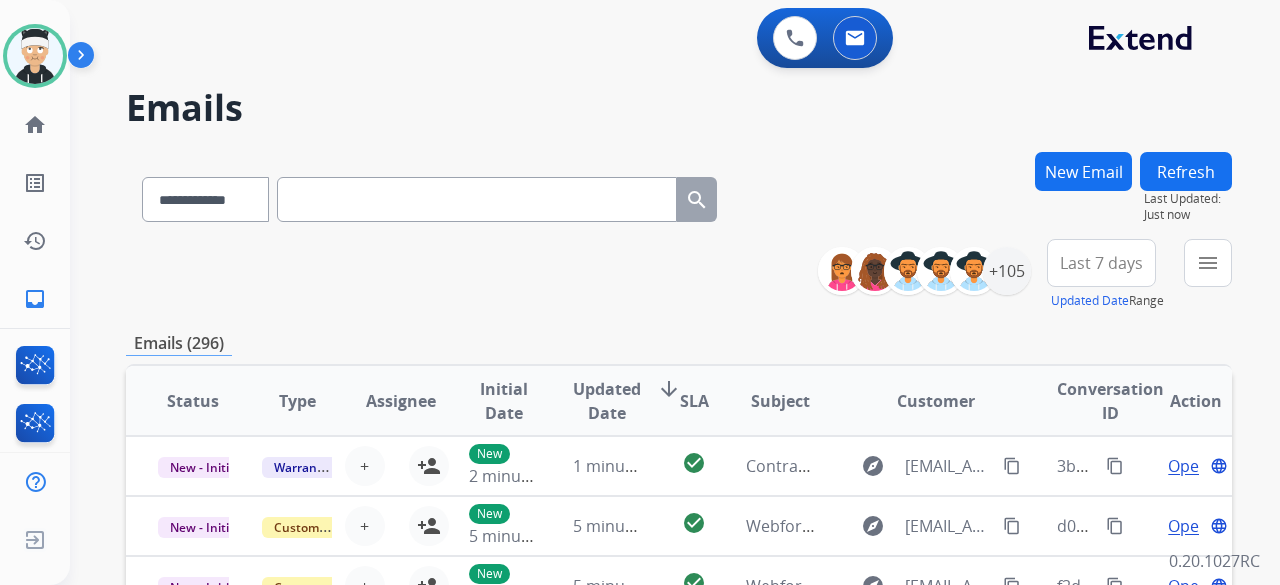 click at bounding box center (477, 199) 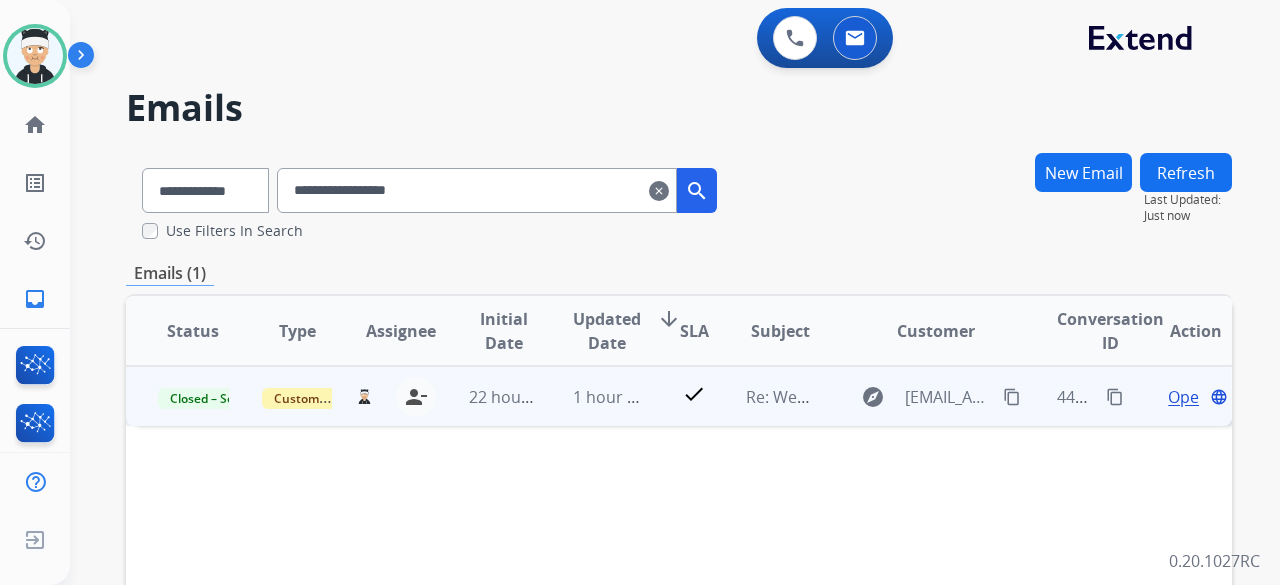 click on "Open" at bounding box center [1188, 397] 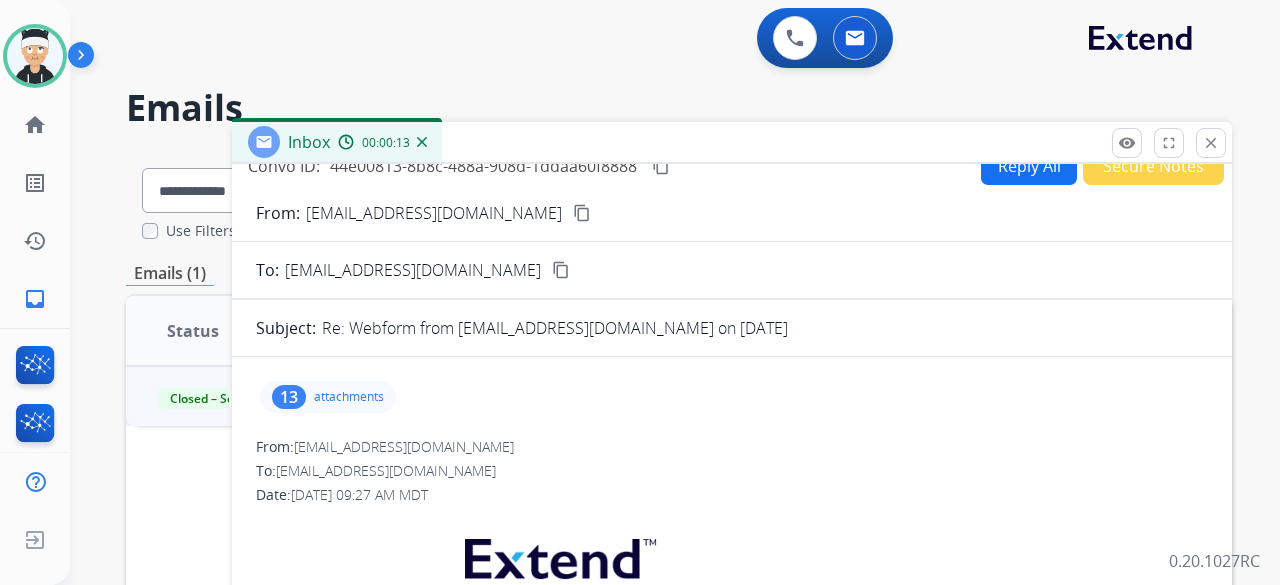 scroll, scrollTop: 0, scrollLeft: 0, axis: both 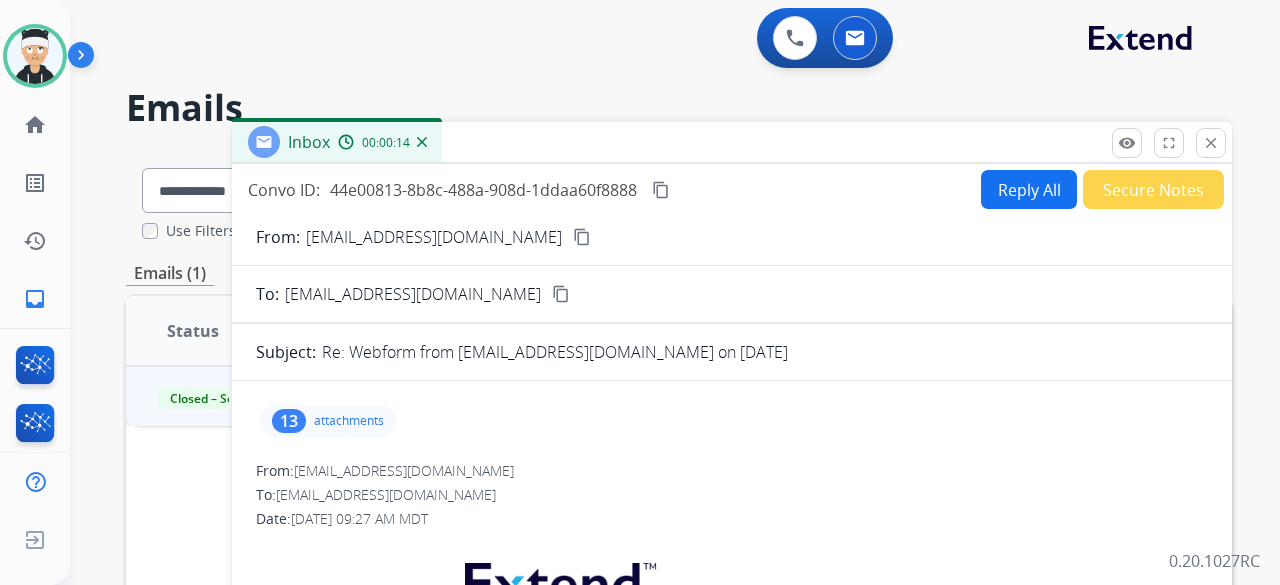 click on "13 attachments" at bounding box center [328, 421] 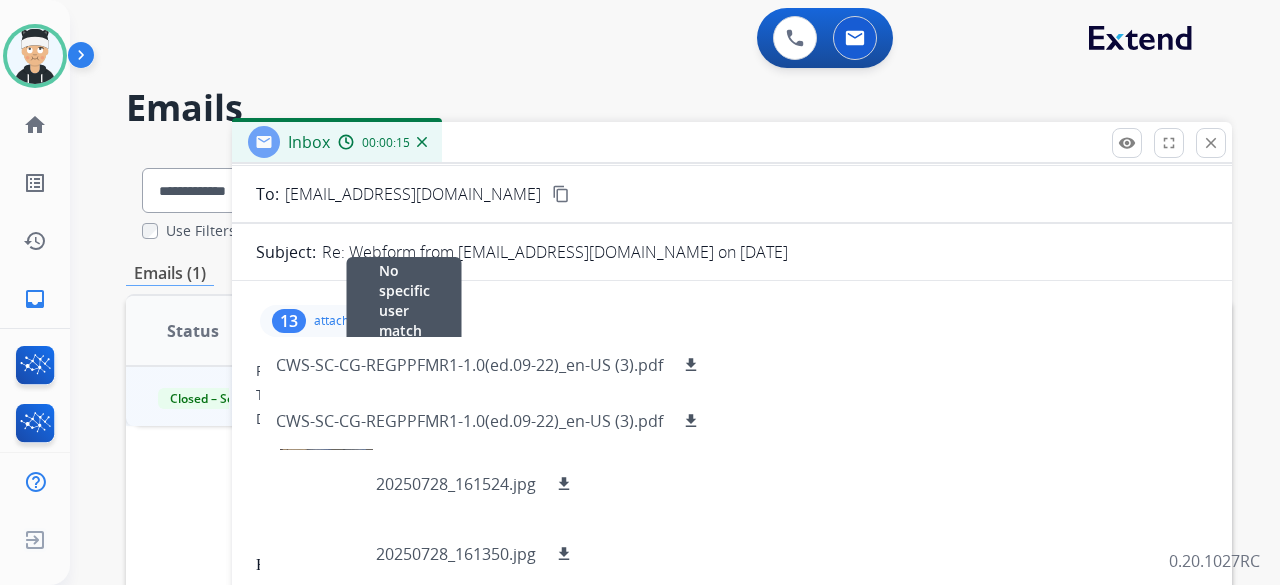 scroll, scrollTop: 200, scrollLeft: 0, axis: vertical 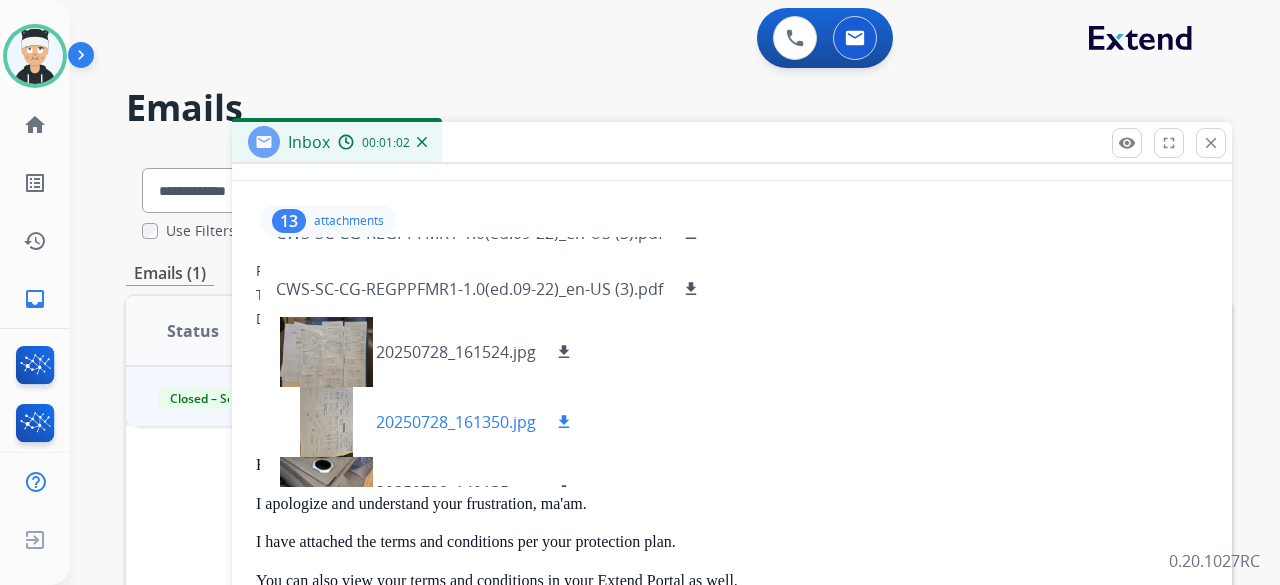 click at bounding box center (326, 422) 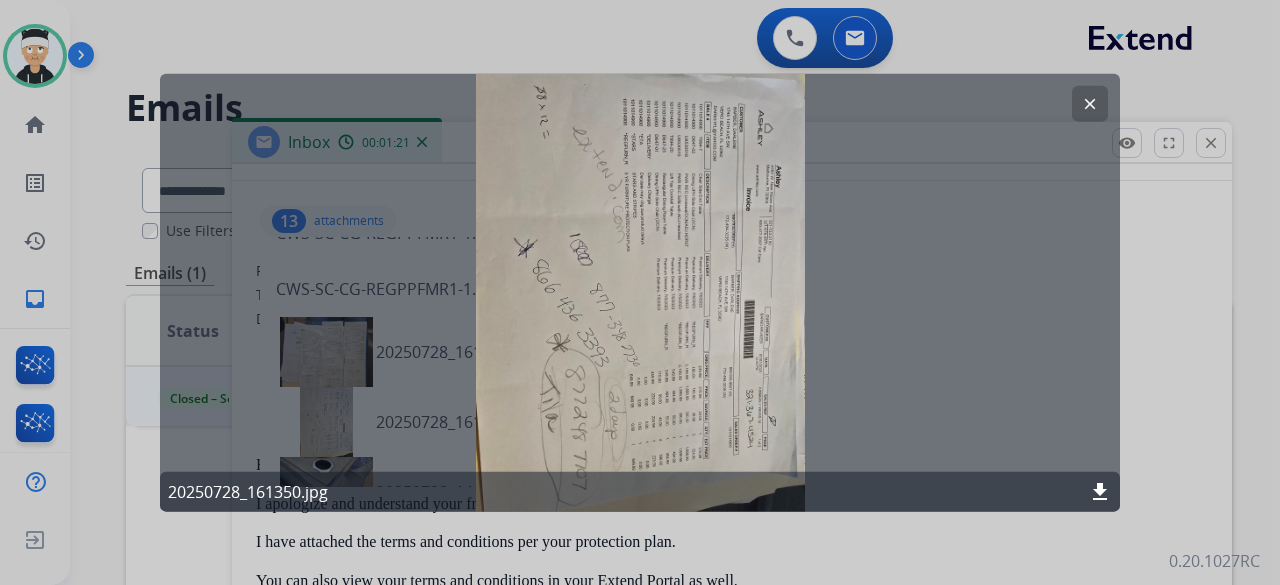 drag, startPoint x: 1091, startPoint y: 106, endPoint x: 1046, endPoint y: 111, distance: 45.276924 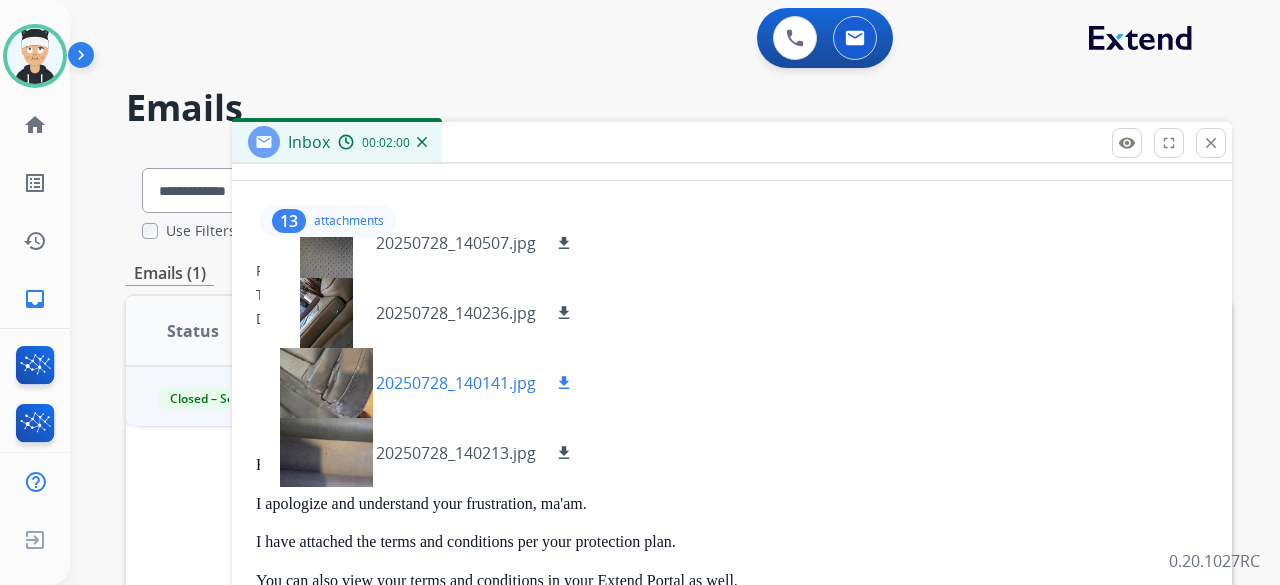 scroll, scrollTop: 532, scrollLeft: 0, axis: vertical 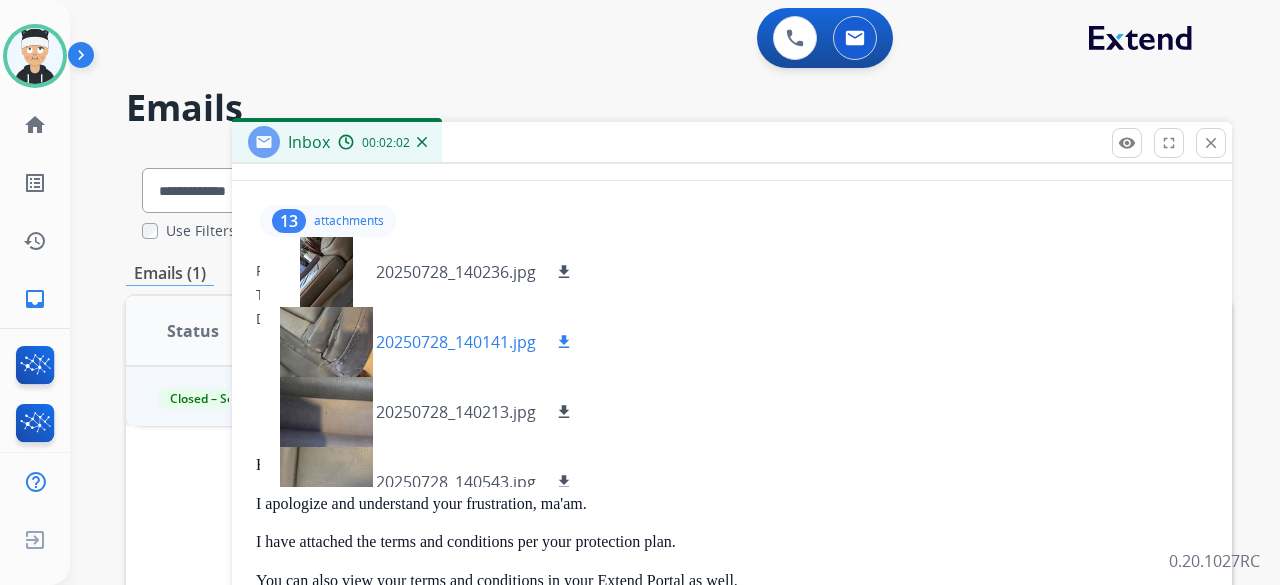 click at bounding box center (326, 342) 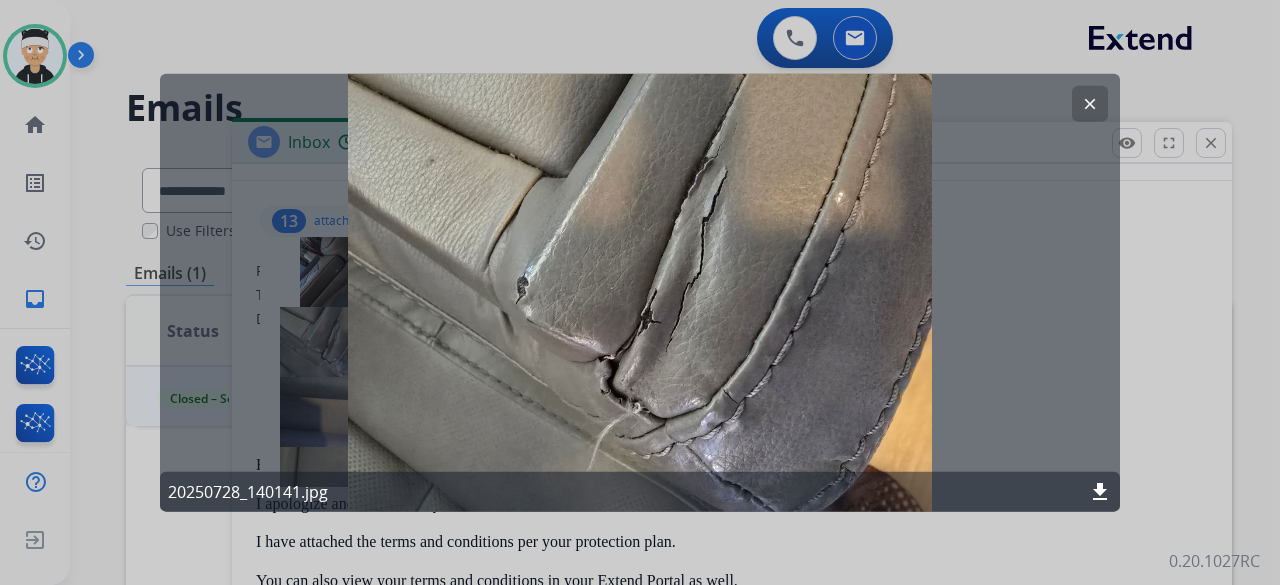 click on "20250728_140141.jpg download" 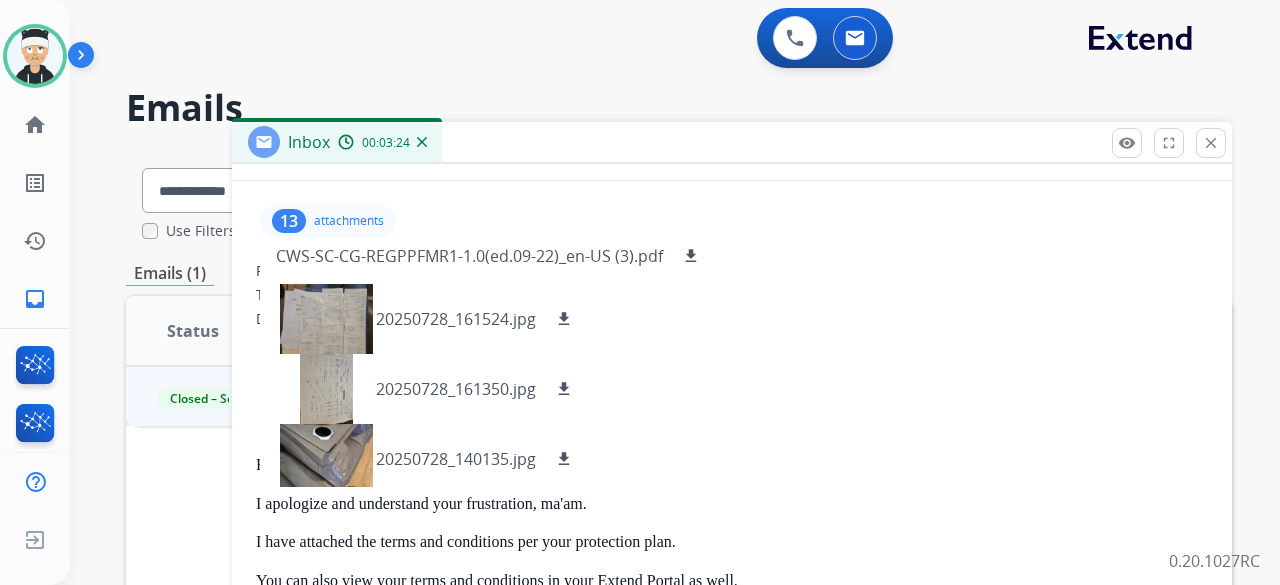 scroll, scrollTop: 0, scrollLeft: 0, axis: both 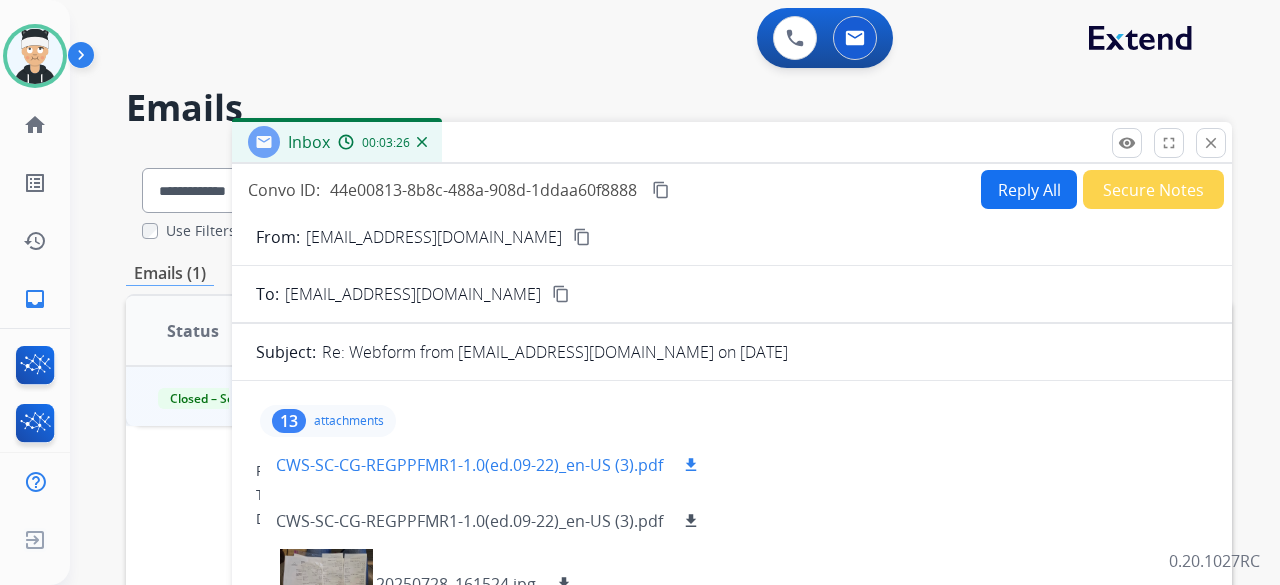 click on "CWS-SC-CG-REGPPFMR1-1.0(ed.09-22)_en-US (3).pdf" at bounding box center [469, 465] 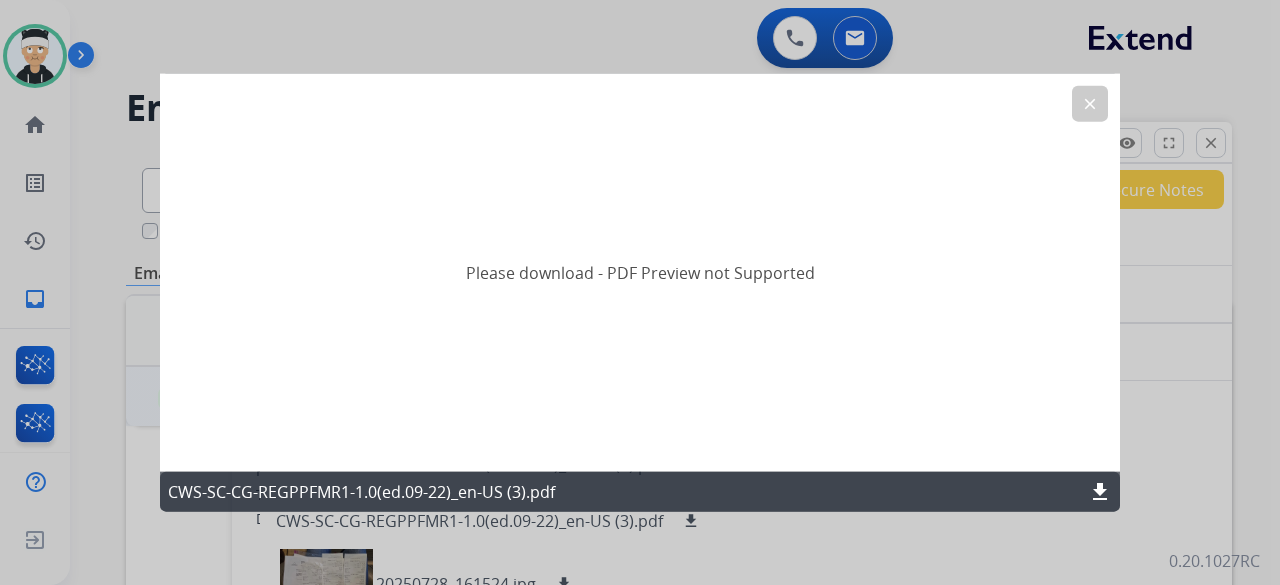 click on "download" 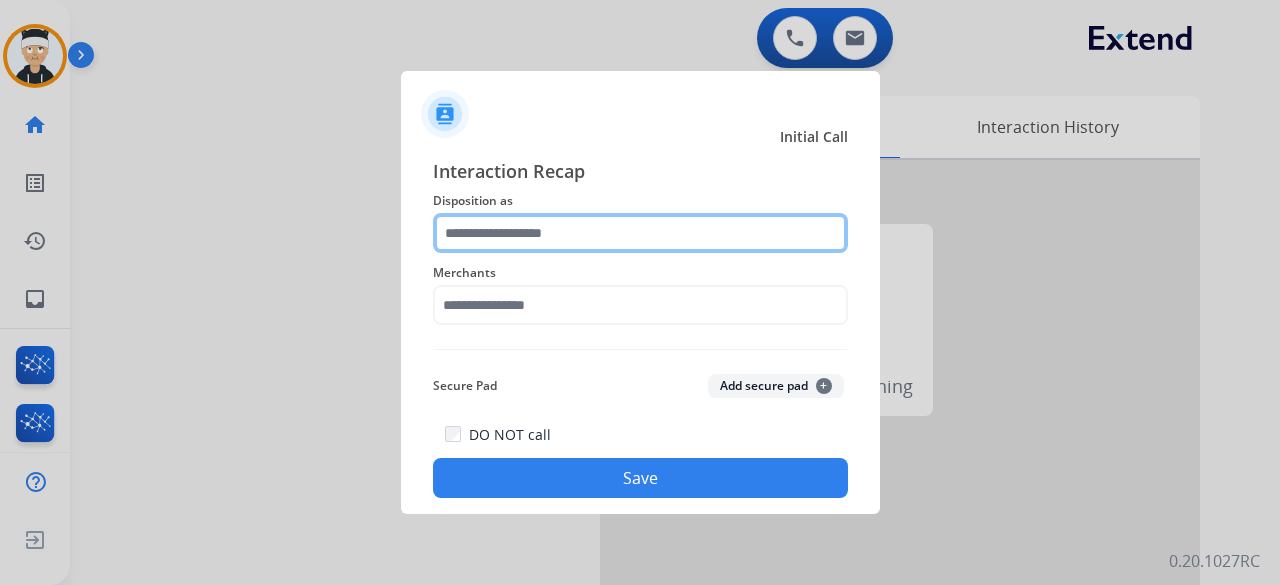 click 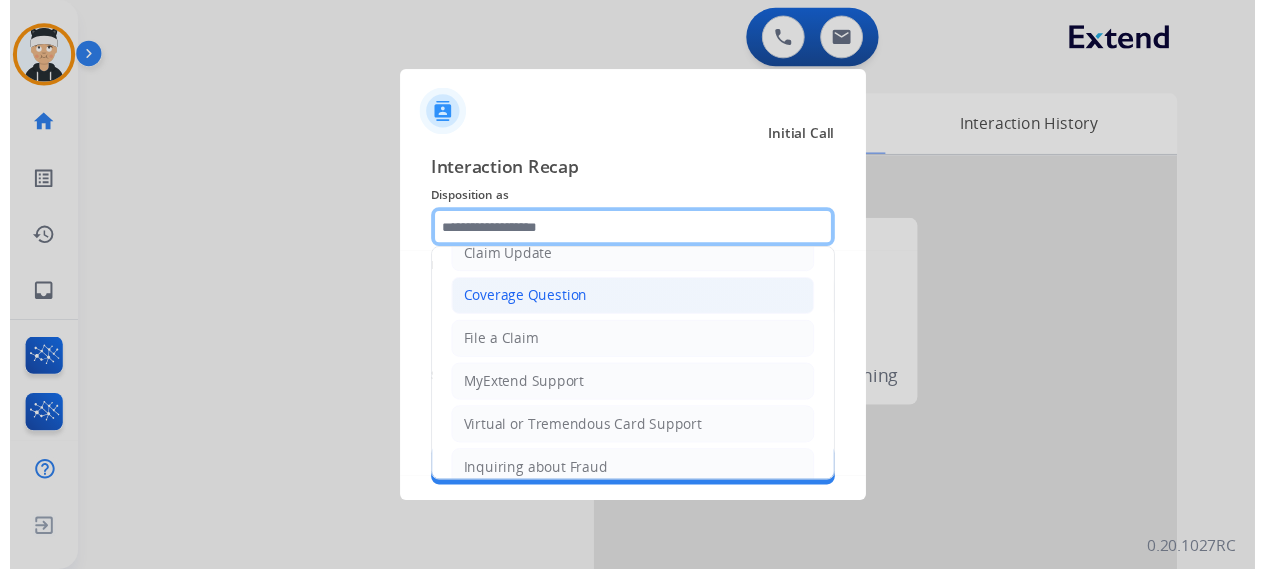 scroll, scrollTop: 303, scrollLeft: 0, axis: vertical 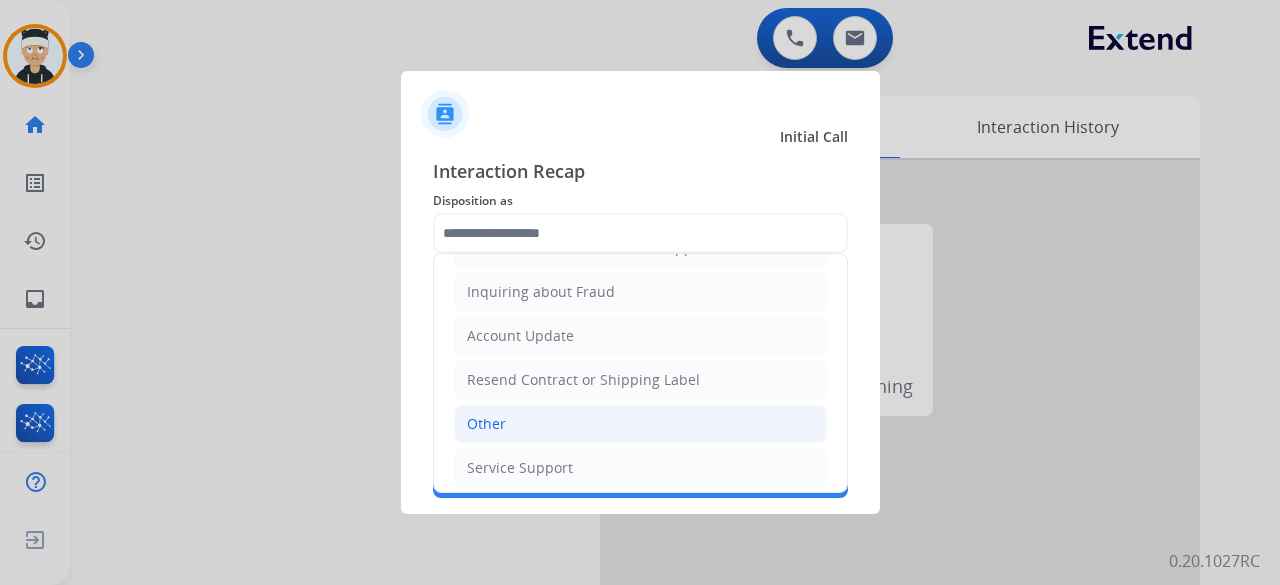 click on "Other" 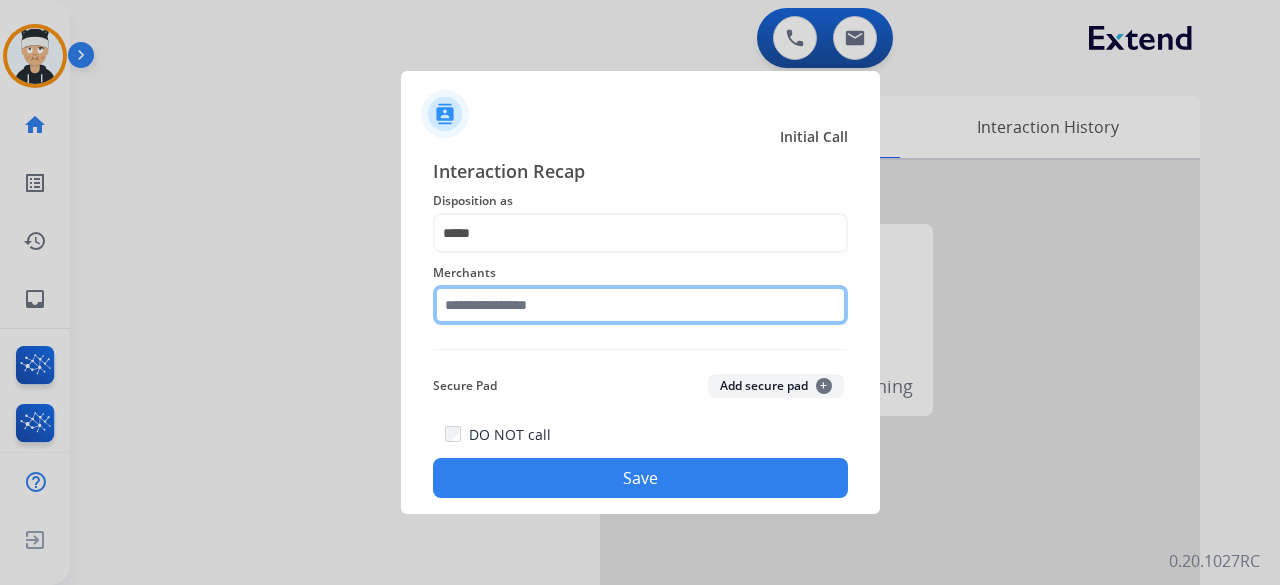 click 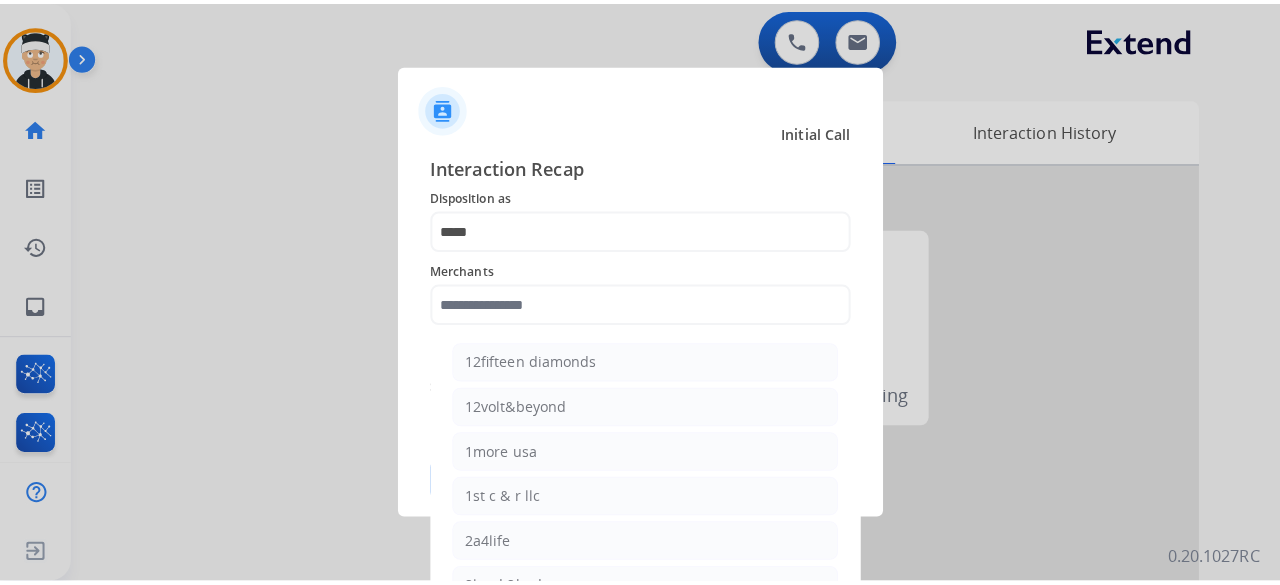 scroll, scrollTop: 0, scrollLeft: 0, axis: both 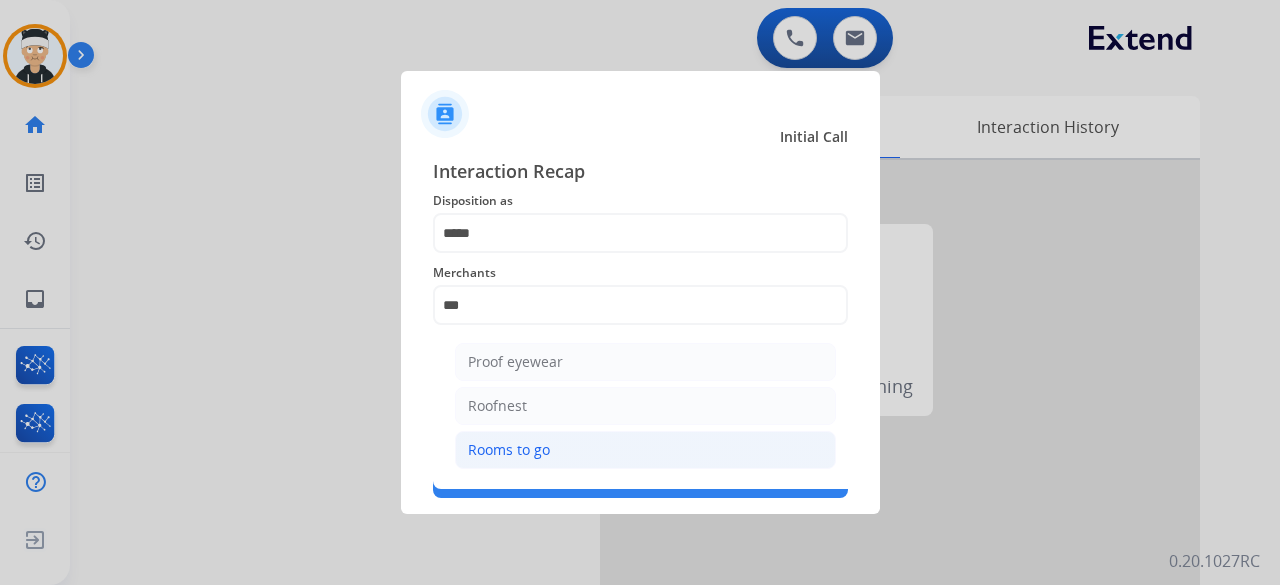 click on "Rooms to go" 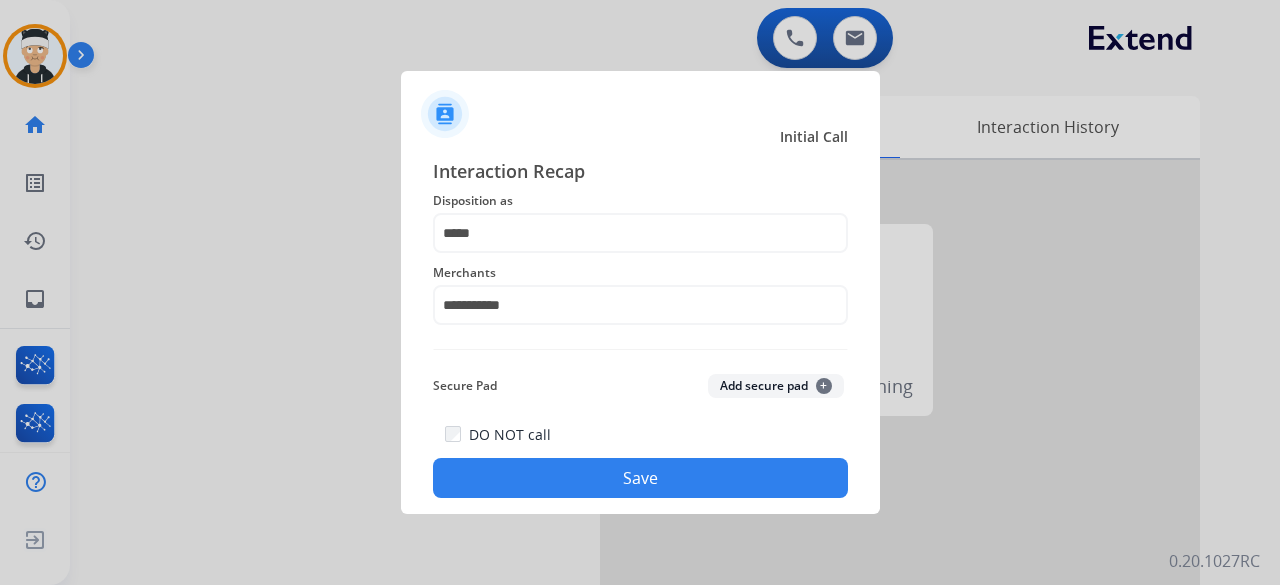 click on "Save" 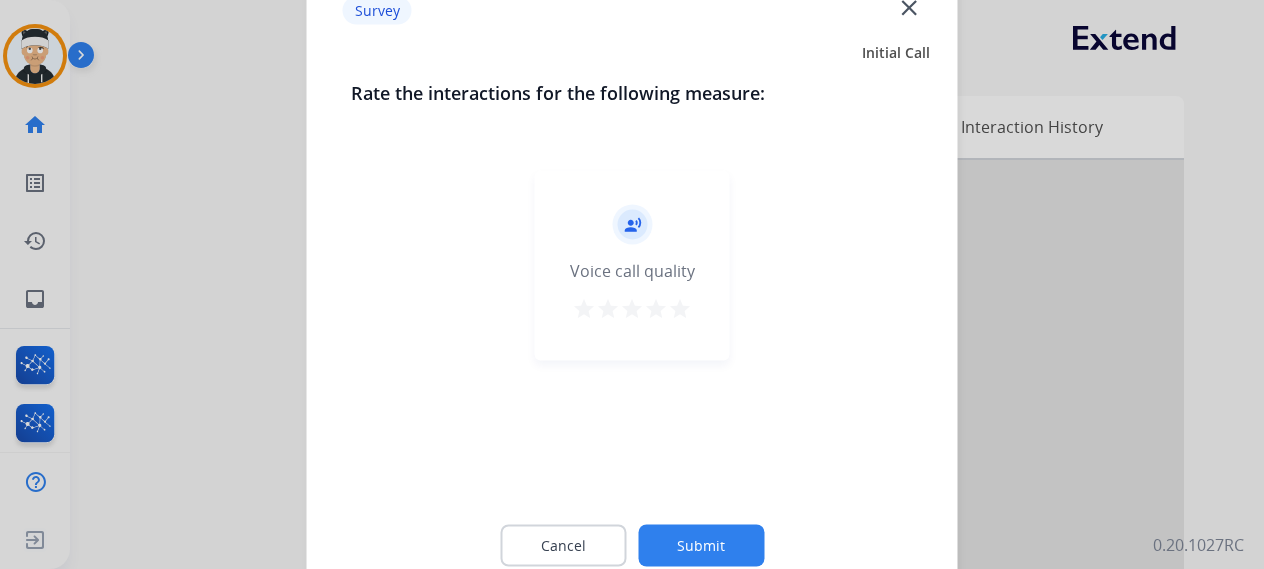 click on "star" at bounding box center (680, 308) 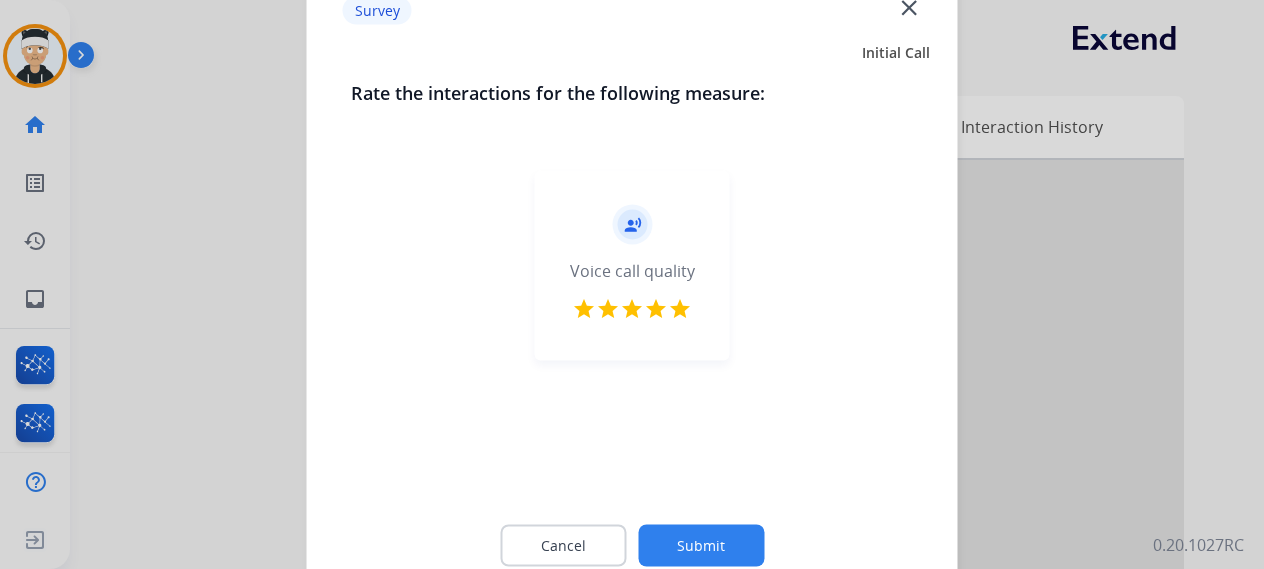 click on "Submit" 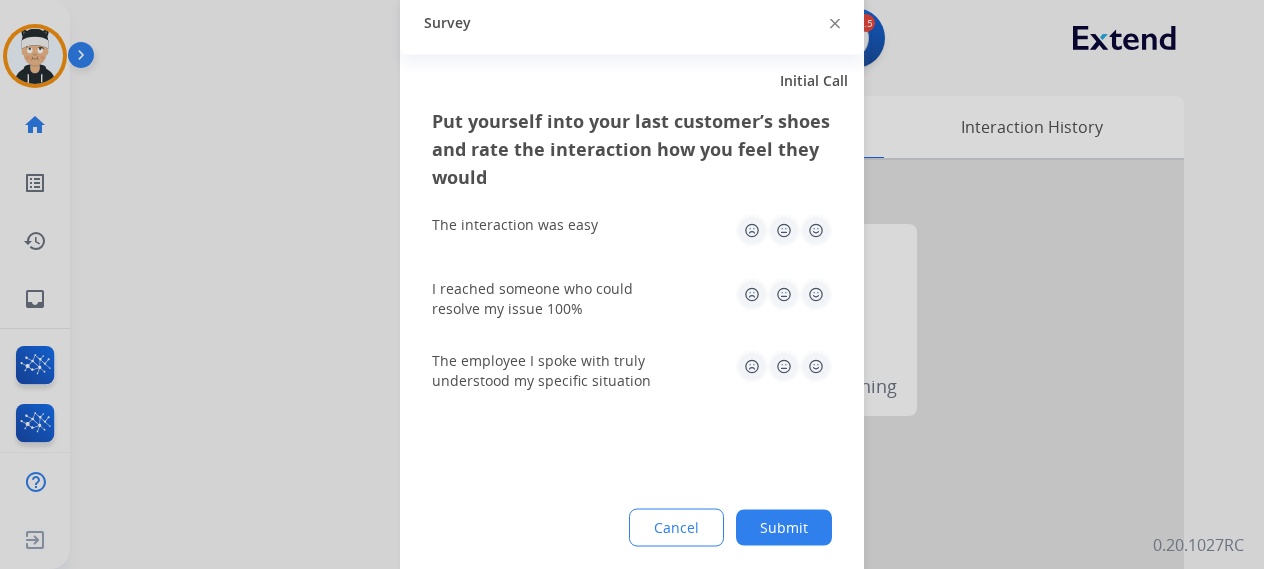 click 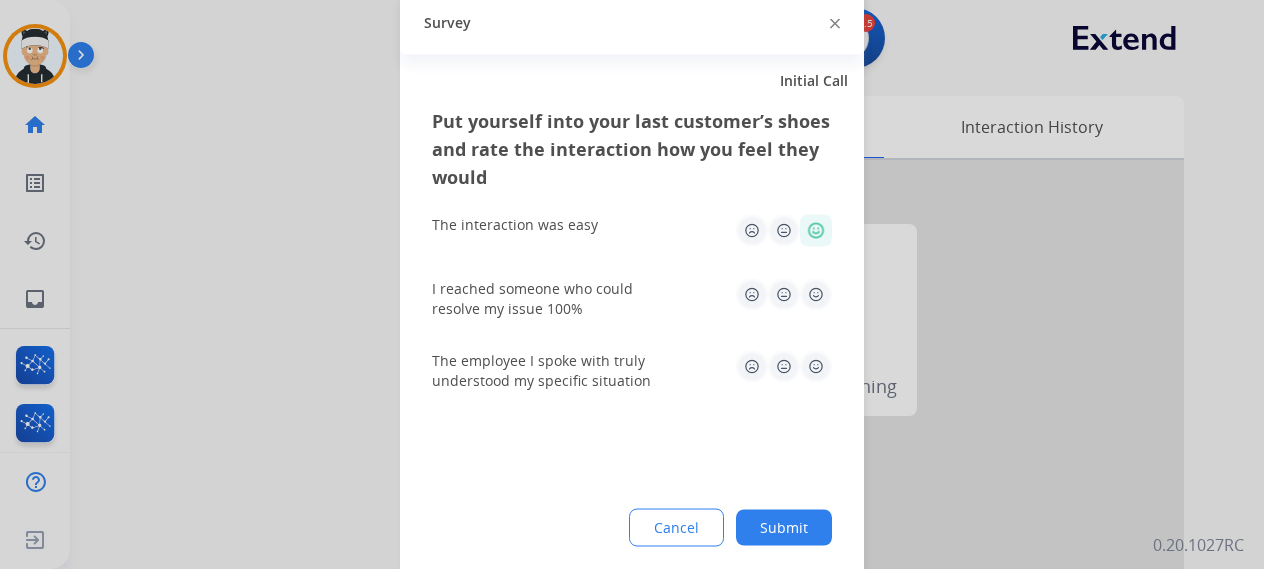 click 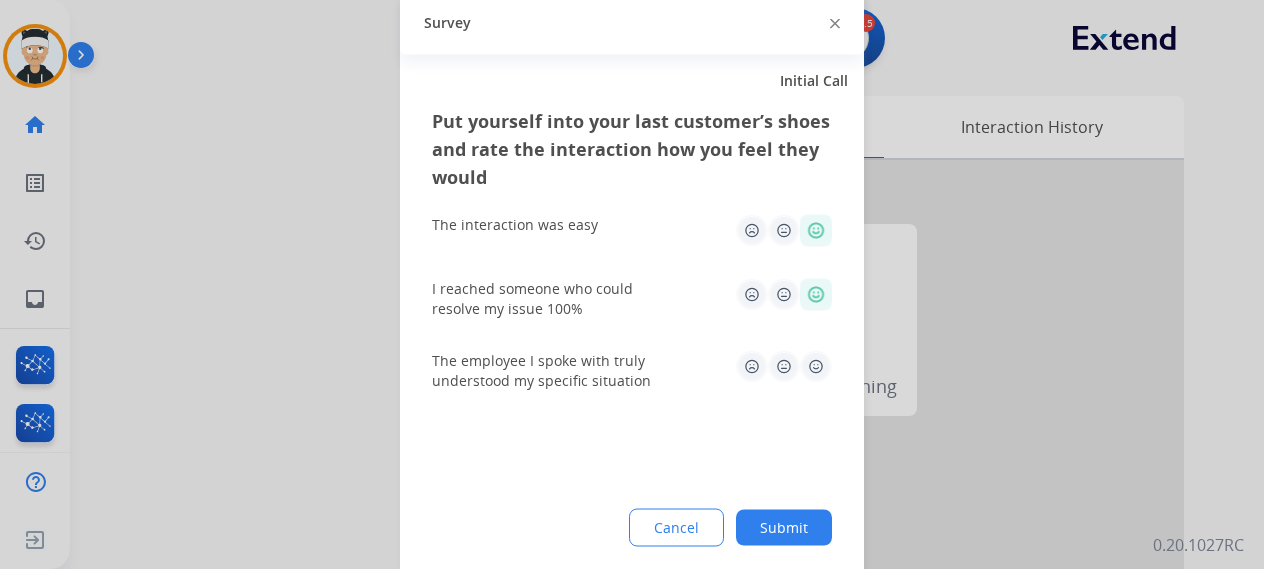 click 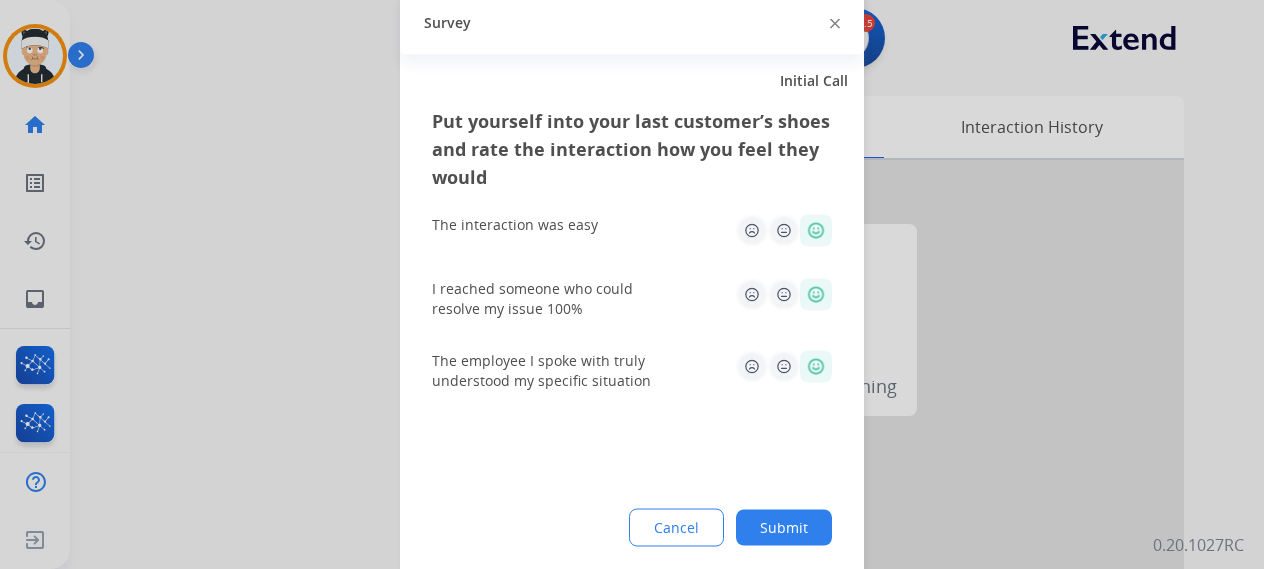 click on "Submit" 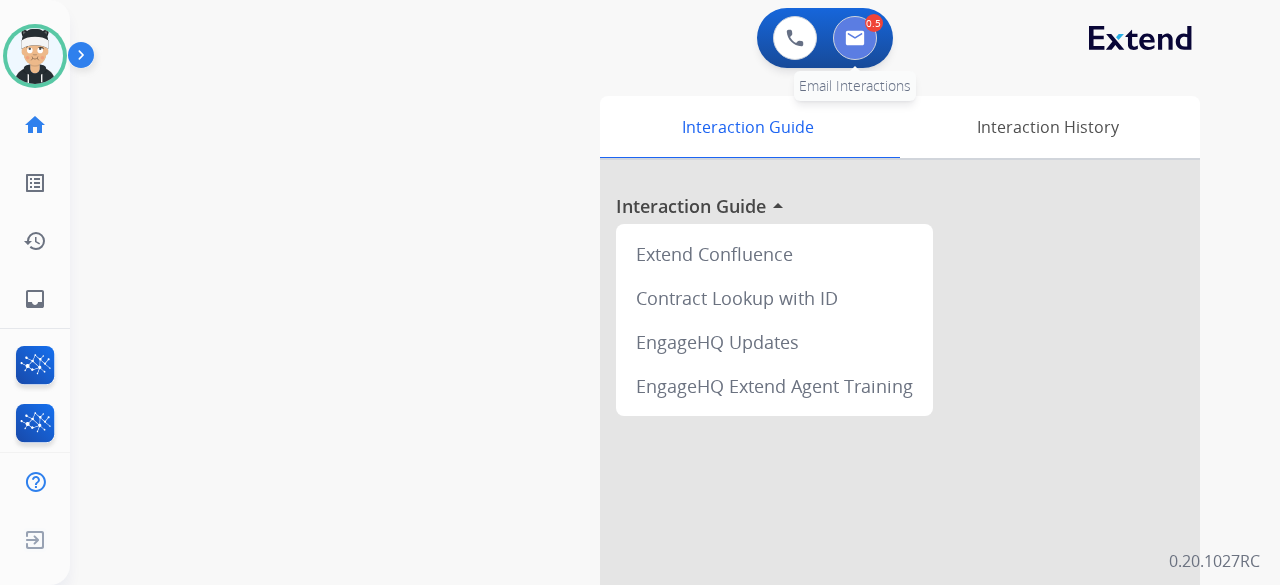 click at bounding box center [855, 38] 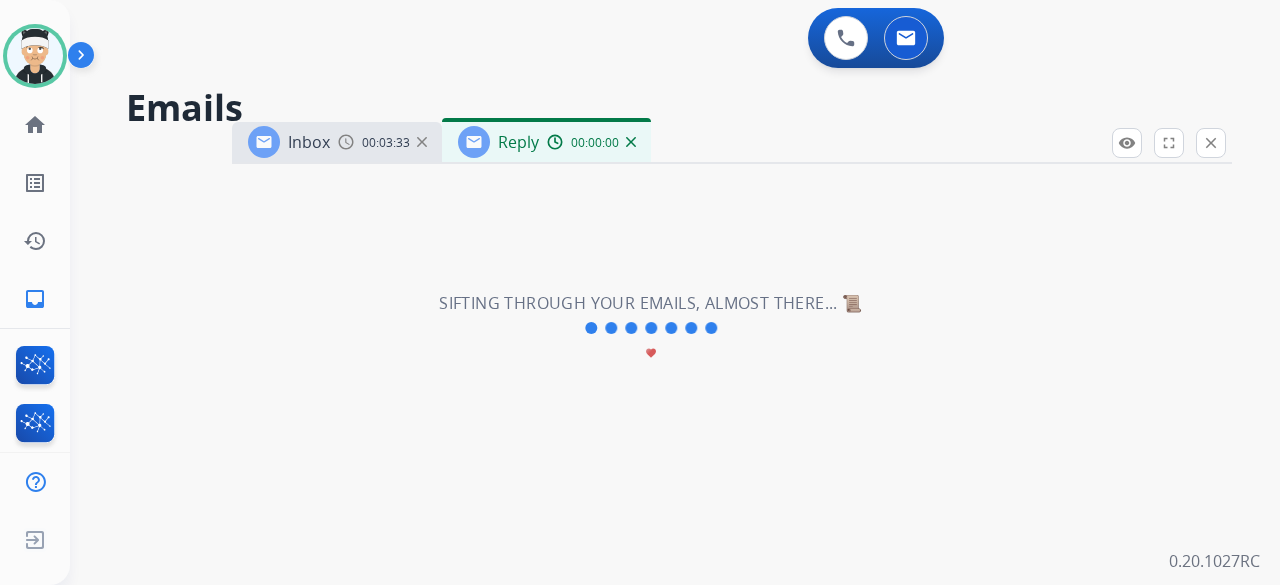 select on "**********" 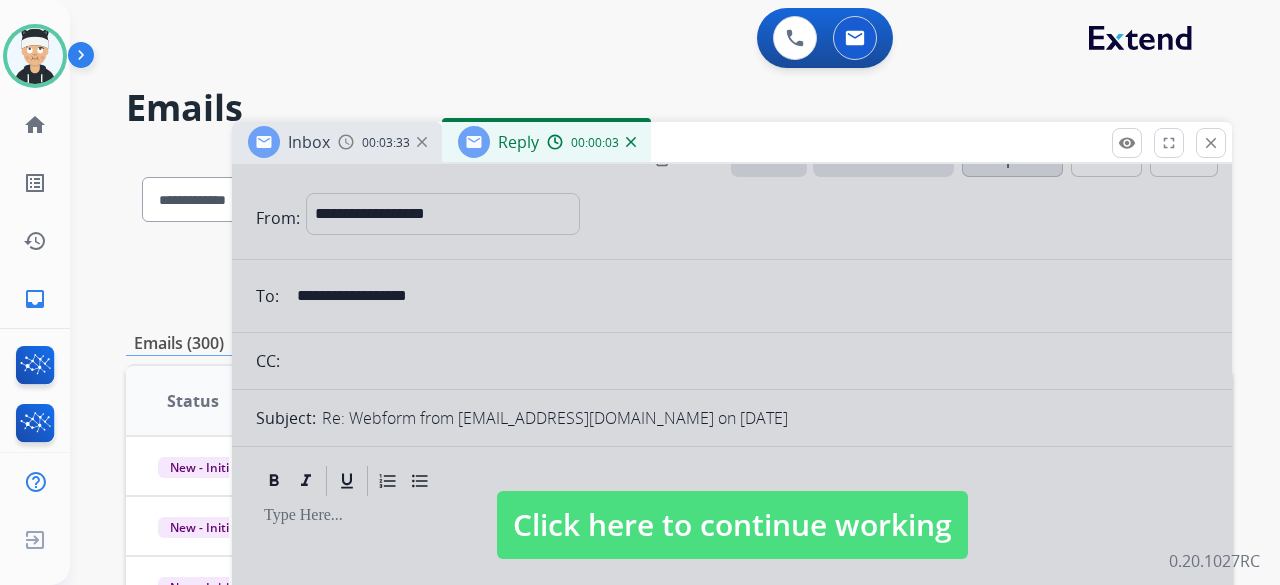 scroll, scrollTop: 0, scrollLeft: 0, axis: both 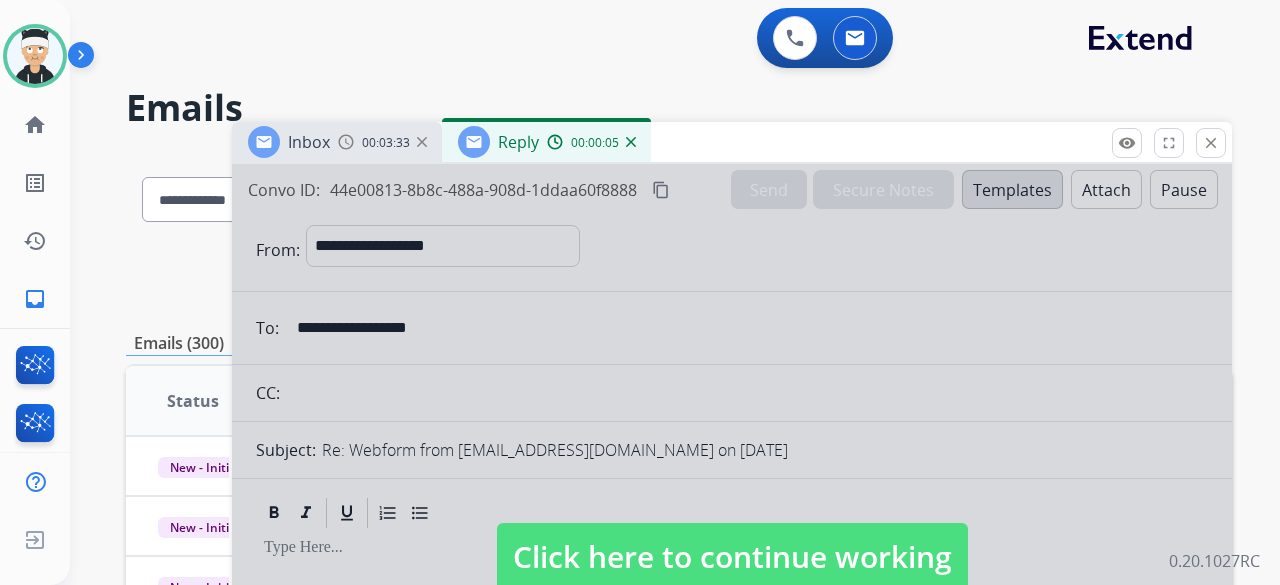 click on "Reply  00:00:05" at bounding box center (546, 142) 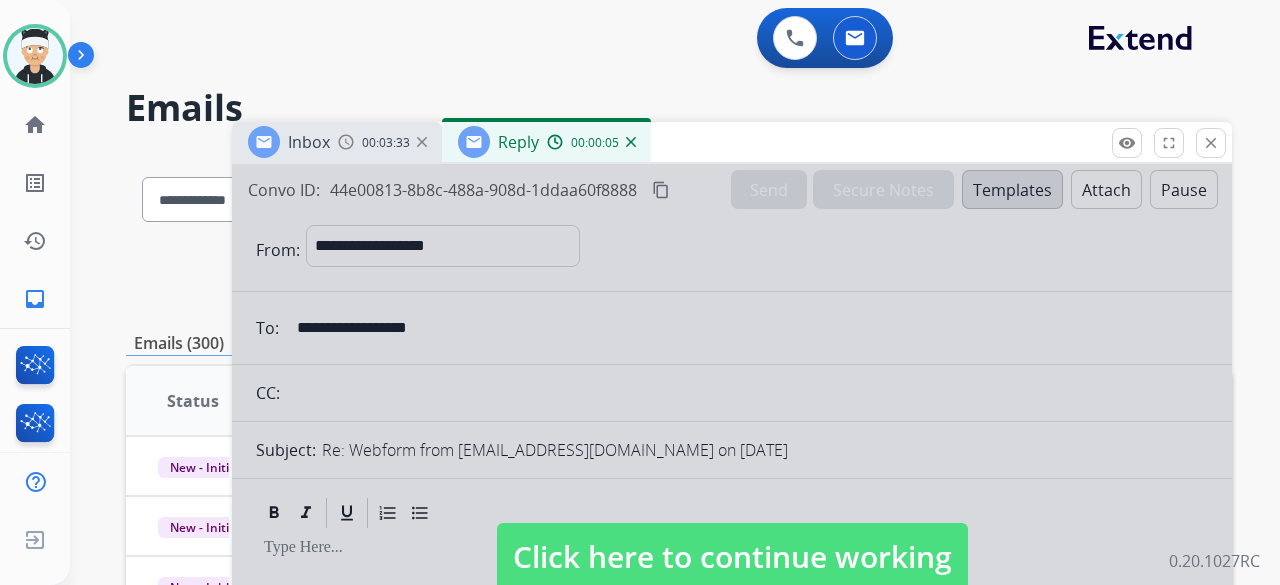 click at bounding box center [631, 142] 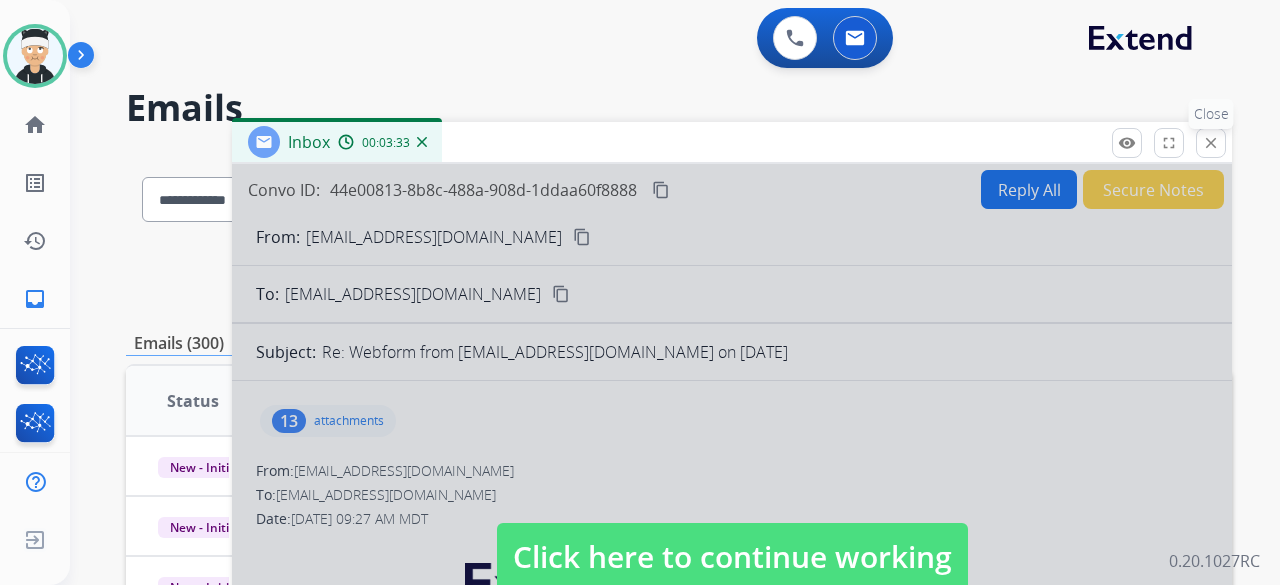 click on "close" at bounding box center (1211, 143) 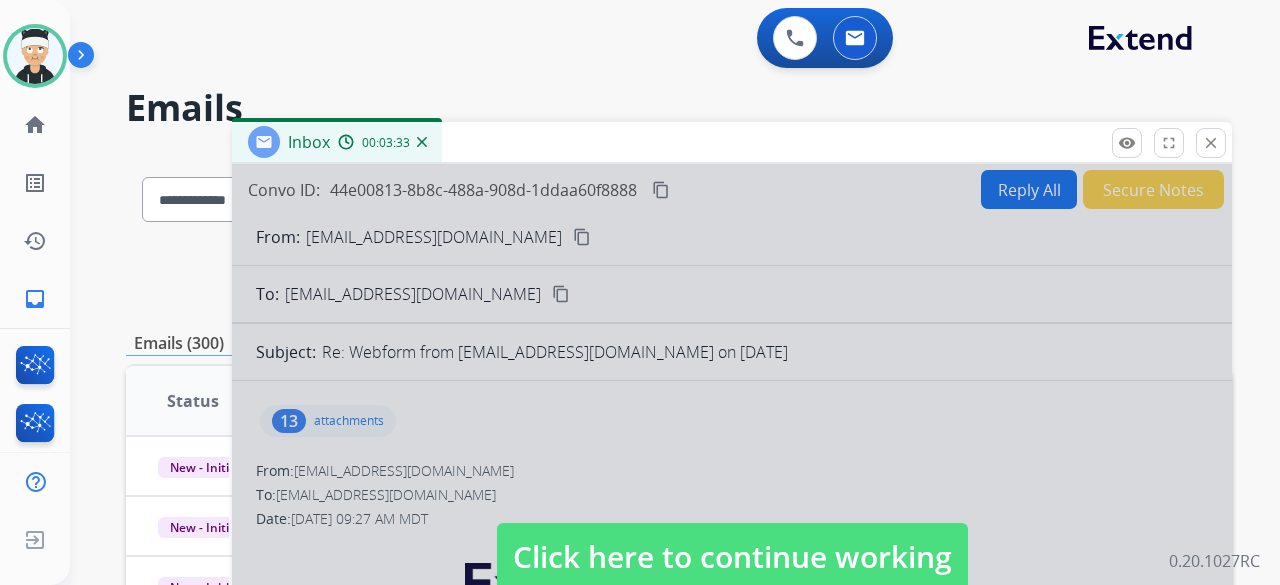 click on "**********" at bounding box center (651, 364) 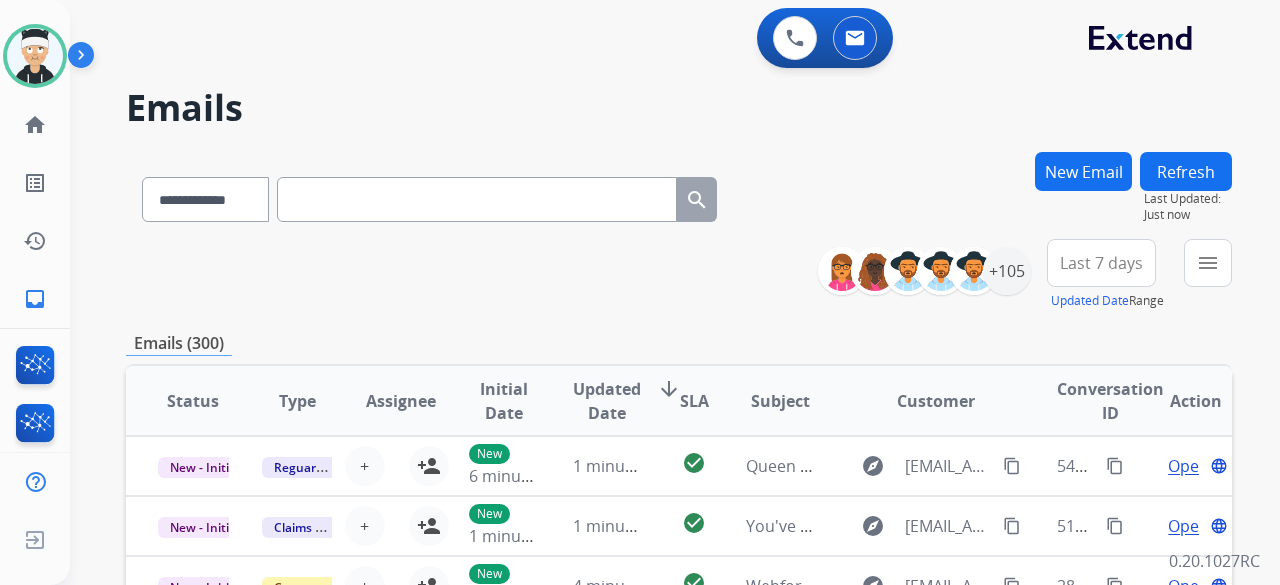 click on "New Email" at bounding box center (1083, 171) 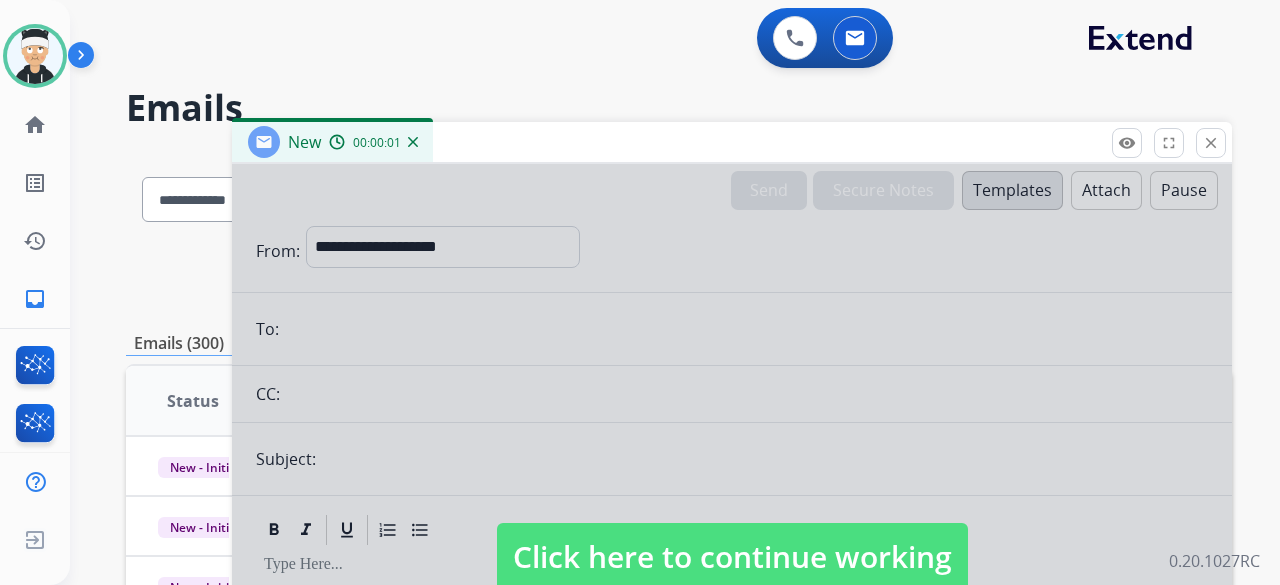 click at bounding box center (732, 537) 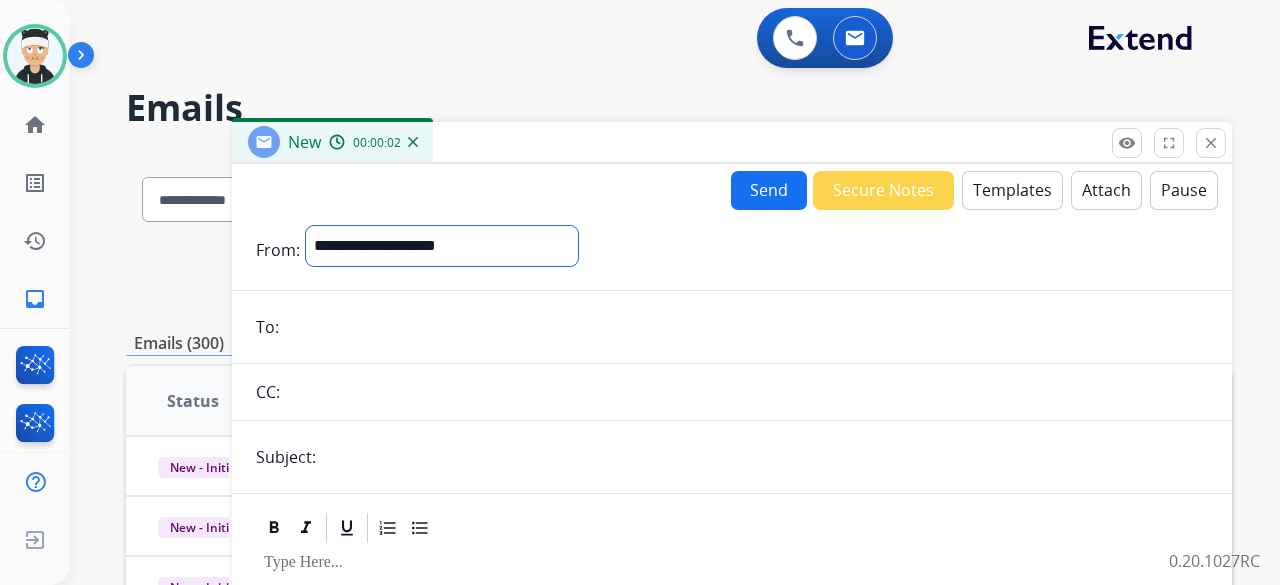 click on "**********" at bounding box center [442, 246] 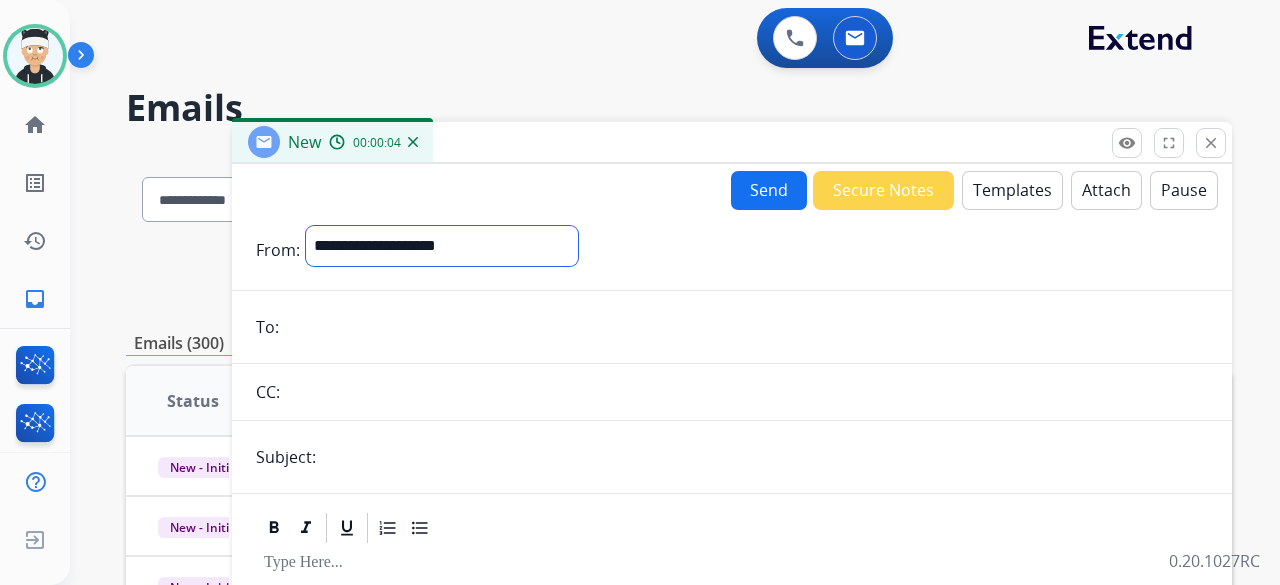 click on "**********" at bounding box center (442, 246) 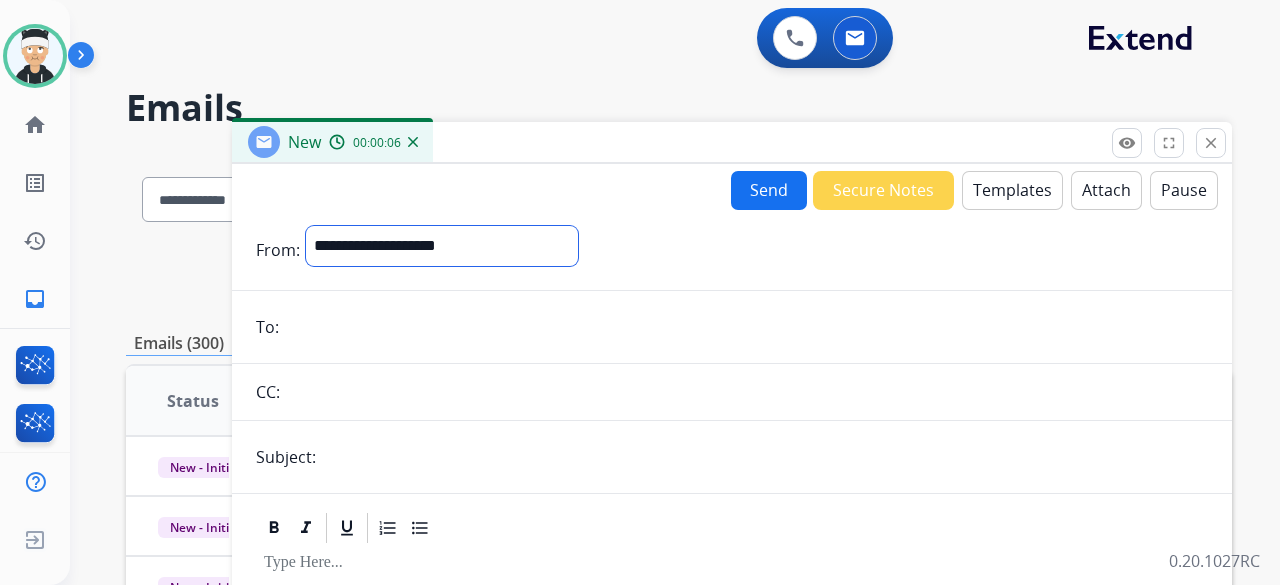 select on "**********" 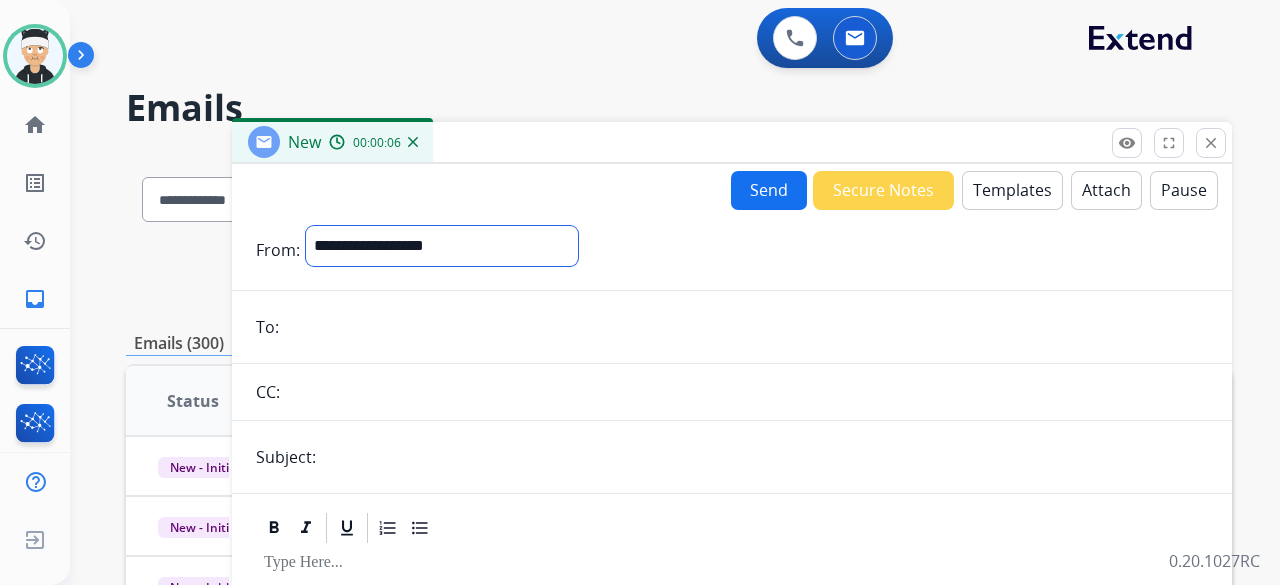 click on "**********" at bounding box center (442, 246) 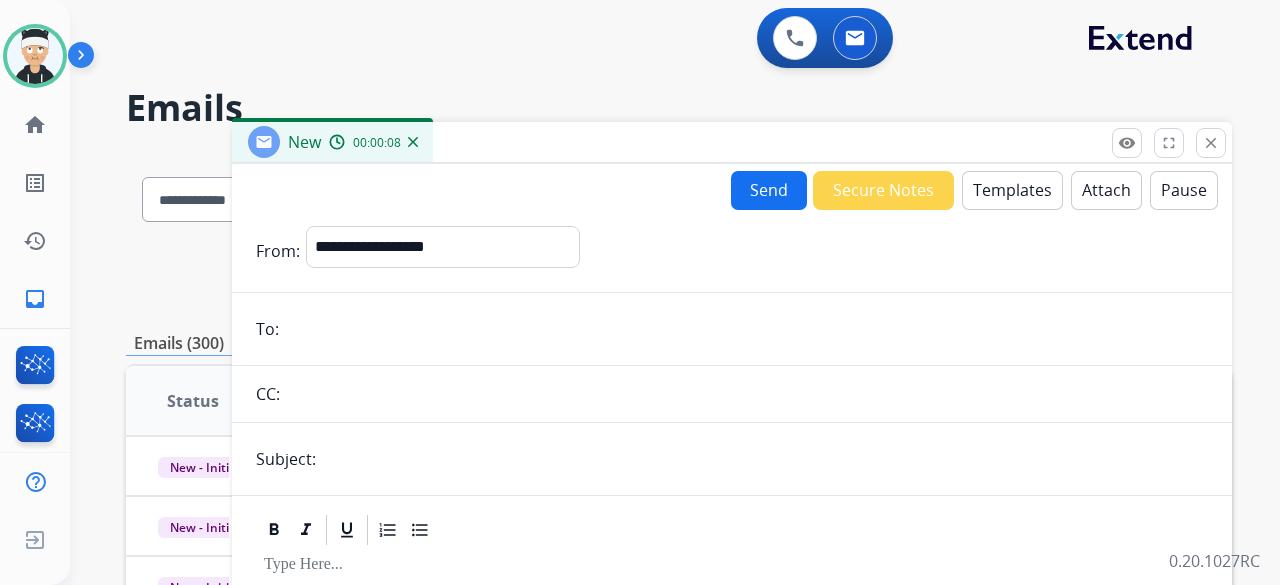 click at bounding box center (746, 329) 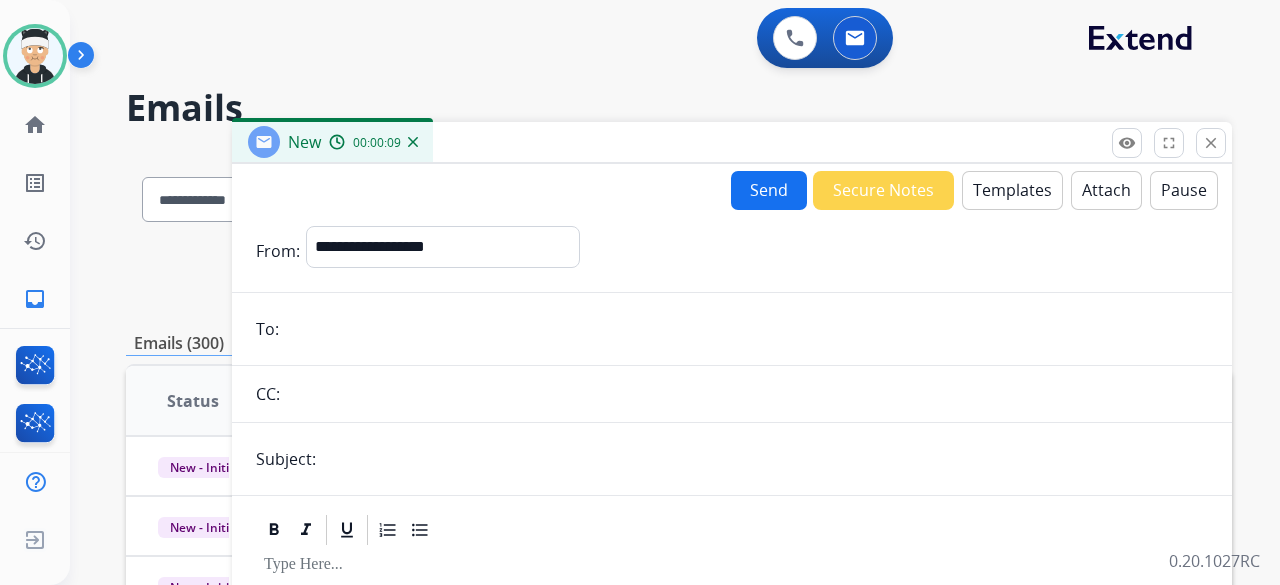 paste on "**********" 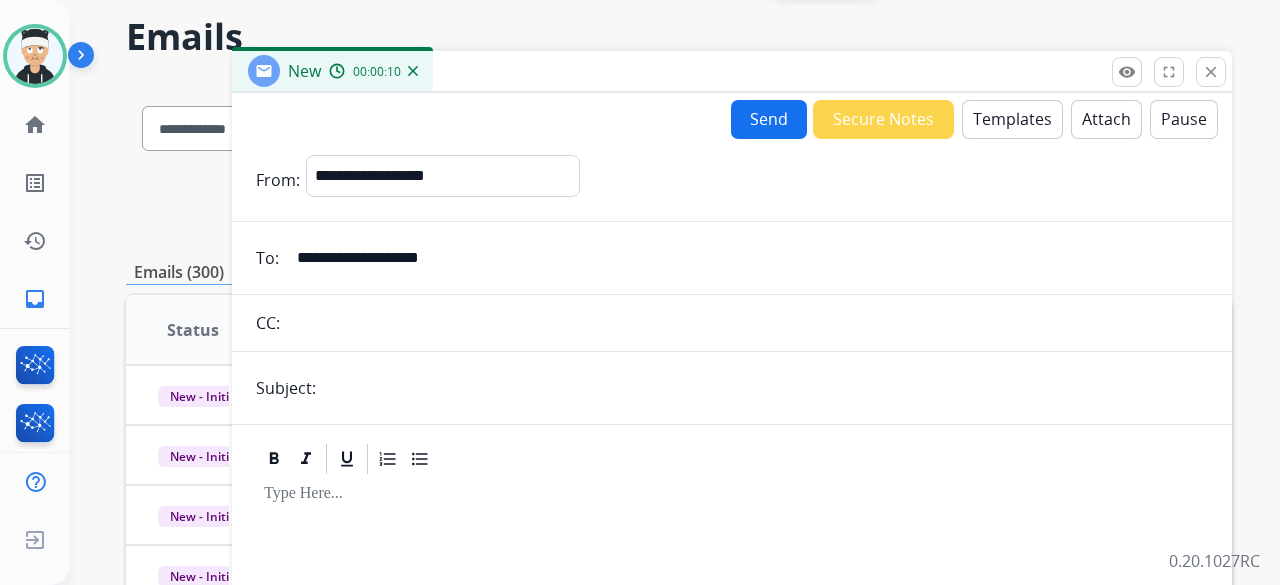 scroll, scrollTop: 200, scrollLeft: 0, axis: vertical 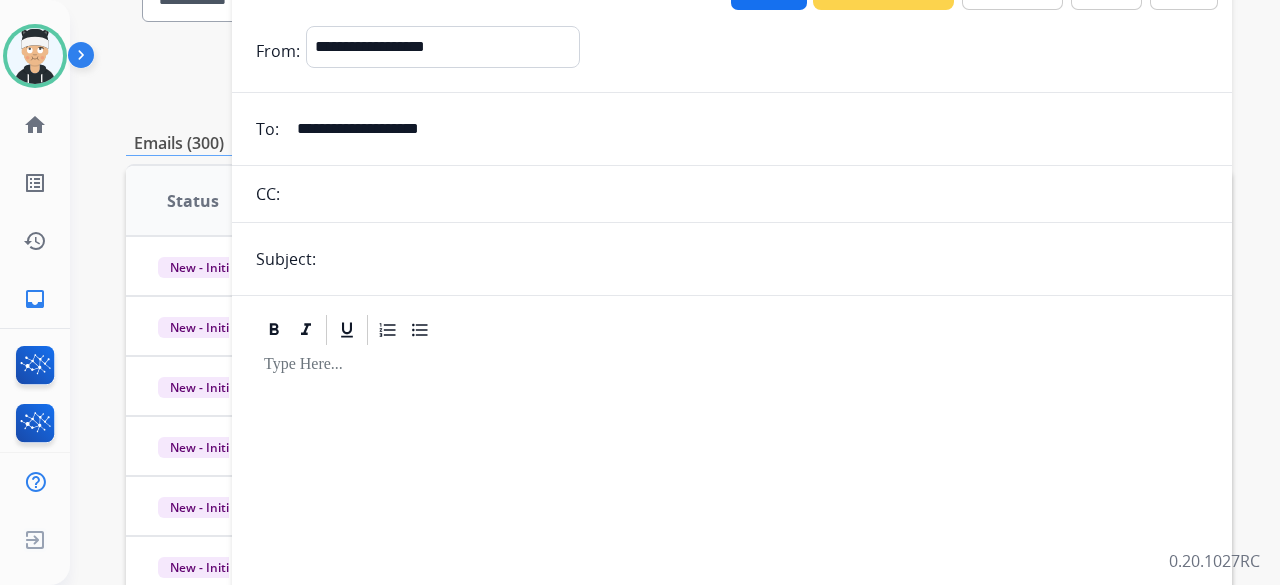 type on "**********" 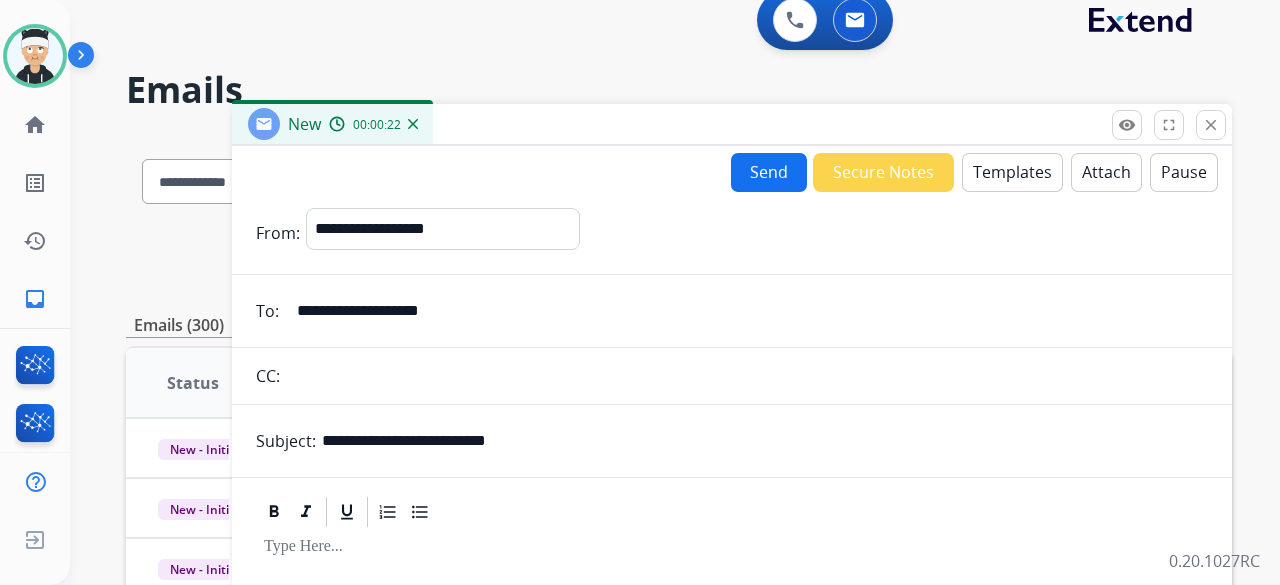 scroll, scrollTop: 0, scrollLeft: 0, axis: both 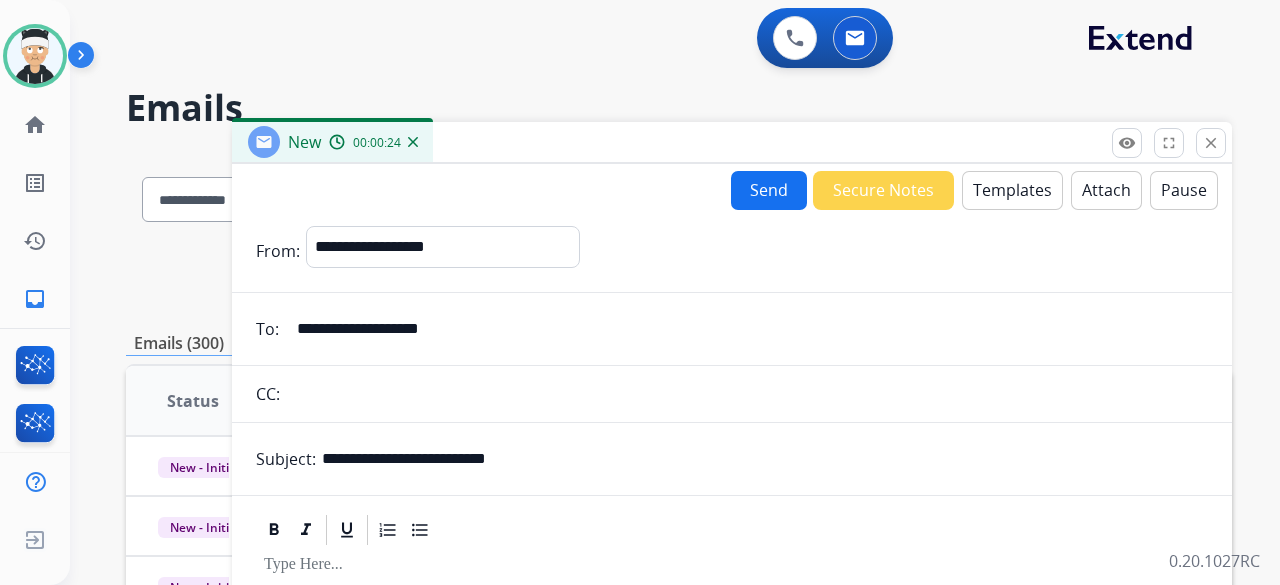 click on "Templates" at bounding box center (1012, 190) 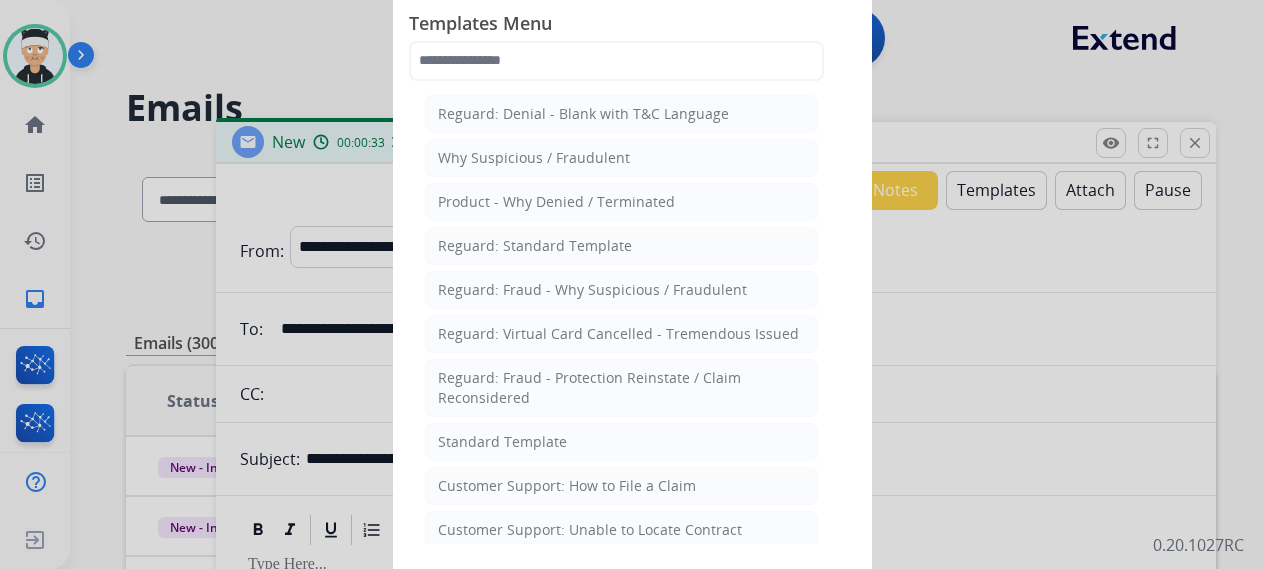 type 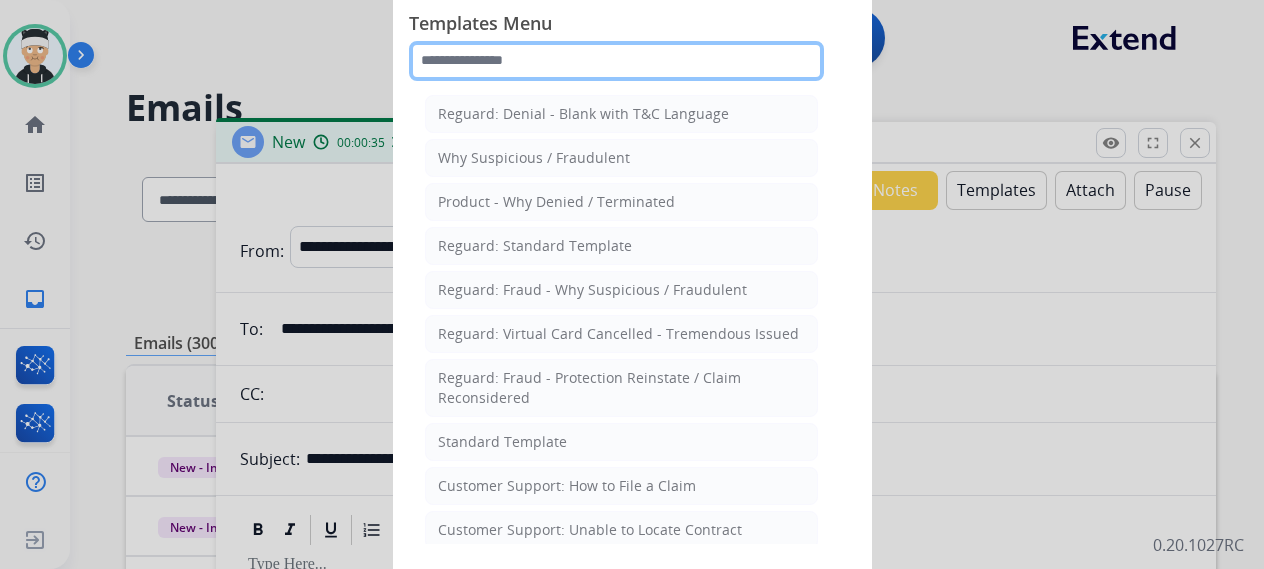 click 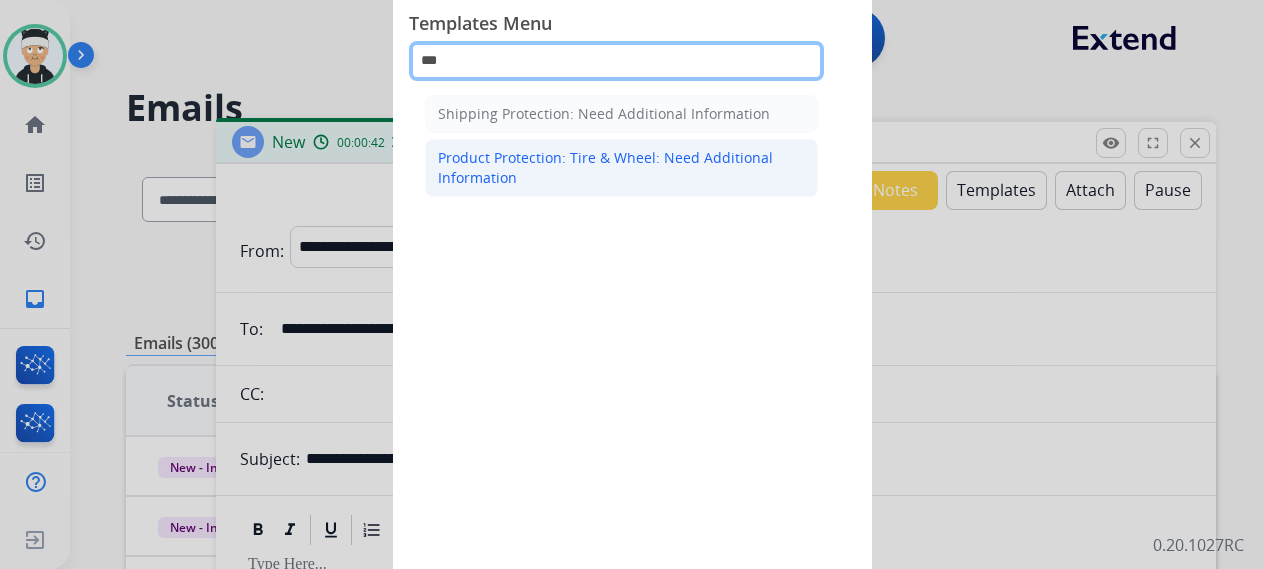 type on "***" 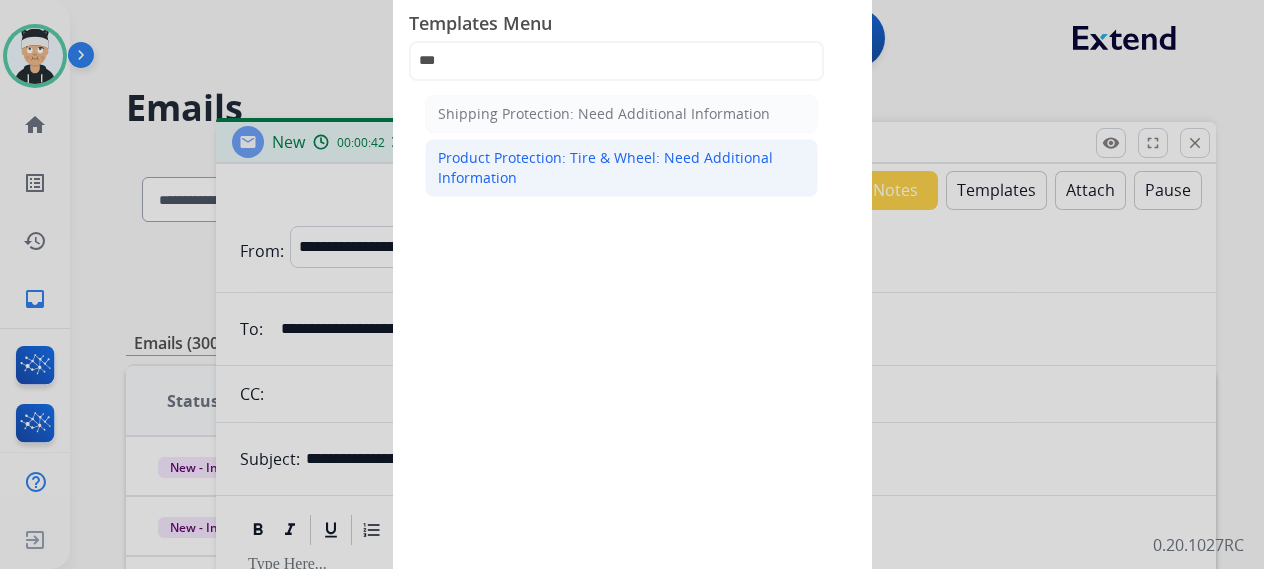 click on "Product Protection: Tire & Wheel: Need Additional Information" 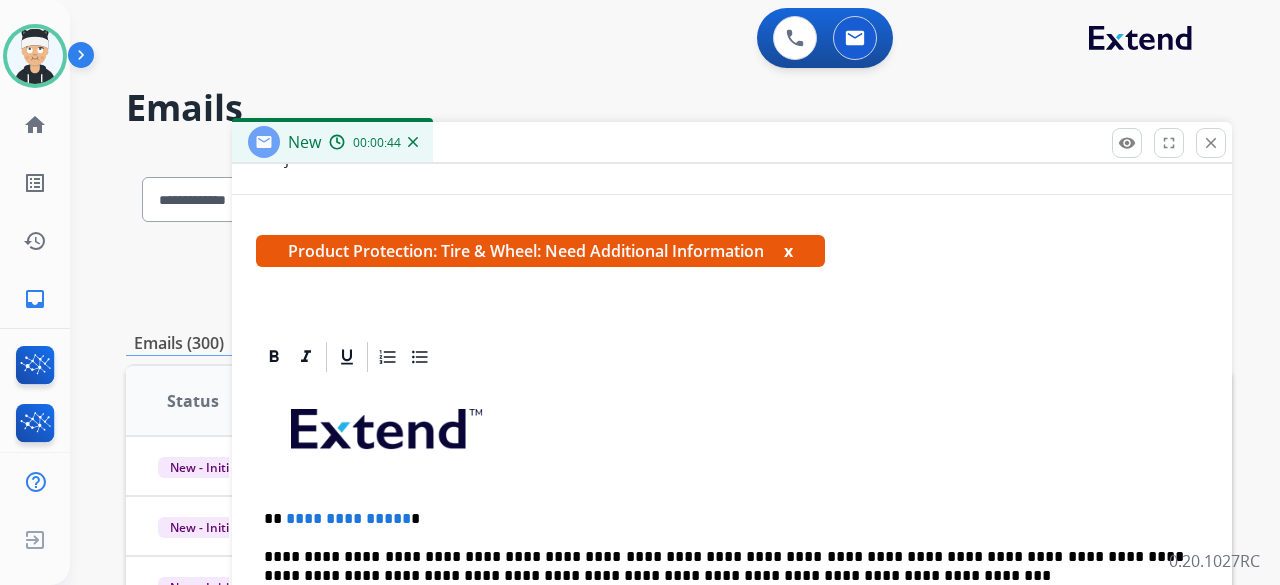 scroll, scrollTop: 428, scrollLeft: 0, axis: vertical 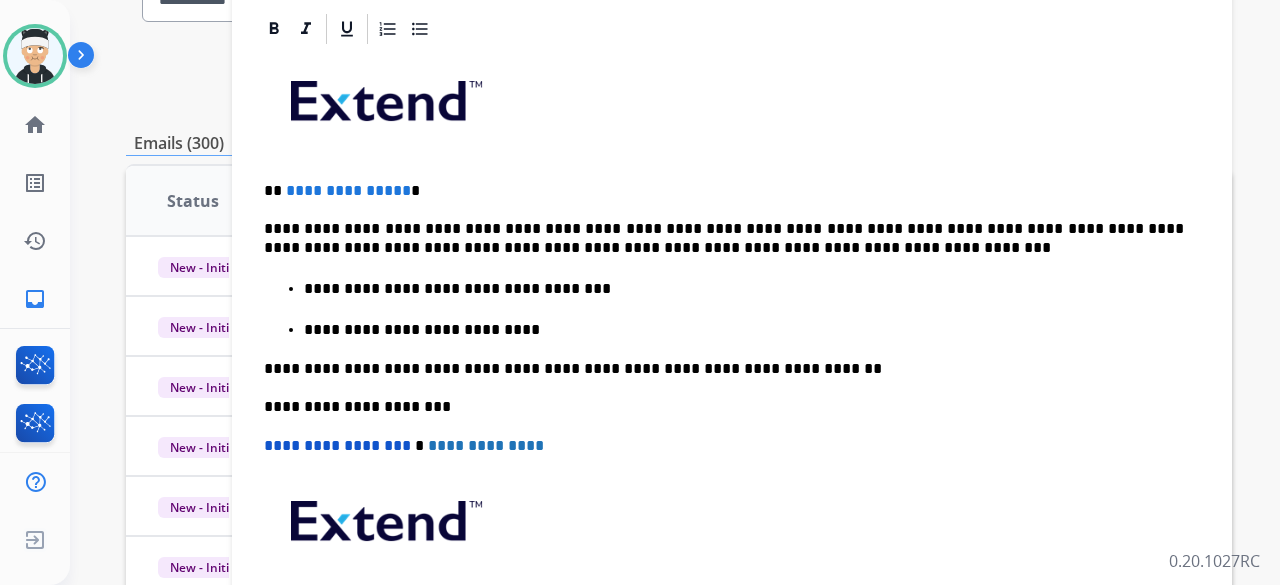 click on "**********" at bounding box center (348, 190) 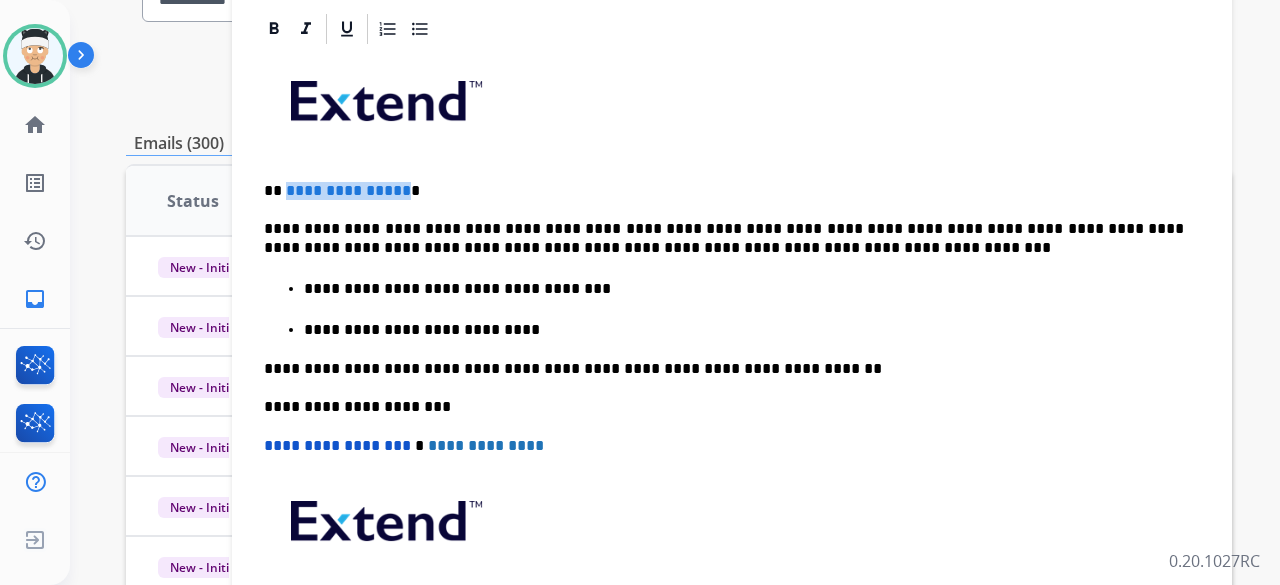 drag, startPoint x: 397, startPoint y: 189, endPoint x: 282, endPoint y: 191, distance: 115.01739 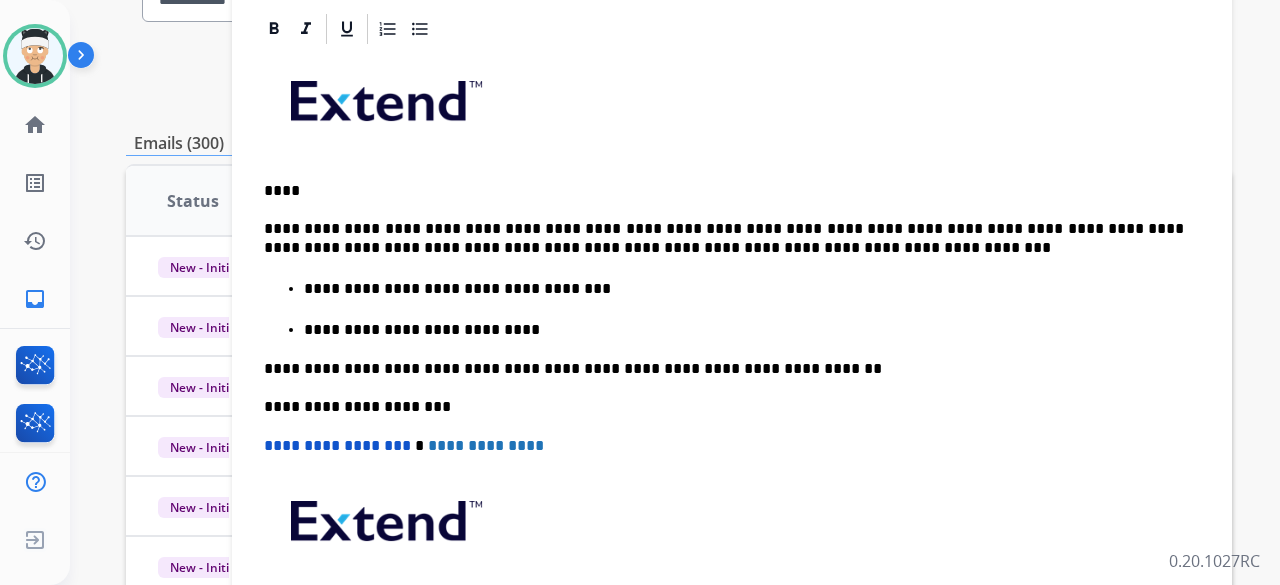 type 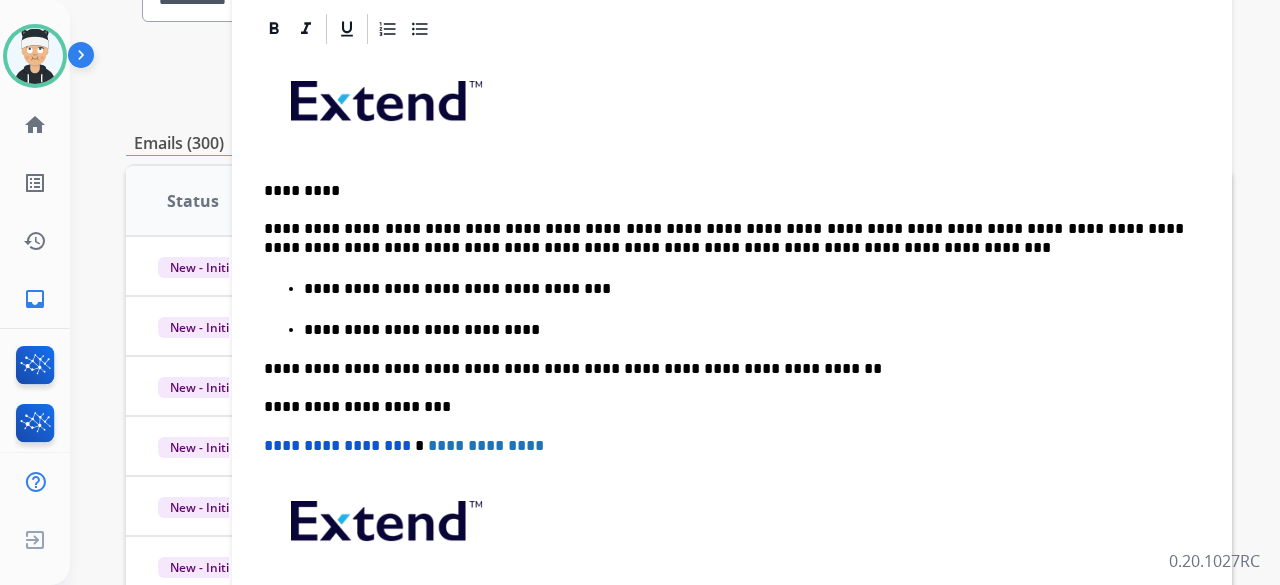 click on "**********" at bounding box center (744, 330) 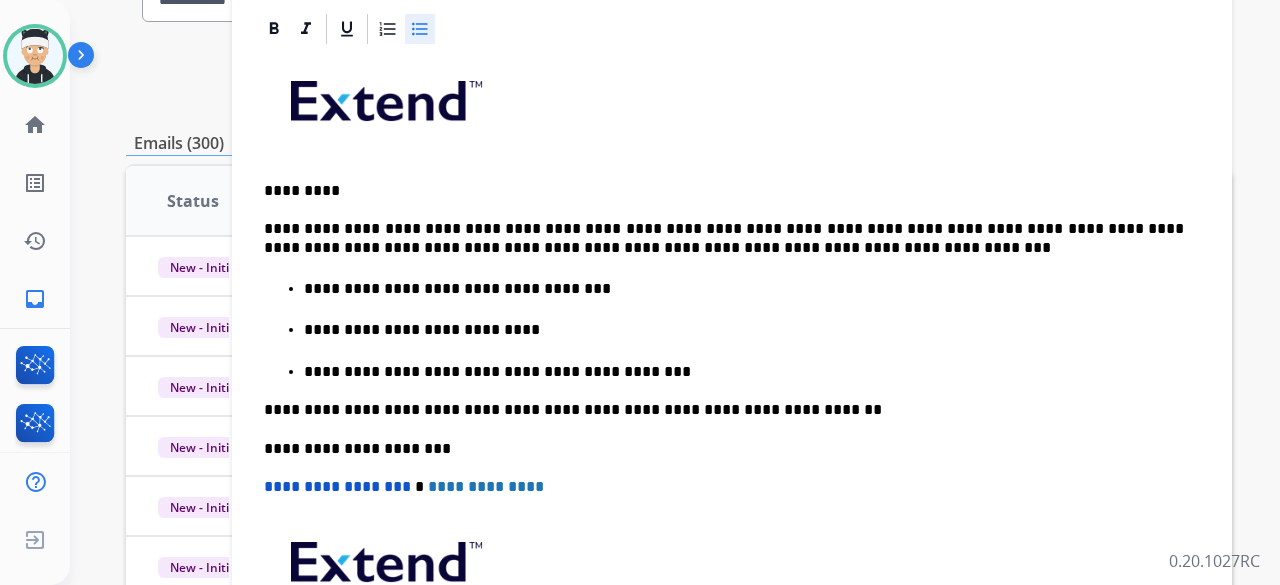 click on "**********" at bounding box center [744, 372] 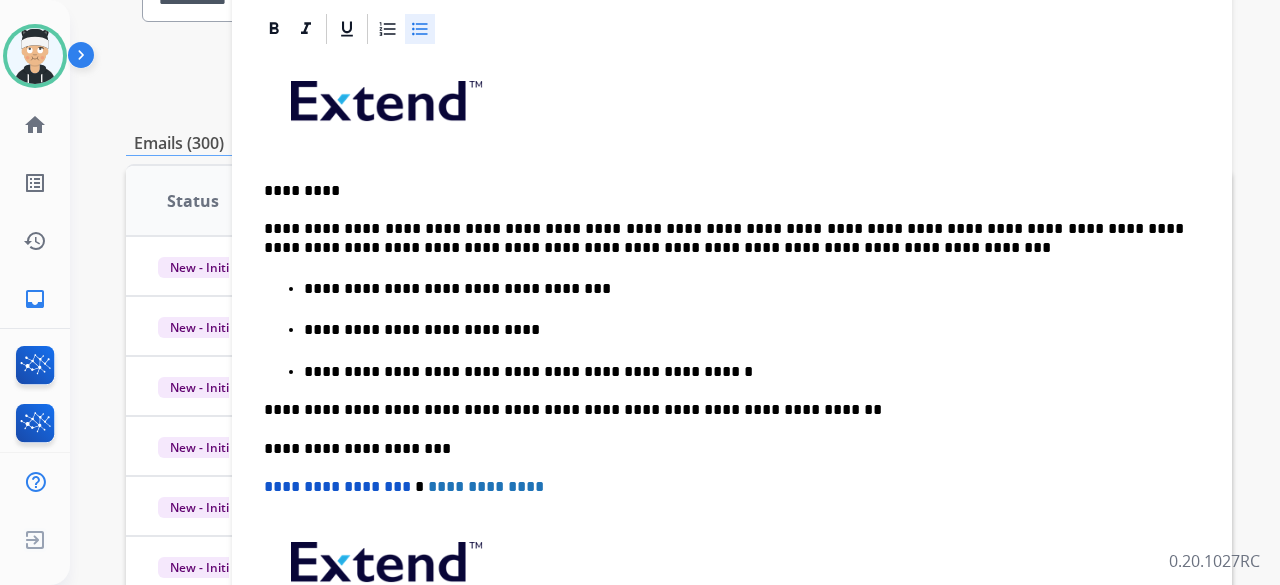 click on "**********" at bounding box center (744, 372) 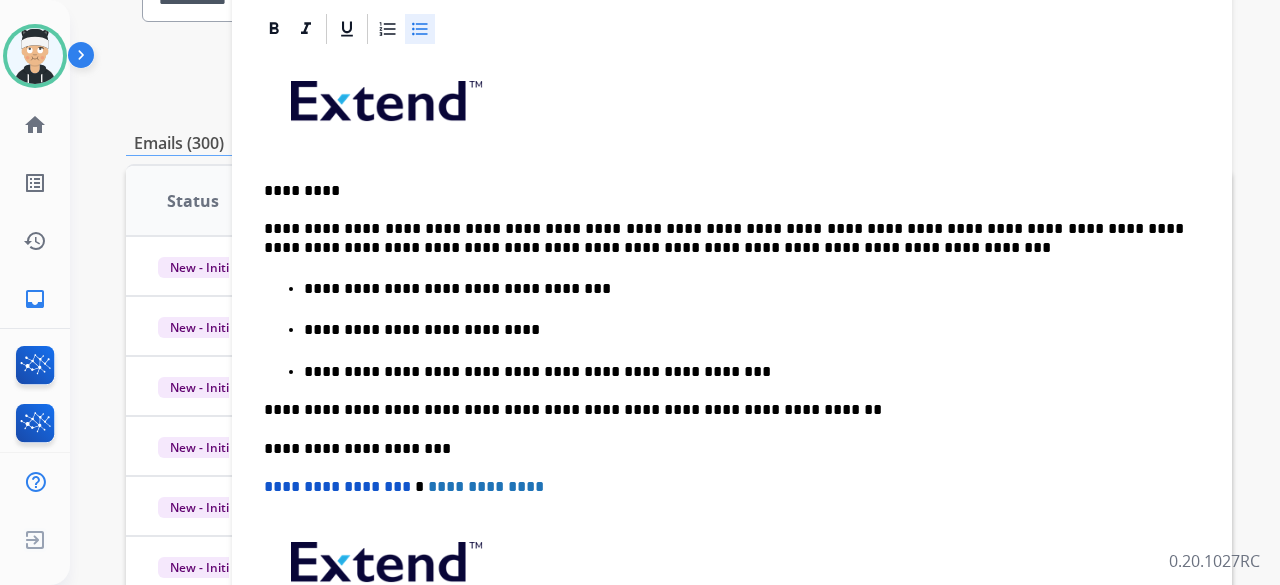 click on "**********" at bounding box center [744, 372] 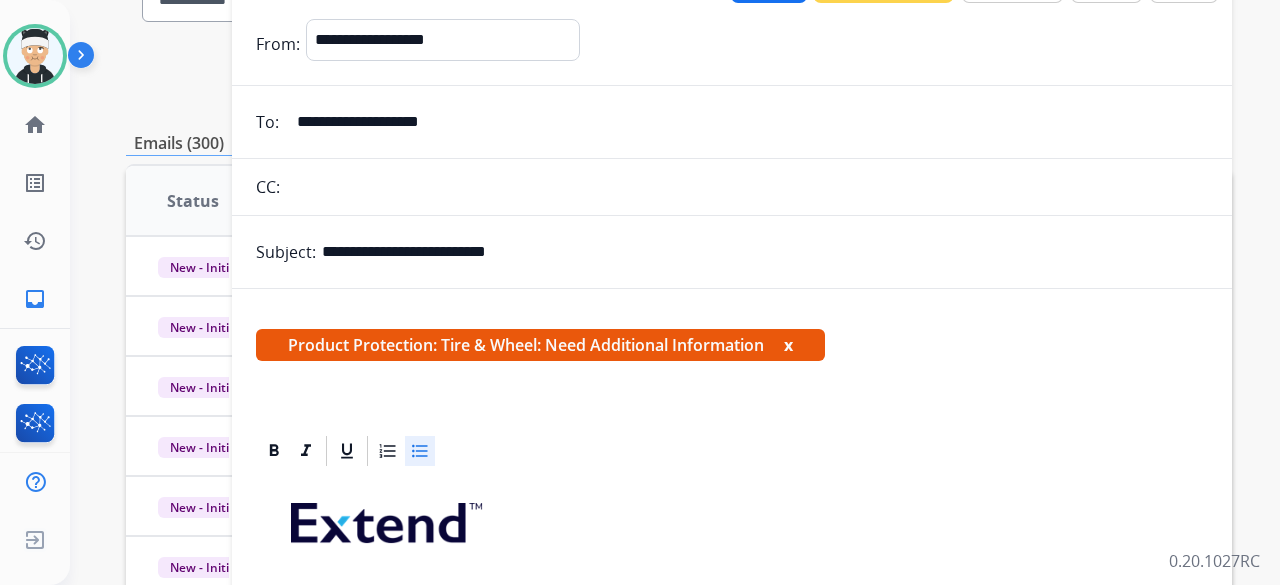scroll, scrollTop: 0, scrollLeft: 0, axis: both 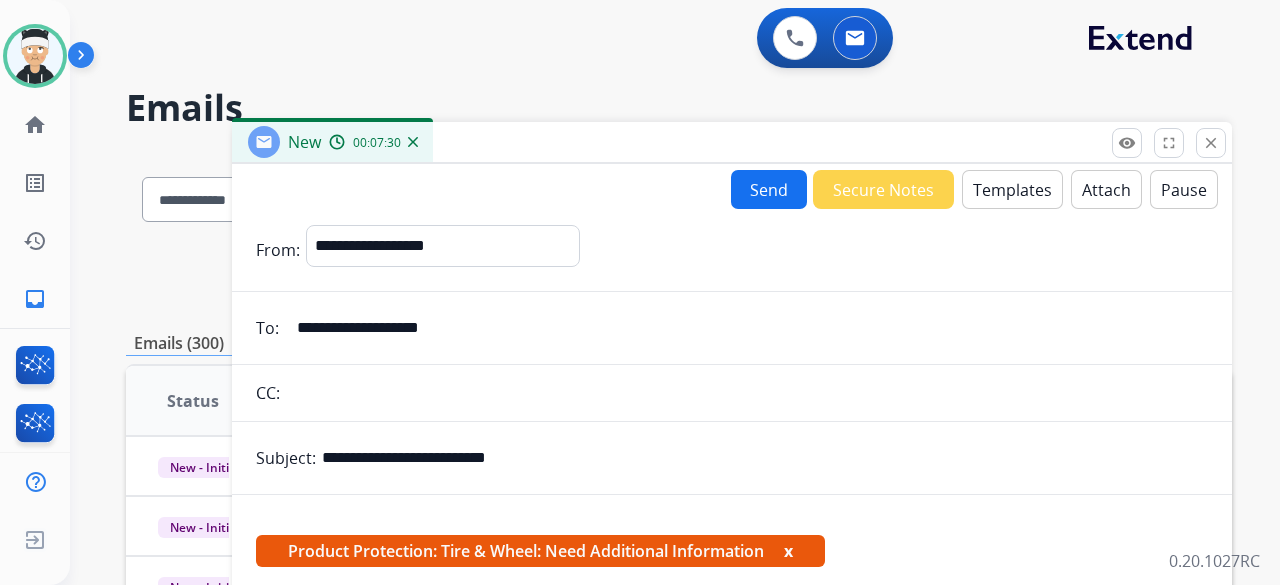 click on "Send" at bounding box center (769, 189) 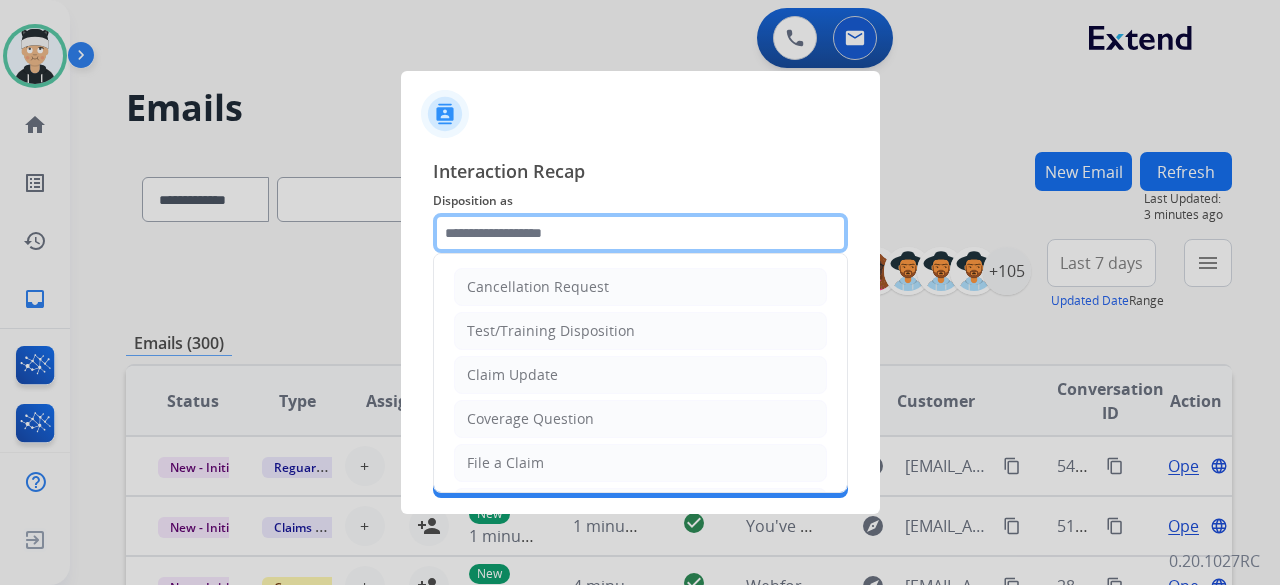 click 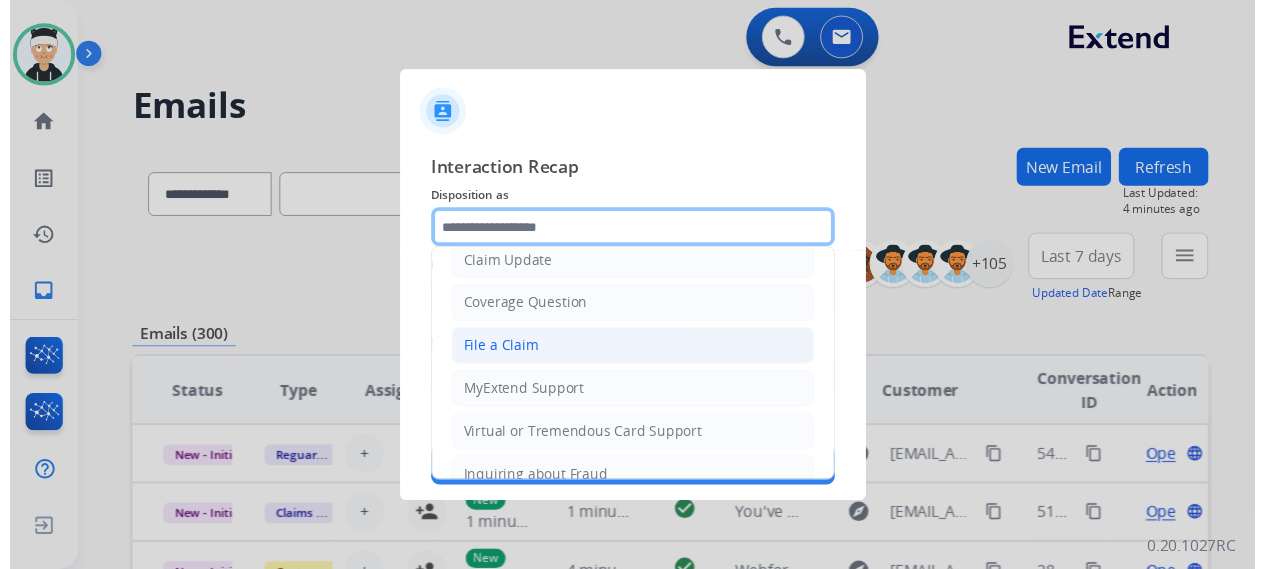 scroll, scrollTop: 100, scrollLeft: 0, axis: vertical 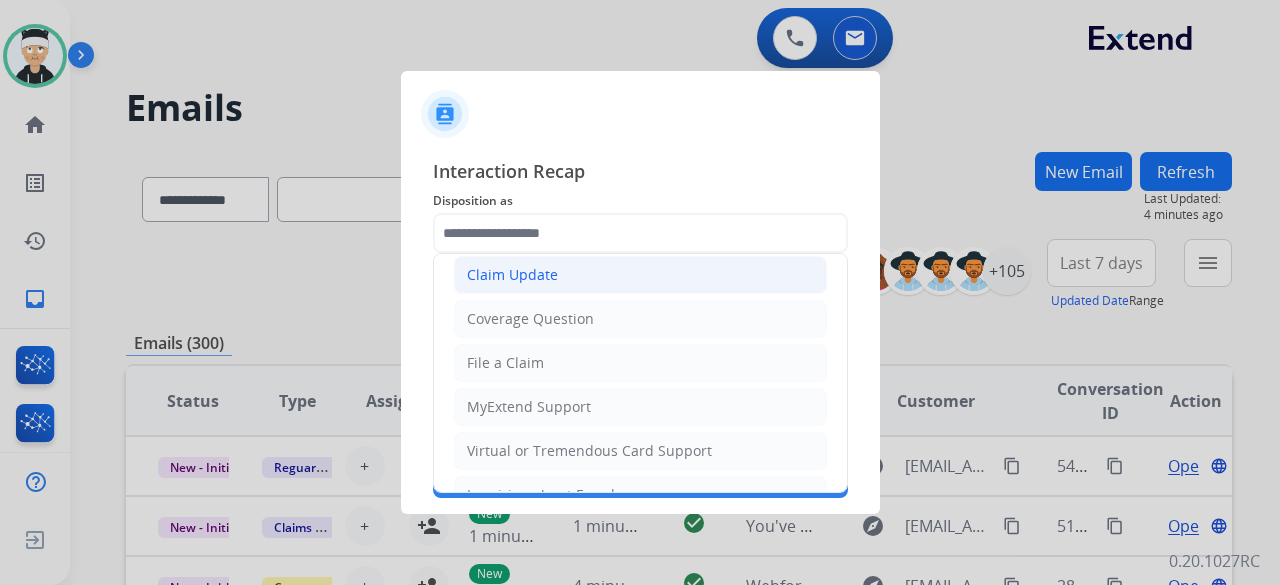 click on "Claim Update" 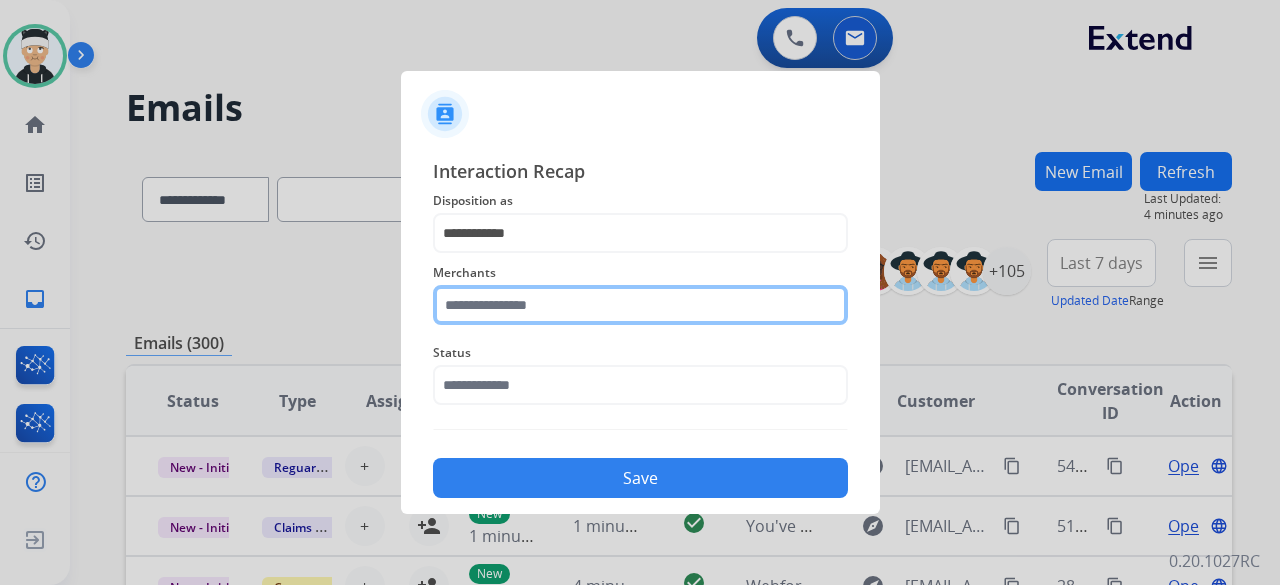 click 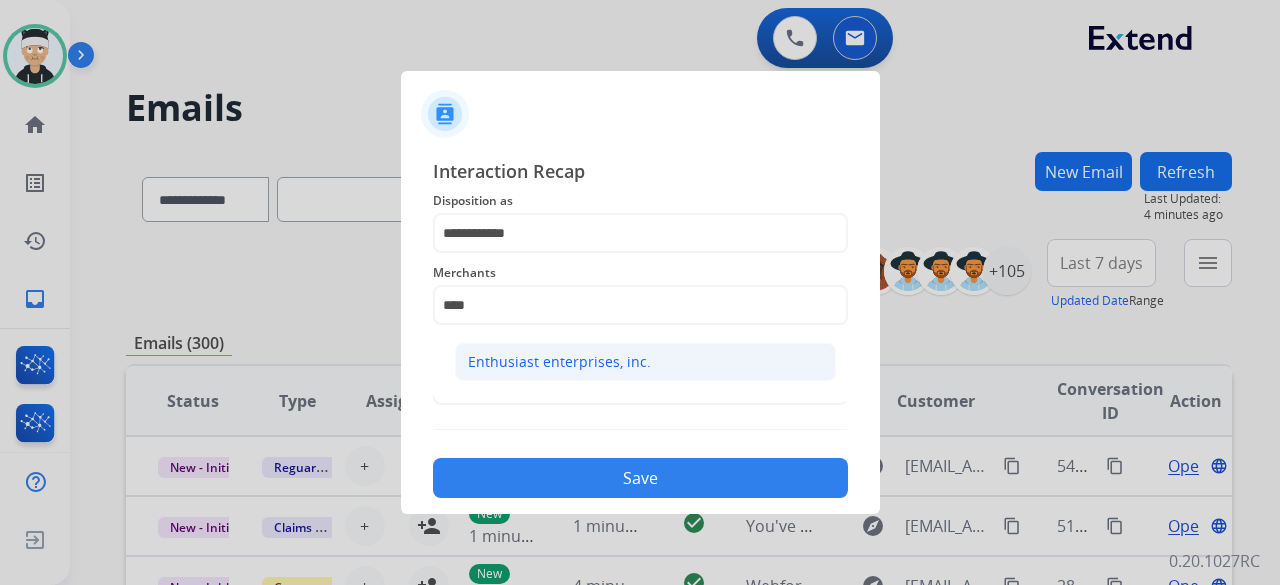 click on "Enthusiast enterprises, inc." 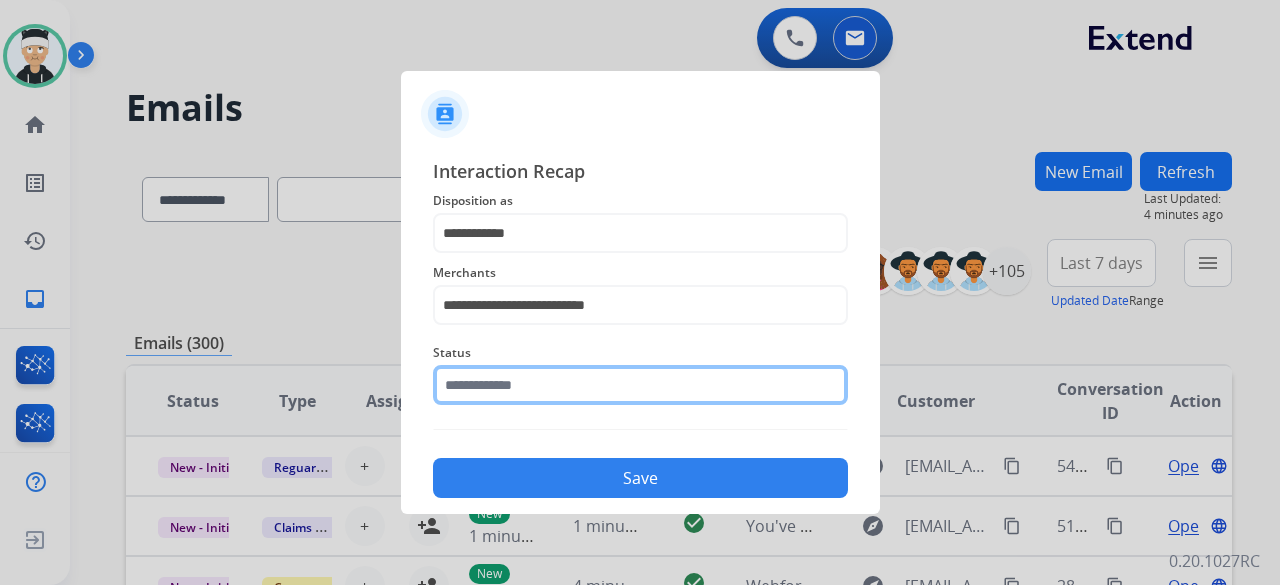 click 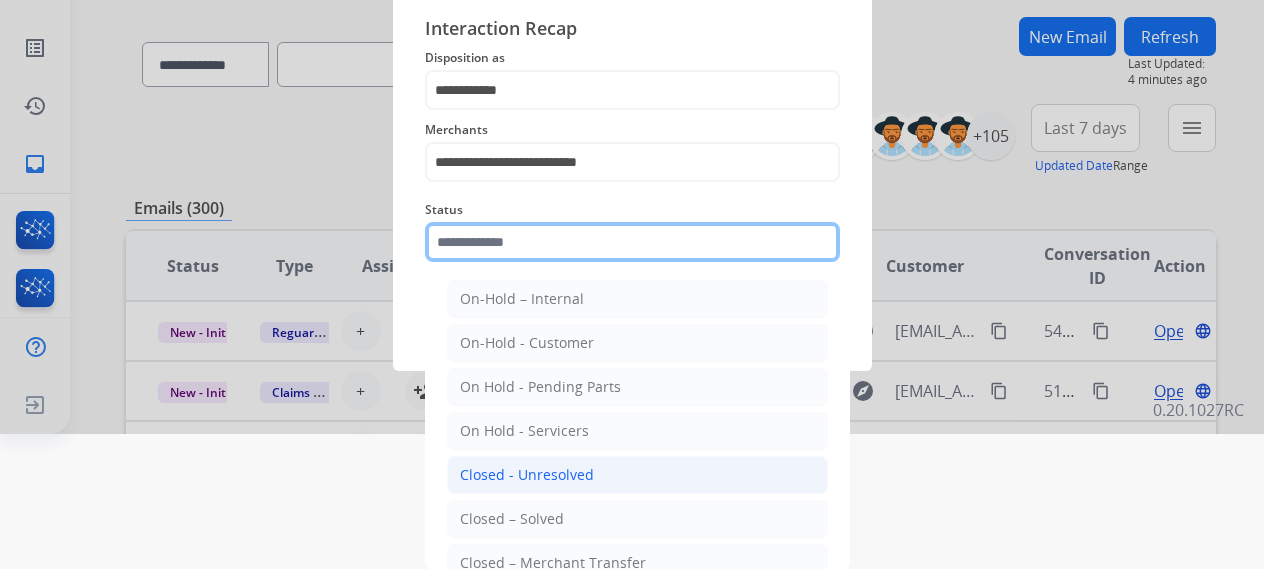 scroll, scrollTop: 136, scrollLeft: 0, axis: vertical 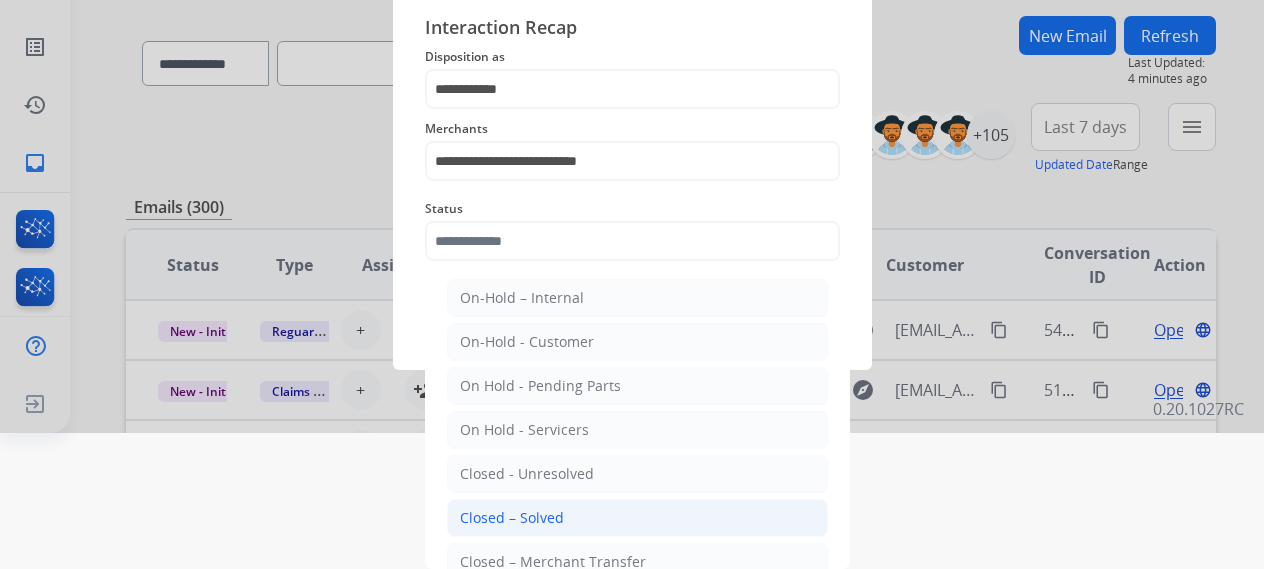 click on "Closed – Solved" 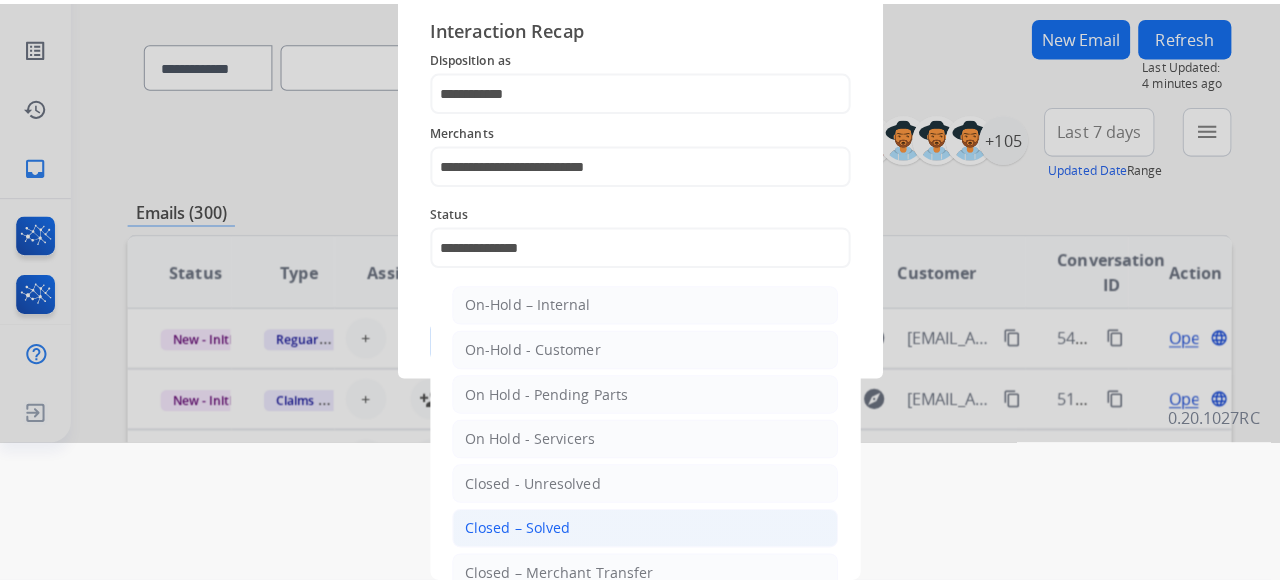 scroll, scrollTop: 0, scrollLeft: 0, axis: both 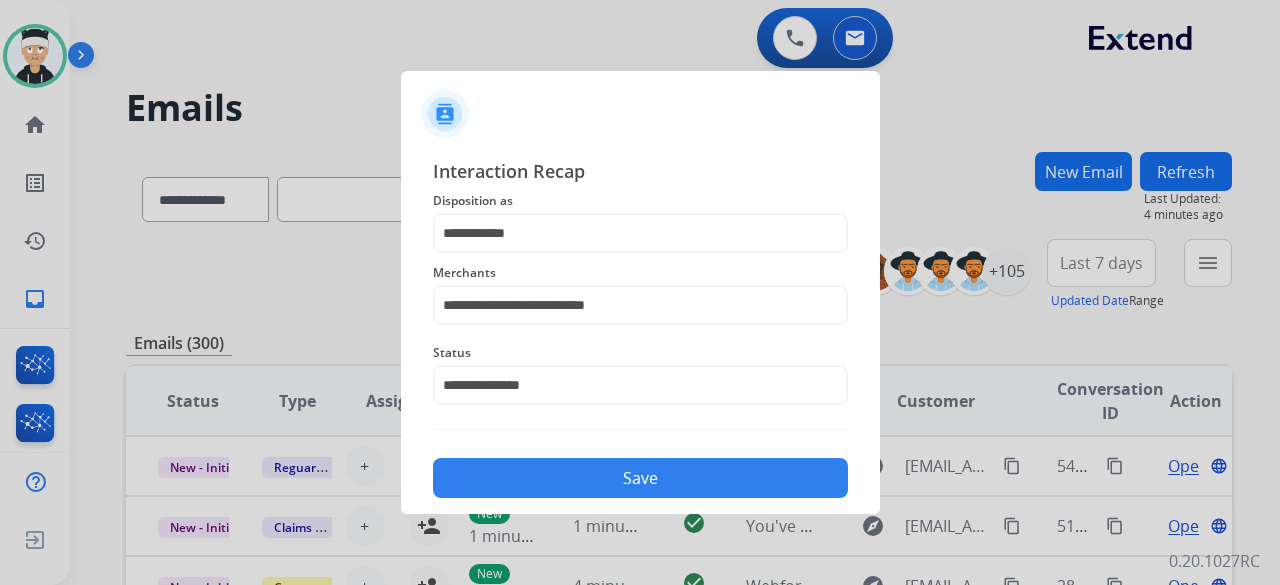click on "Save" 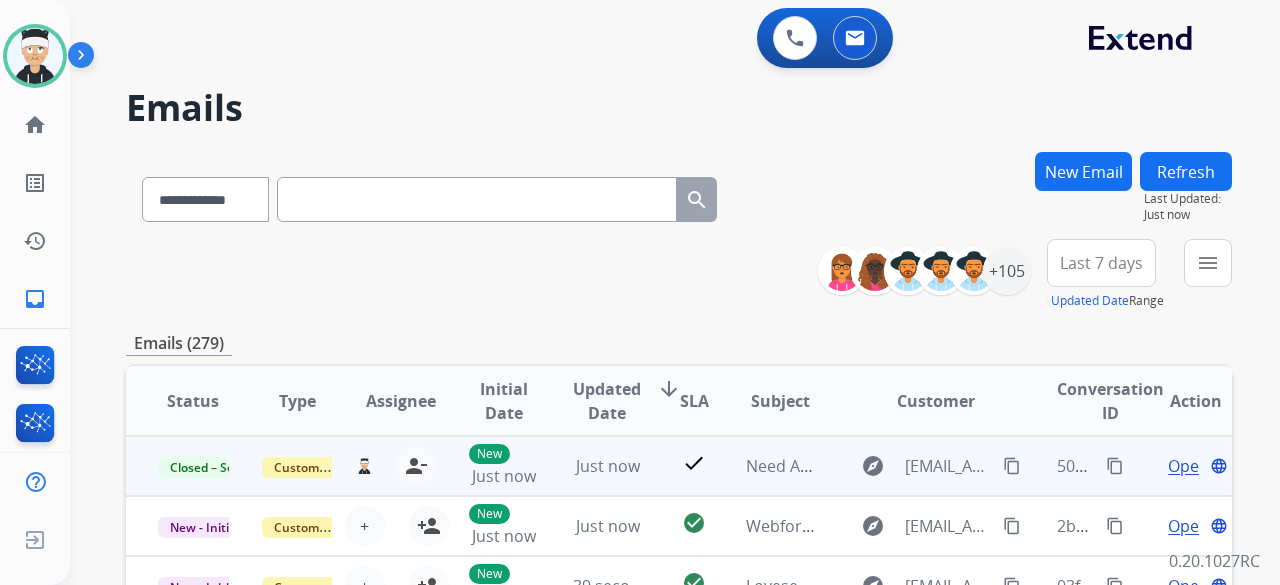 click on "content_copy" at bounding box center (1115, 466) 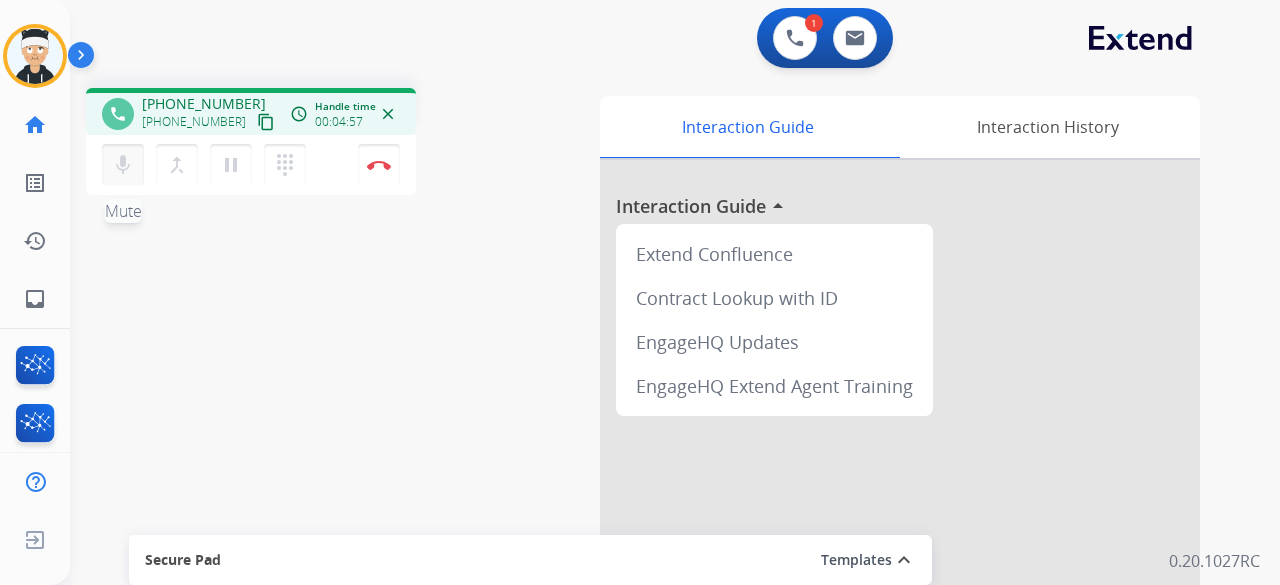 click on "mic" at bounding box center (123, 165) 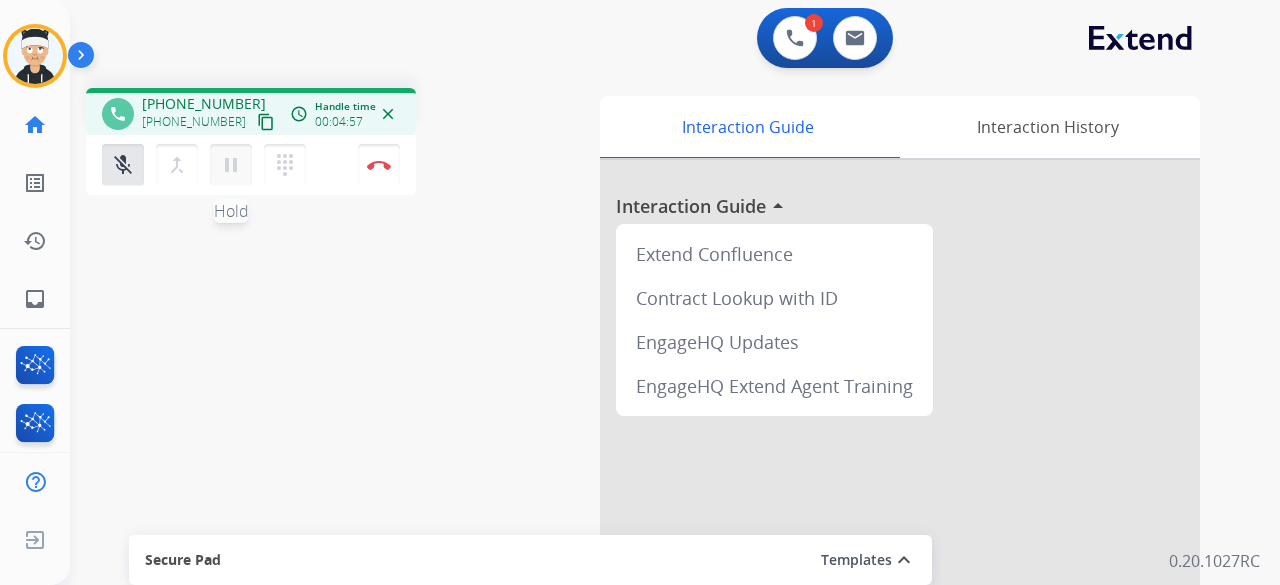 click on "pause Hold" at bounding box center (231, 165) 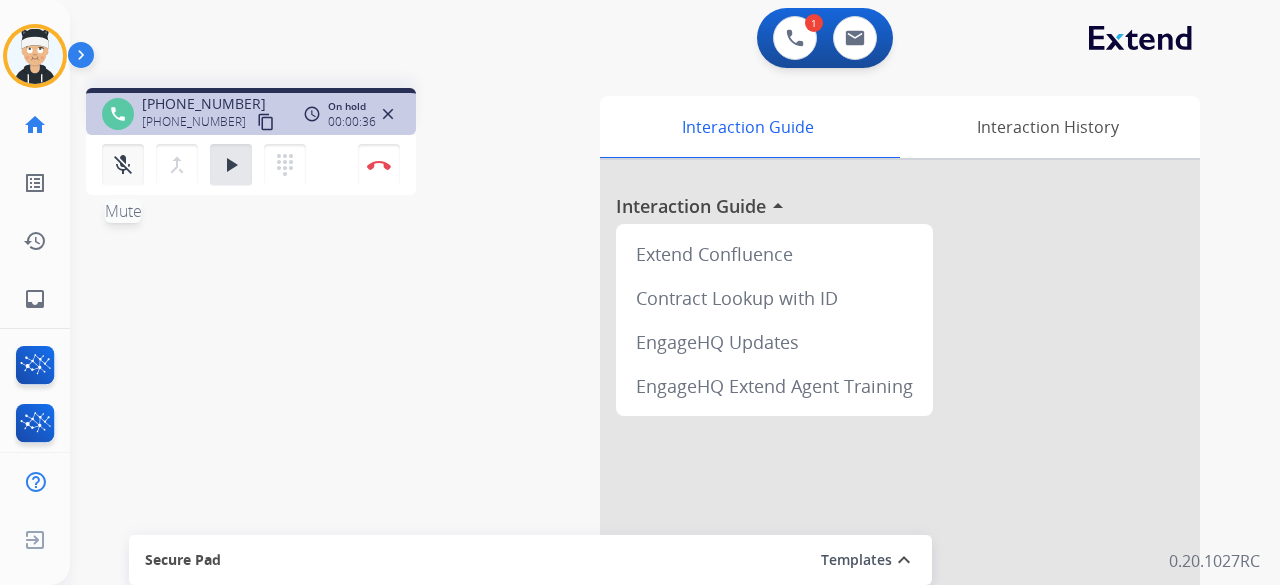 click on "mic_off" at bounding box center (123, 165) 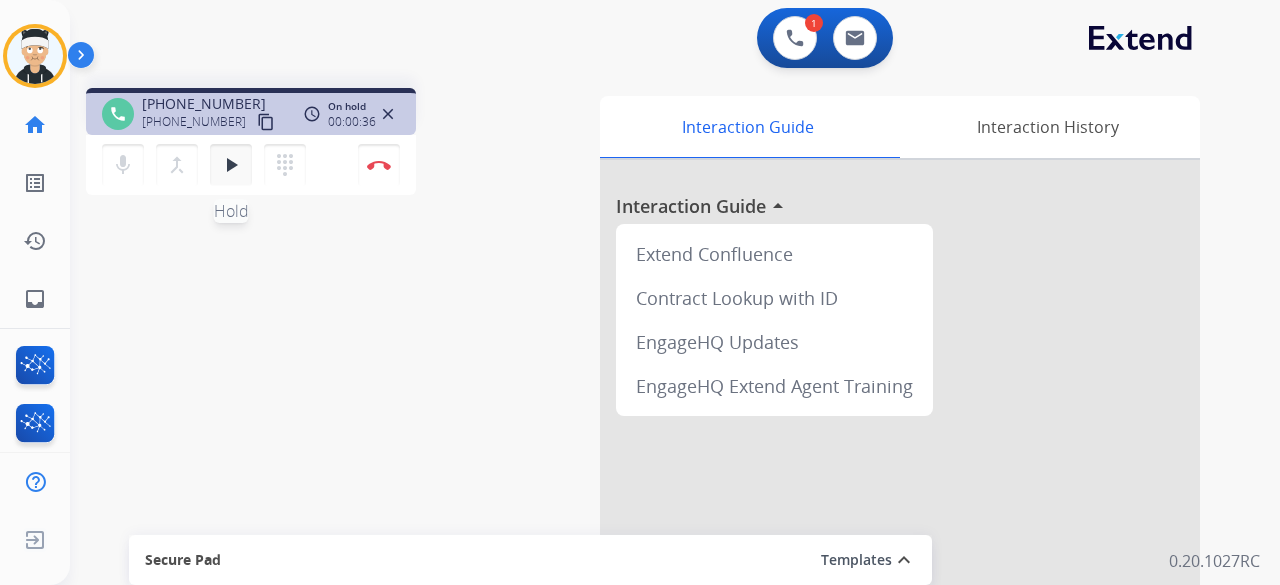 click on "play_arrow" at bounding box center [231, 165] 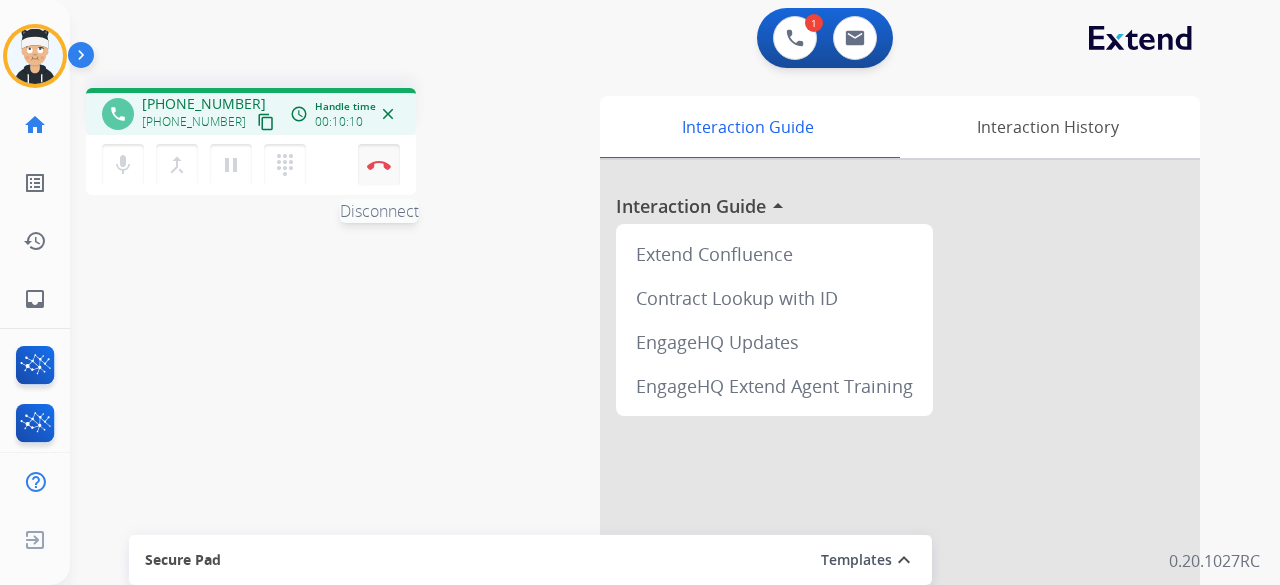 click on "Disconnect" at bounding box center (379, 165) 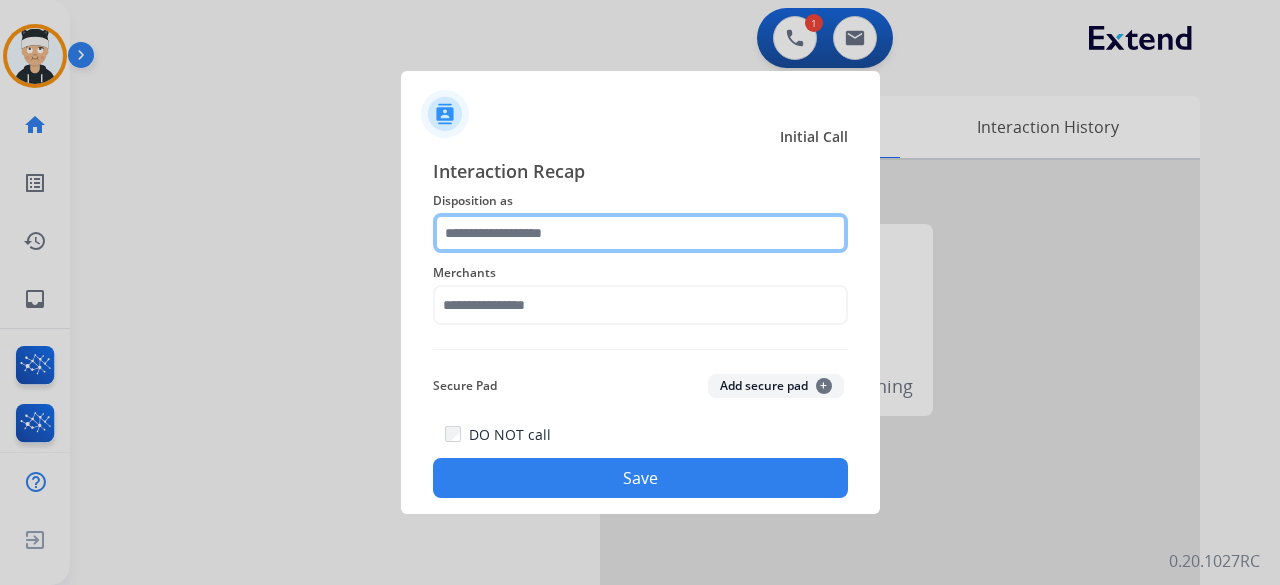 click 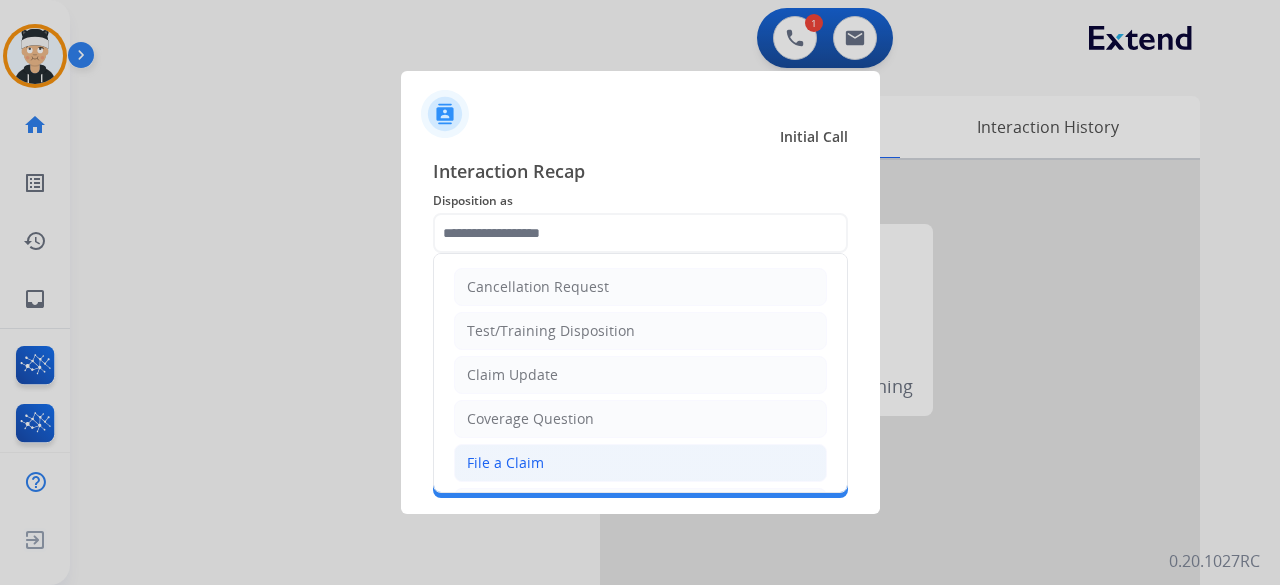 click on "File a Claim" 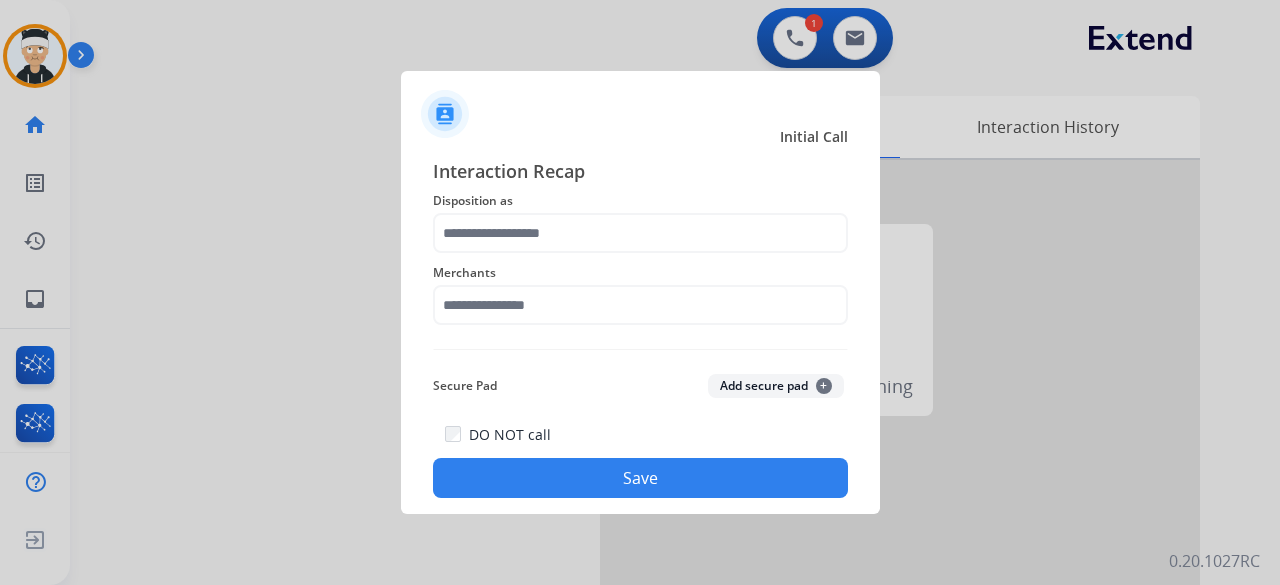 type on "**********" 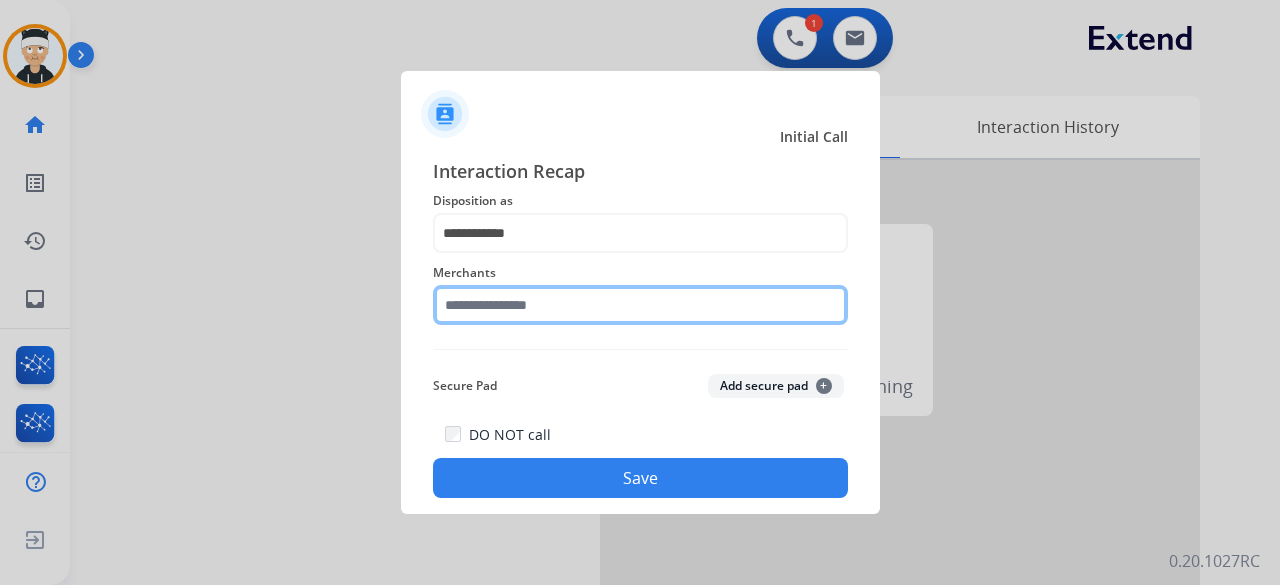 click on "Merchants" 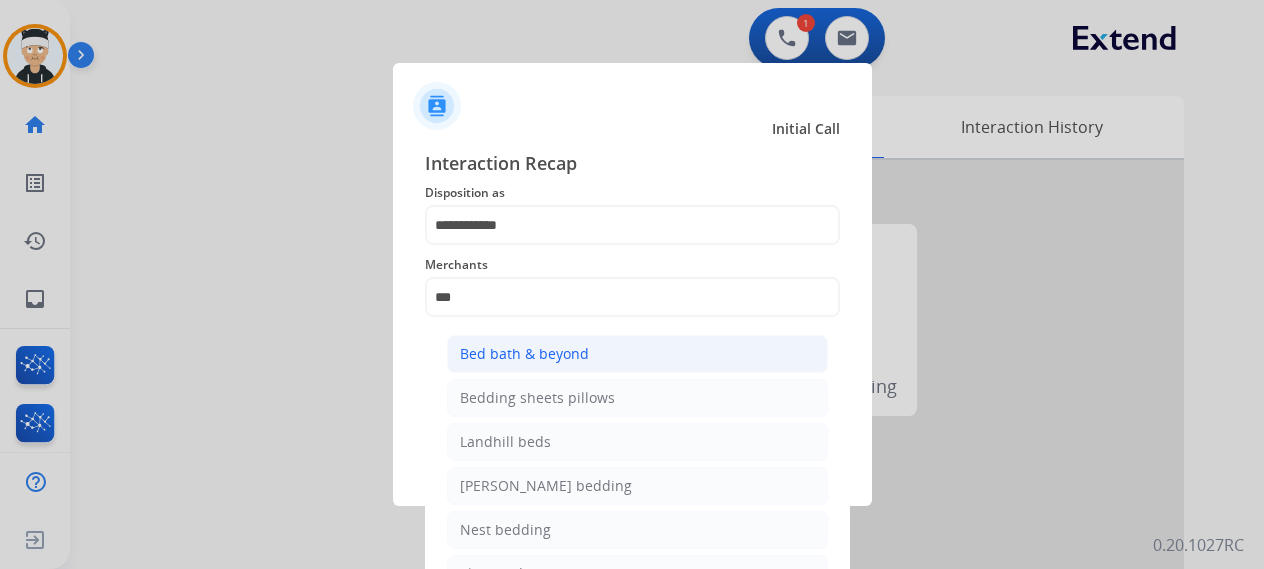 click on "Bed bath & beyond" 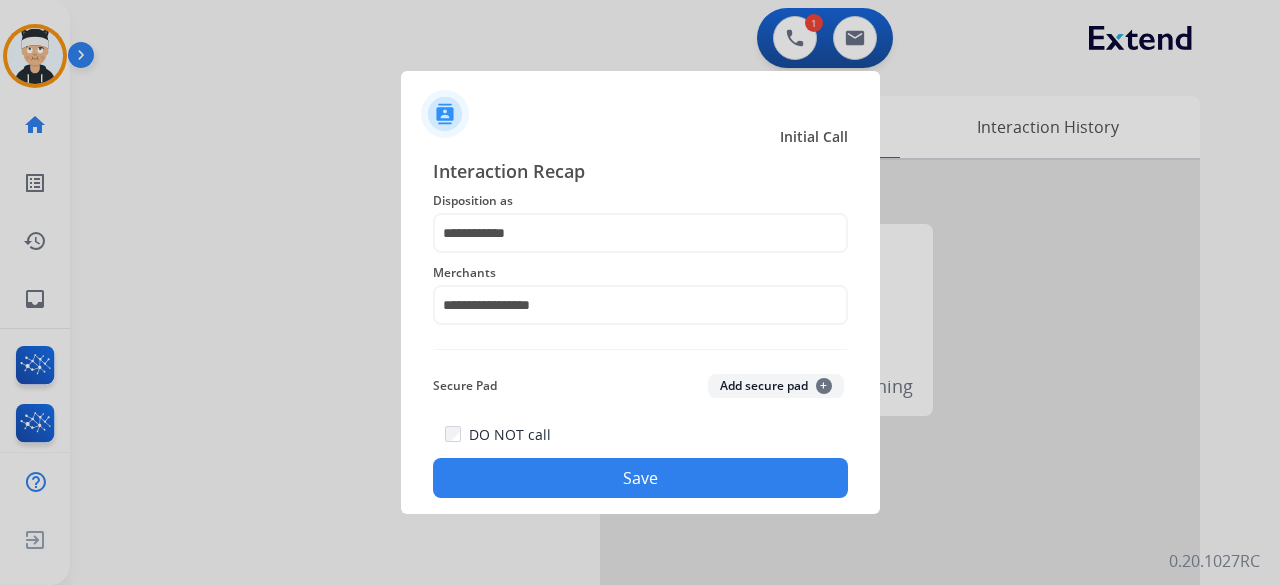 click on "Save" 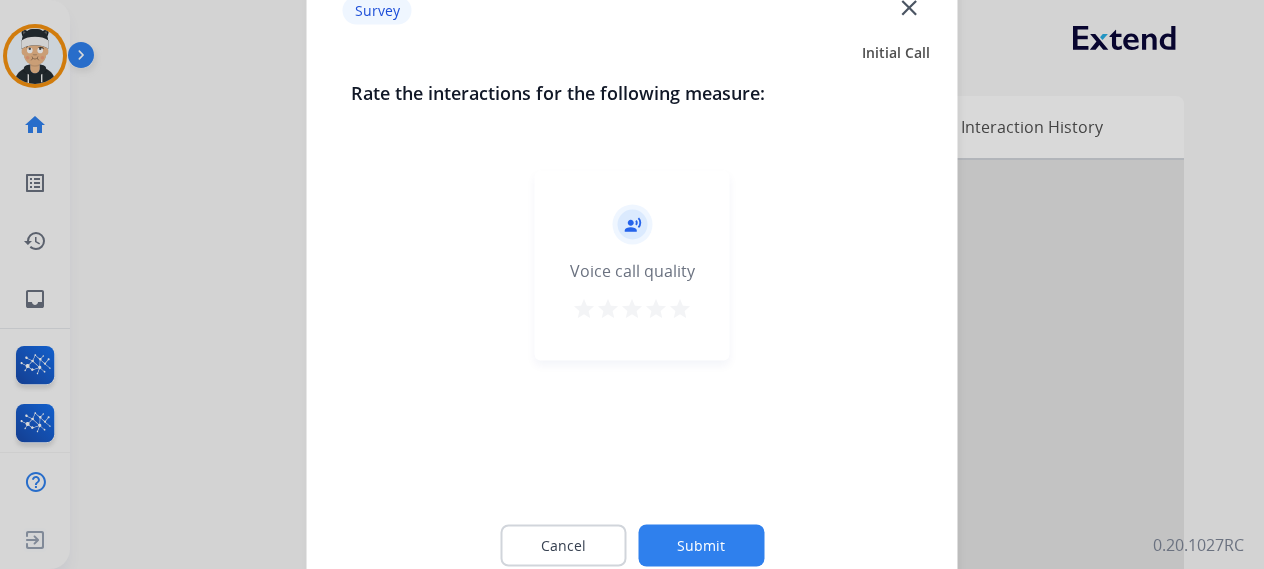 click on "star" at bounding box center (680, 308) 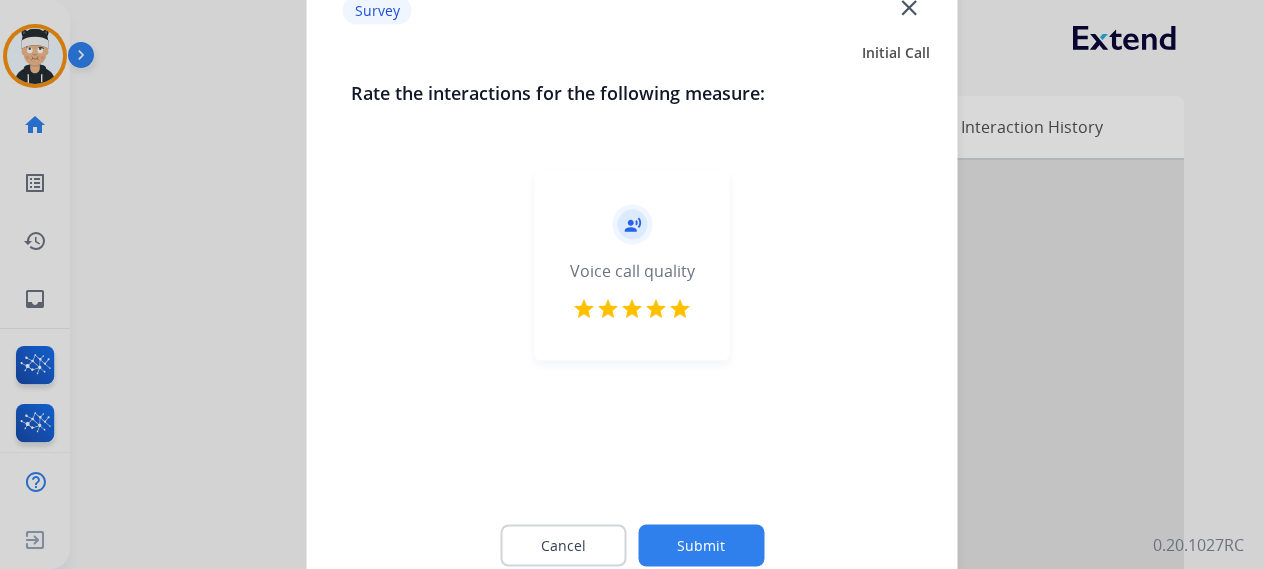 click on "Submit" 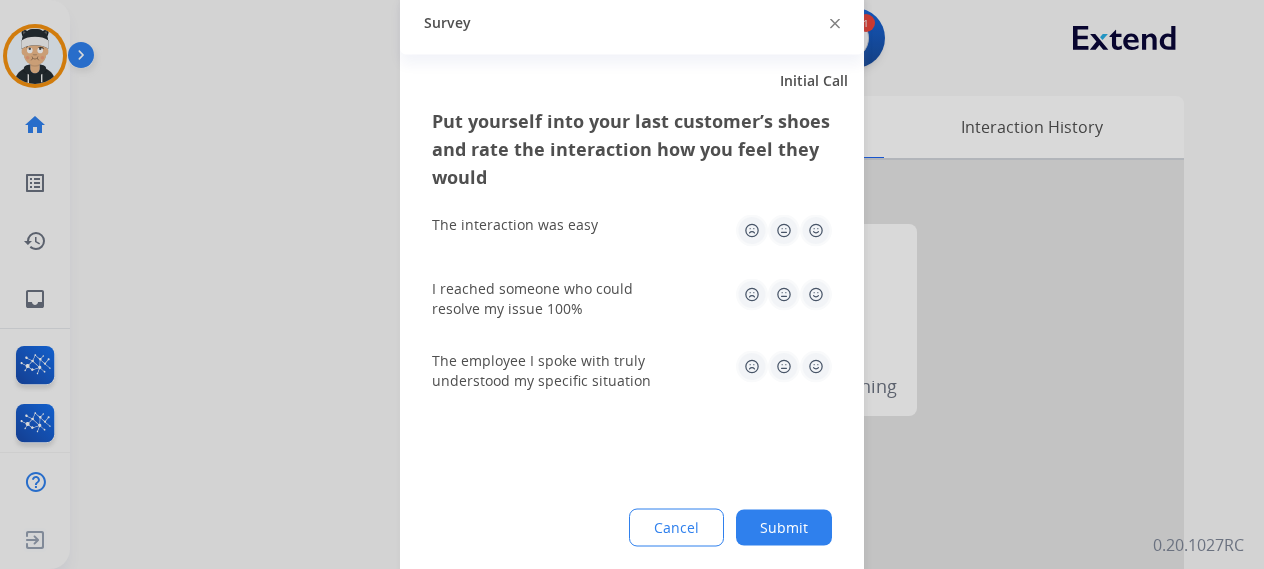 click 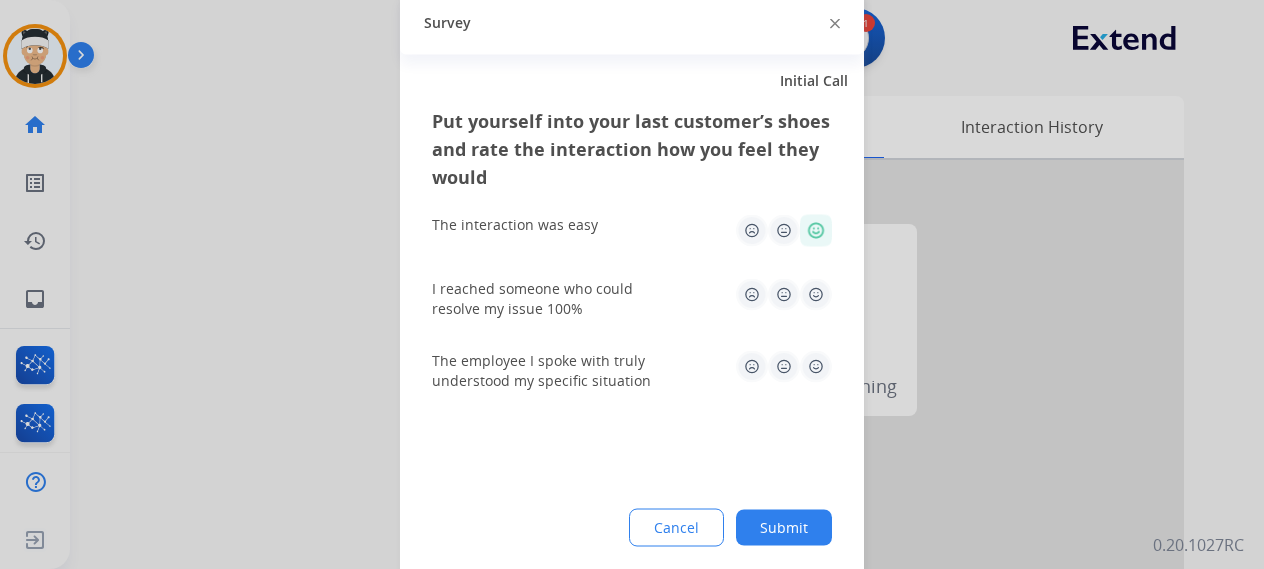 click 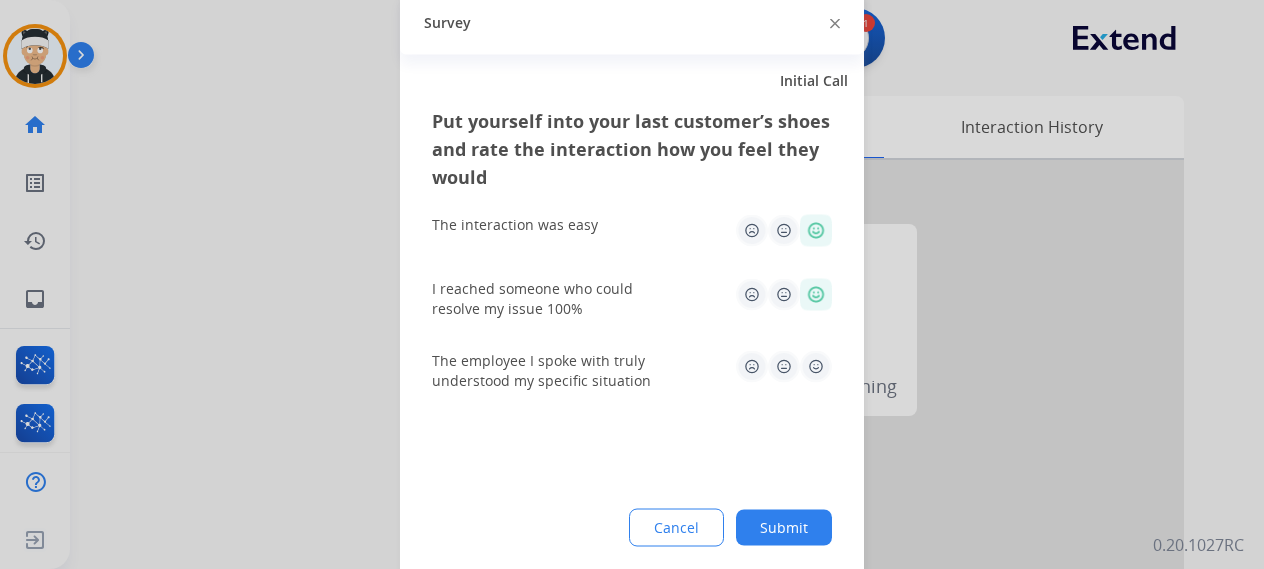 click 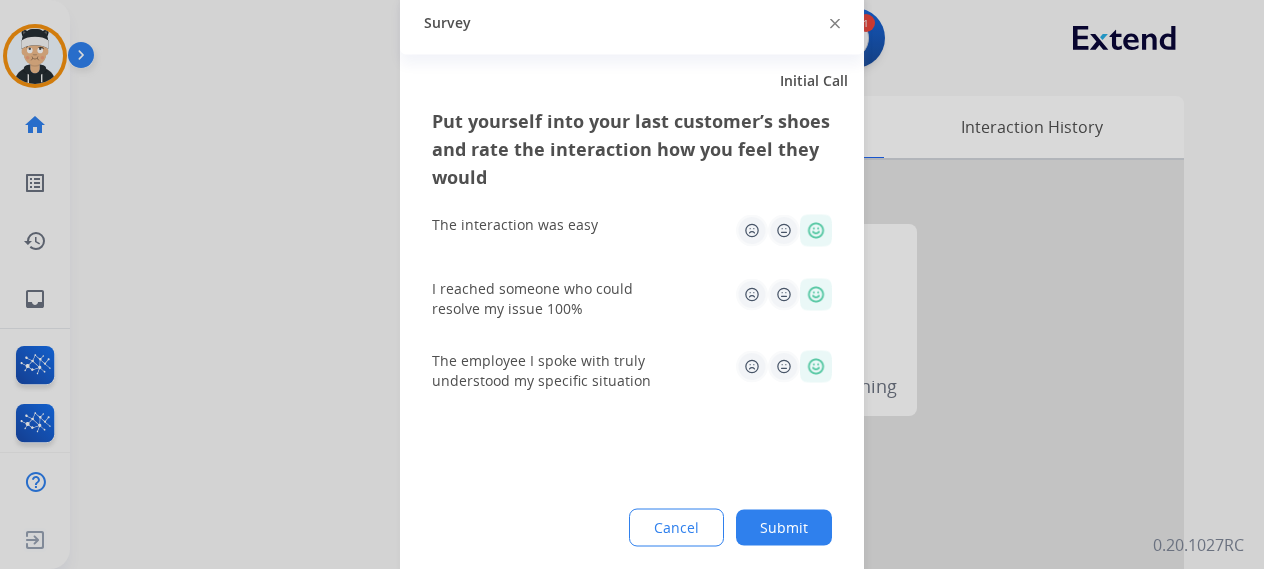 click on "Submit" 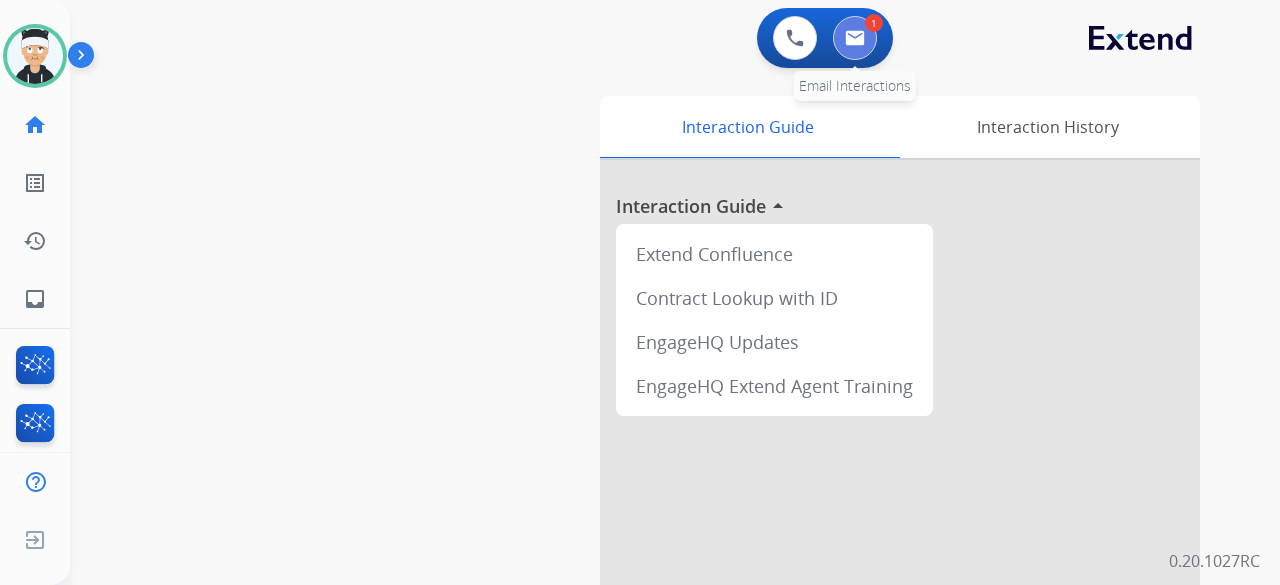 click at bounding box center (855, 38) 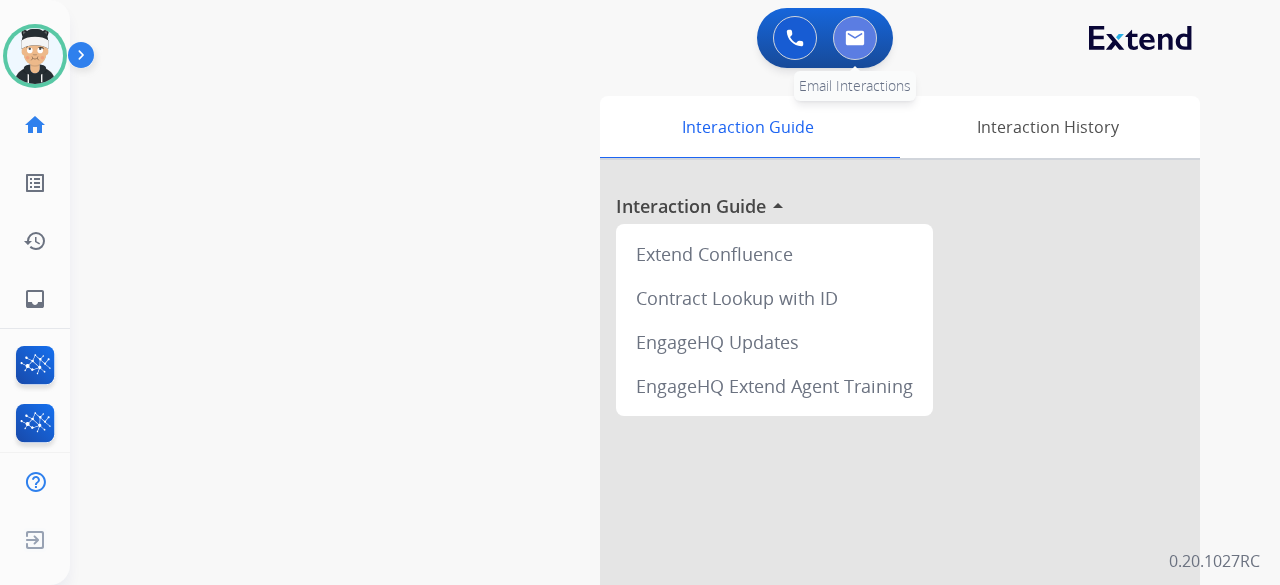 click at bounding box center [855, 38] 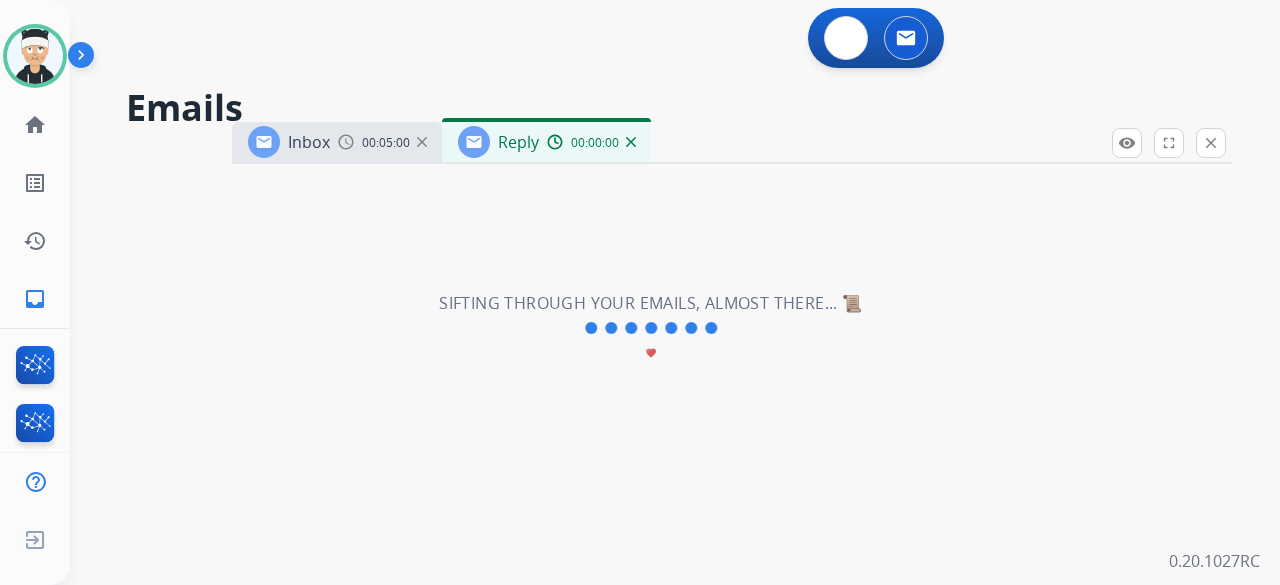select on "**********" 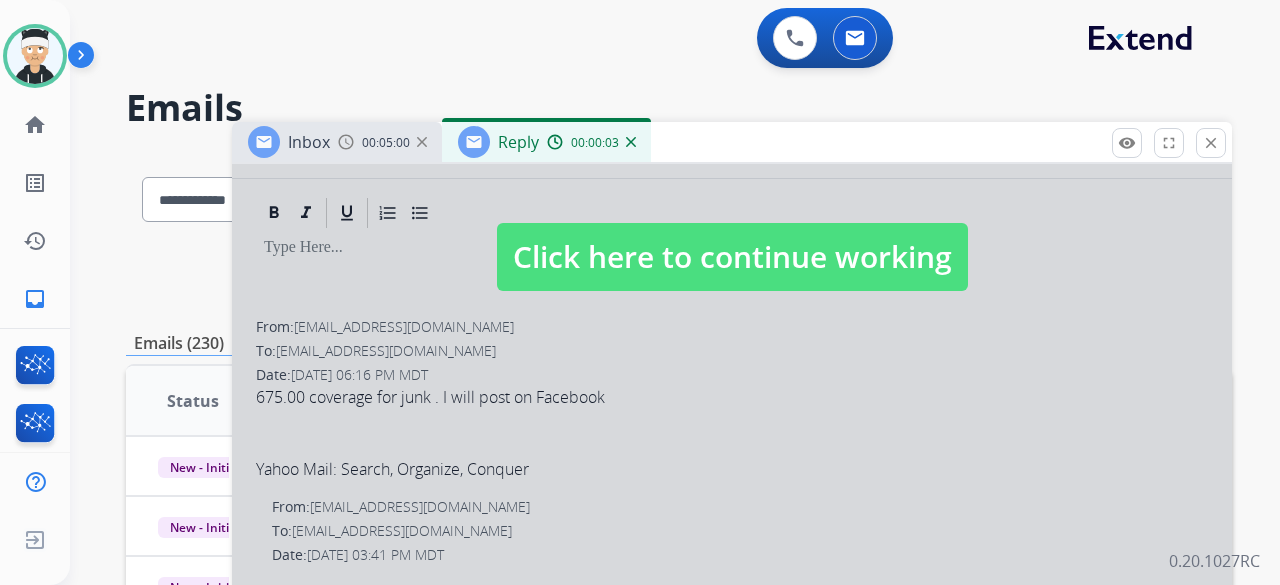scroll, scrollTop: 0, scrollLeft: 0, axis: both 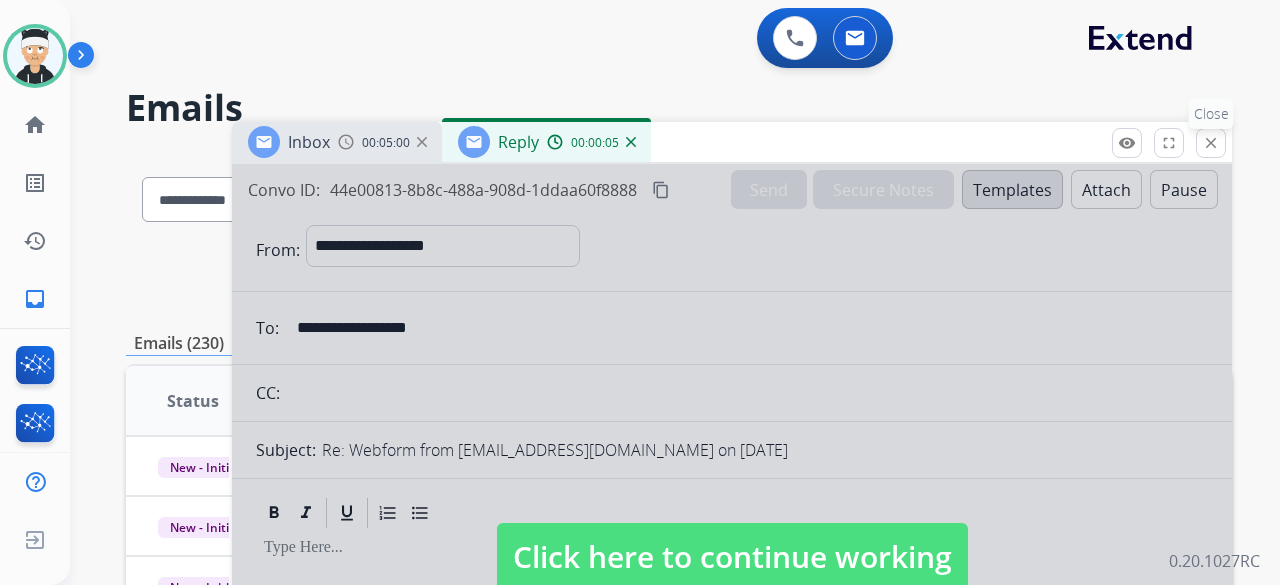 click on "close" at bounding box center (1211, 143) 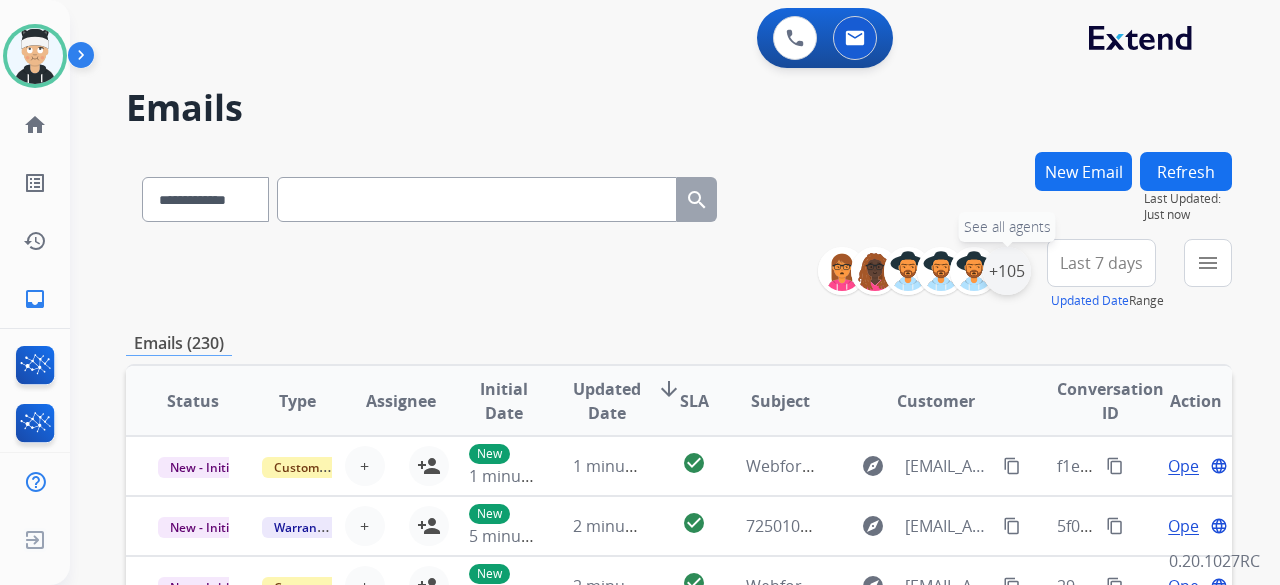 click on "+105" at bounding box center (1007, 271) 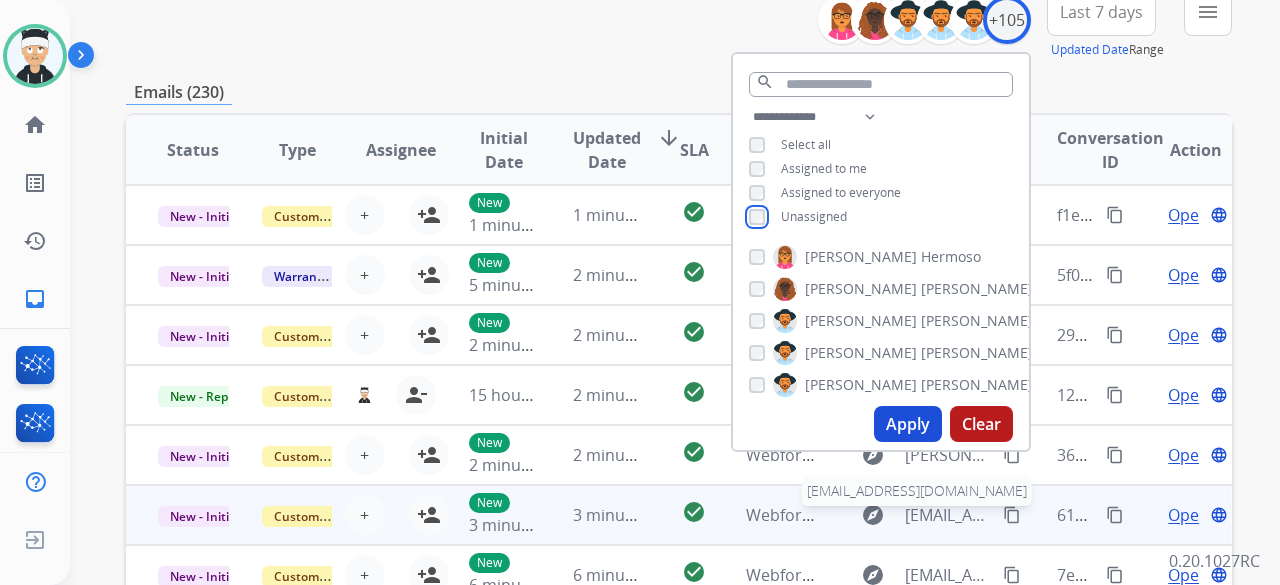 scroll, scrollTop: 300, scrollLeft: 0, axis: vertical 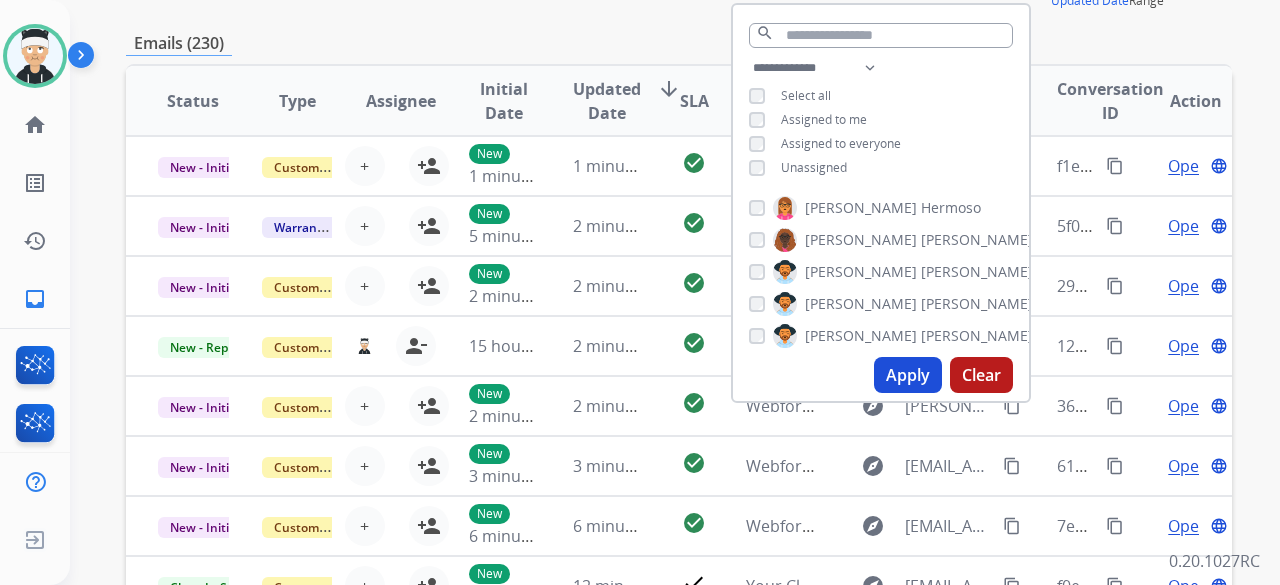 click on "Apply" at bounding box center (908, 375) 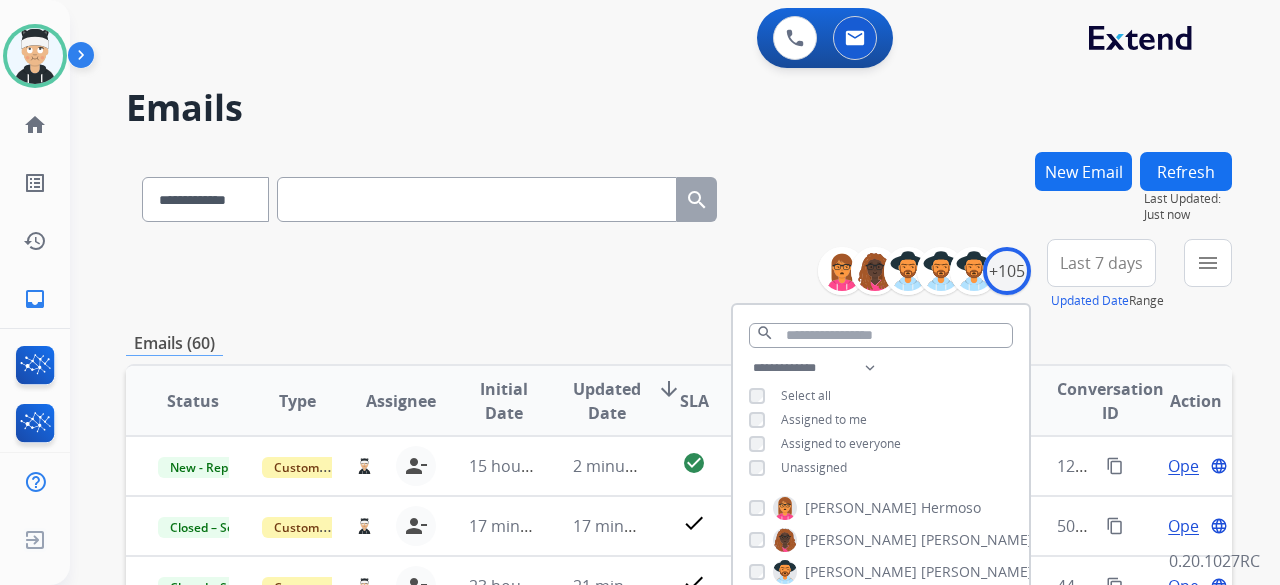 click on "**********" at bounding box center (679, 275) 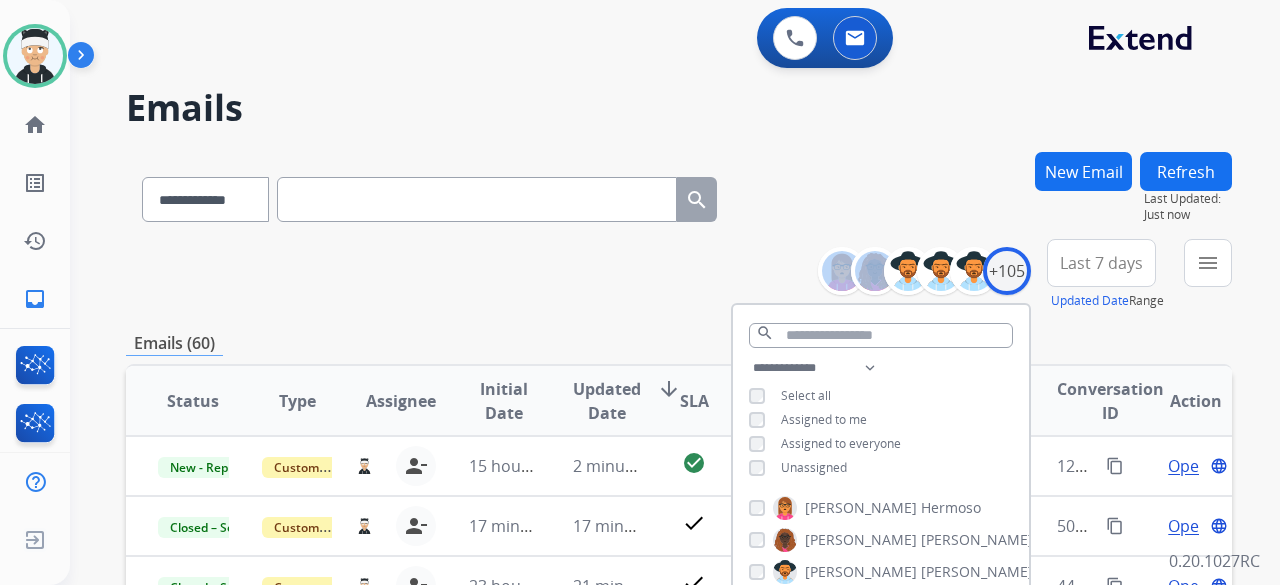 click on "**********" at bounding box center (679, 275) 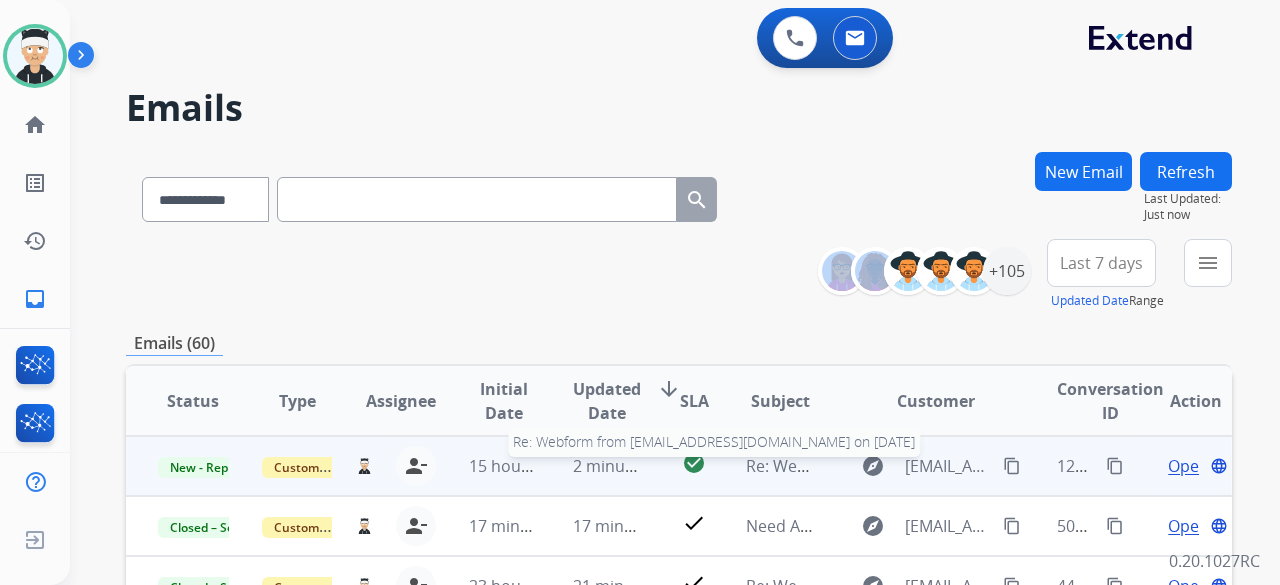 click on "Re: Webform from Mdesai10@gmail.com on 07/29/2025" at bounding box center [986, 466] 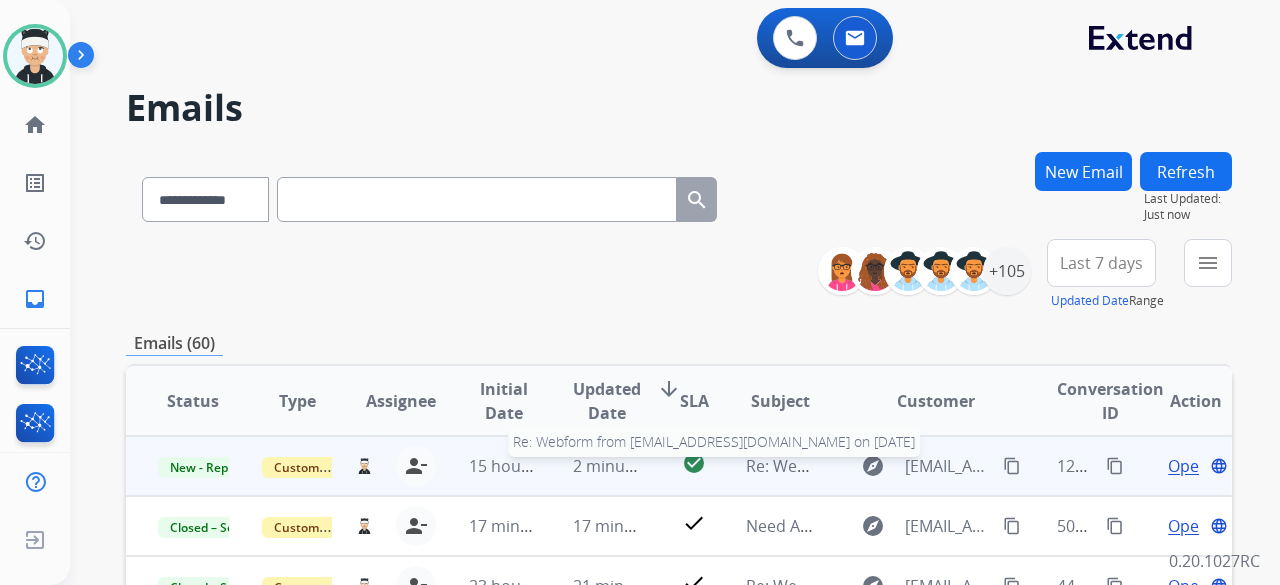 click on "Re: Webform from Mdesai10@gmail.com on 07/29/2025" at bounding box center [986, 466] 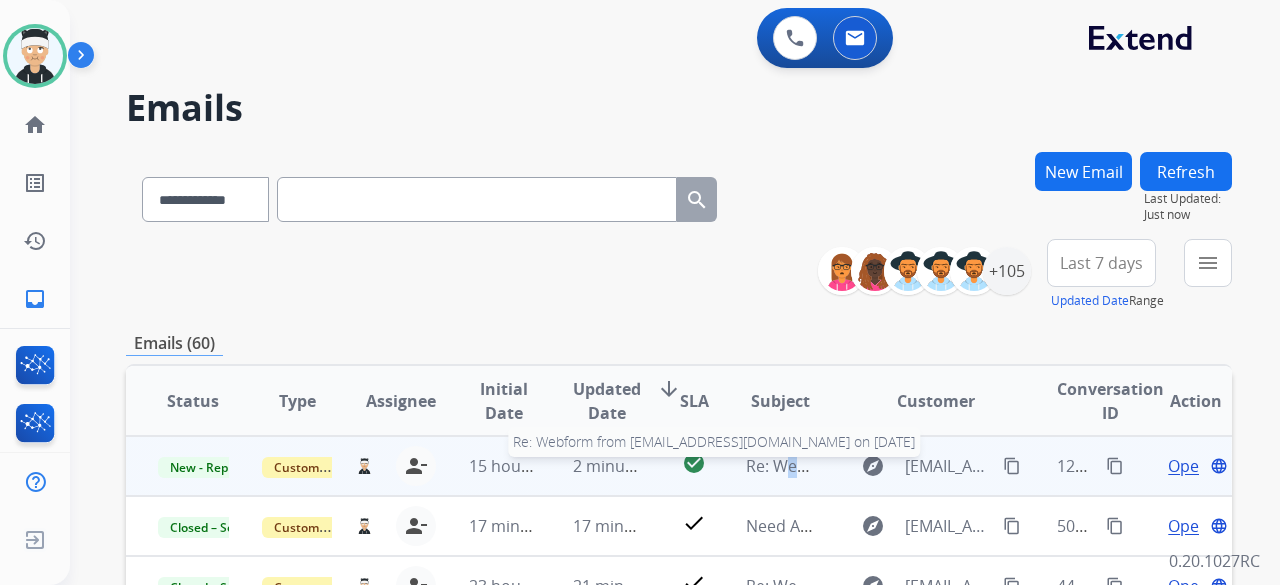 click on "Re: Webform from Mdesai10@gmail.com on 07/29/2025" at bounding box center (986, 466) 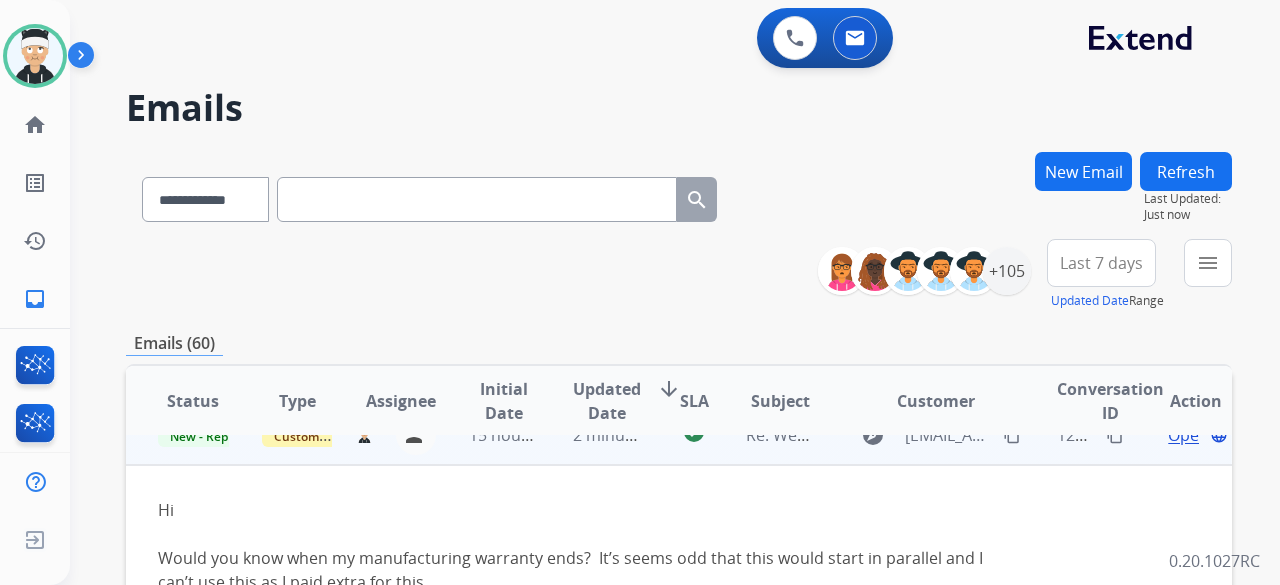 scroll, scrollTop: 0, scrollLeft: 0, axis: both 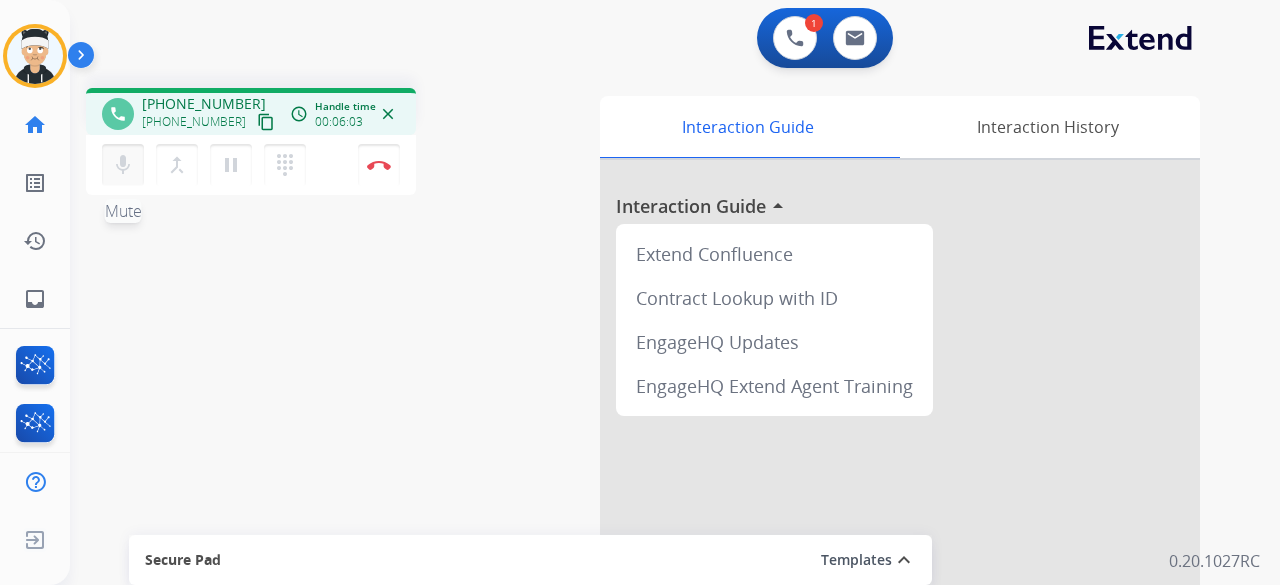 click on "mic" at bounding box center [123, 165] 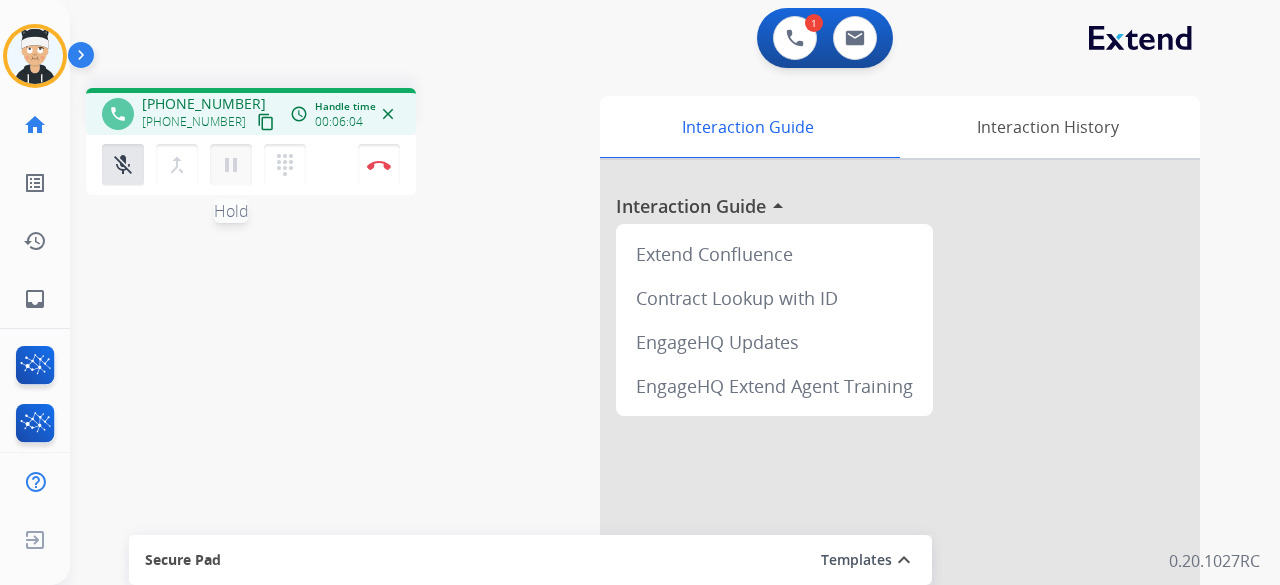 click on "pause" at bounding box center (231, 165) 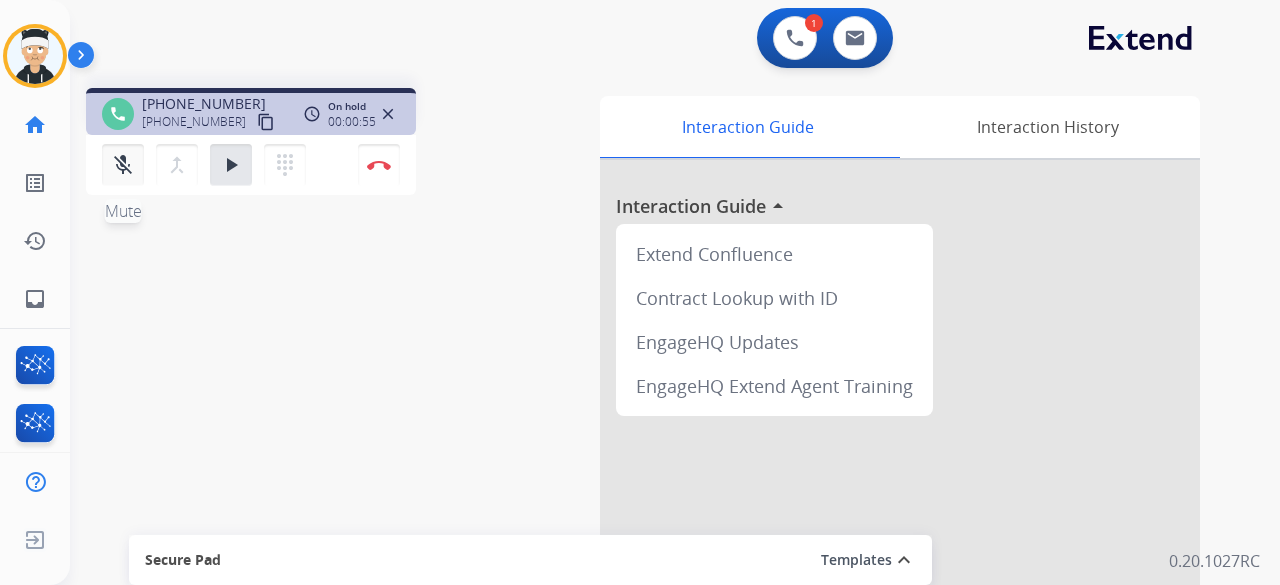 click on "mic_off" at bounding box center (123, 165) 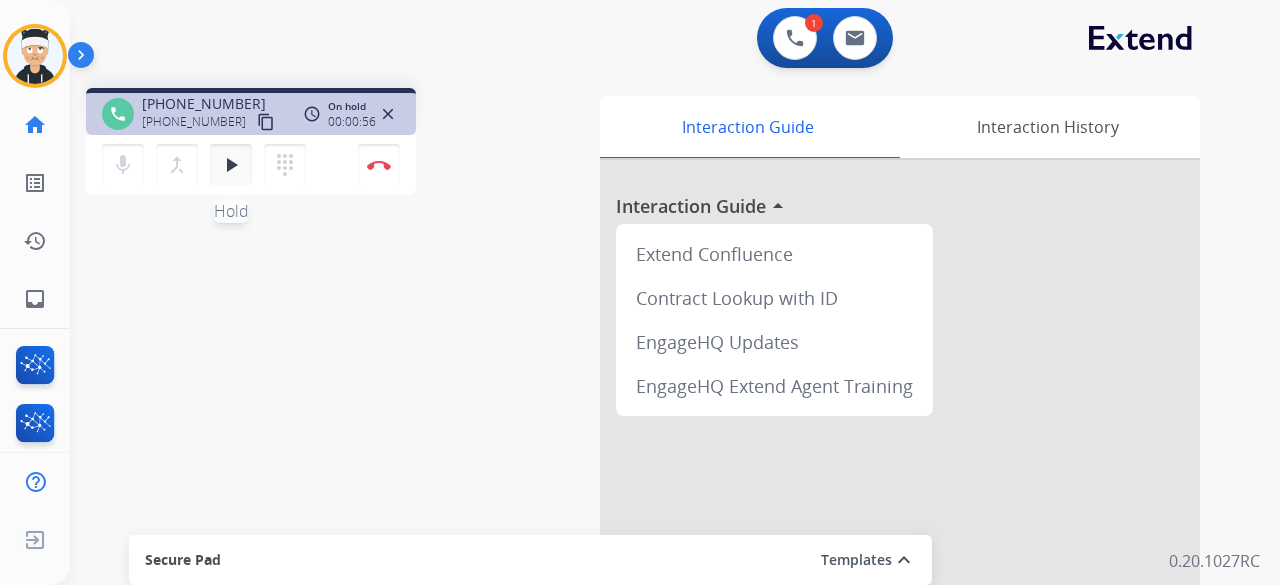 click on "play_arrow" at bounding box center [231, 165] 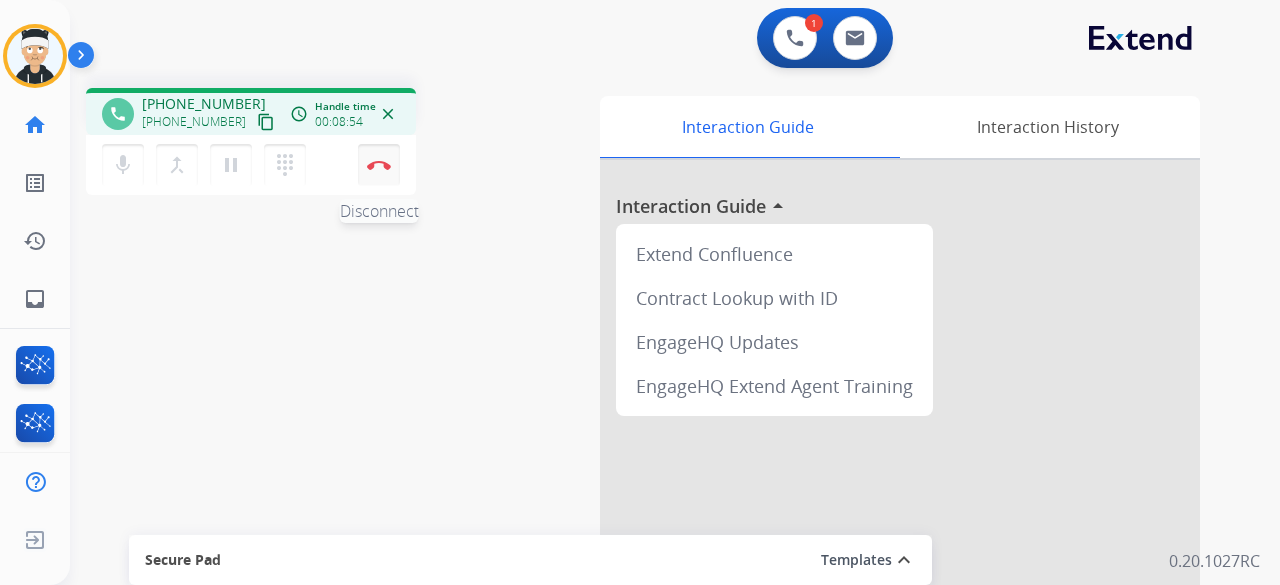 click on "Disconnect" at bounding box center (379, 165) 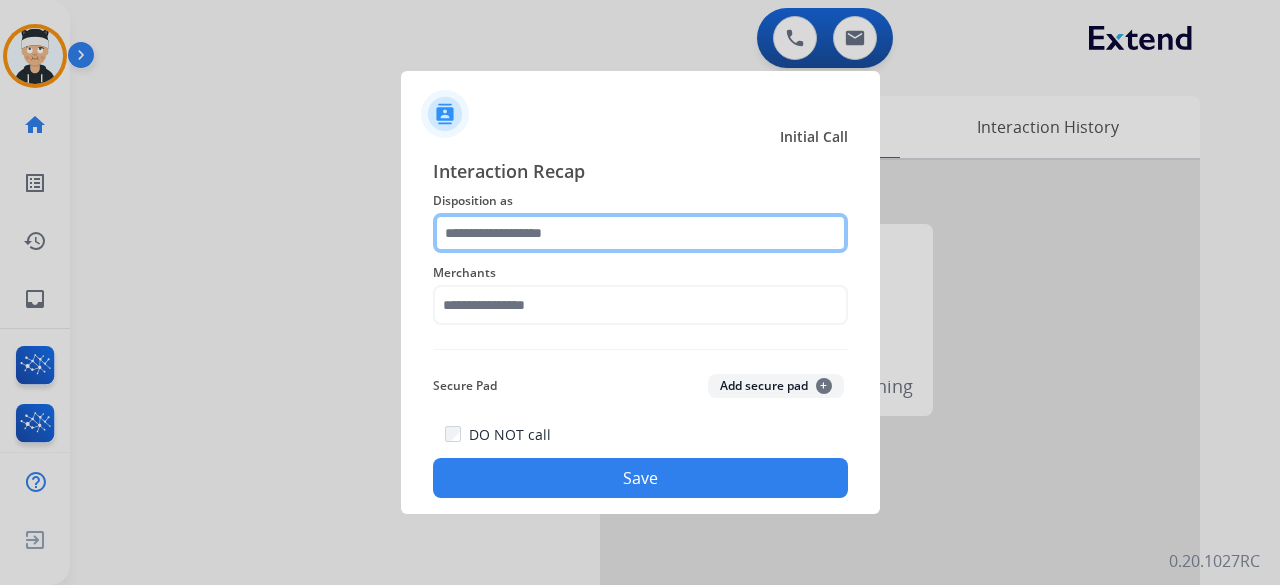 click 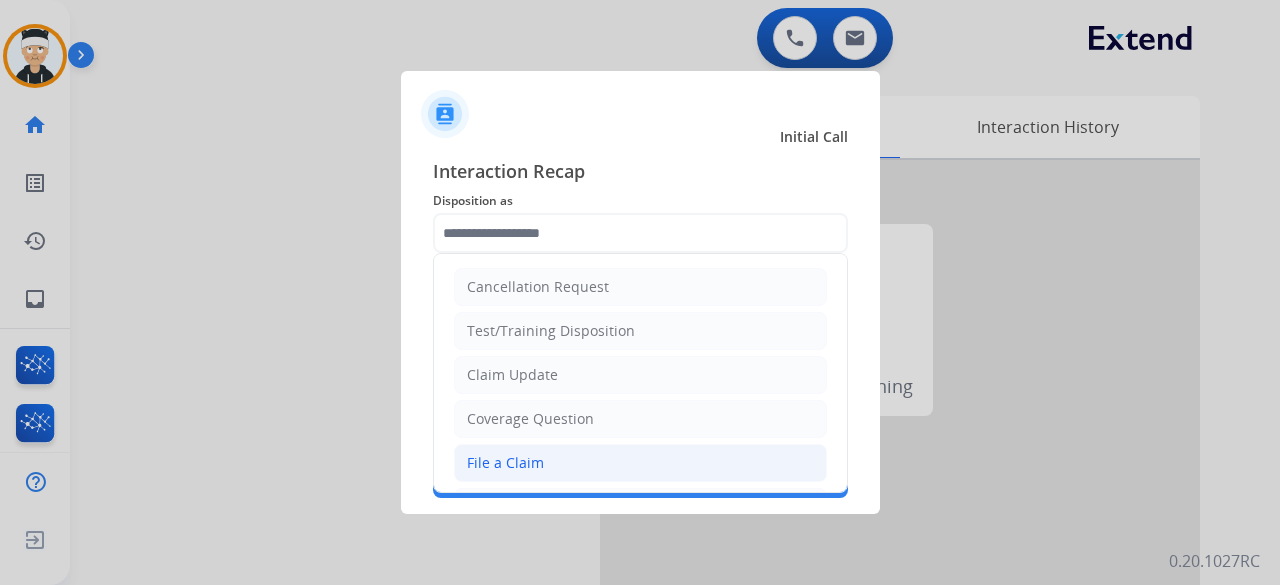 click on "File a Claim" 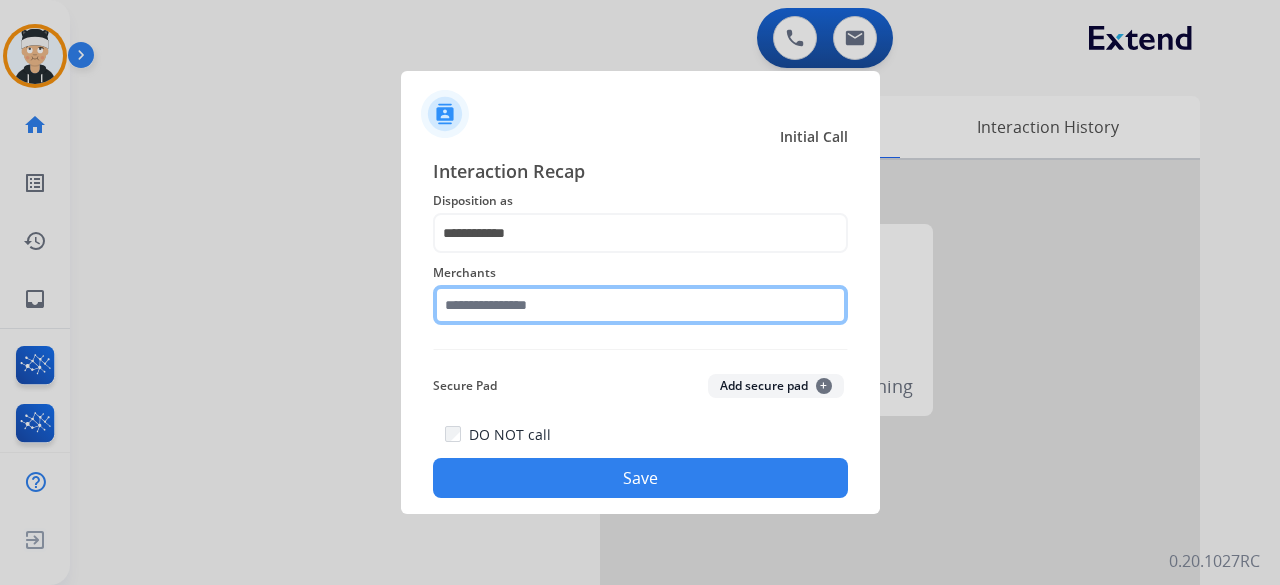 click 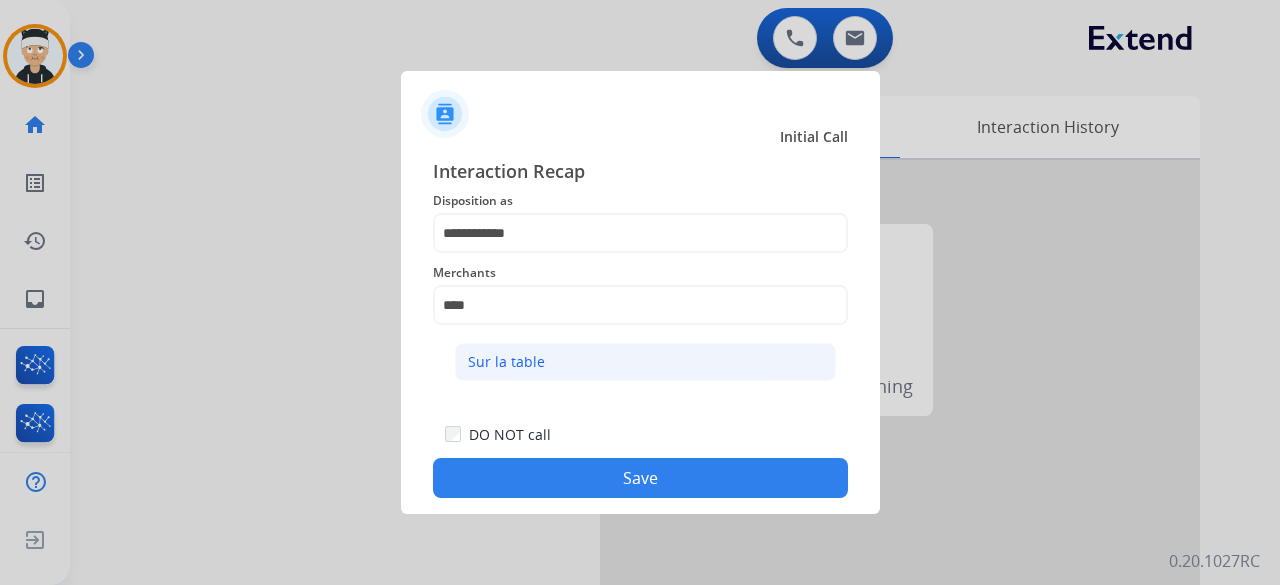 click on "Sur la table" 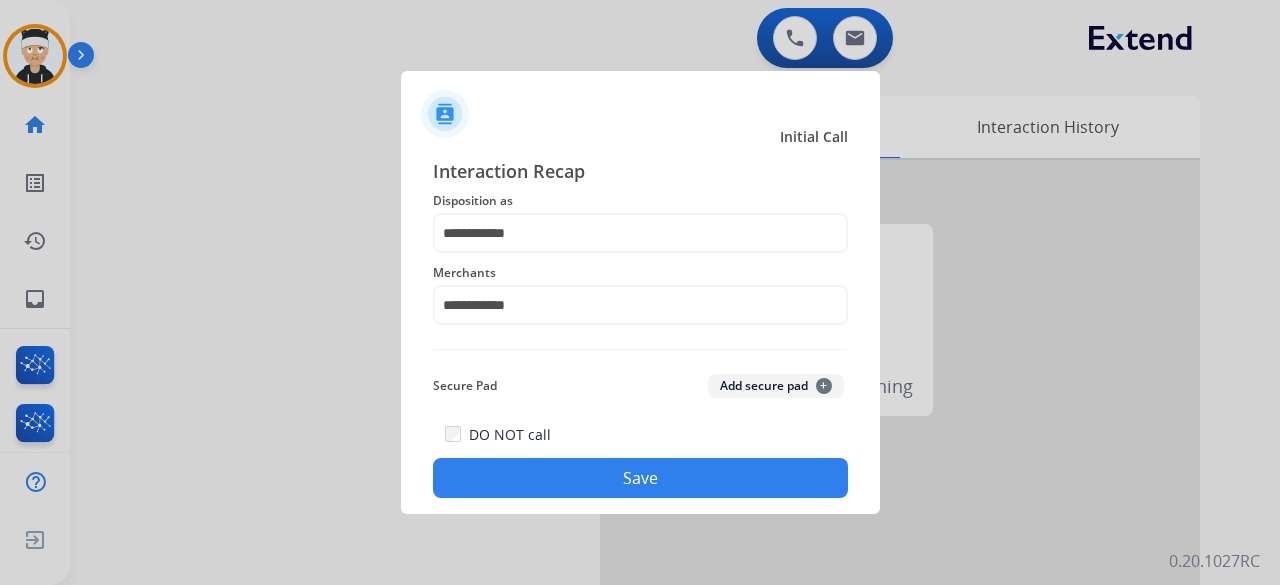 click on "Save" 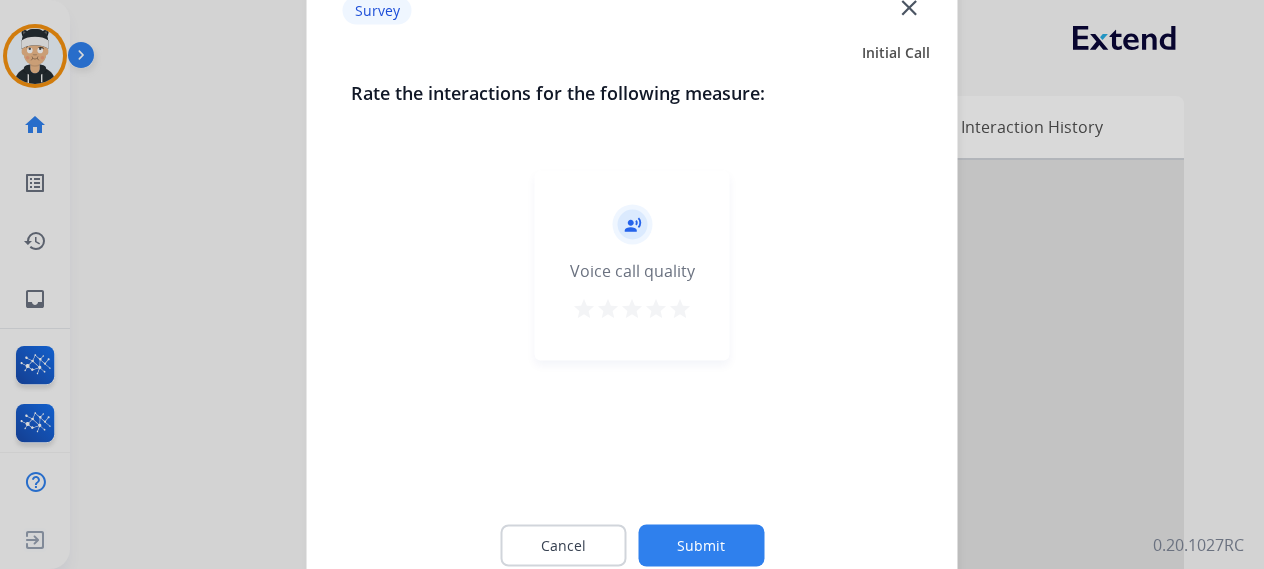 click on "star" at bounding box center (680, 308) 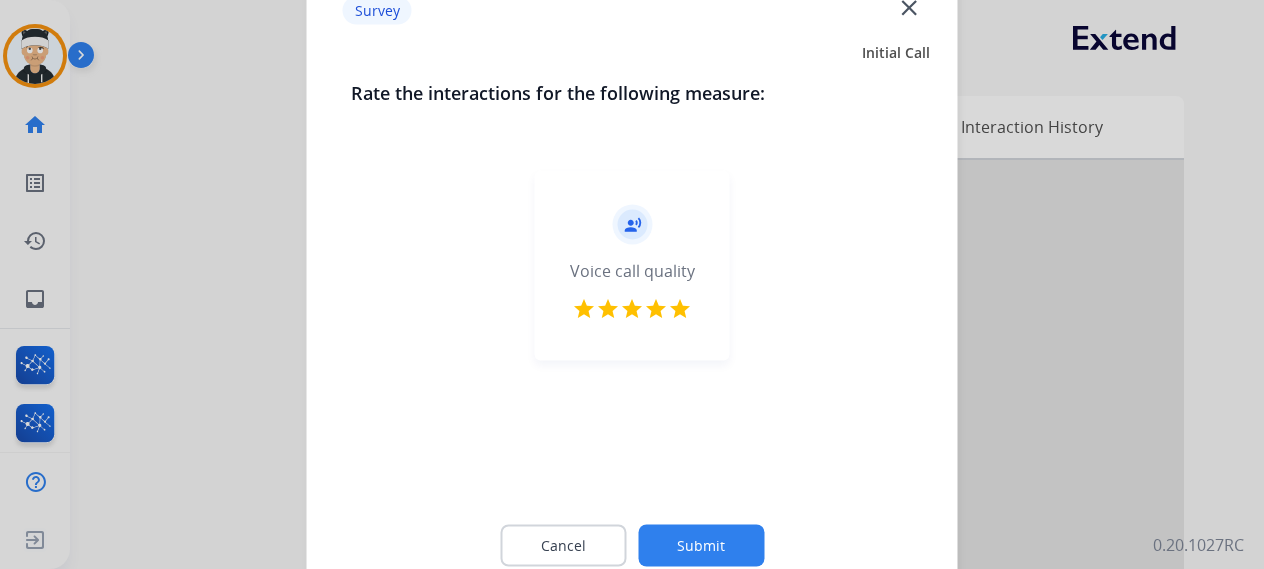 click on "Submit" 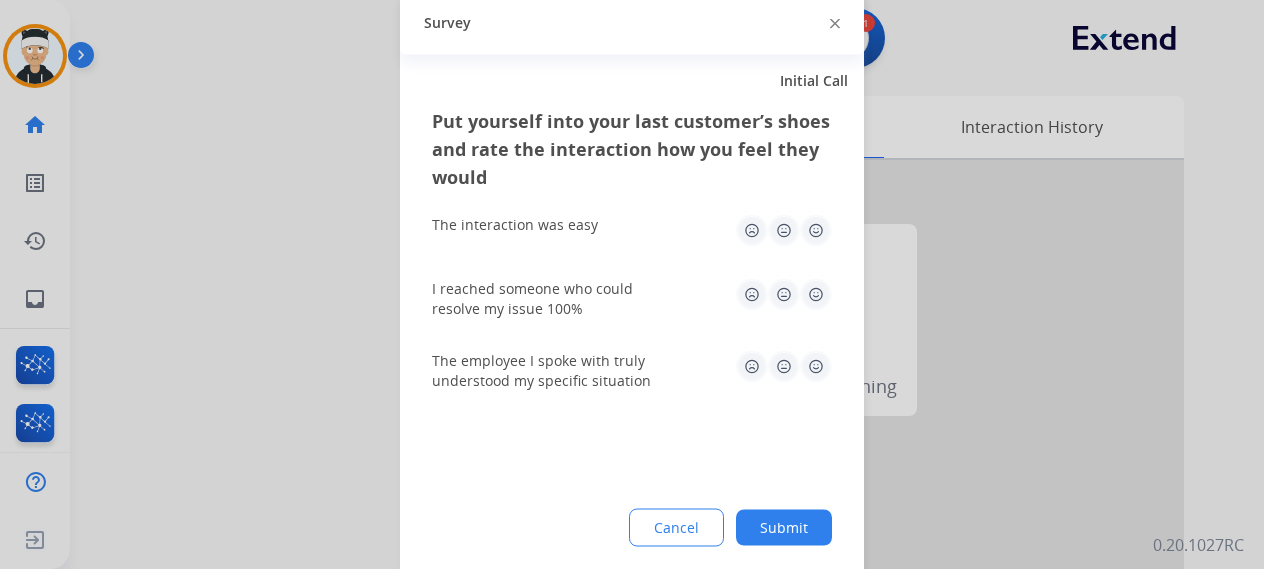 click 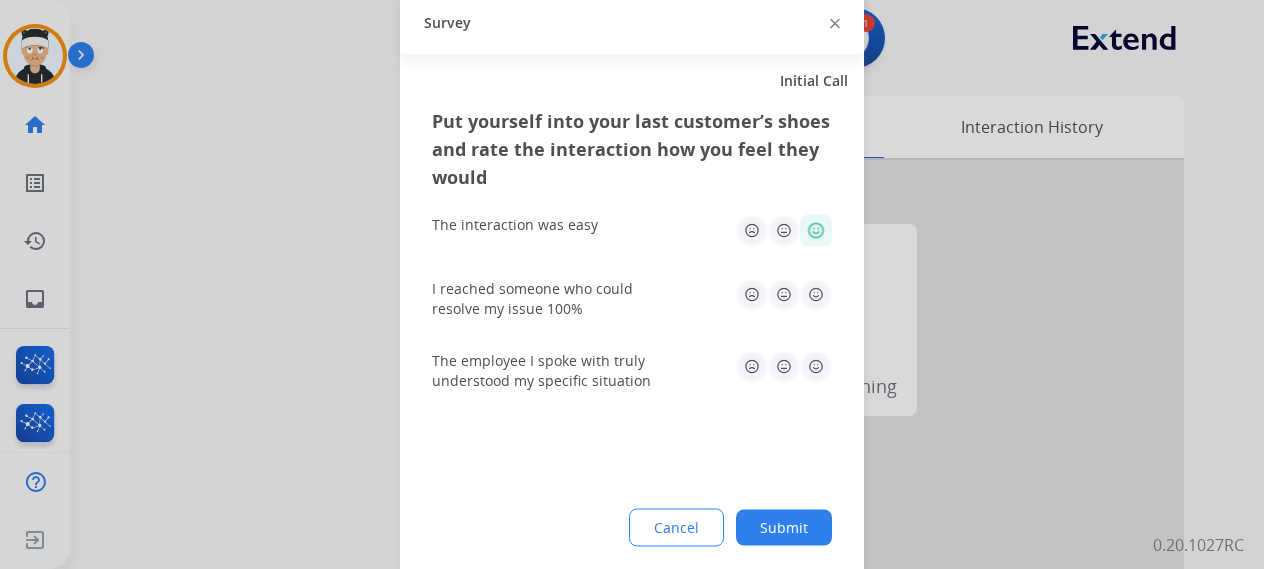 click 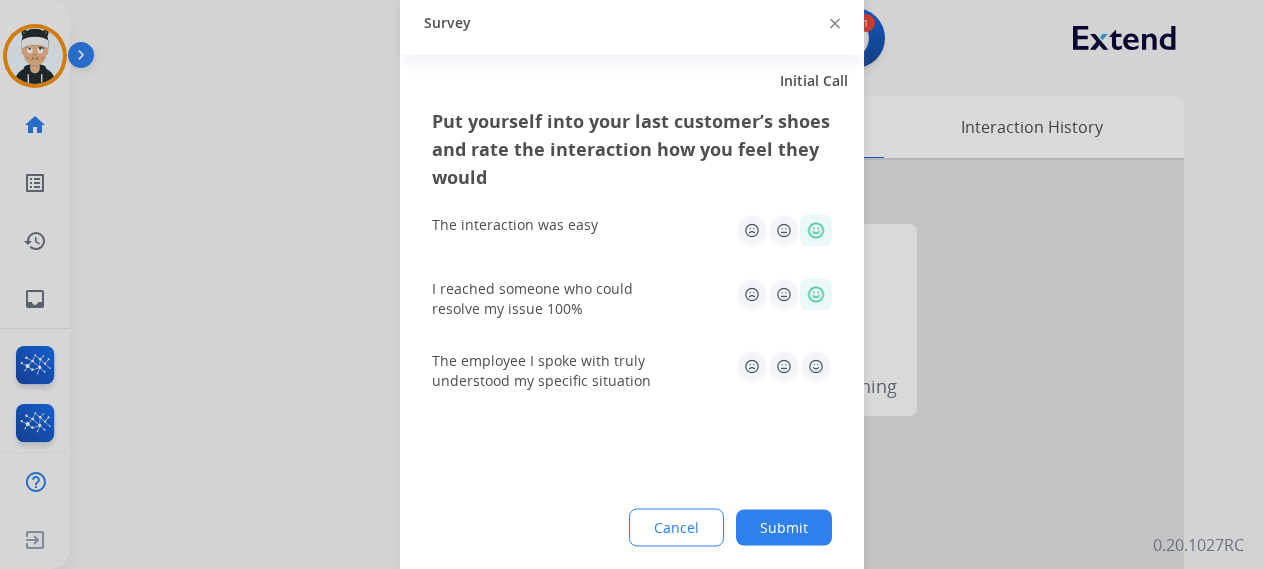 click 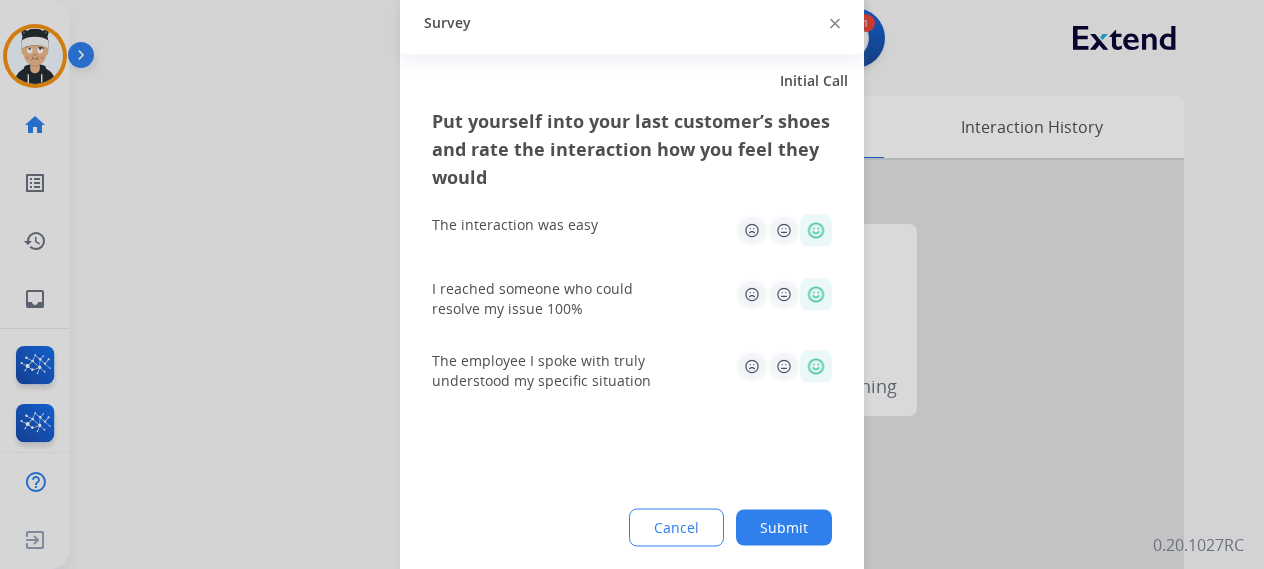 click on "Submit" 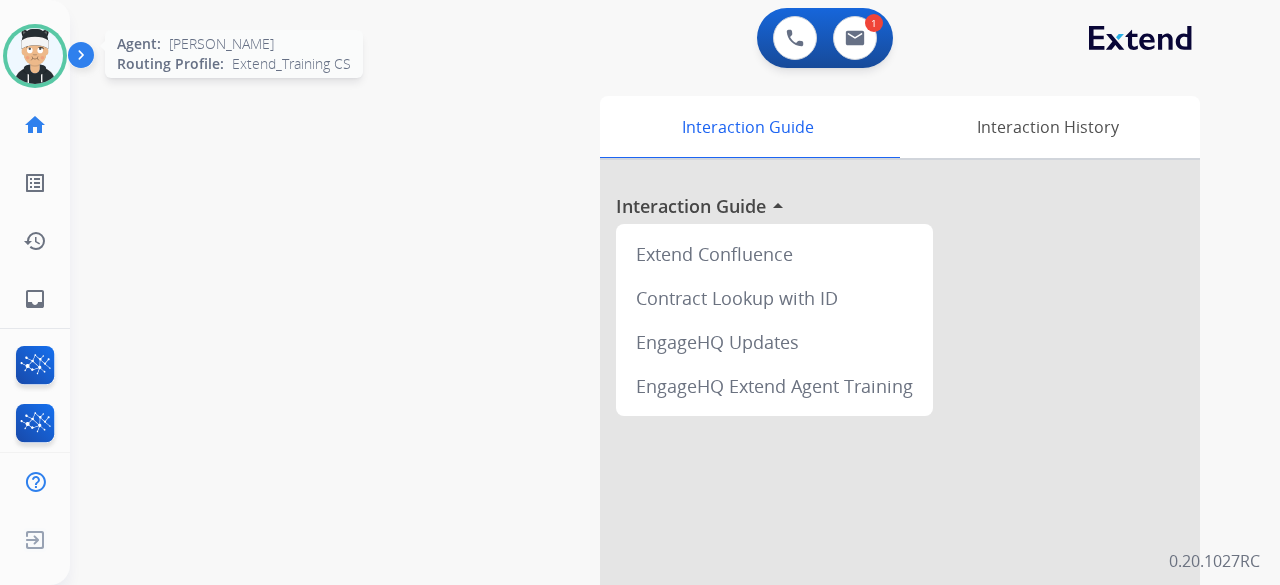 click at bounding box center [35, 56] 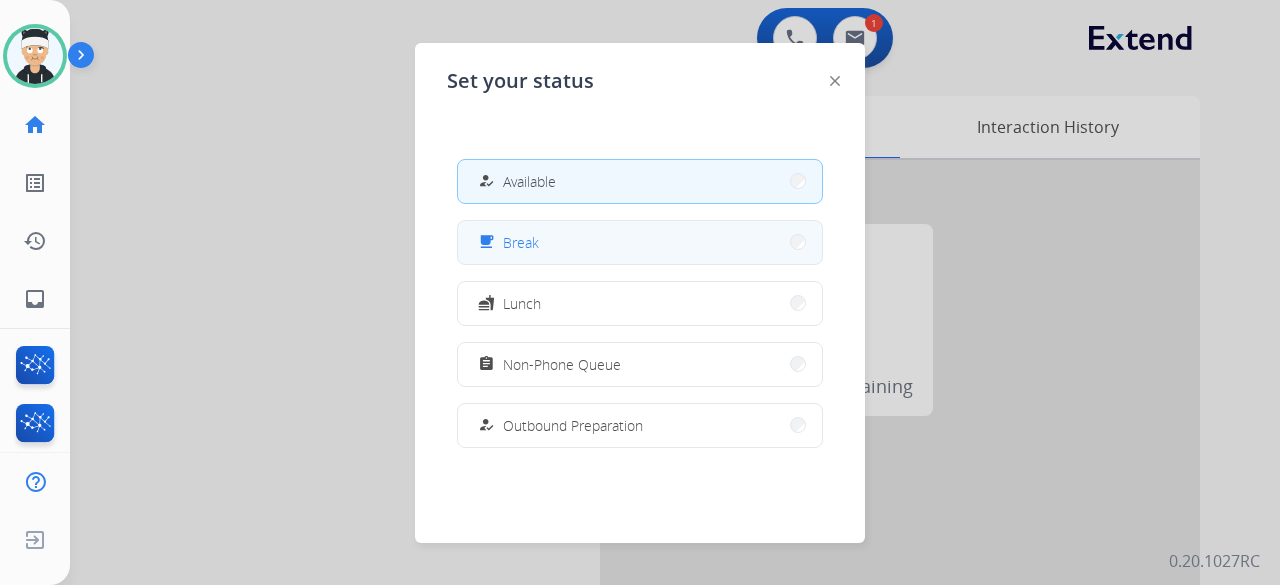 click on "free_breakfast Break" at bounding box center (640, 242) 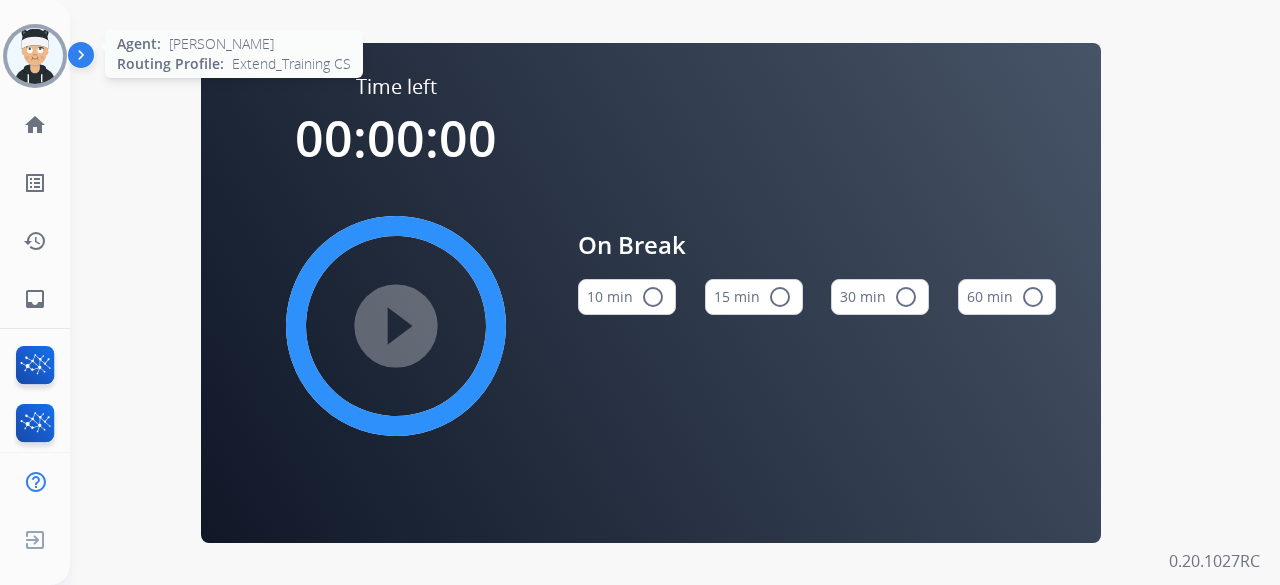 click at bounding box center [35, 56] 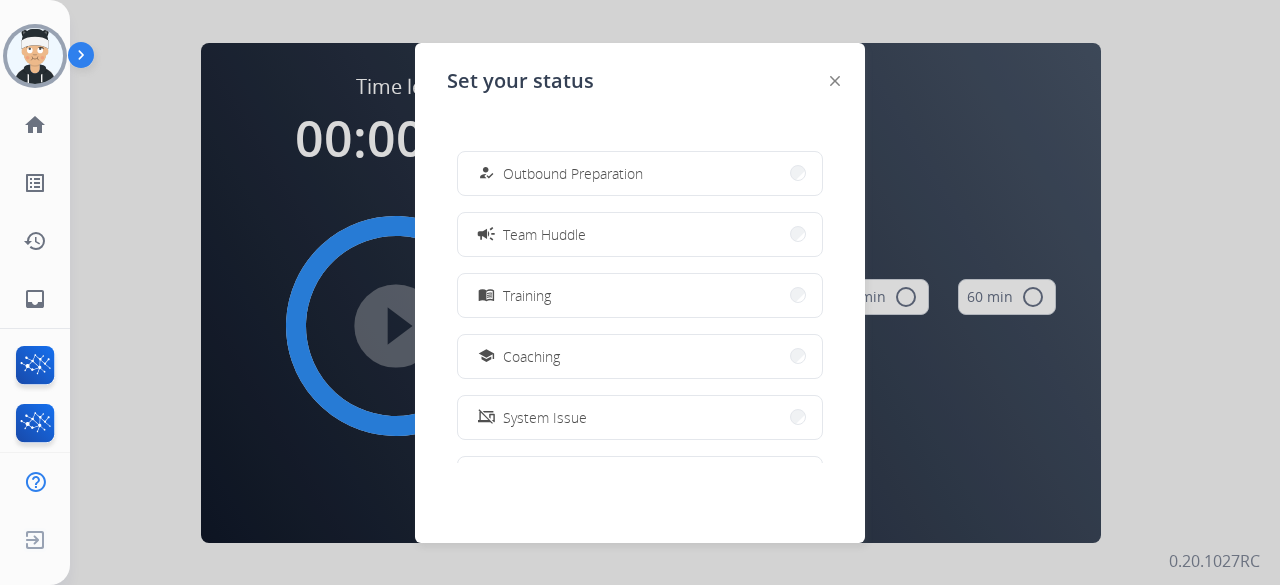 scroll, scrollTop: 377, scrollLeft: 0, axis: vertical 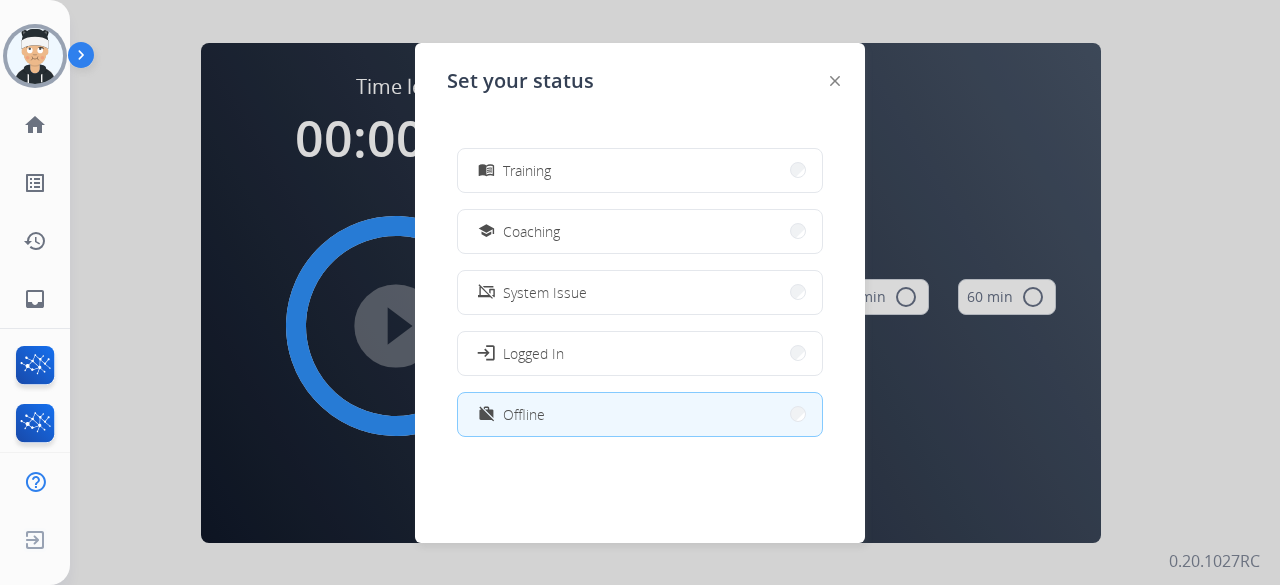 click on "work_off Offline" at bounding box center [640, 414] 